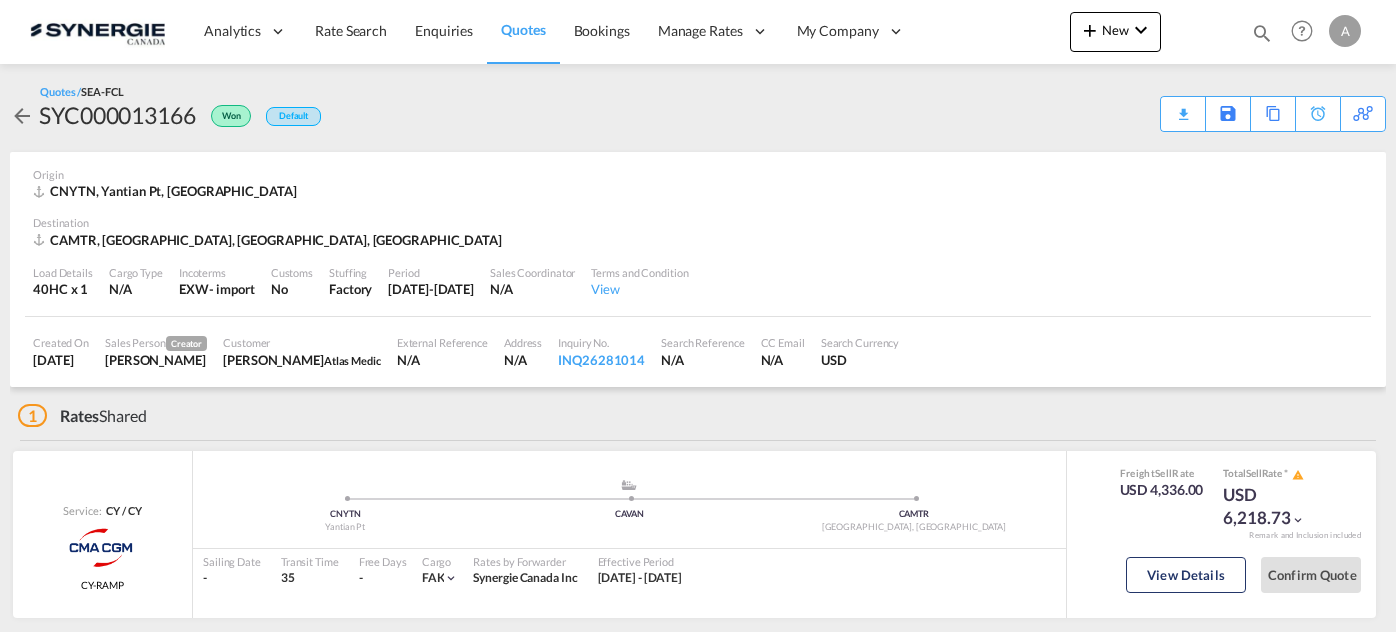 scroll, scrollTop: 0, scrollLeft: 0, axis: both 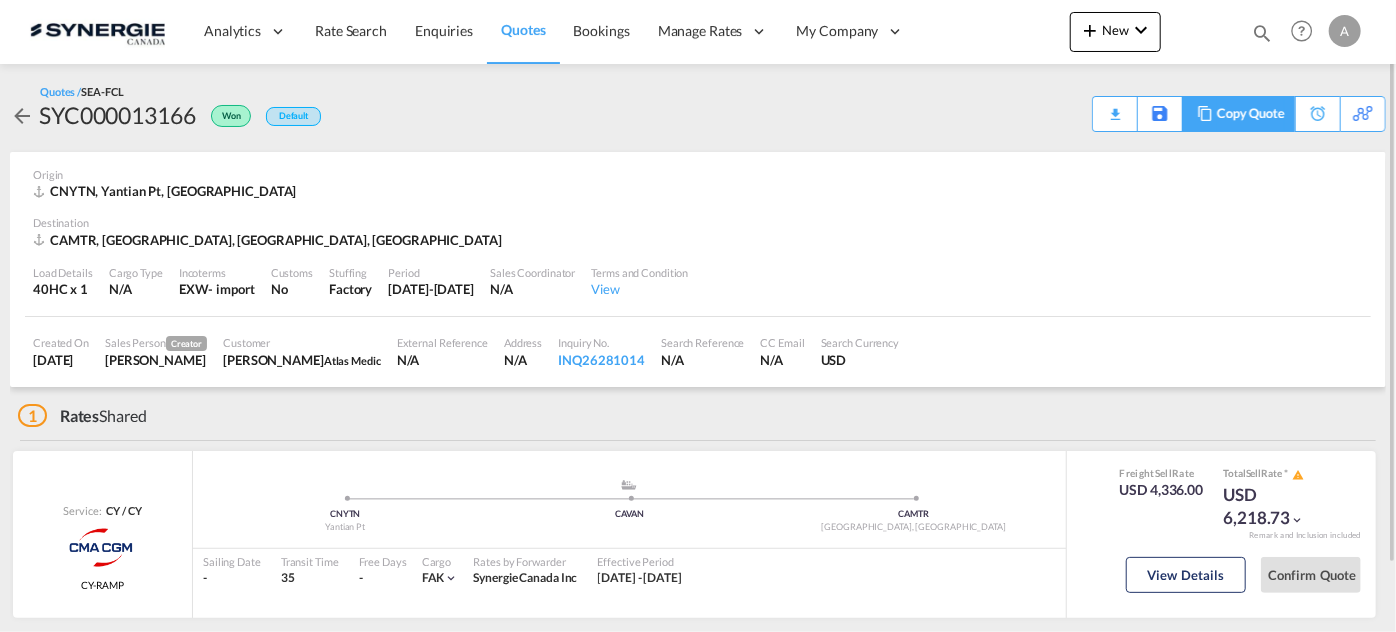 click on "Copy Quote" at bounding box center [1238, 114] 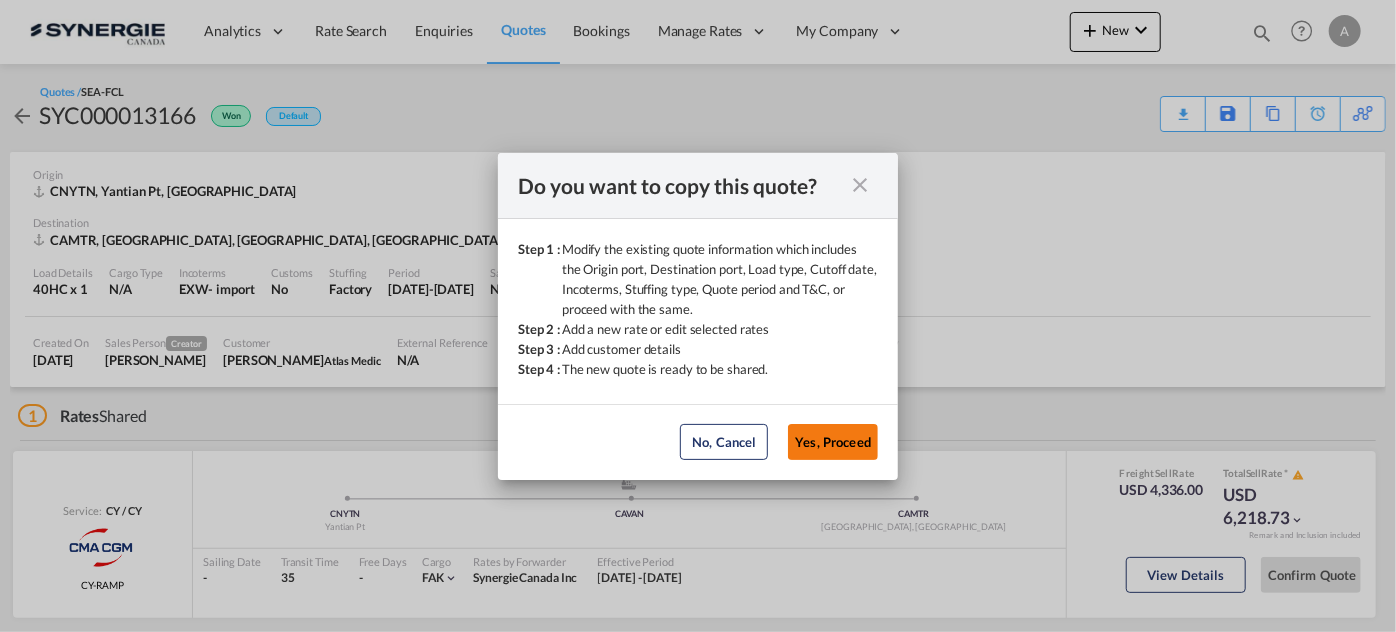 click on "Yes, Proceed" 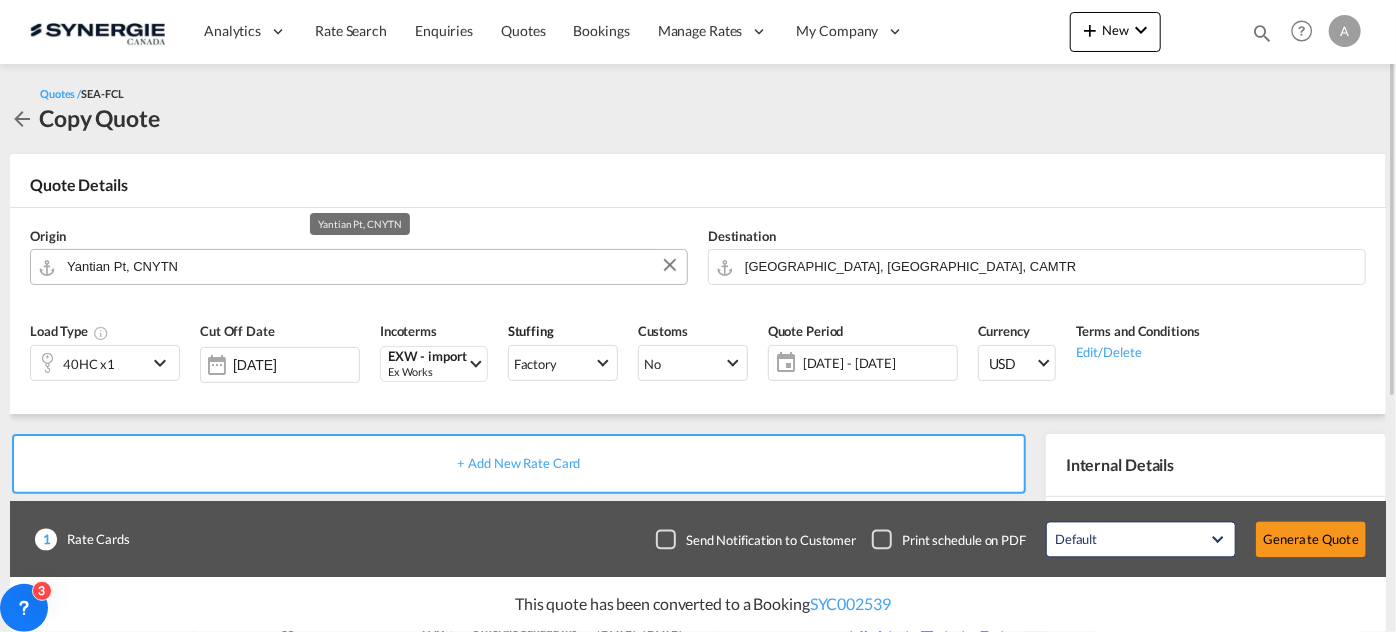 click on "Yantian Pt, CNYTN" at bounding box center (372, 266) 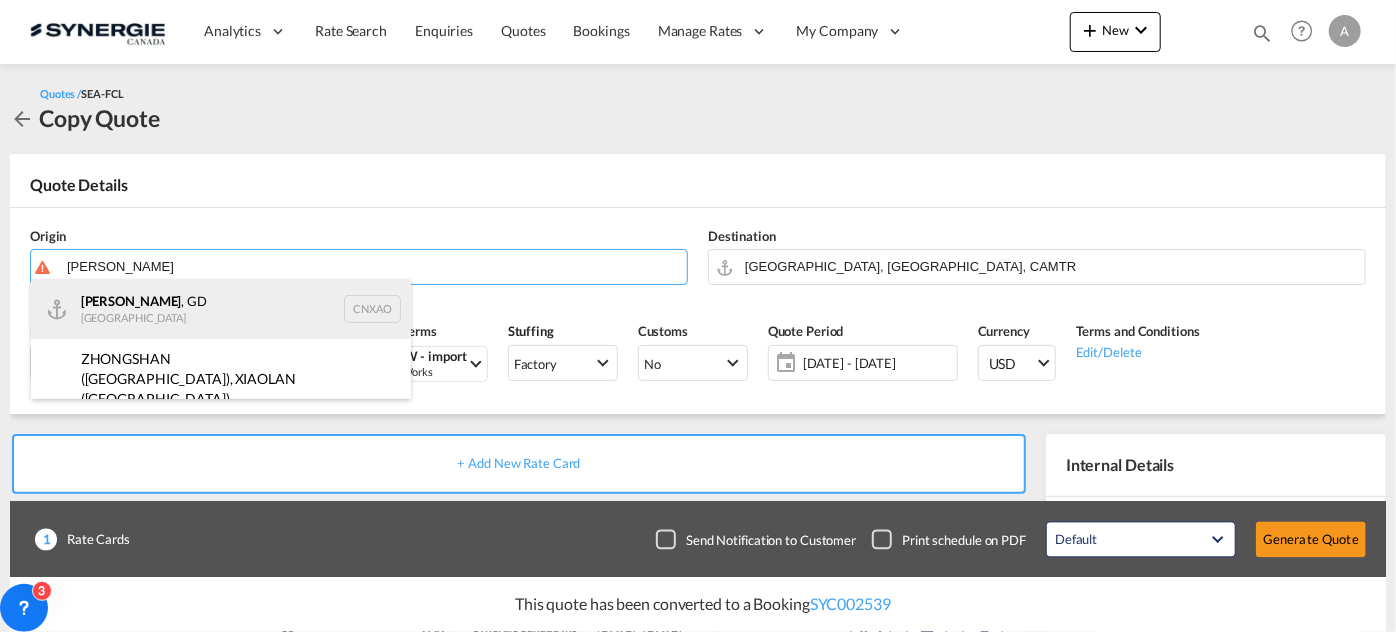 click on "Xiaolan , GD China
CNXAO" at bounding box center (221, 309) 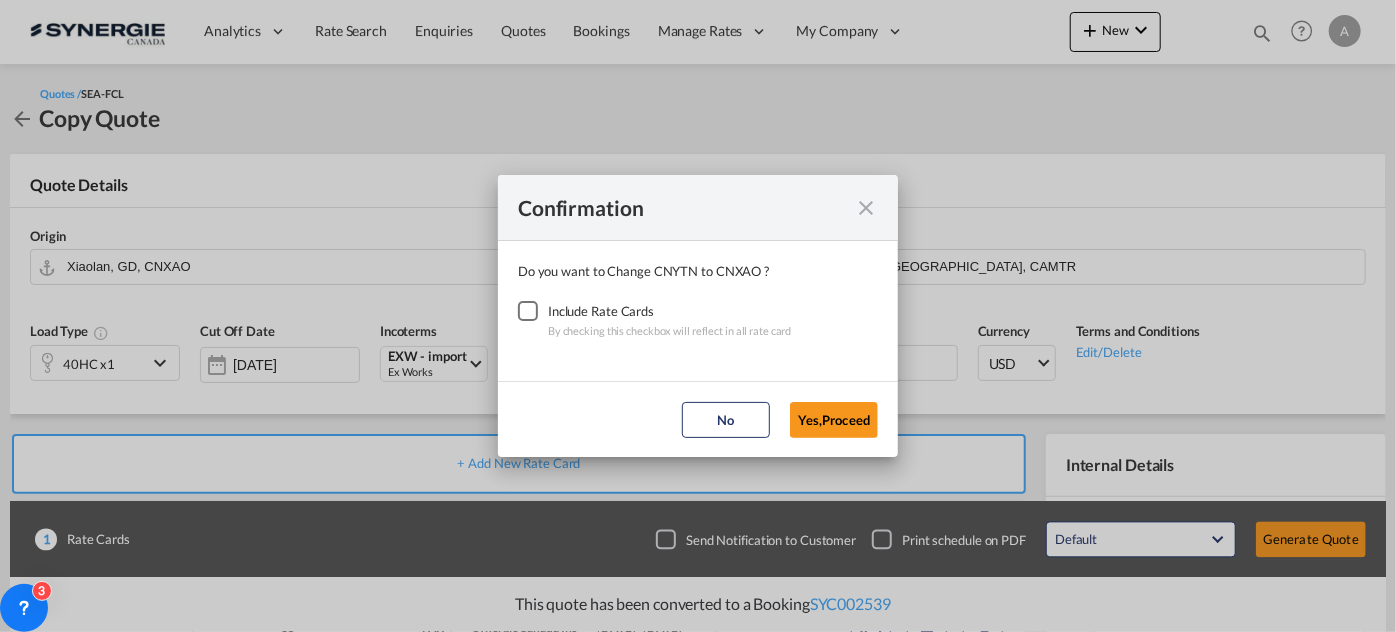 click at bounding box center [528, 311] 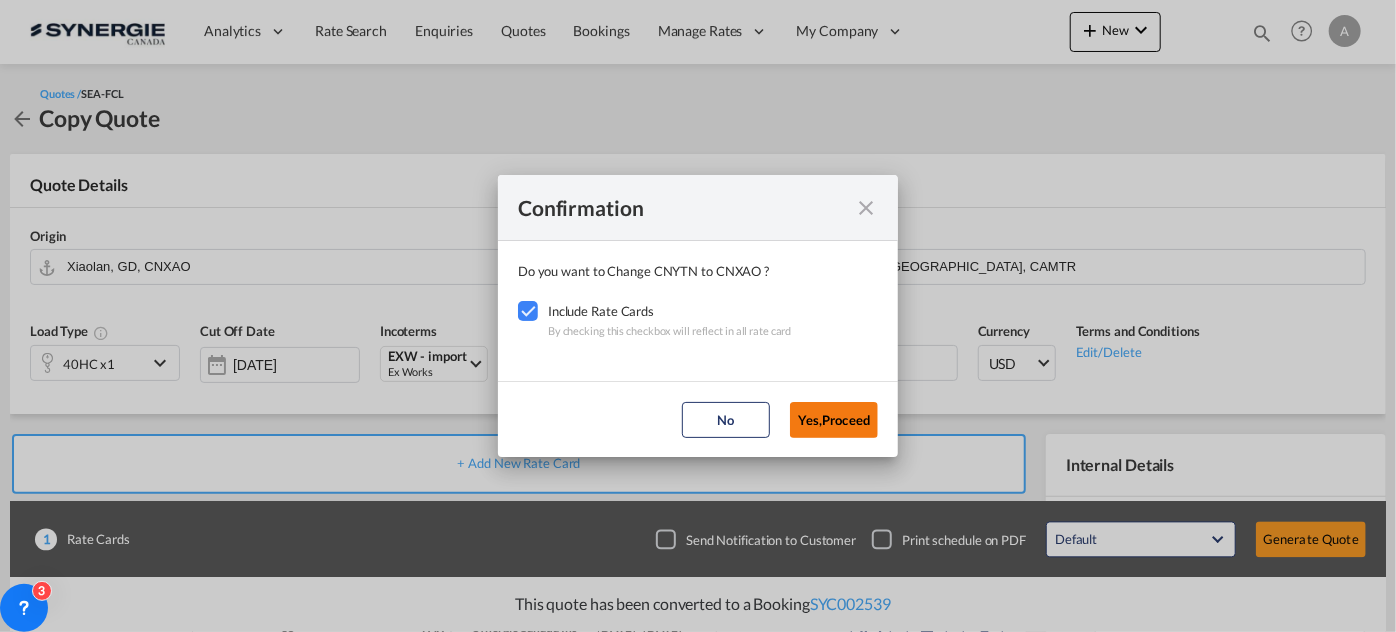 click on "Yes,Proceed" at bounding box center (834, 420) 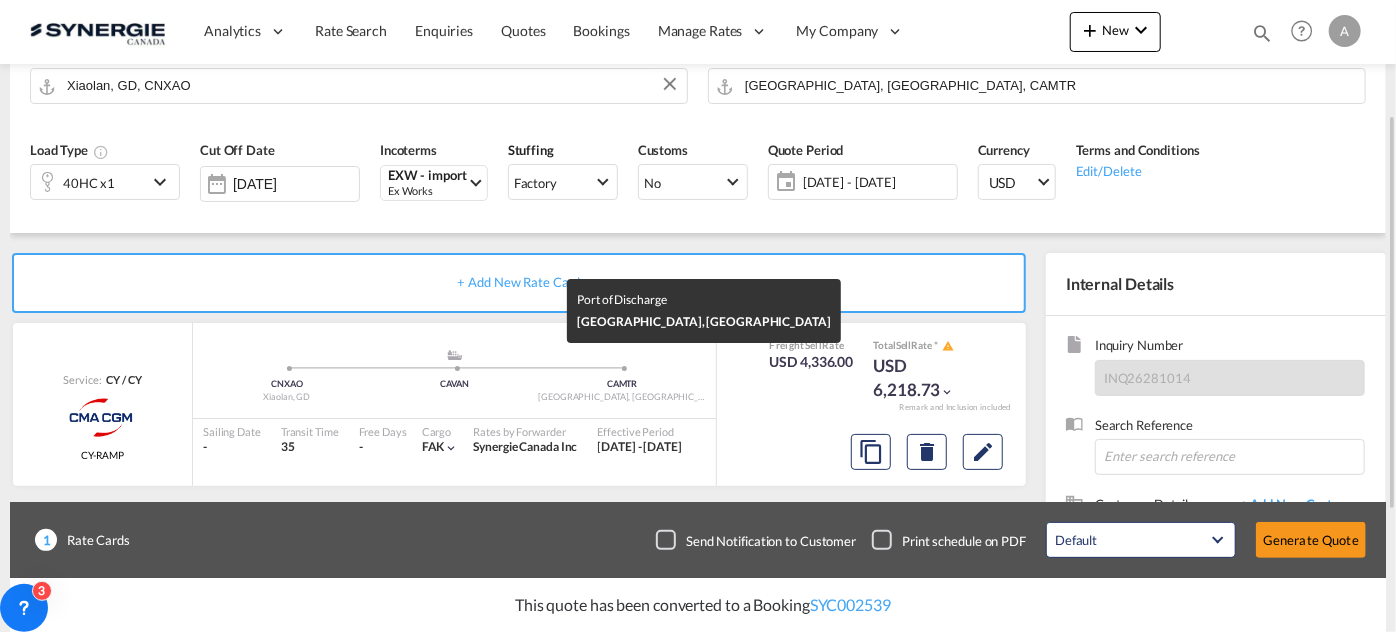 scroll, scrollTop: 363, scrollLeft: 0, axis: vertical 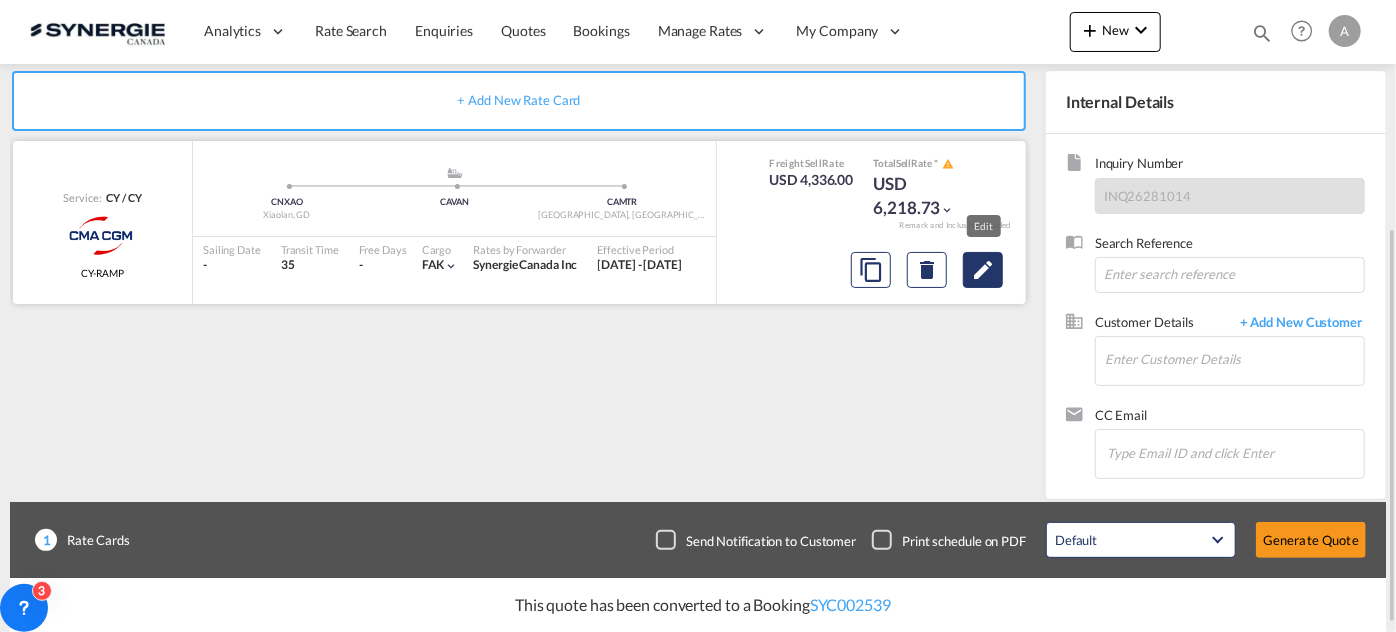 click at bounding box center [983, 270] 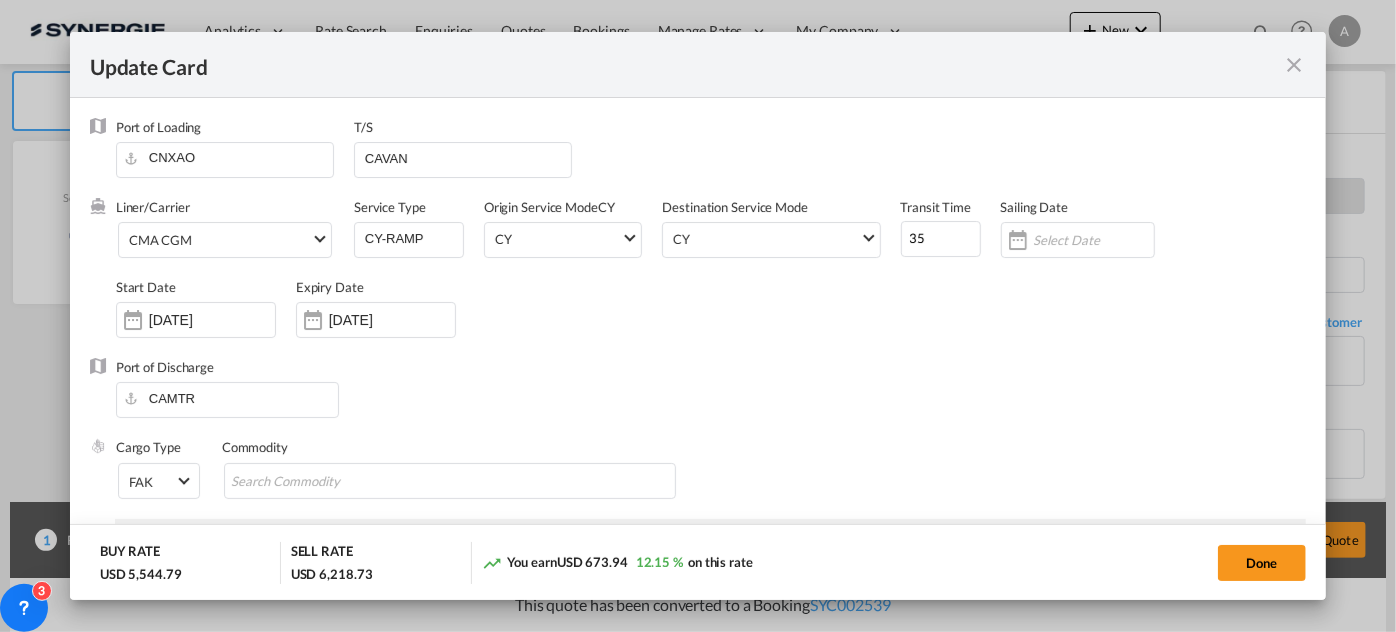 select on "per container" 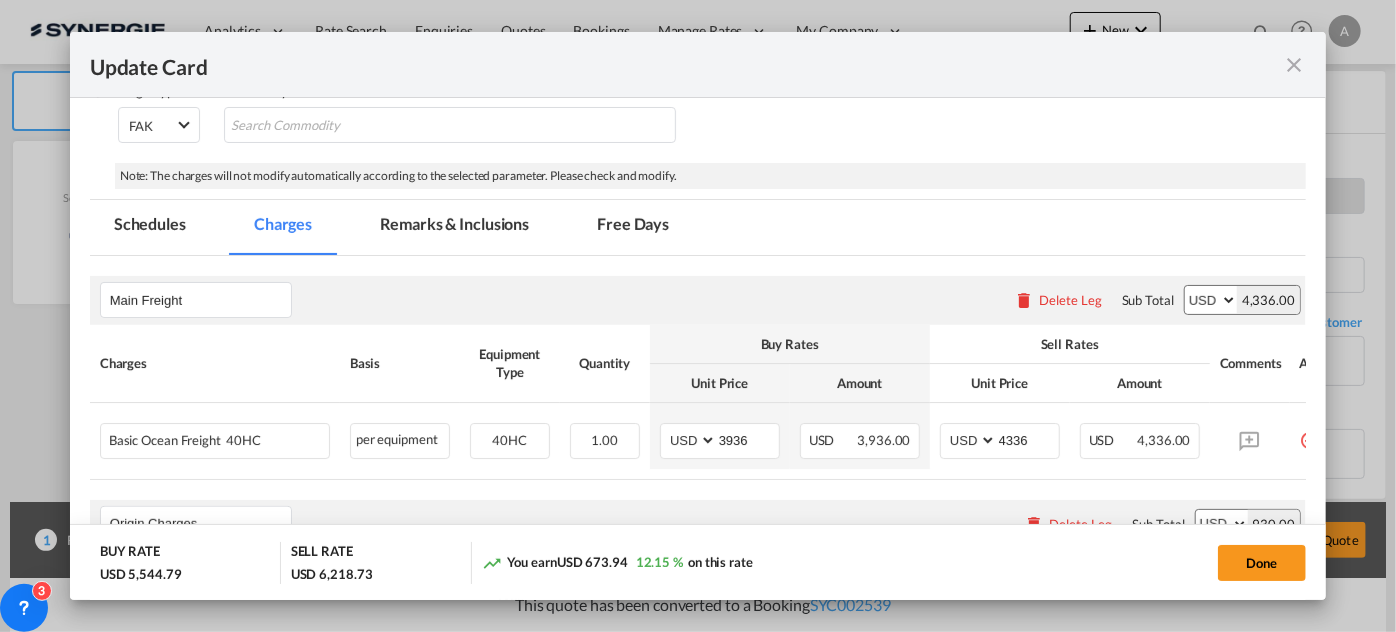 scroll, scrollTop: 454, scrollLeft: 0, axis: vertical 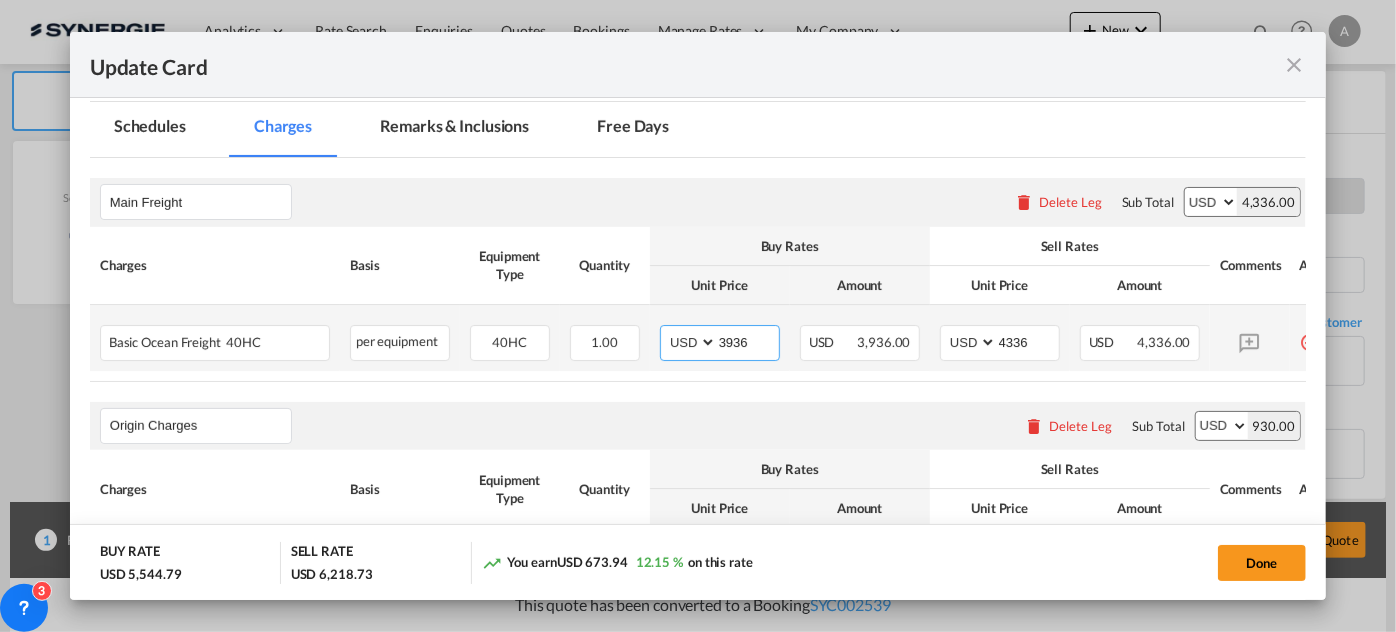 click on "3936" at bounding box center (748, 341) 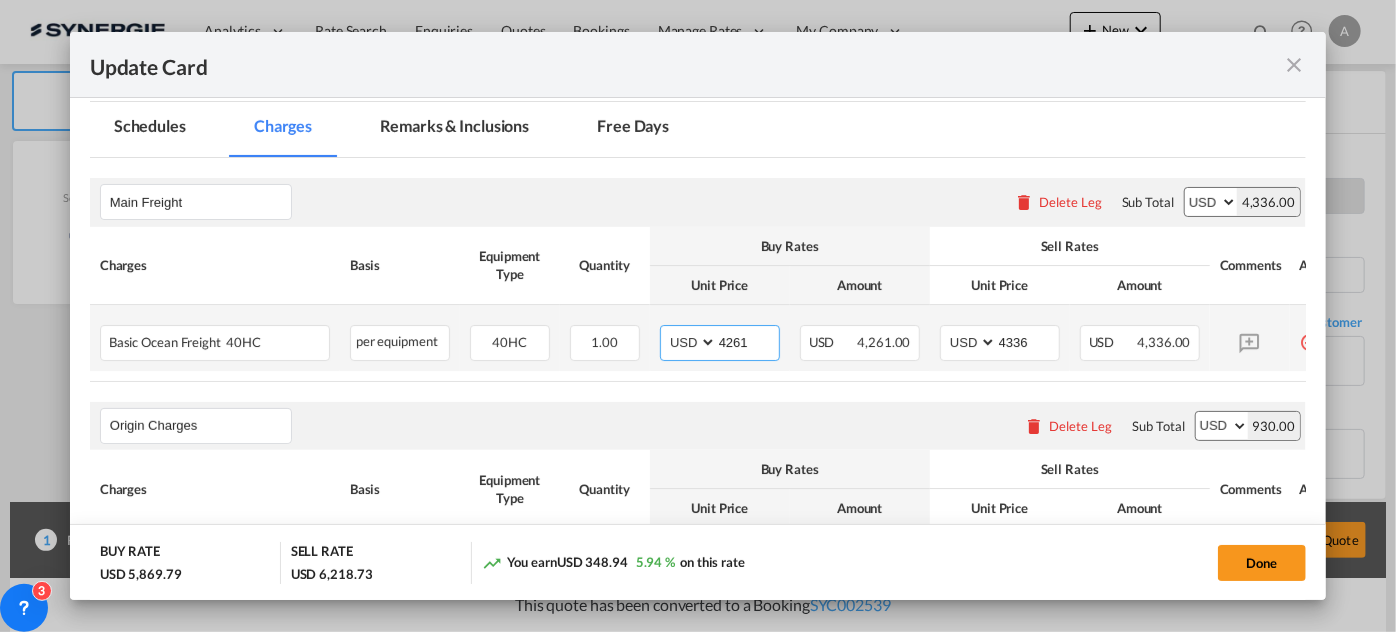 type on "4261" 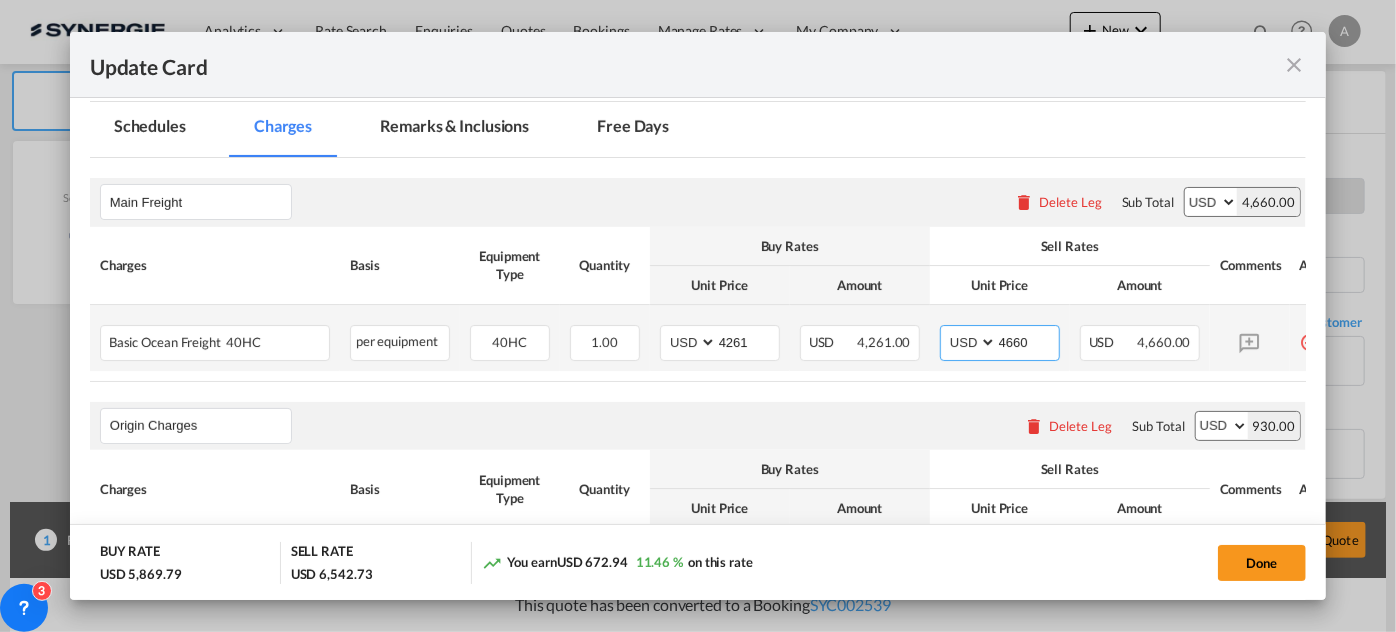 type on "4660" 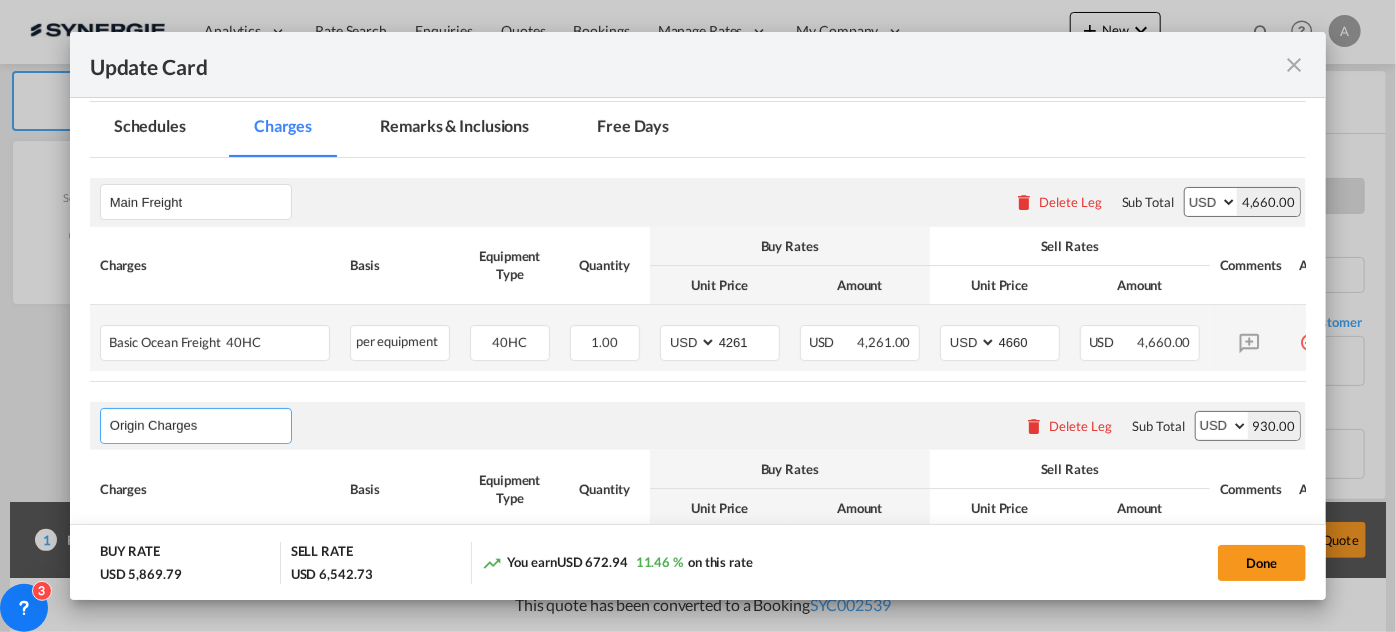 select on "per container" 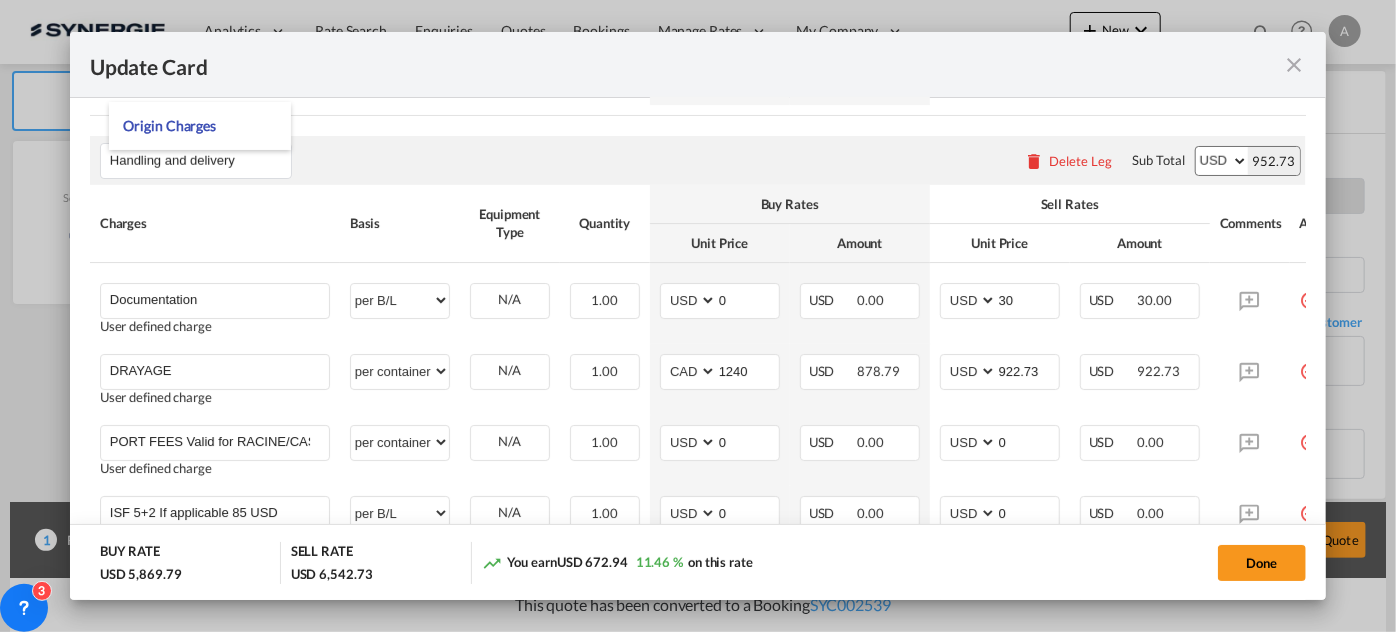 scroll, scrollTop: 1090, scrollLeft: 0, axis: vertical 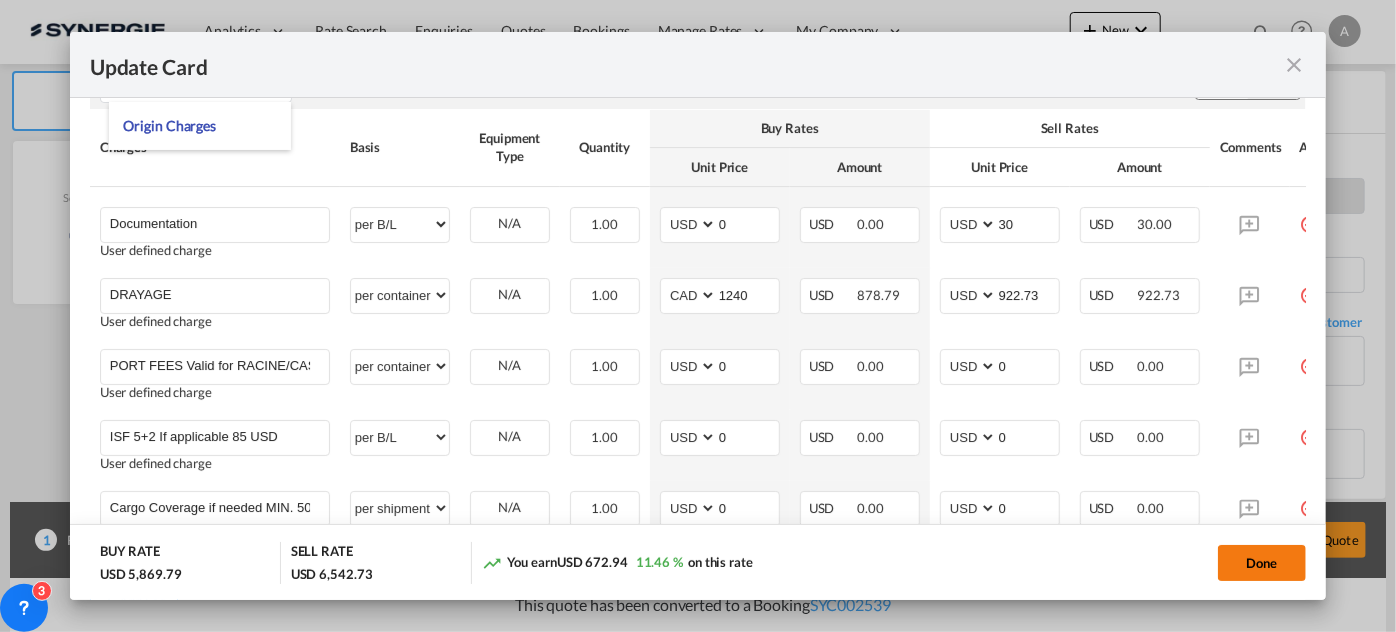 click on "Done" 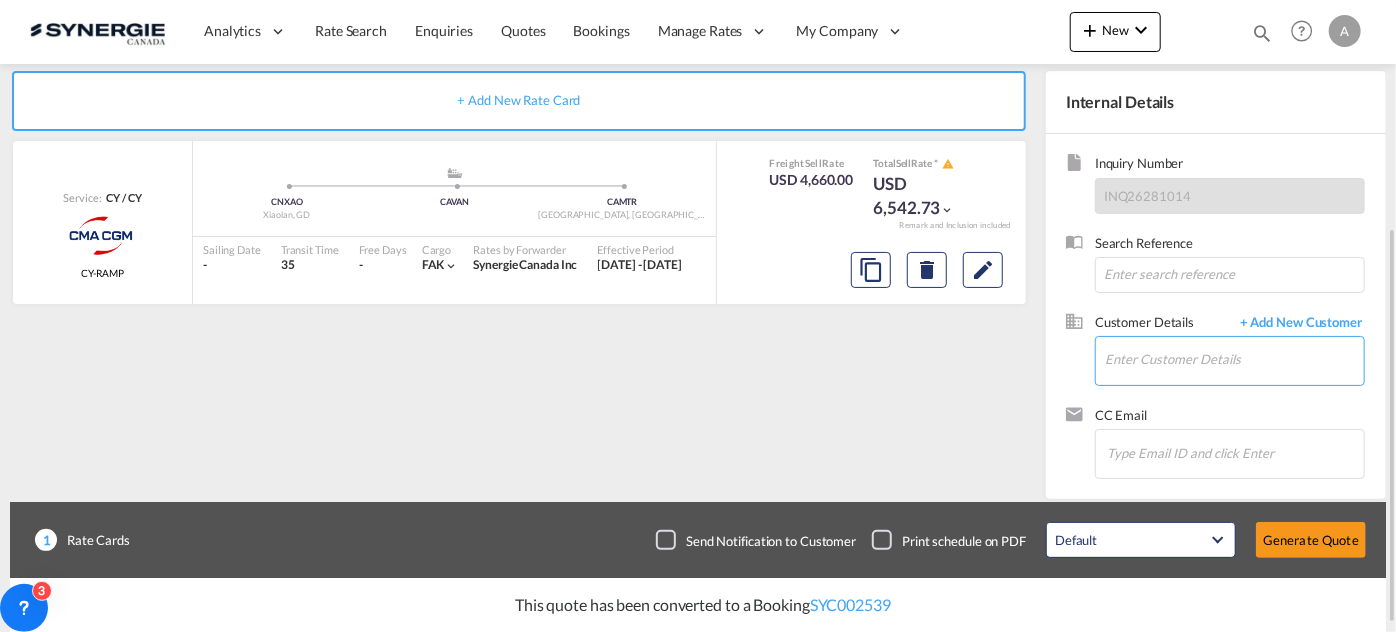 click on "Enter Customer Details" at bounding box center (1234, 359) 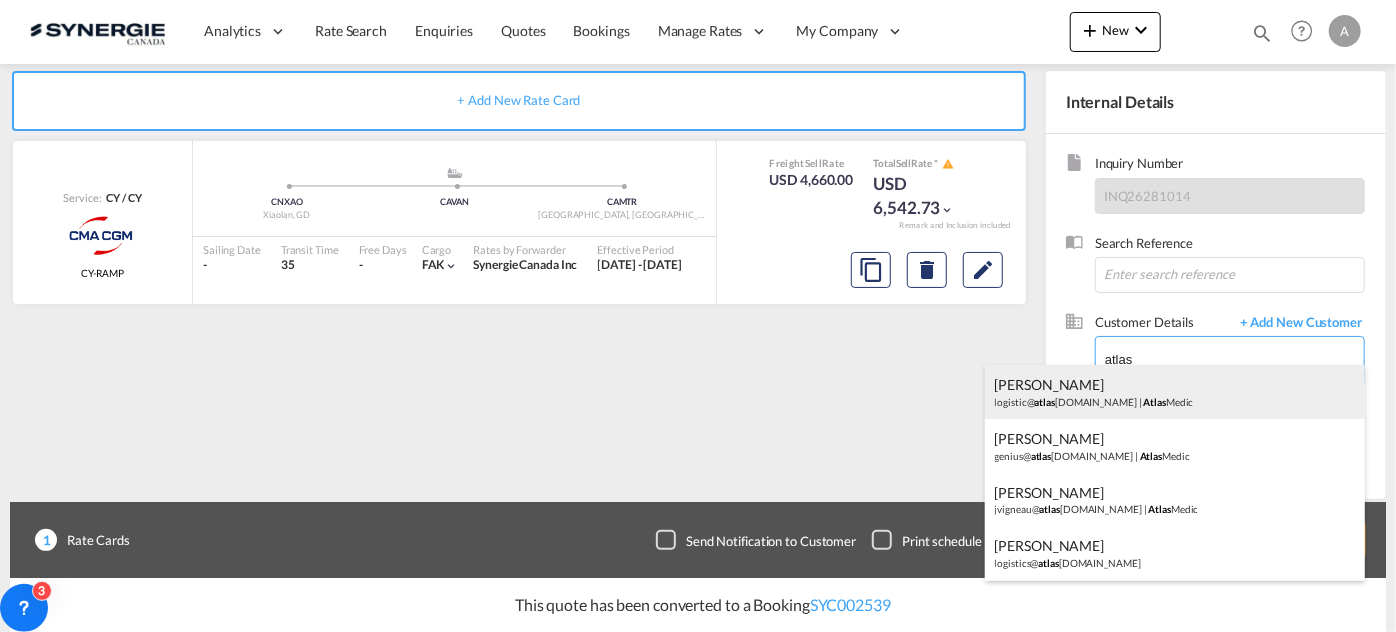 click on "Jessie Vigneau logistic@ atlas medic.com    |    Atlas  Medic" at bounding box center (1175, 392) 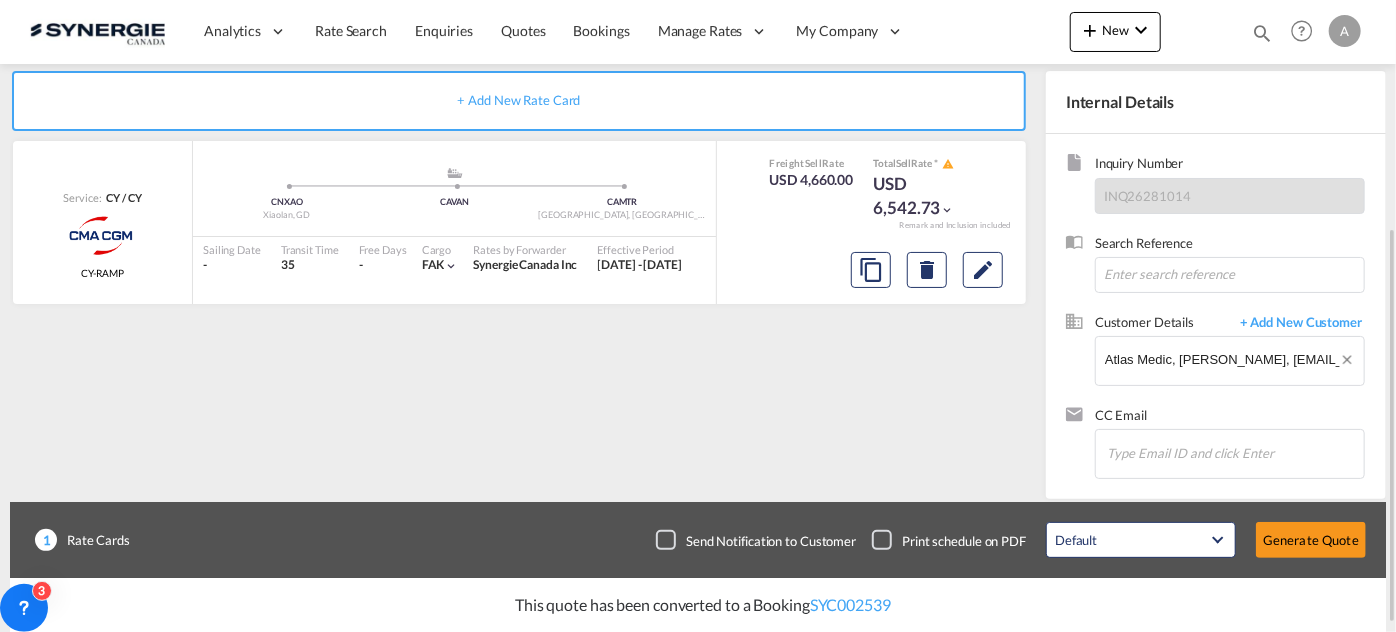 click on "+ Add New Rate Card
Service:
CY / CY
CMA CGM
CY-RAMP
added by you
.a{fill:#aaa8ad;} .a{fill:#aaa8ad;}
CNXAO Xiaolan, GD
CAVAN
CAMTR Montreal, QC
Sailing Date
-
Transit Time
35
Free Days
View -
Cargo
FAK  |
Rates by Forwarder
Synergie Canada Inc
Effective Period
10 Jul 2025 - 31 Jul 2025
Freight  Sell  Rate
USD 4,660.00
Total  Sell
Rate *
USD 6,542.73
Remark and Inclusion included
Do you want to delete this rate card ?
Tap to Undo Delete" at bounding box center [523, 280] 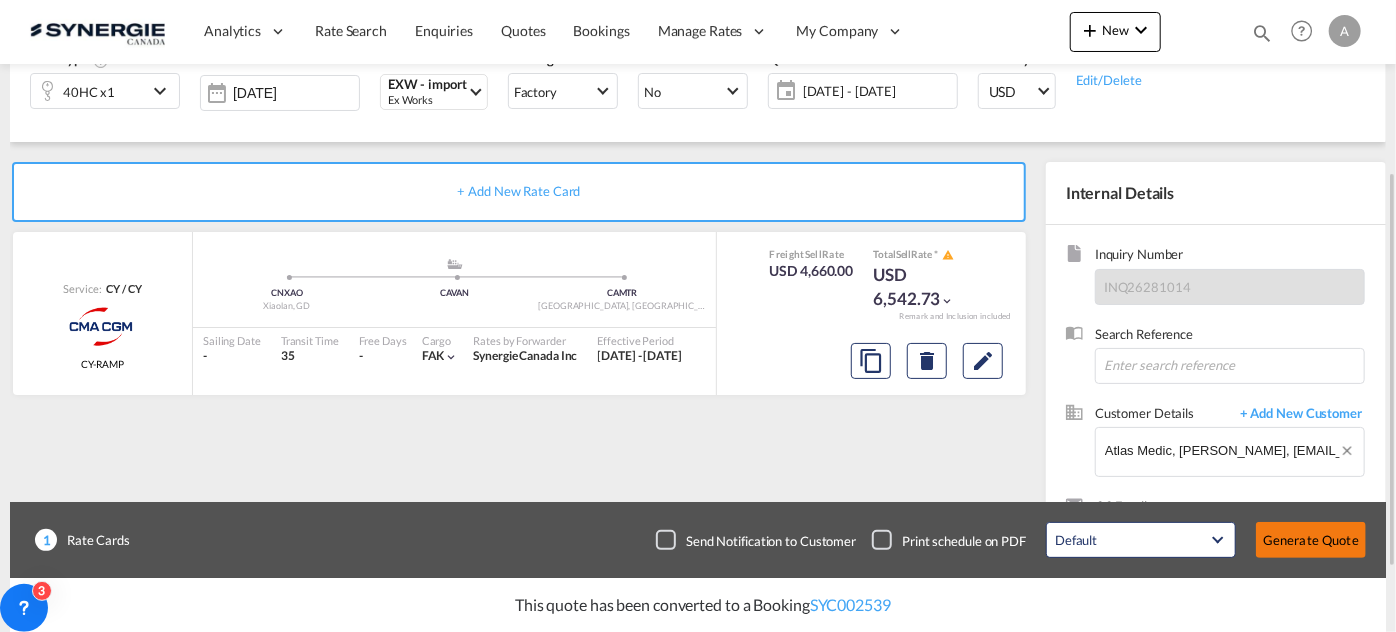 click on "Generate Quote" at bounding box center (1311, 540) 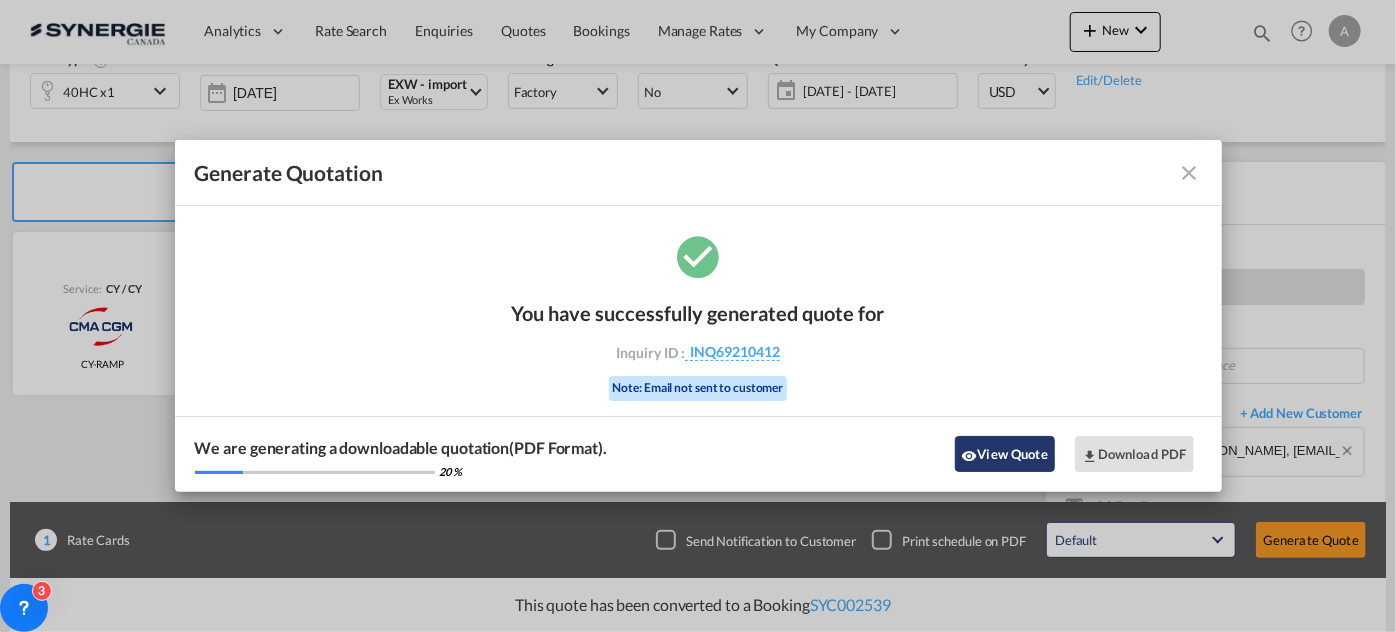 click on "View Quote" at bounding box center [1005, 454] 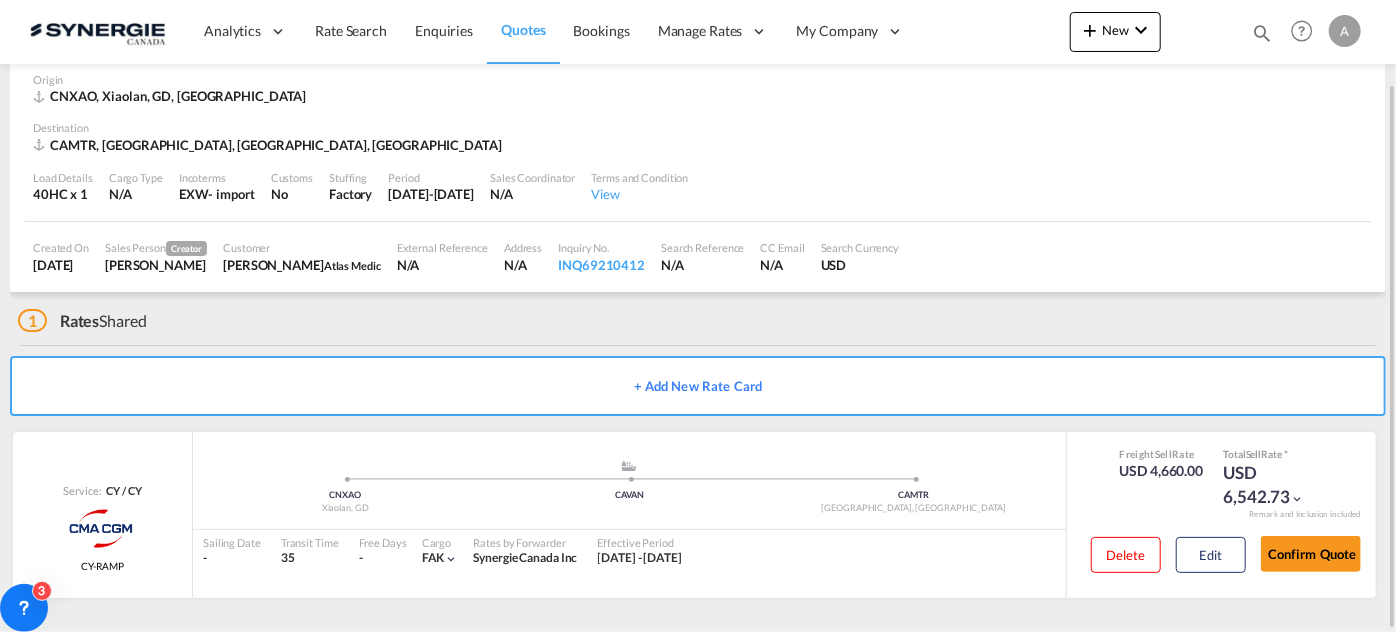 scroll, scrollTop: 0, scrollLeft: 0, axis: both 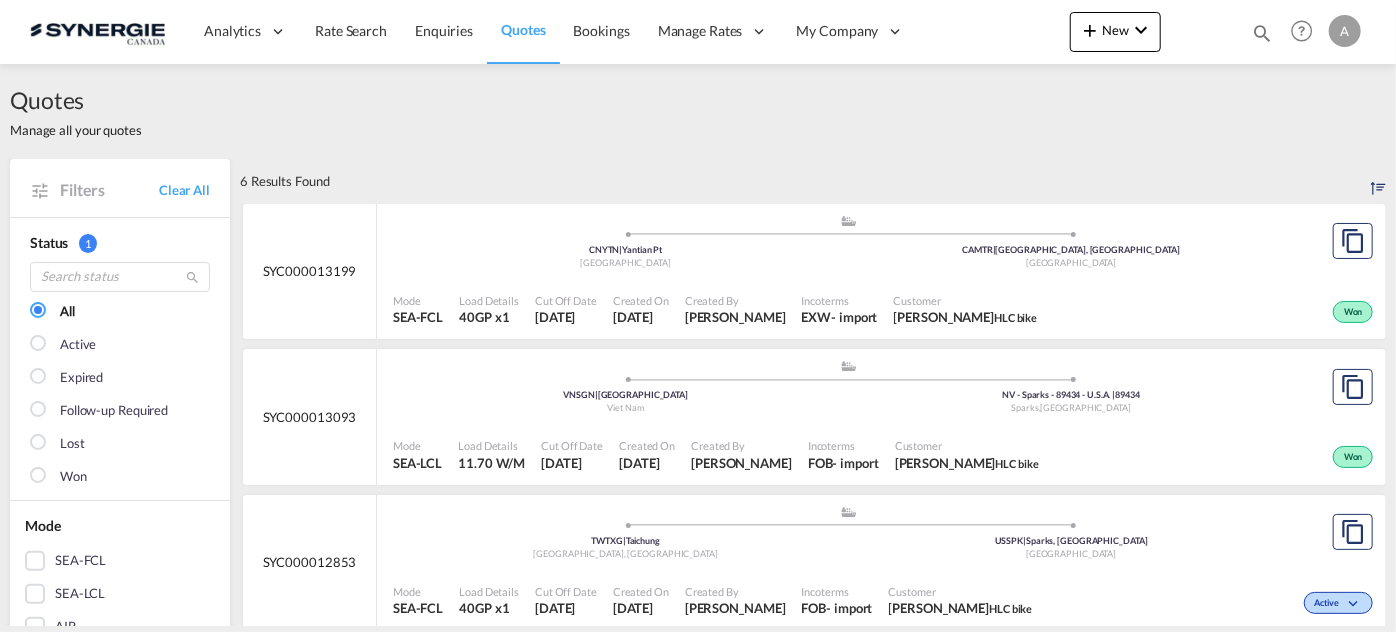 click at bounding box center (1262, 33) 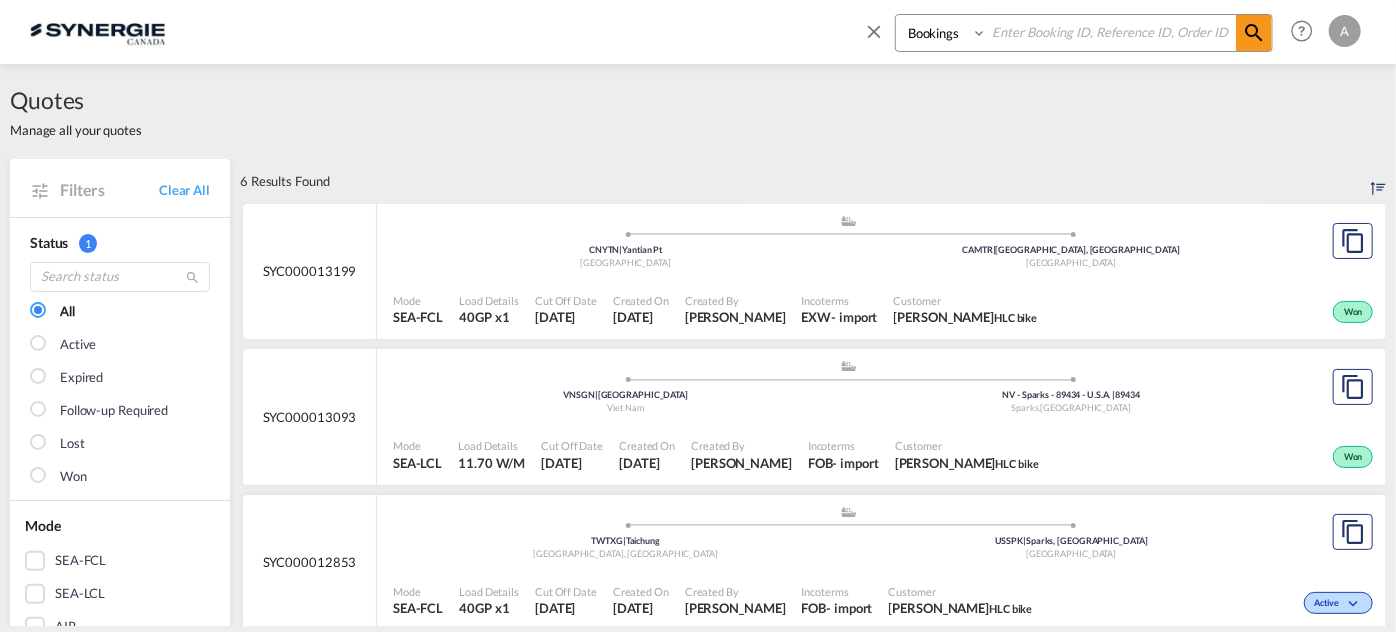 click on "Bookings Quotes Enquiries" at bounding box center [943, 33] 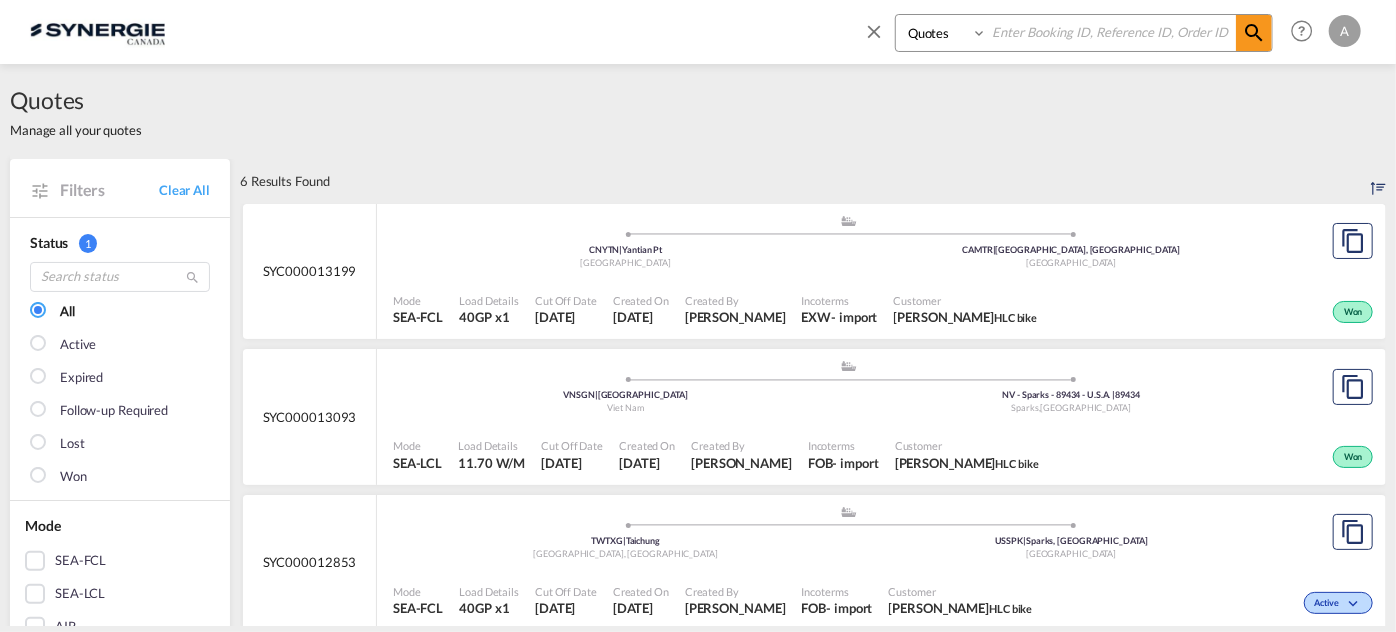 click on "Bookings Quotes Enquiries" at bounding box center [943, 33] 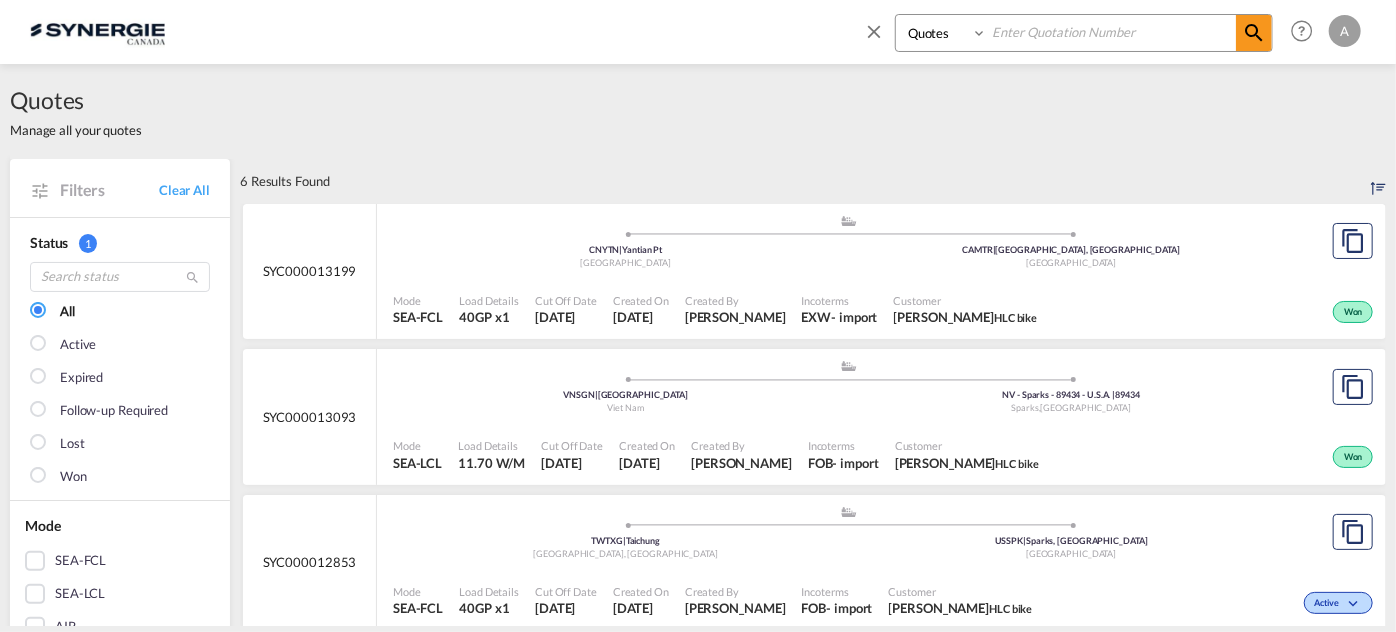 click at bounding box center (1111, 32) 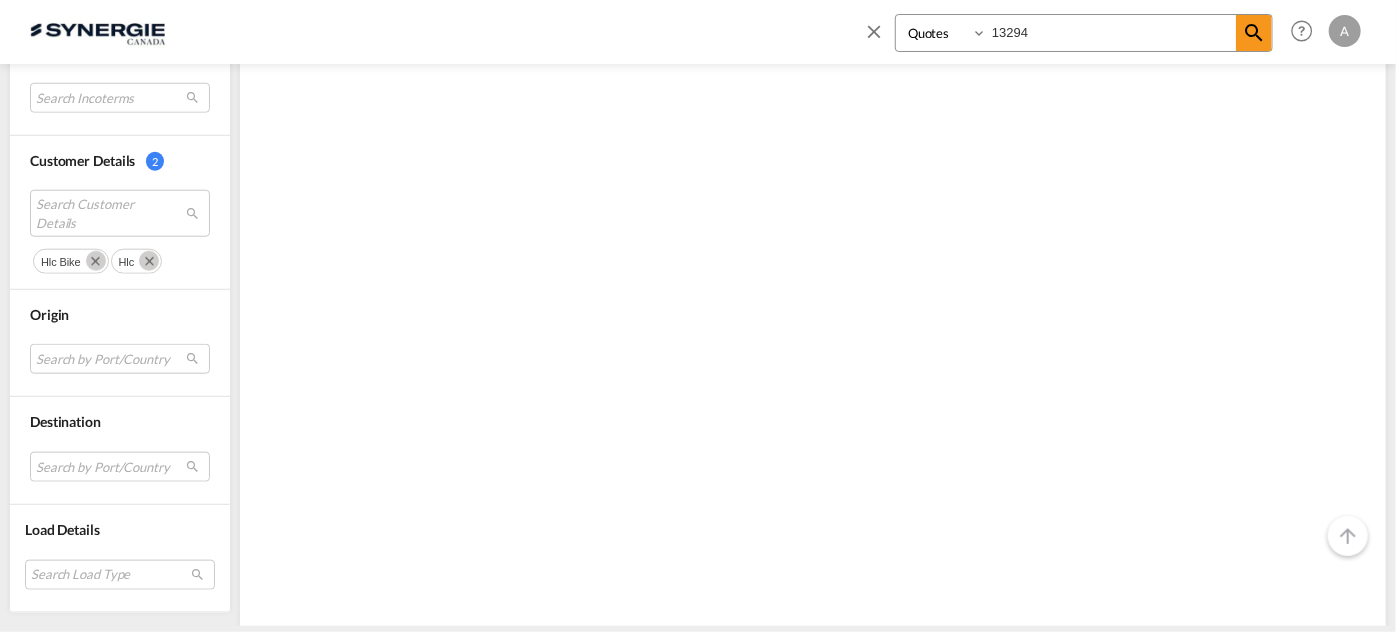 scroll, scrollTop: 992, scrollLeft: 0, axis: vertical 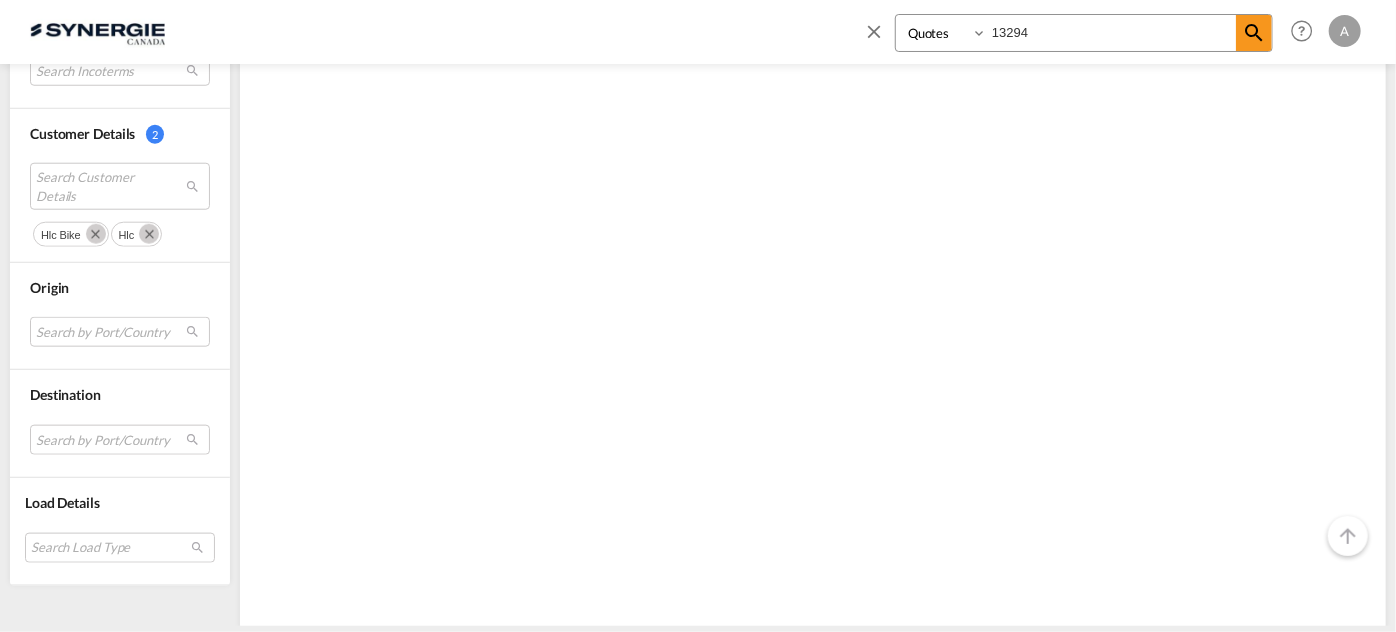 click at bounding box center (96, 234) 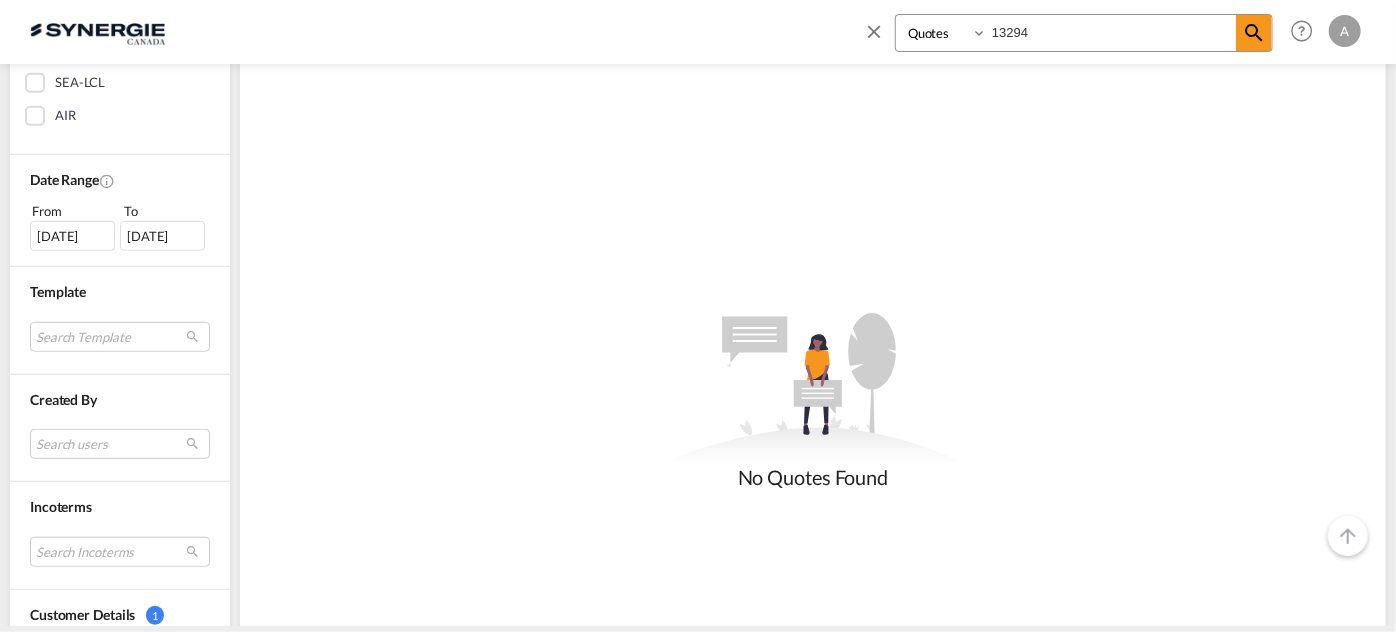 scroll, scrollTop: 784, scrollLeft: 0, axis: vertical 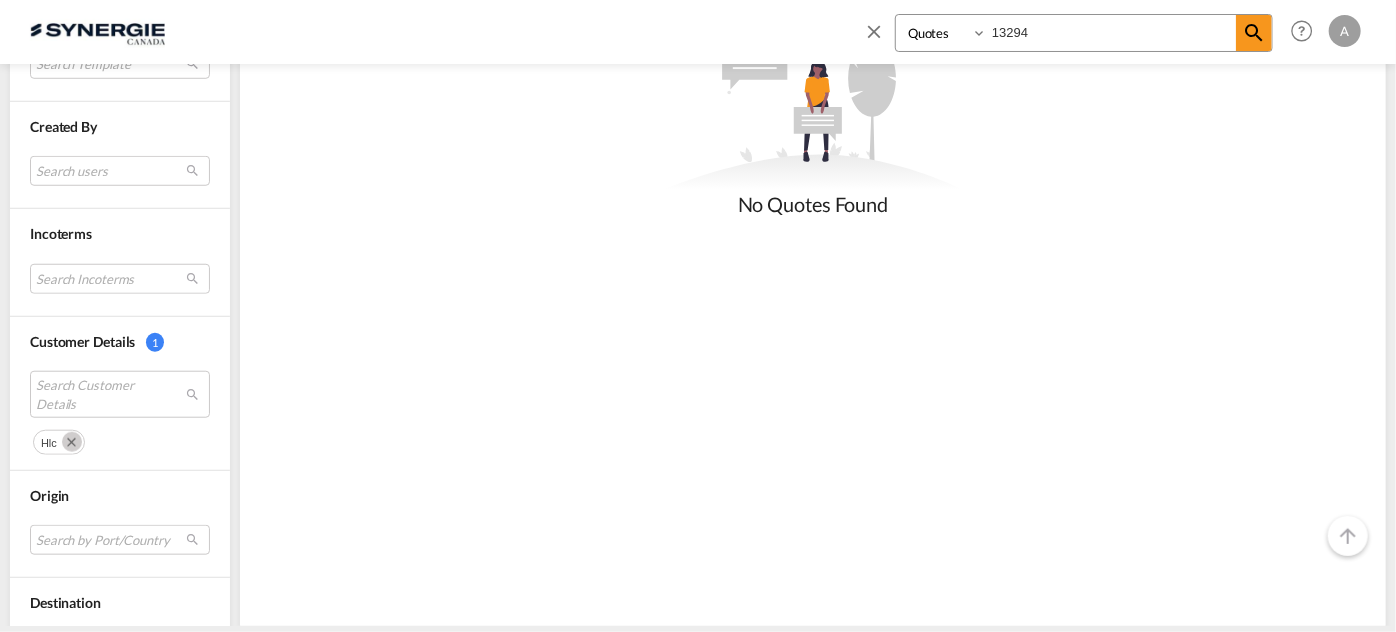 click at bounding box center (72, 442) 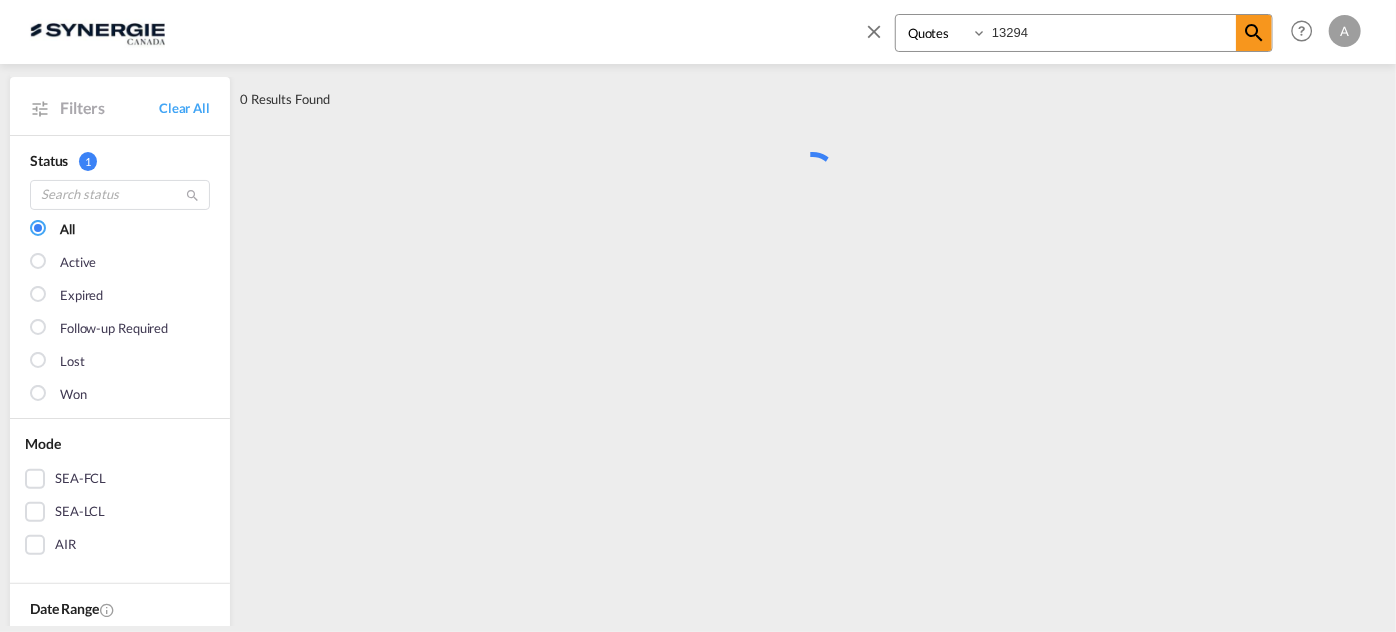 scroll, scrollTop: 0, scrollLeft: 0, axis: both 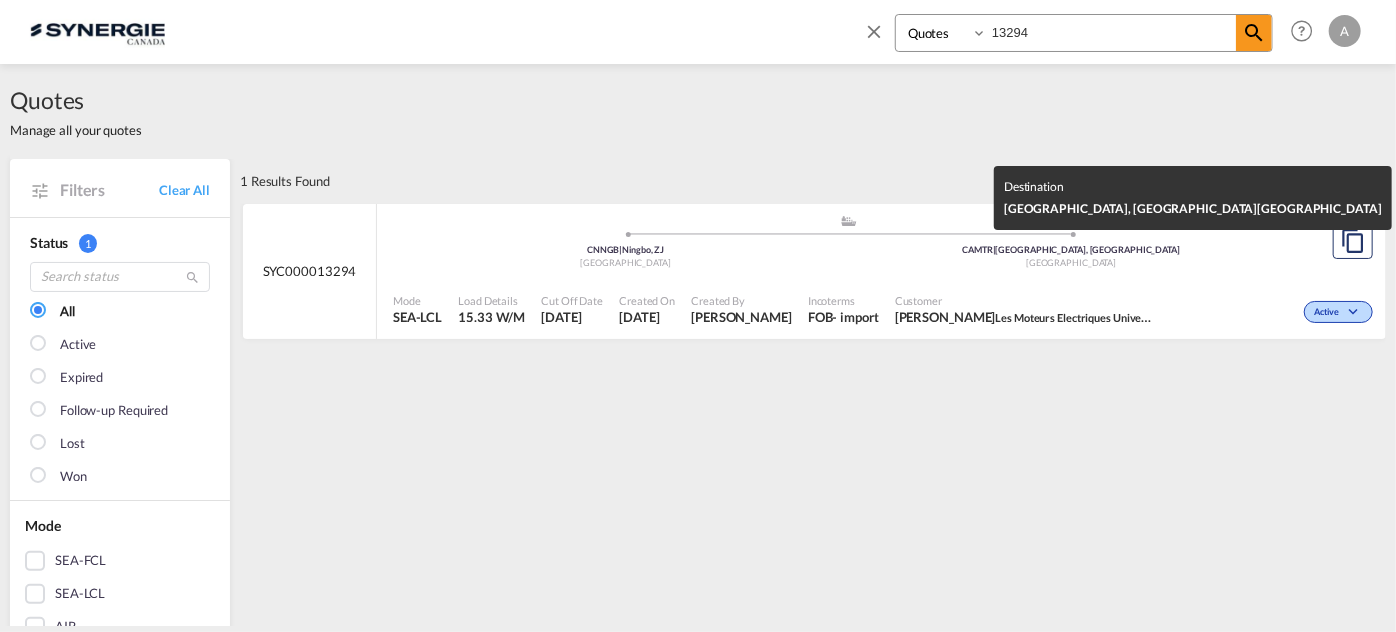 click on "Canada" at bounding box center [1072, 263] 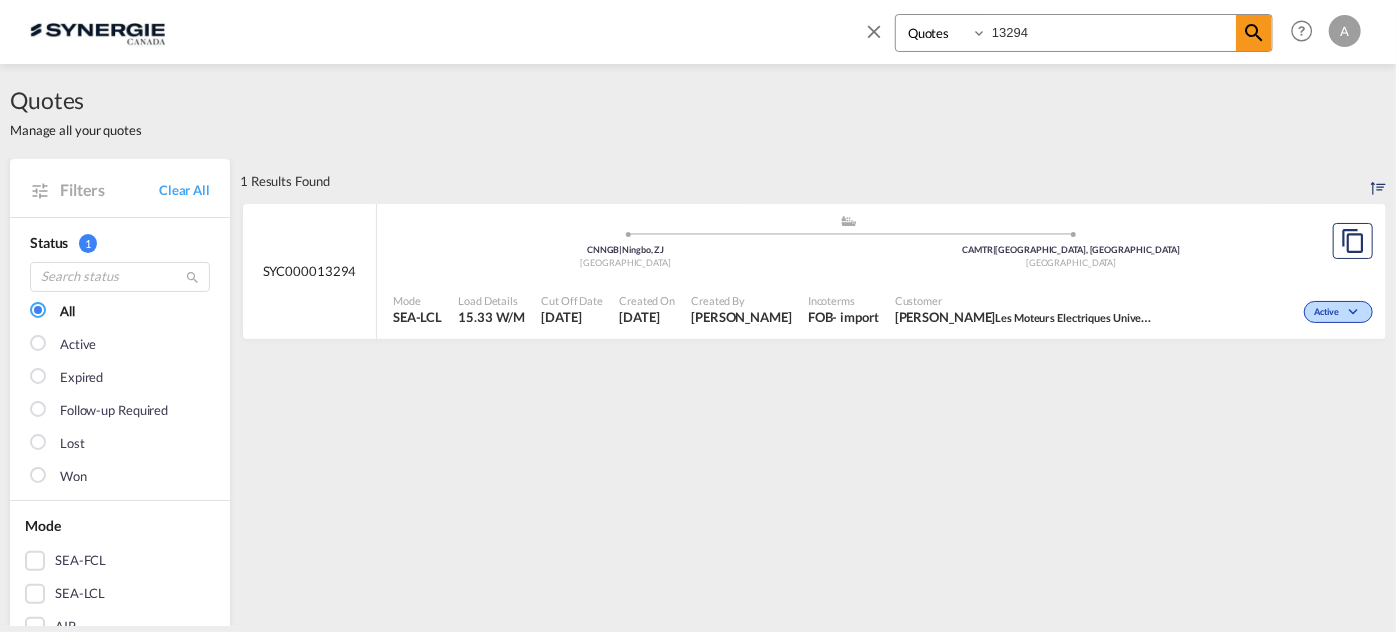 drag, startPoint x: 1055, startPoint y: 18, endPoint x: 784, endPoint y: 199, distance: 325.88647 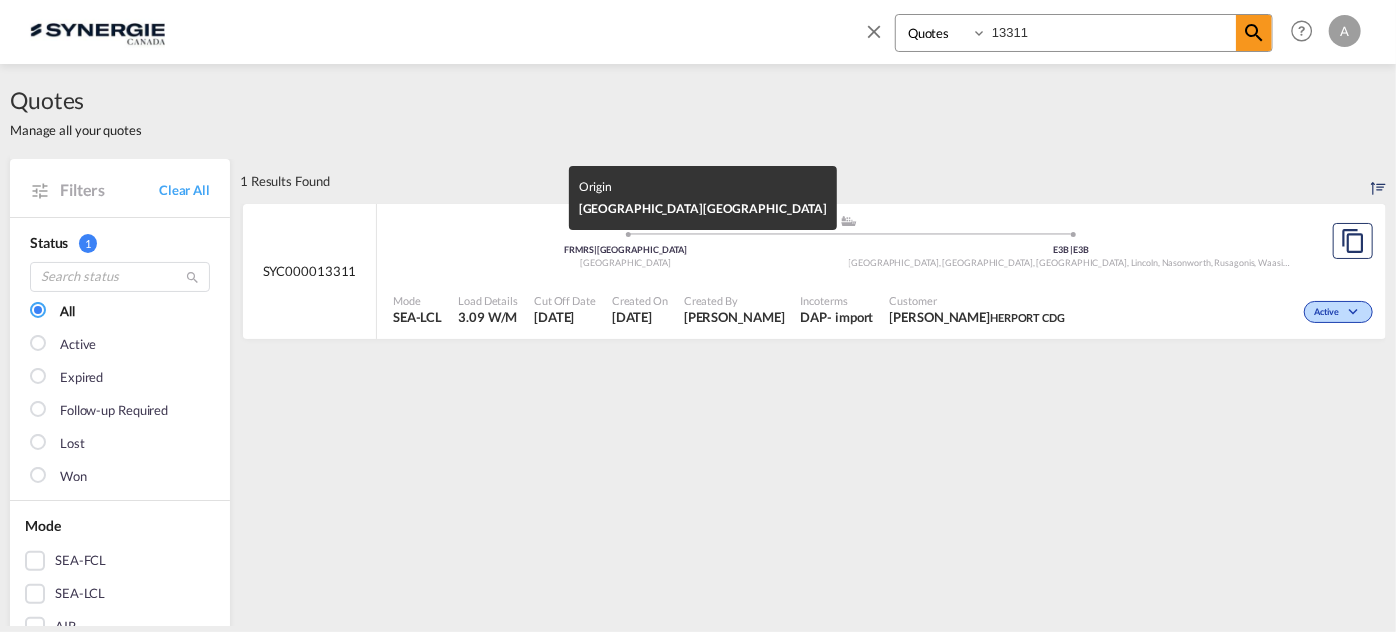 click on "France" at bounding box center (626, 263) 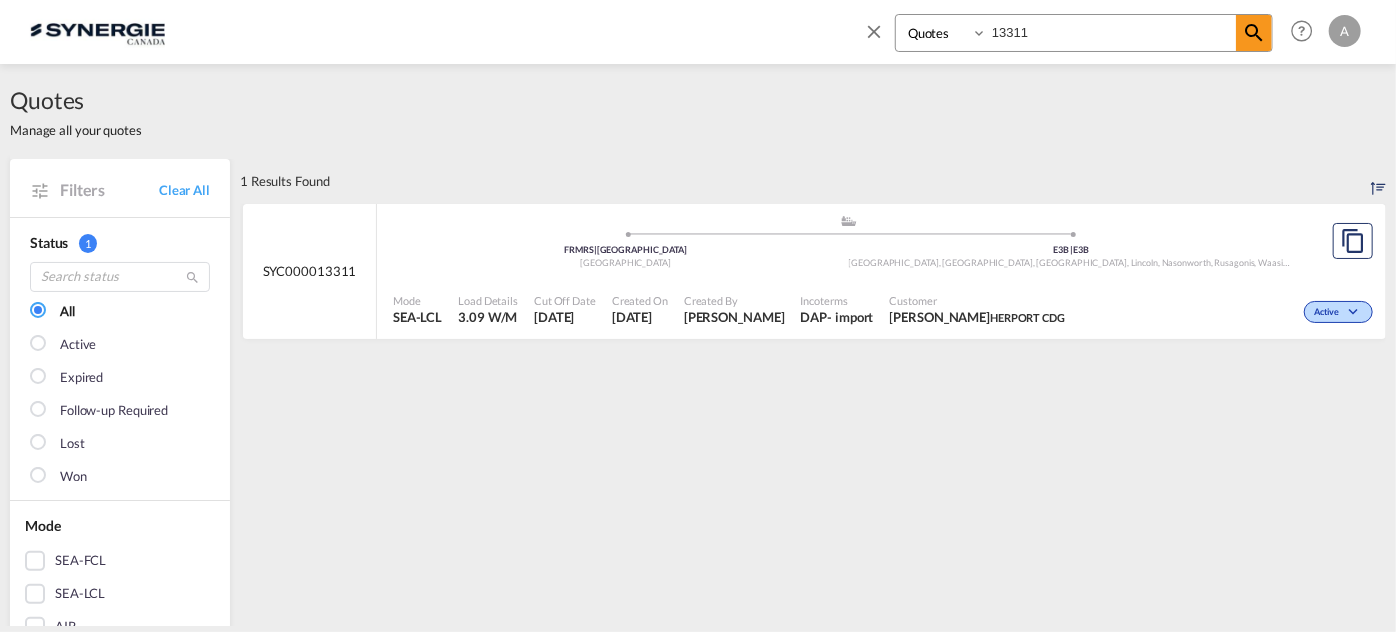 drag, startPoint x: 1066, startPoint y: 41, endPoint x: 461, endPoint y: 147, distance: 614.21576 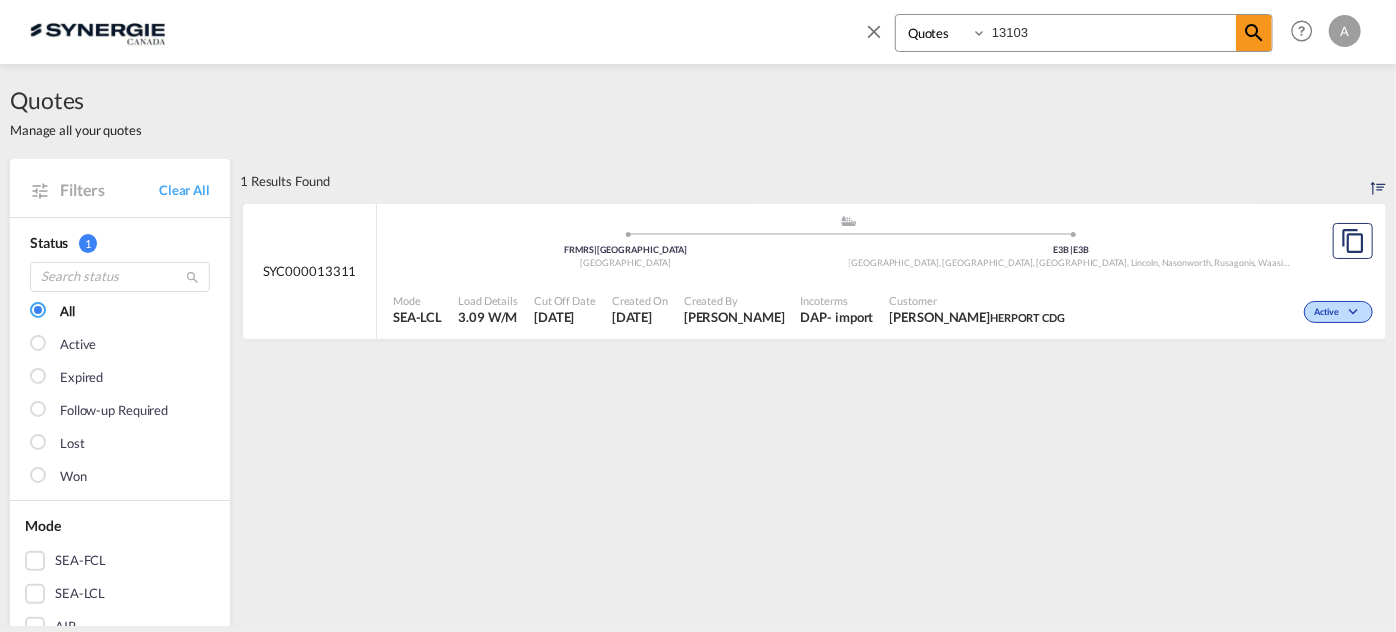 type on "13103" 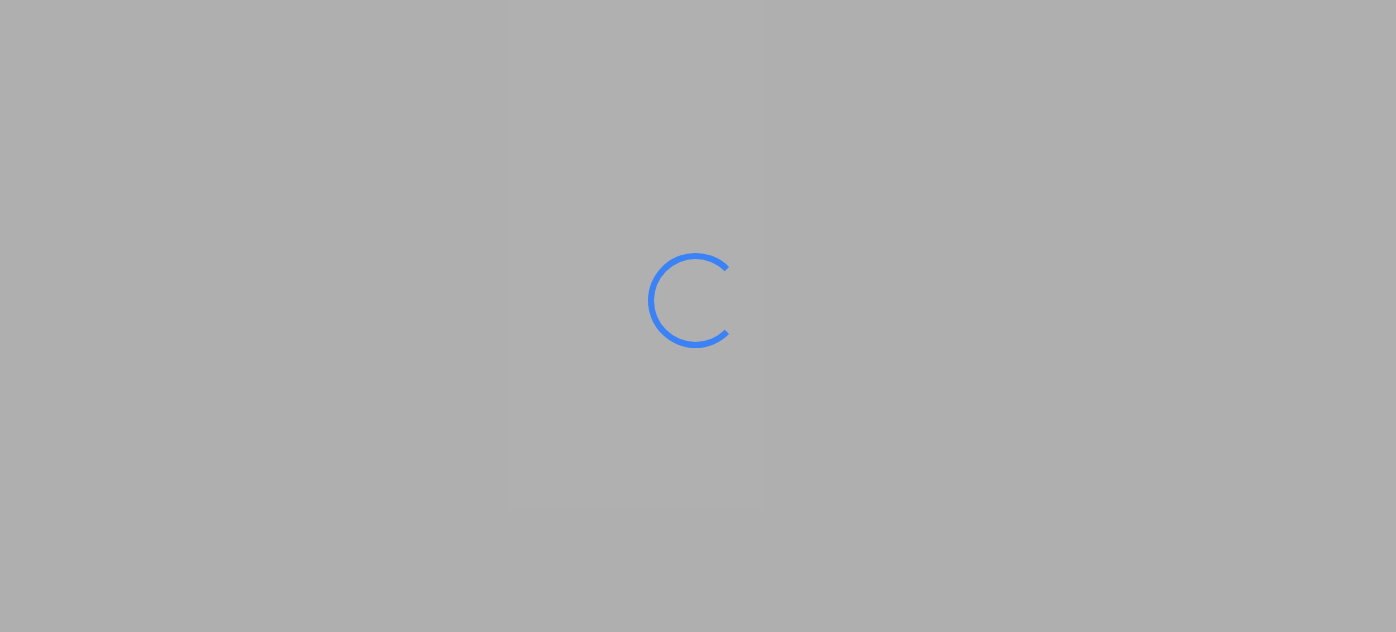 scroll, scrollTop: 0, scrollLeft: 0, axis: both 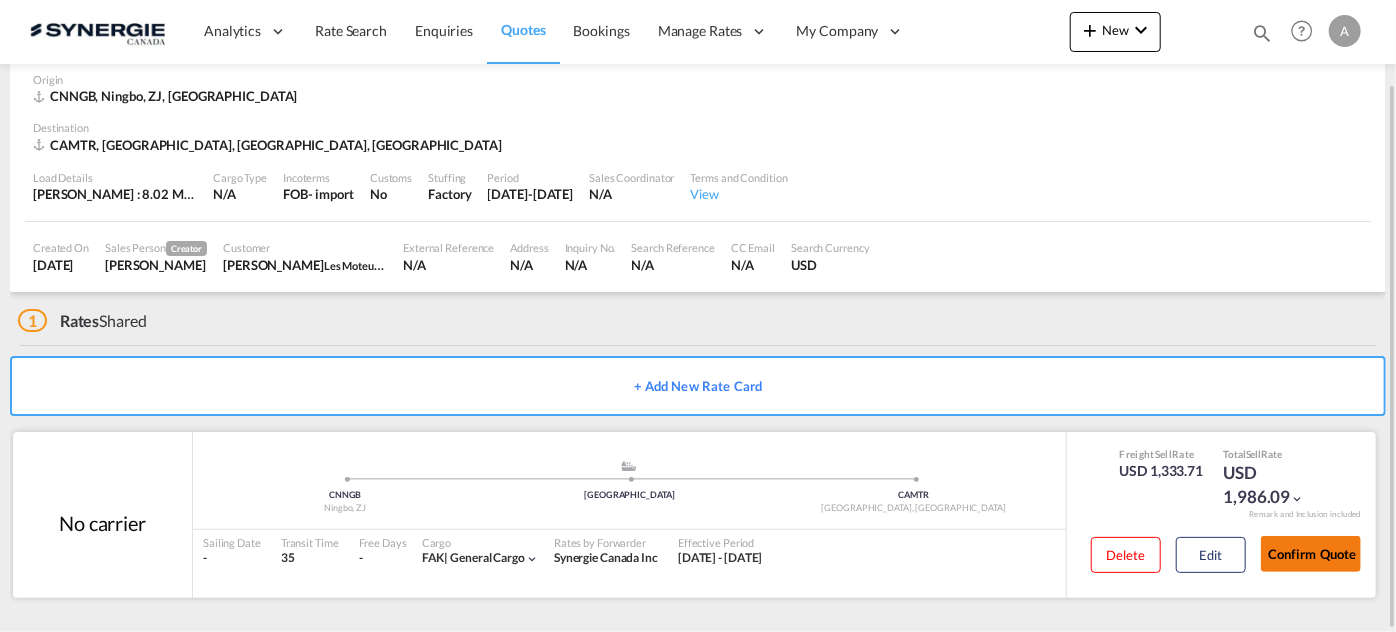 click on "Confirm Quote" at bounding box center (1311, 554) 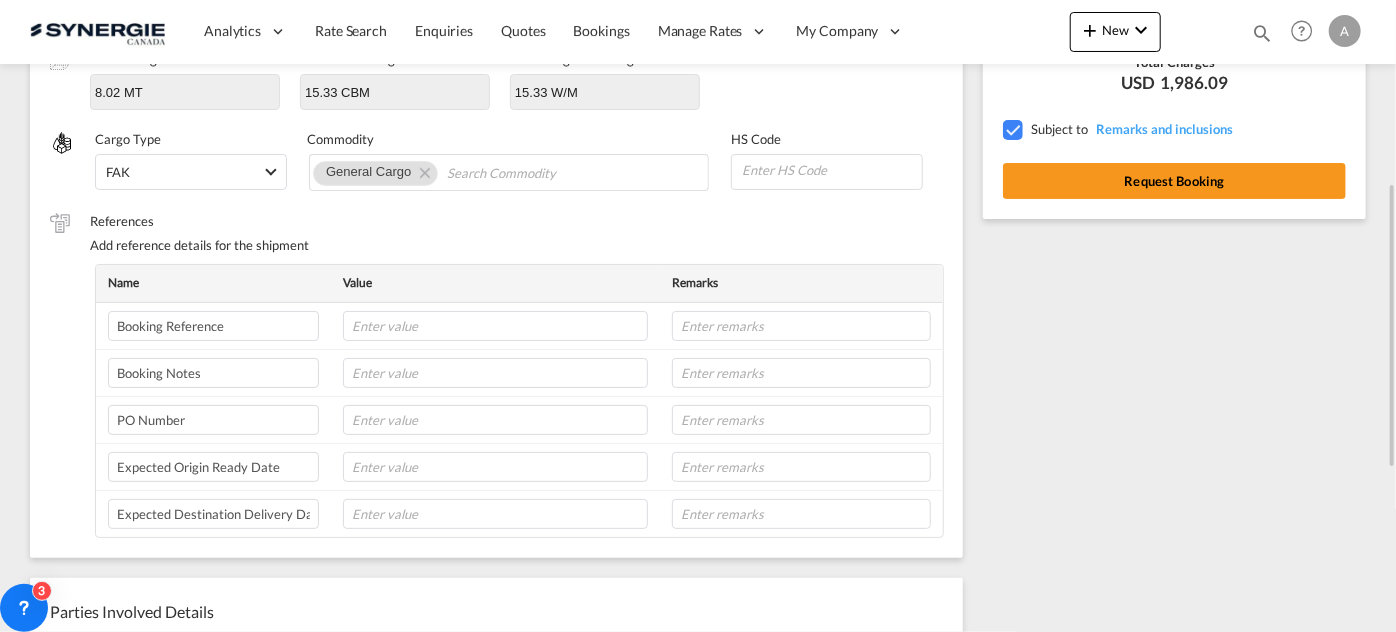scroll, scrollTop: 0, scrollLeft: 0, axis: both 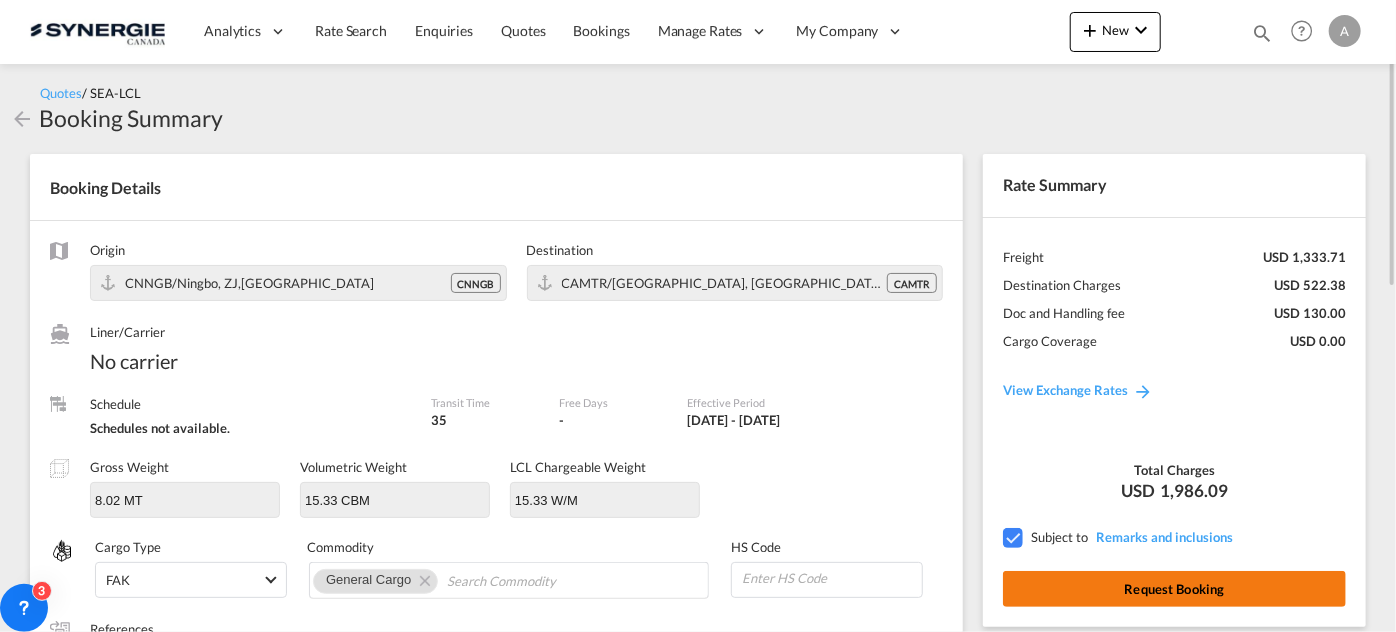click on "Request Booking" at bounding box center (1174, 589) 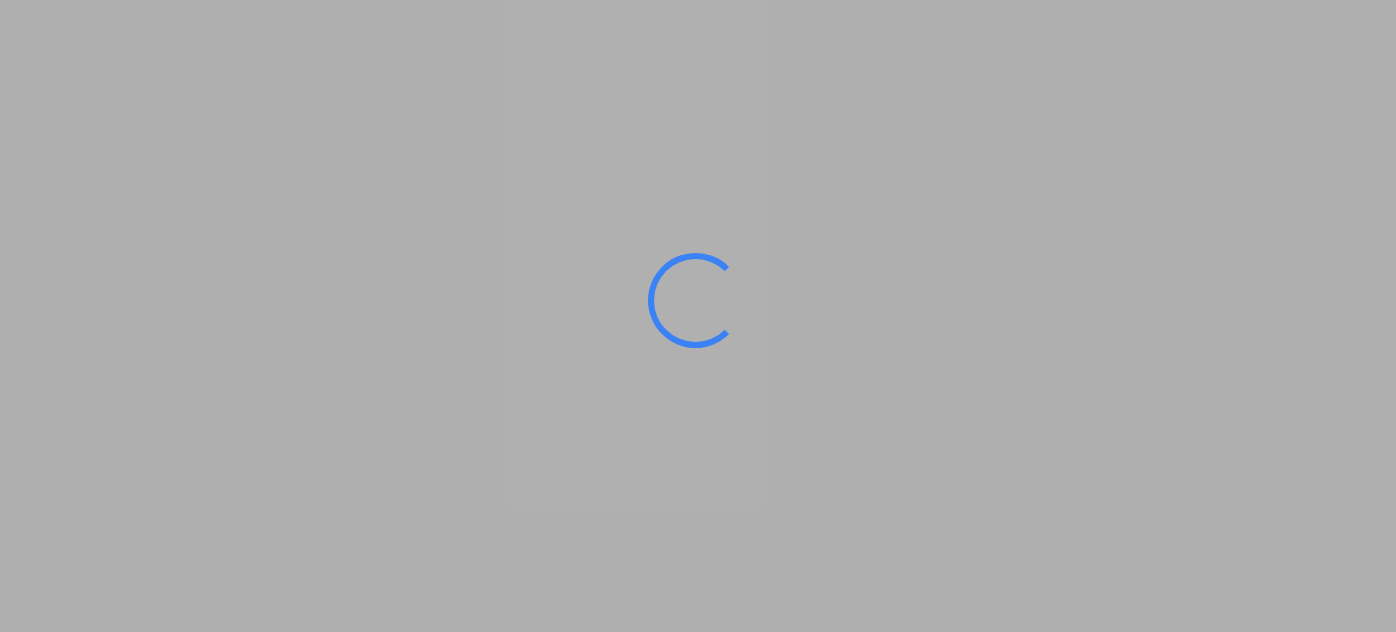 scroll, scrollTop: 0, scrollLeft: 0, axis: both 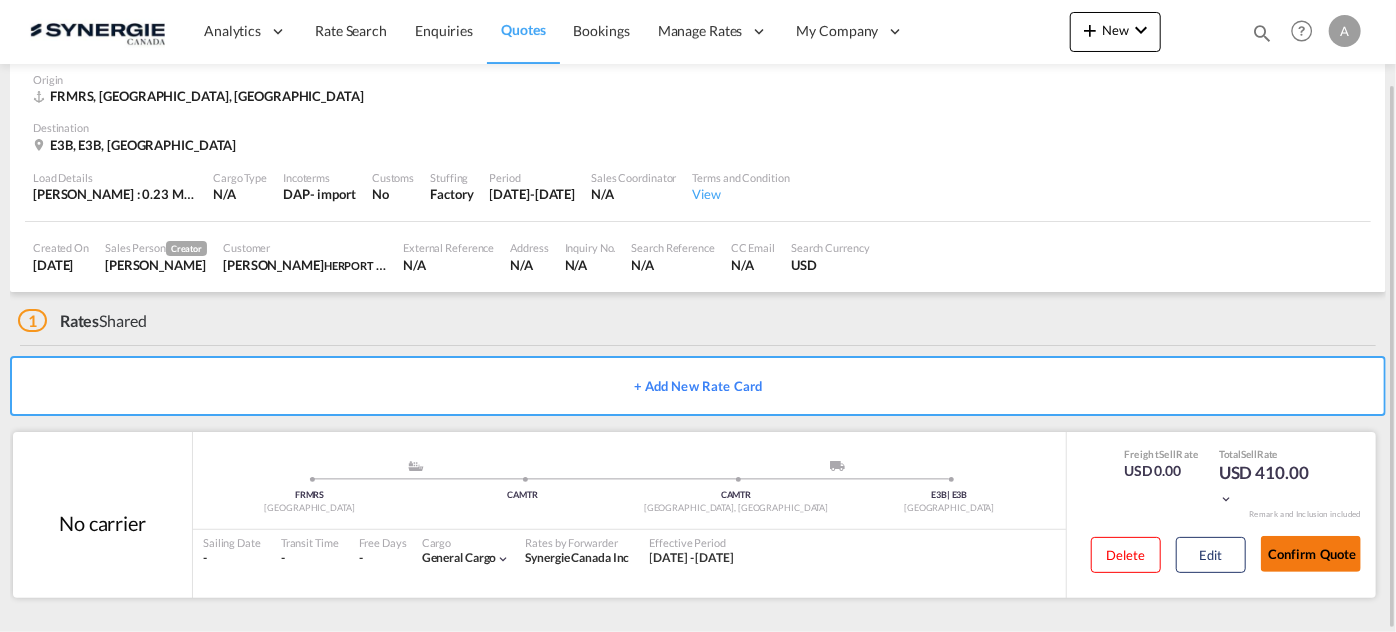 click on "Confirm Quote" at bounding box center [1311, 554] 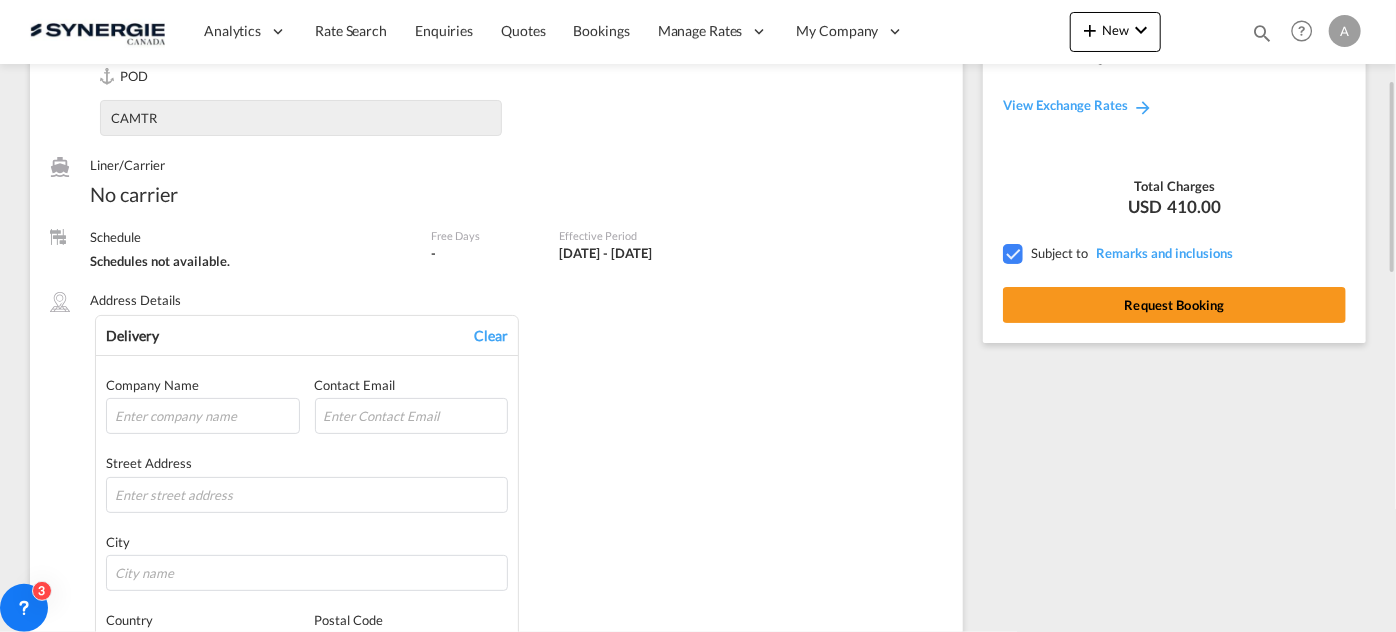 scroll, scrollTop: 0, scrollLeft: 0, axis: both 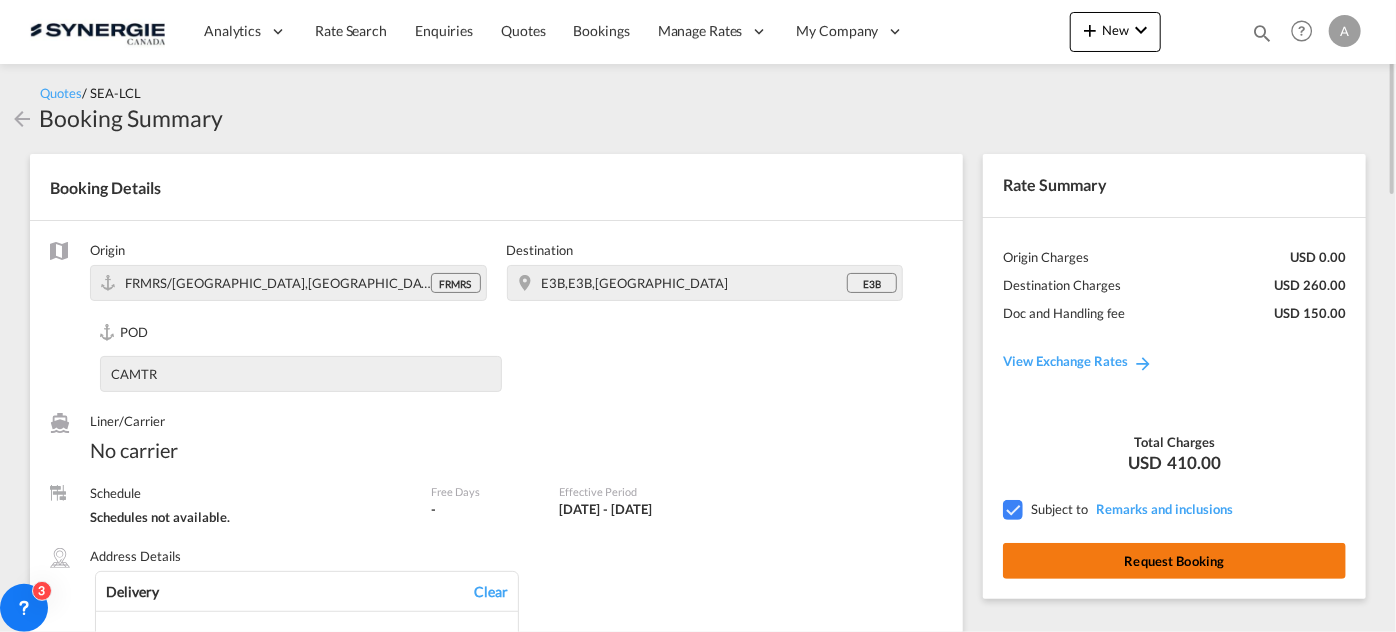 click on "Request Booking" at bounding box center [1174, 561] 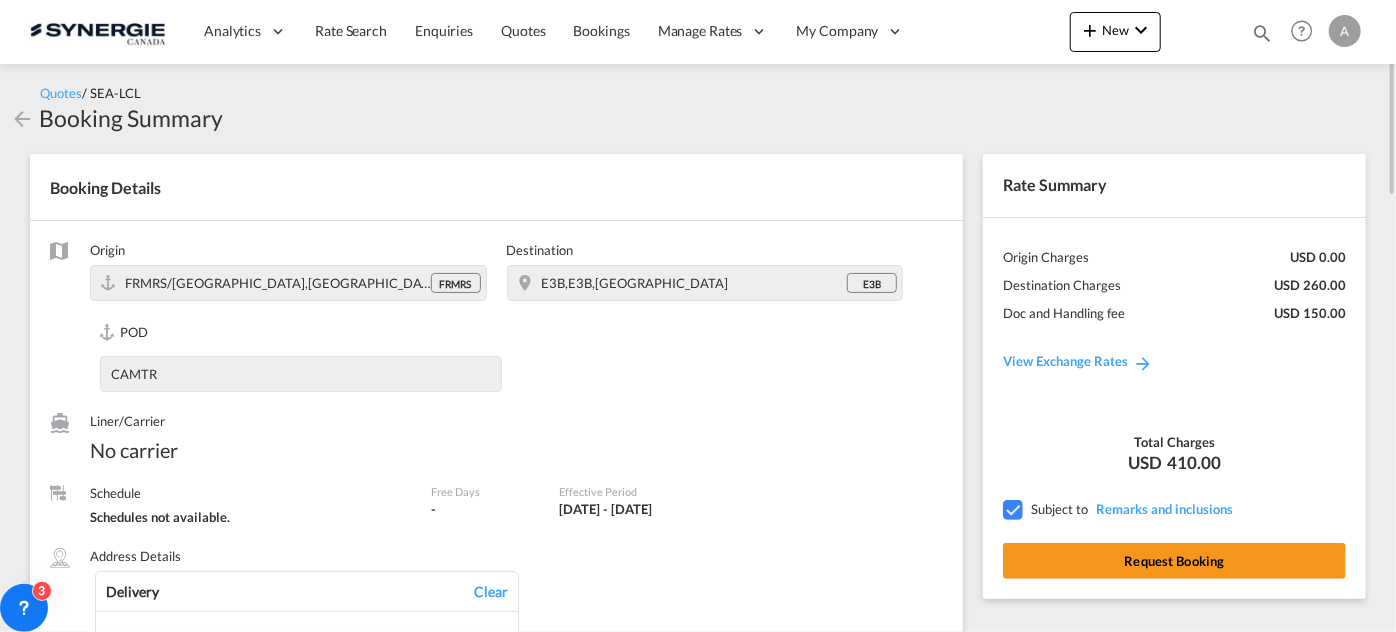 scroll, scrollTop: 931, scrollLeft: 0, axis: vertical 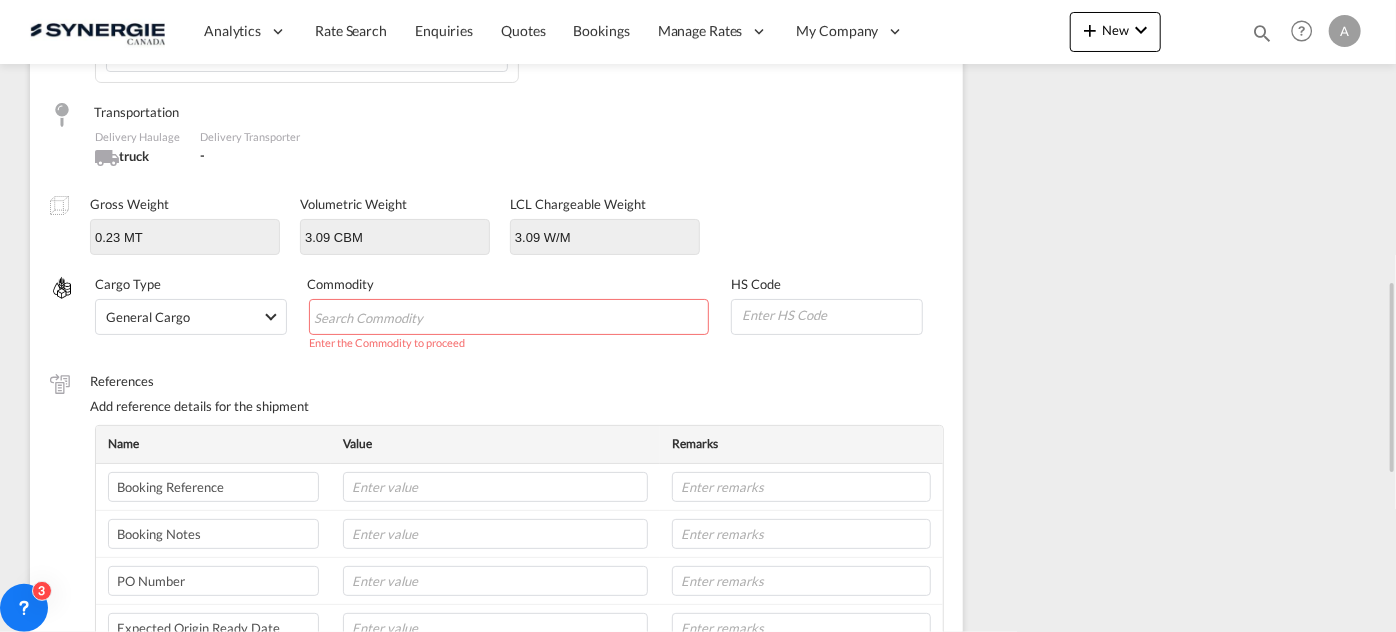 click at bounding box center (405, 318) 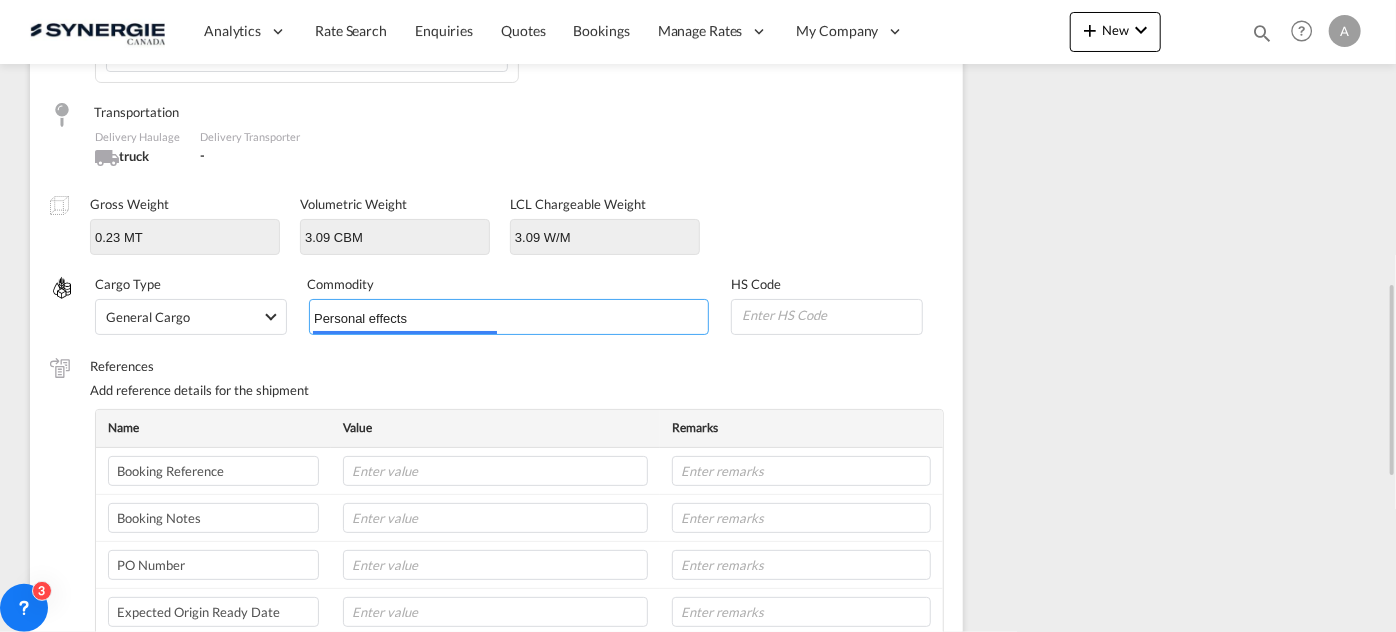 scroll, scrollTop: 749, scrollLeft: 0, axis: vertical 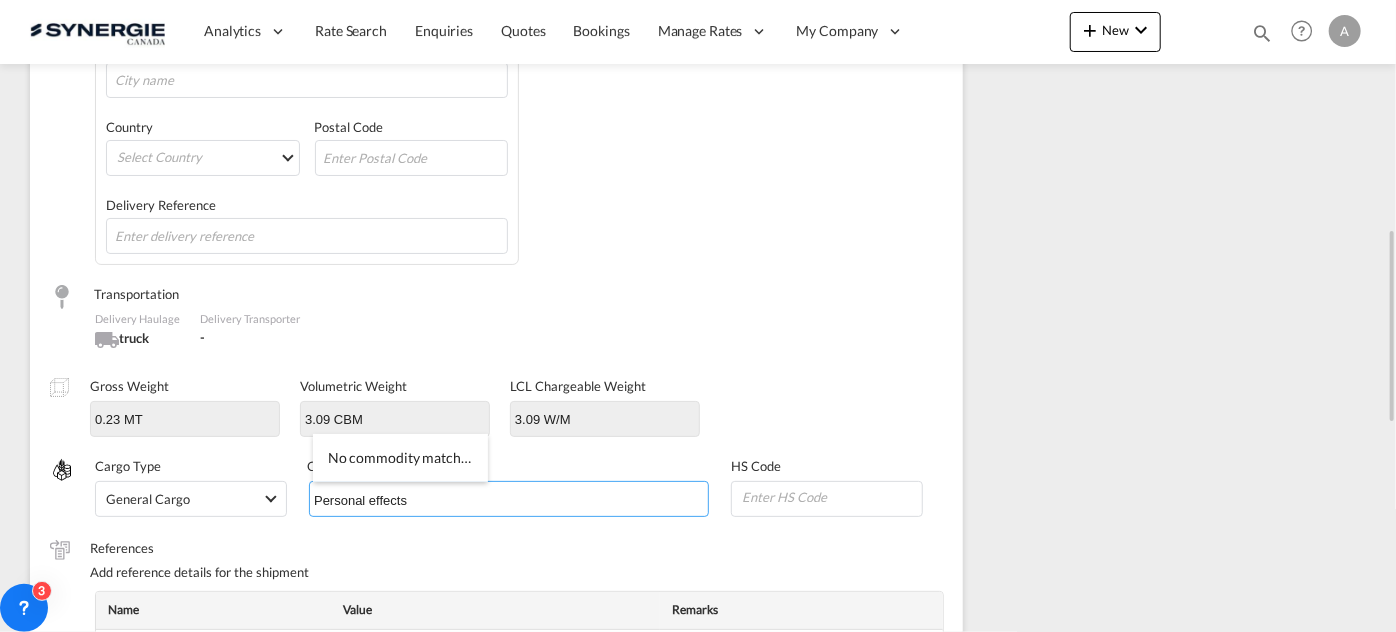 type on "Personal effects" 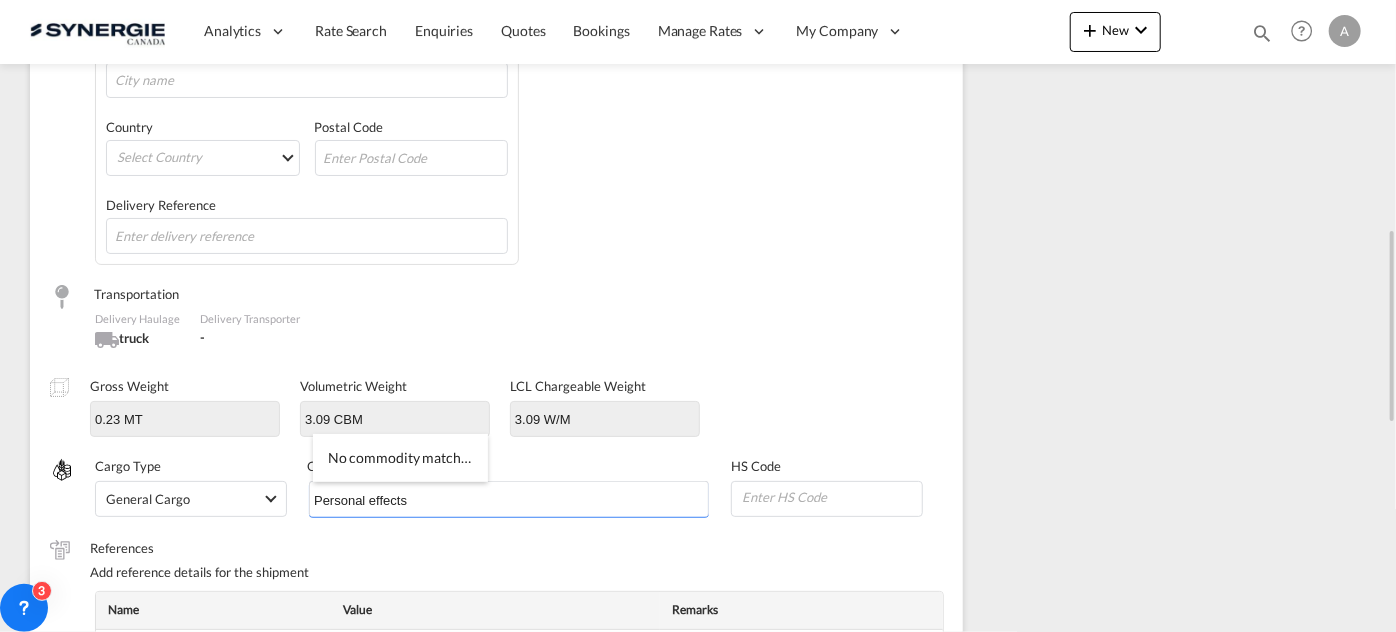 type 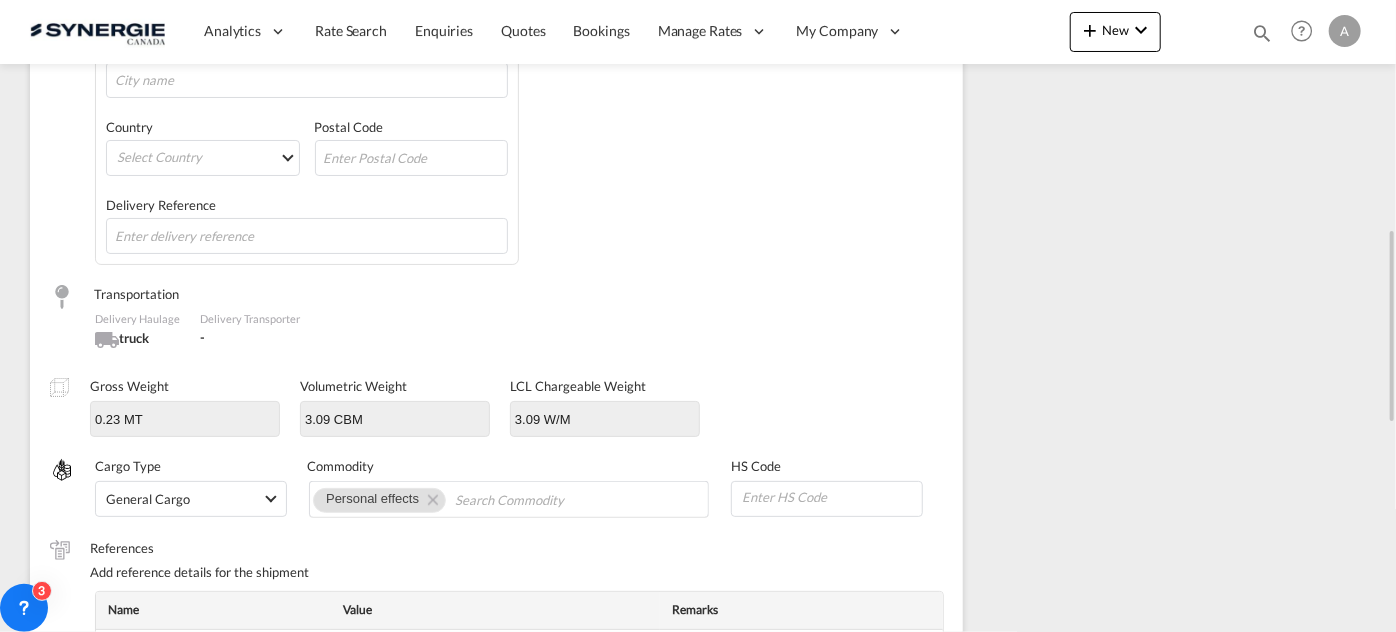 scroll, scrollTop: 386, scrollLeft: 0, axis: vertical 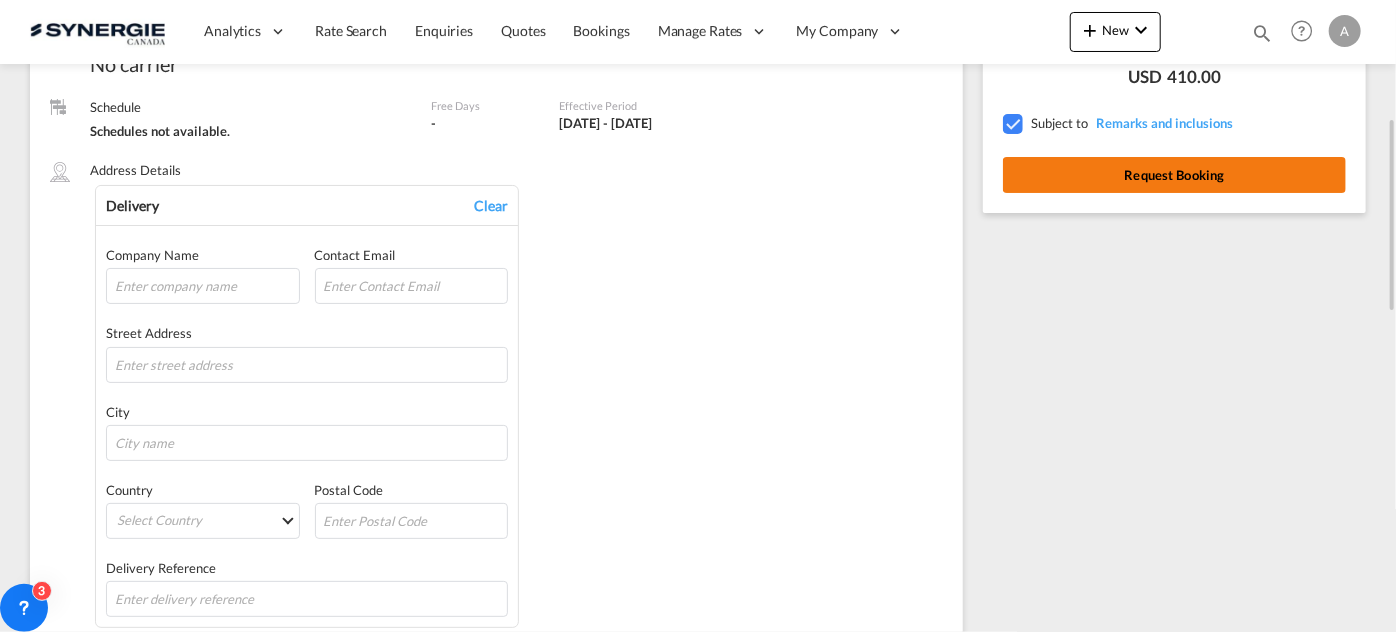 click on "Request Booking" at bounding box center [1174, 175] 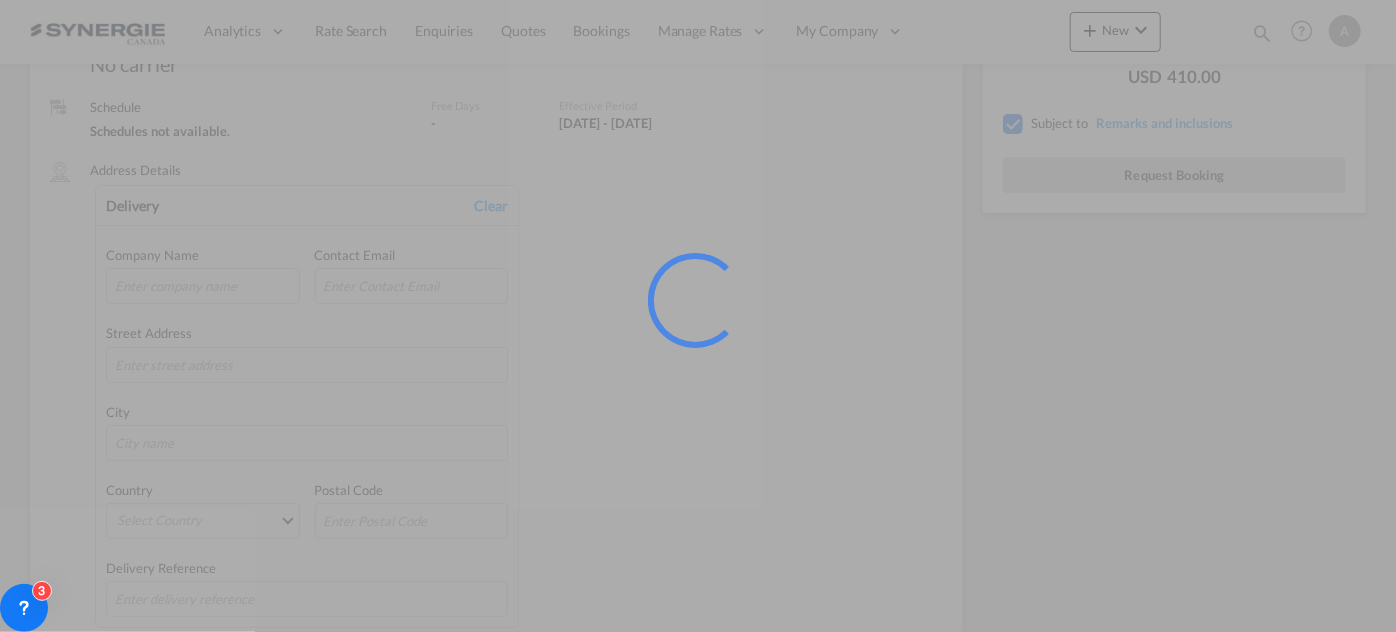 scroll, scrollTop: 0, scrollLeft: 0, axis: both 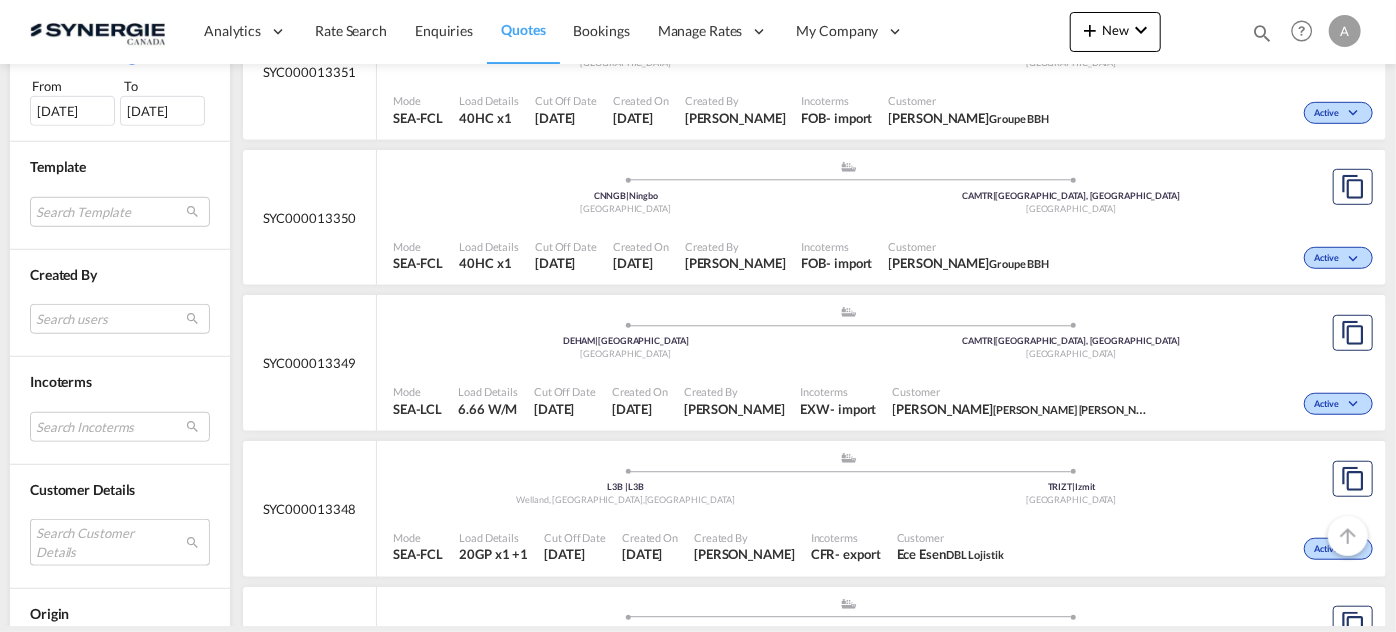 click on "Search Customer Details user name
user [PERSON_NAME] [PERSON_NAME][EMAIL_ADDRESS][DOMAIN_NAME]    | groupe bbh
user ece [PERSON_NAME] [PERSON_NAME][EMAIL_ADDRESS][DOMAIN_NAME]    | dbl lojistik
user [PERSON_NAME]-Parent [EMAIL_ADDRESS][DOMAIN_NAME]    | skeer system
user [PERSON_NAME] Hayley [EMAIL_ADDRESS][DOMAIN_NAME]    | icat logistics
user [PERSON_NAME] [PERSON_NAME][EMAIL_ADDRESS][PERSON_NAME][DOMAIN_NAME]    | cotransa group
user [PERSON_NAME] [PERSON_NAME][EMAIL_ADDRESS][DOMAIN_NAME]    | mico logistics
user agoble Fabrice [EMAIL_ADDRESS][PERSON_NAME][DOMAIN_NAME]    | kb rail canada inc
user [PERSON_NAME] [EMAIL_ADDRESS][DOMAIN_NAME]    | geroquip
user [PERSON_NAME] . [EMAIL_ADDRESS][DOMAIN_NAME]    | logenix logistics india pvt lt
user [PERSON_NAME] . [EMAIL_ADDRESS][DOMAIN_NAME]    | figwal
user [PERSON_NAME] [PERSON_NAME][EMAIL_ADDRESS][DOMAIN_NAME]    | everokgroup int'l forwarding co.,ltd.ningbo branch
user anup Petey [EMAIL_ADDRESS][DOMAIN_NAME]    | integrated service solutions
user [PERSON_NAME] [PERSON_NAME][EMAIL_ADDRESS][PERSON_NAME][DOMAIN_NAME]    | astracon
user [PERSON_NAME]
user" at bounding box center [120, 542] 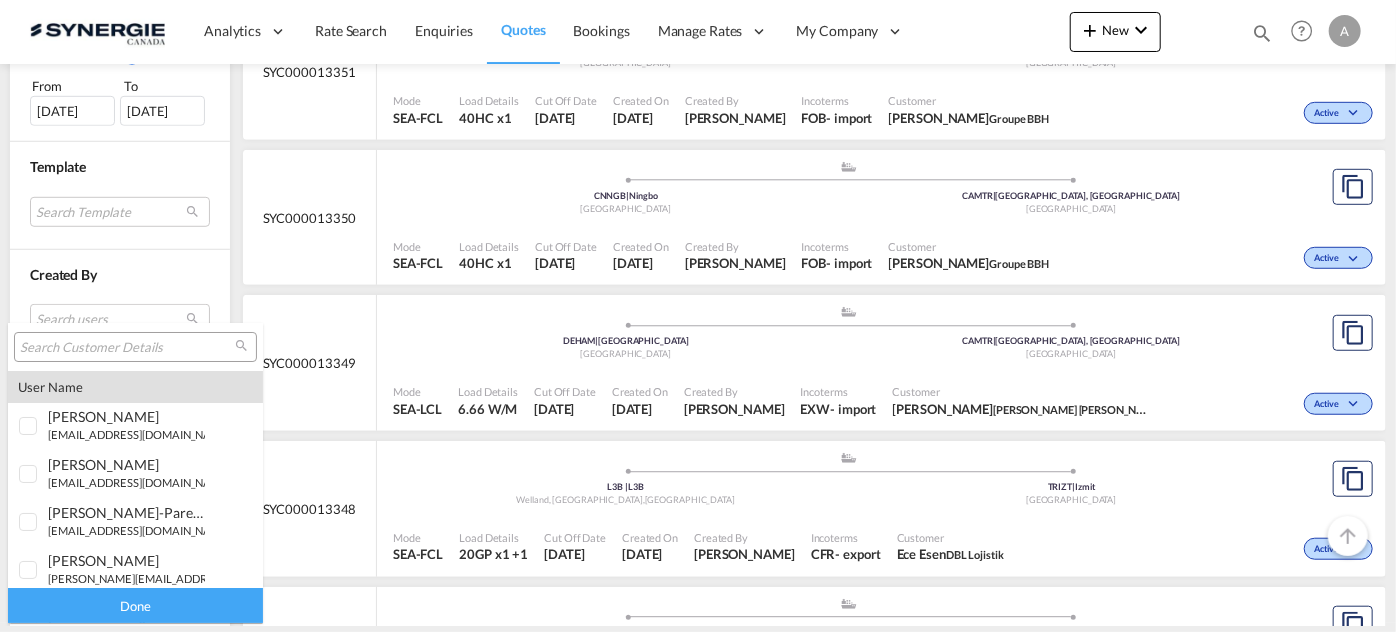 click at bounding box center [127, 348] 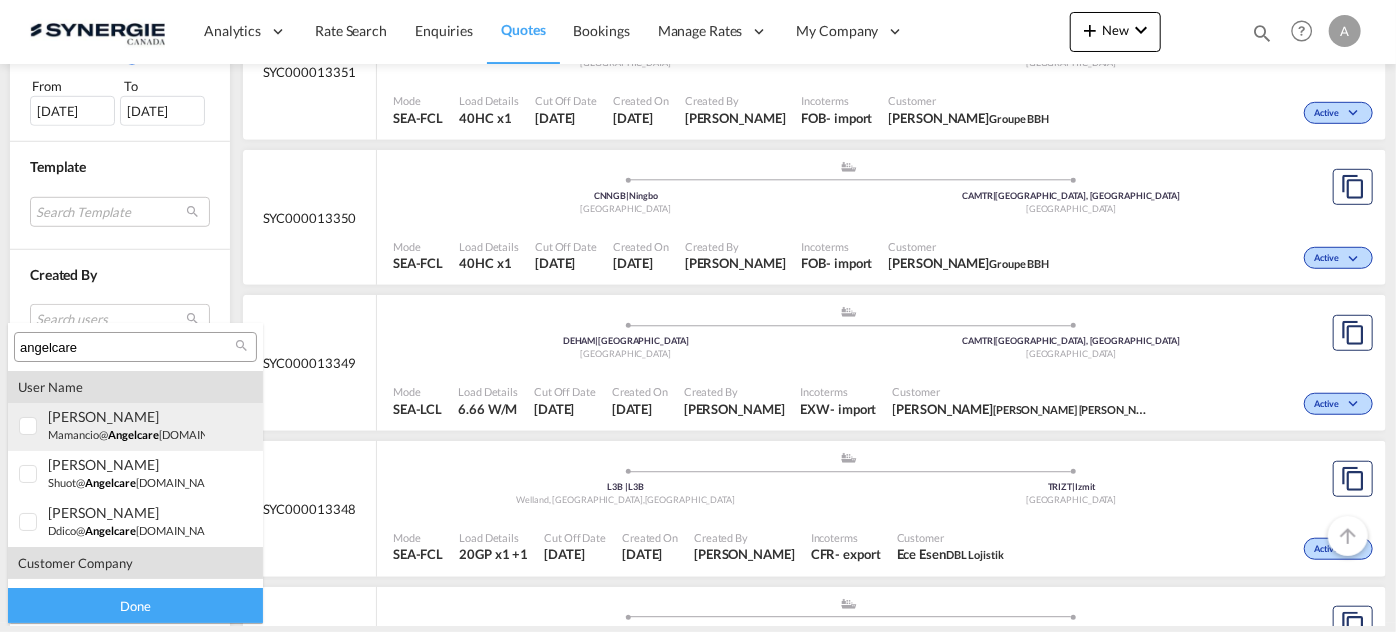 scroll, scrollTop: 135, scrollLeft: 0, axis: vertical 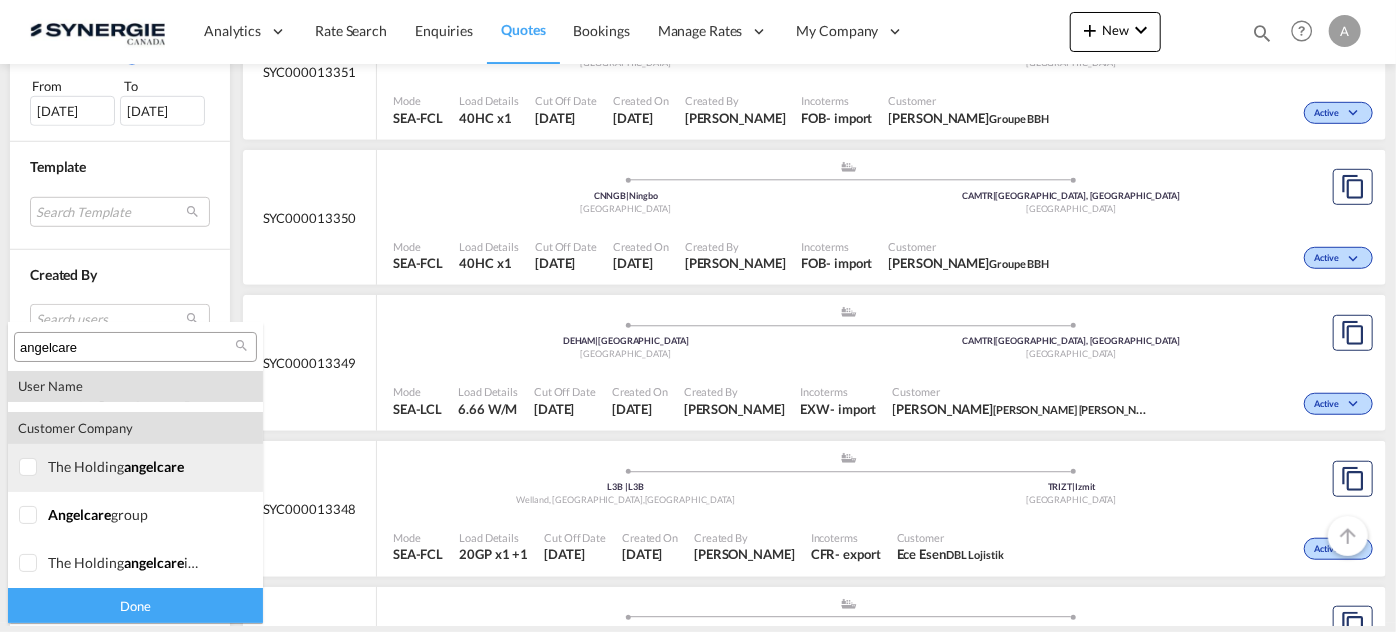 type on "angelcare" 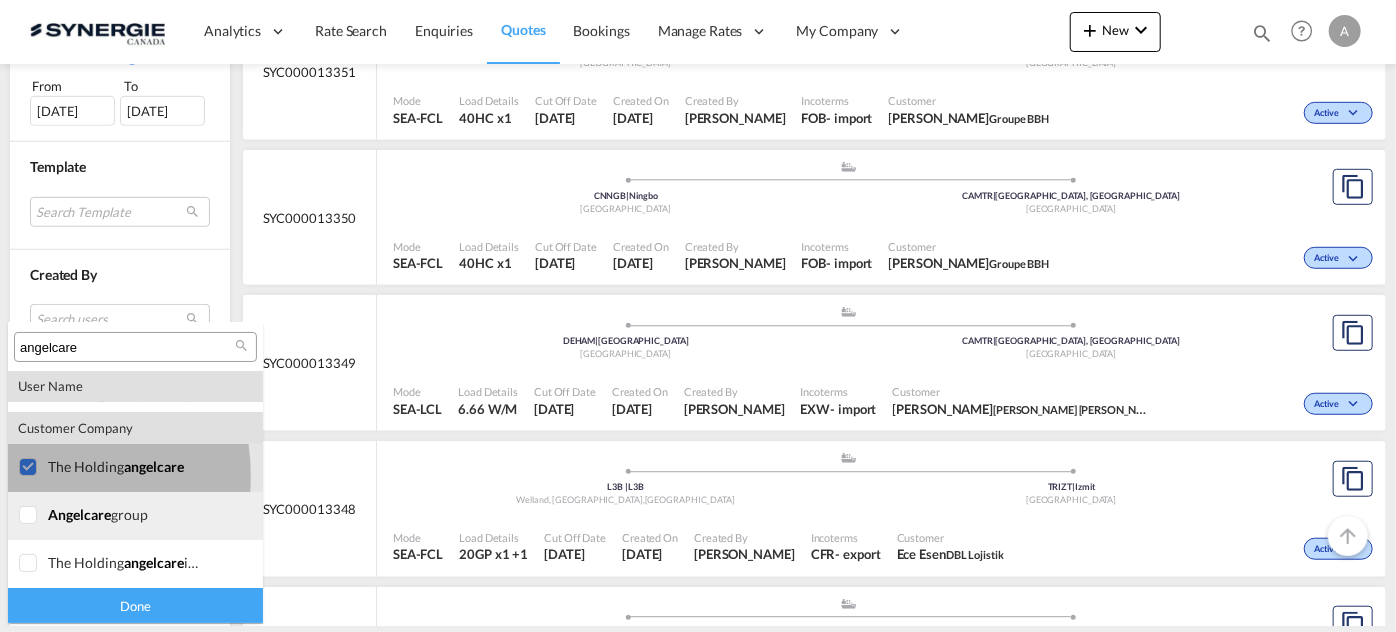 click at bounding box center (29, 516) 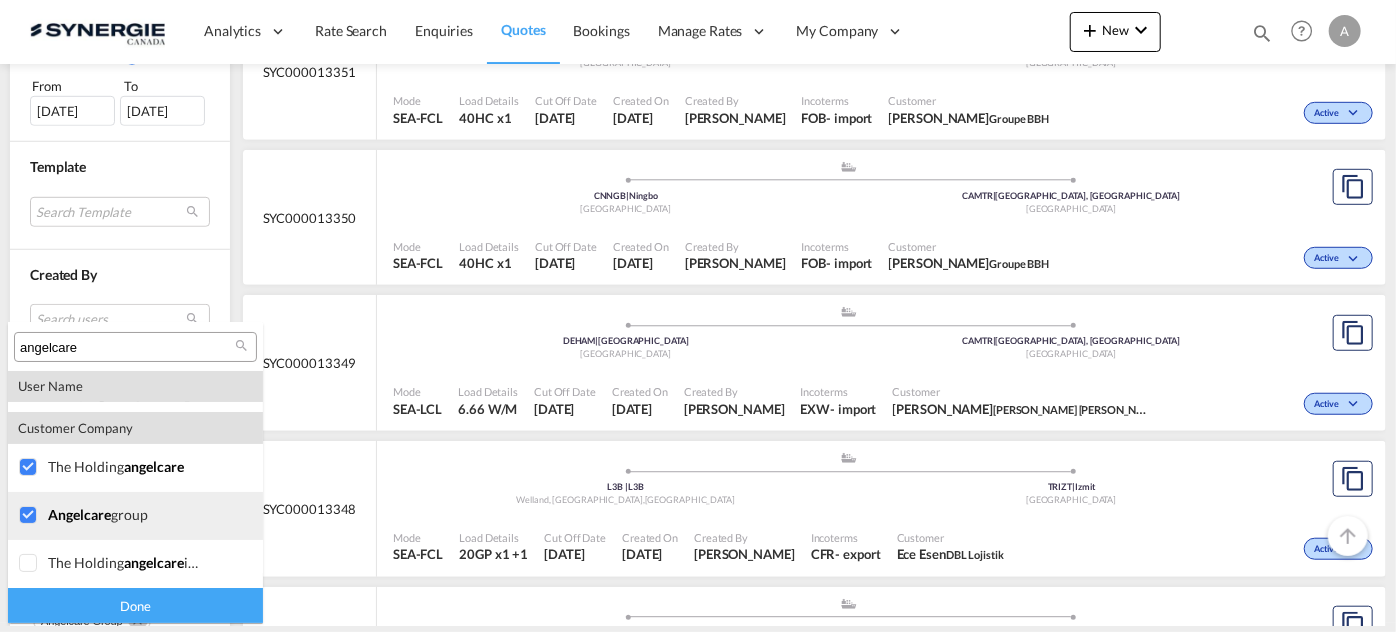 click at bounding box center (29, 516) 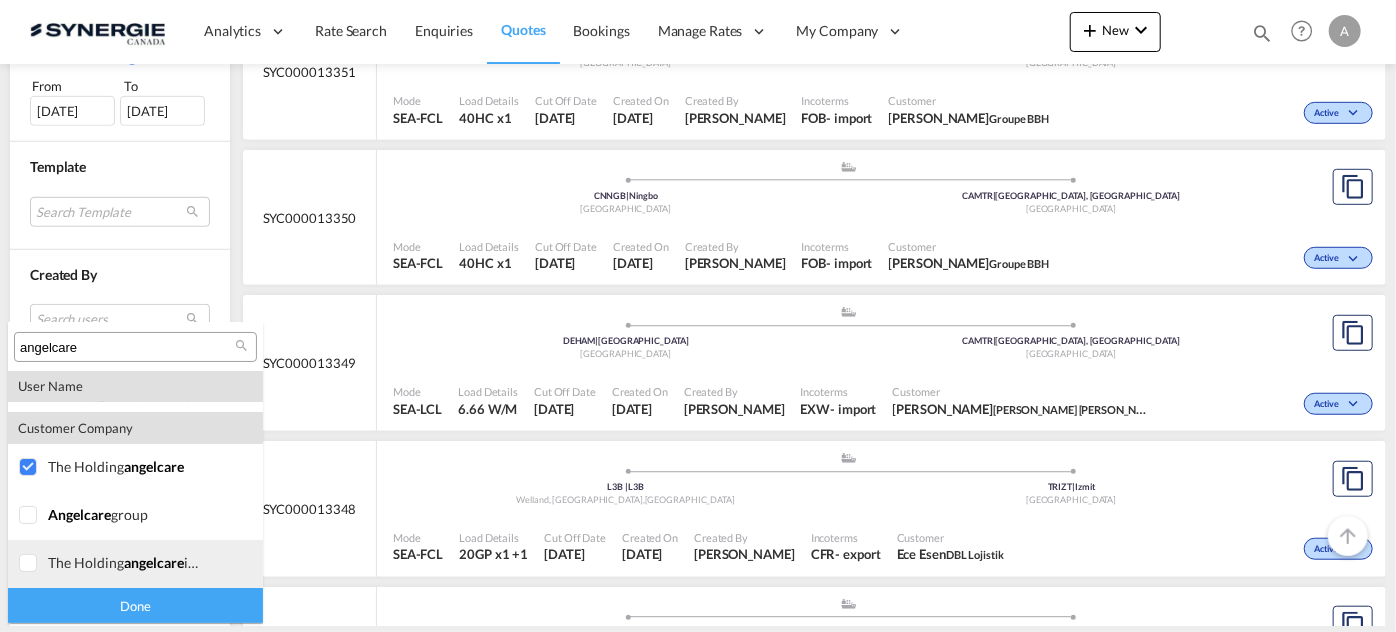 click at bounding box center (29, 564) 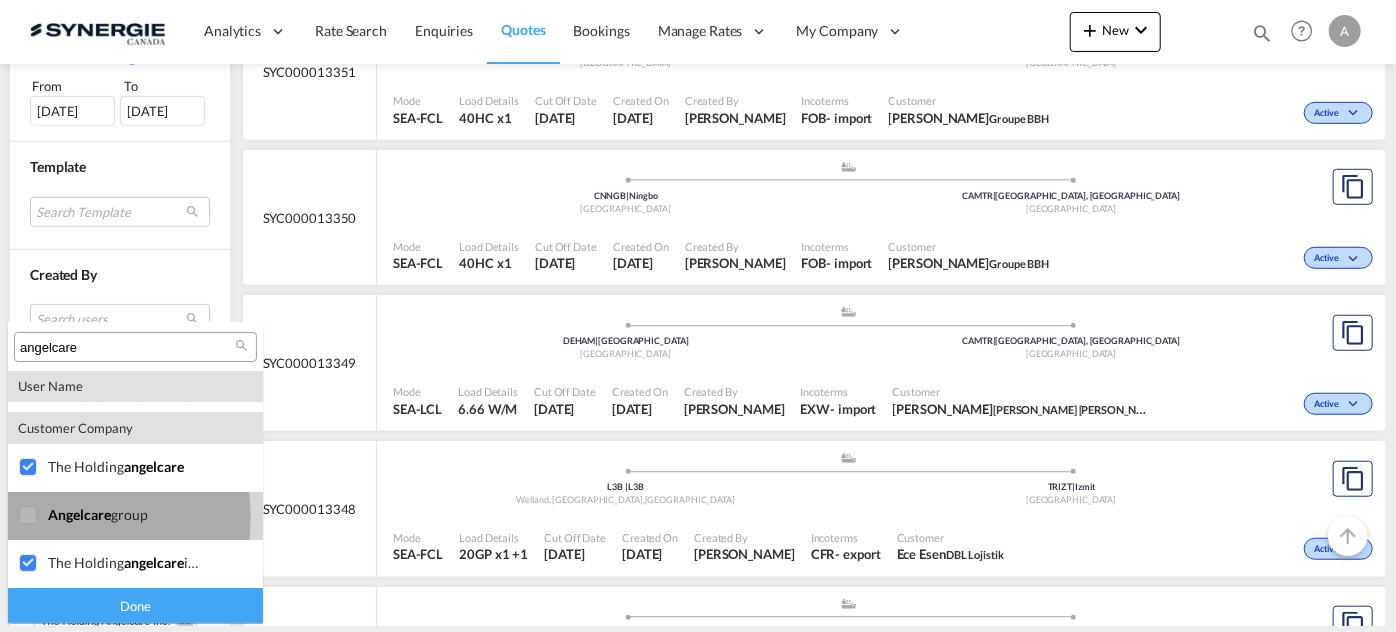 click at bounding box center (29, 516) 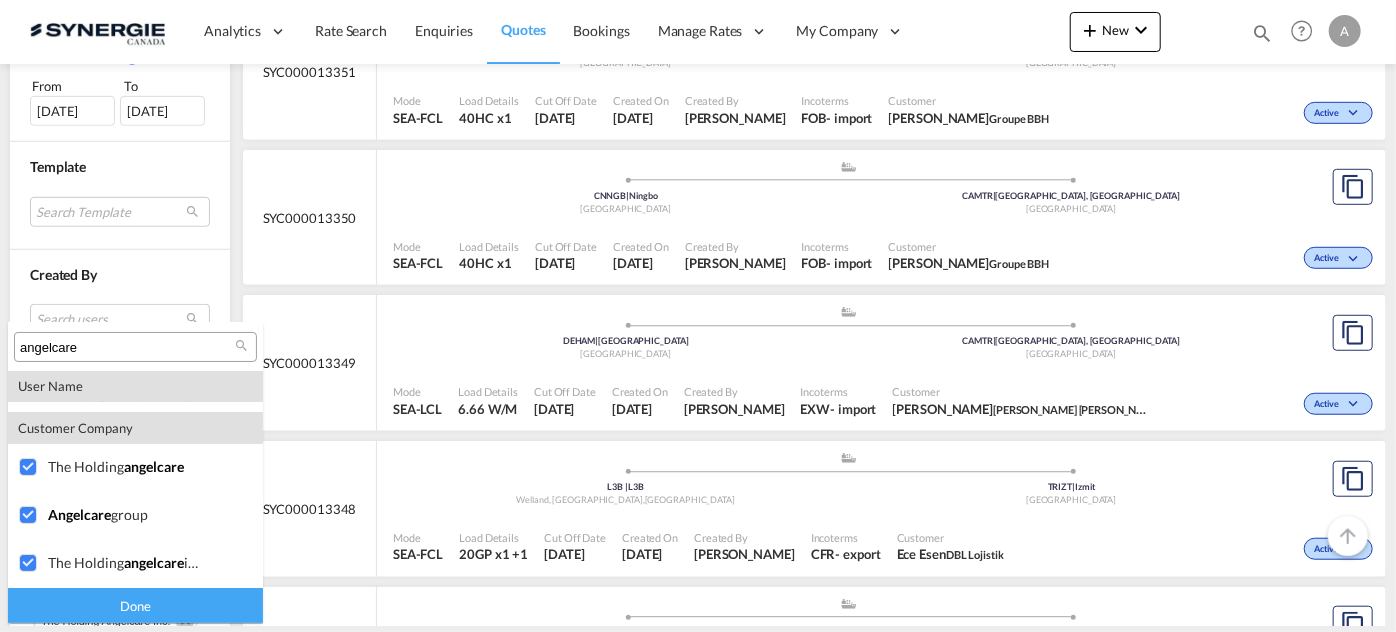 click on "Done" at bounding box center (135, 605) 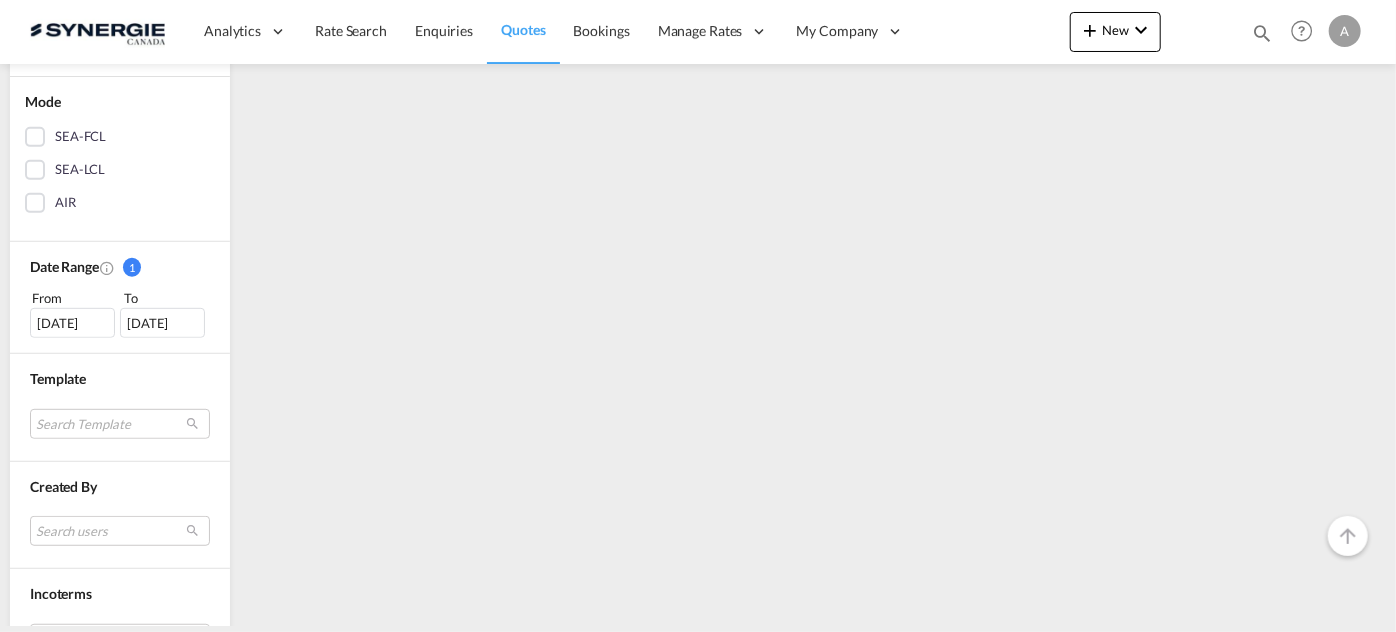 scroll, scrollTop: 454, scrollLeft: 0, axis: vertical 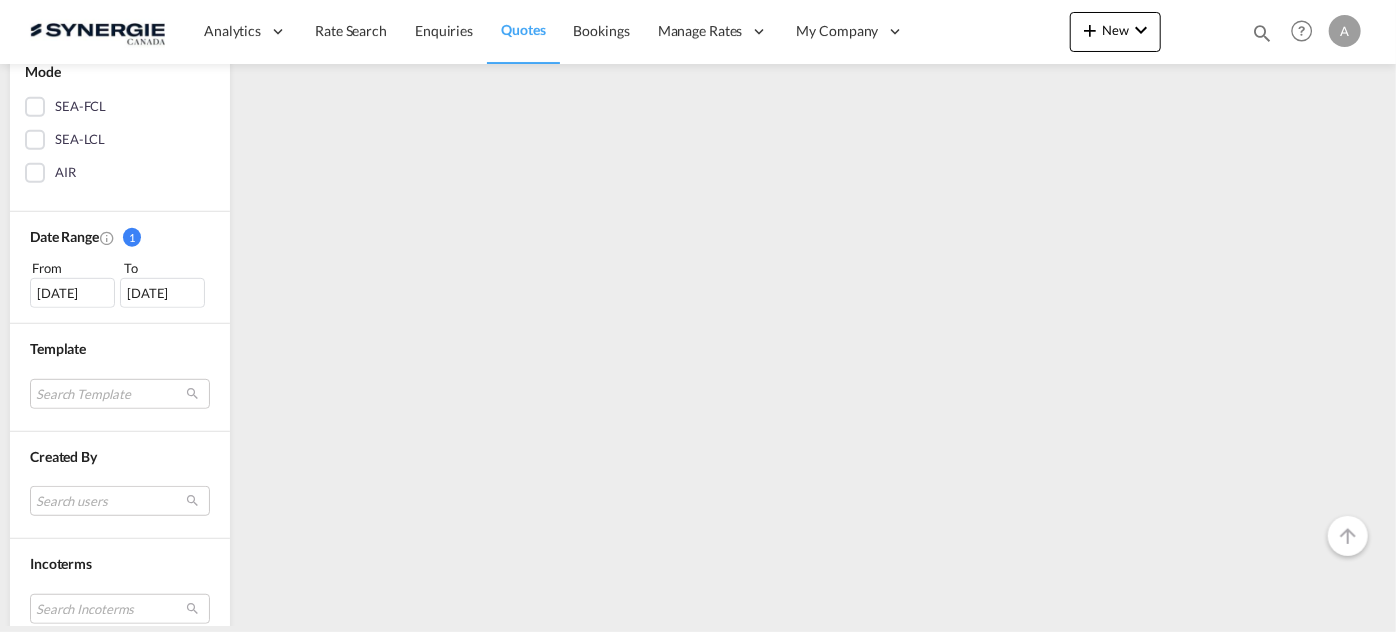 click on "17 Jun 2025" at bounding box center [72, 293] 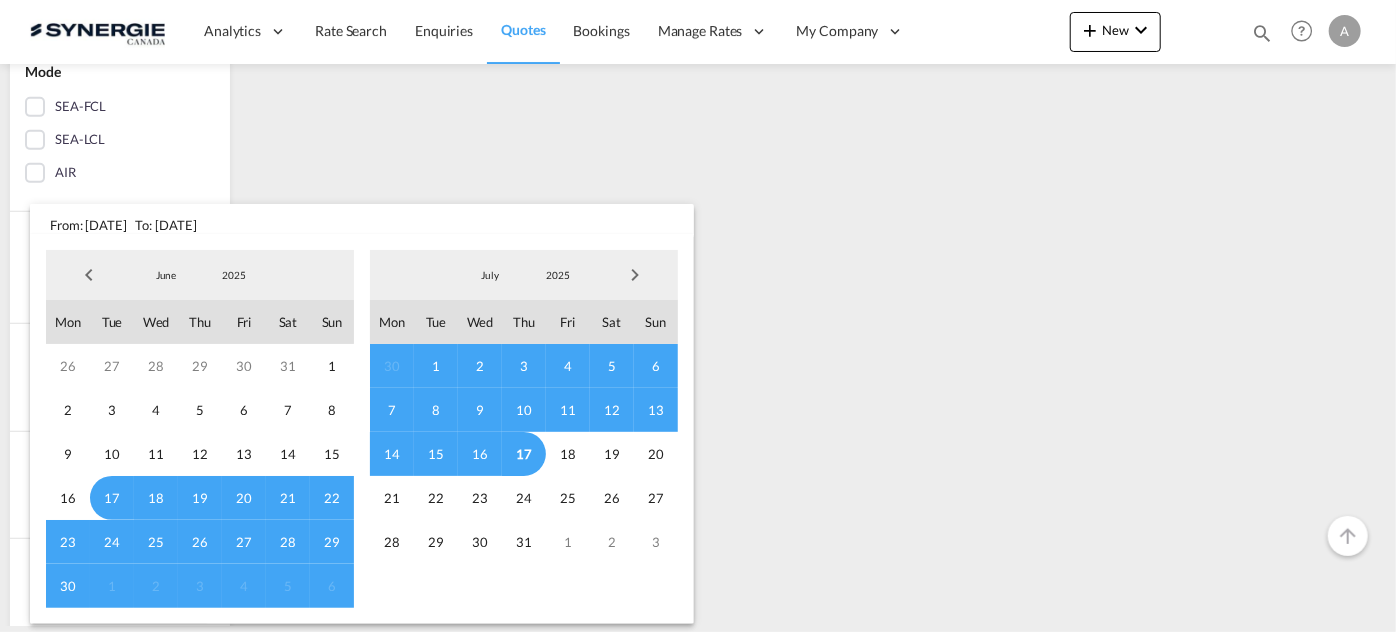 click on "2025" at bounding box center (234, 275) 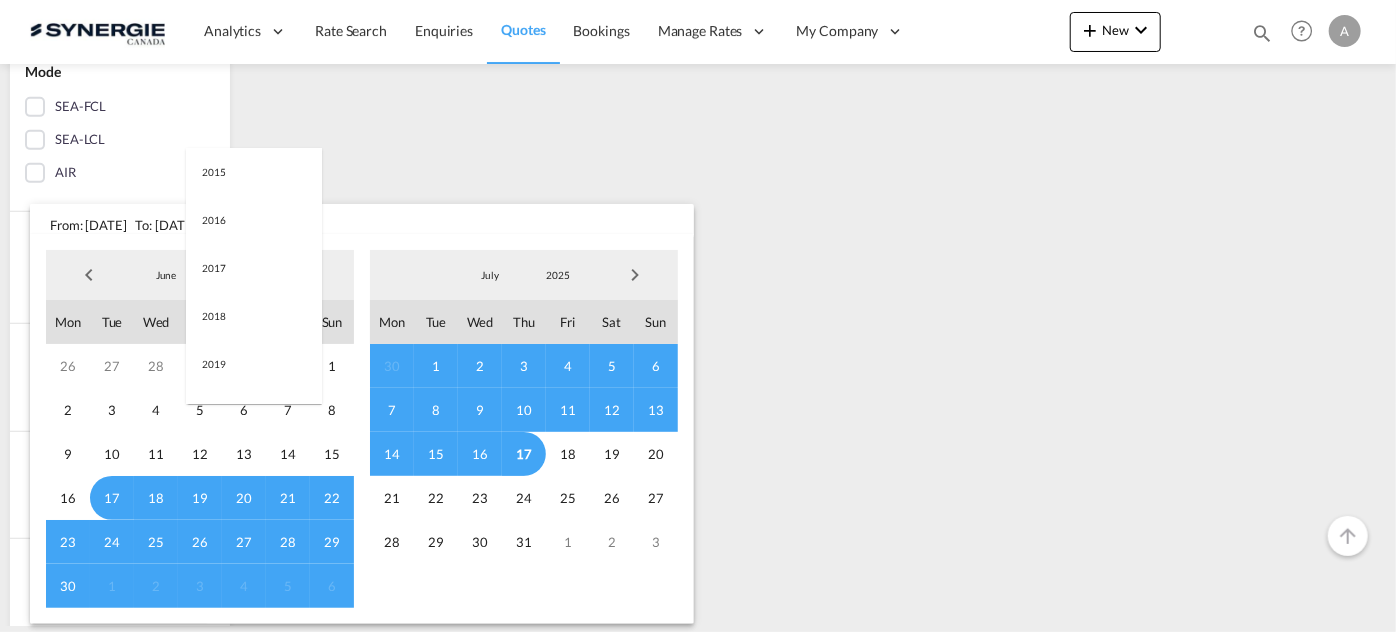scroll, scrollTop: 376, scrollLeft: 0, axis: vertical 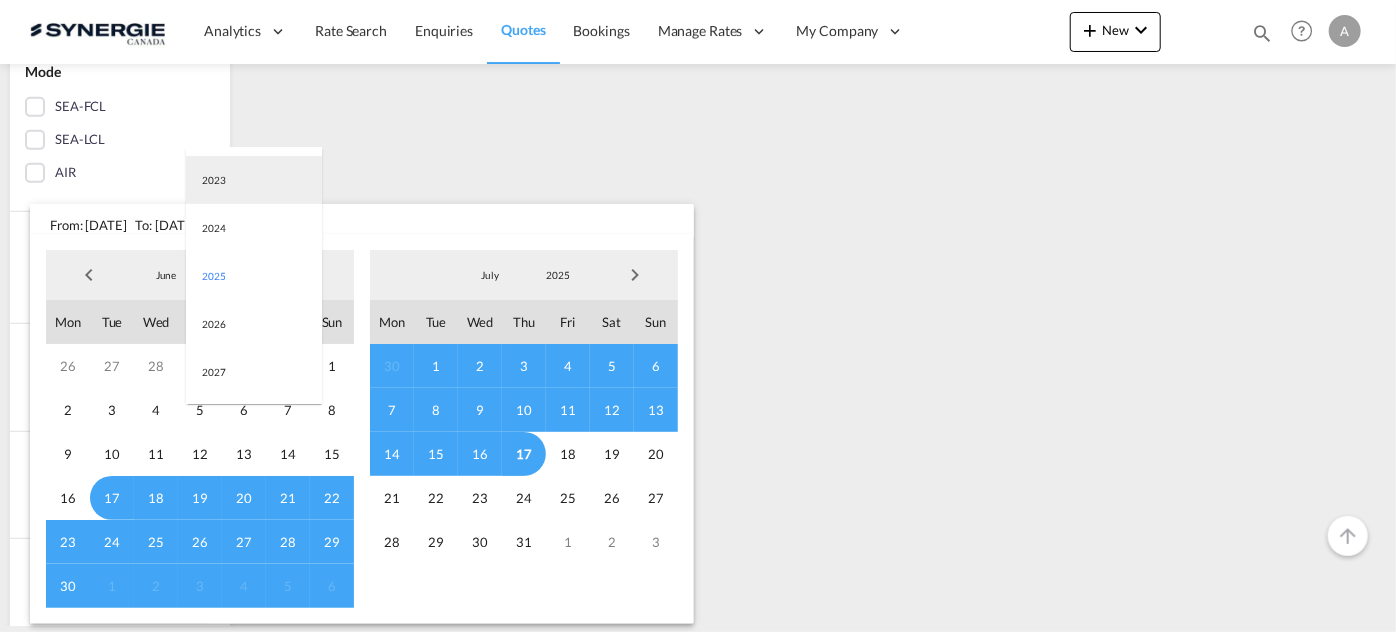 click on "2023" at bounding box center (254, 180) 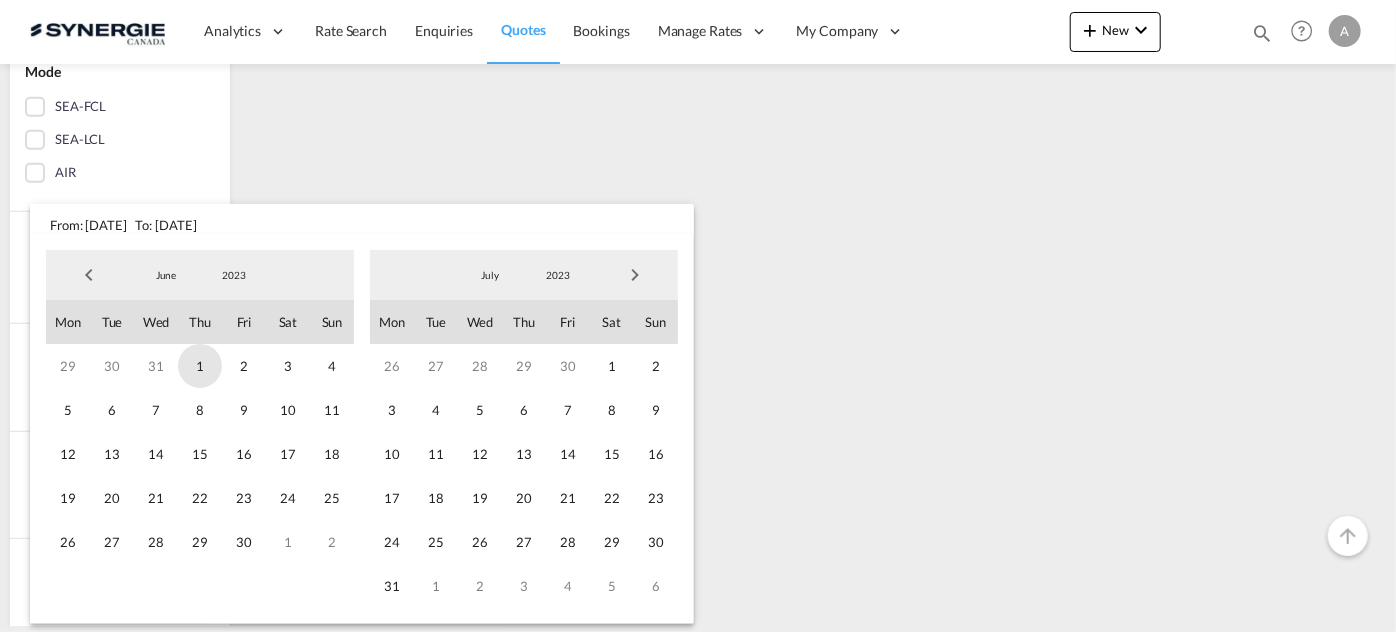 click on "1" at bounding box center (200, 366) 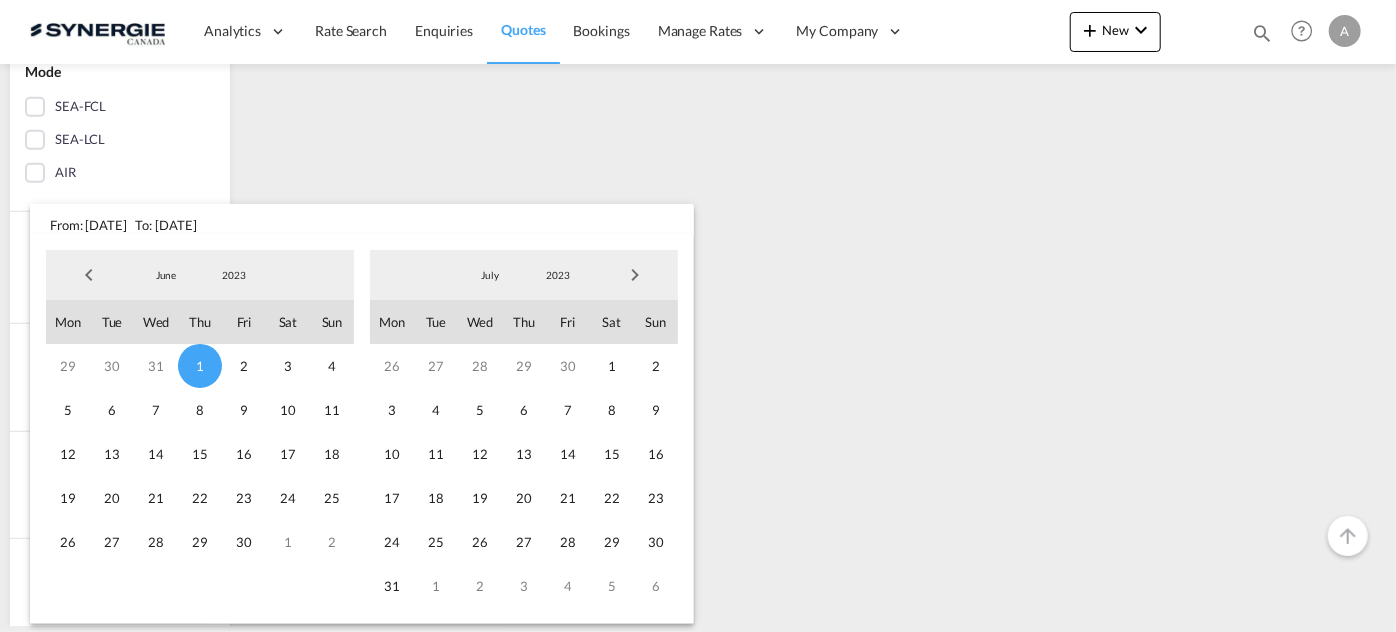 drag, startPoint x: 562, startPoint y: 278, endPoint x: 563, endPoint y: 266, distance: 12.0415945 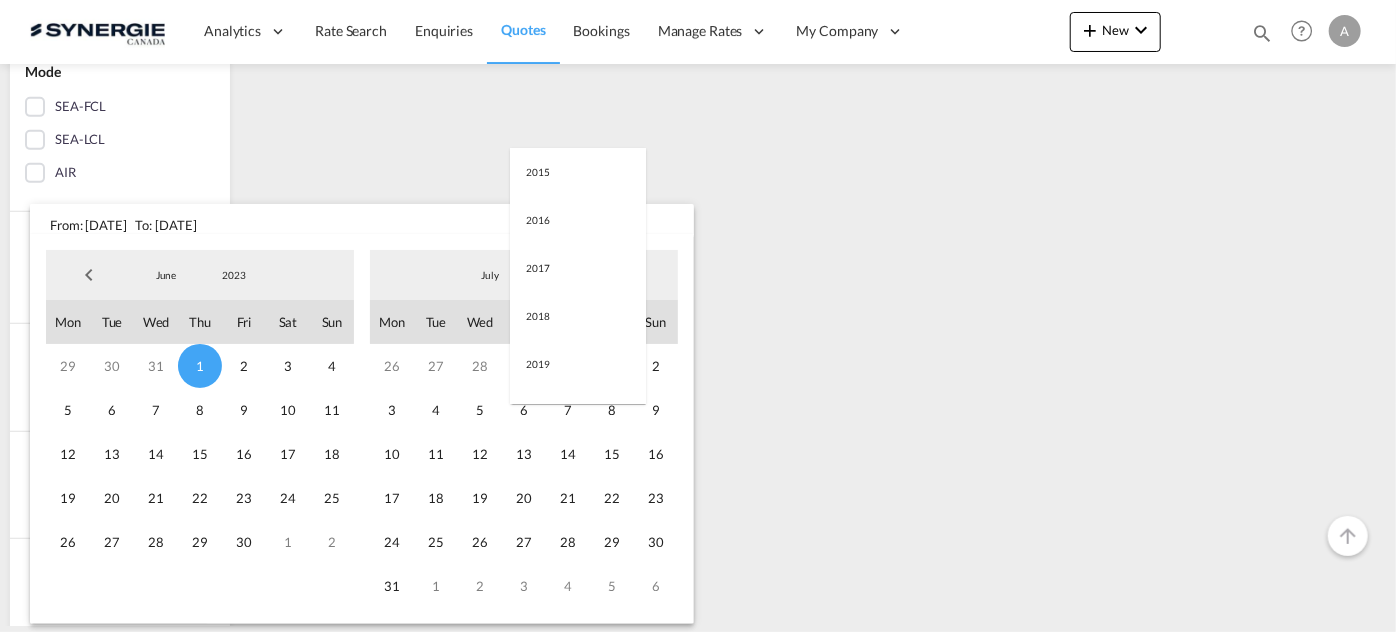 scroll, scrollTop: 280, scrollLeft: 0, axis: vertical 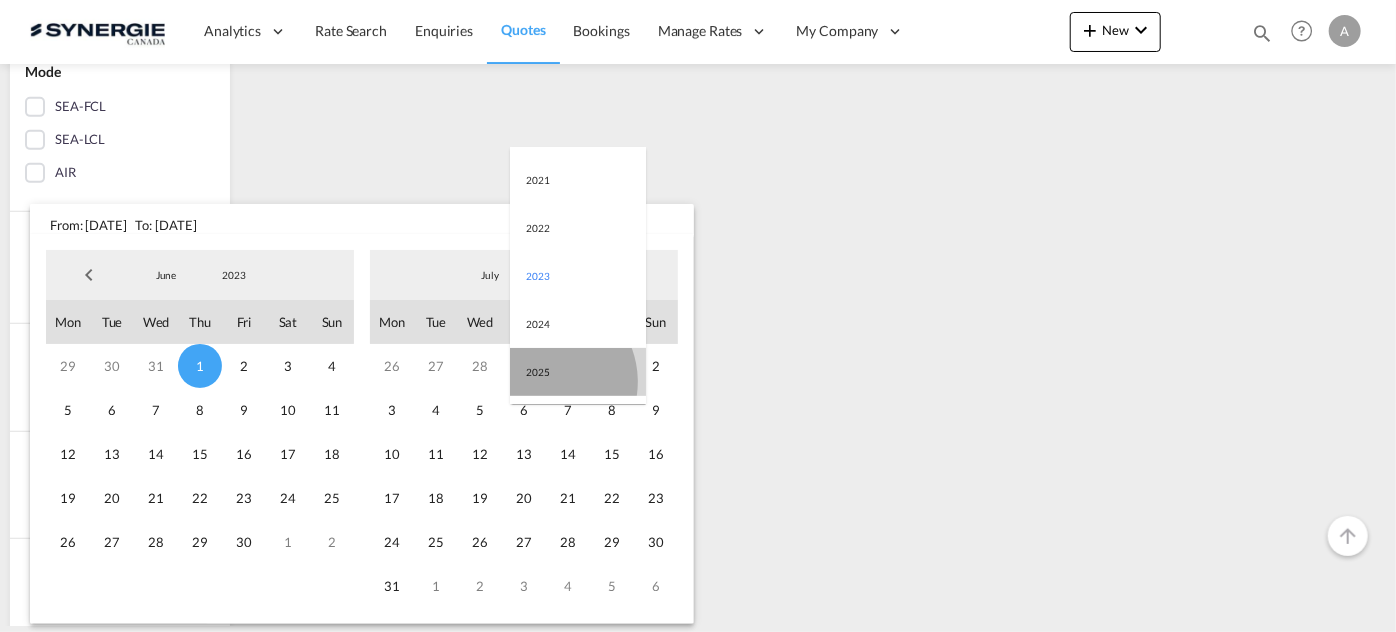 click on "2025" at bounding box center (578, 372) 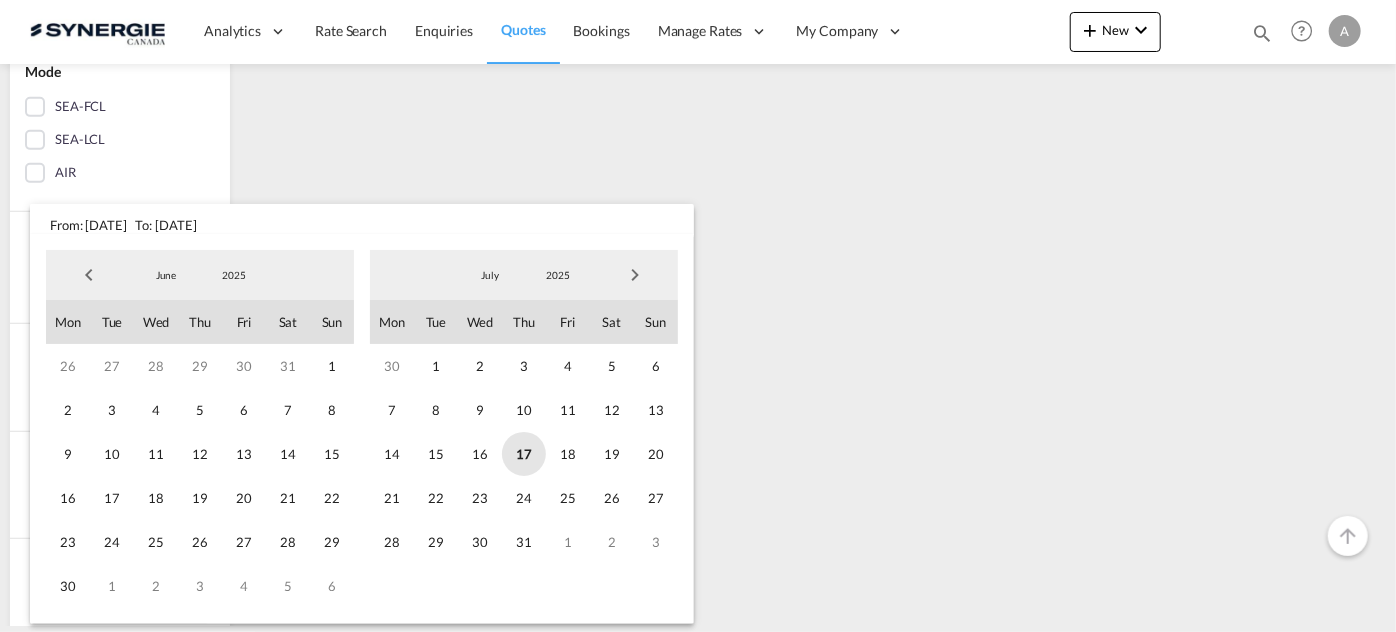 click on "17" at bounding box center (524, 454) 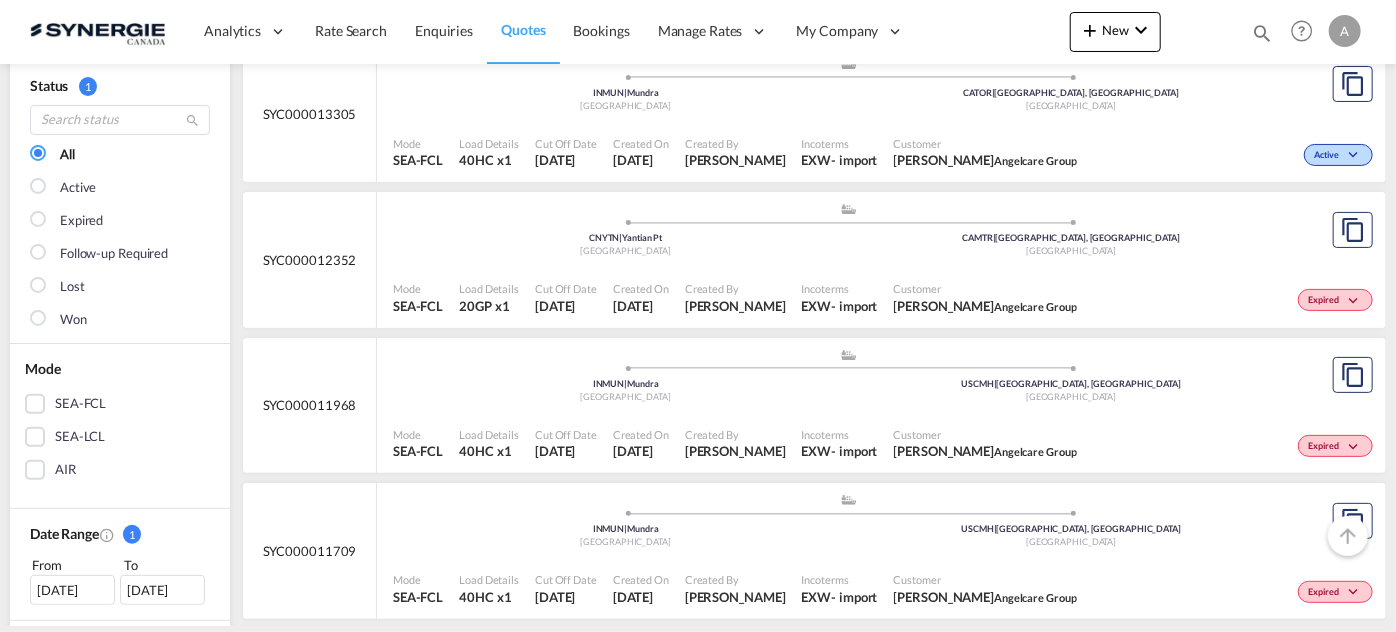 scroll, scrollTop: 181, scrollLeft: 0, axis: vertical 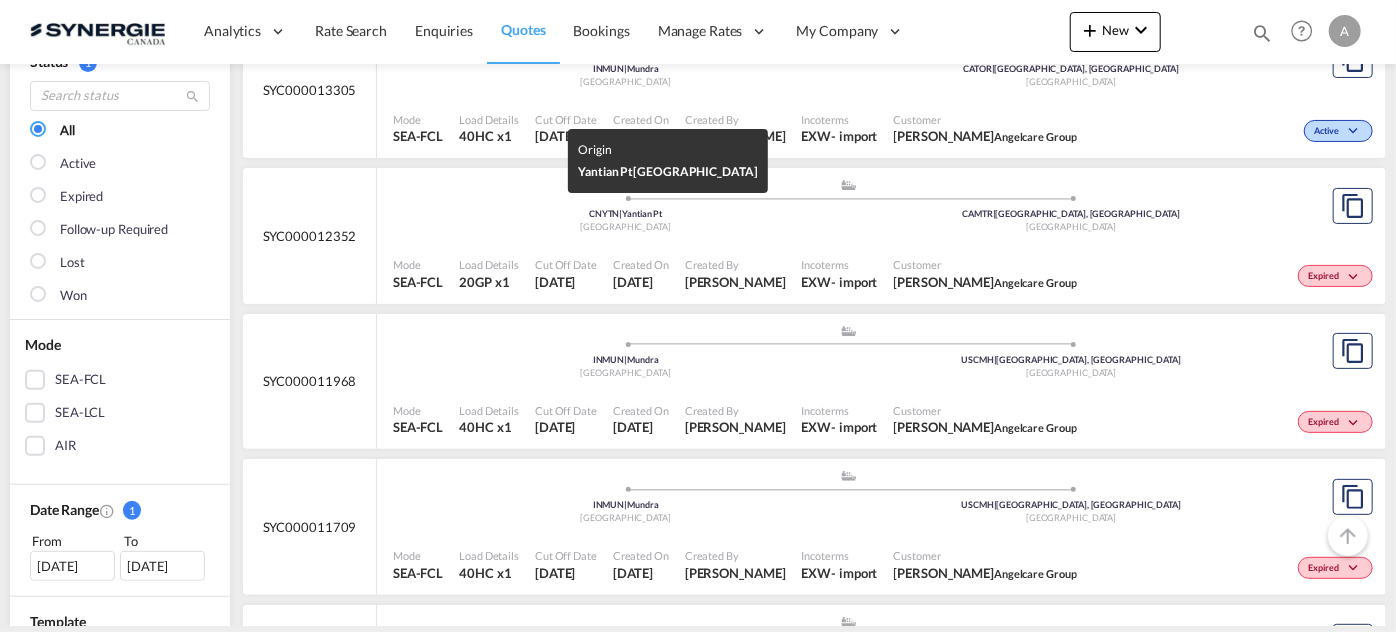 click on "China" at bounding box center [626, 227] 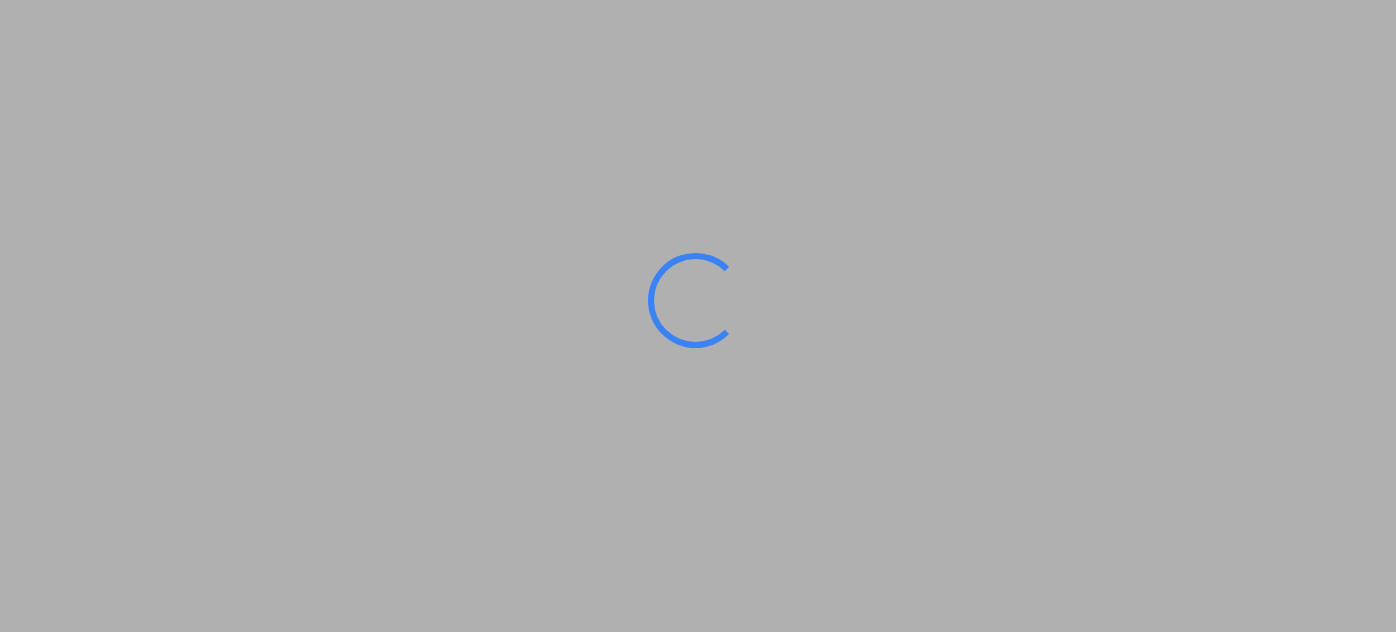 scroll, scrollTop: 0, scrollLeft: 0, axis: both 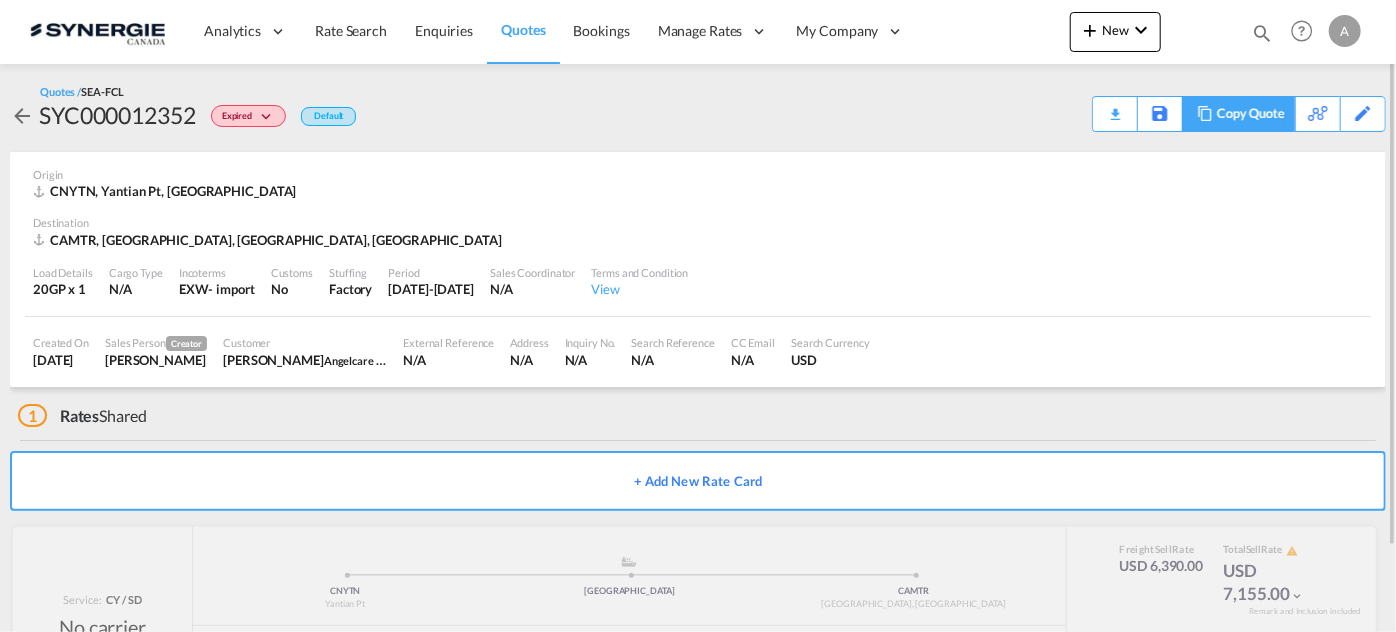 click on "Copy Quote" at bounding box center [1251, 114] 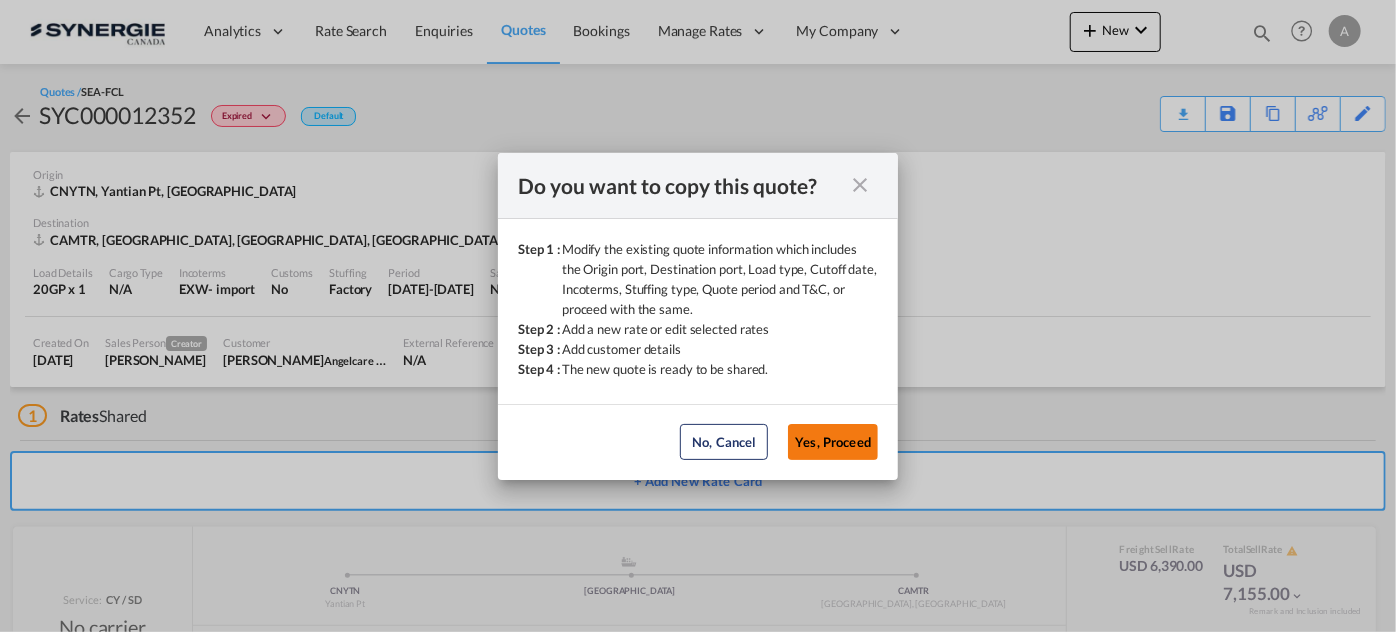 click on "Yes, Proceed" 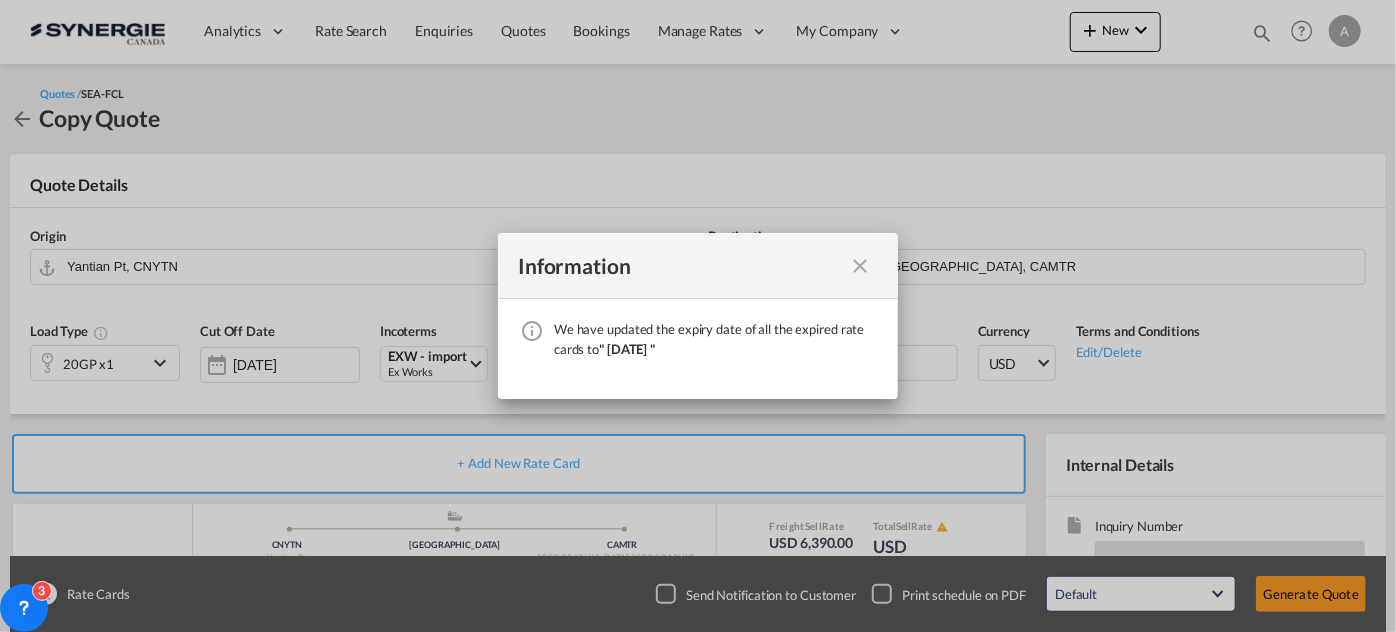 click at bounding box center [860, 266] 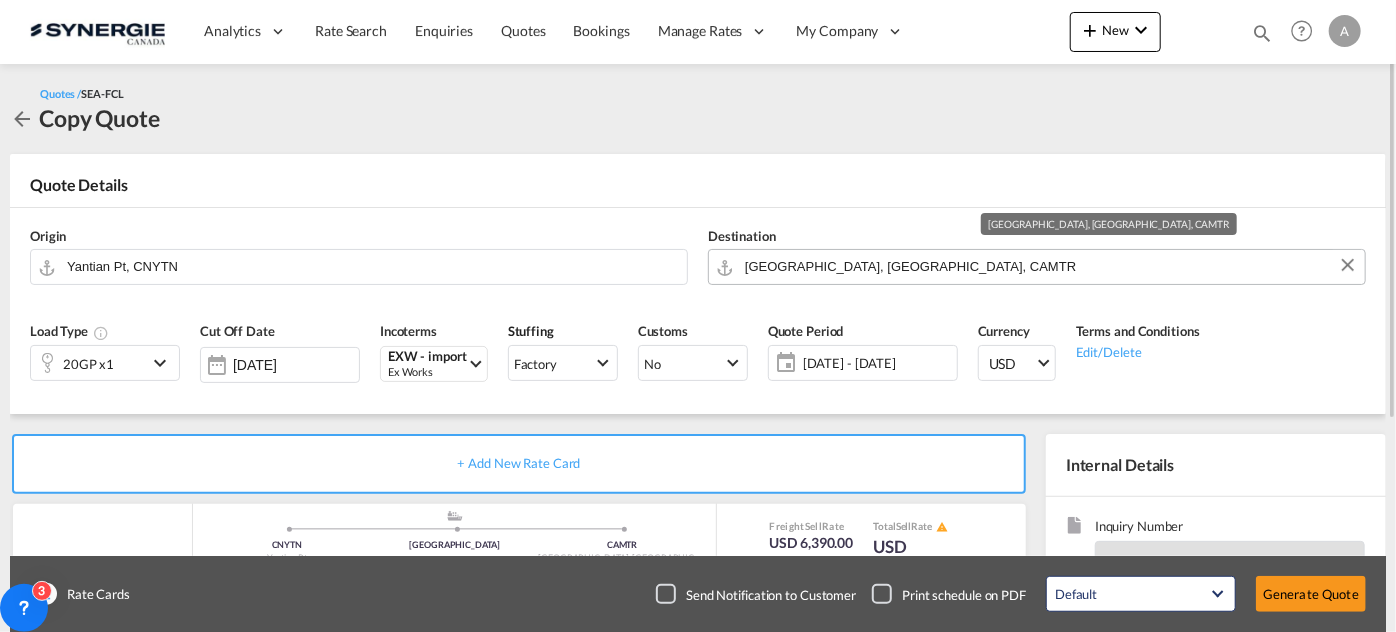 click on "Montreal, QC, CAMTR" at bounding box center [1050, 266] 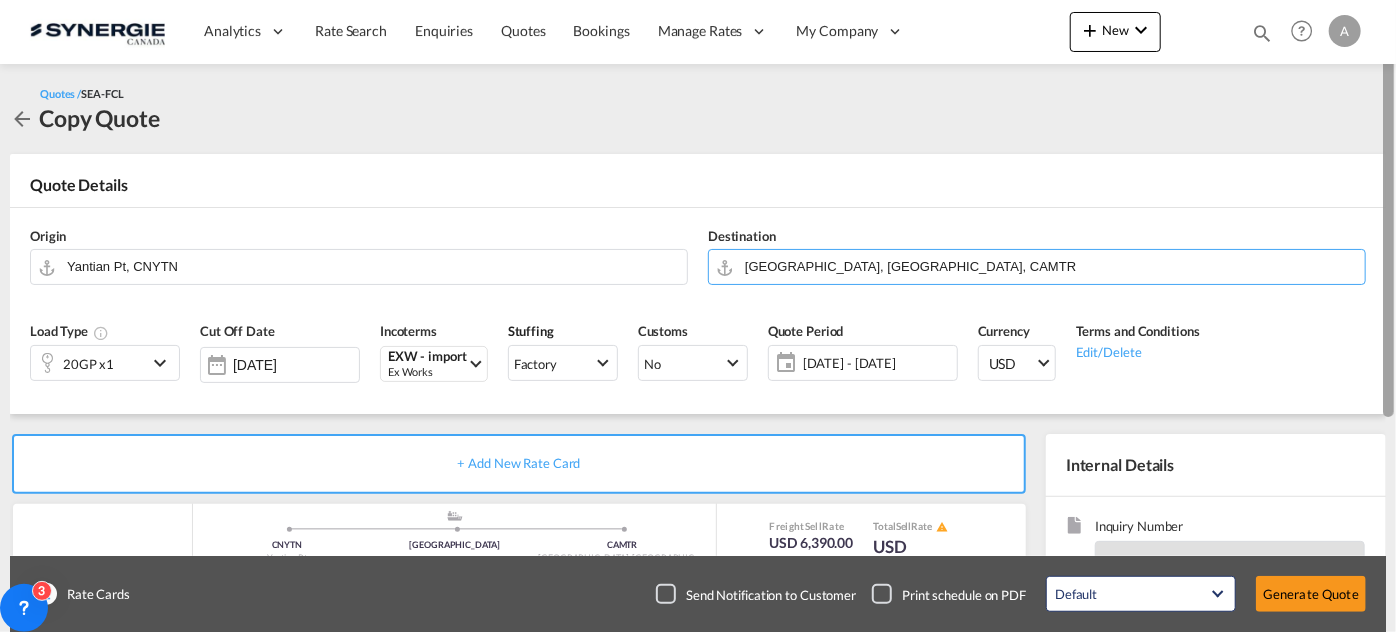 type on "R" 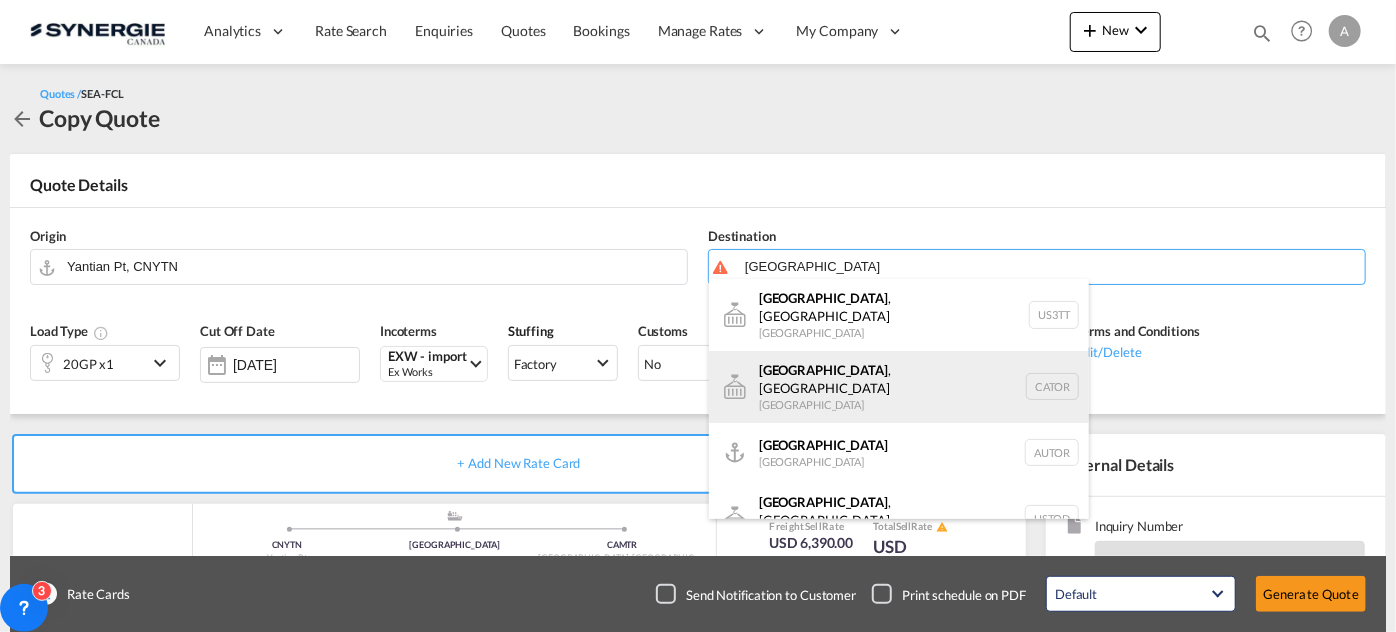 click on "Toronto , ON
Canada
CATOR" at bounding box center (899, 387) 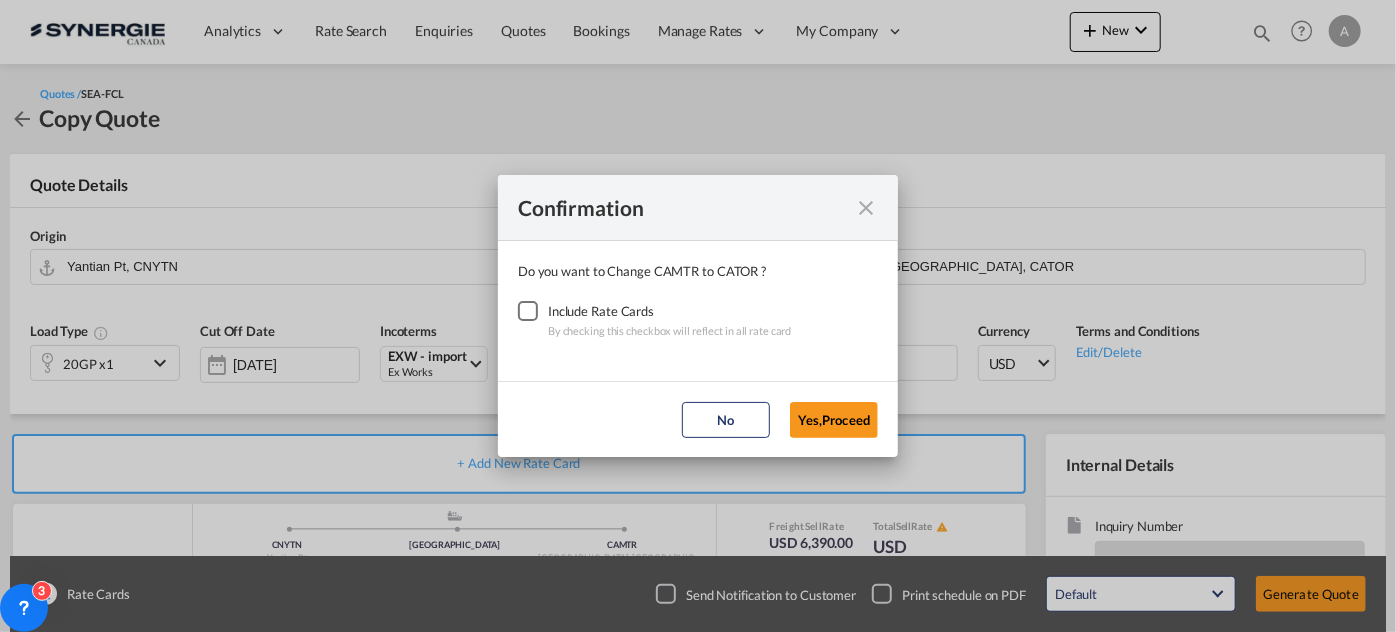 click at bounding box center (528, 311) 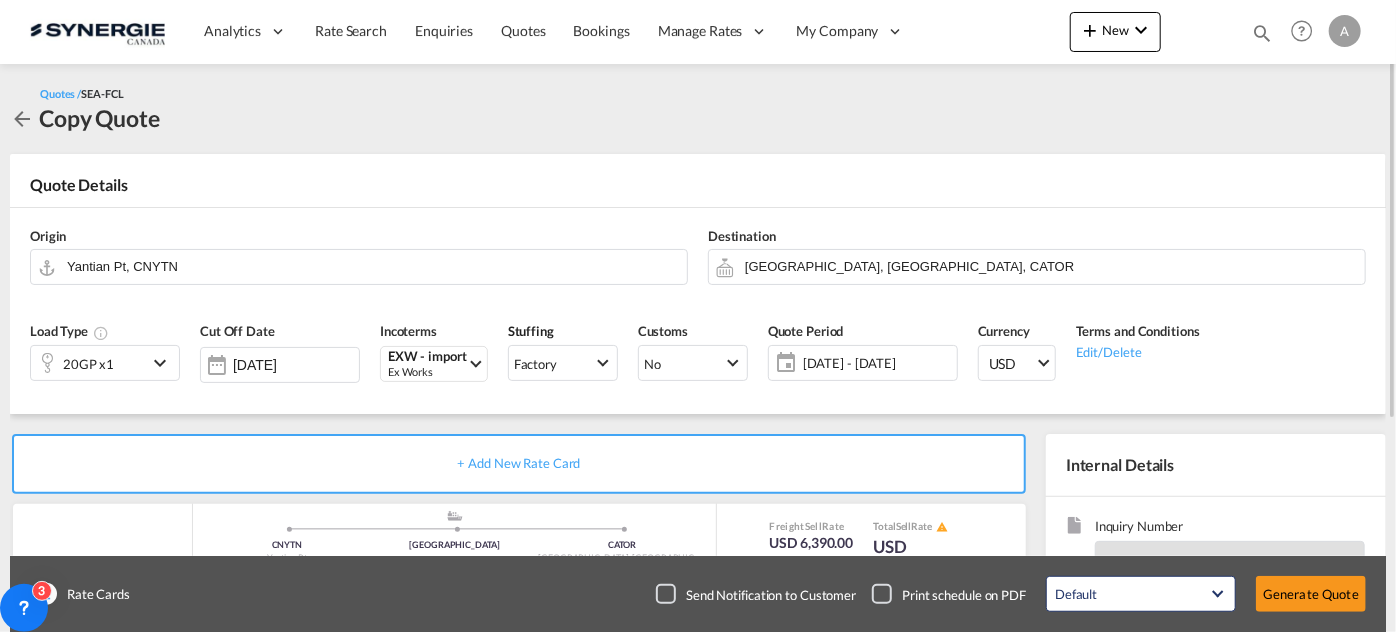 click on "20GP x1" at bounding box center [89, 363] 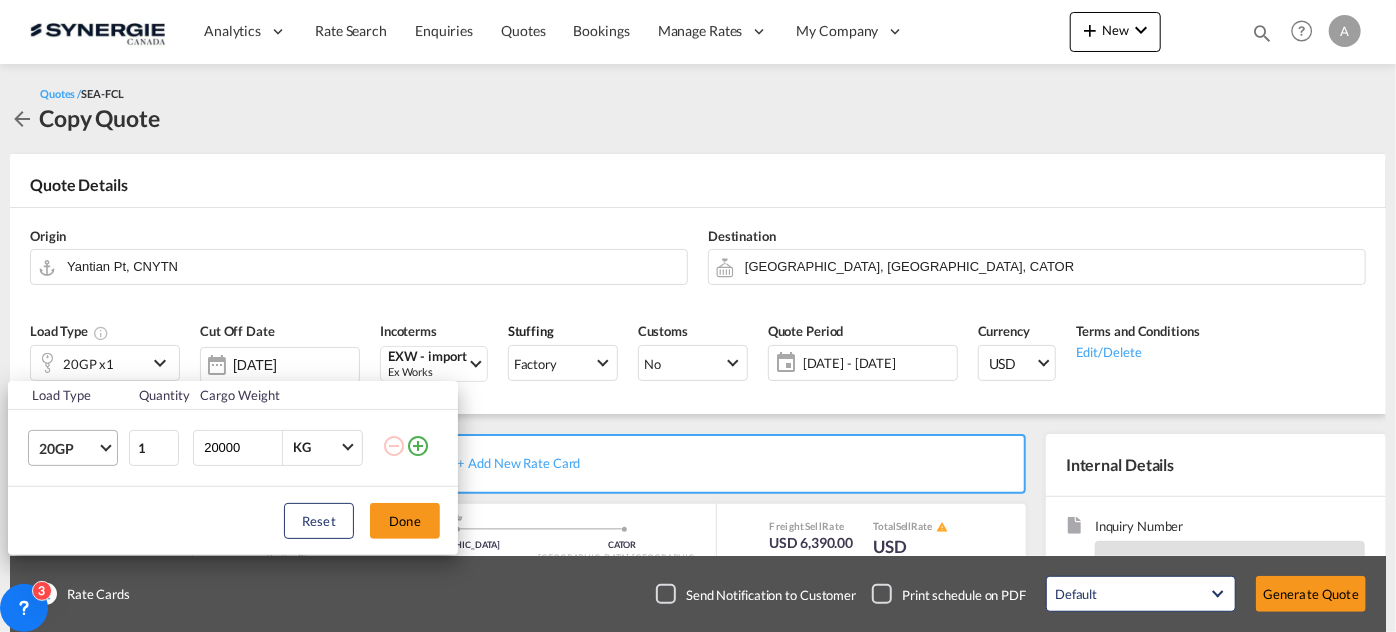 click on "20GP" at bounding box center [77, 448] 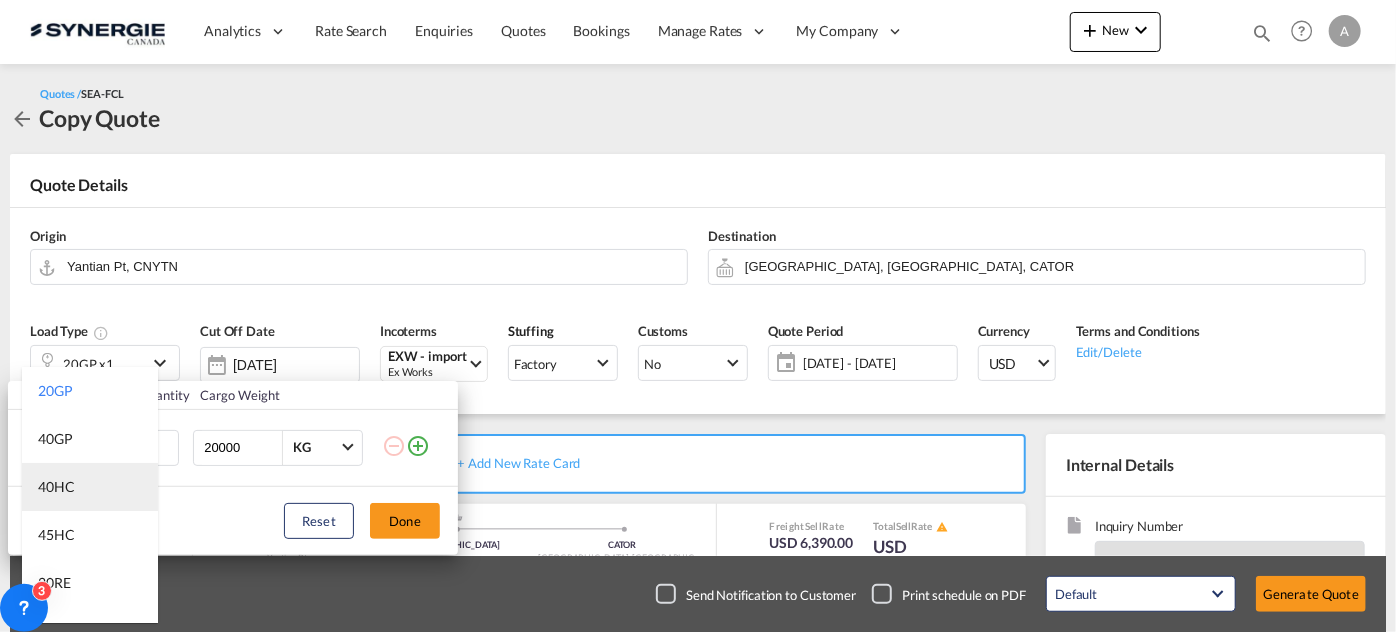 click on "40HC" at bounding box center [56, 487] 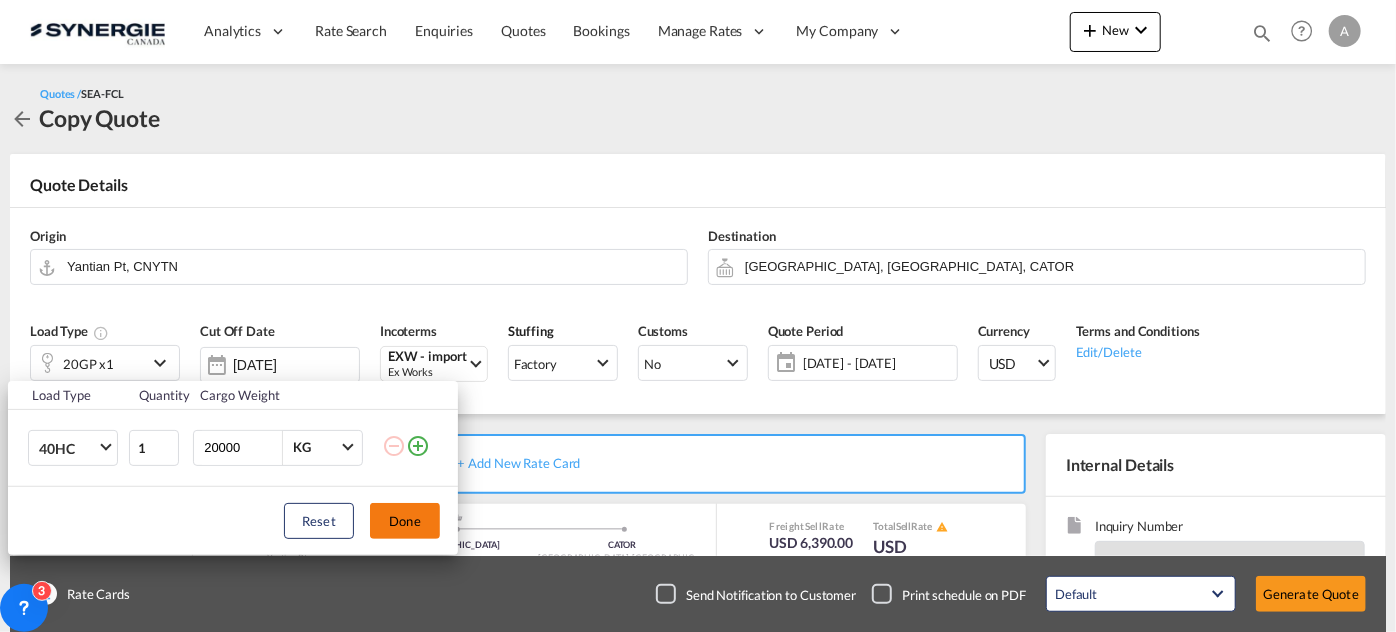 click on "Done" at bounding box center [405, 521] 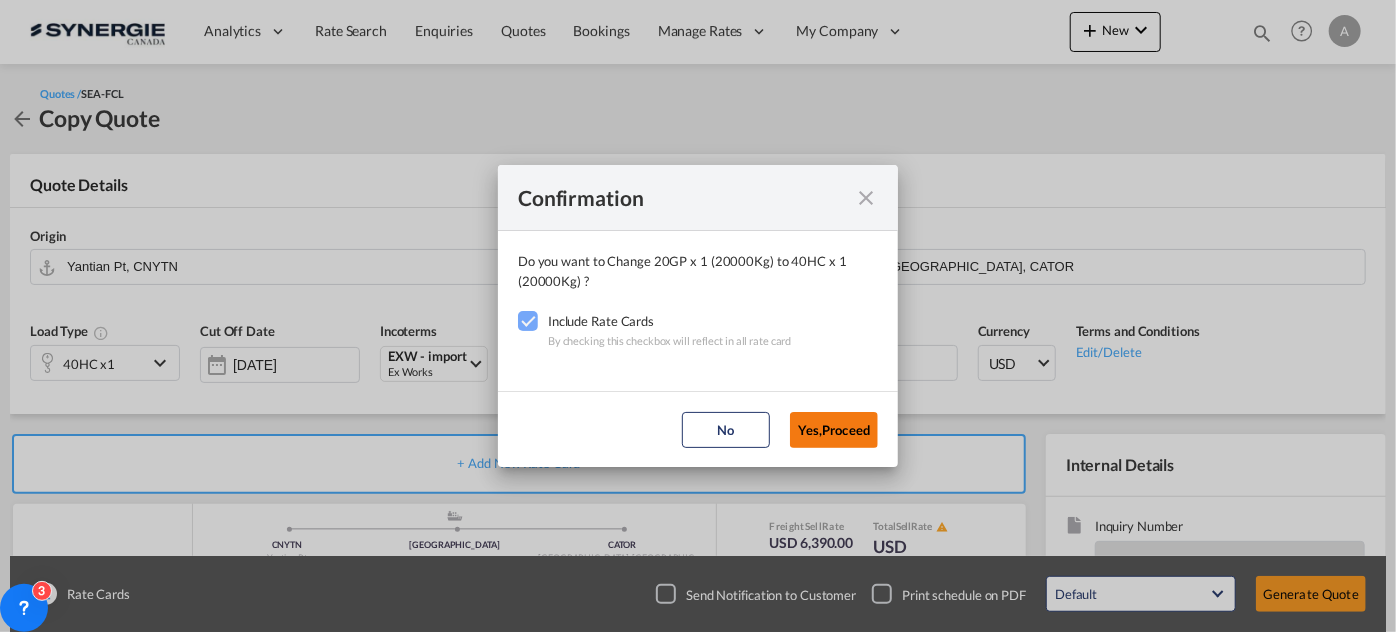 click on "Yes,Proceed" at bounding box center [834, 430] 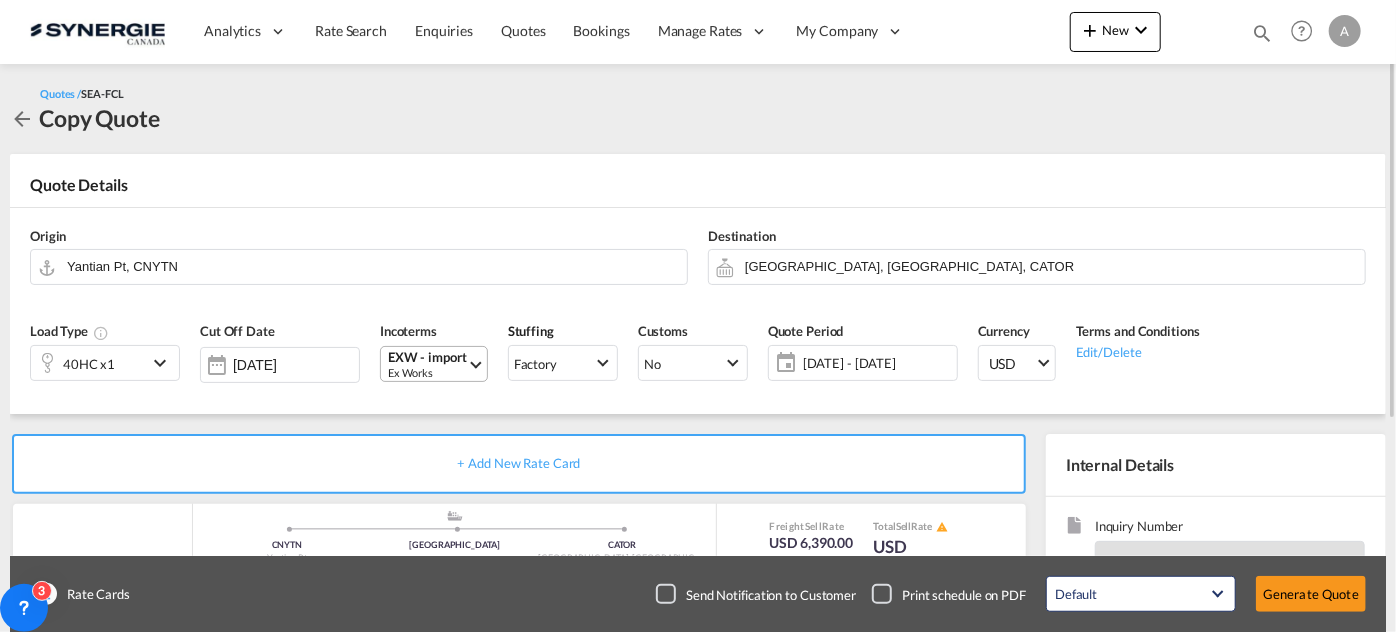 click on "EXW - import
Ex Works
DPU - import
Delivery at Place Unloaded CPT - import
Carrier Paid to DAP - export
Delivered at Place CPT - export
Carrier Paid to DPU - export
Delivery at Place Unloaded CFR - import
Cost and Freight FAS - import
Free Alongside Ship FCA - export
Free Carrier FOB - export
Free on Board CIF - export
Cost,Insurance and Freight FOB - import
Free on Board CIP - export
Carriage and Insurance Paid to CIF - import
Cost,Insurance and Freight DDP - export
Delivery Duty Paid FAS - export
Free Alongside Ship FCA - import
Free Carrier EXW - import
Ex Works CFR - export
Cost and Freight DAP - import
Delivered at Place CIP - import
Carriage and Insurance Paid to EXW - export
Ex Works" at bounding box center (434, 364) 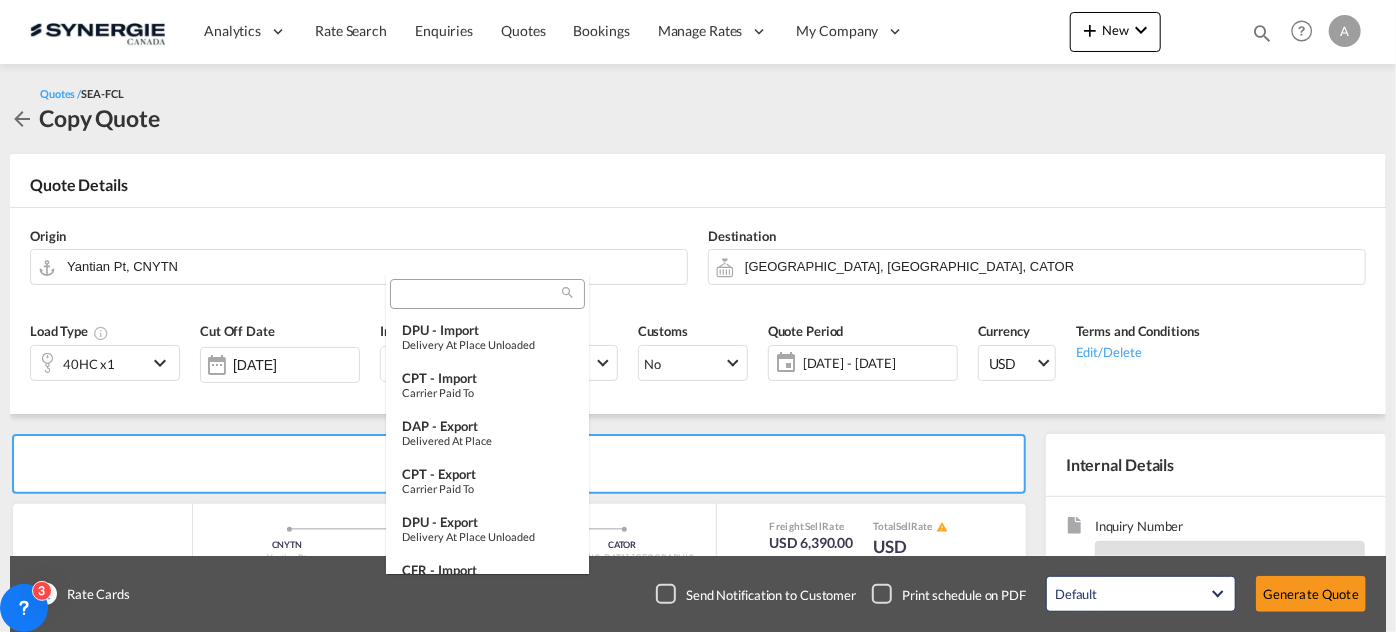 scroll, scrollTop: 682, scrollLeft: 0, axis: vertical 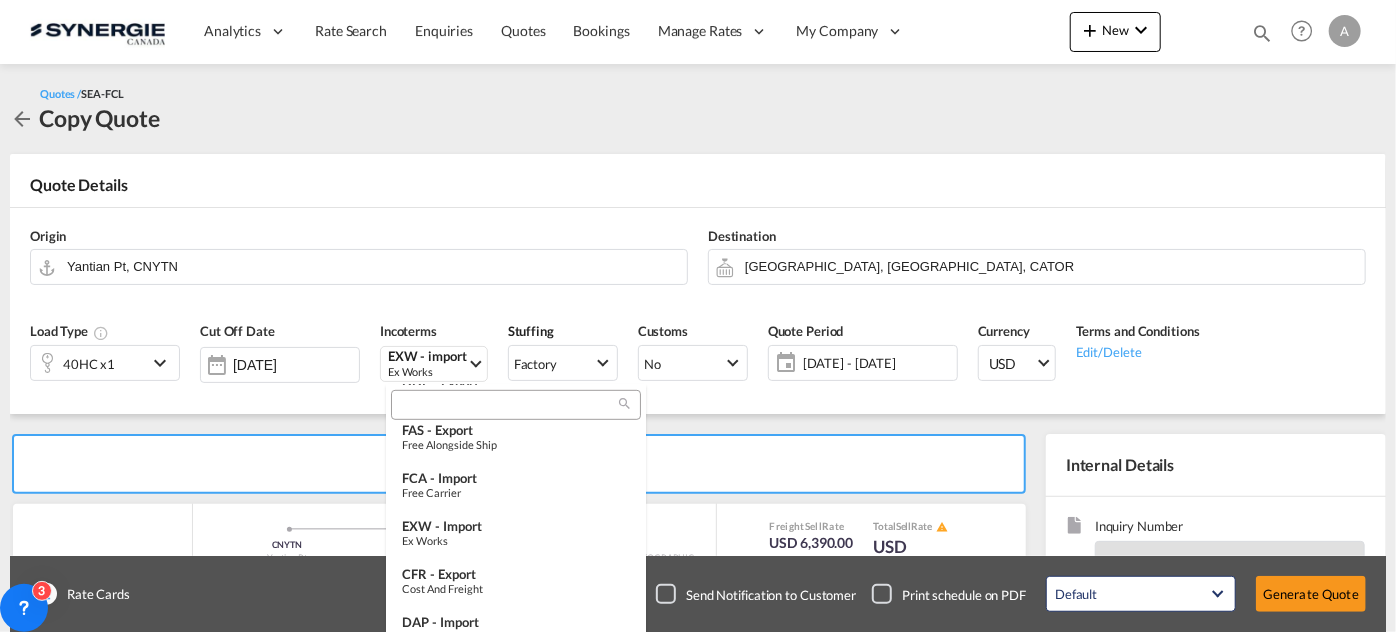 click at bounding box center (508, 406) 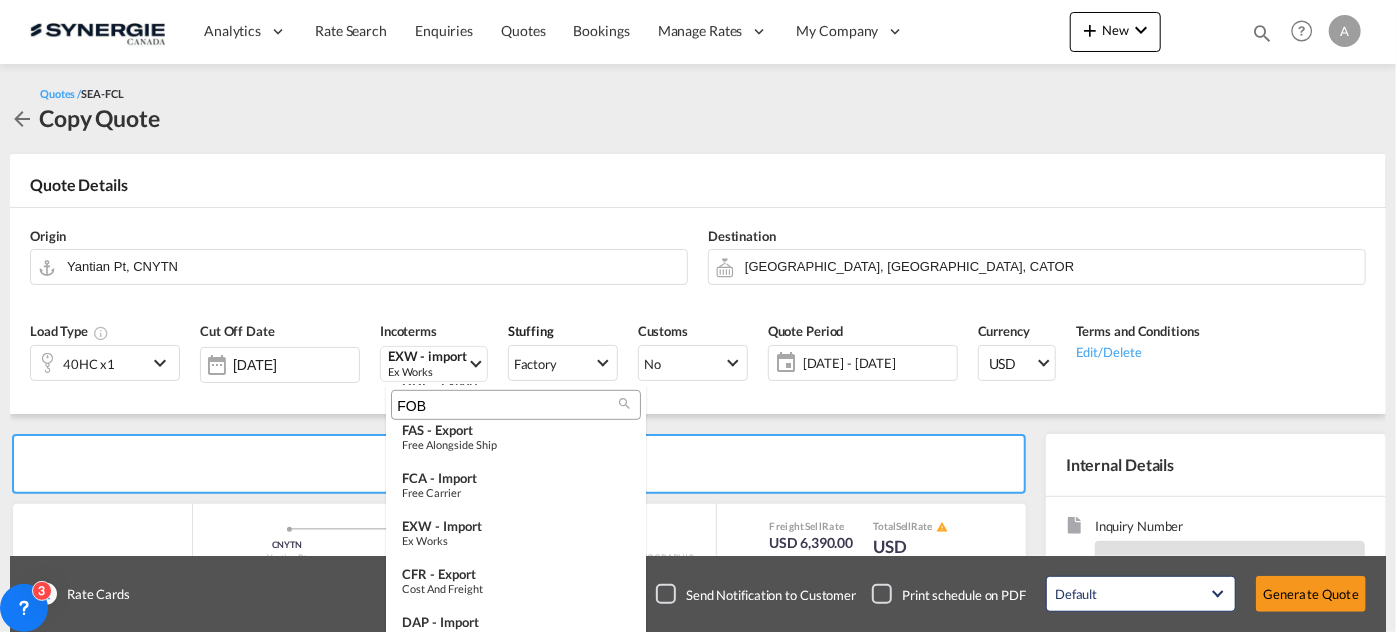 scroll, scrollTop: 0, scrollLeft: 0, axis: both 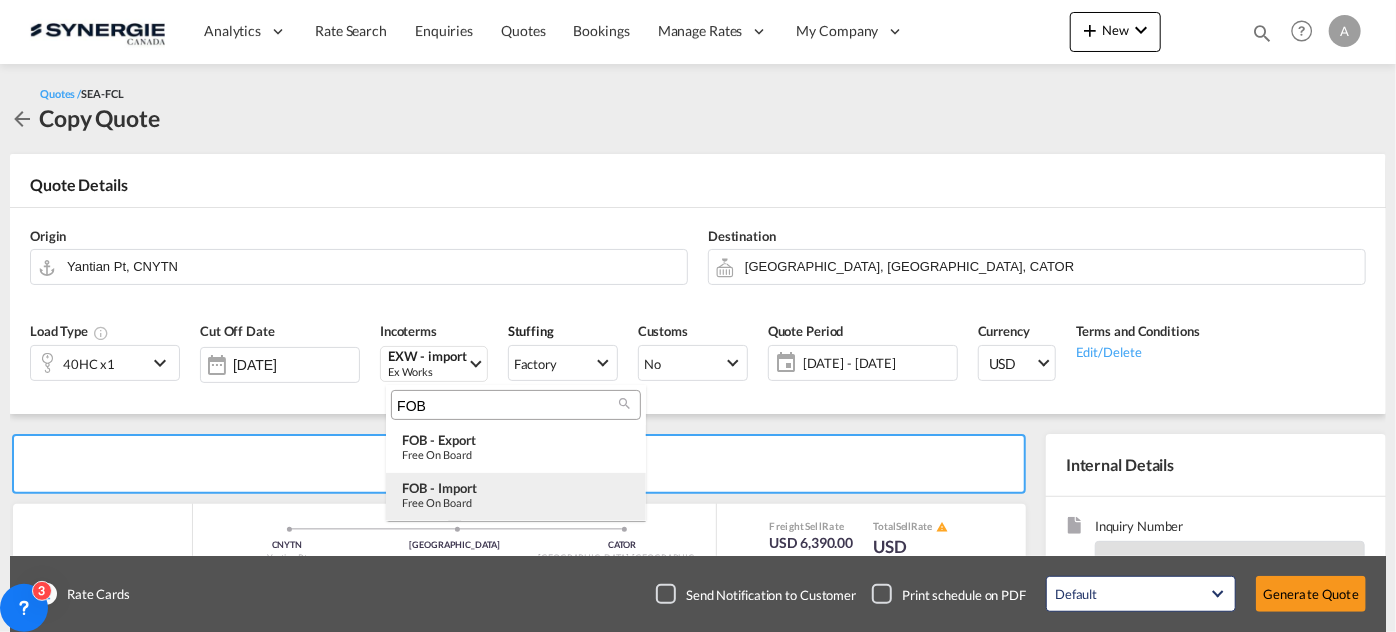 type on "FOB" 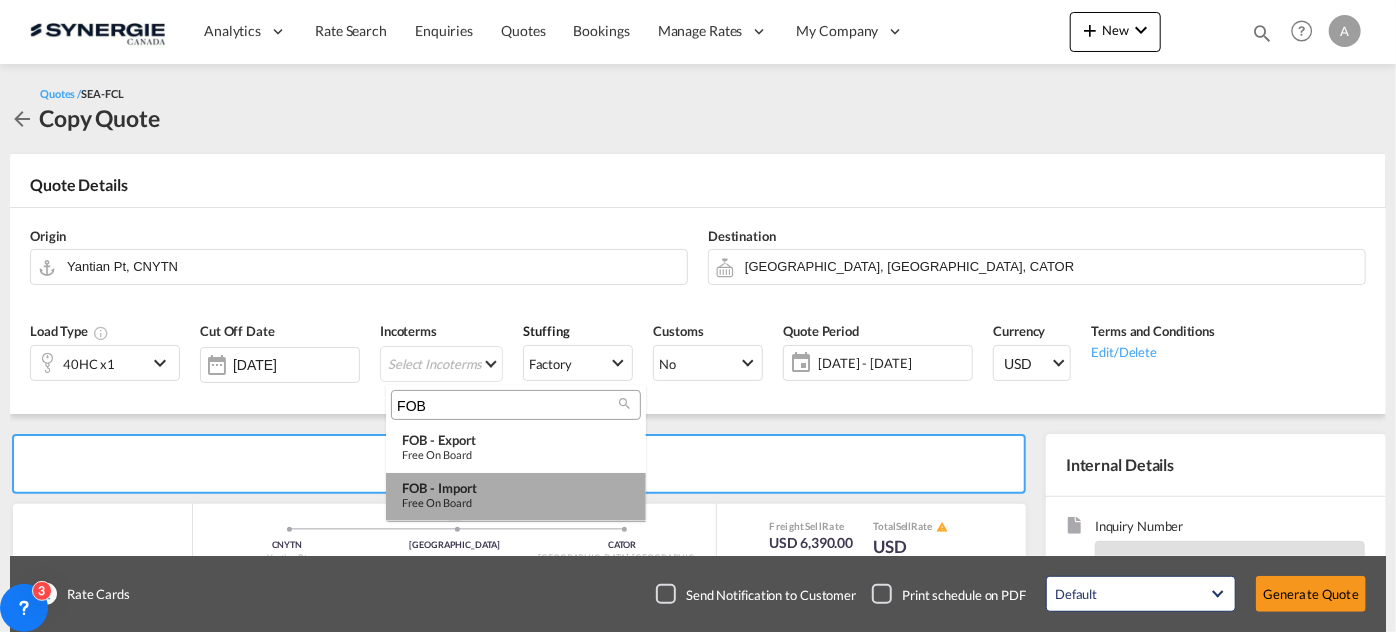 click on "Free on Board" at bounding box center (516, 502) 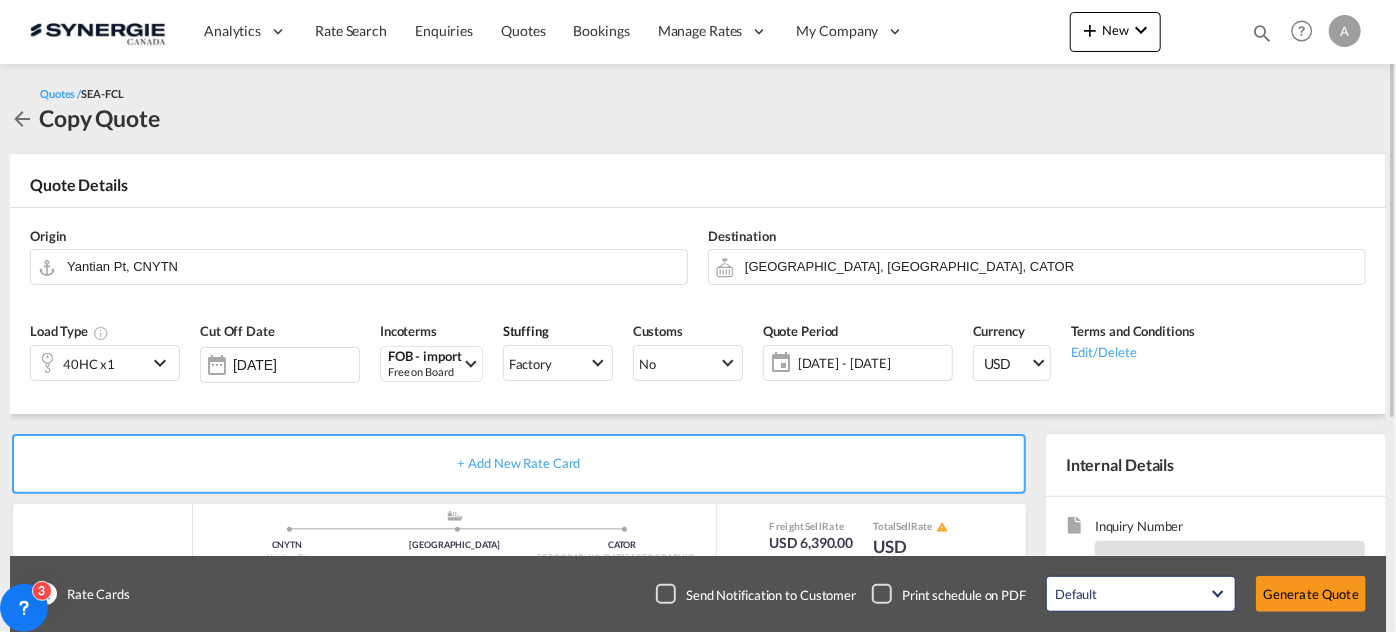 click on "17 Jul - 16 Aug 2025" 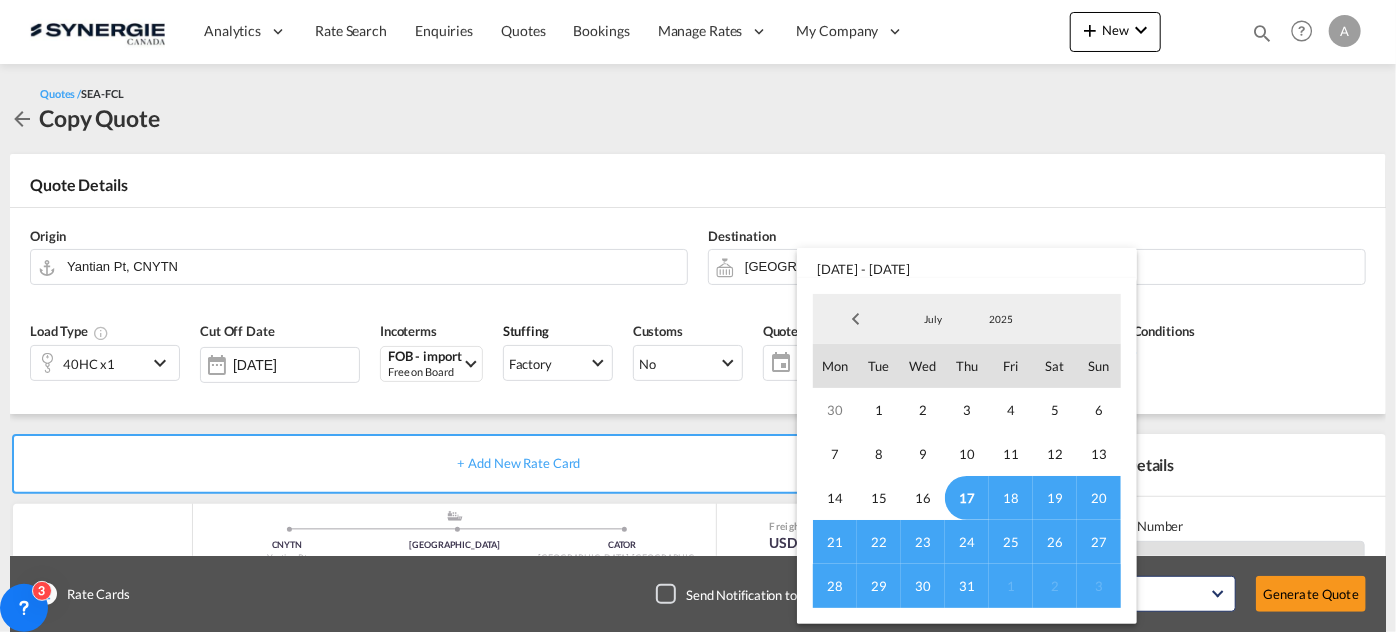click on "17" at bounding box center [967, 498] 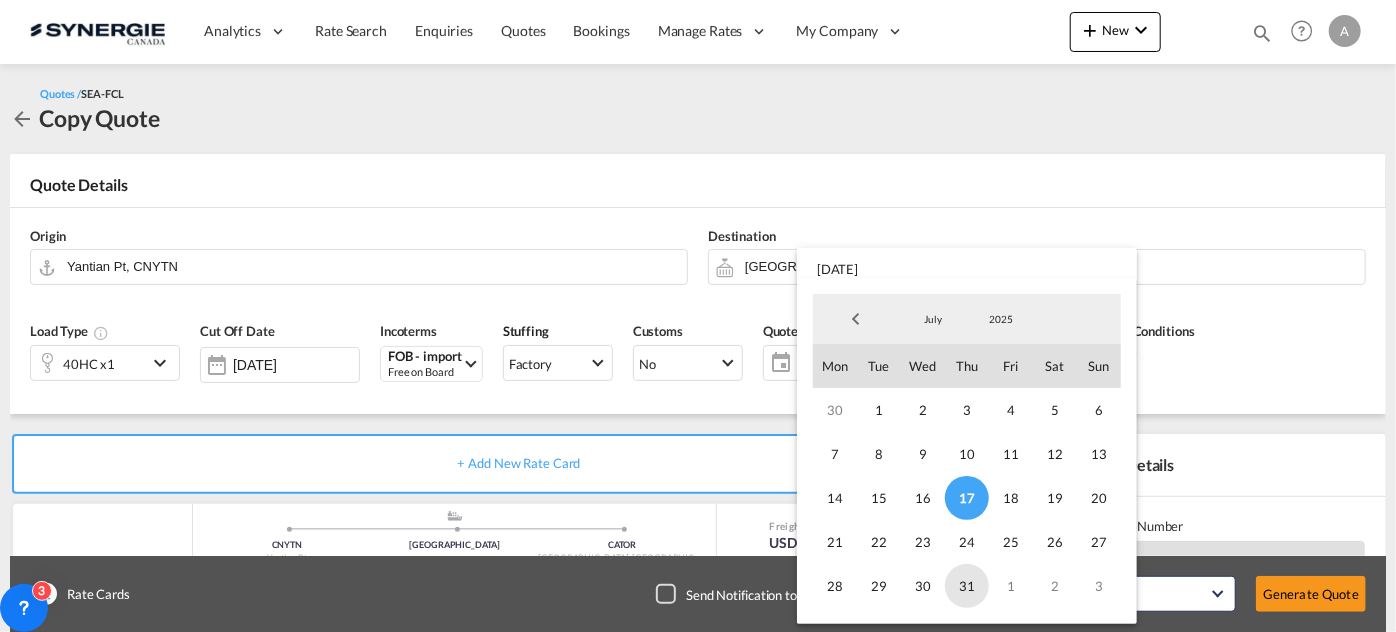 click on "31" at bounding box center [967, 586] 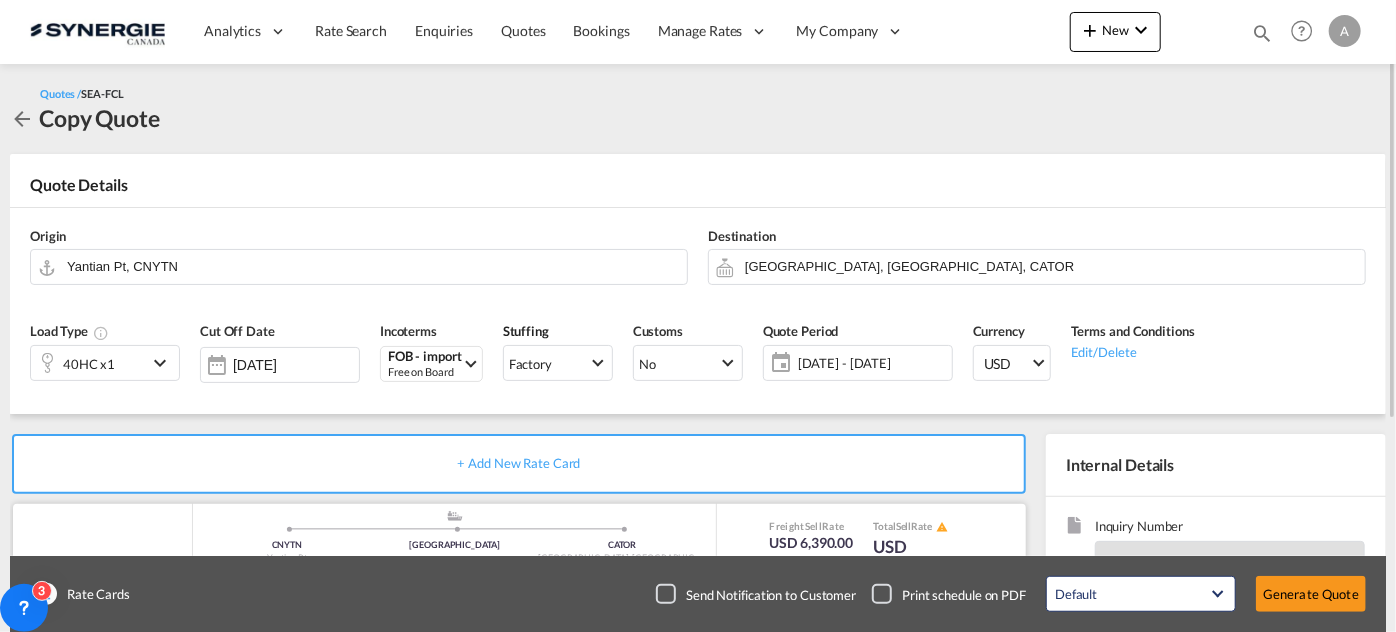 scroll, scrollTop: 320, scrollLeft: 0, axis: vertical 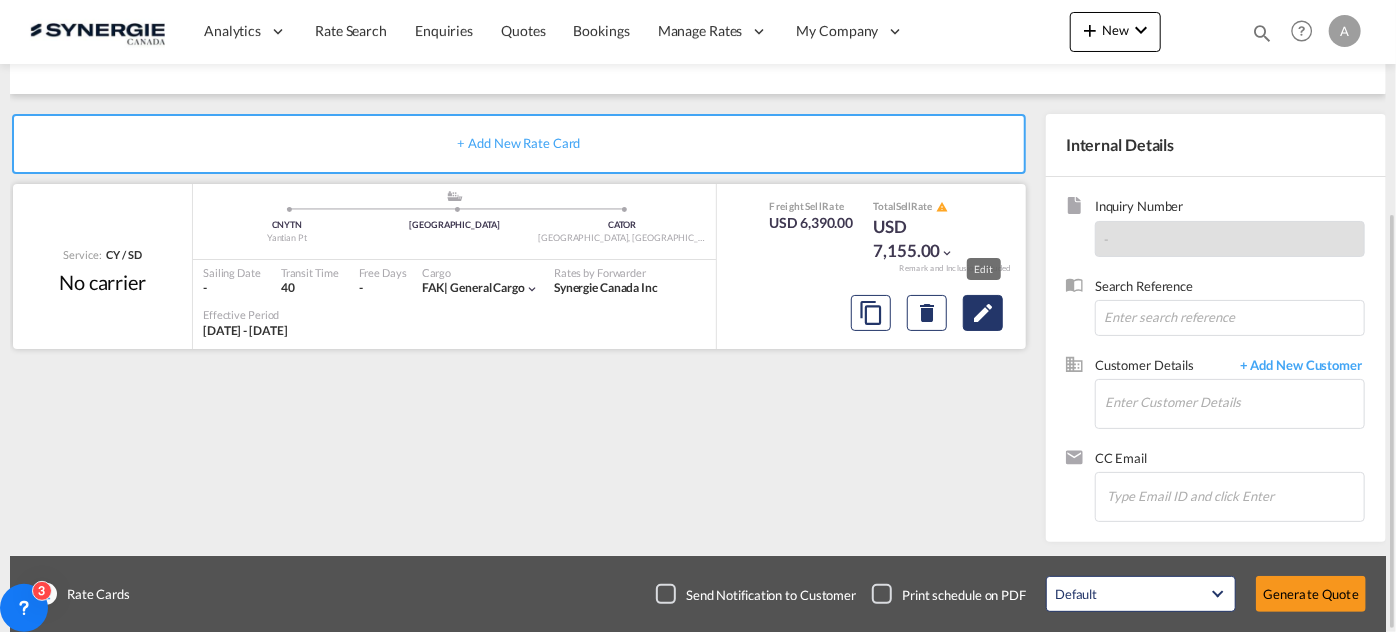 click at bounding box center (983, 313) 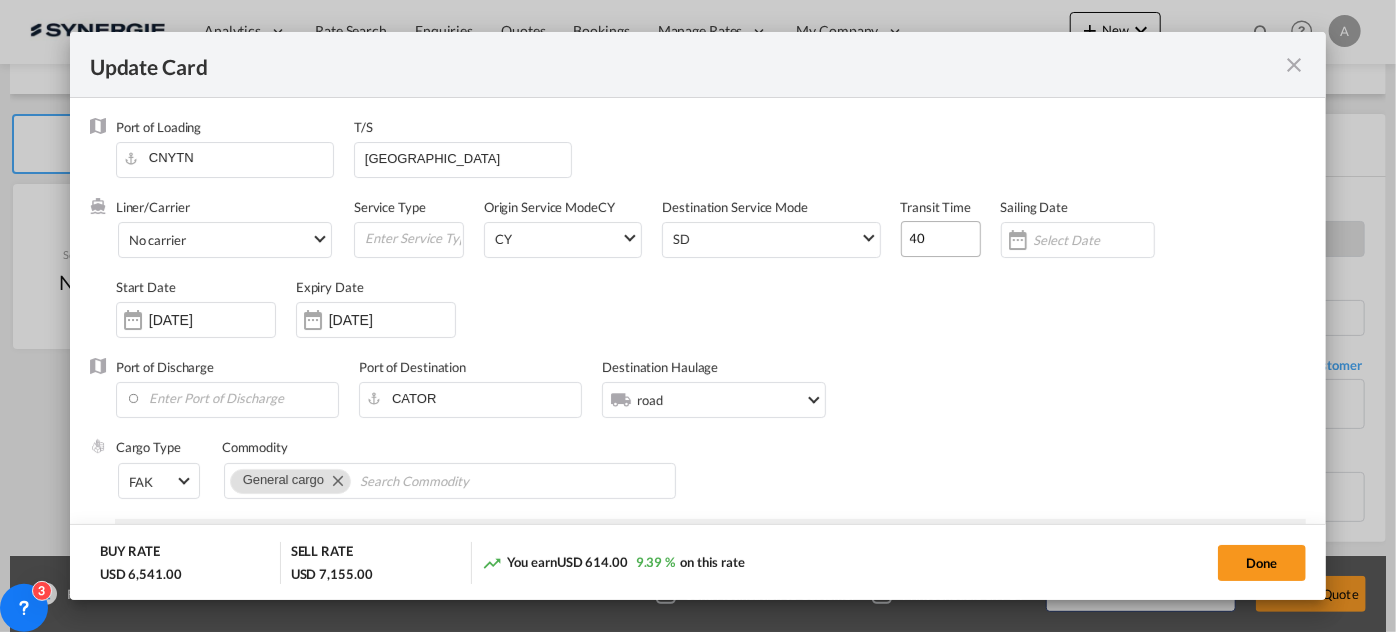 select on "per container" 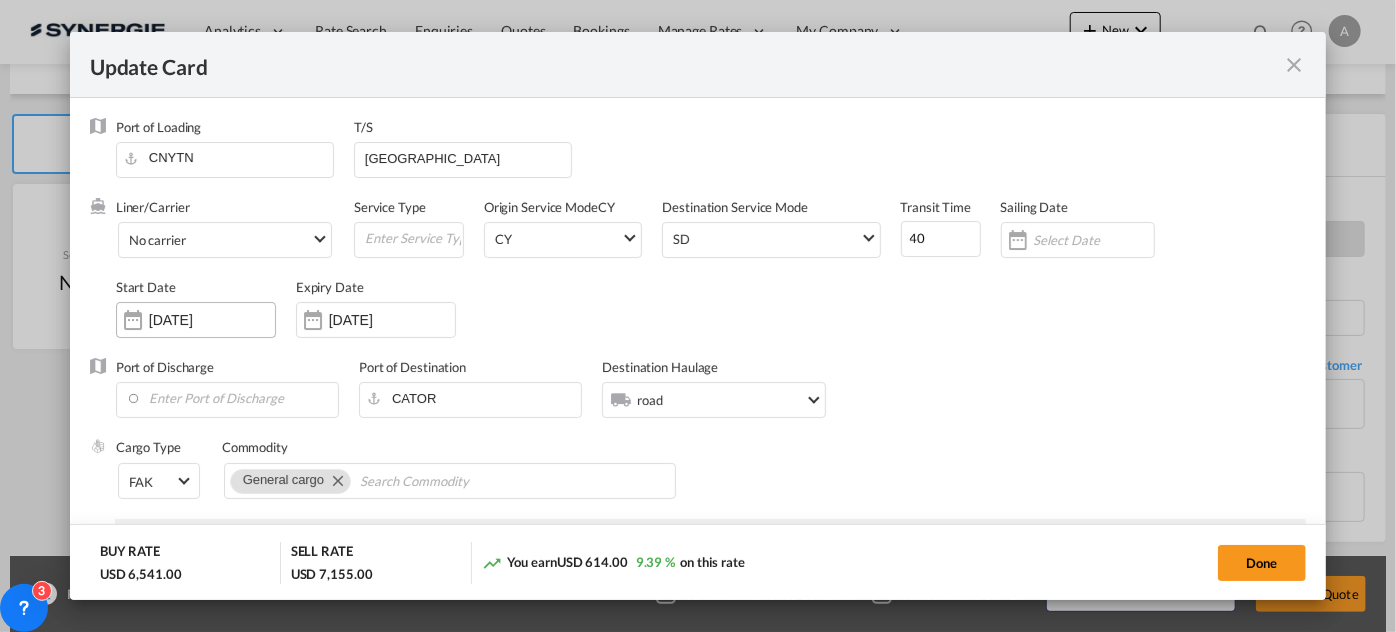 click on "12 Jun 2025" at bounding box center [212, 320] 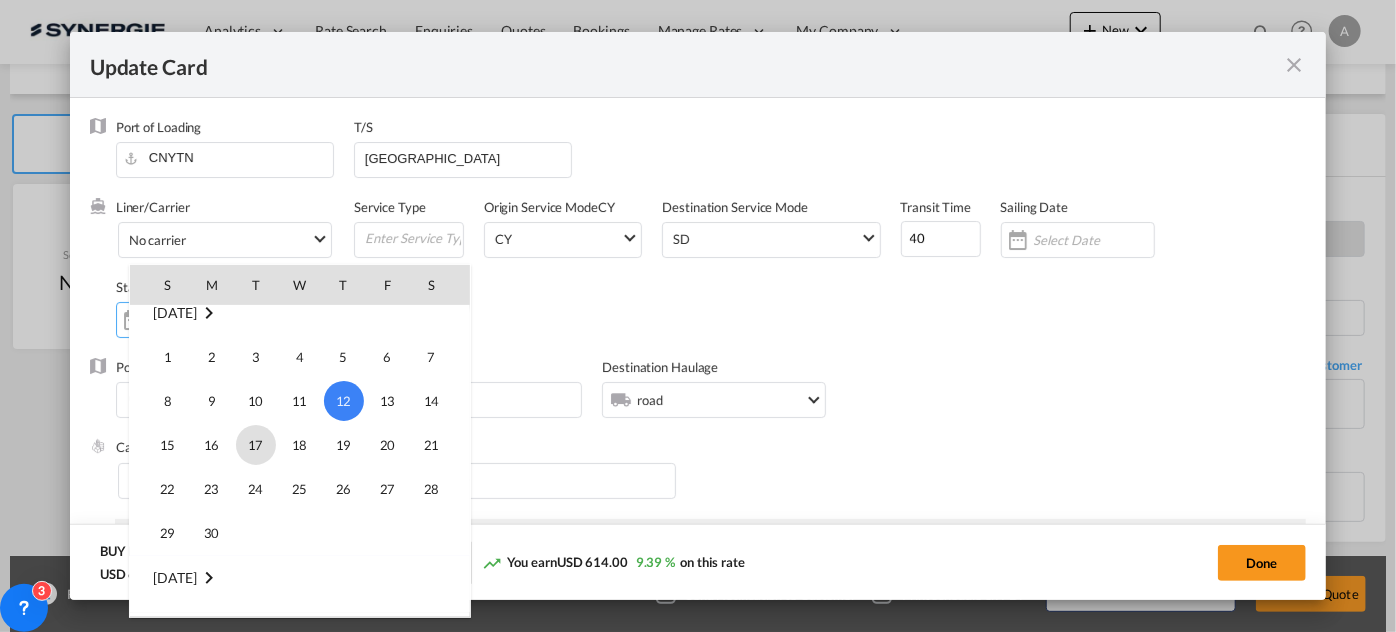 scroll, scrollTop: 462606, scrollLeft: 0, axis: vertical 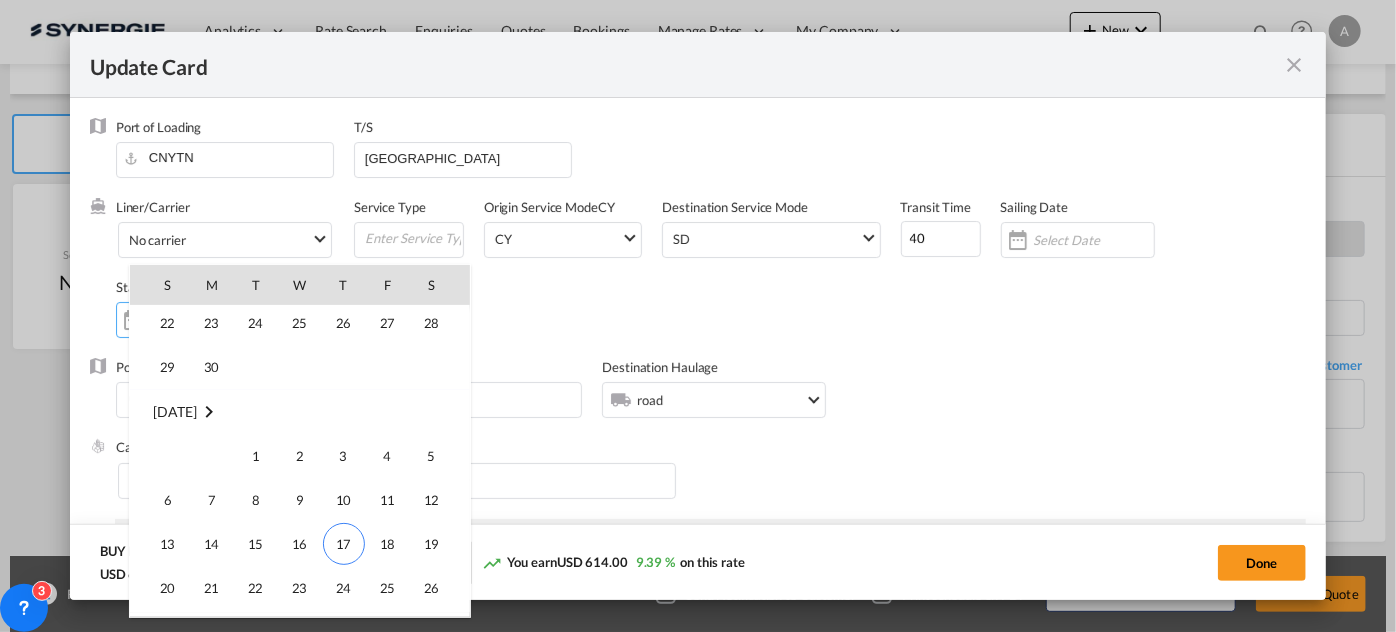 click on "17" at bounding box center [344, 544] 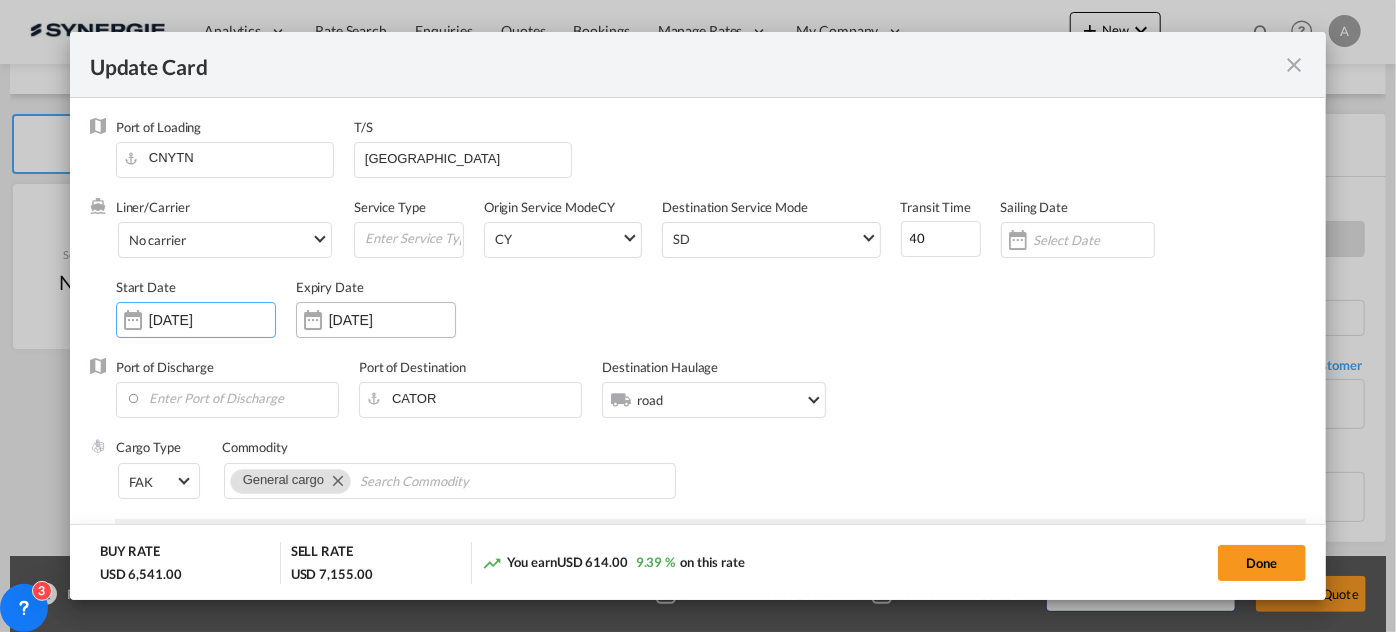 click on "16 Aug 2025" at bounding box center (392, 320) 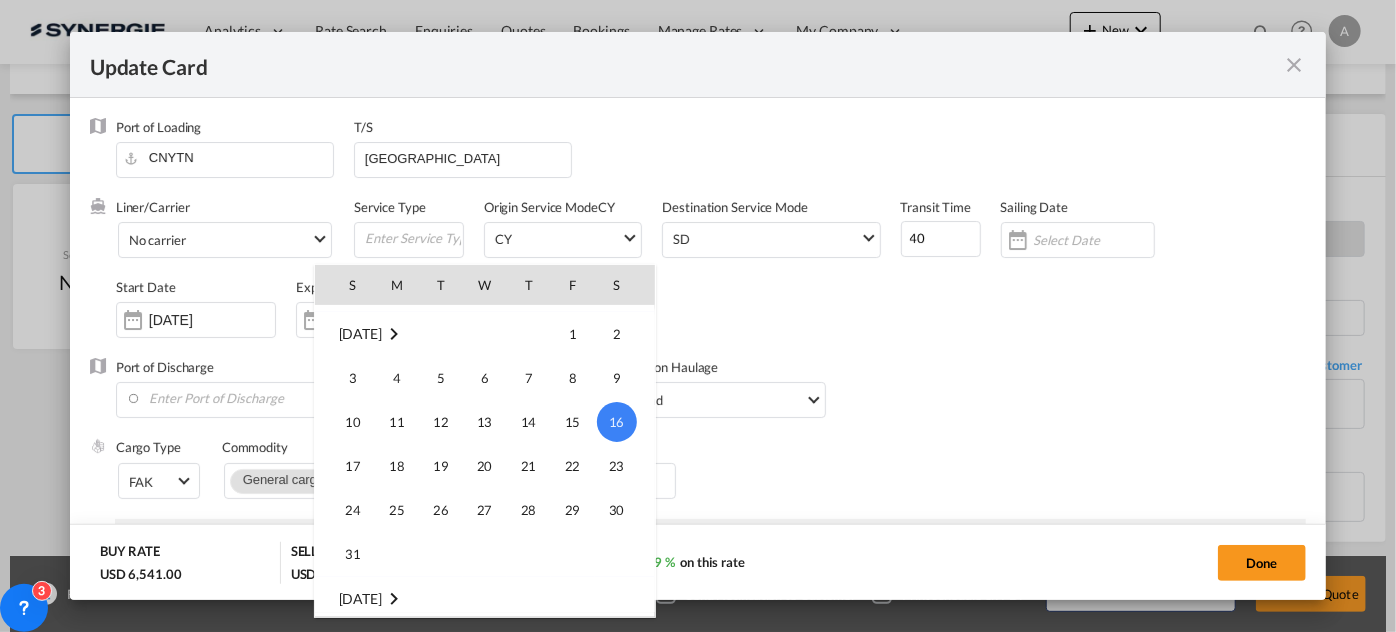 scroll, scrollTop: 173, scrollLeft: 0, axis: vertical 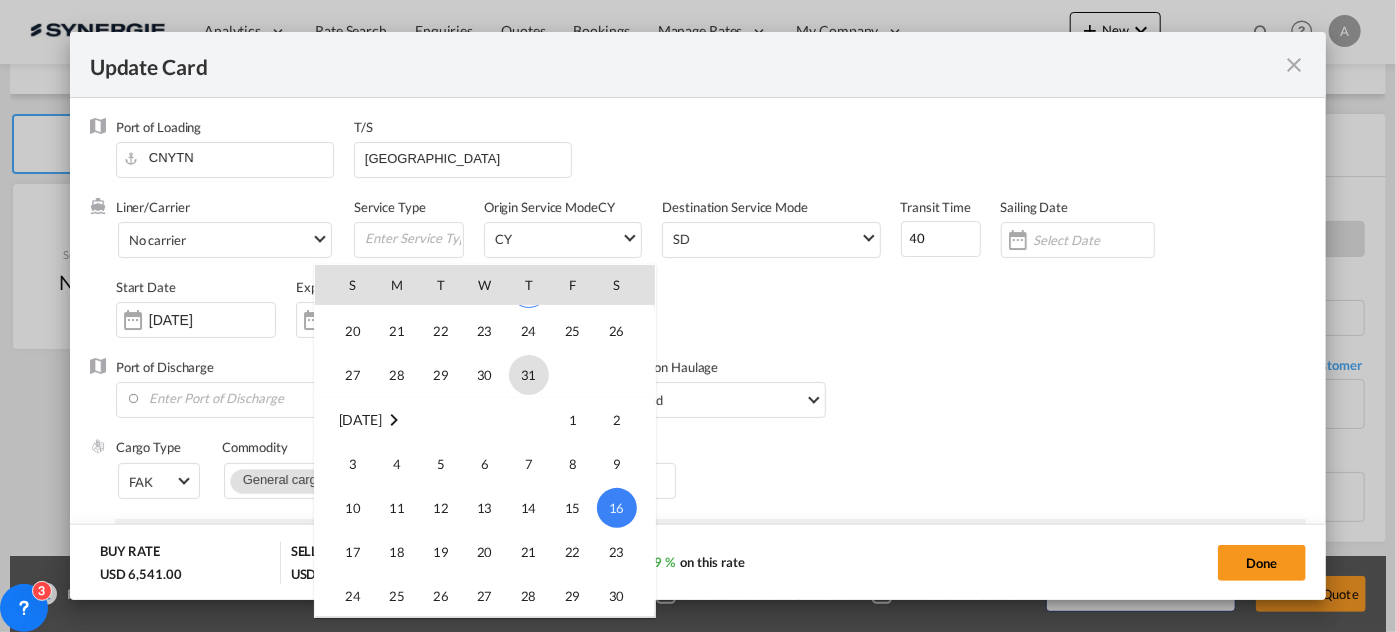 click on "31" at bounding box center (529, 375) 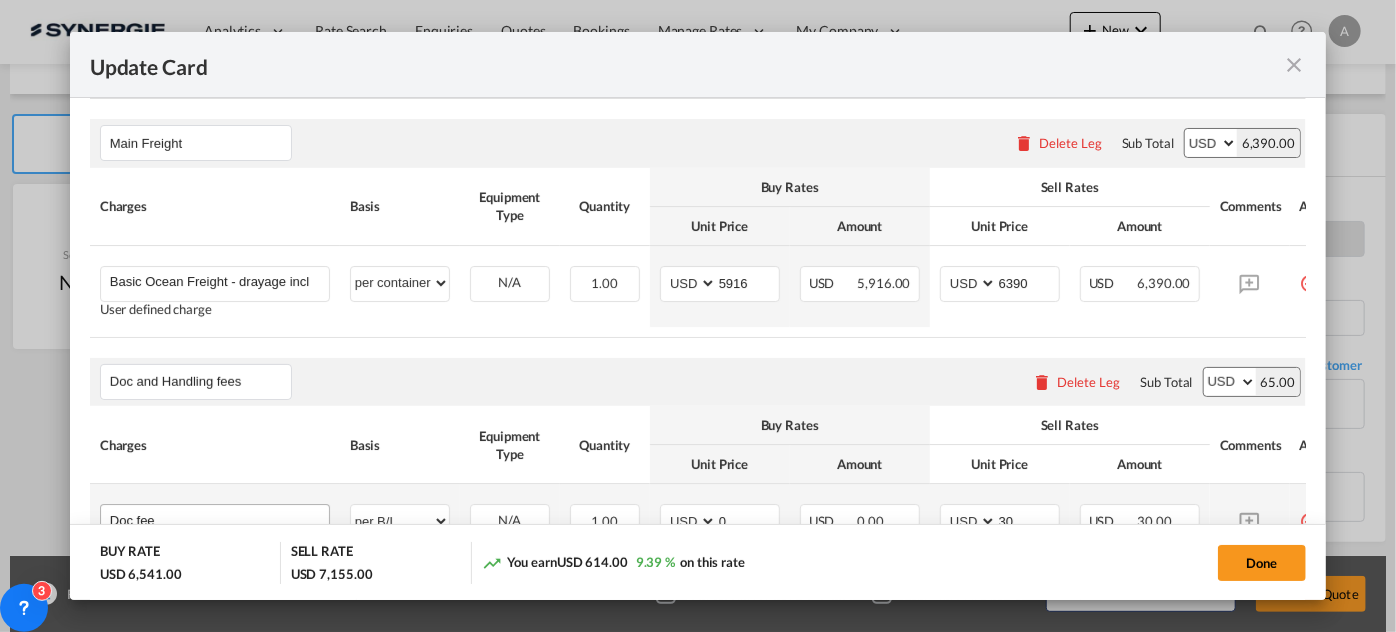 scroll, scrollTop: 636, scrollLeft: 0, axis: vertical 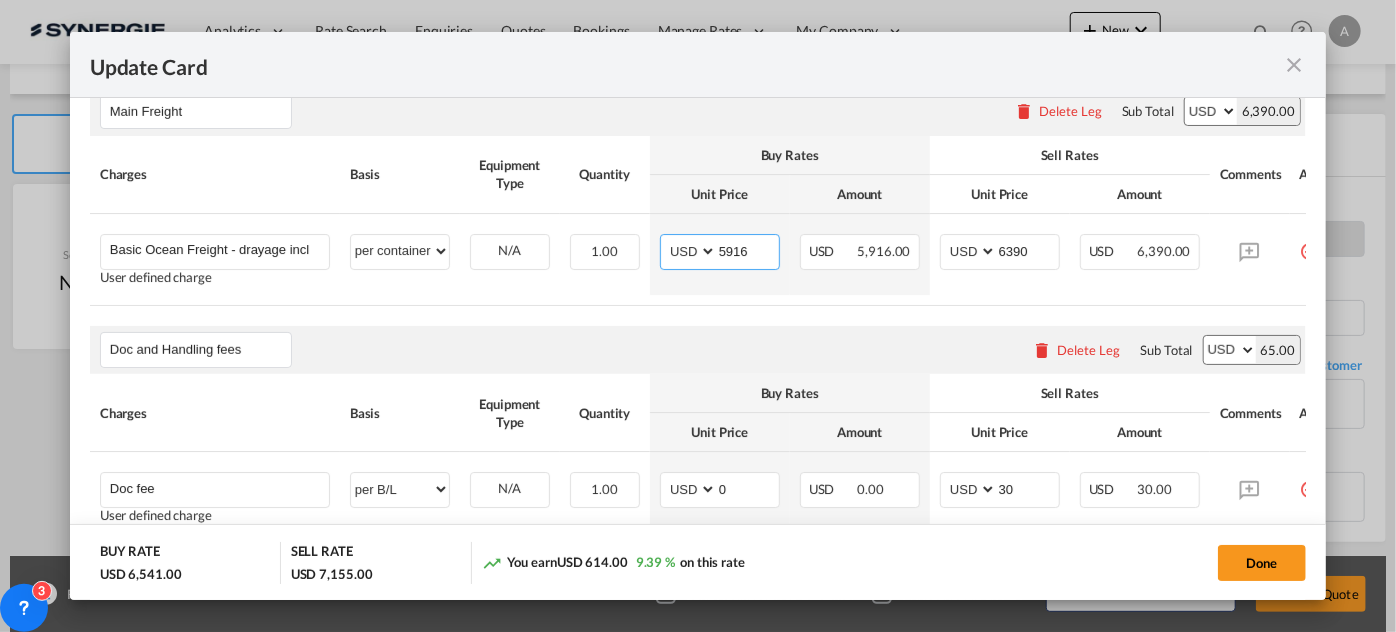 drag, startPoint x: 749, startPoint y: 247, endPoint x: 343, endPoint y: 407, distance: 436.38974 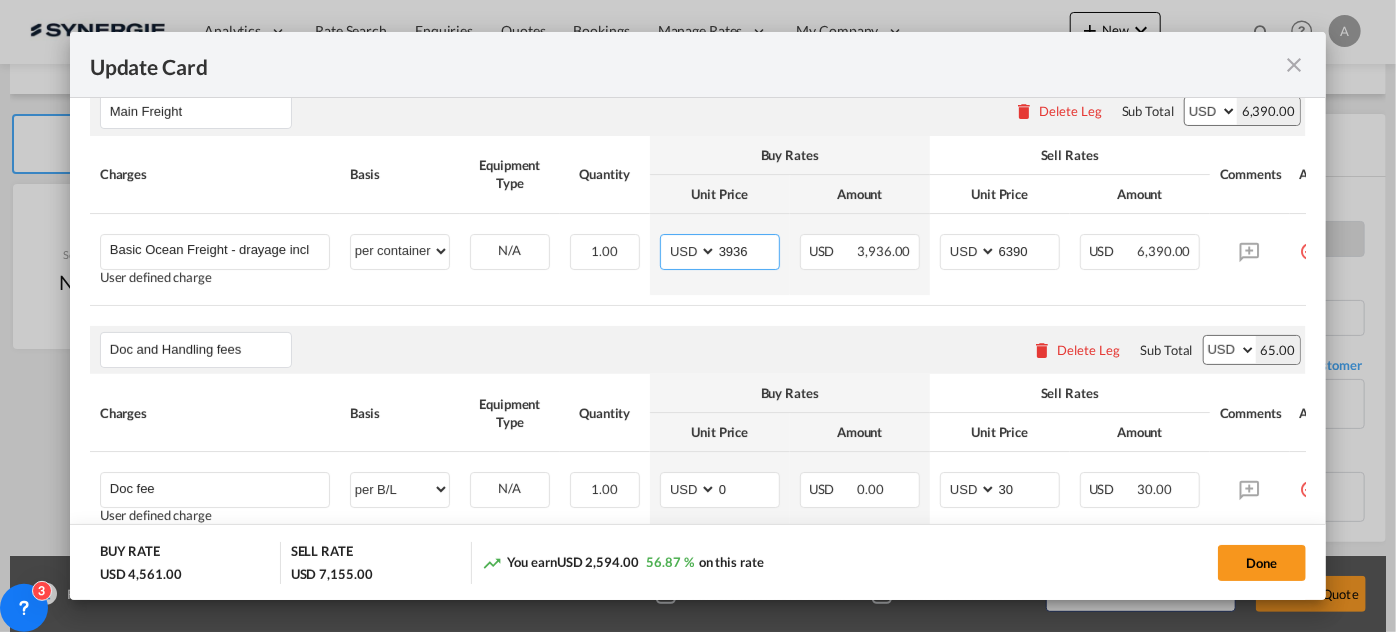 type on "3936" 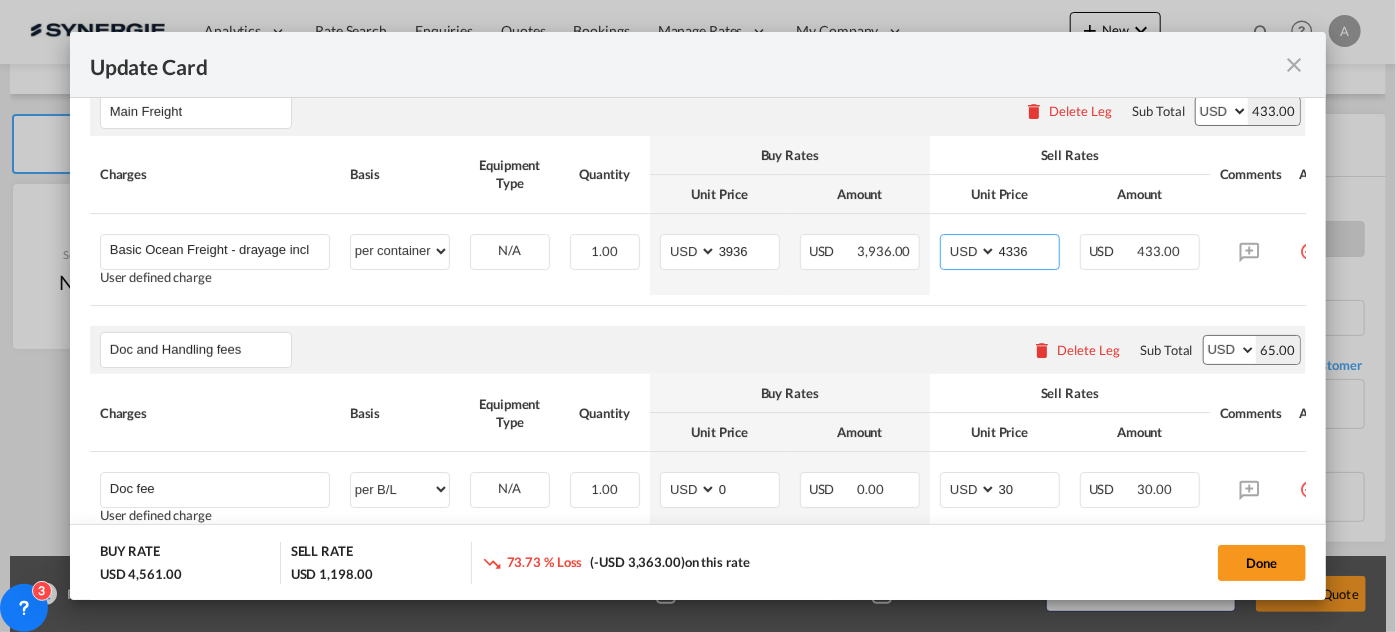 type on "4336" 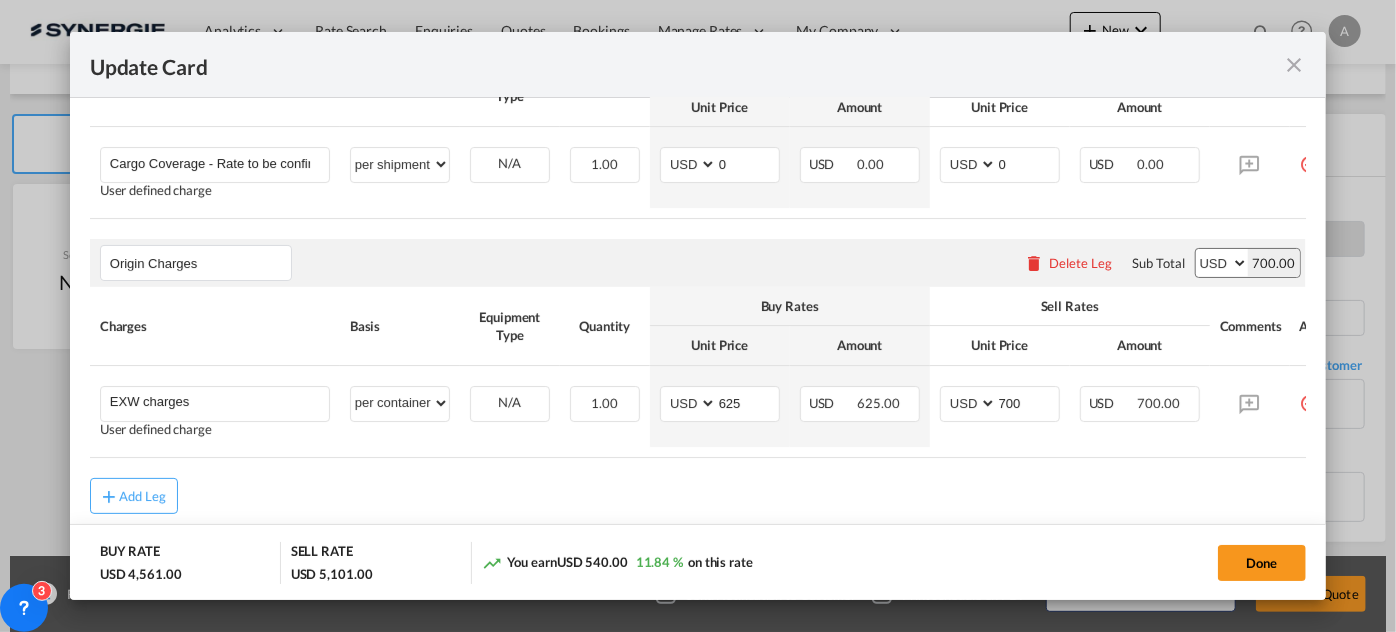 scroll, scrollTop: 1181, scrollLeft: 0, axis: vertical 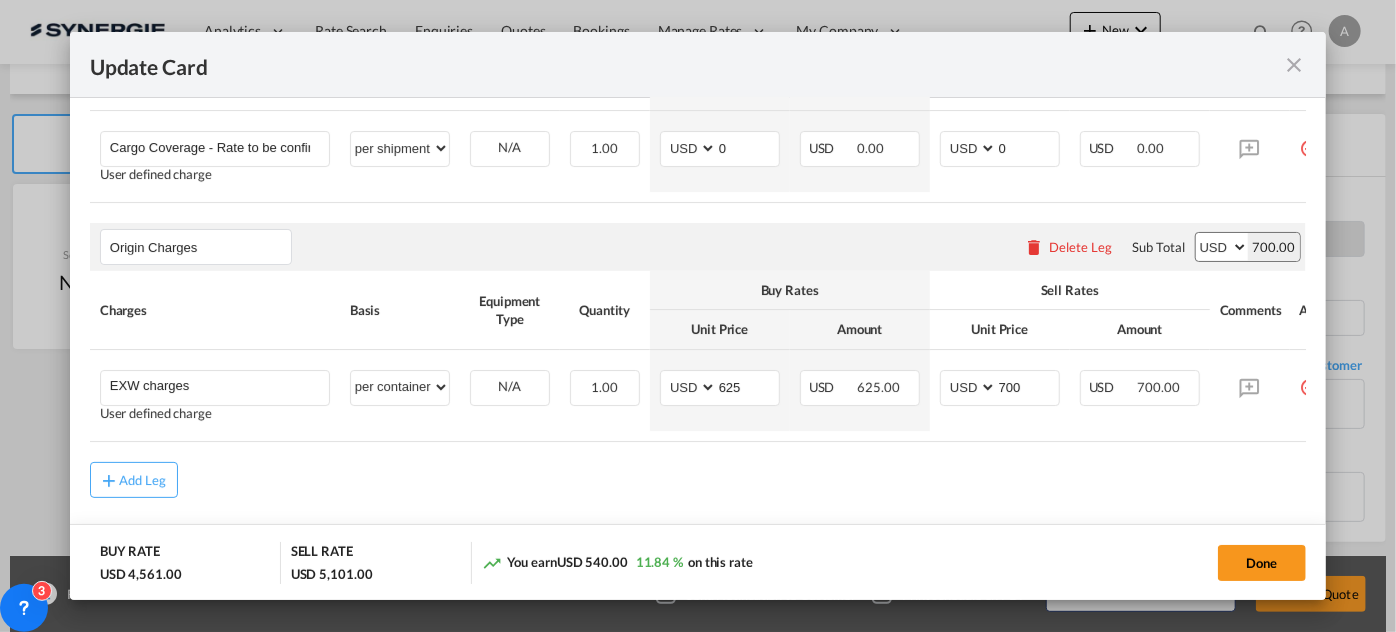 click on "Delete Leg" at bounding box center (1081, 247) 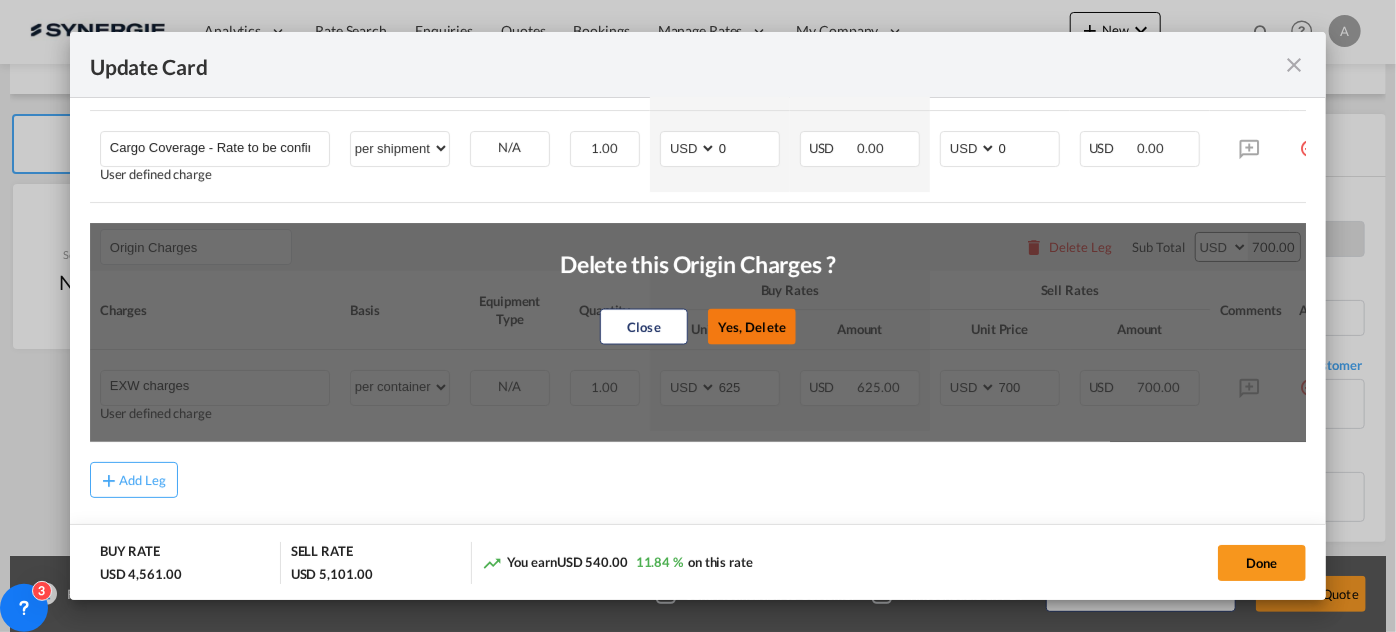 click on "Yes, Delete" at bounding box center (752, 327) 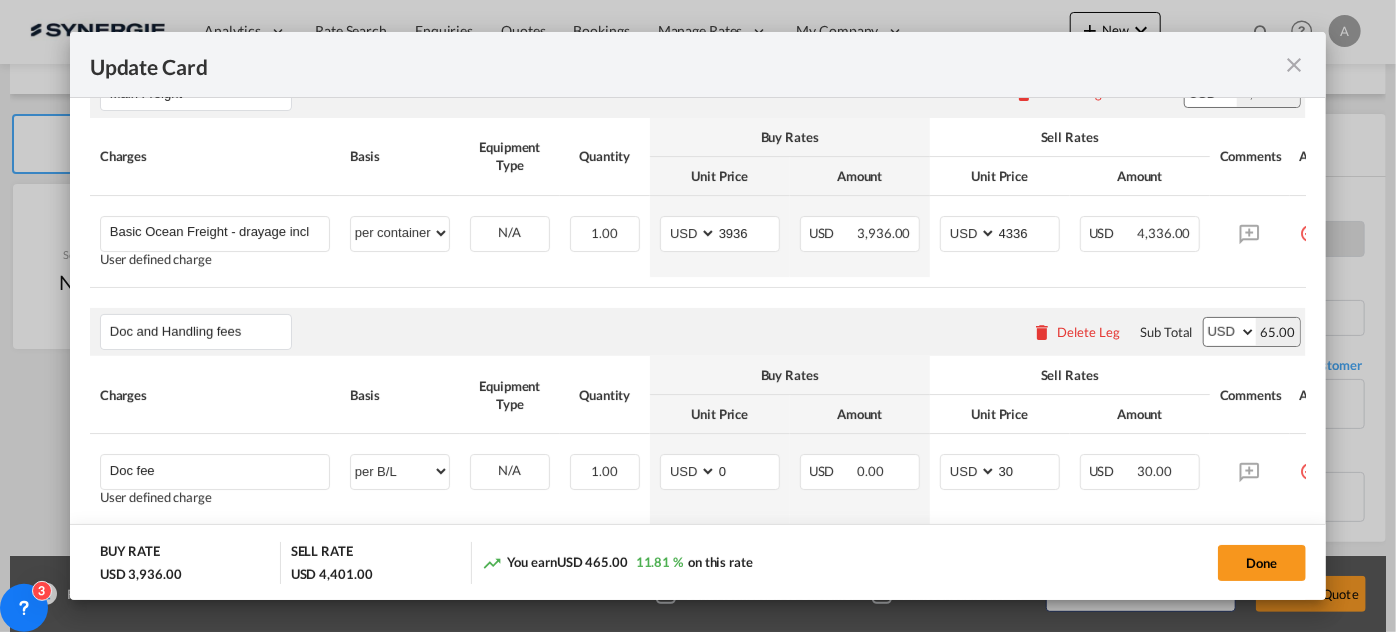 scroll, scrollTop: 533, scrollLeft: 0, axis: vertical 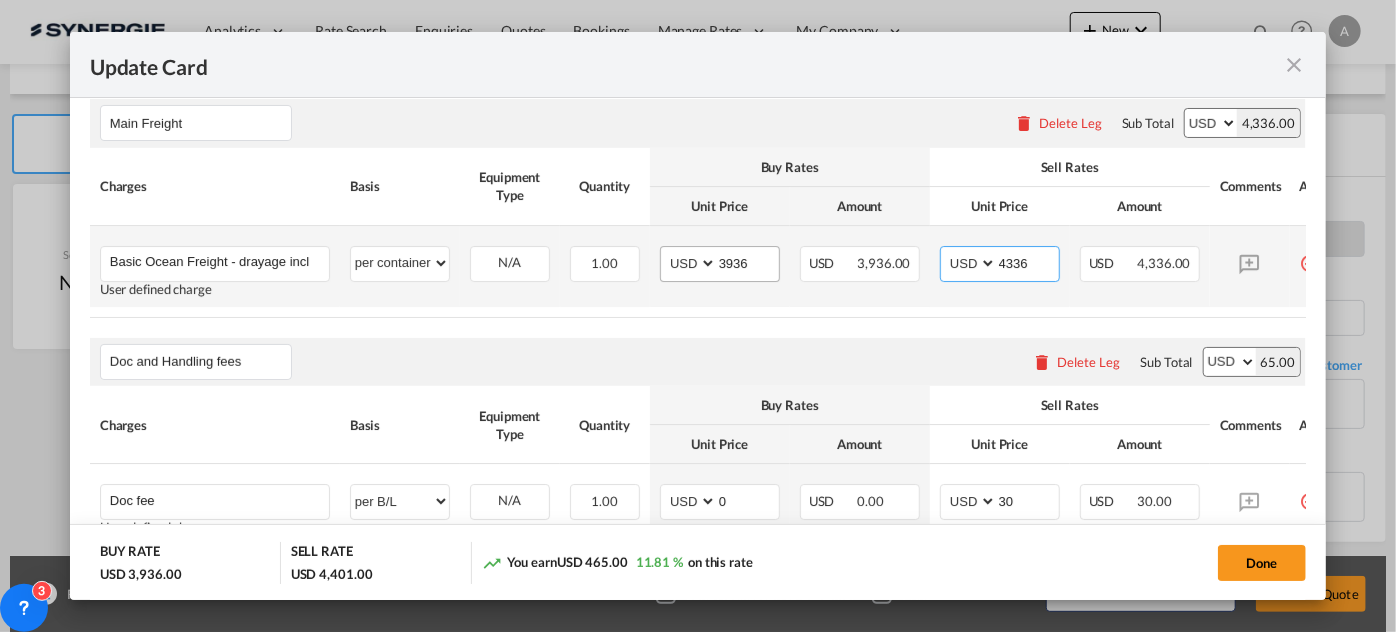 drag, startPoint x: 947, startPoint y: 258, endPoint x: 688, endPoint y: 255, distance: 259.01736 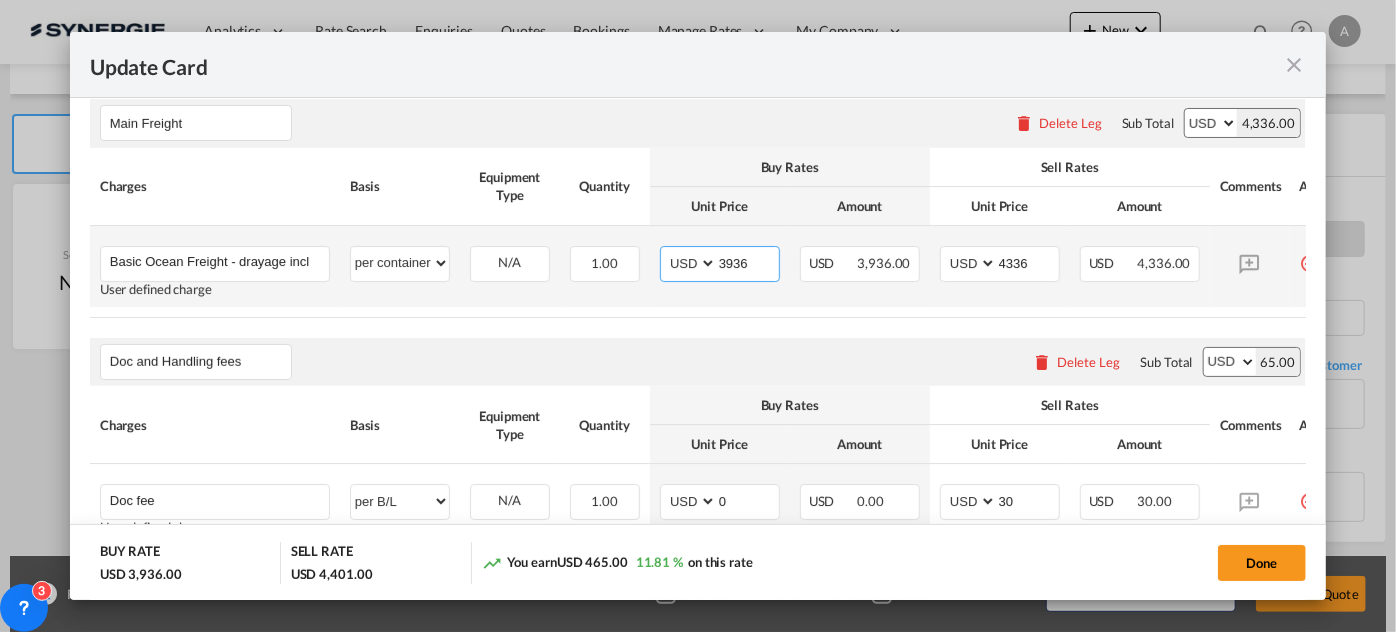 drag, startPoint x: 752, startPoint y: 260, endPoint x: 509, endPoint y: 239, distance: 243.90572 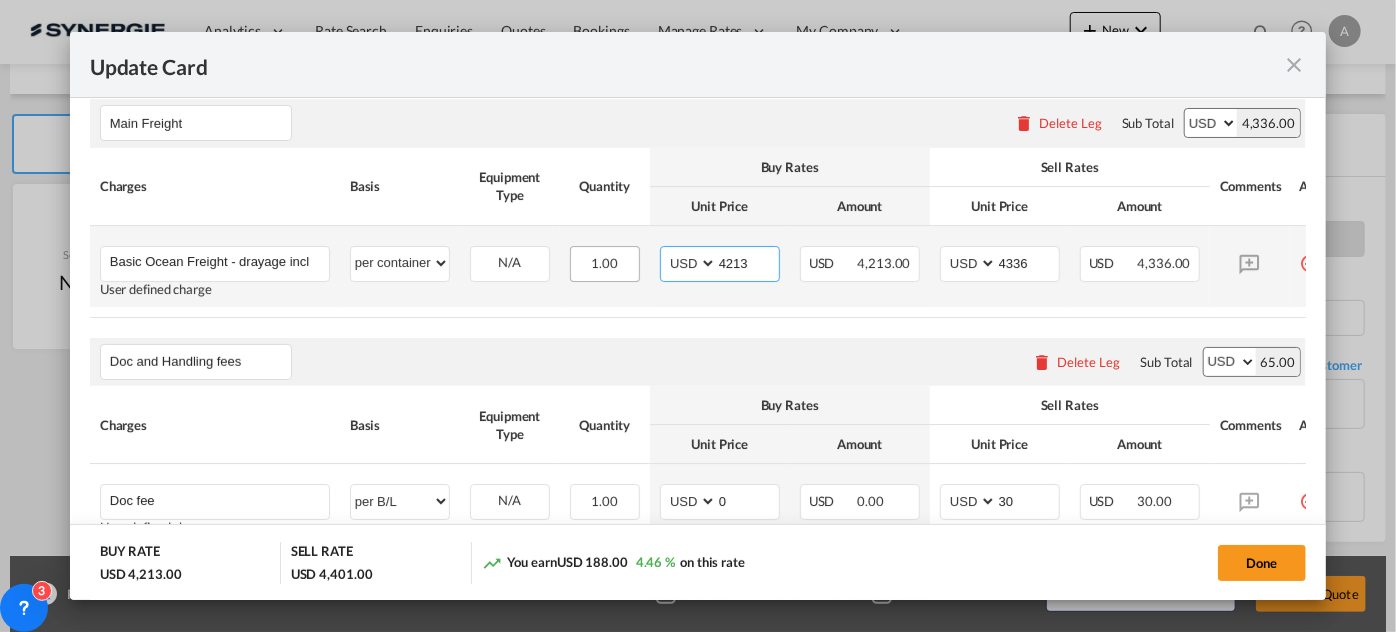 type on "4213" 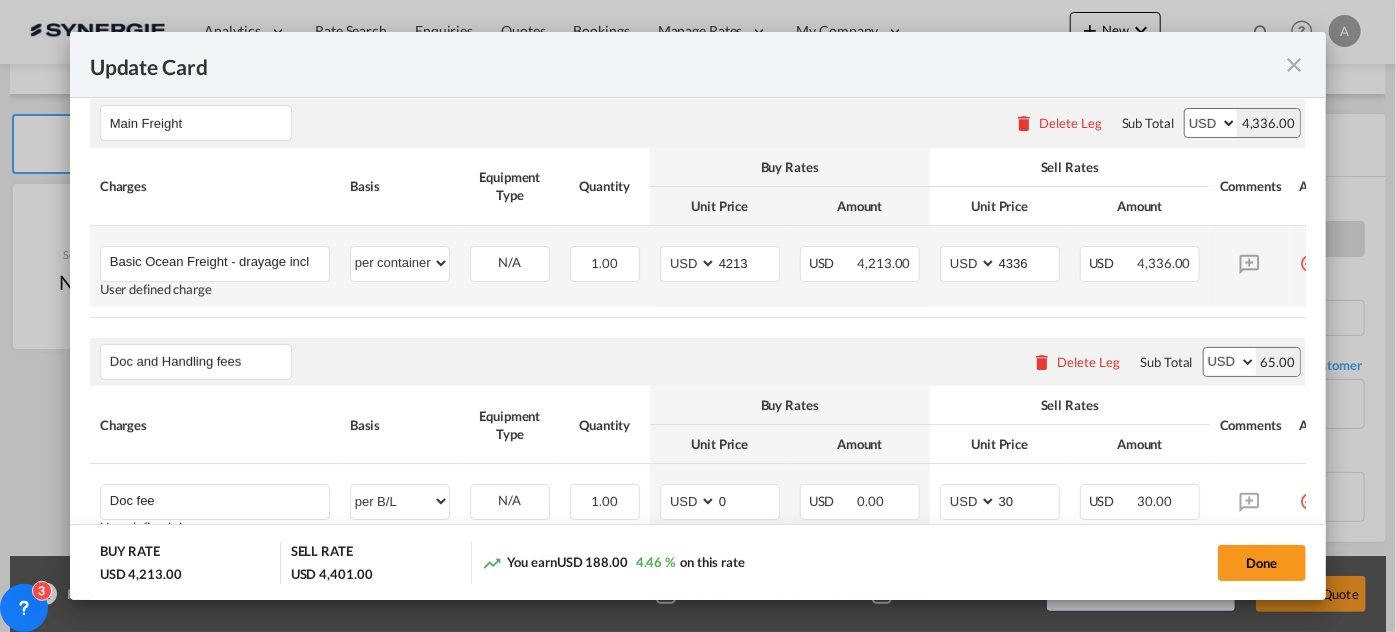 click on "USD   4,213.00" at bounding box center (860, 266) 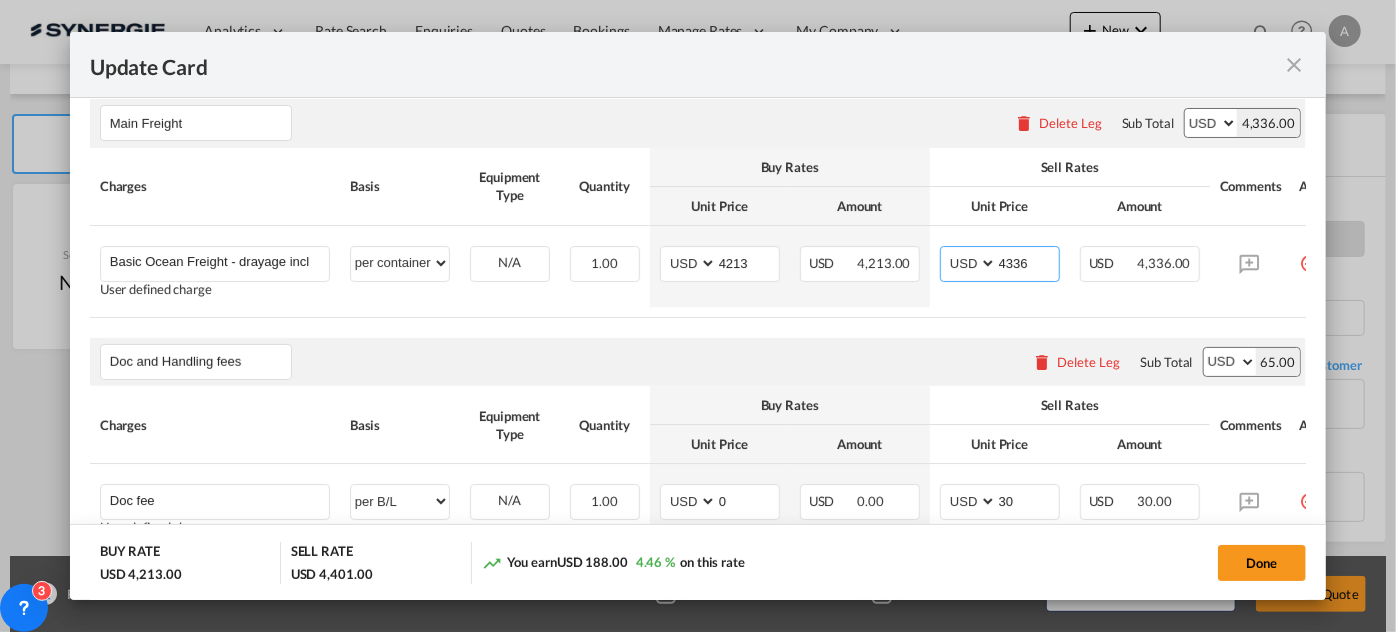 drag, startPoint x: 1033, startPoint y: 259, endPoint x: 879, endPoint y: 219, distance: 159.11003 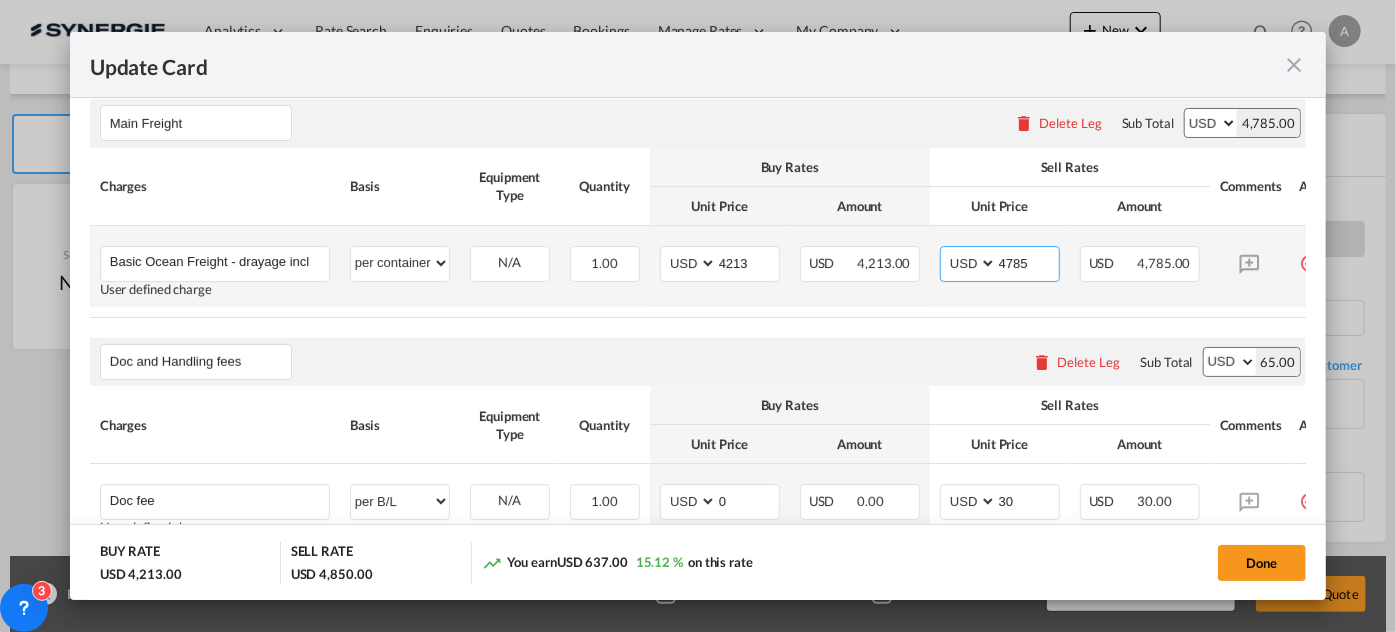 type on "4785" 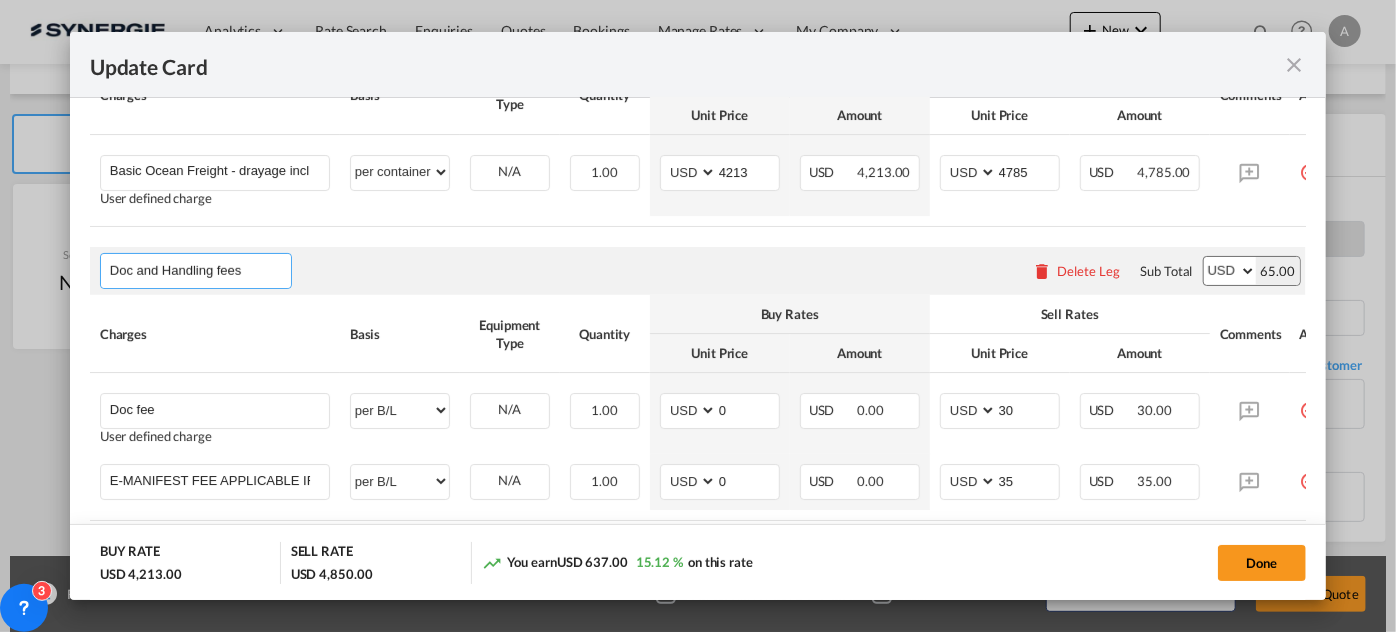 scroll, scrollTop: 533, scrollLeft: 0, axis: vertical 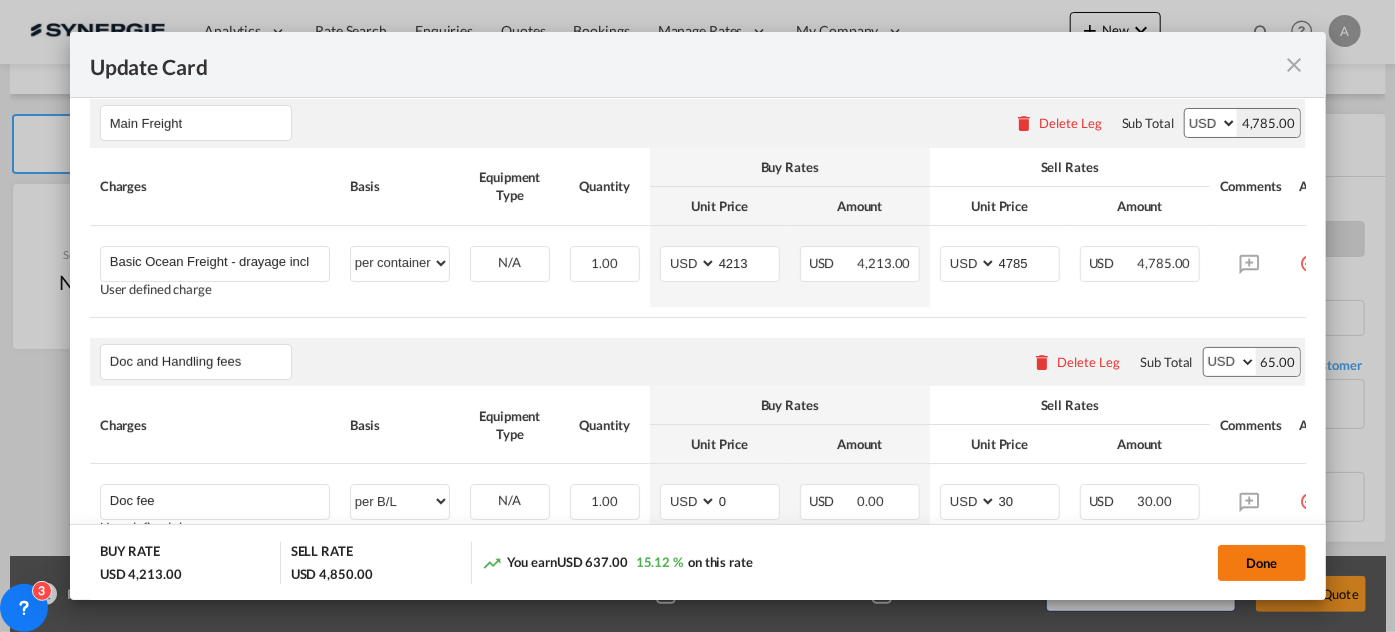 click on "Done" 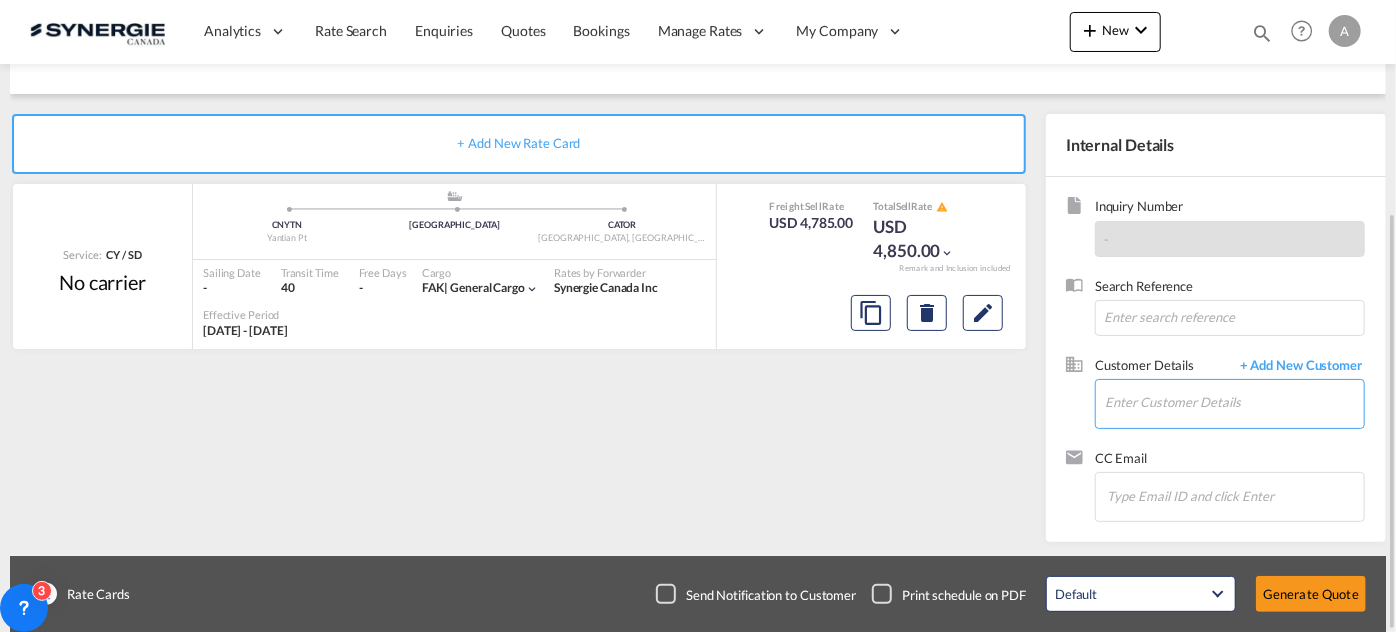 click on "Enter Customer Details" at bounding box center (1234, 402) 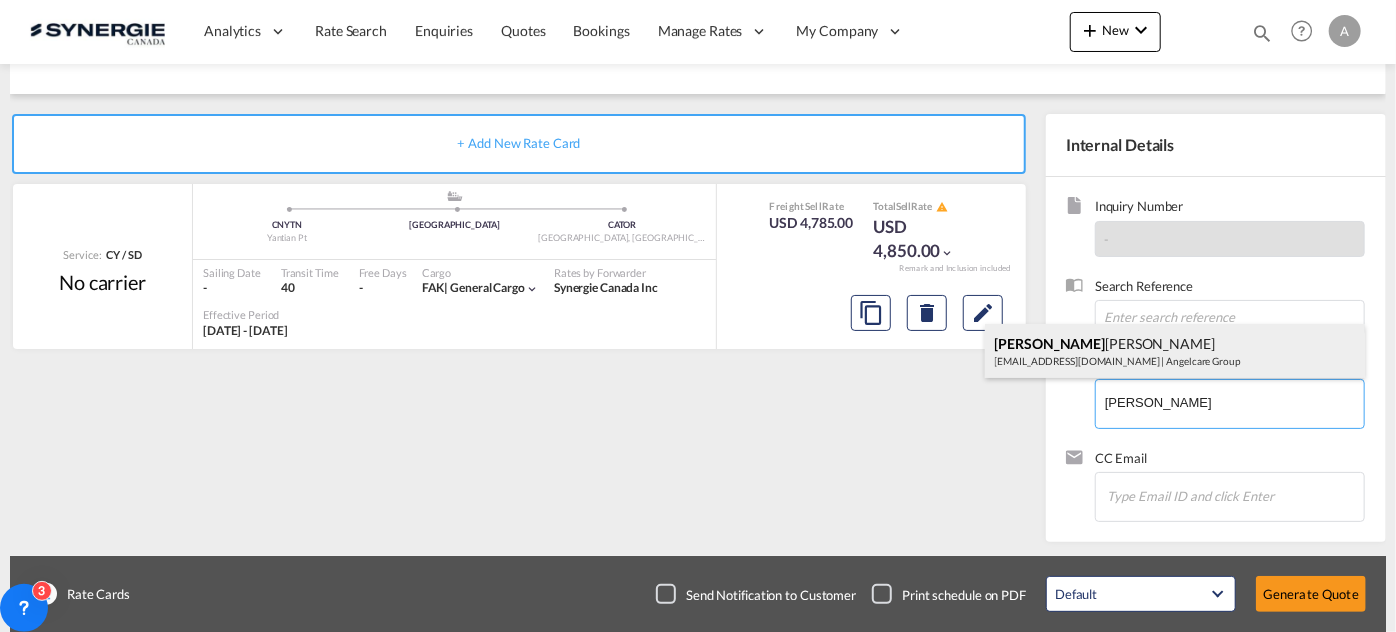 click on "Marites  Amancio mamancio@angelcaregroup.com    |    Angelcare Group" at bounding box center [1175, 351] 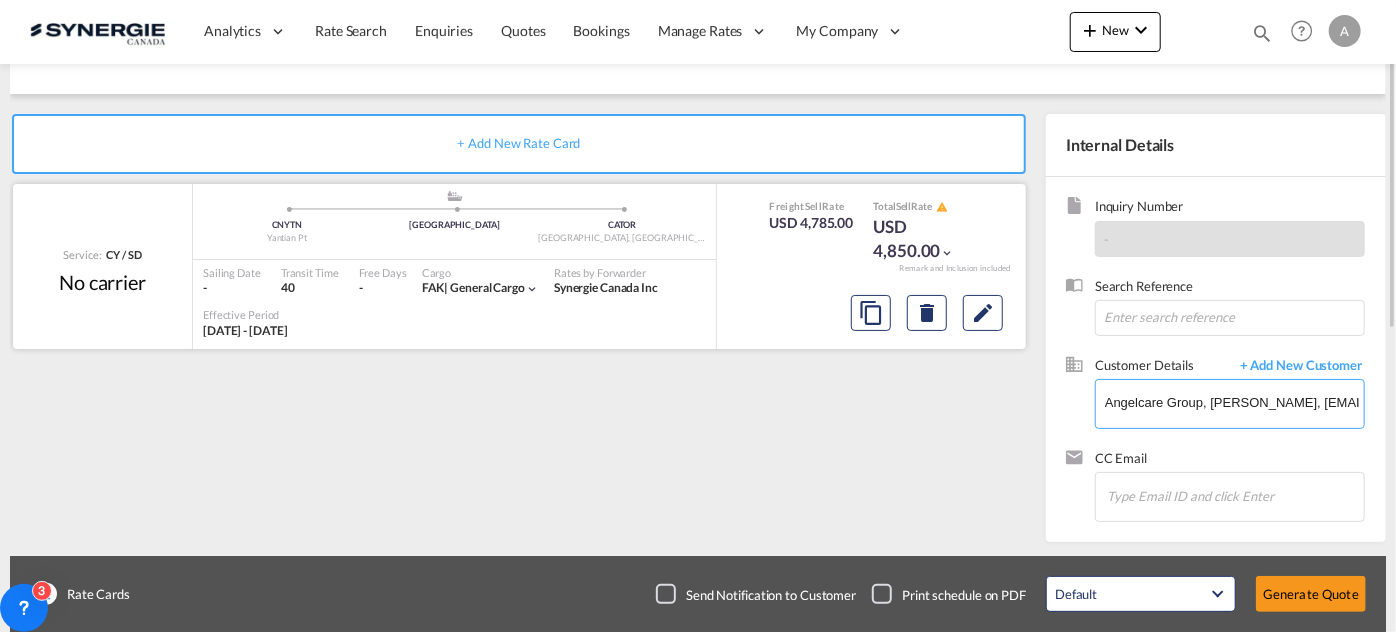 scroll, scrollTop: 138, scrollLeft: 0, axis: vertical 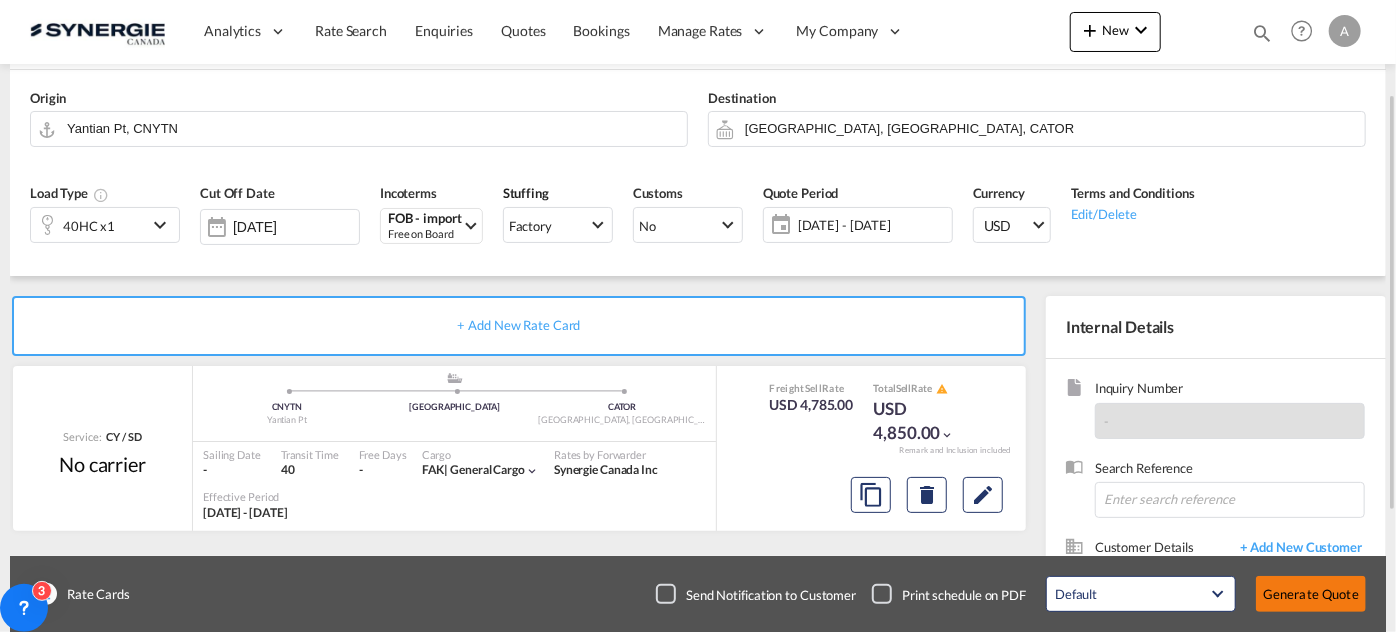 click on "Generate Quote" at bounding box center [1311, 594] 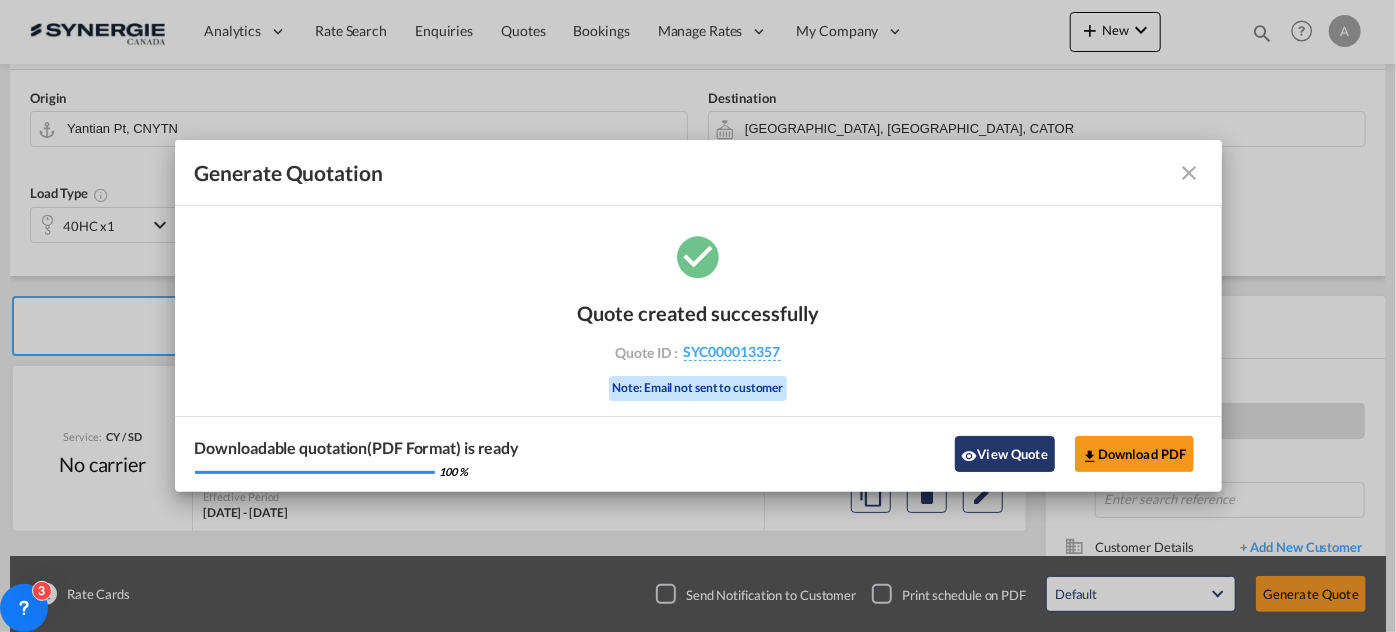 click on "View Quote" at bounding box center [1005, 454] 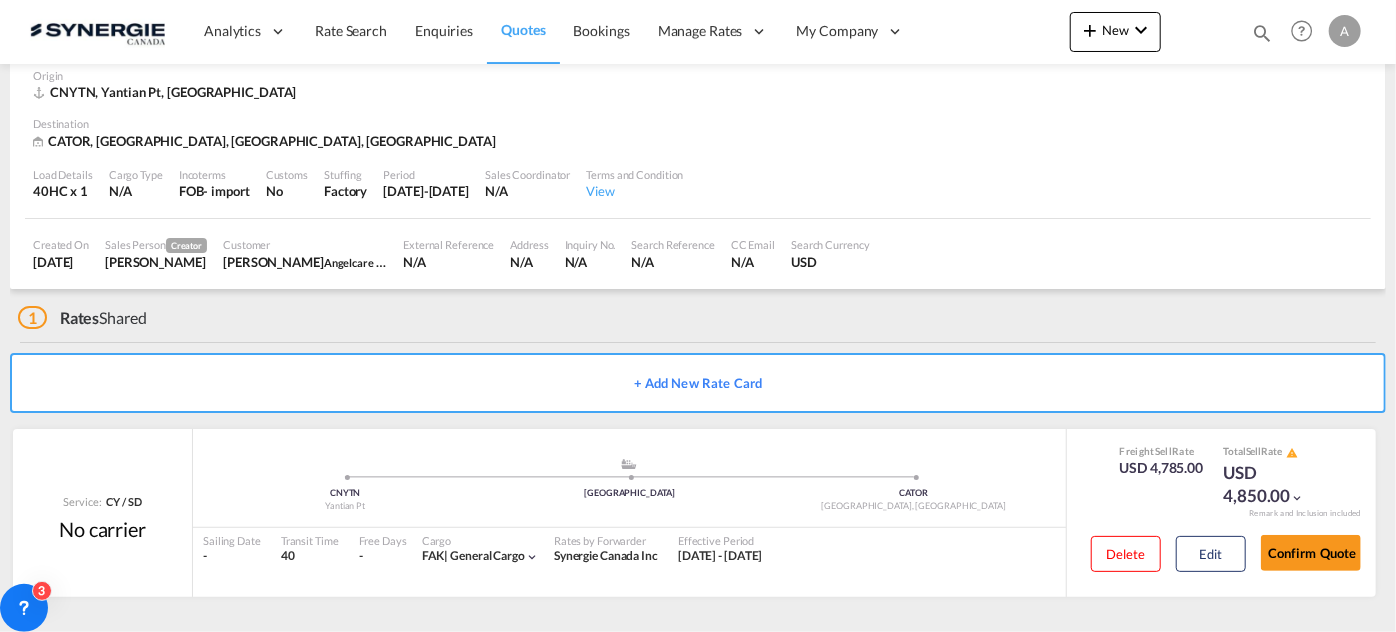 scroll, scrollTop: 98, scrollLeft: 0, axis: vertical 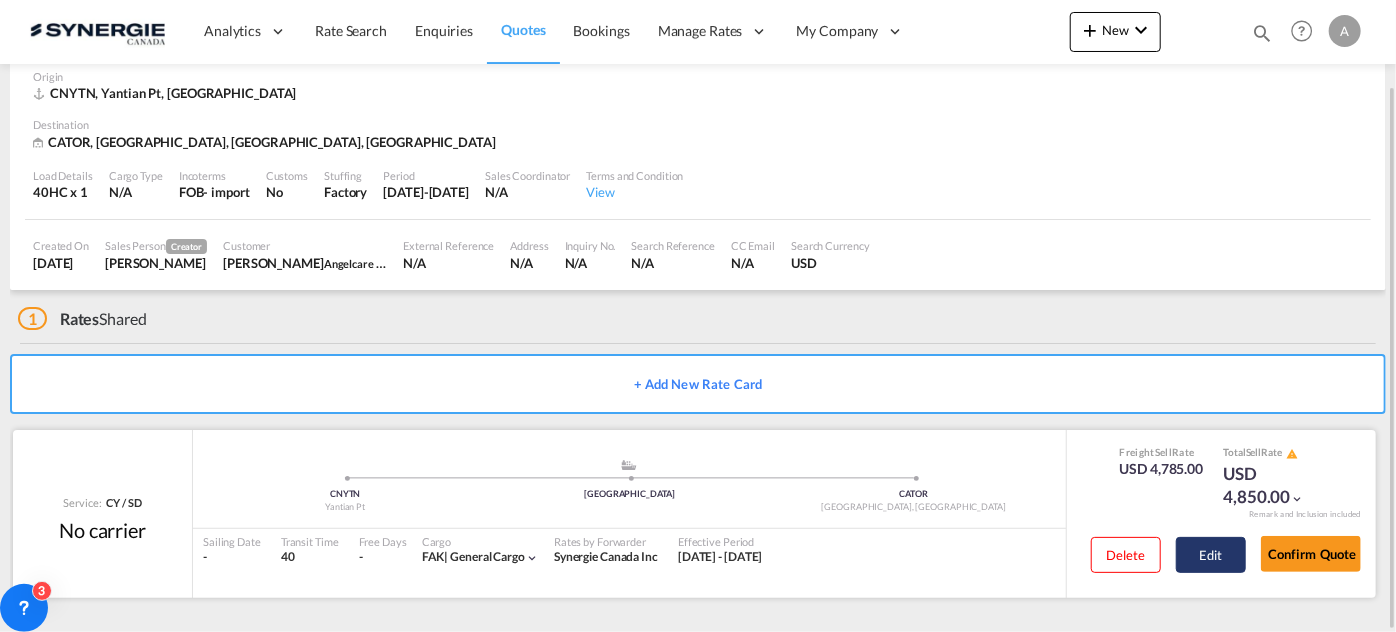 click on "Edit" at bounding box center [1211, 555] 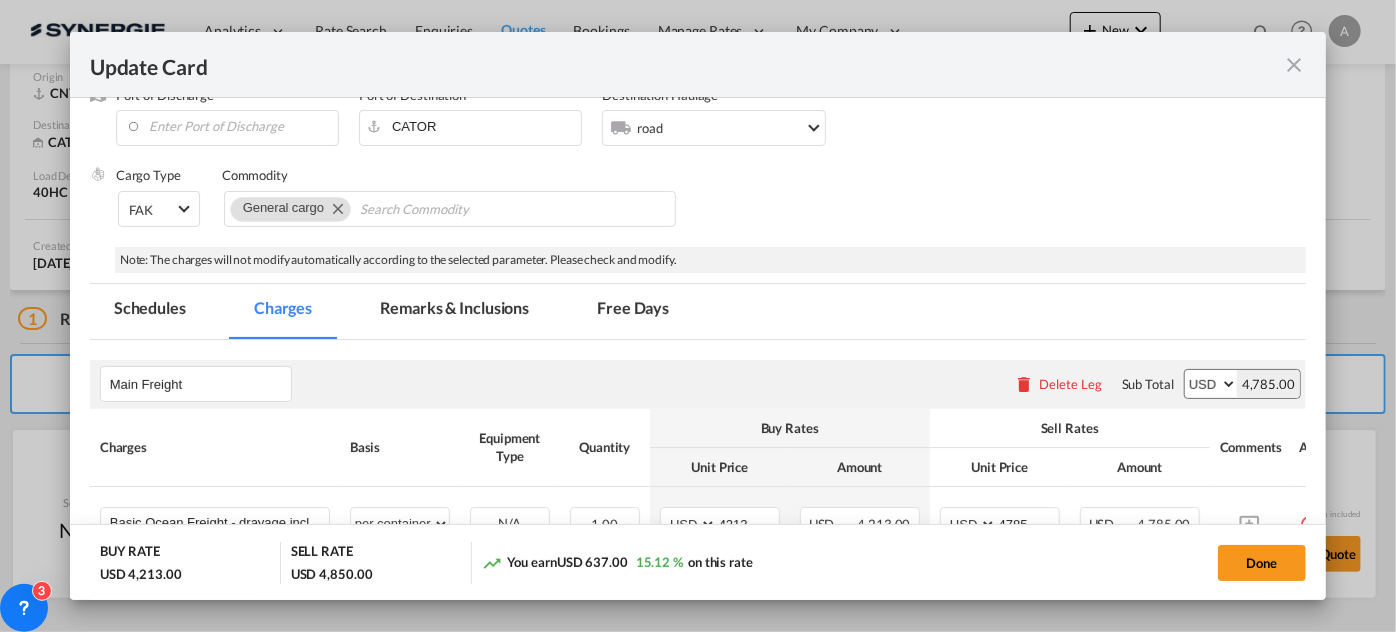 scroll, scrollTop: 636, scrollLeft: 0, axis: vertical 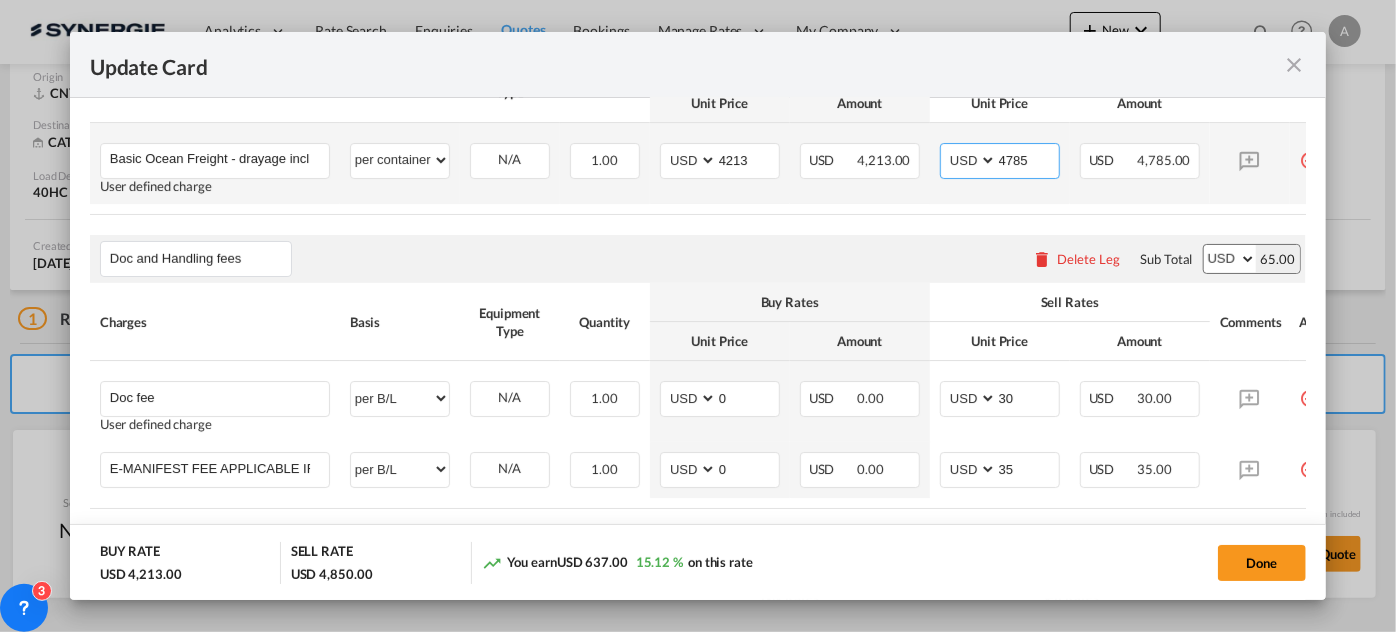click on "4785" at bounding box center (1028, 159) 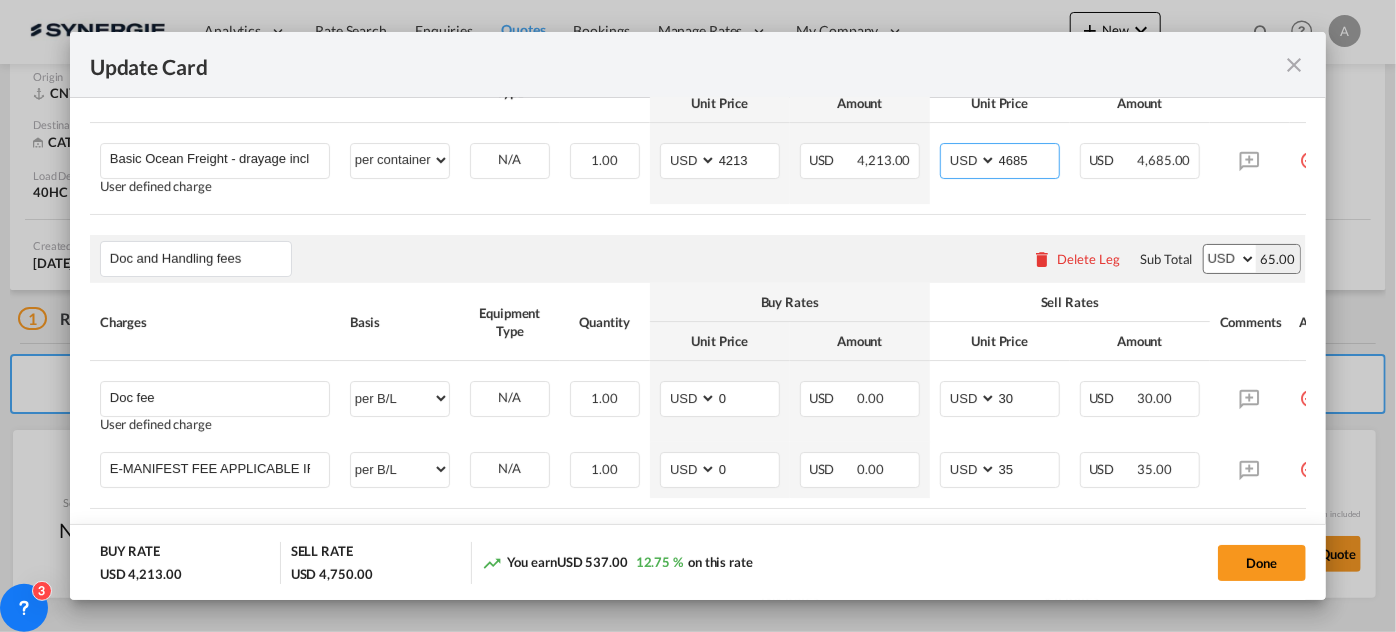 type on "4685" 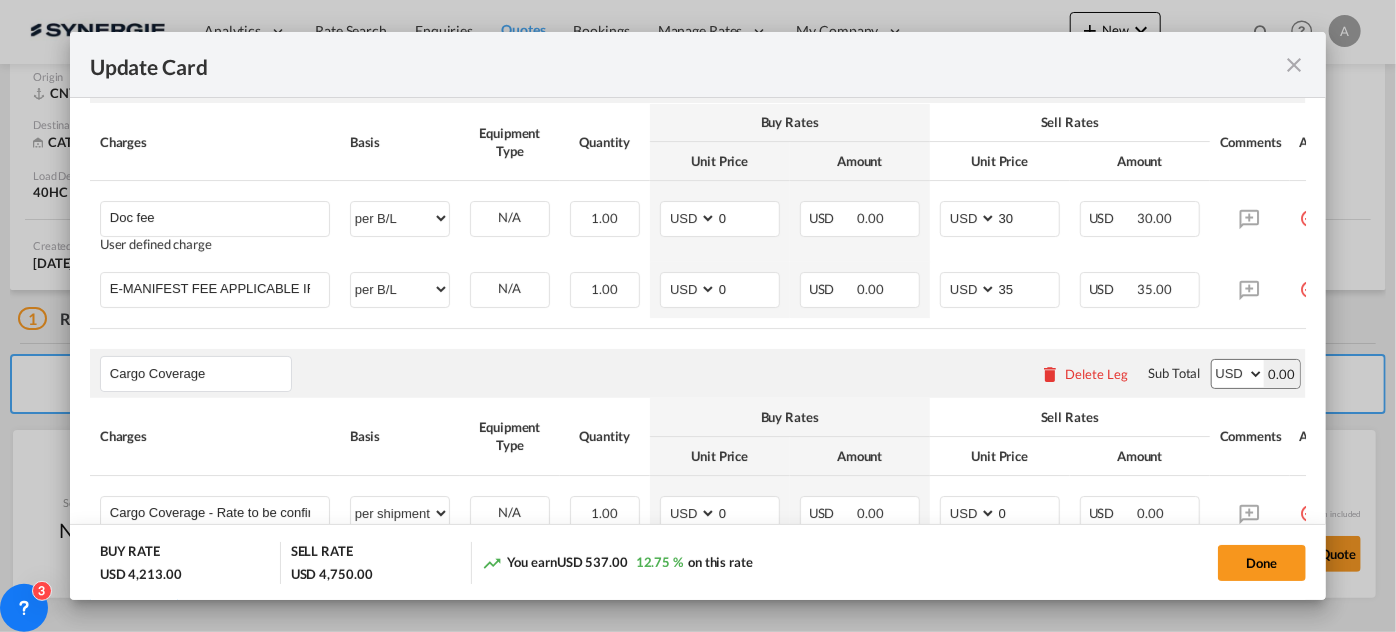 scroll, scrollTop: 545, scrollLeft: 0, axis: vertical 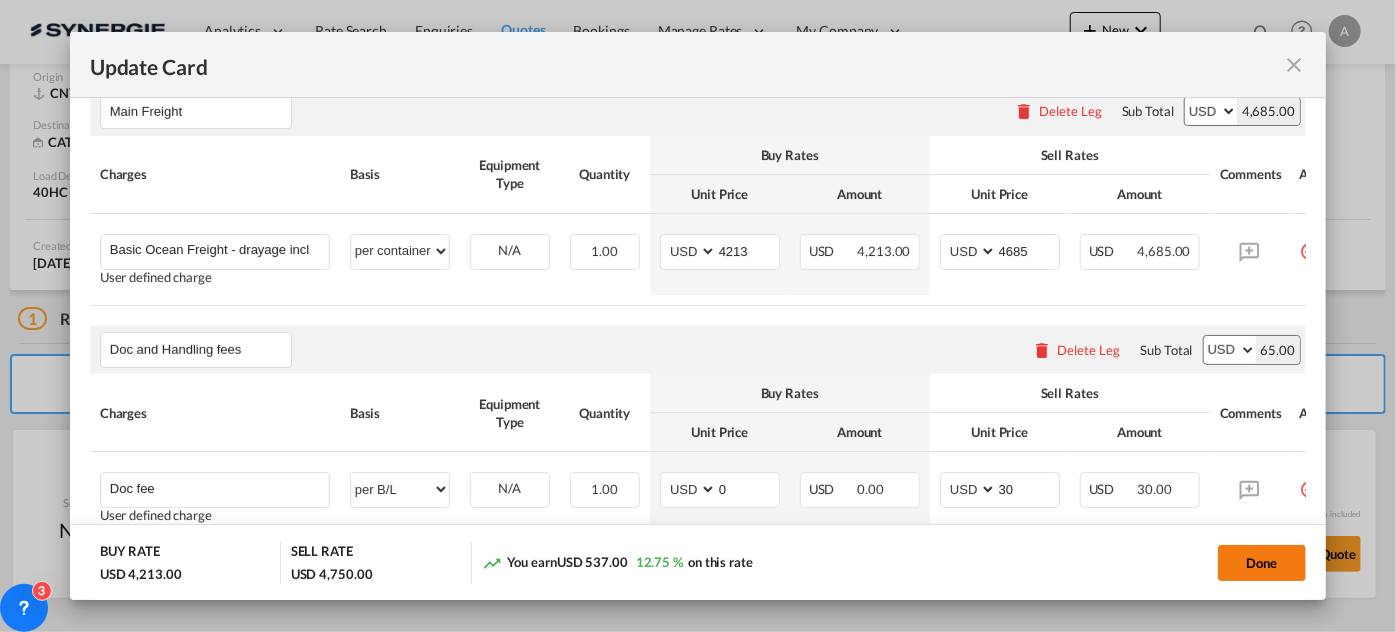 click on "Done" 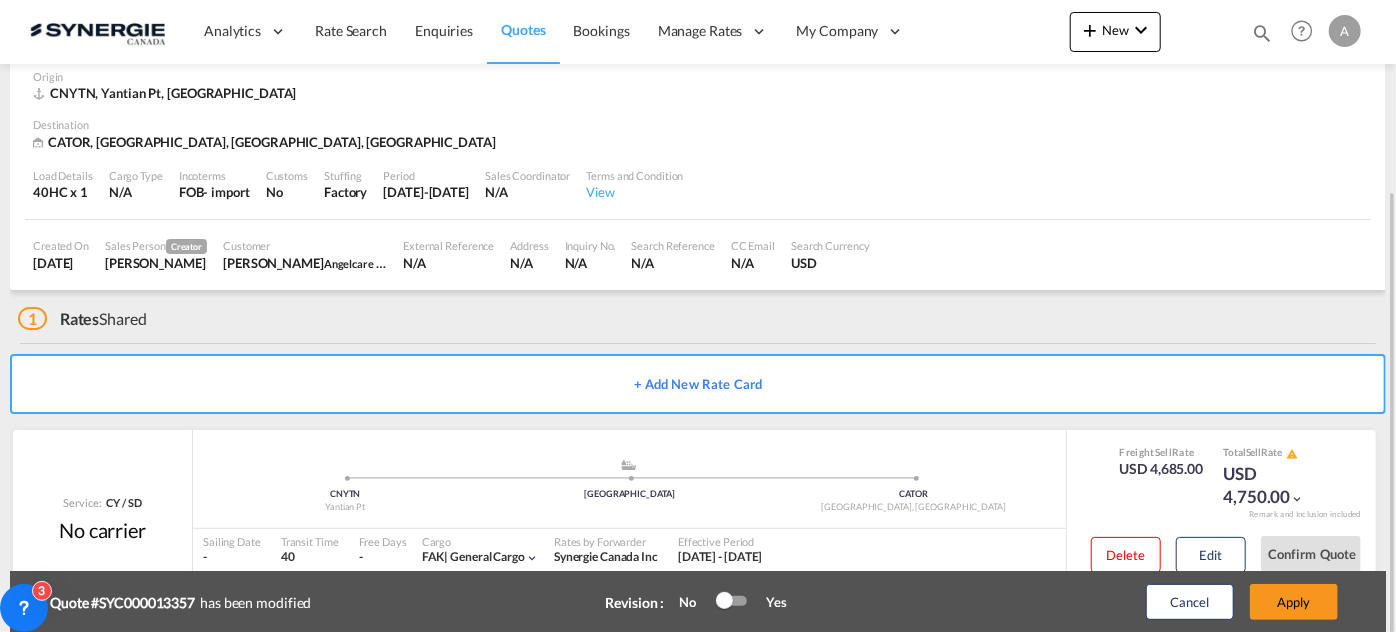scroll, scrollTop: 160, scrollLeft: 0, axis: vertical 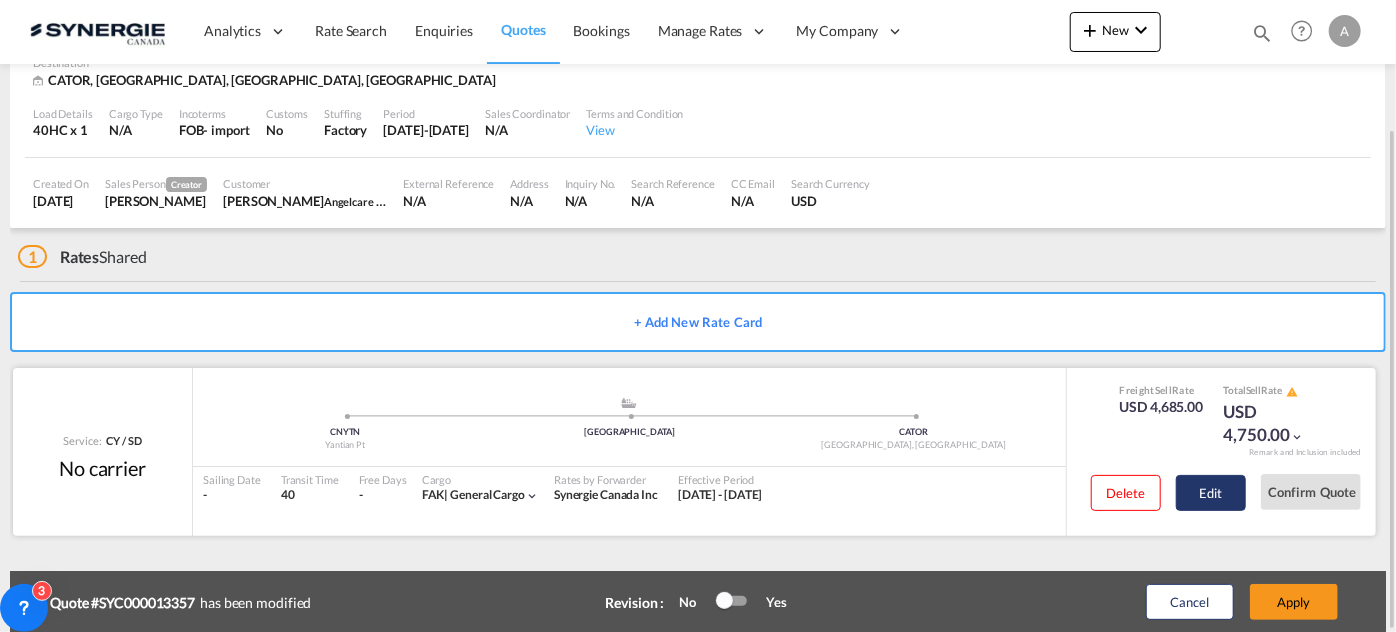 click on "Edit" at bounding box center (1211, 493) 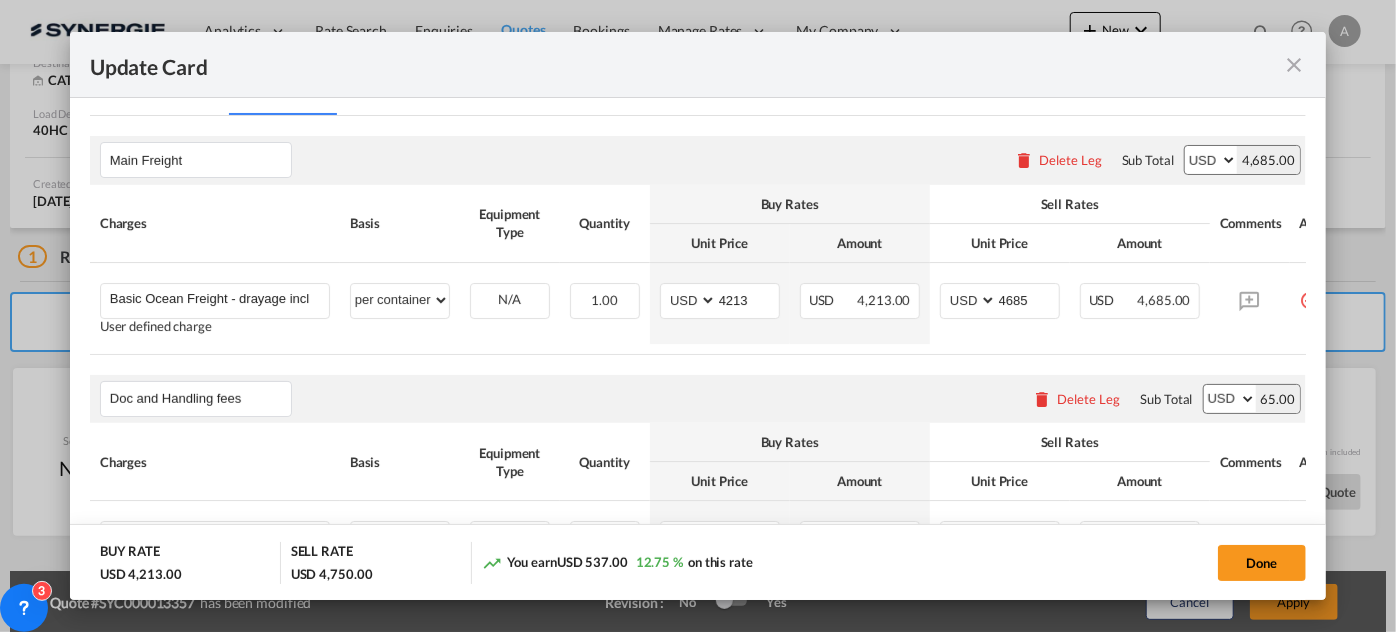 scroll, scrollTop: 442, scrollLeft: 0, axis: vertical 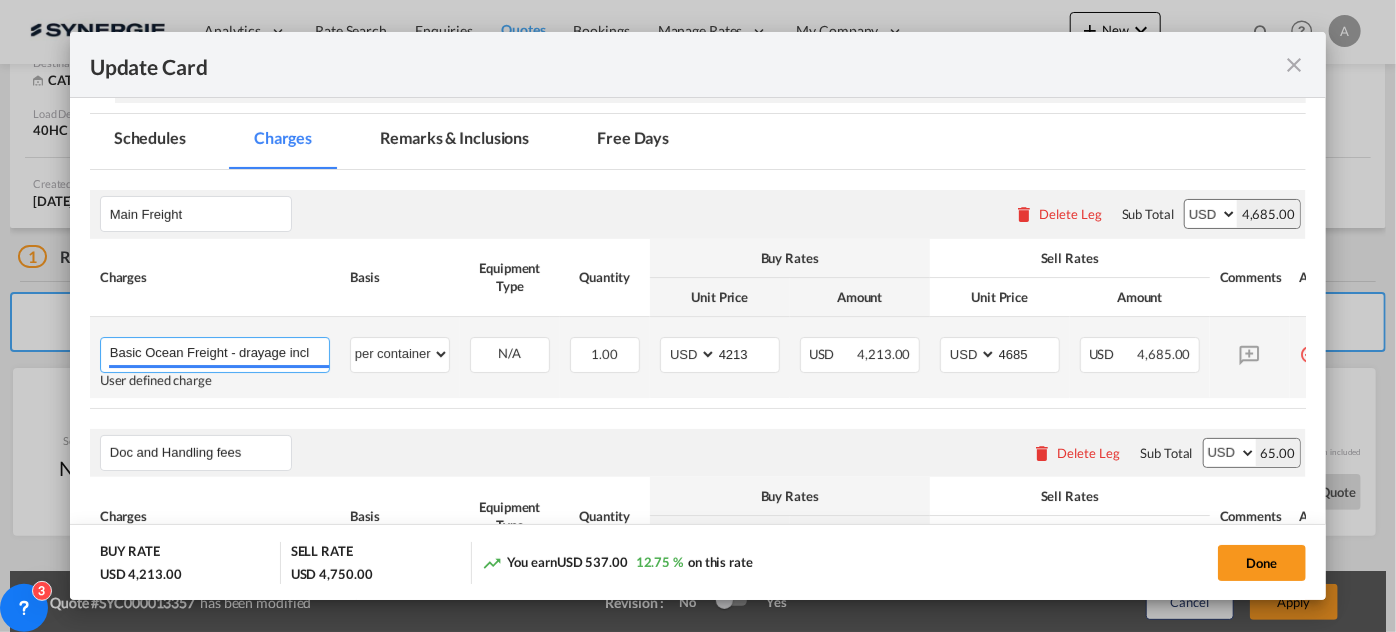 click on "Basic Ocean Freight - drayage included - ETD June 22nd" at bounding box center [219, 353] 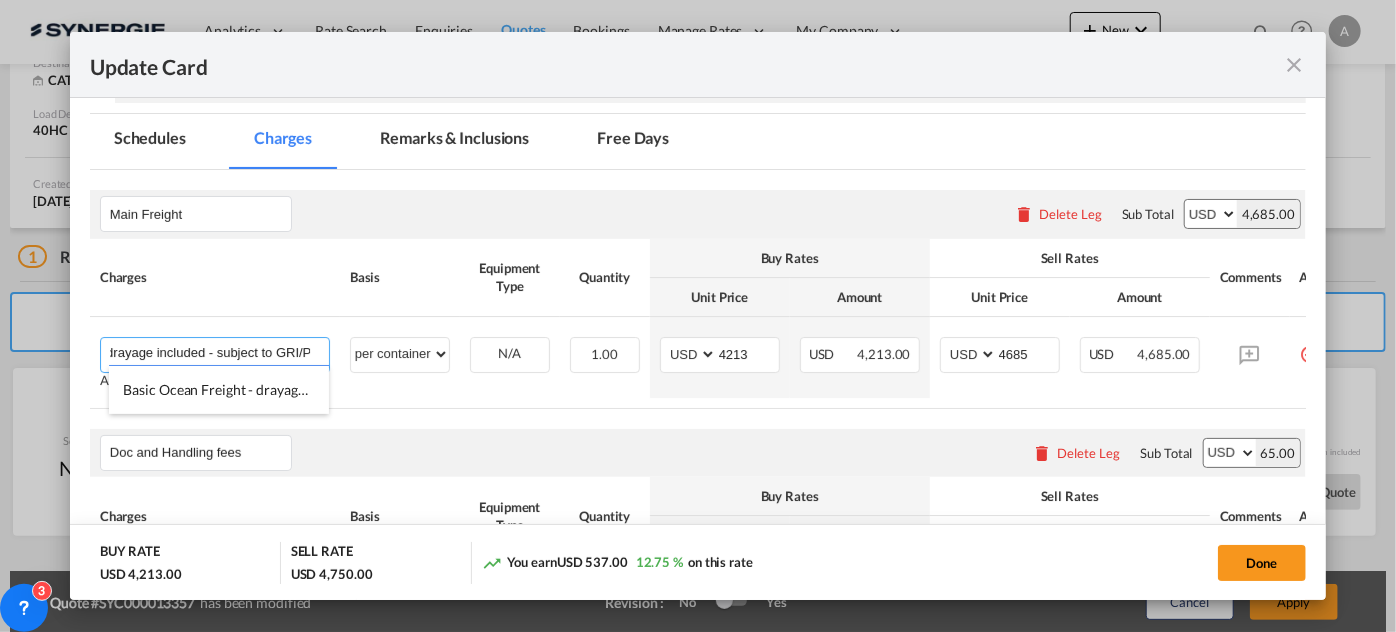 scroll, scrollTop: 0, scrollLeft: 151, axis: horizontal 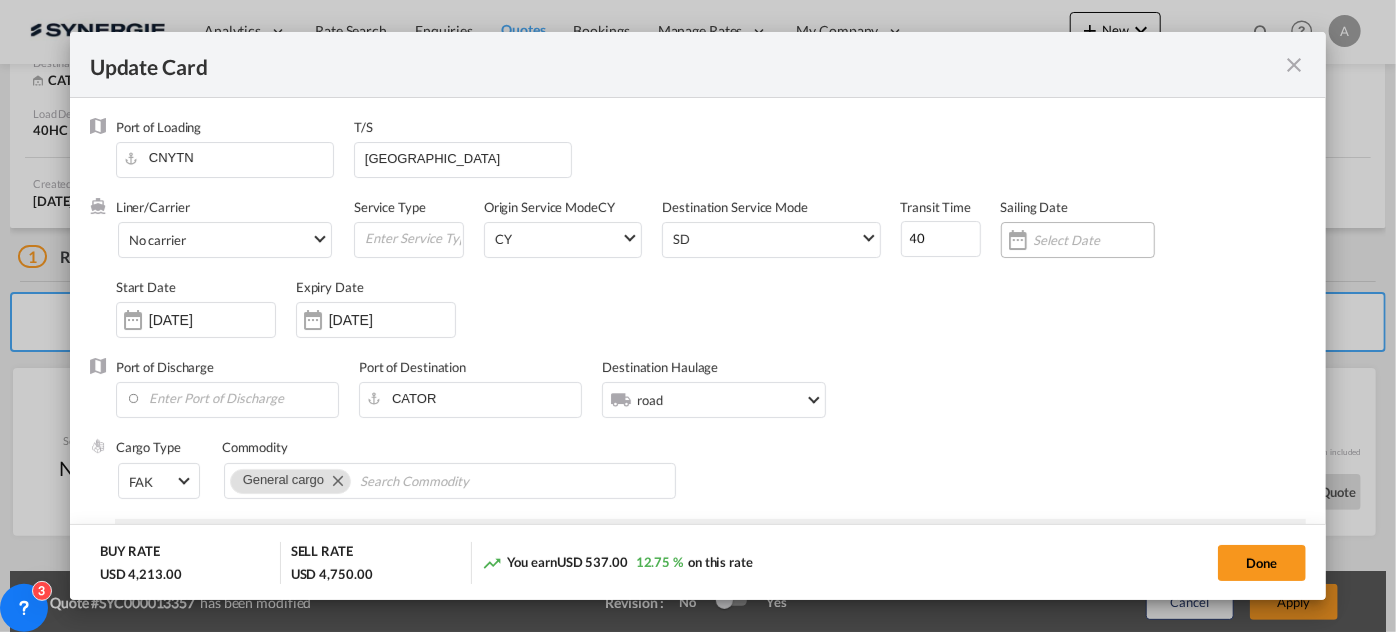 type on "Basic Ocean Freight - drayage included - subject to GRI/PSS" 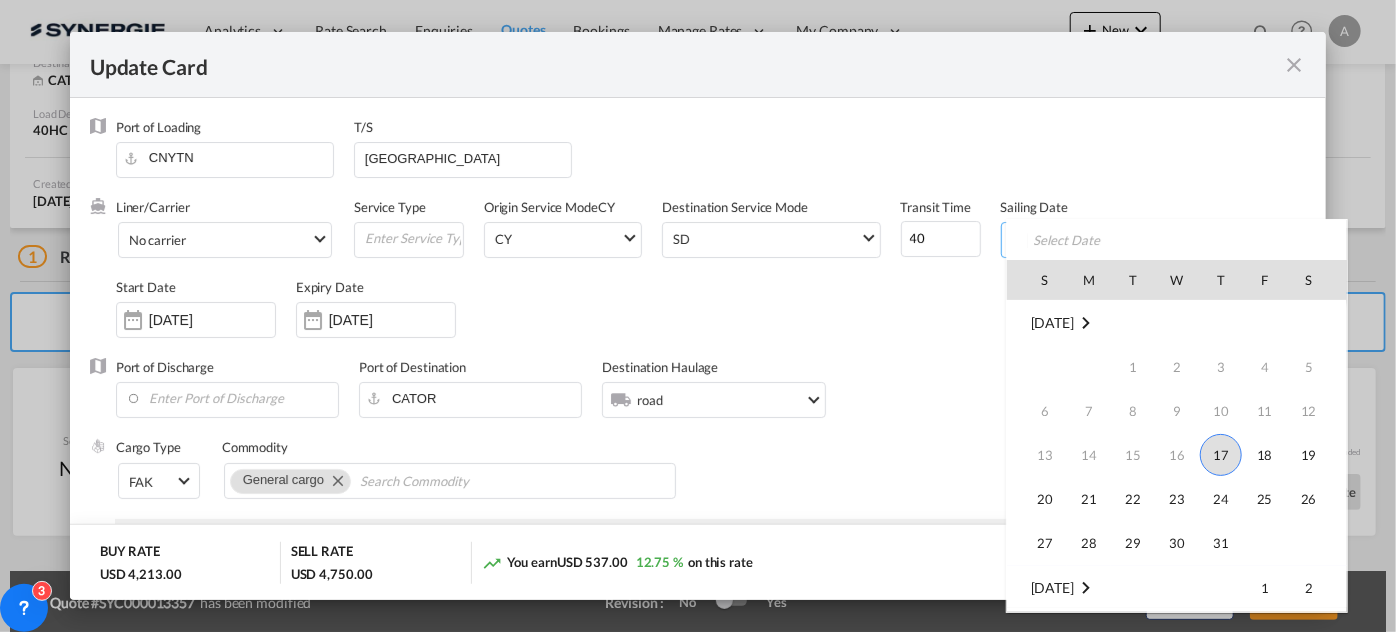 click at bounding box center (698, 316) 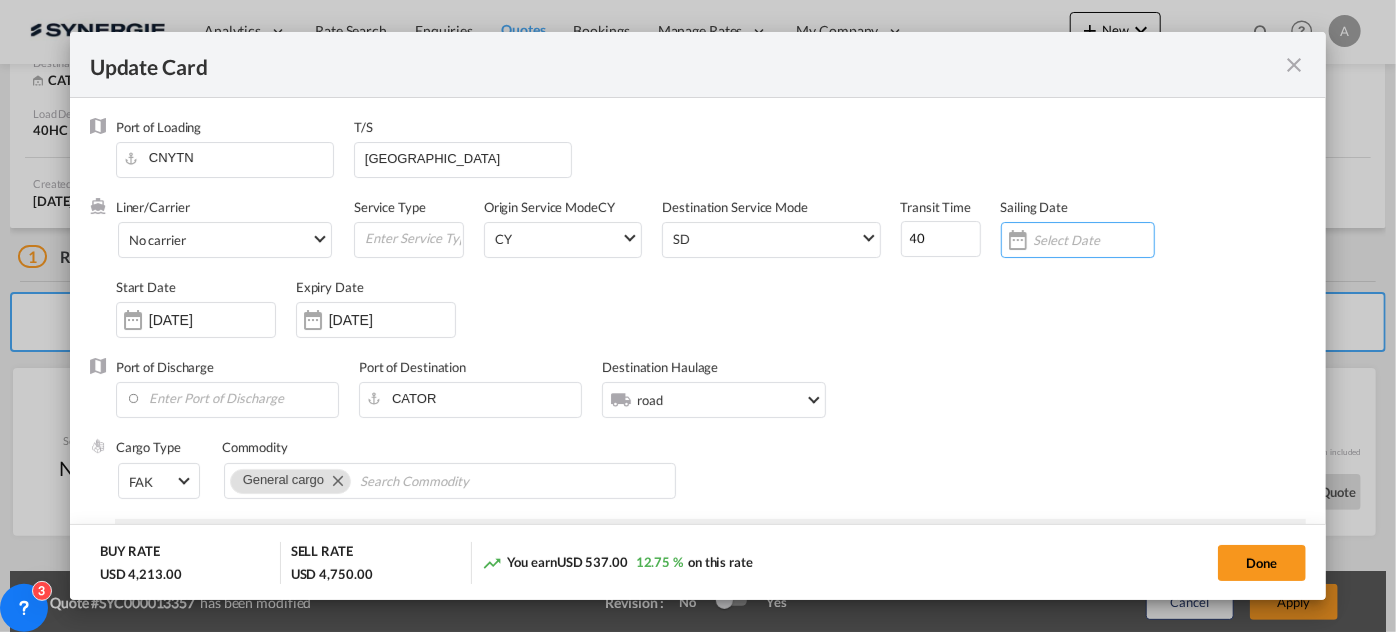 click on "31 Jul 2025" at bounding box center (392, 320) 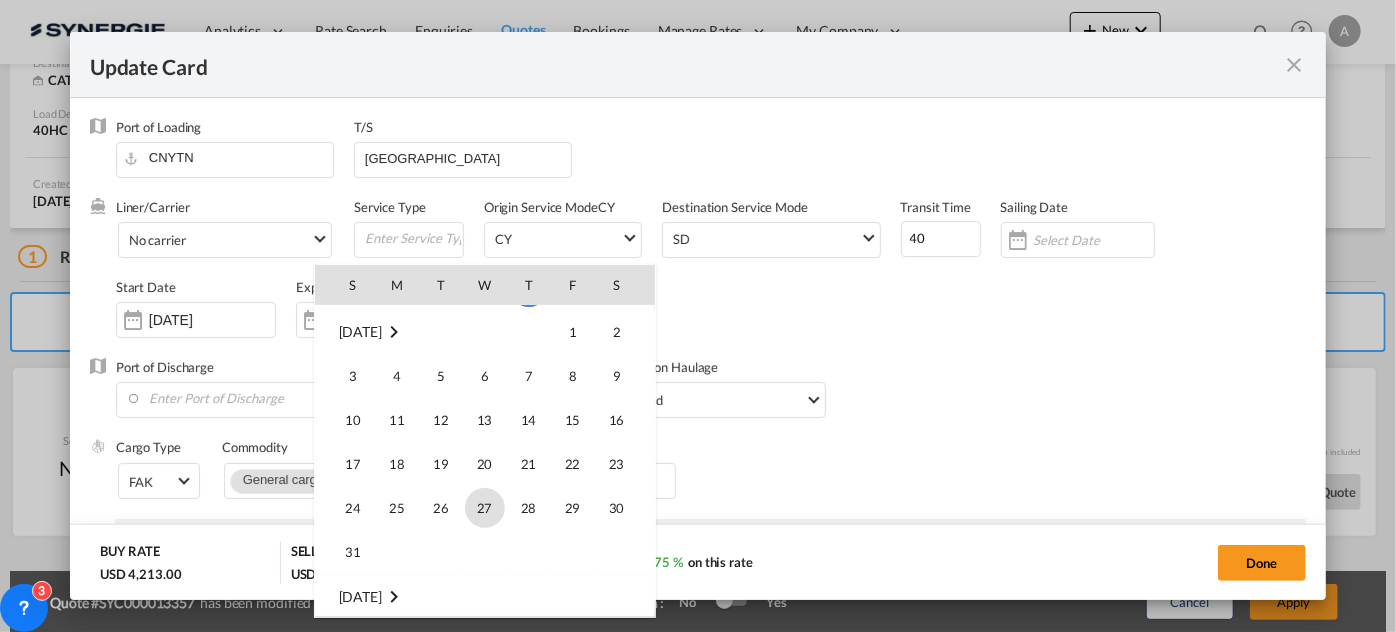 scroll, scrollTop: 363, scrollLeft: 0, axis: vertical 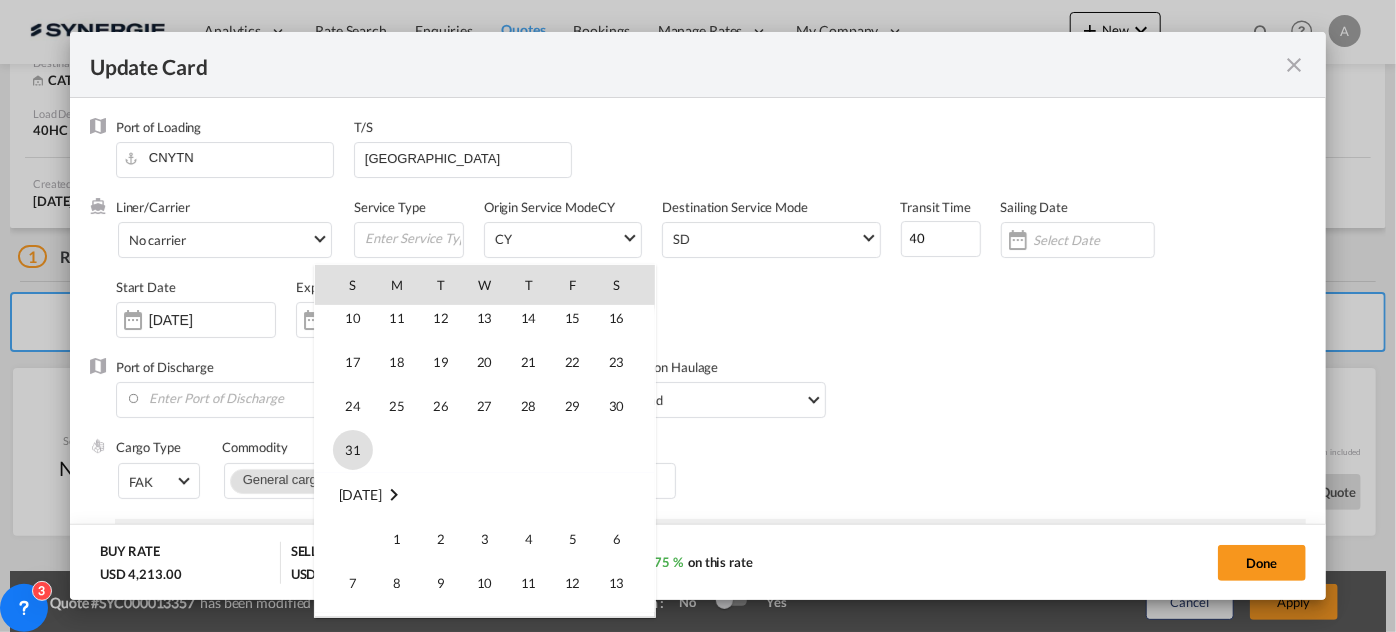 click on "31" at bounding box center [353, 450] 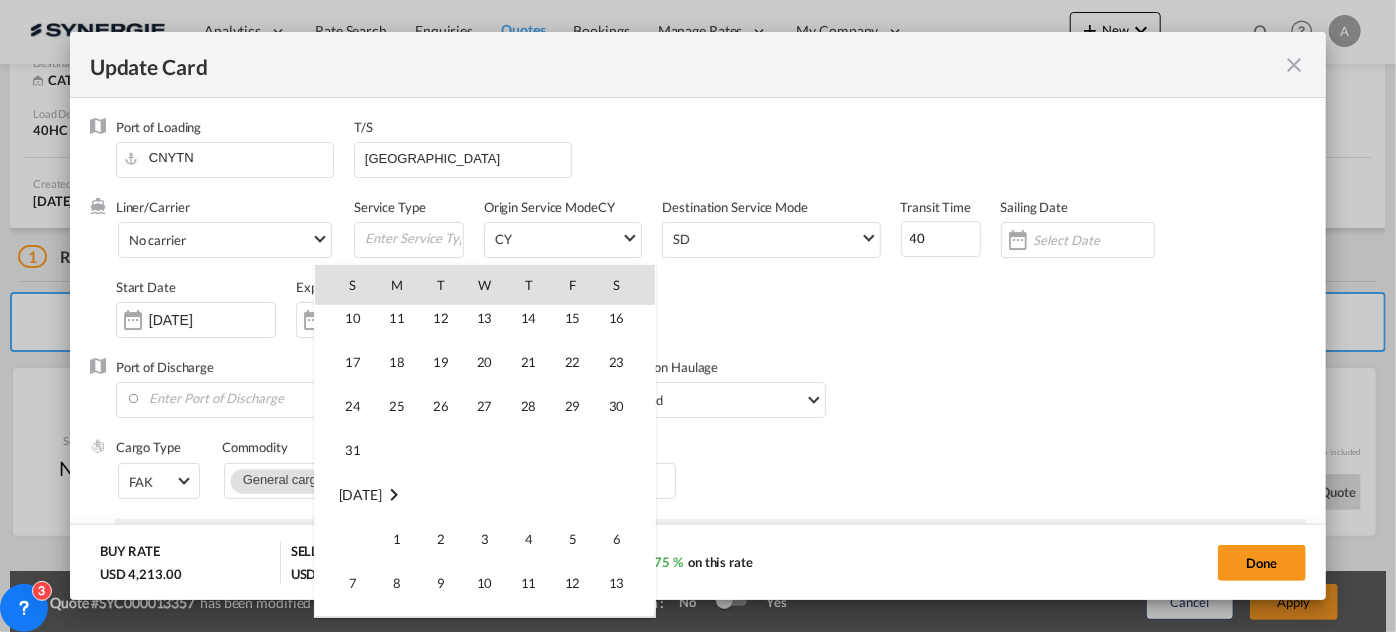 type on "31 Aug 2025" 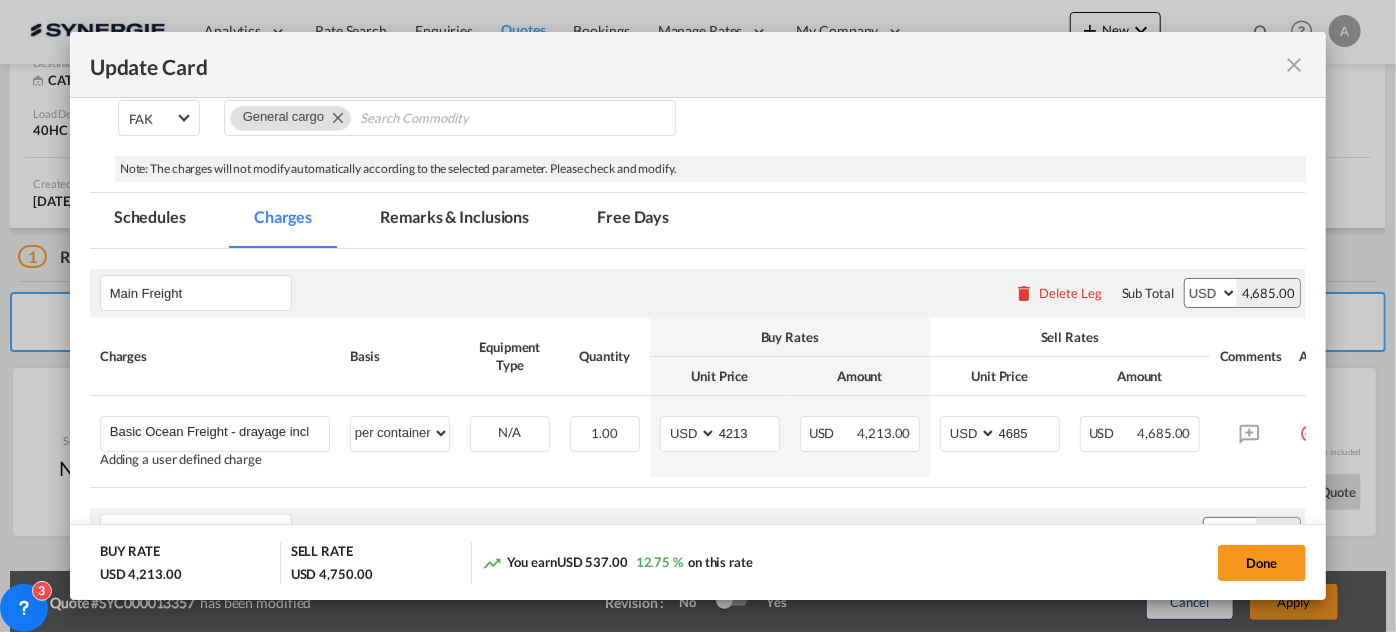 scroll, scrollTop: 636, scrollLeft: 0, axis: vertical 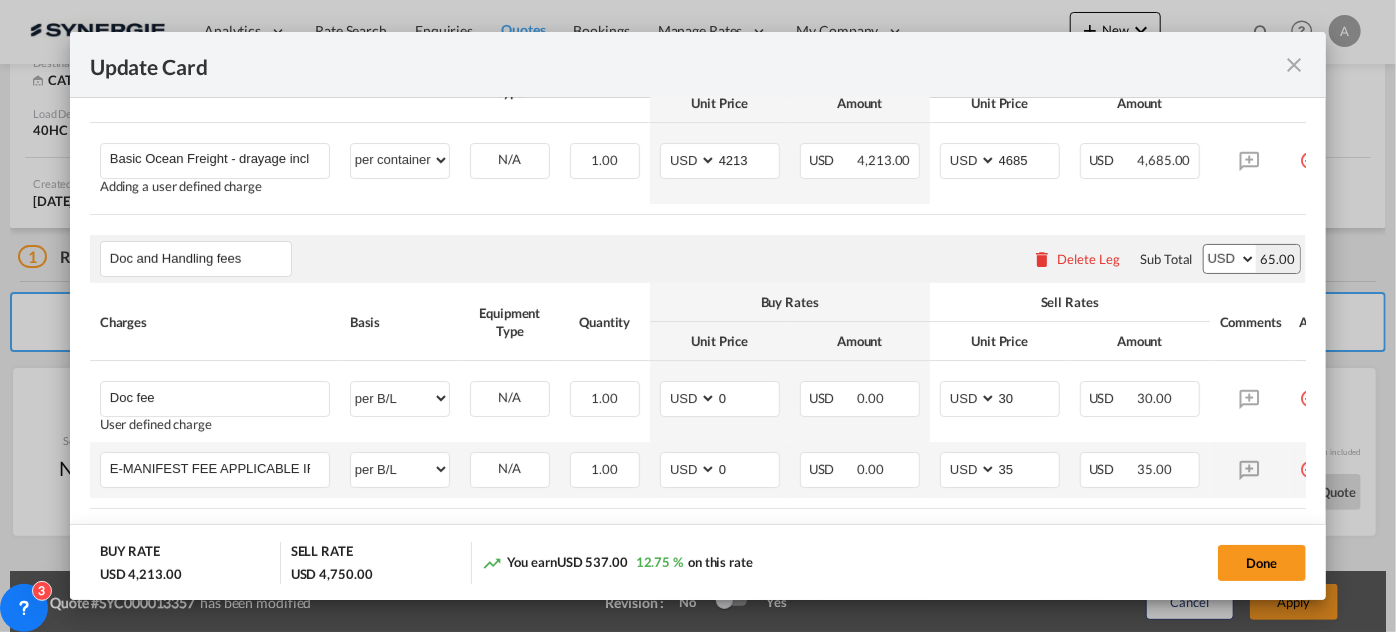click on "Done" 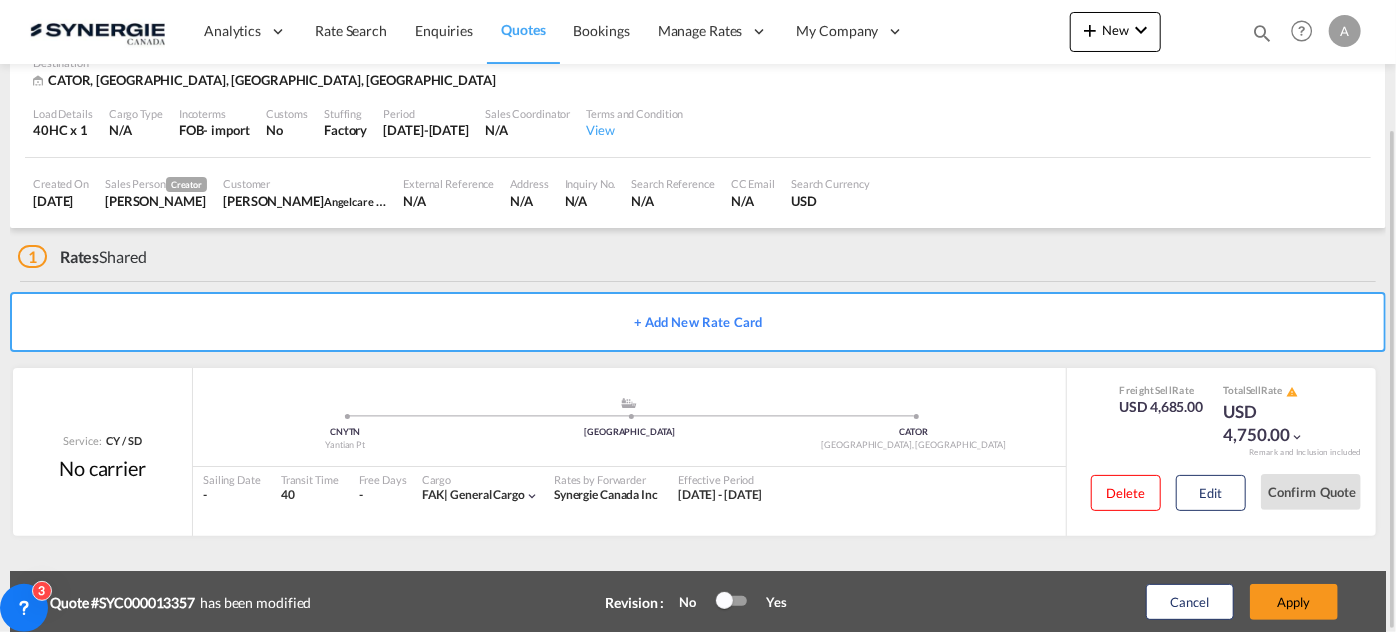 scroll, scrollTop: 0, scrollLeft: 0, axis: both 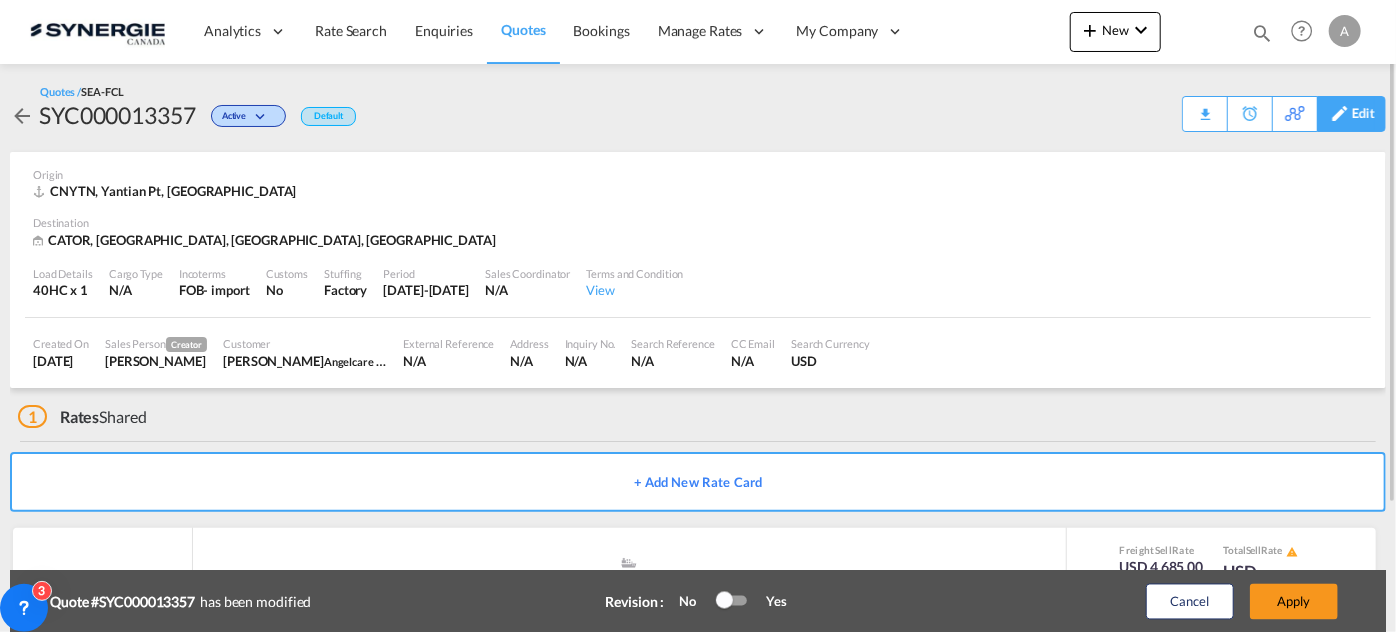 click on "Edit" at bounding box center [1363, 114] 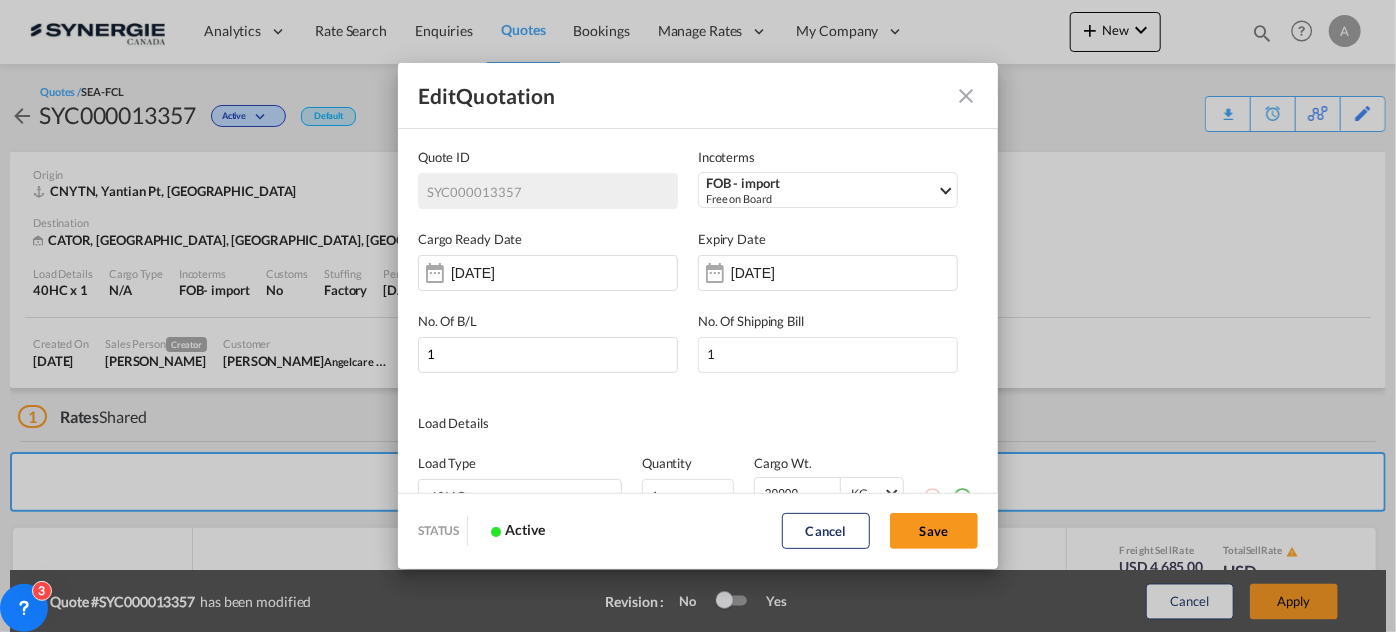 scroll, scrollTop: 0, scrollLeft: 0, axis: both 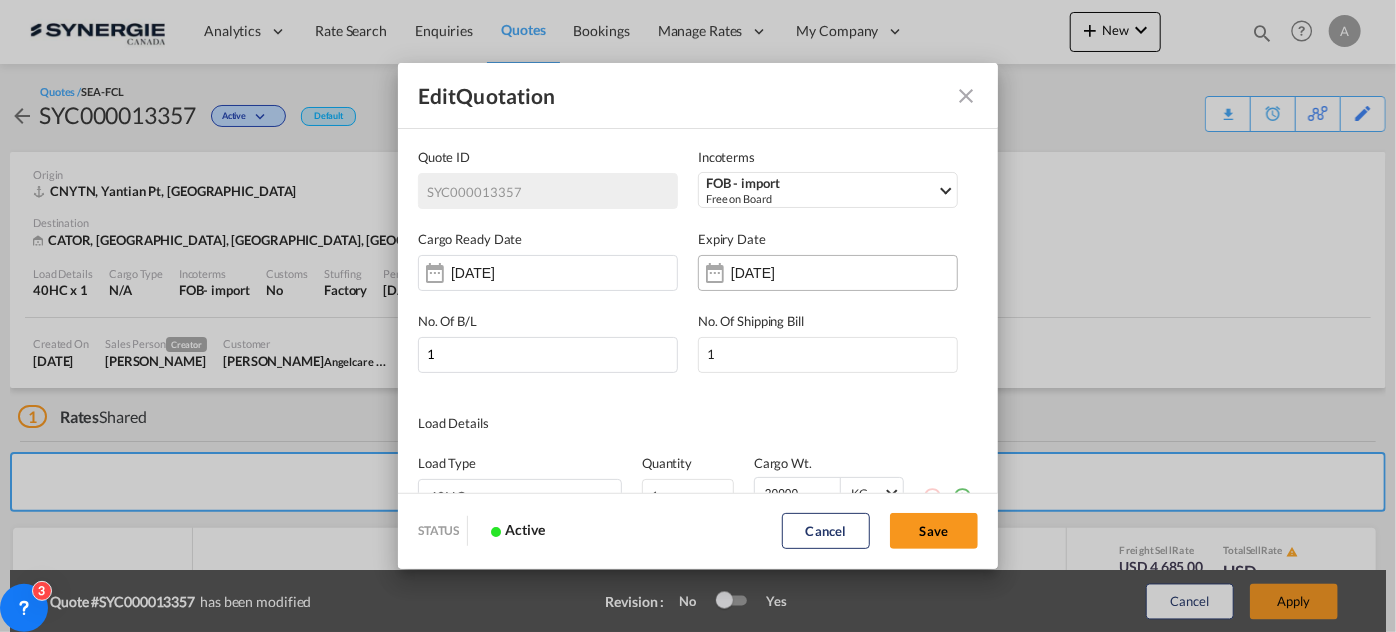 click on "31 Jul 2025" at bounding box center [794, 273] 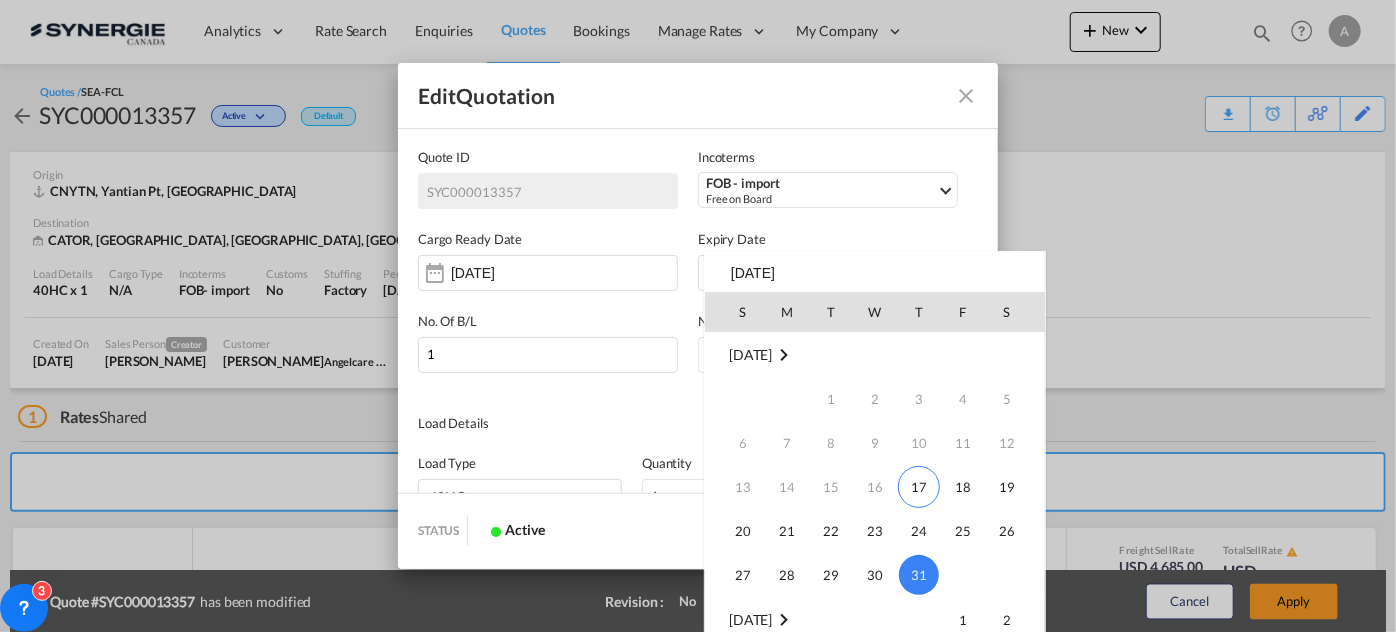 scroll, scrollTop: 272, scrollLeft: 0, axis: vertical 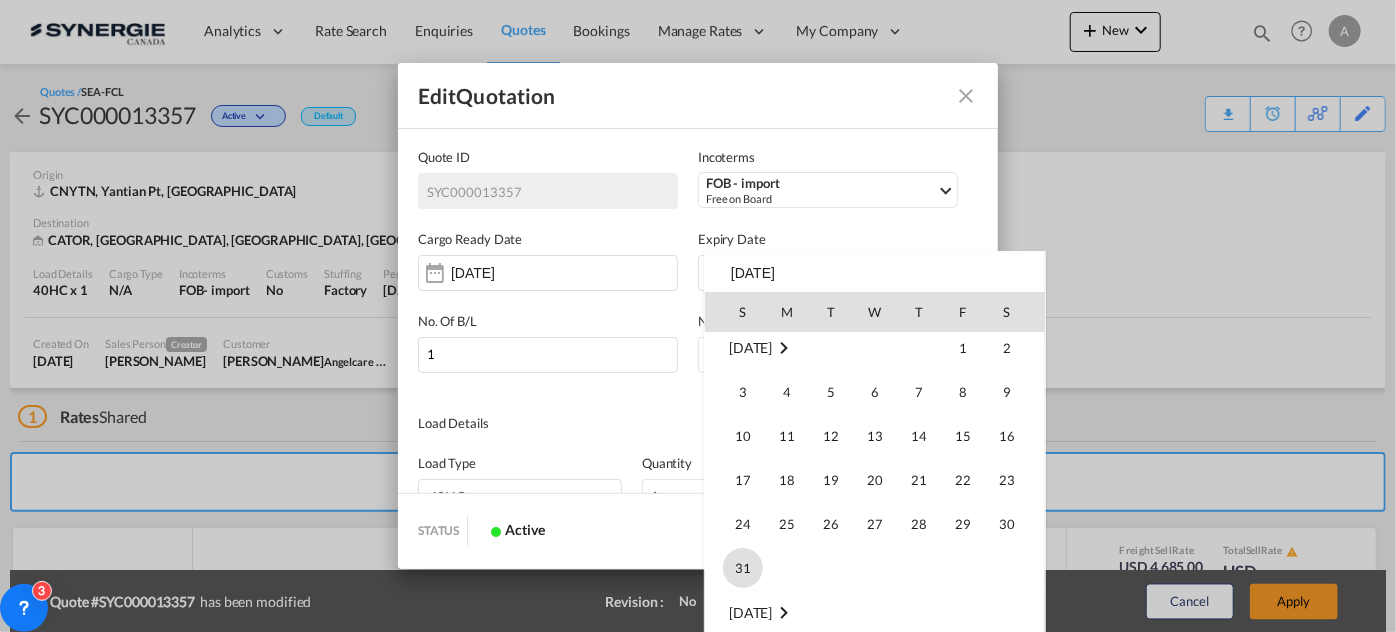 click on "31" at bounding box center (743, 568) 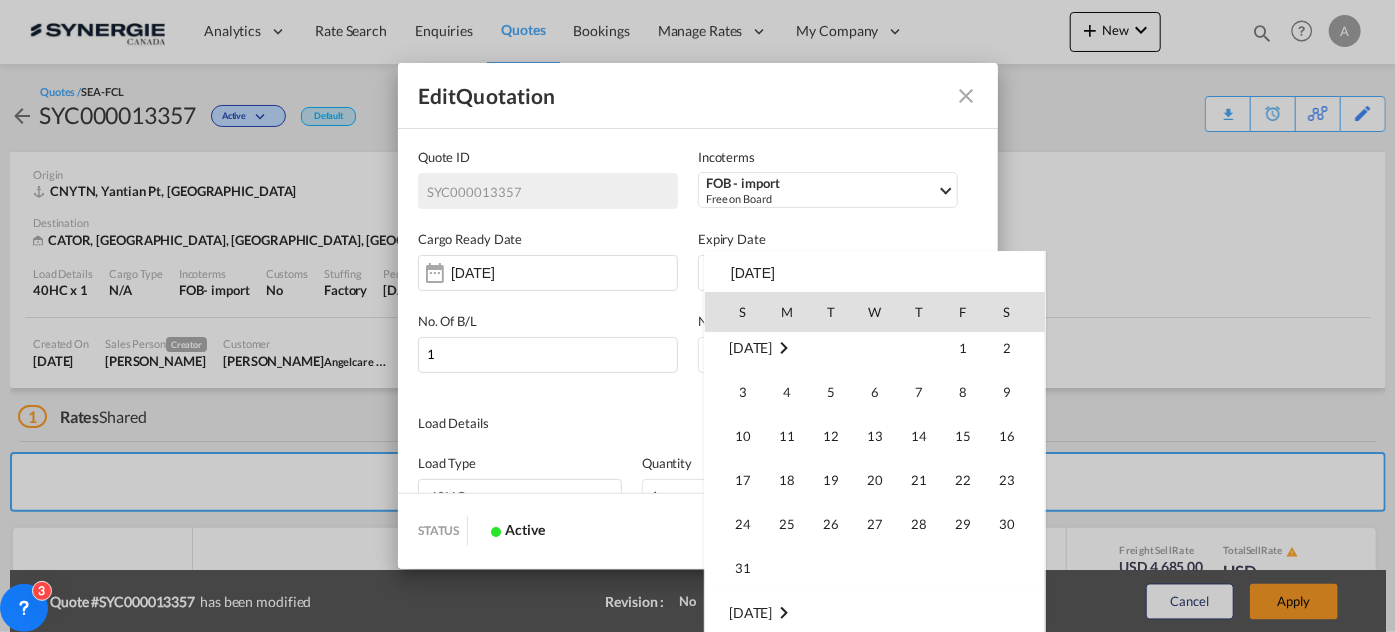 type on "31 Aug 2025" 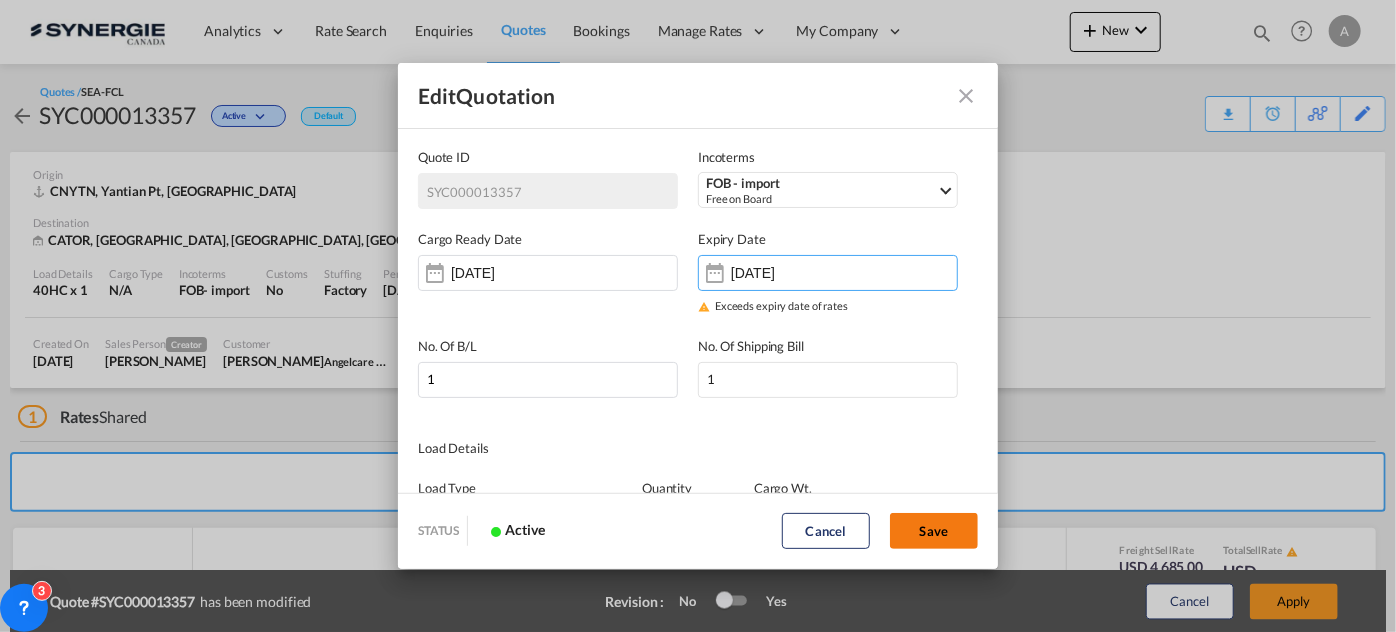 click on "Save" 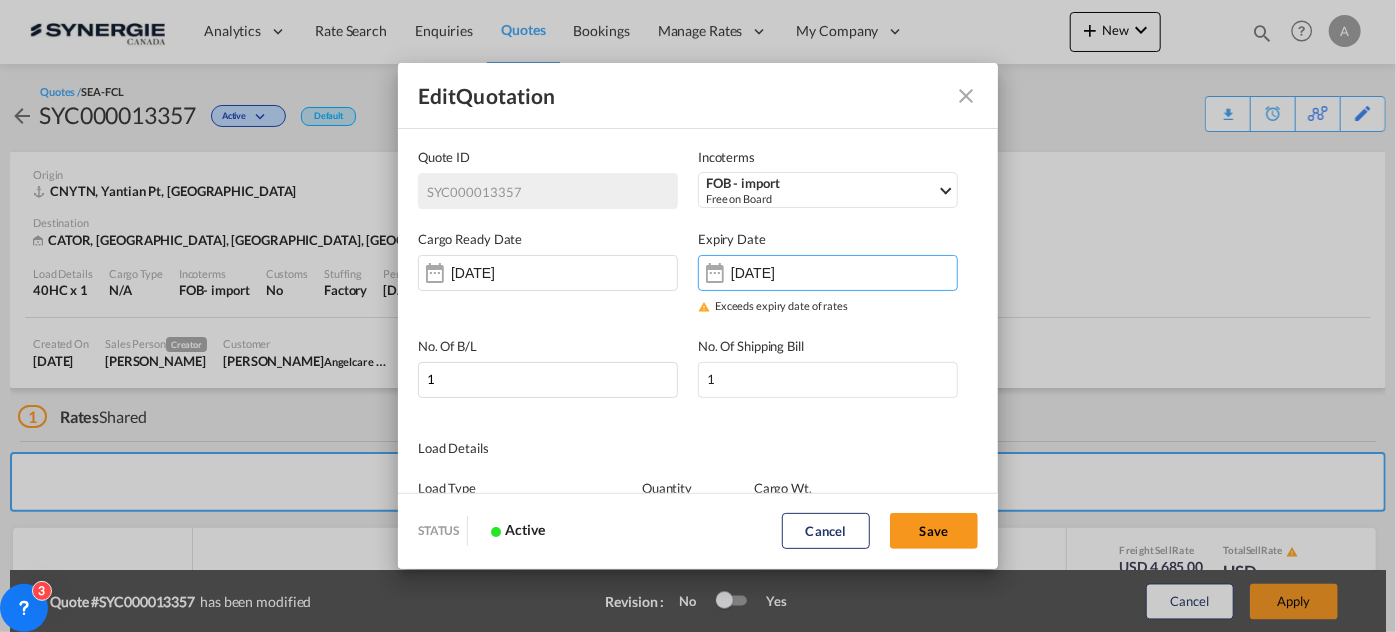type on "[DATE]" 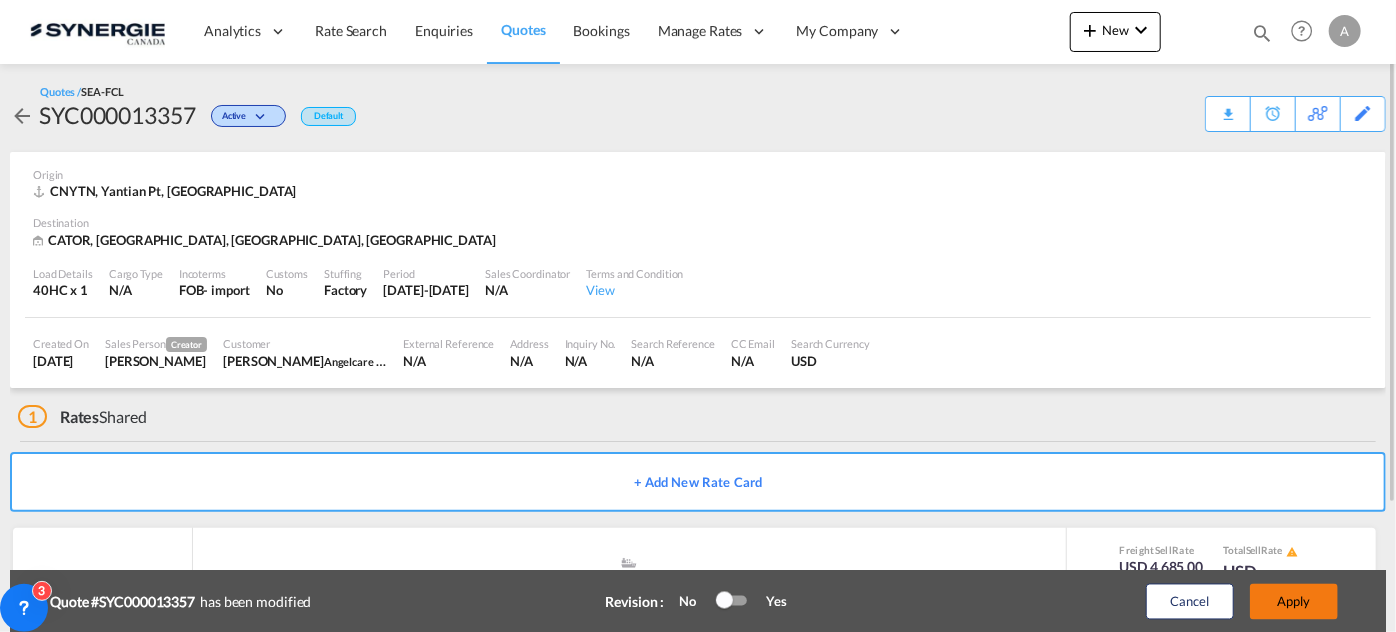 click on "Apply" at bounding box center (1294, 602) 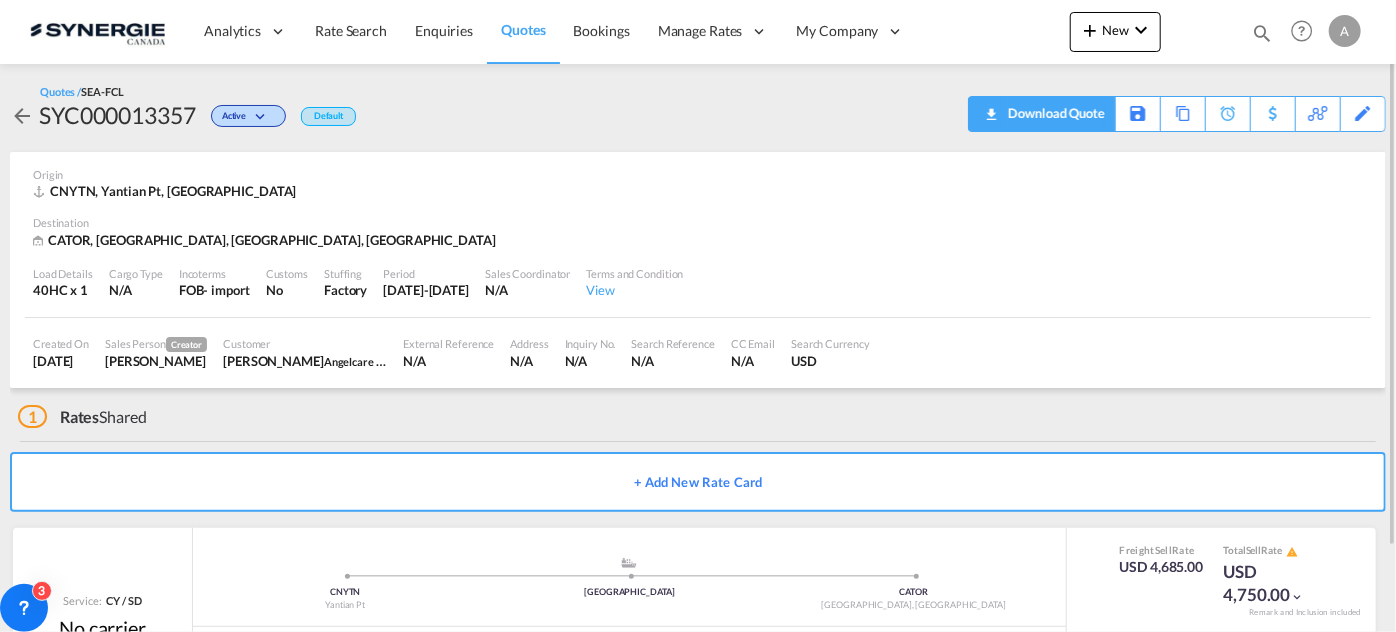 drag, startPoint x: 1162, startPoint y: 237, endPoint x: 1072, endPoint y: 128, distance: 141.35417 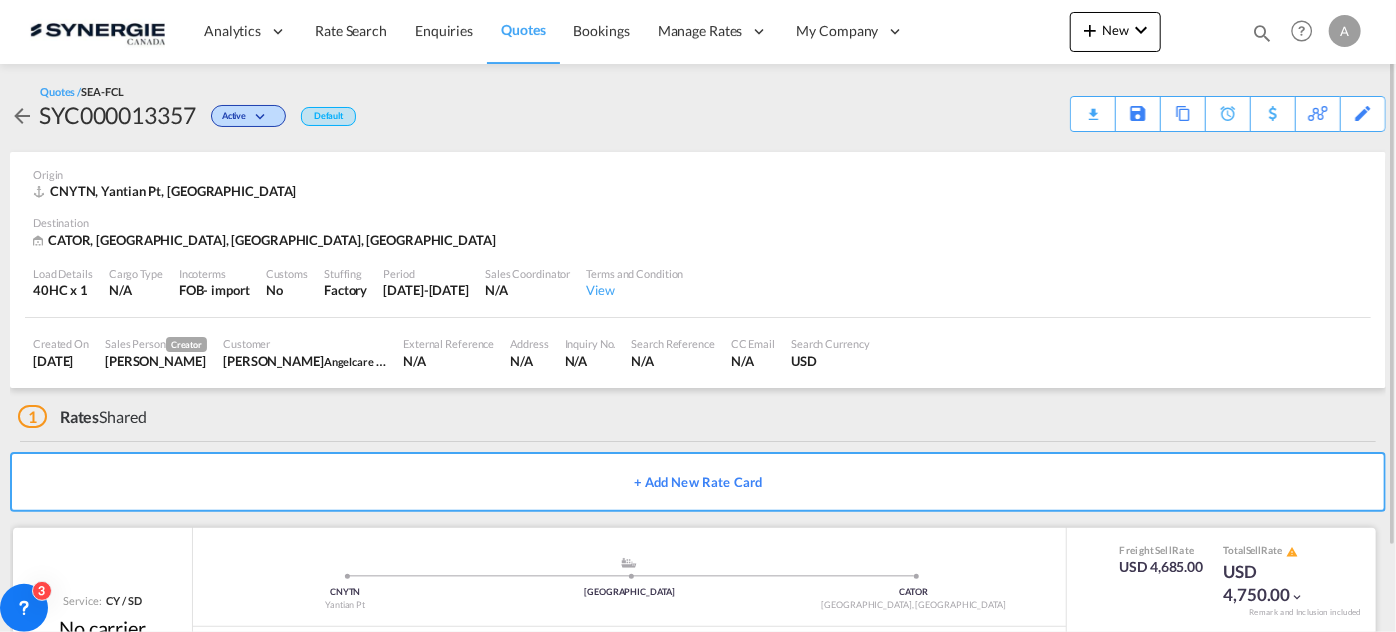 scroll, scrollTop: 98, scrollLeft: 0, axis: vertical 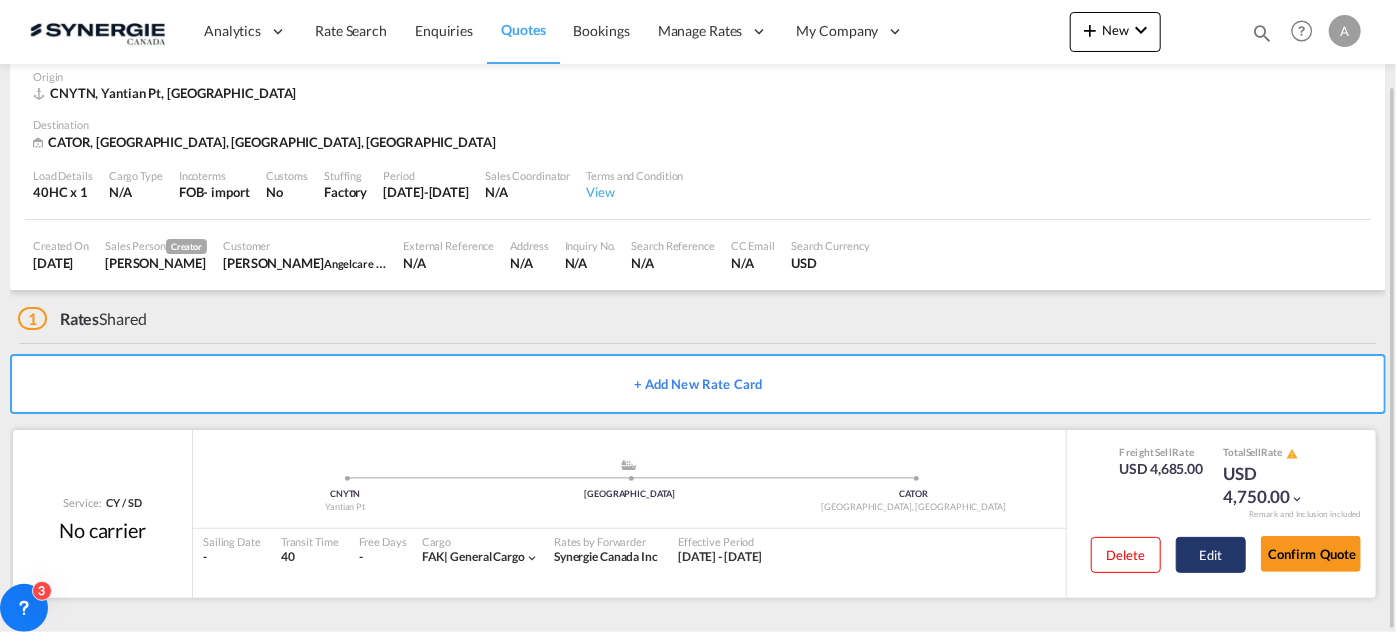 click on "Edit" at bounding box center (1211, 555) 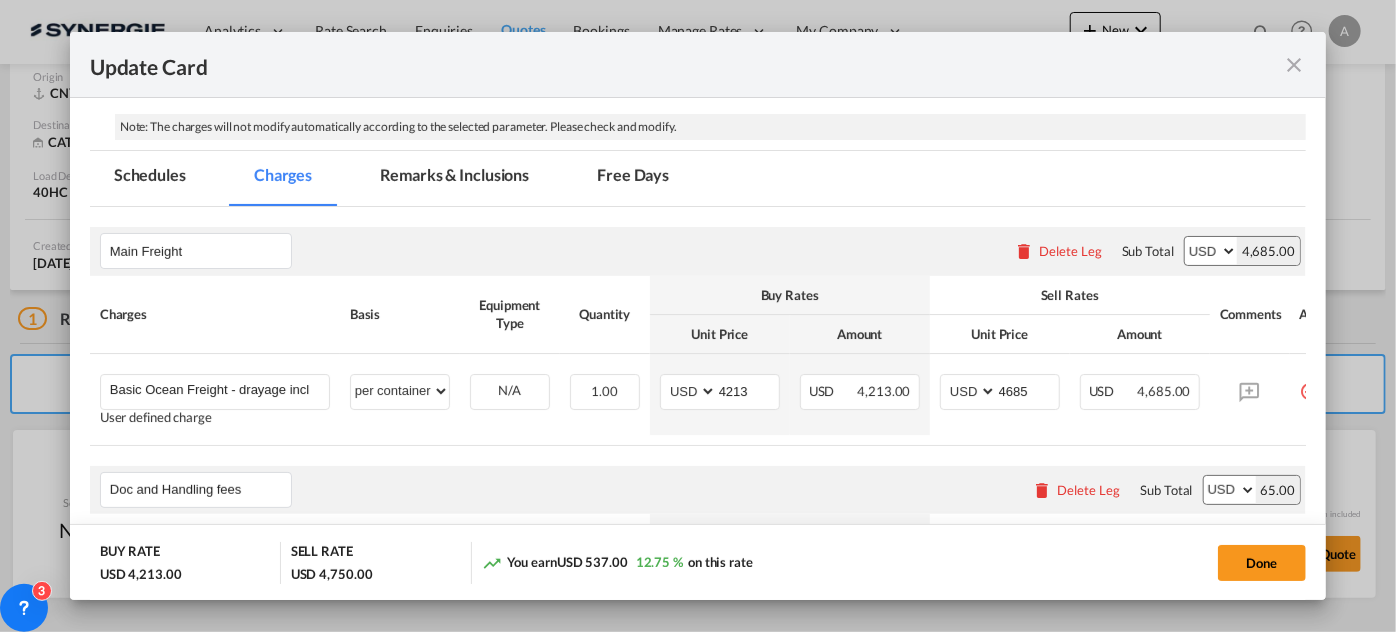 scroll, scrollTop: 352, scrollLeft: 0, axis: vertical 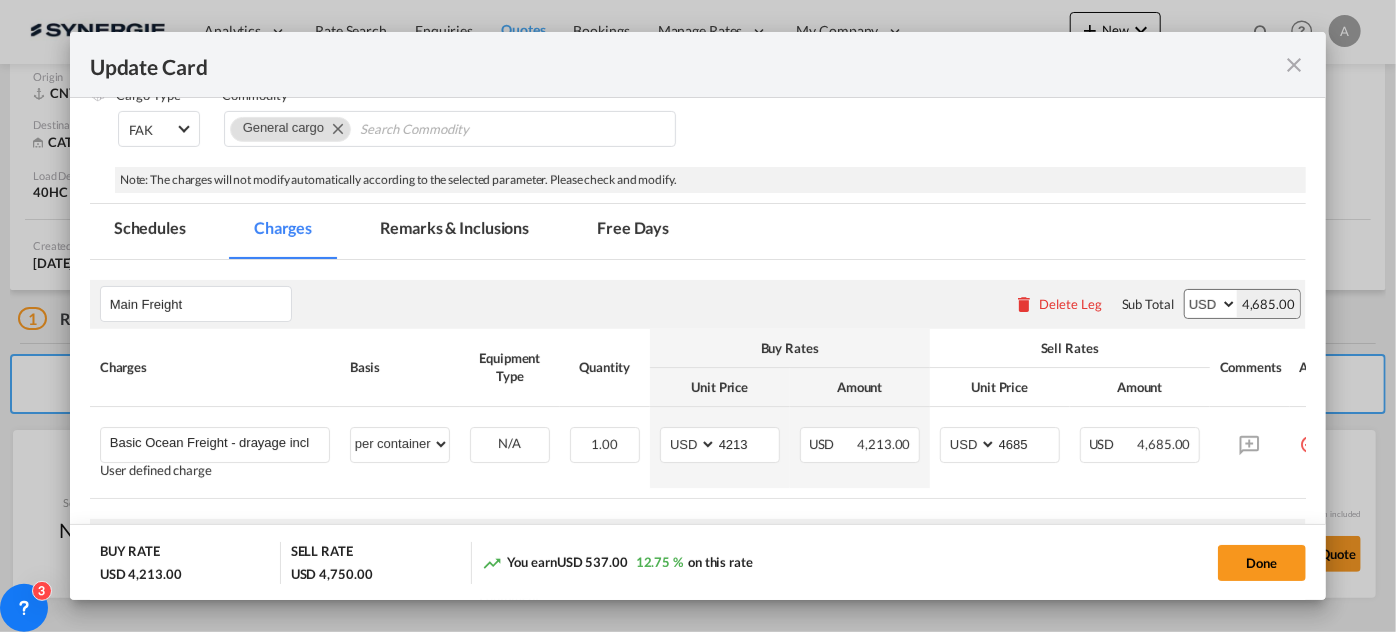 click on "Remarks & Inclusions" at bounding box center (454, 231) 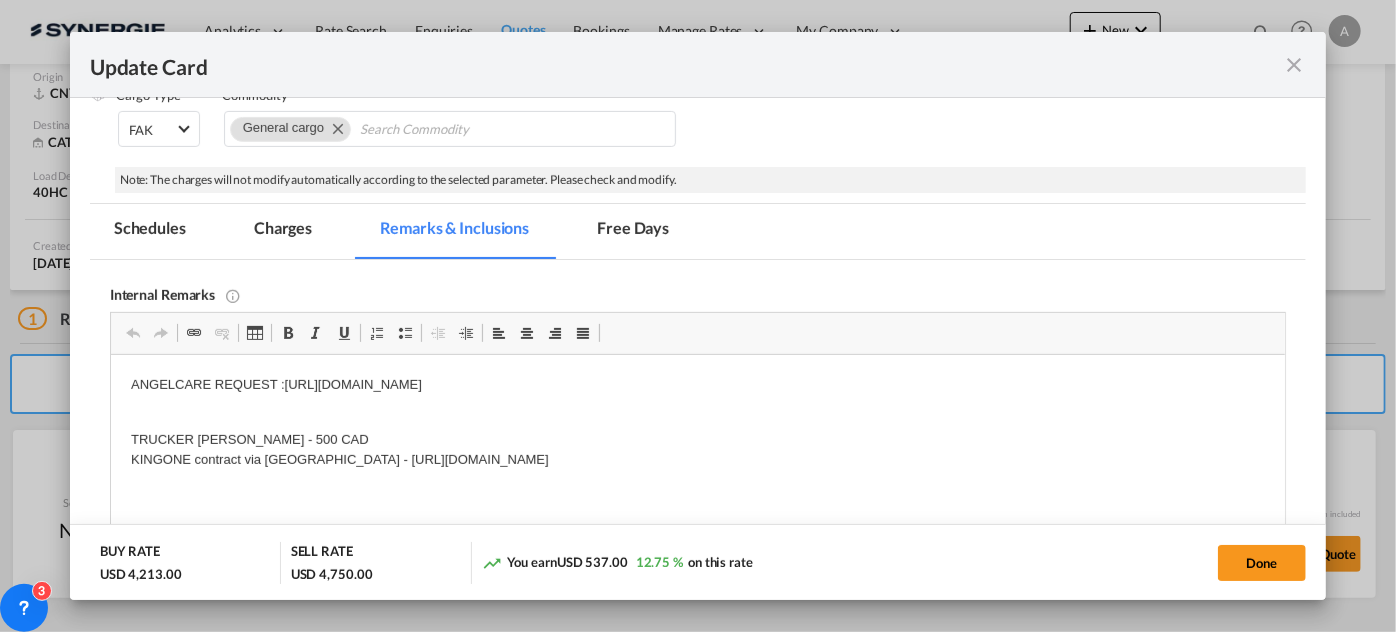 scroll, scrollTop: 0, scrollLeft: 0, axis: both 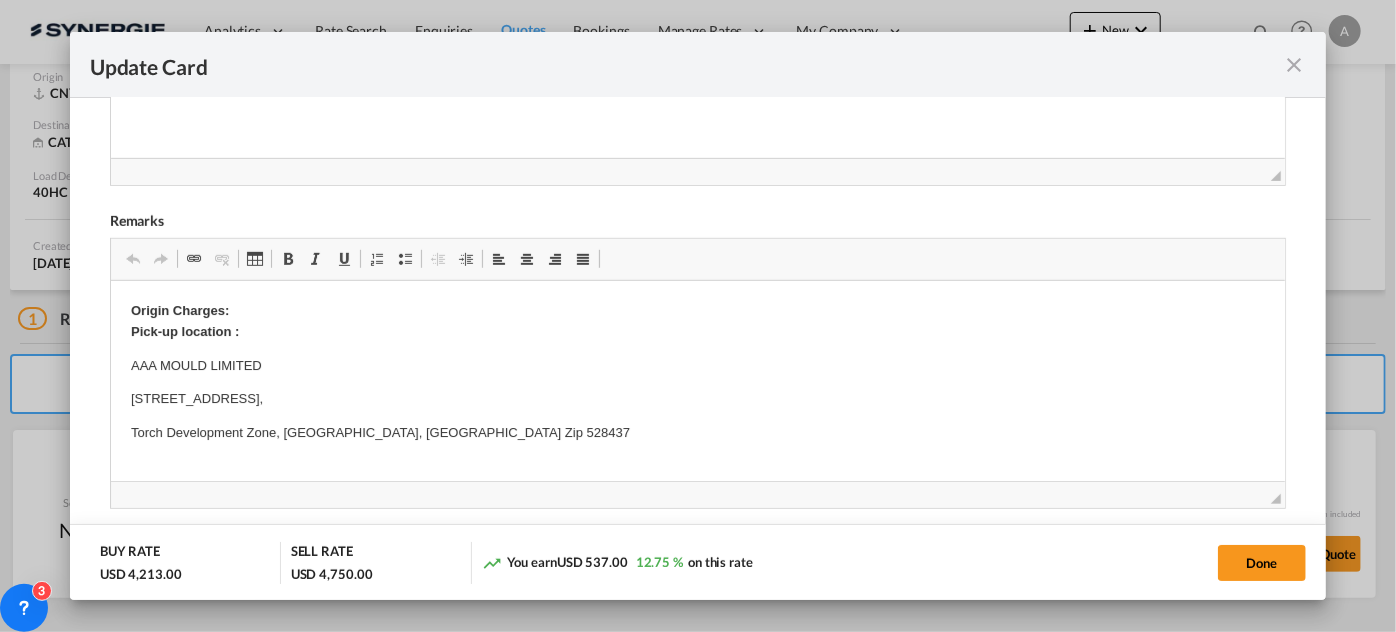 click on "Update Card
Port of Loading
CNYTN
T/S
VANCOUVER
Liner/Carrier No carrier   2HM LOGISTICS D.O.O AAXL GLOBAL SHIPPING LINES LLC ABDUL MUHSEN SHIPPING LLC Anco Trans ANL ANL Container Line Arkas Line Australia National Line (ANL) Baker Transport BINEX LINE CORP BMC Line Shipping BOLD BUSCADOR Carotrans Cleve & Zonen CMA CGM CMA CGM SPOTON API CMACGM API (Contract) CNC line under CMA CGM Combiline CONTINENTAL WORLDWIDE SHIPPING SERVICE LLC COSCO COSCO SynconHub DB GROUP DKT ECU Worldwide Evergreen Line Evergreen Spot EWM Transport EZ ZIM Fast Transit Line FIRST SHIPPING-NVOCC FPS Freight Masters GLOBELINK GLOBELINK SPOT Gold Star Line Greencarrier GRIMALDI LINES HAMBURG SUD HAPAG LLOYD Hapag-Lloyd Quick Quotes Hapag-Lloyd Spot HLS HMM Hyundai Merchant Marine (HMM) spot INCA LINE Interasia Lines JET-SEA INTERNATIONAL SHIPPING INC LOCHER EVERS INTERNATIONAL Logisber Haulage Logwin Lunar star line" at bounding box center (698, 316) 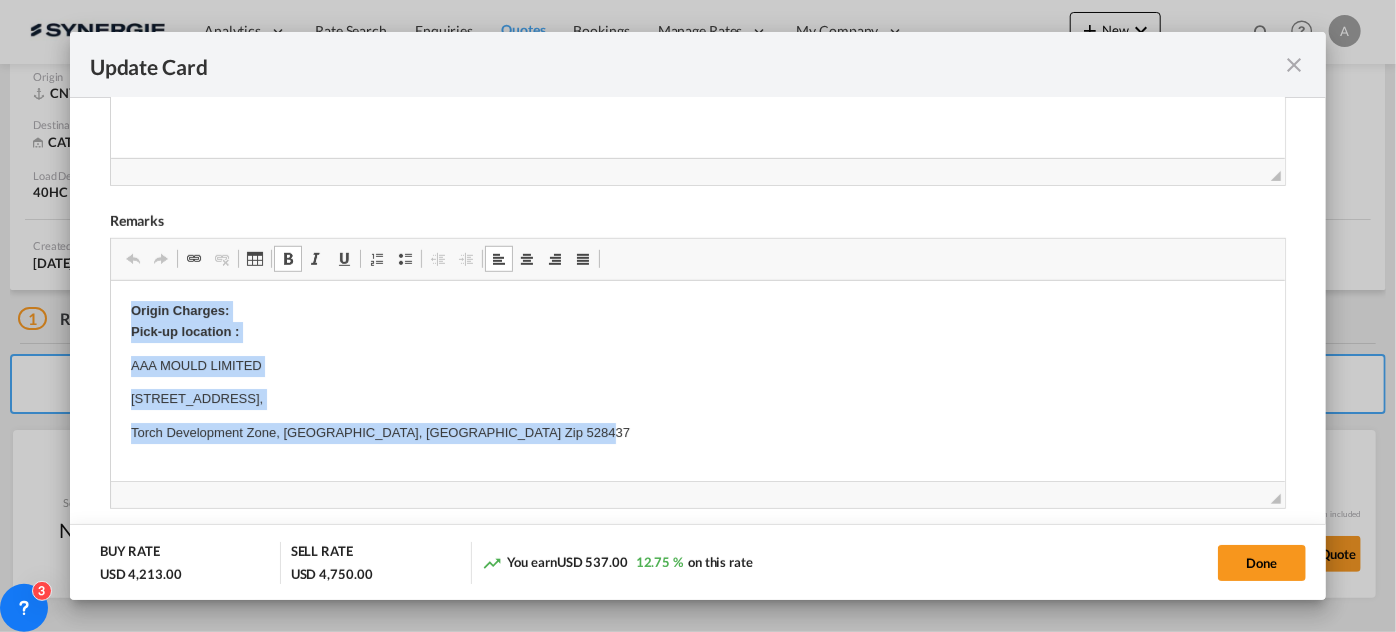 drag, startPoint x: 128, startPoint y: 310, endPoint x: 694, endPoint y: 434, distance: 579.4238 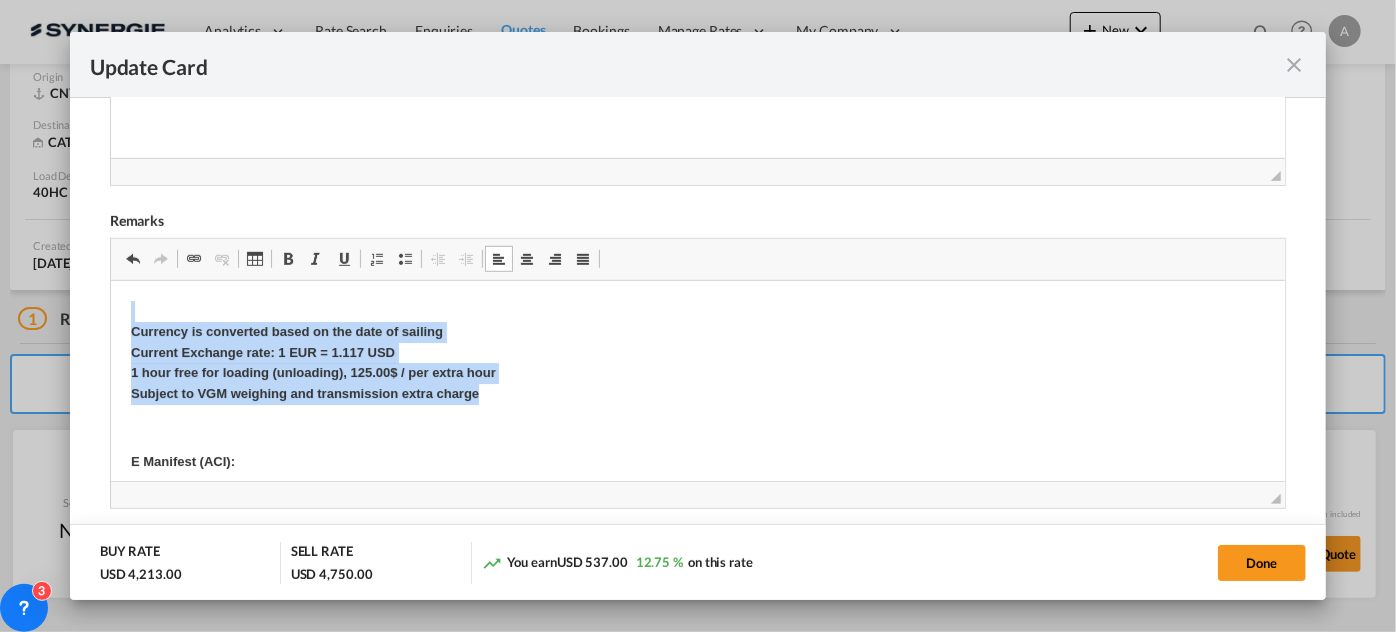 drag, startPoint x: 122, startPoint y: 317, endPoint x: 519, endPoint y: 397, distance: 404.98026 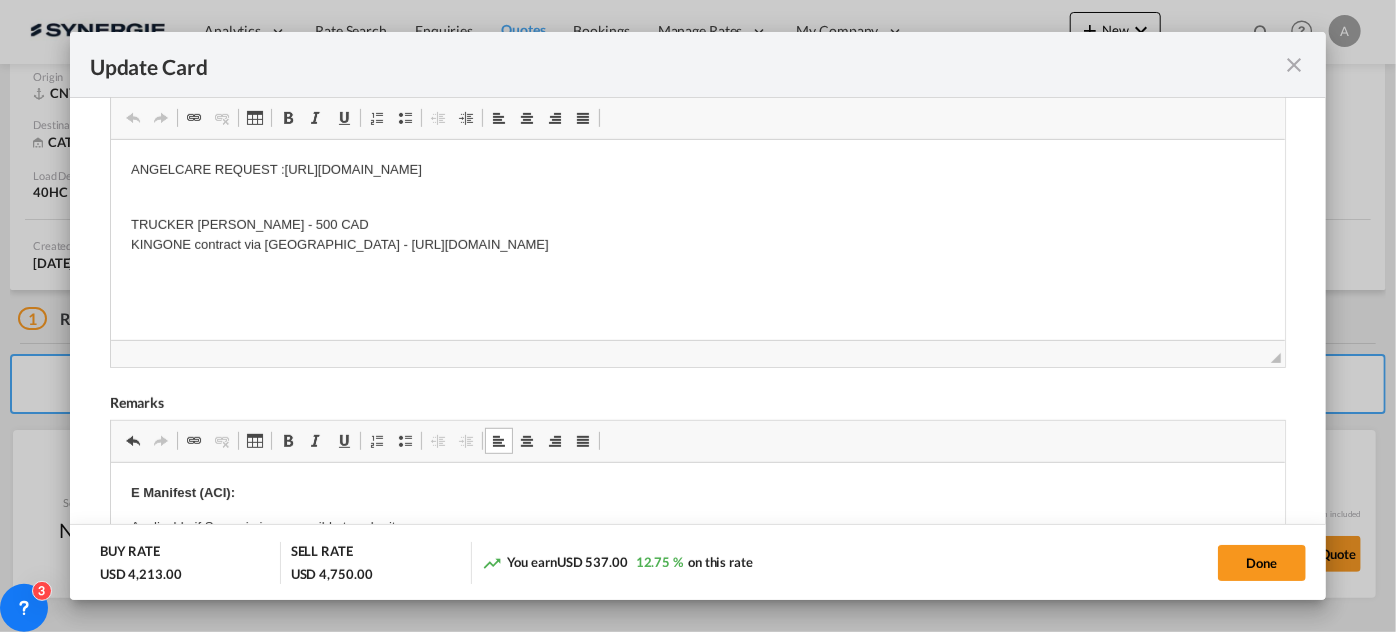 scroll, scrollTop: 385, scrollLeft: 0, axis: vertical 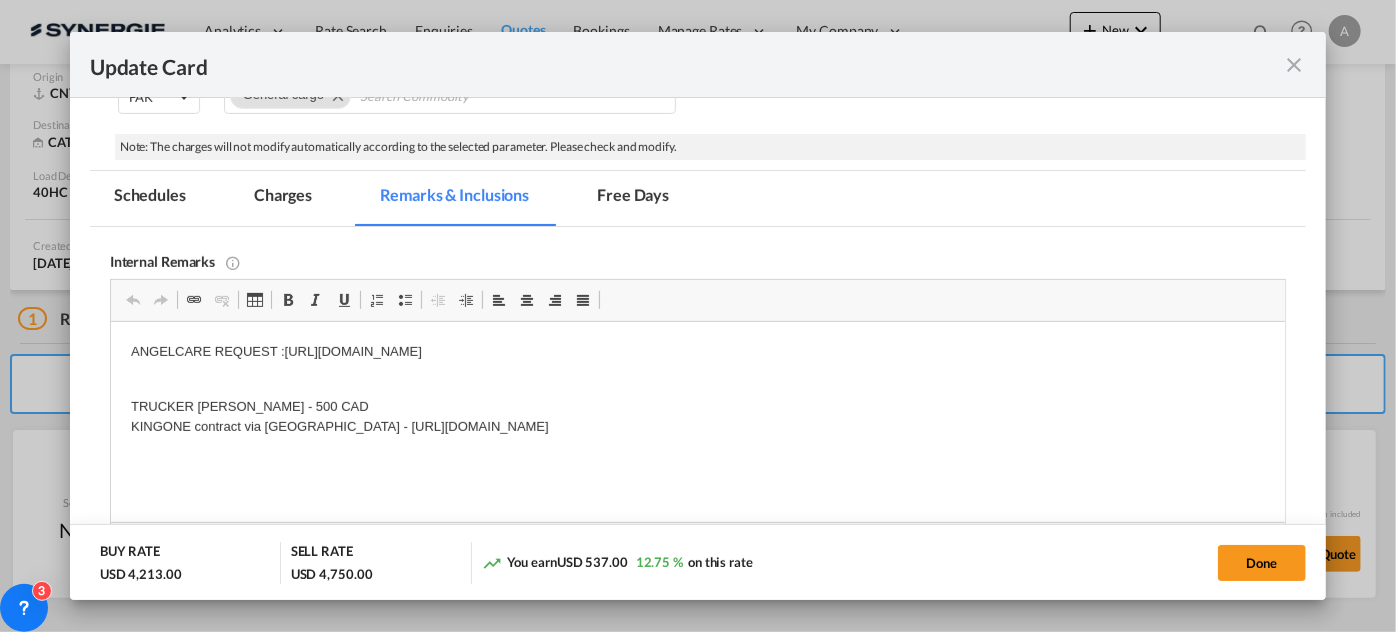 click on "Applicable if Synergie is responsible to submit Per E-manifest and per HBL Frob ACI filing: 50$ usd - this is when a container is discharged at a canadian port but the final destination is in us (per HBL) Late E-manifest or ACI filing: minimum 75$ usd (case by case depending the time we need to fix the issue on late filing) per HBL" at bounding box center [697, 740] 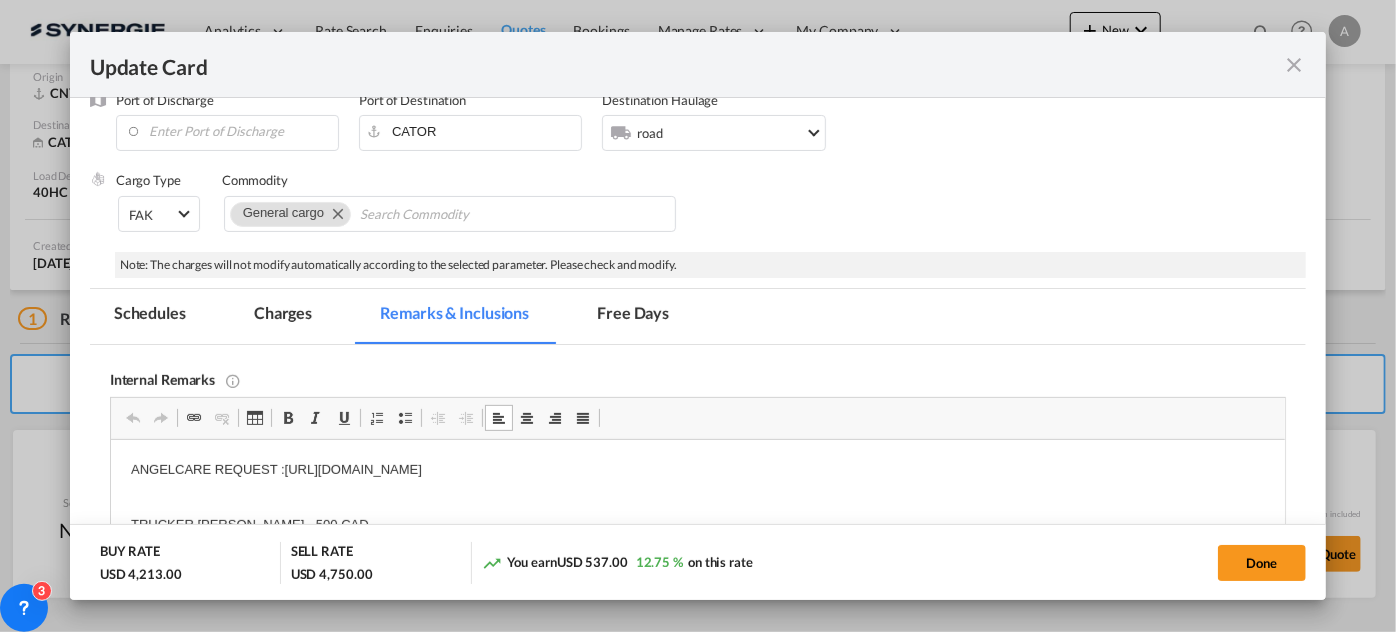 scroll, scrollTop: 296, scrollLeft: 0, axis: vertical 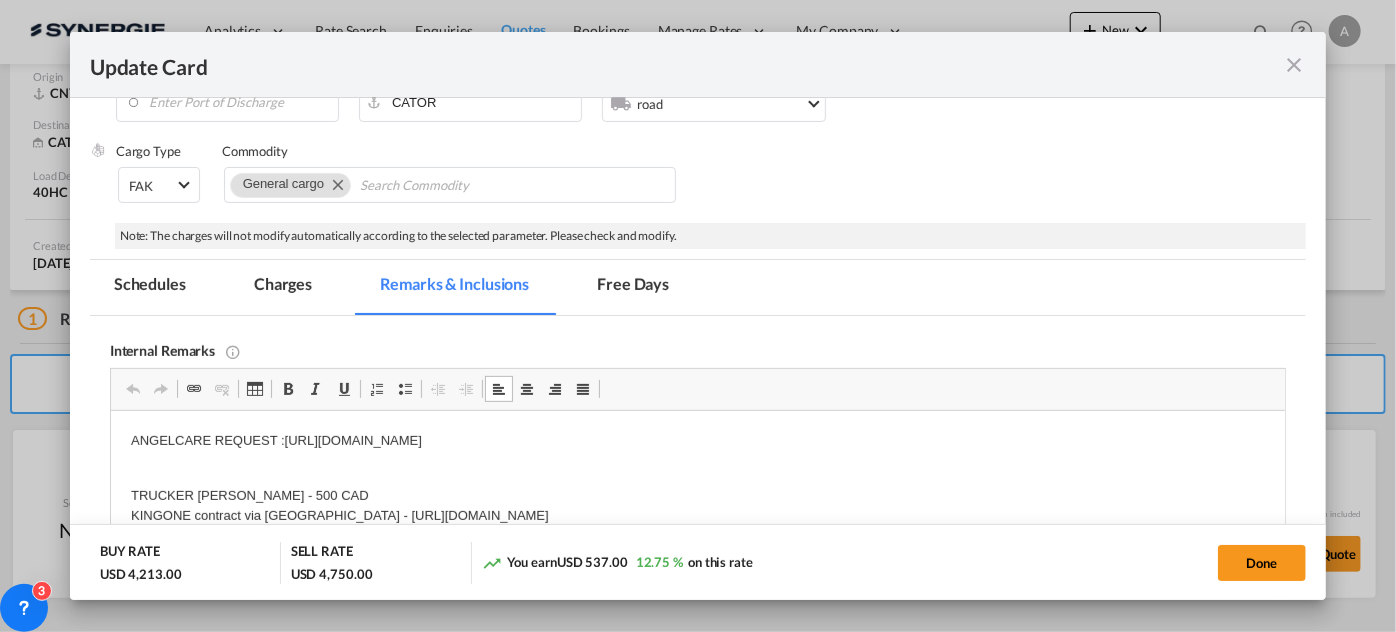 click on "ANGELCARE REQUEST :https://app.frontapp.com/open/cnv_pobg6of?key=ULrj4BWQUJfiKlBQbmdOg9YuiJnZgN4K" at bounding box center [697, 441] 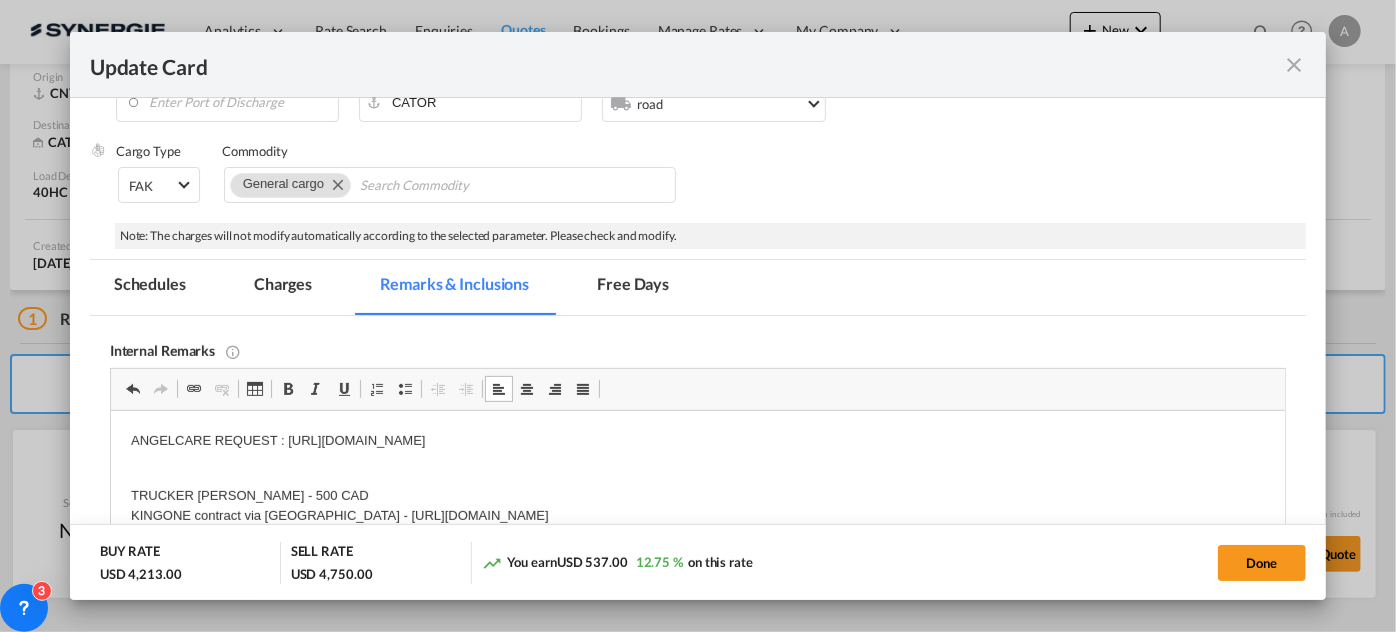 scroll, scrollTop: 387, scrollLeft: 0, axis: vertical 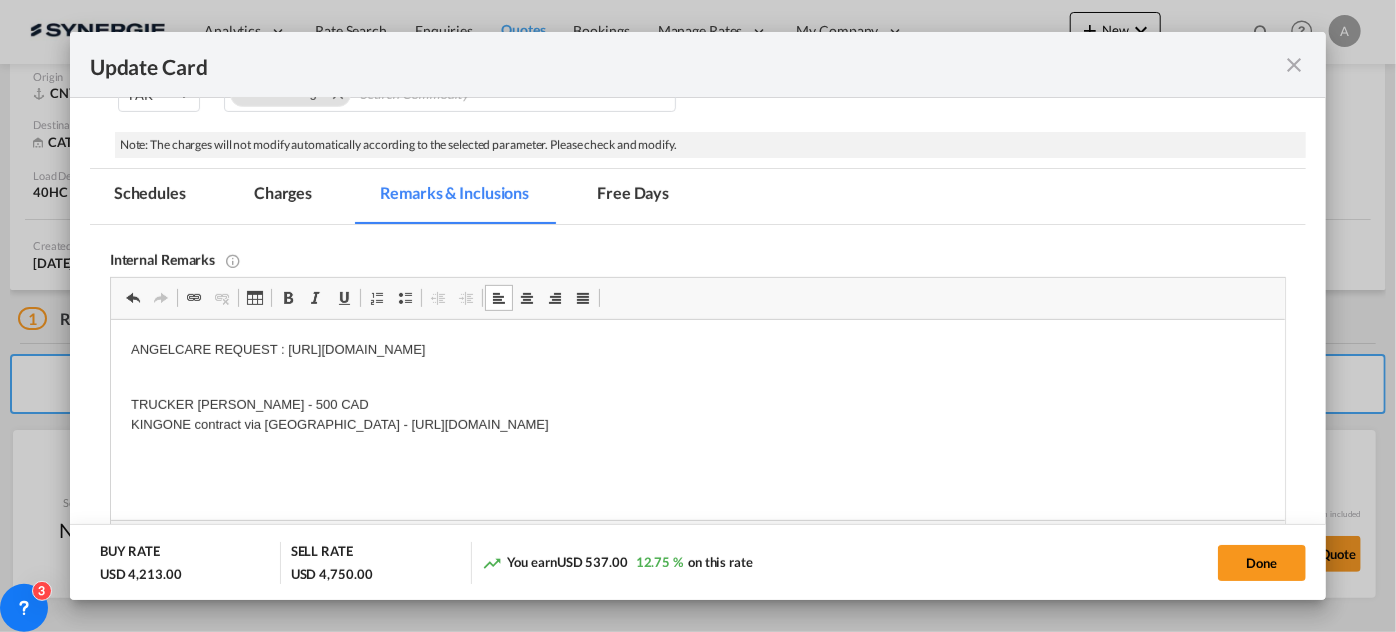 click on "TRUCKER LAFRANCE - 500 CAD KINGONE contract via Shenzhen - https://app.frontapp.com/open/cnv_poca32n?key=vhwqVMX8l6QvqMvscfxCuRNNisj6qH3s" at bounding box center (697, 405) 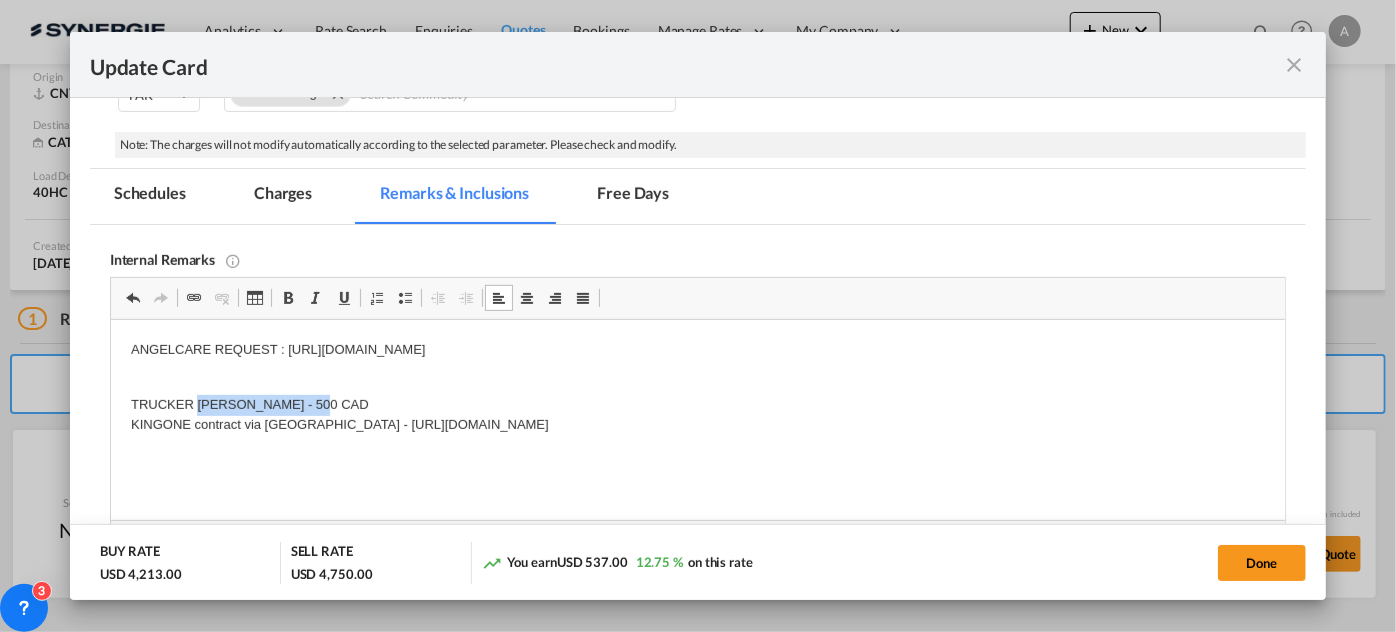 drag, startPoint x: 356, startPoint y: 399, endPoint x: 195, endPoint y: 401, distance: 161.01242 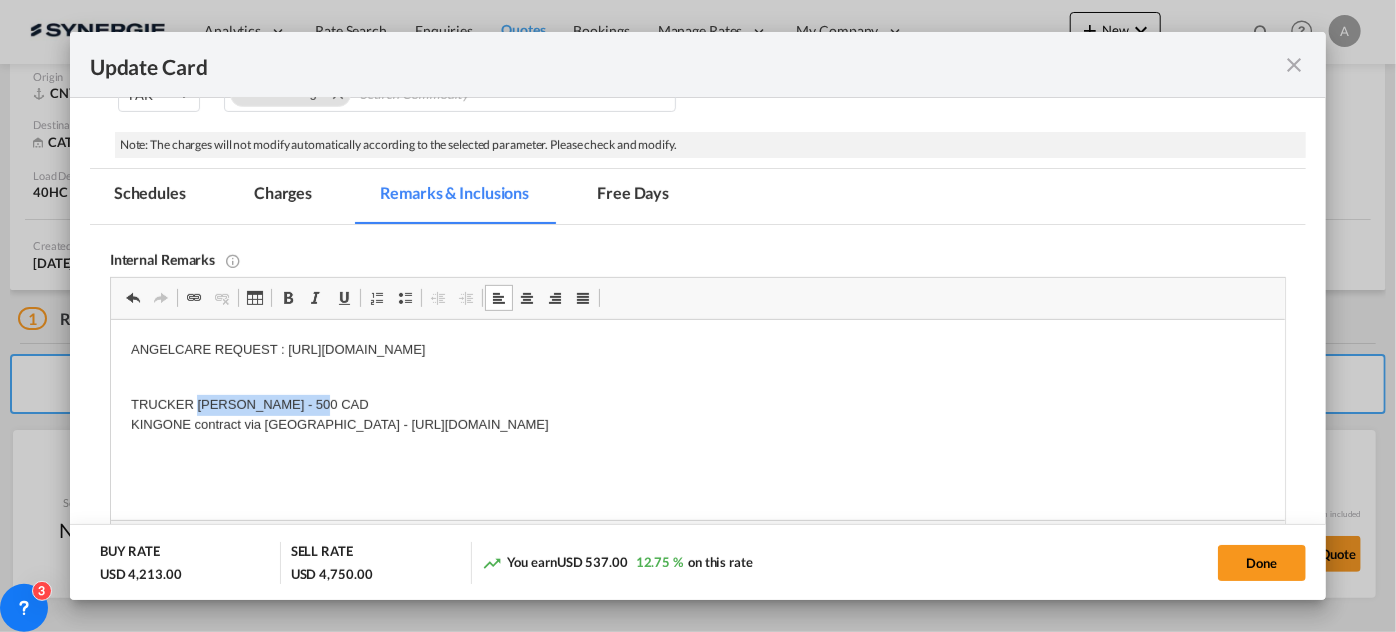 click on "TRUCKER LAFRANCE - 500 CAD KINGONE contract via Shenzhen - https://app.frontapp.com/open/cnv_poca32n?key=vhwqVMX8l6QvqMvscfxCuRNNisj6qH3s" at bounding box center [697, 405] 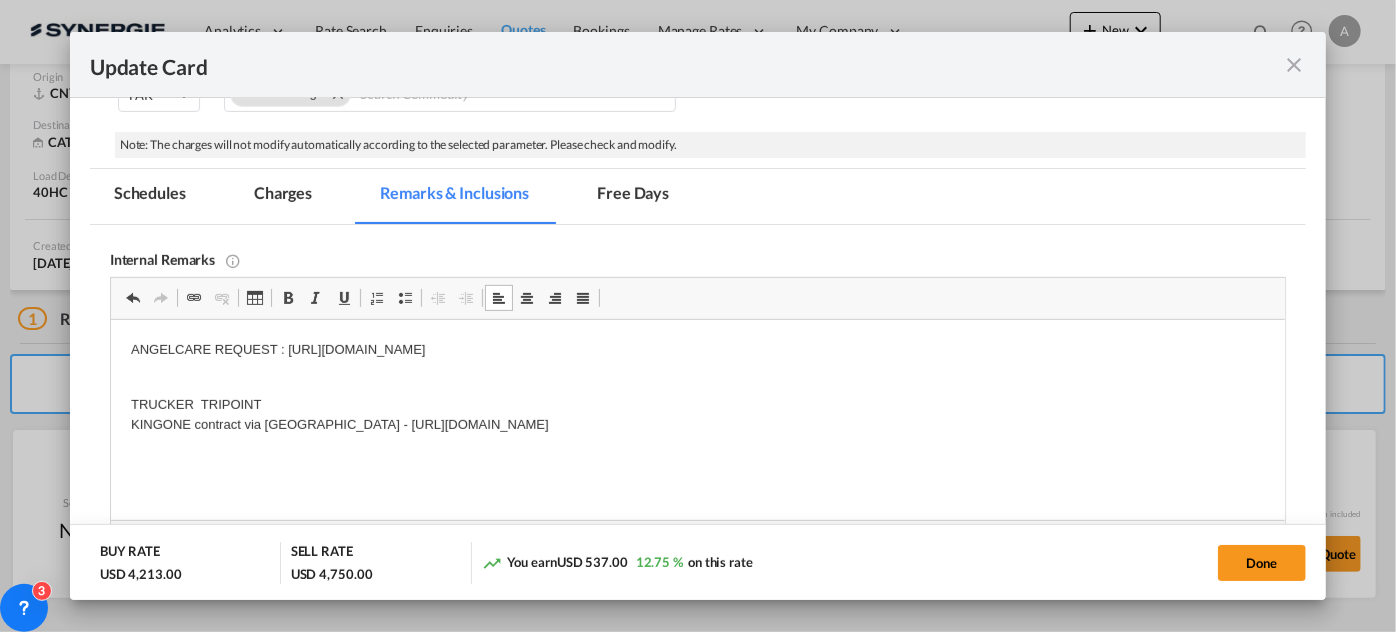 click on "ANGELCARE REQUEST : https://app.frontapp.com/open/cnv_pxtybbj?key=G8jFFfHCvoiC-21_sc189h_iPs1r14Qy TRUCKER  TRIPOINT KINGONE contract via Shenzhen - https://app.frontapp.com/open/cnv_poca32n?key=vhwqVMX8l6QvqMvscfxCuRNNisj6qH3s" at bounding box center [697, 388] 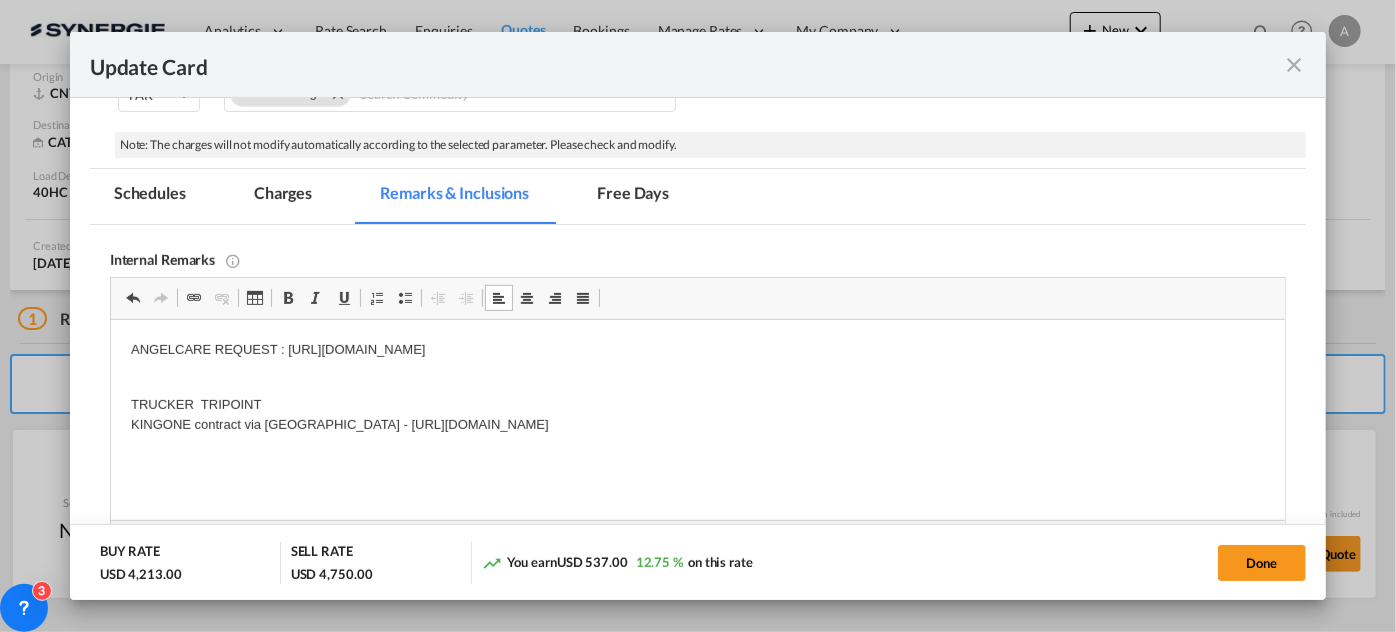 drag, startPoint x: 878, startPoint y: 421, endPoint x: 187, endPoint y: 429, distance: 691.0463 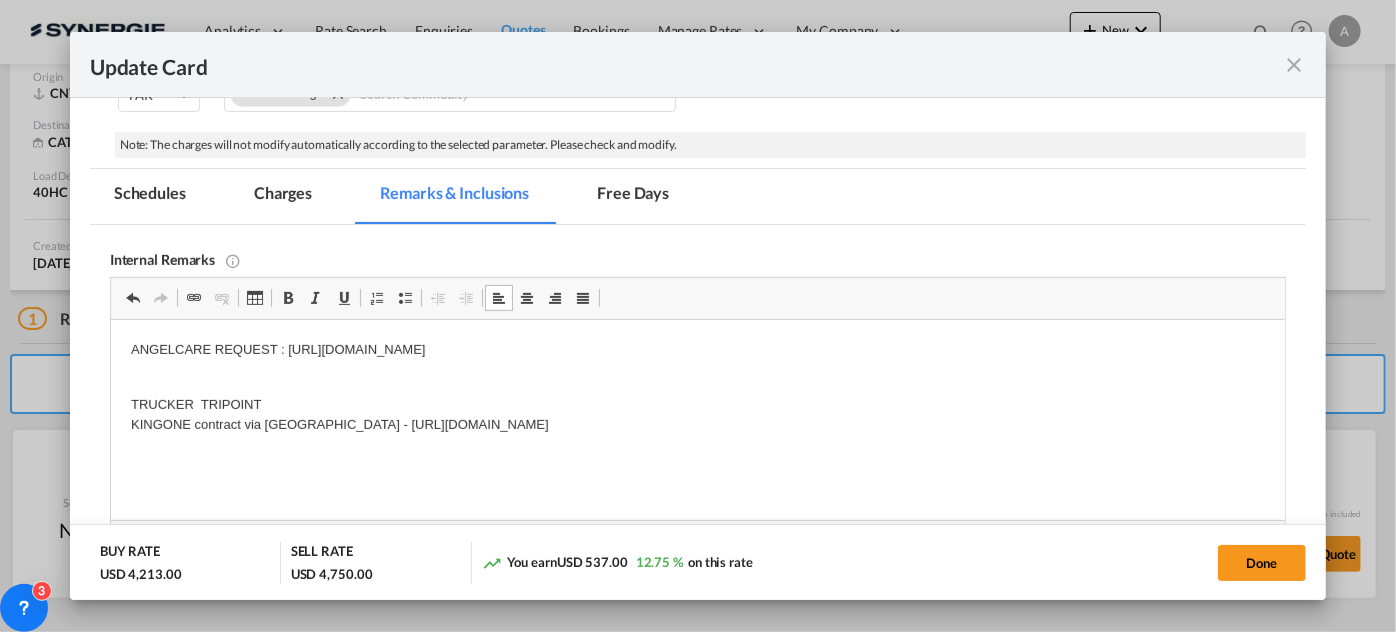 click on "TRUCKER  TRIPOINT KINGONE contract via Shenzhen - https://app.frontapp.com/open/cnv_poca32n?key=vhwqVMX8l6QvqMvscfxCuRNNisj6qH3s" at bounding box center [697, 405] 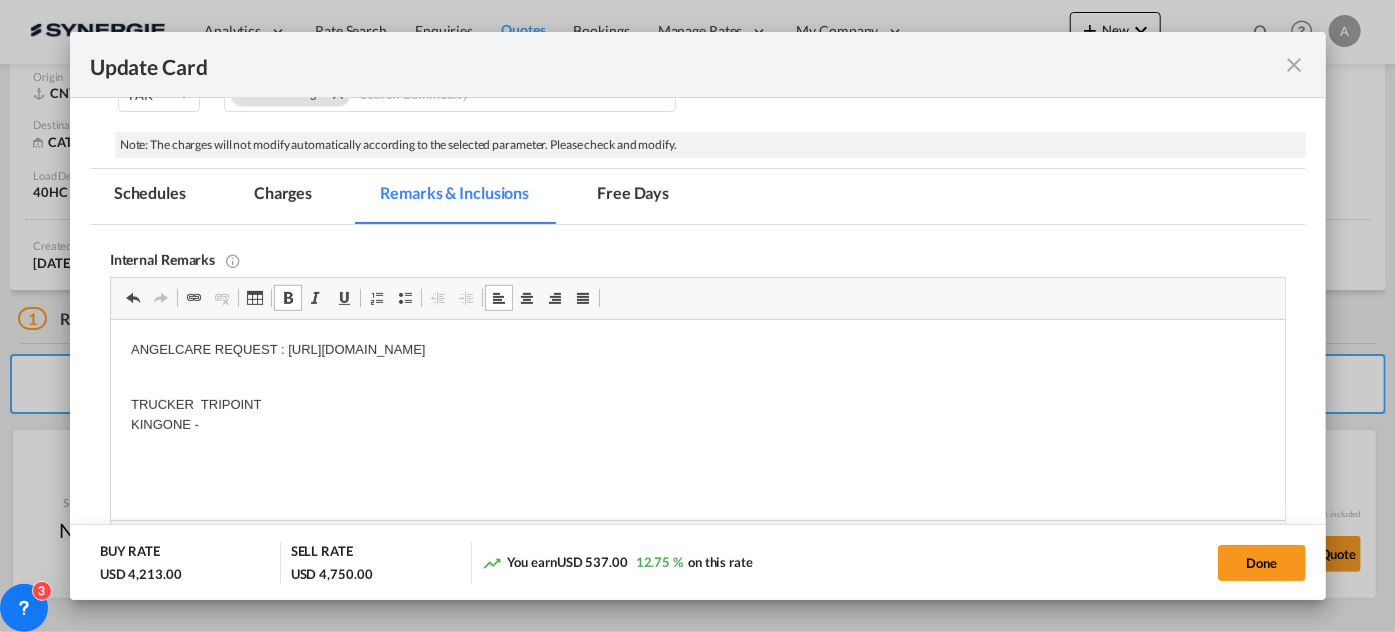click on "TRUCKER  TRIPOINT KINGONE -" at bounding box center [697, 405] 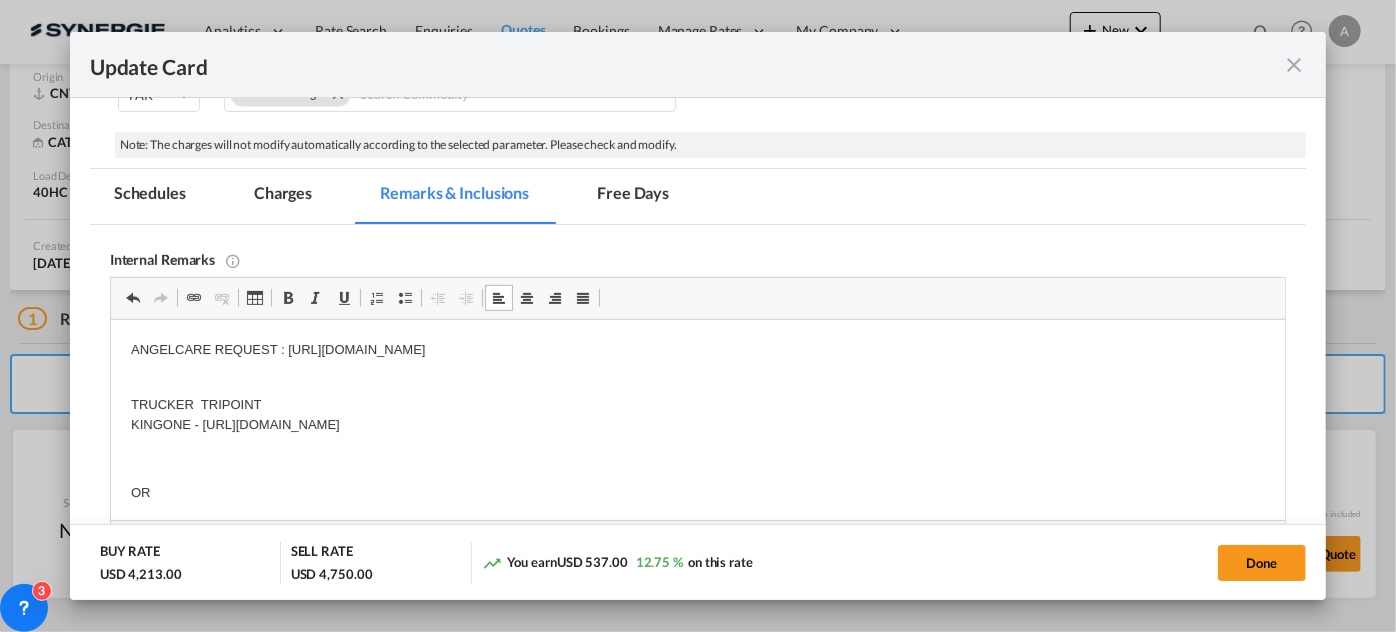 scroll, scrollTop: 14, scrollLeft: 0, axis: vertical 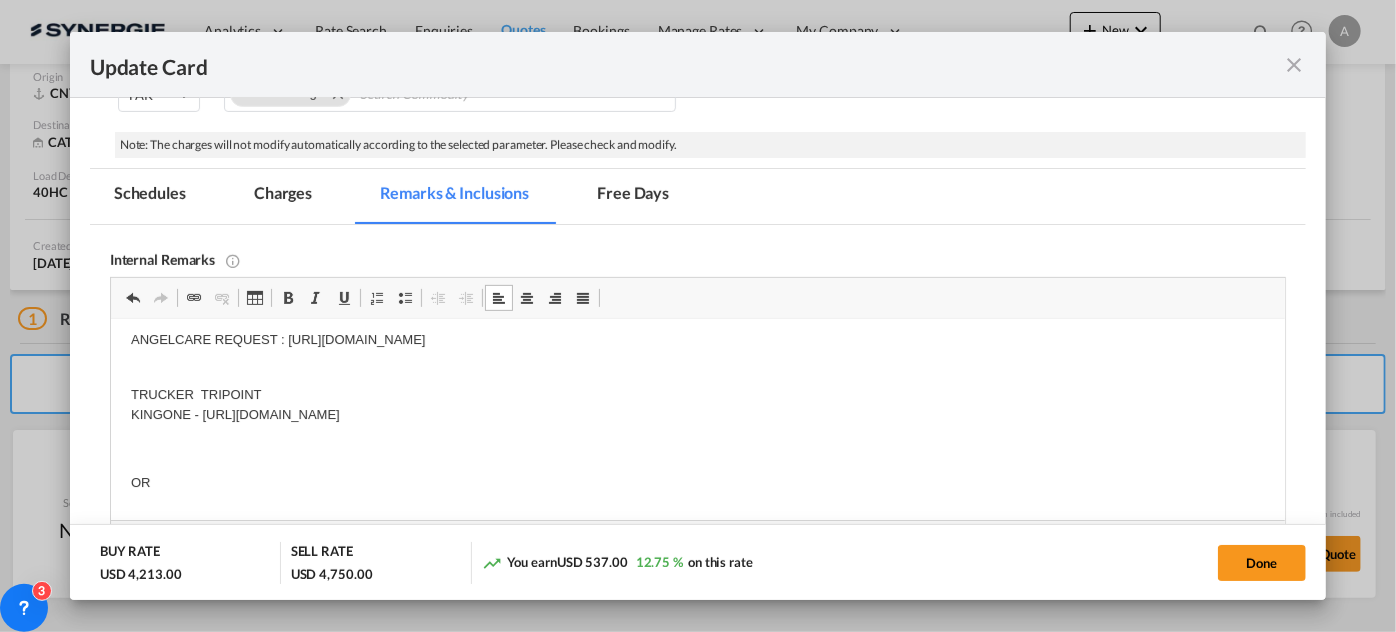 click on "OR" at bounding box center [697, 483] 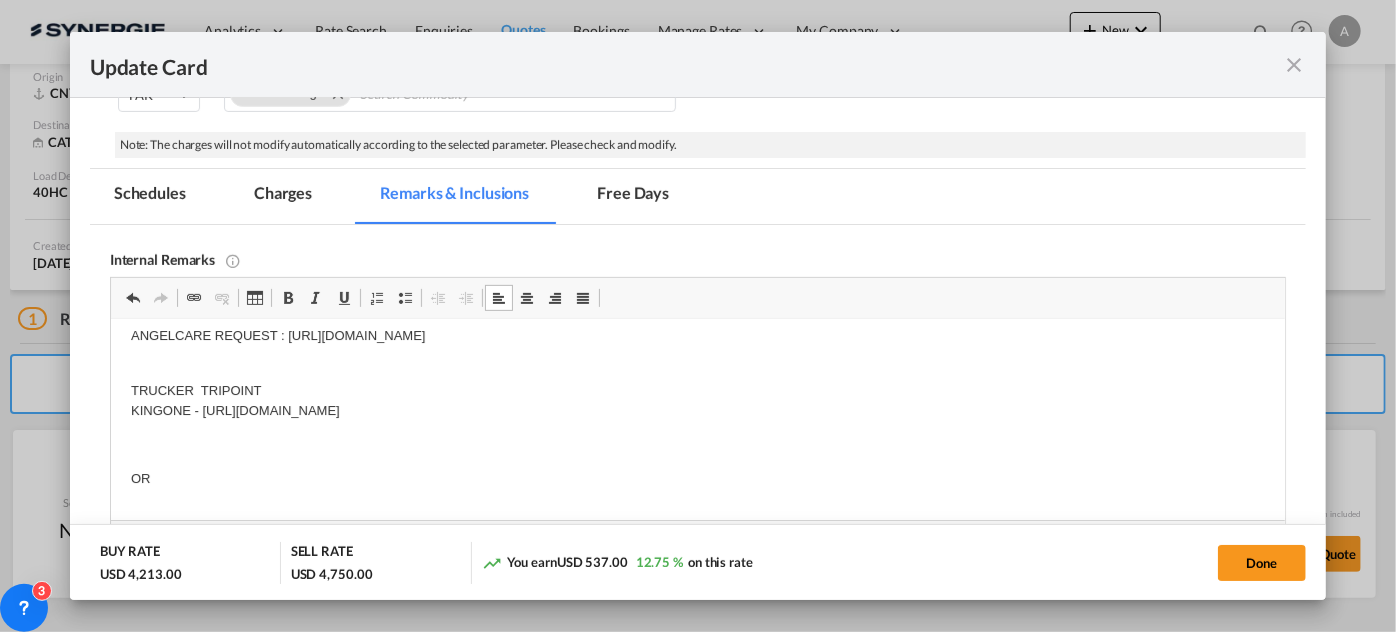 type 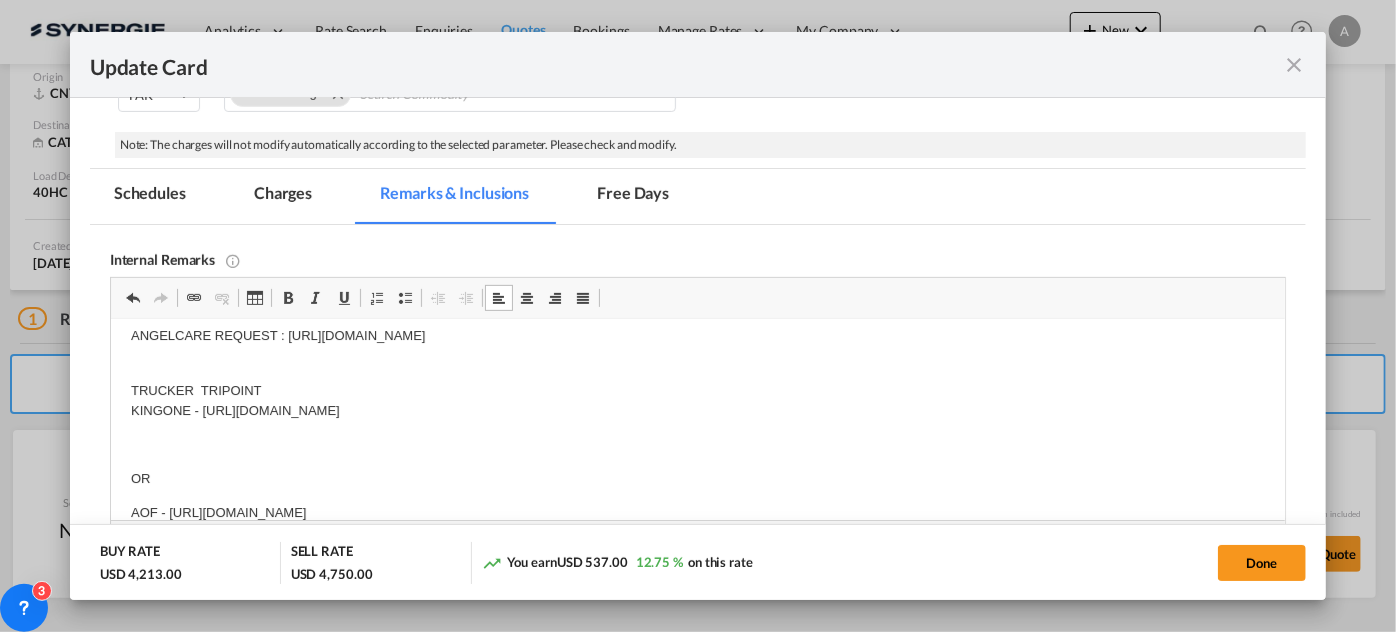click on "Charges" at bounding box center (283, 196) 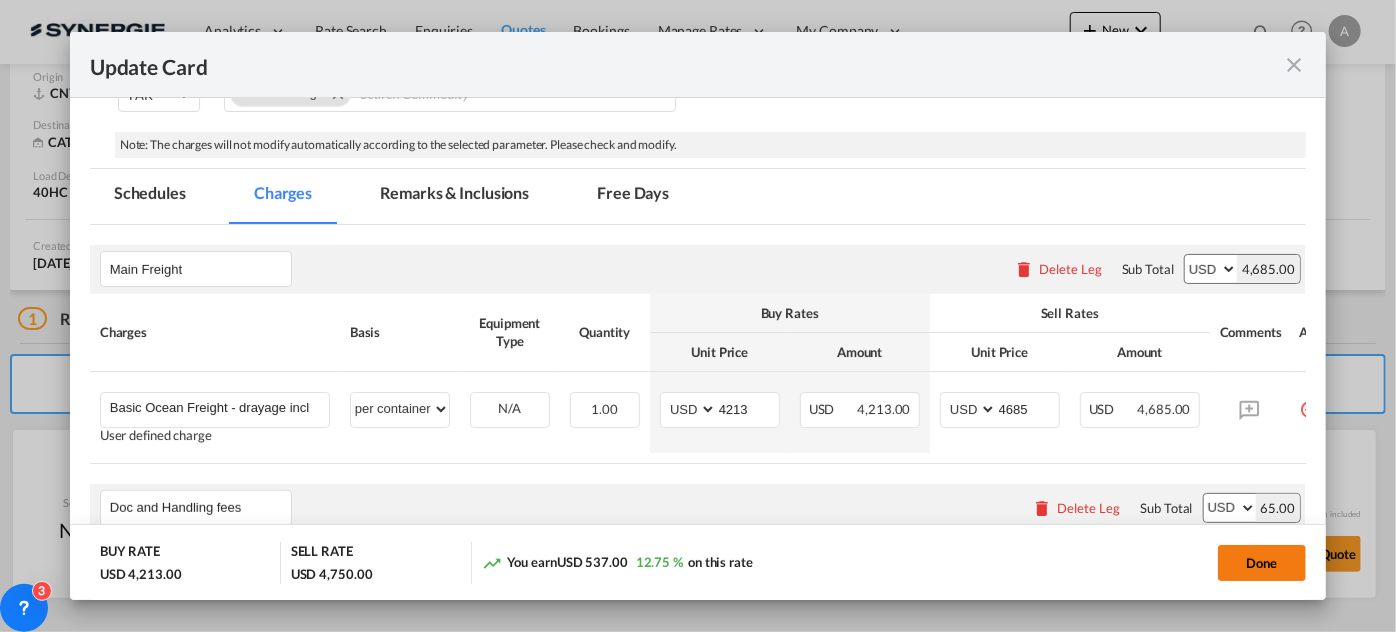 click on "Done" 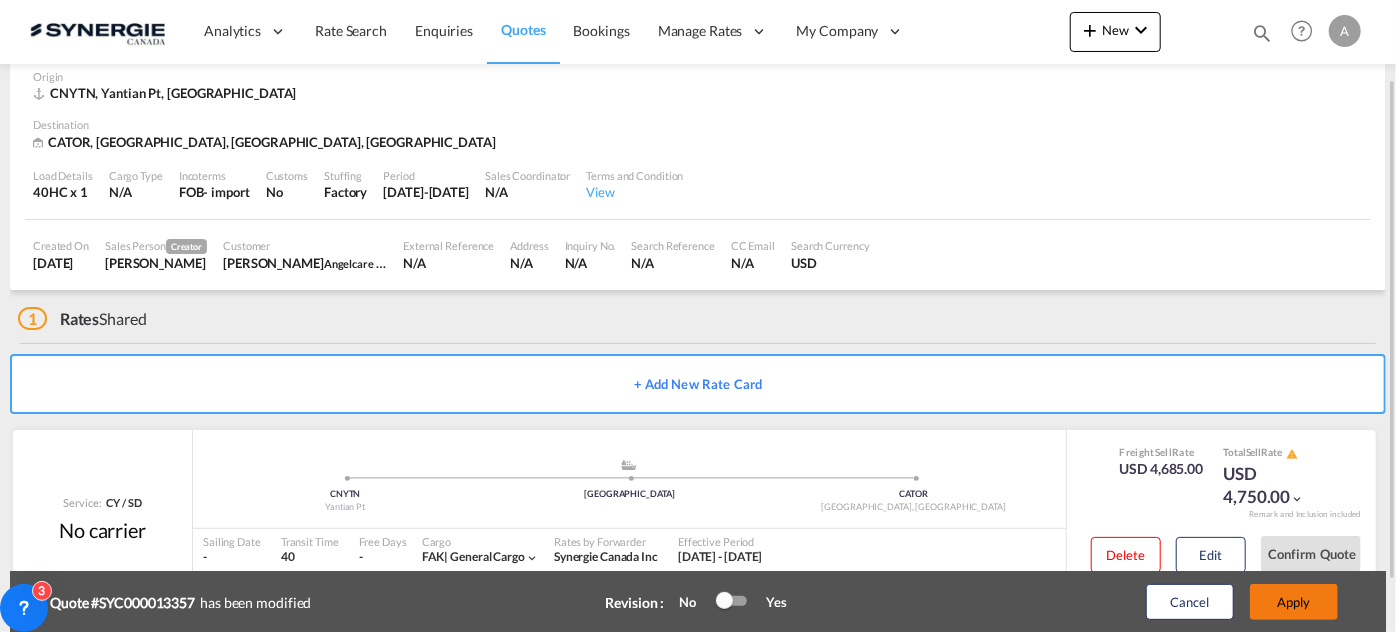 click on "Apply" at bounding box center (1294, 602) 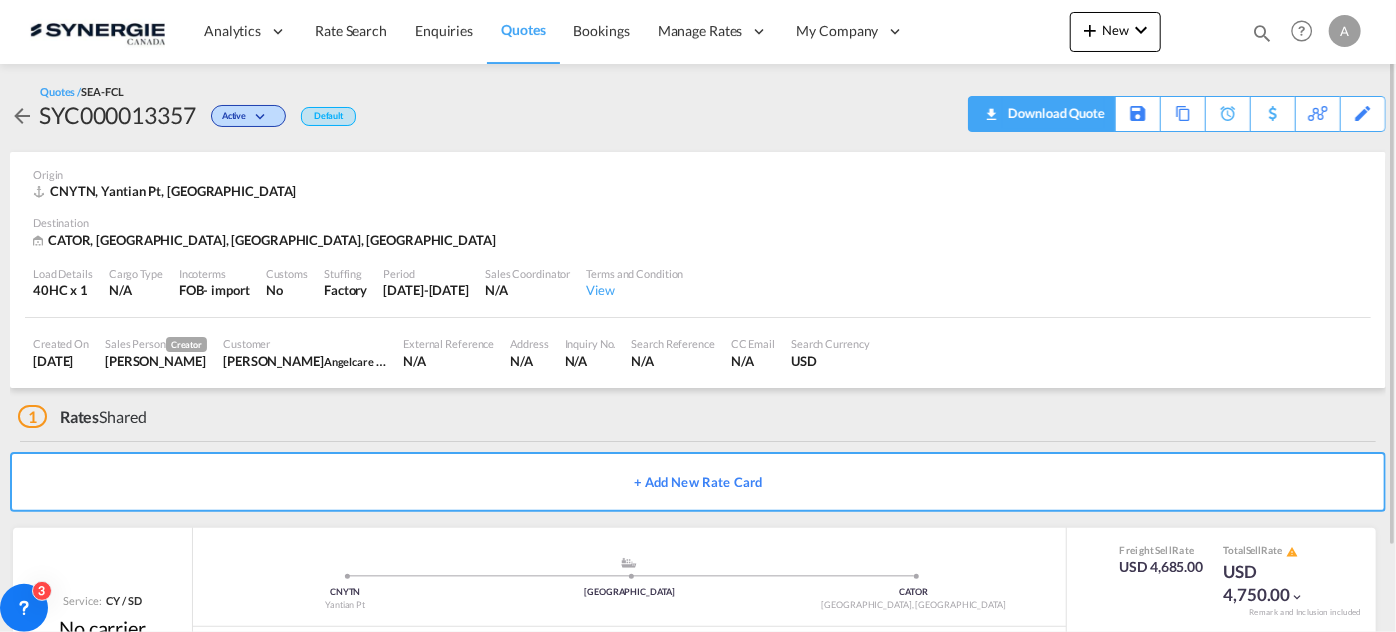 click at bounding box center (991, 107) 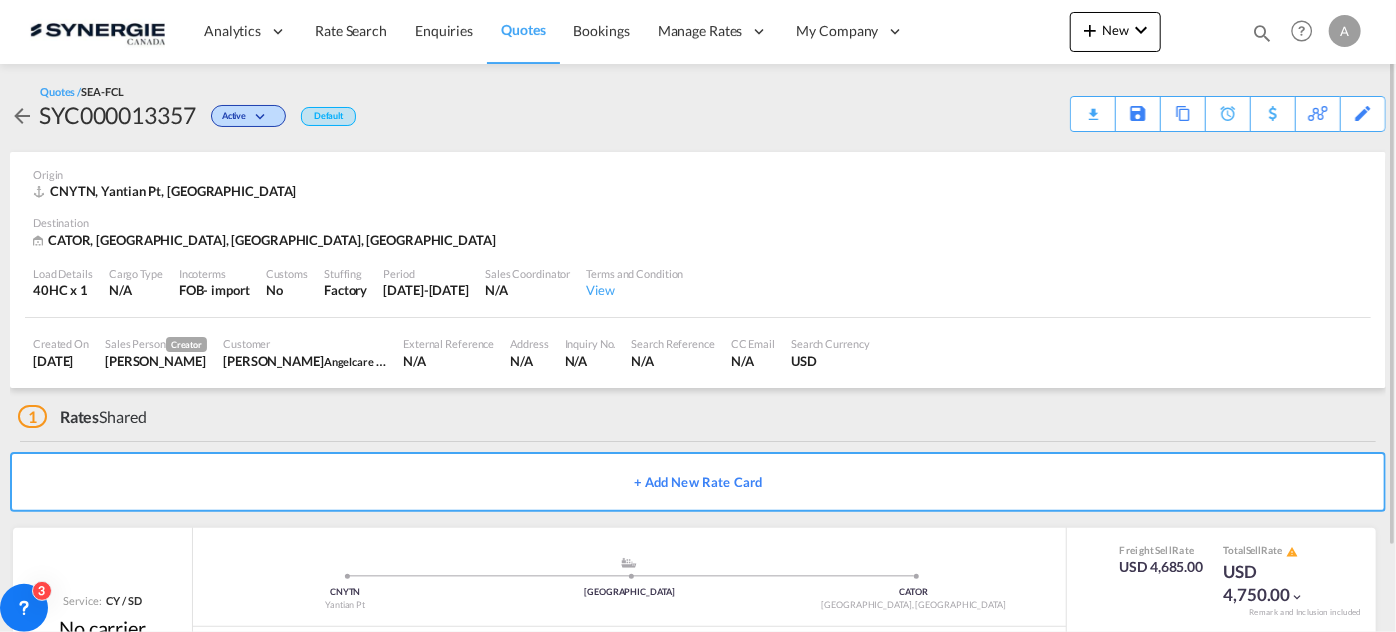 scroll, scrollTop: 98, scrollLeft: 0, axis: vertical 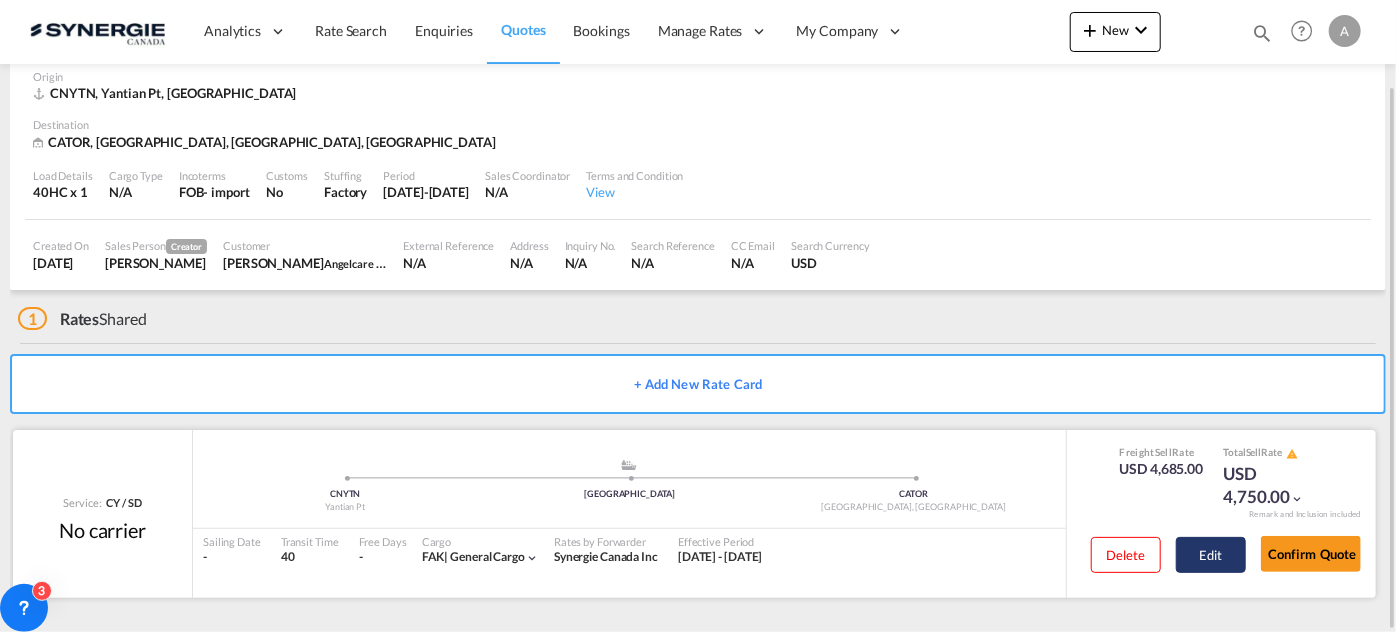 click on "Edit" at bounding box center [1211, 555] 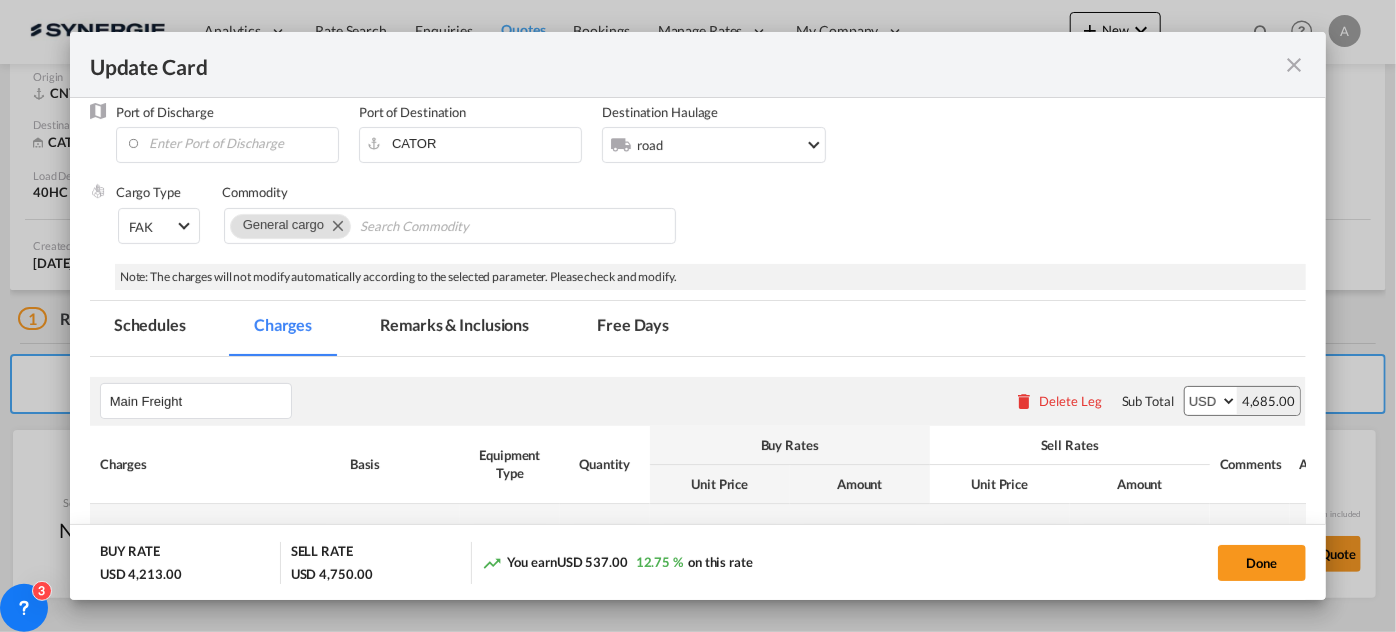 scroll, scrollTop: 363, scrollLeft: 0, axis: vertical 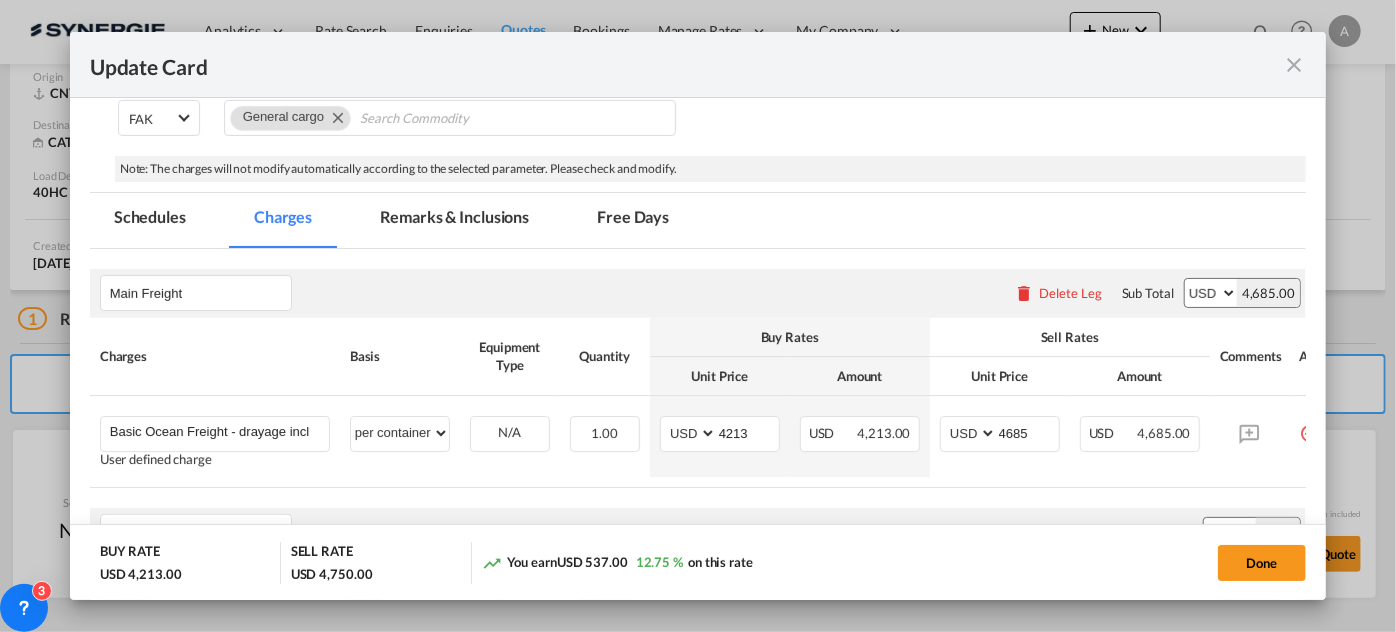 click on "Remarks & Inclusions" at bounding box center (454, 220) 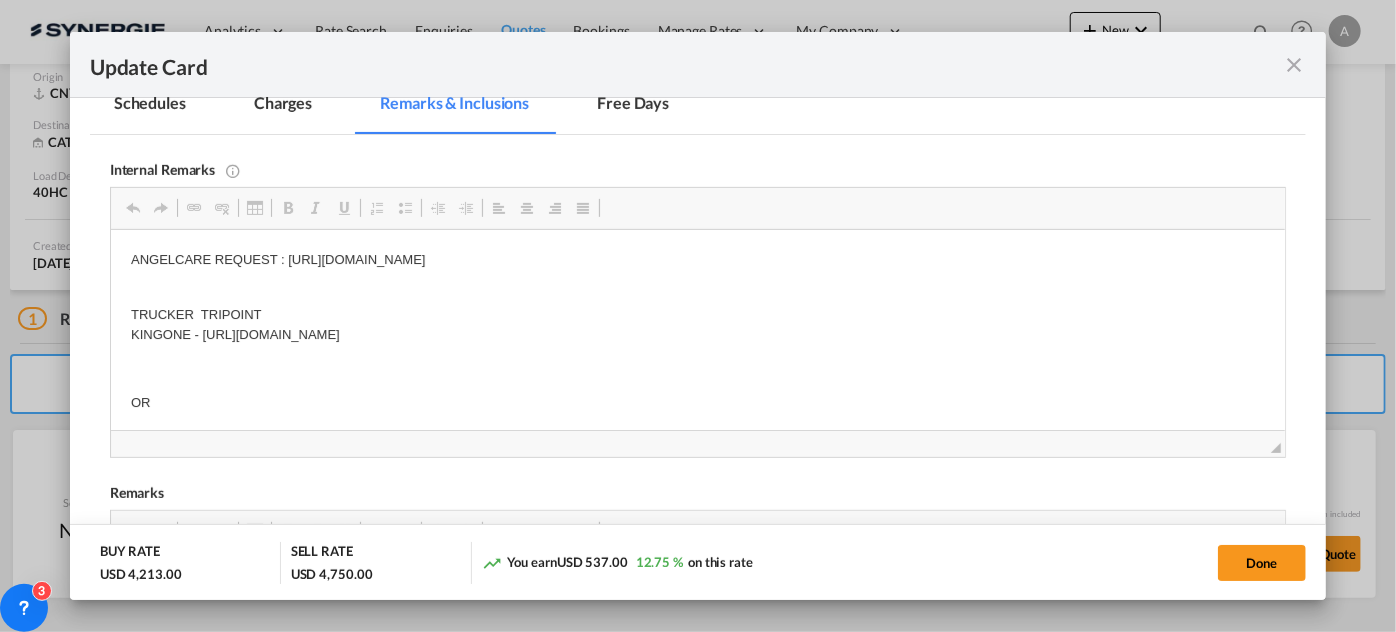 scroll, scrollTop: 476, scrollLeft: 0, axis: vertical 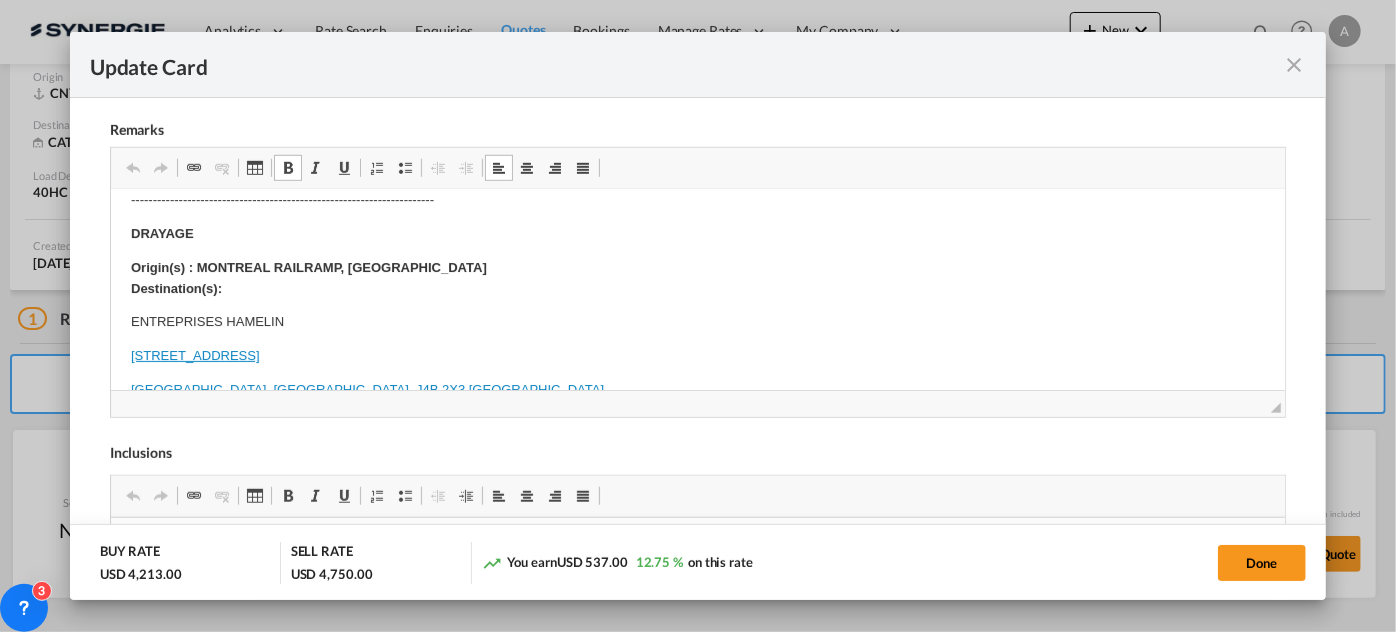 click on "Origin(s) : MONTREAL RAILRAMP, QC Destination(s):" at bounding box center [308, 278] 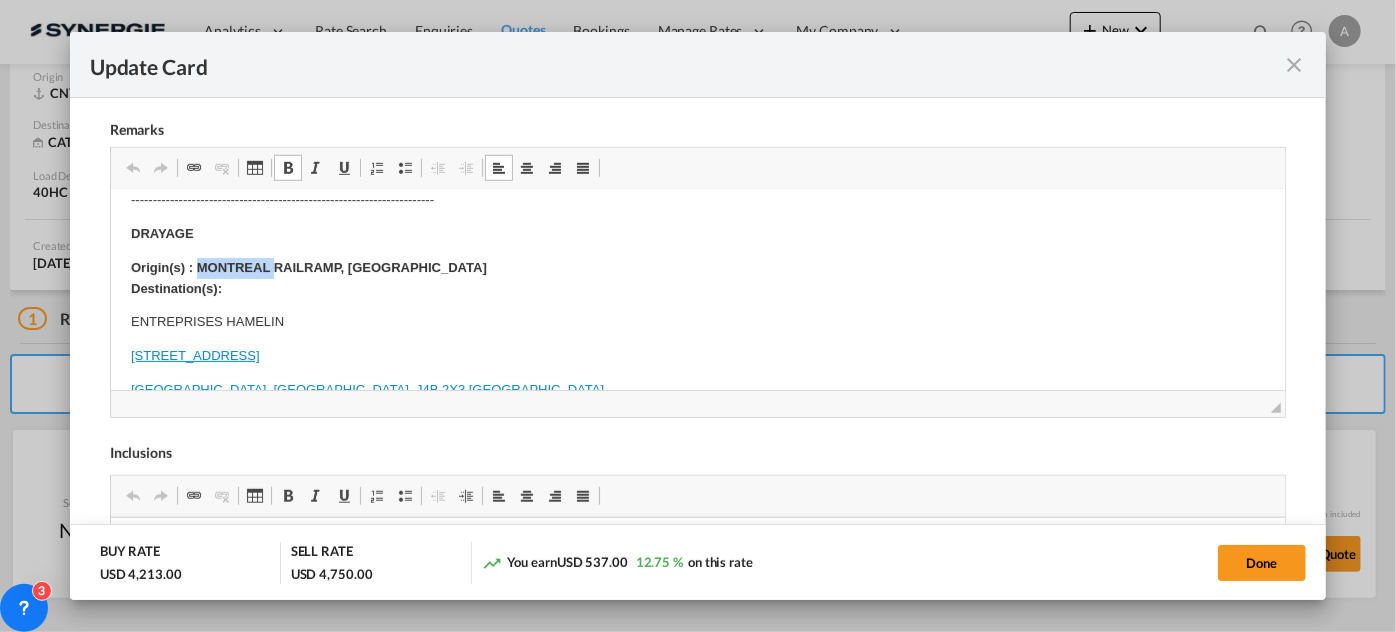 click on "Origin(s) : MONTREAL RAILRAMP, QC Destination(s):" at bounding box center [308, 278] 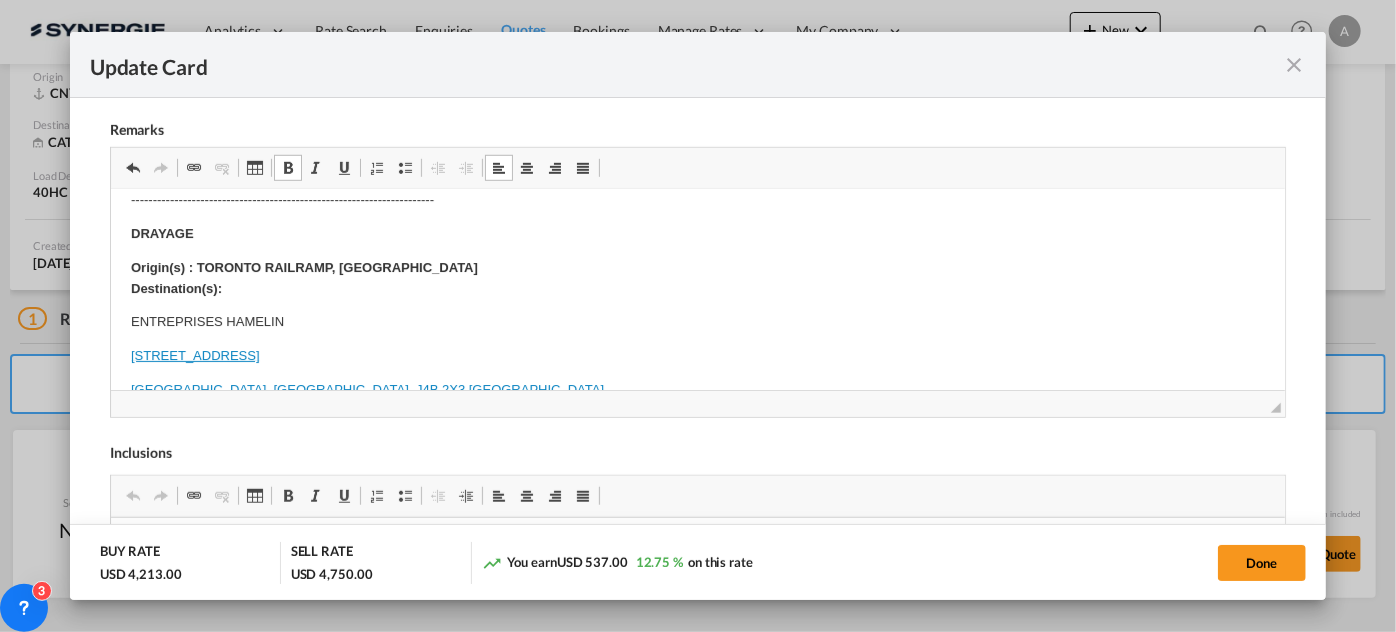 scroll, scrollTop: 0, scrollLeft: 0, axis: both 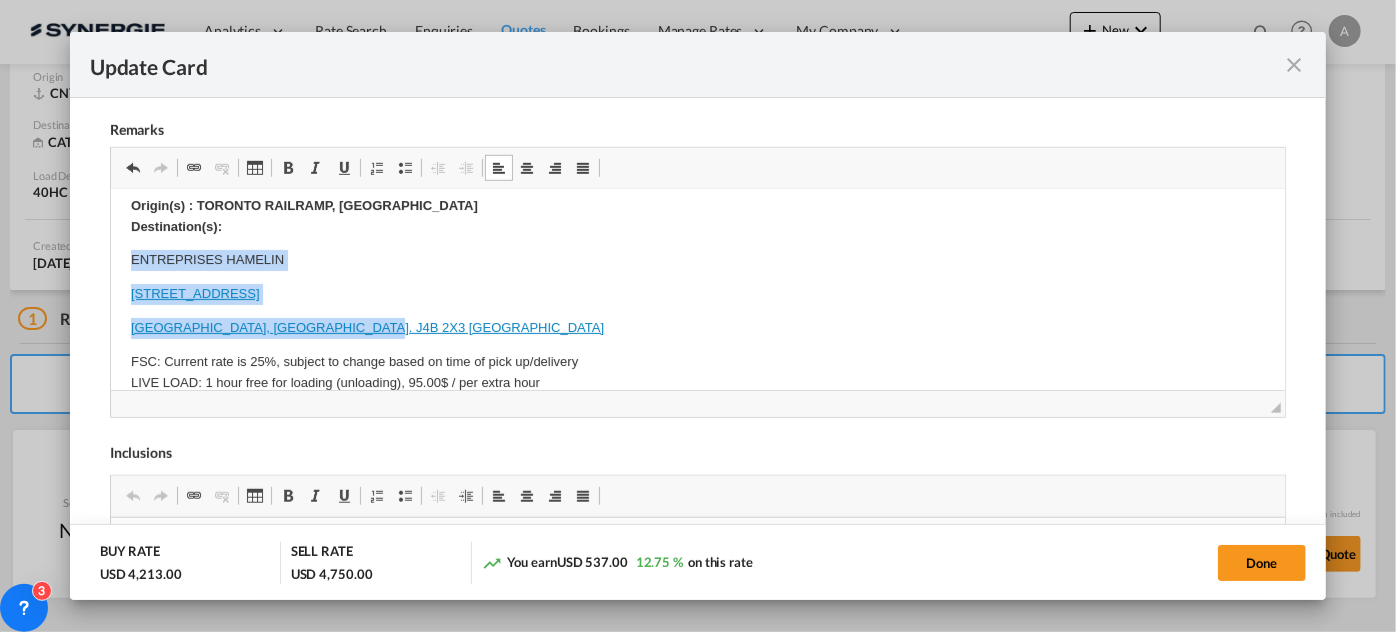 drag, startPoint x: 123, startPoint y: 329, endPoint x: 355, endPoint y: 319, distance: 232.21542 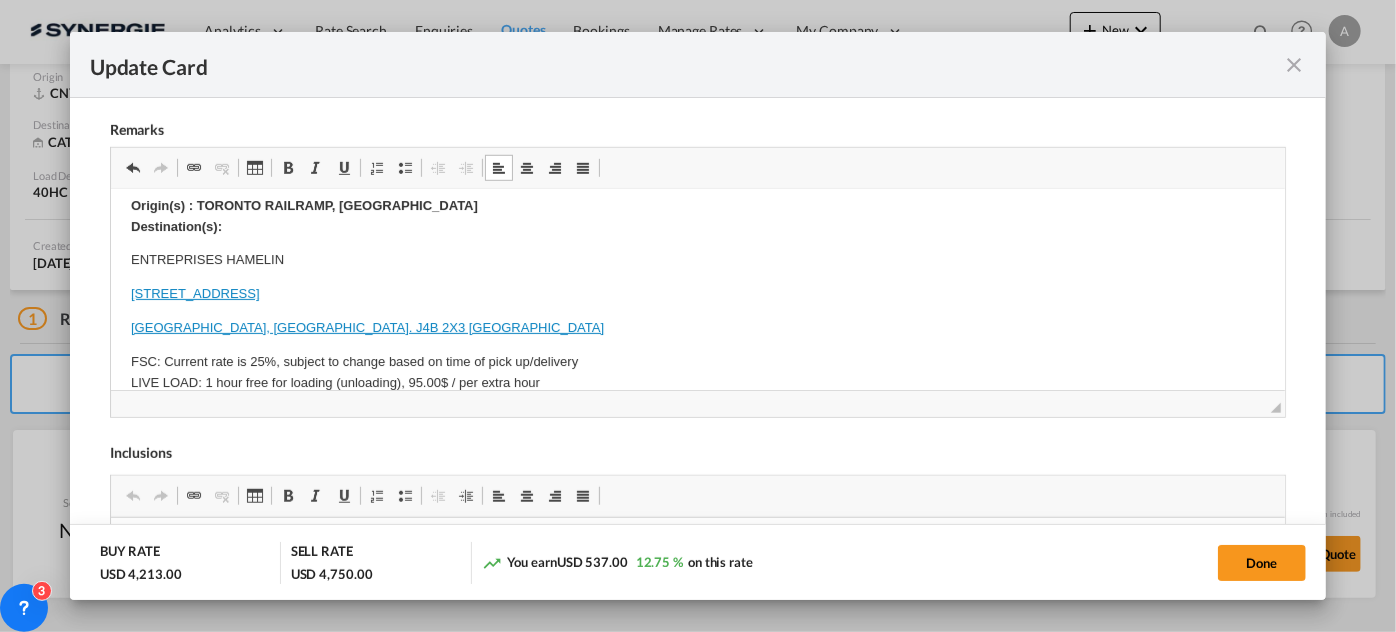 type 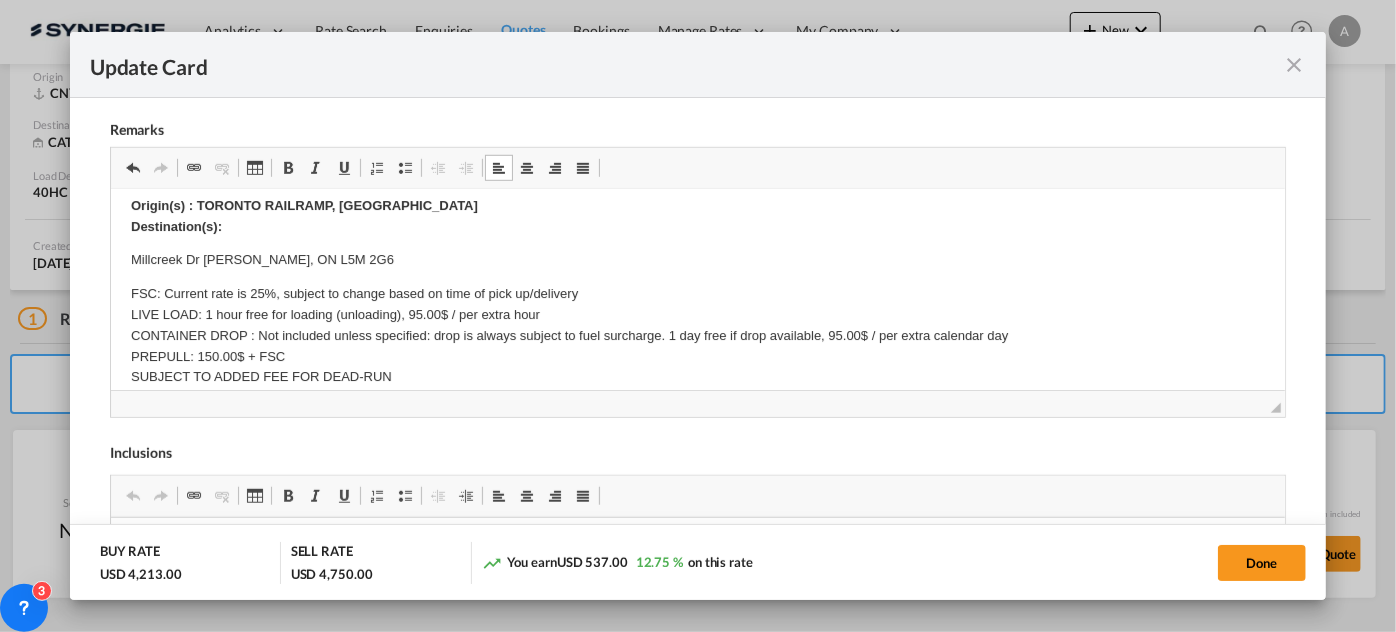 drag, startPoint x: 293, startPoint y: 207, endPoint x: 319, endPoint y: 208, distance: 26.019224 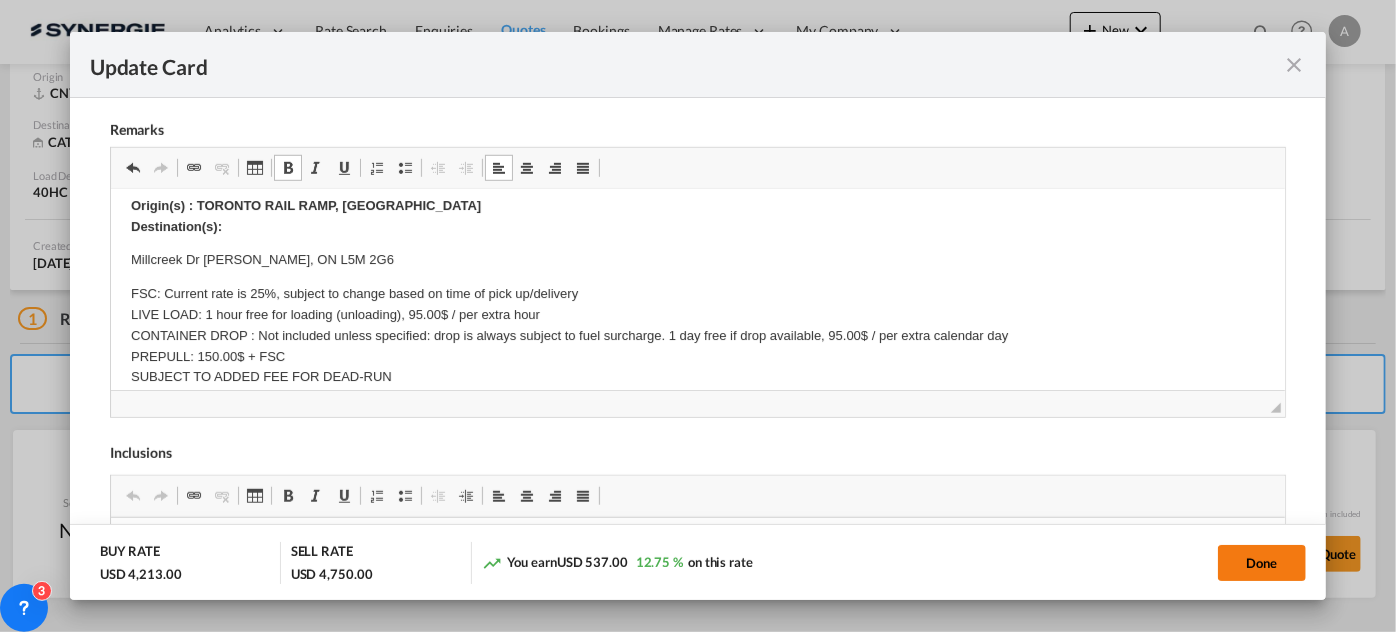click on "Done" 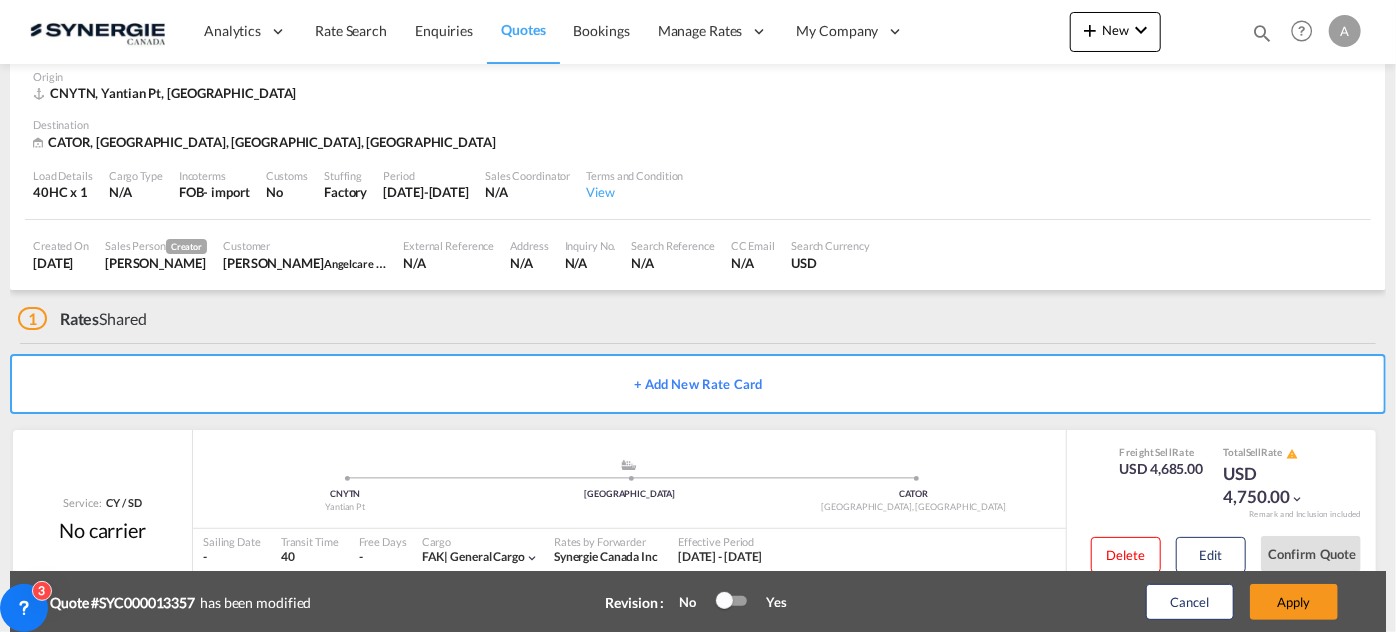 scroll, scrollTop: 477, scrollLeft: 0, axis: vertical 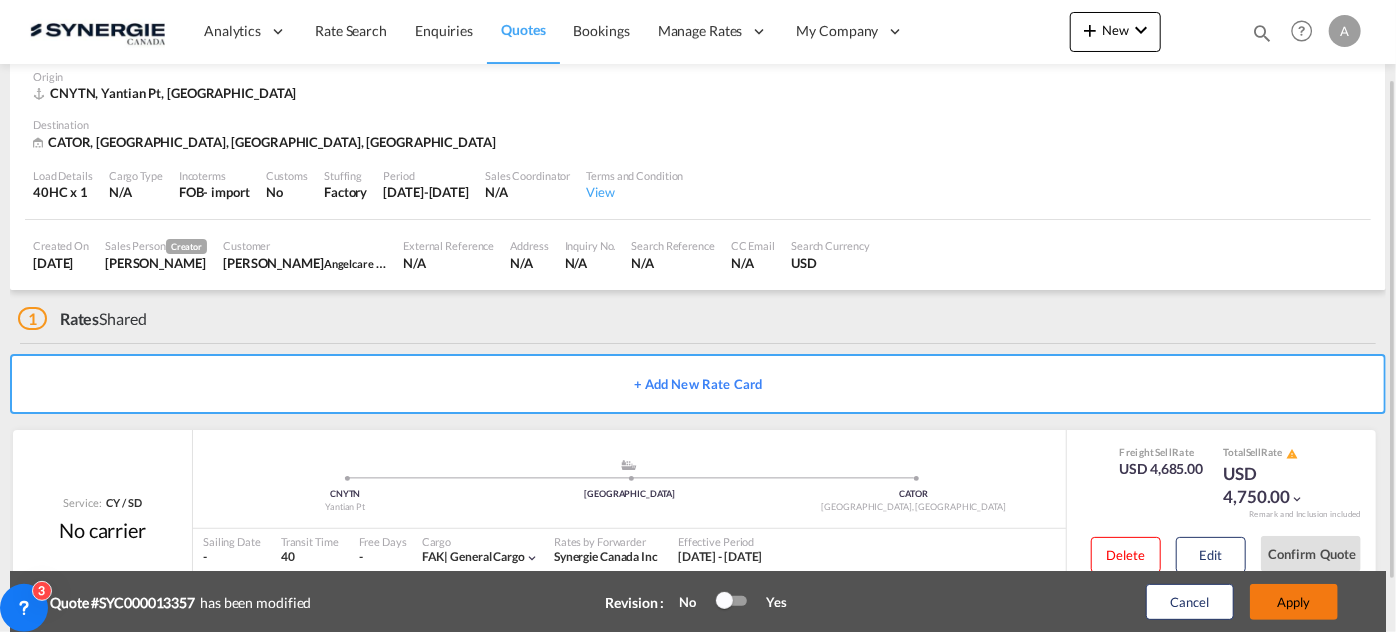 click on "Apply" at bounding box center [1294, 602] 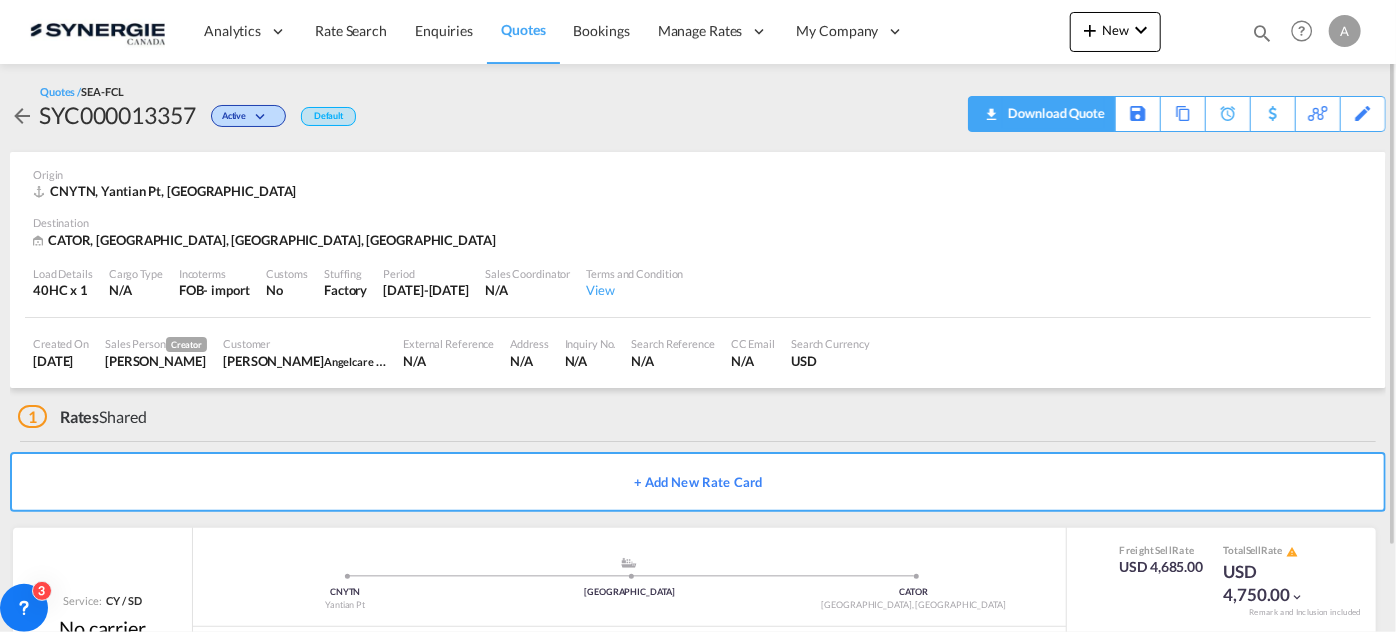 click on "Download Quote" at bounding box center (1054, 113) 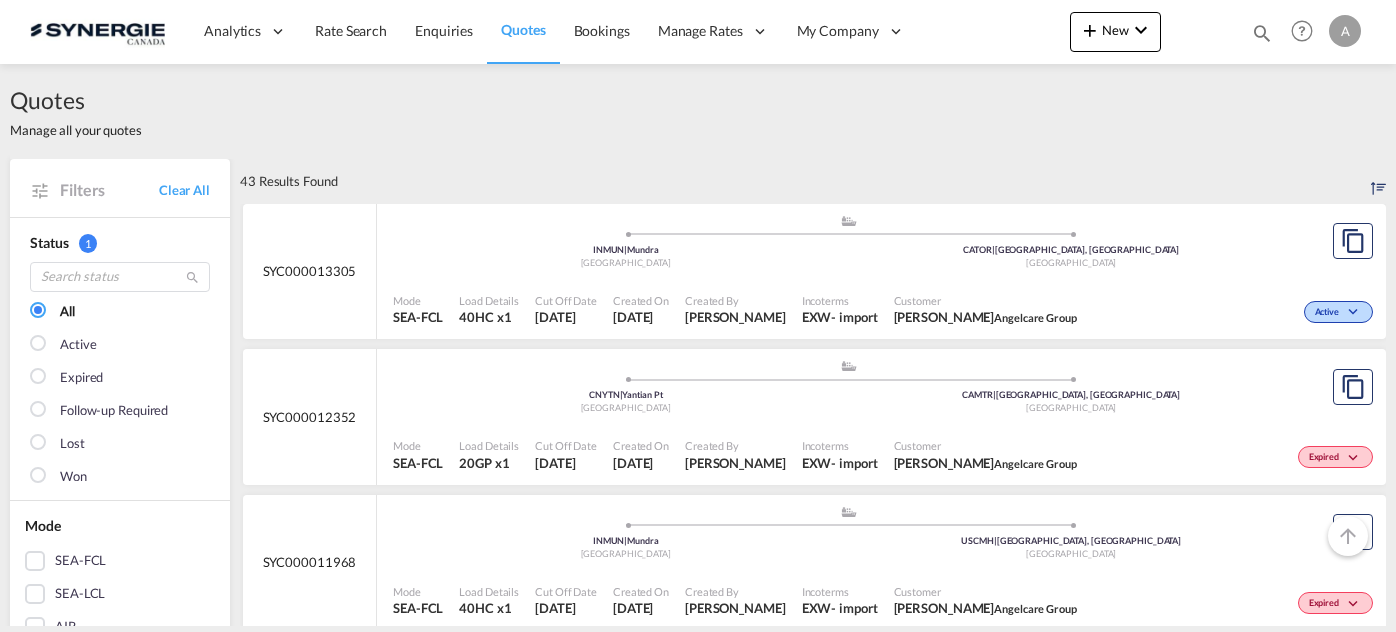 scroll, scrollTop: 0, scrollLeft: 0, axis: both 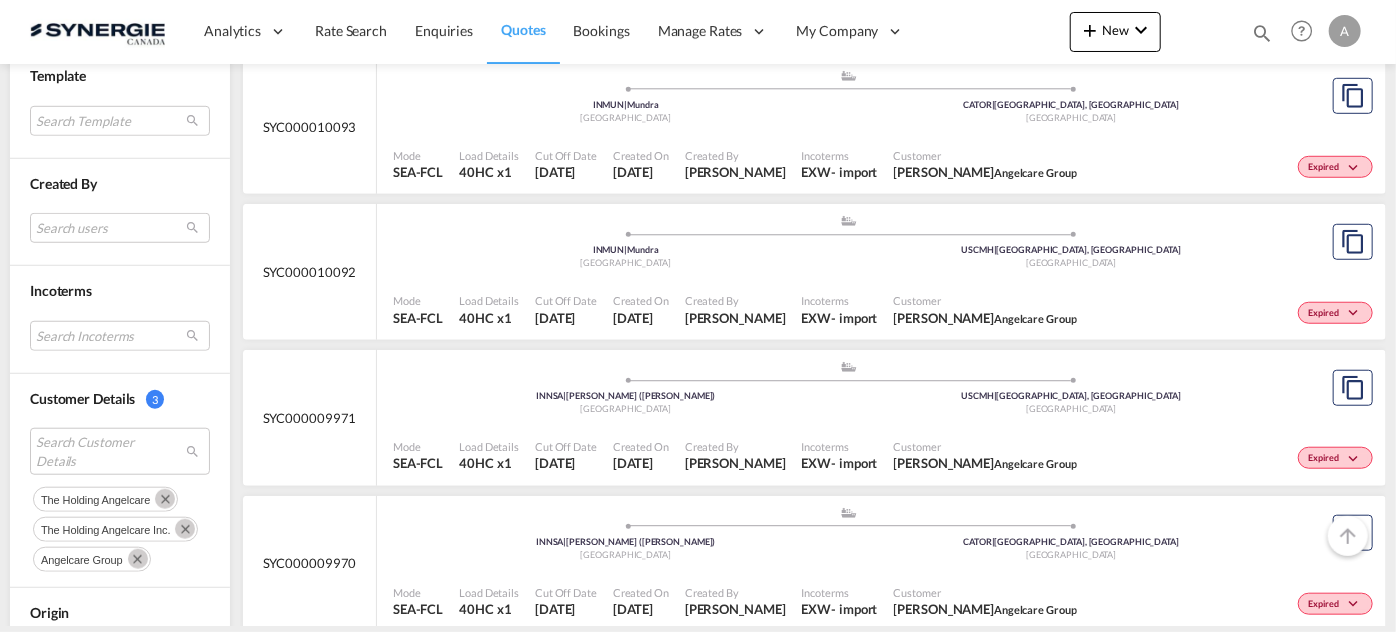 click at bounding box center (165, 499) 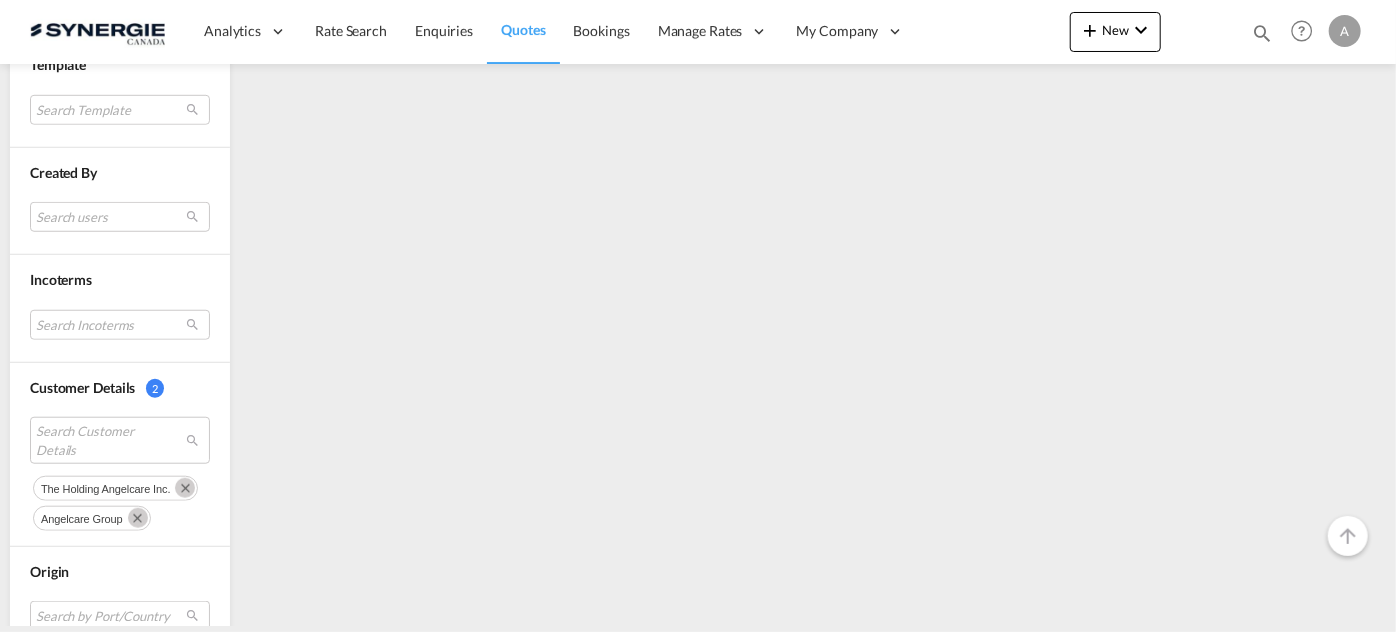 scroll, scrollTop: 769, scrollLeft: 0, axis: vertical 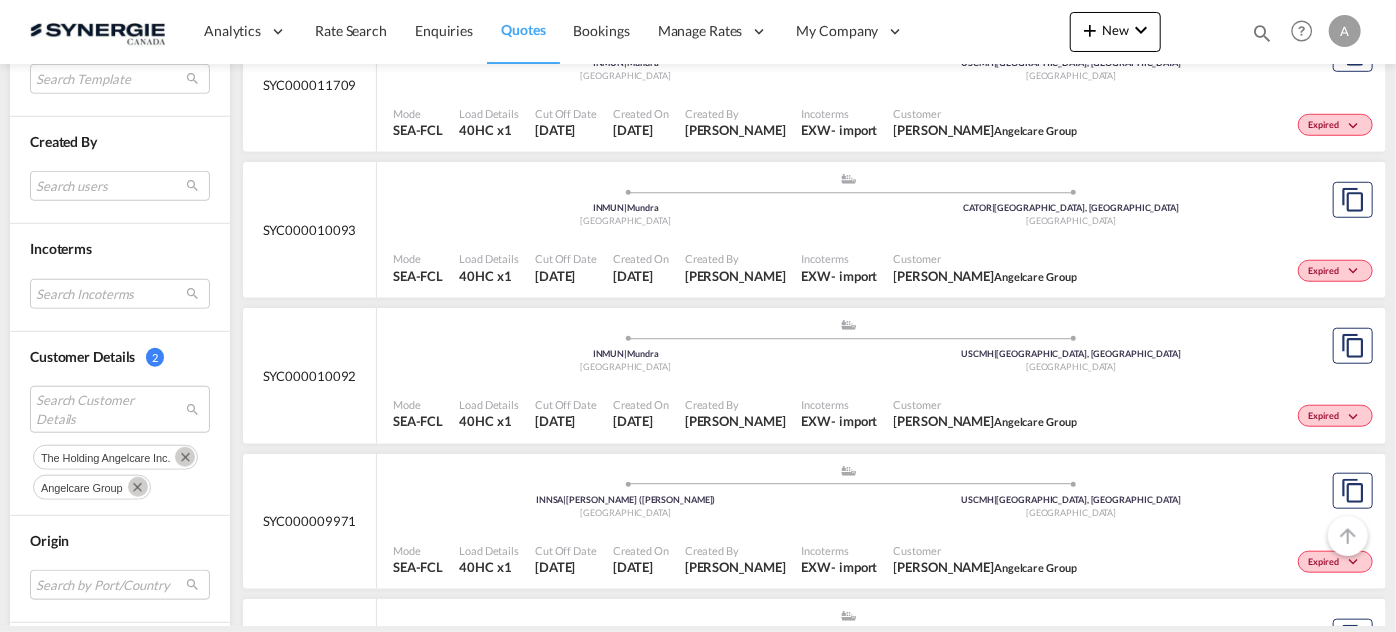 click at bounding box center [185, 457] 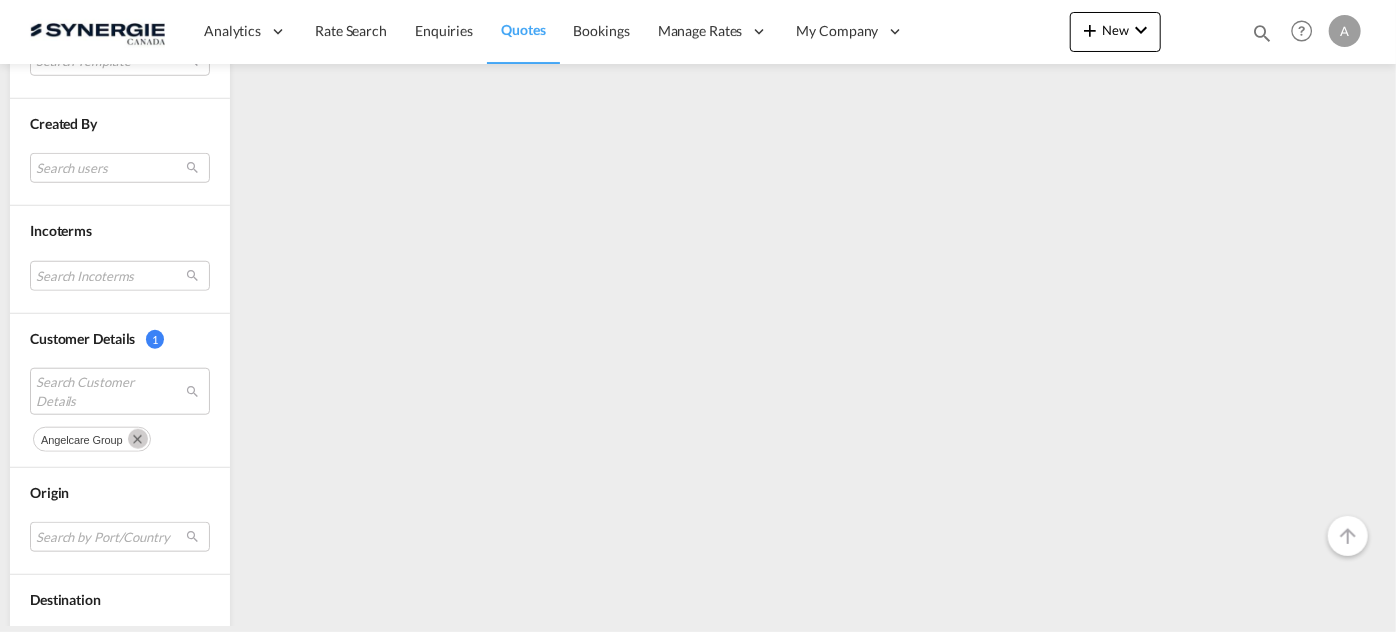 scroll, scrollTop: 840, scrollLeft: 0, axis: vertical 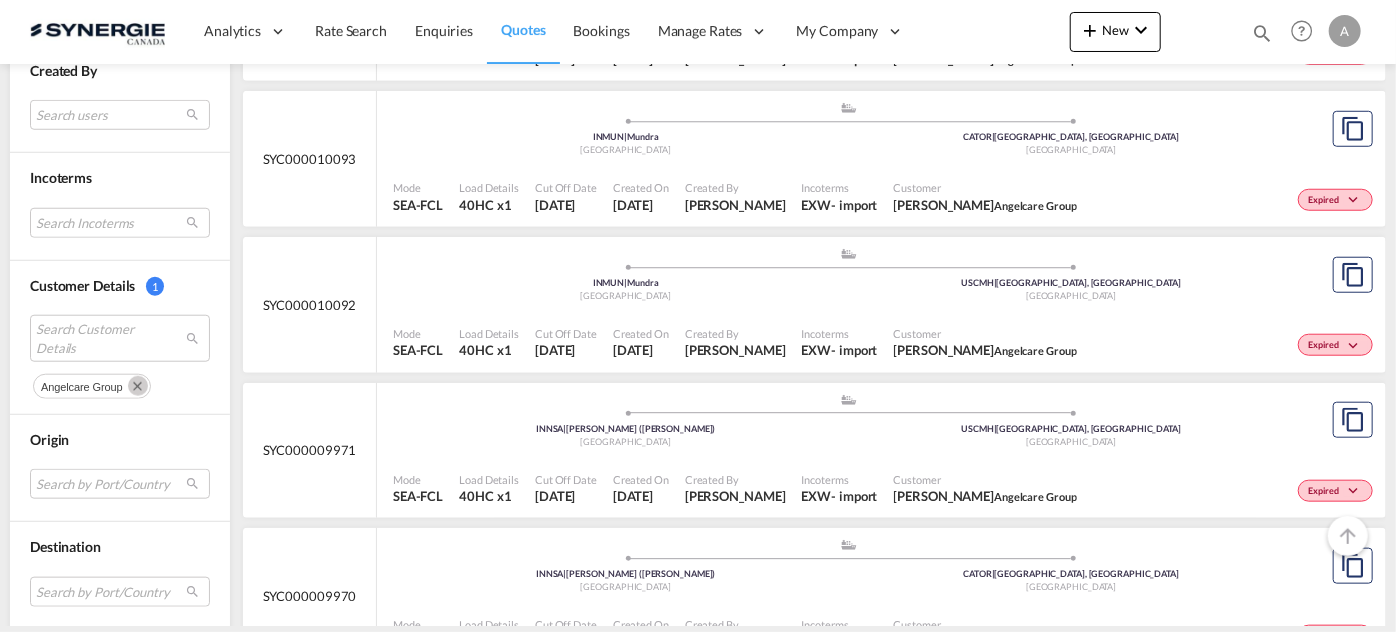 click at bounding box center [138, 386] 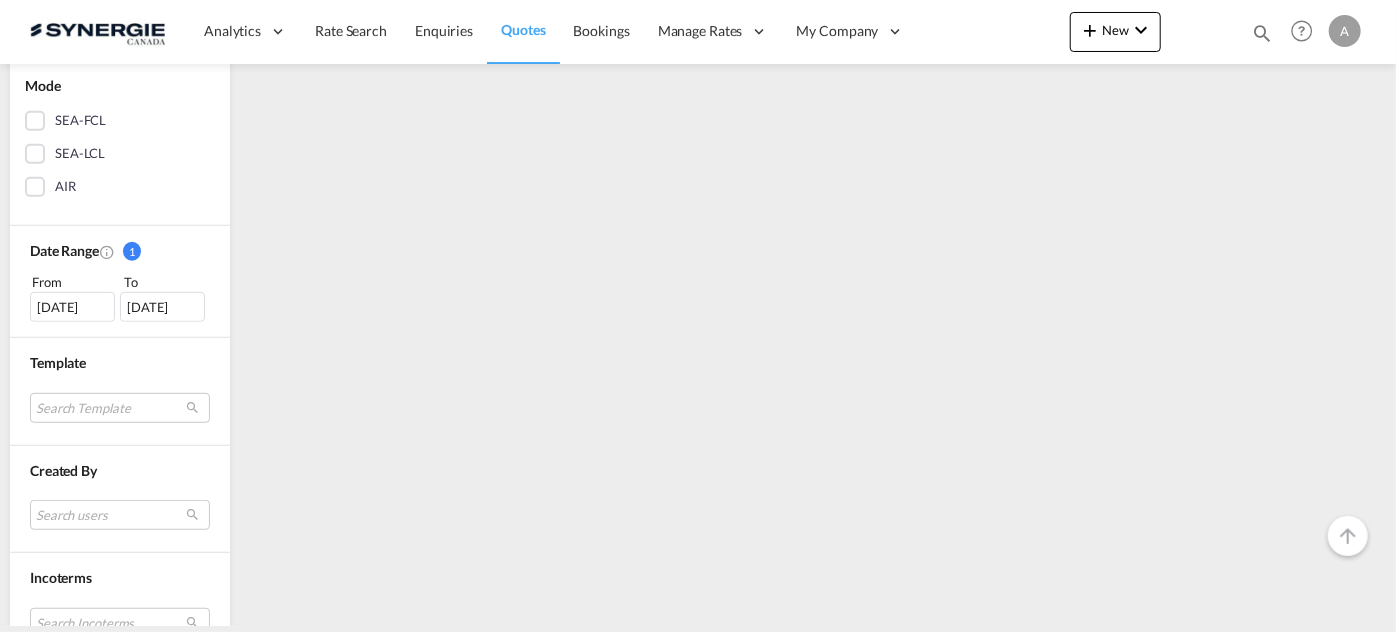 scroll, scrollTop: 622, scrollLeft: 0, axis: vertical 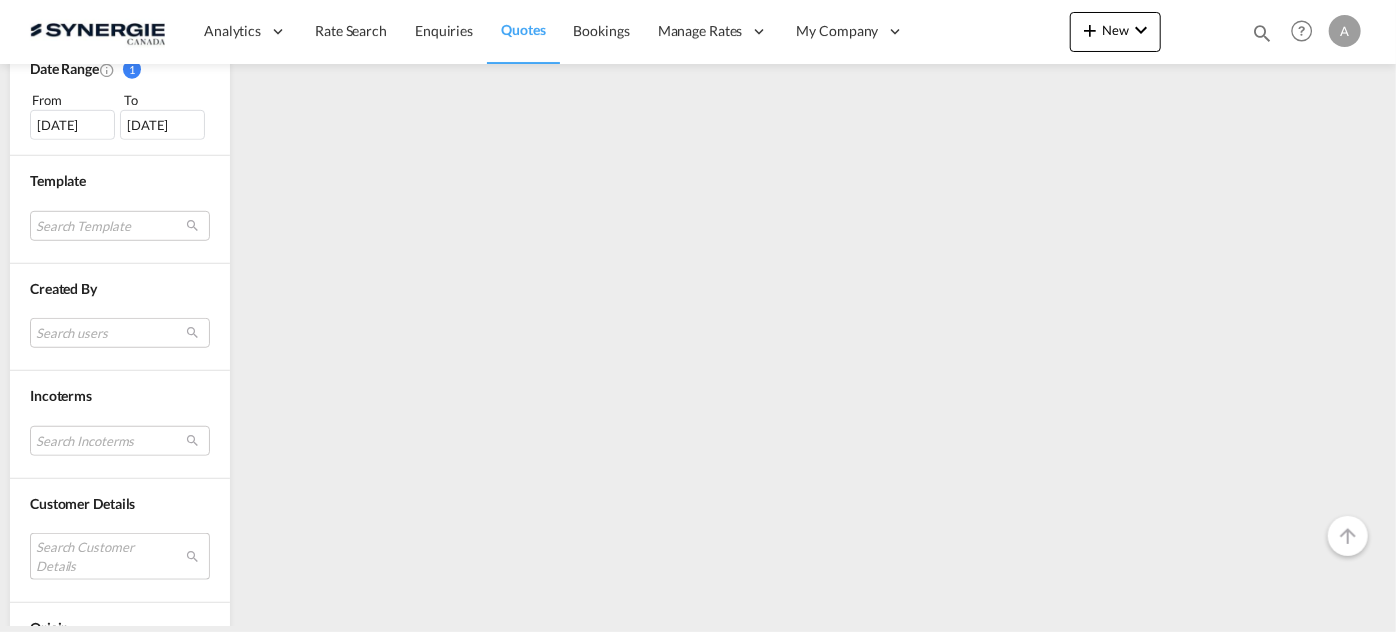 click on "Search Customer Details" at bounding box center (120, 556) 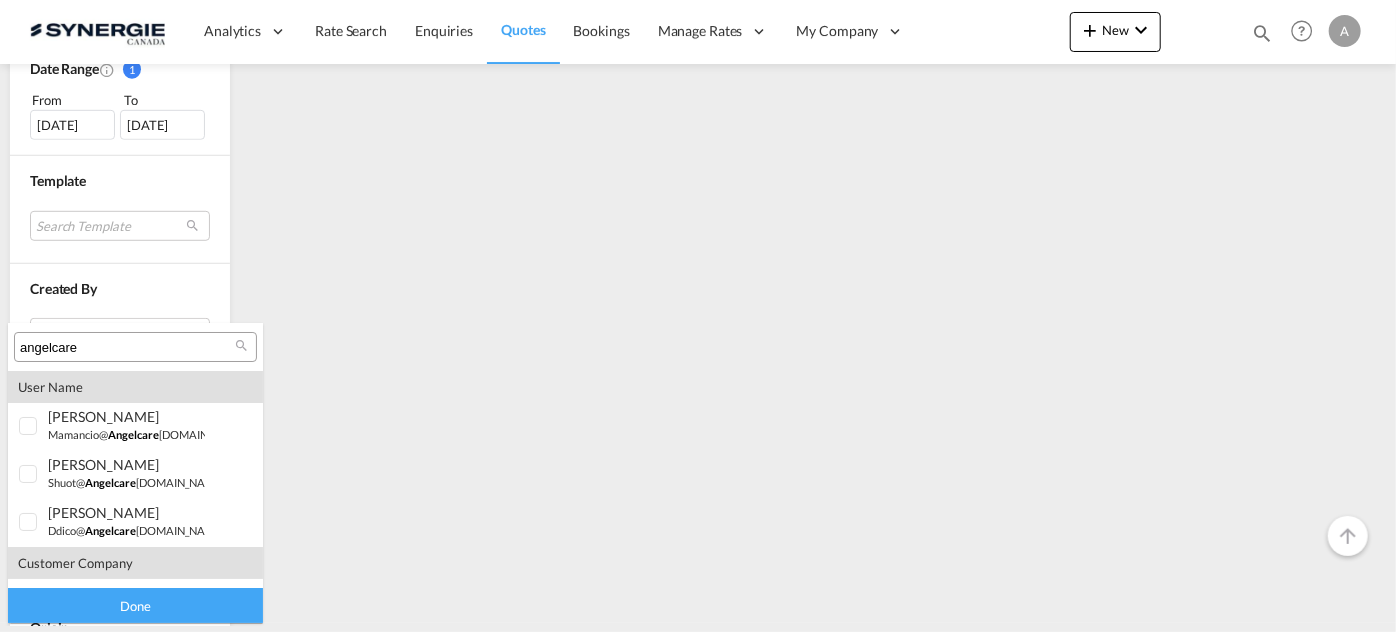 click on "angelcare" at bounding box center [127, 348] 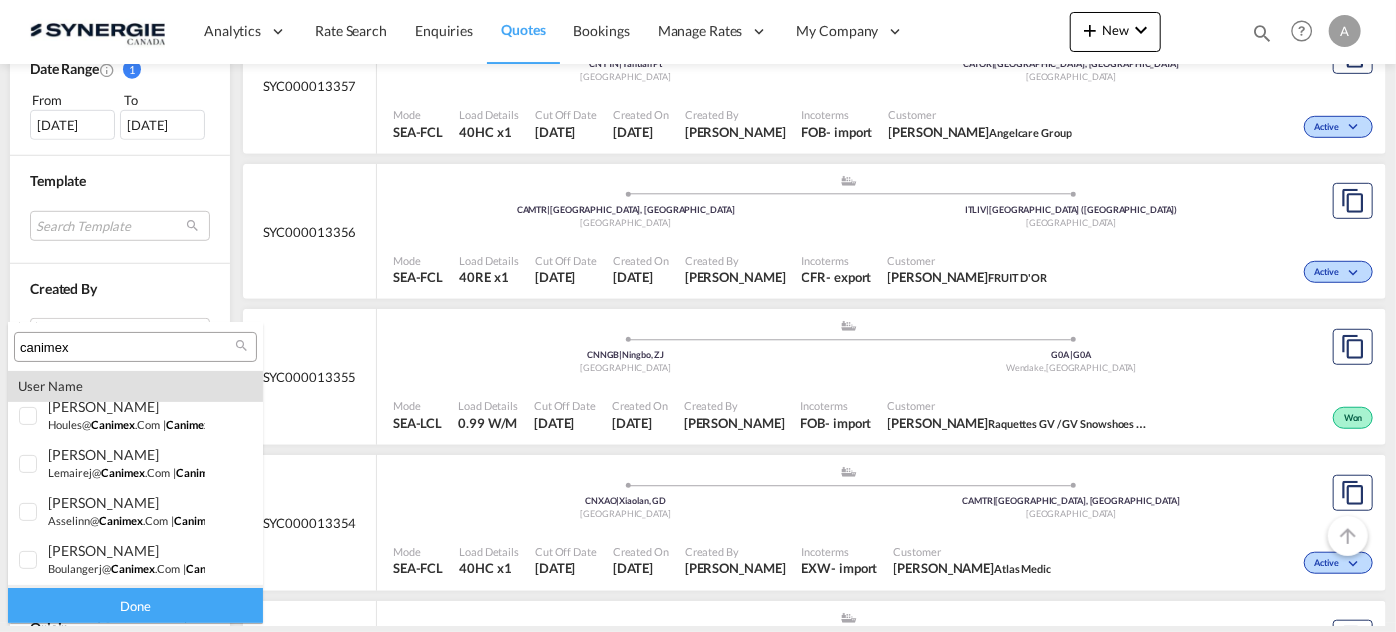 scroll, scrollTop: 423, scrollLeft: 0, axis: vertical 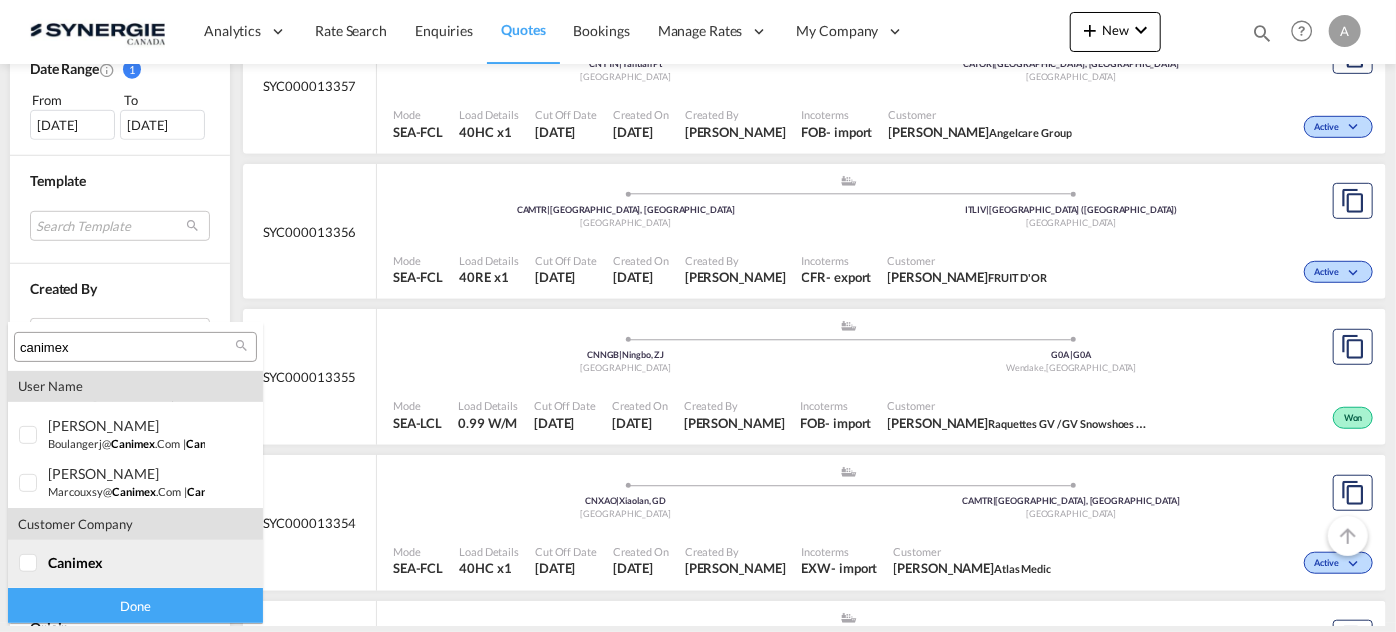 type on "canimex" 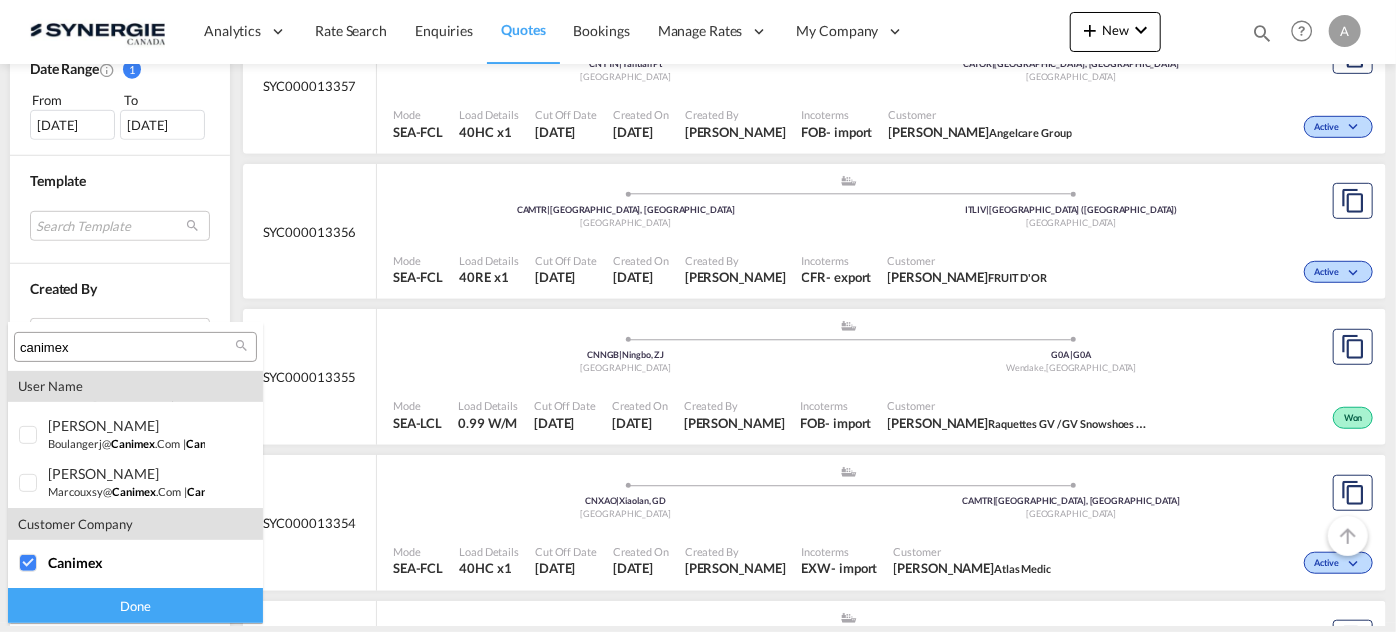 click on "Done" at bounding box center (135, 605) 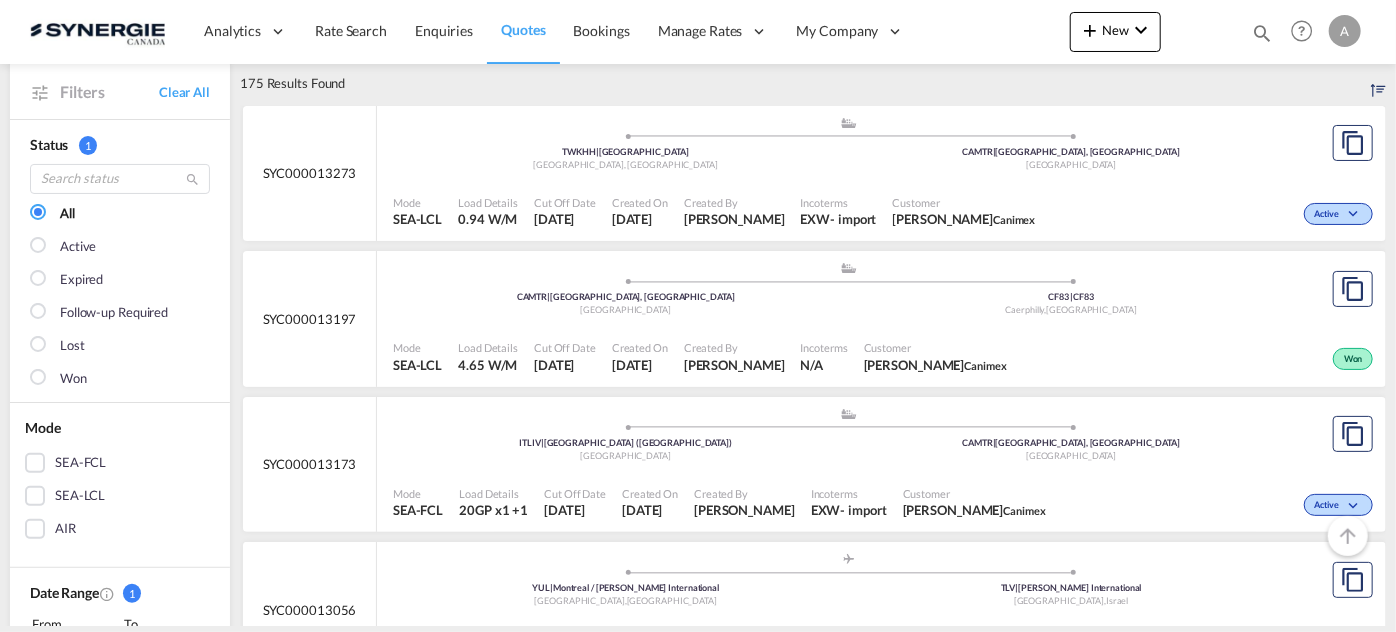 scroll, scrollTop: 90, scrollLeft: 0, axis: vertical 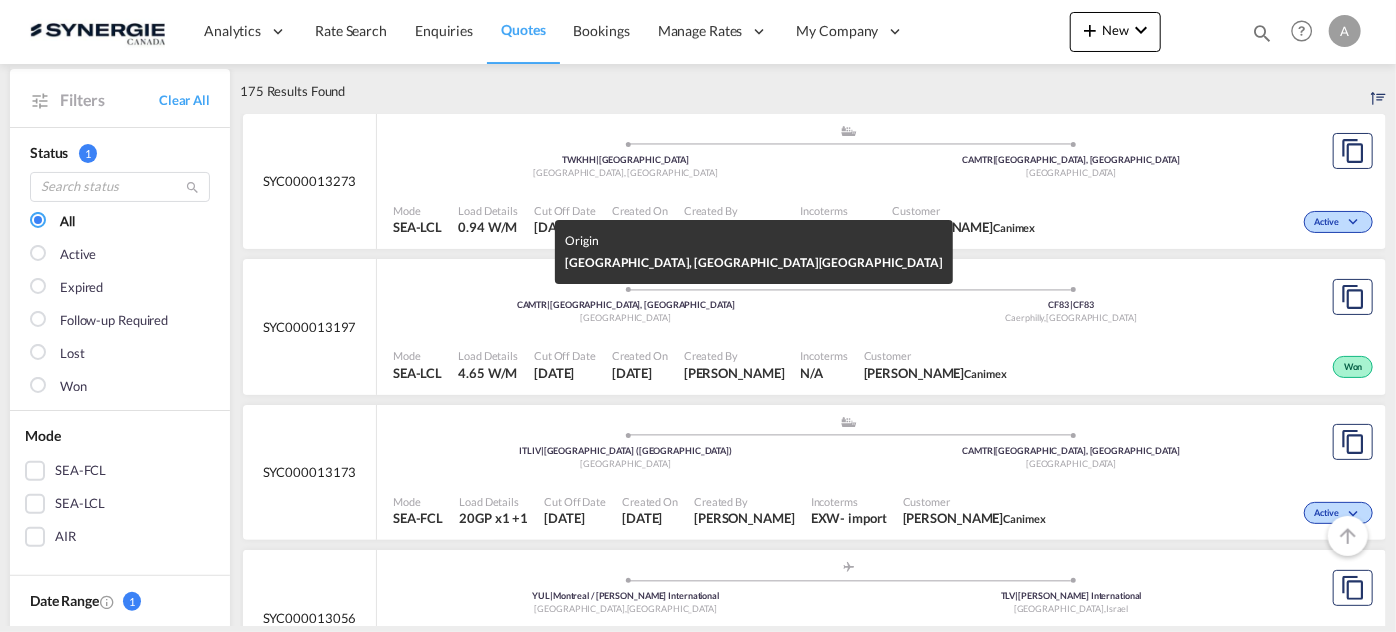 click on "Canada" at bounding box center (626, 318) 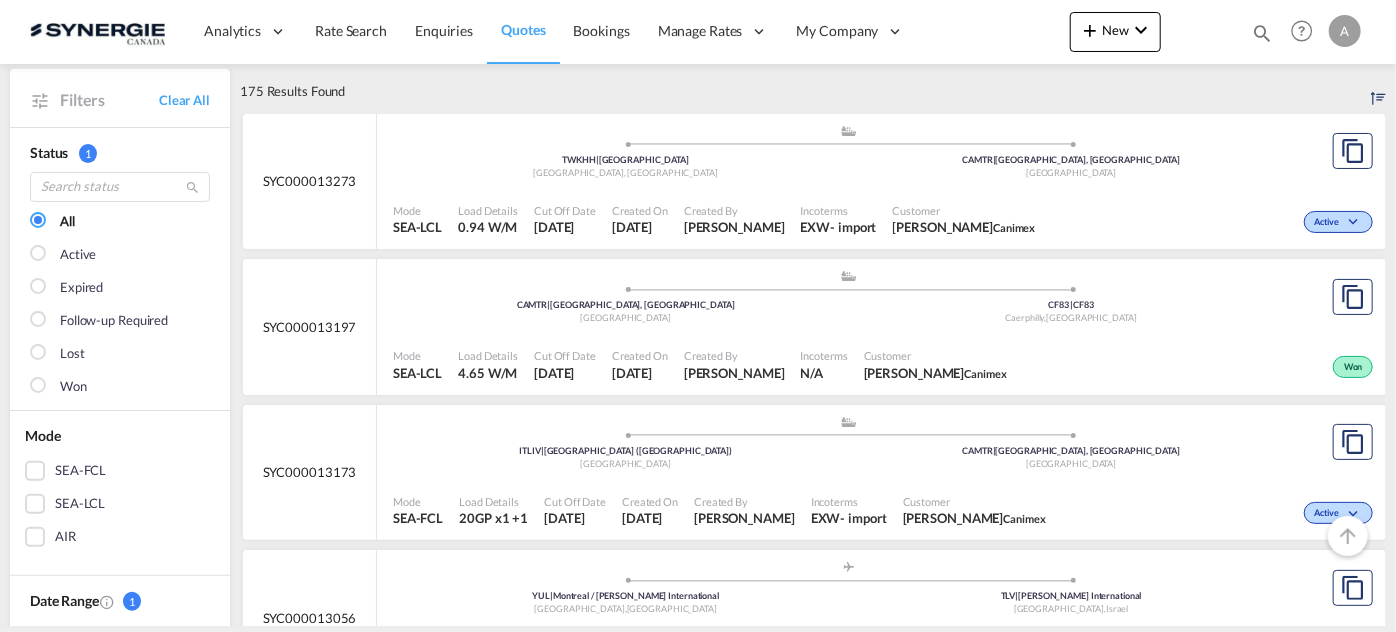 click on "Created By" at bounding box center [734, 355] 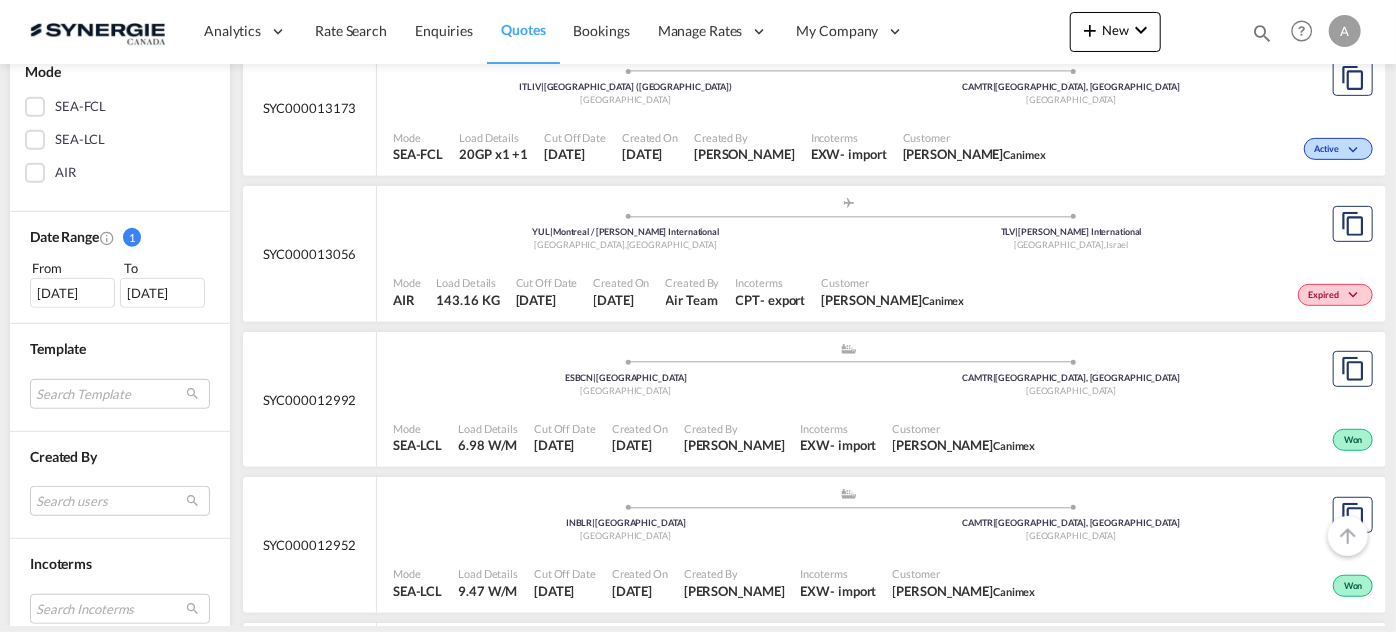 scroll, scrollTop: 727, scrollLeft: 0, axis: vertical 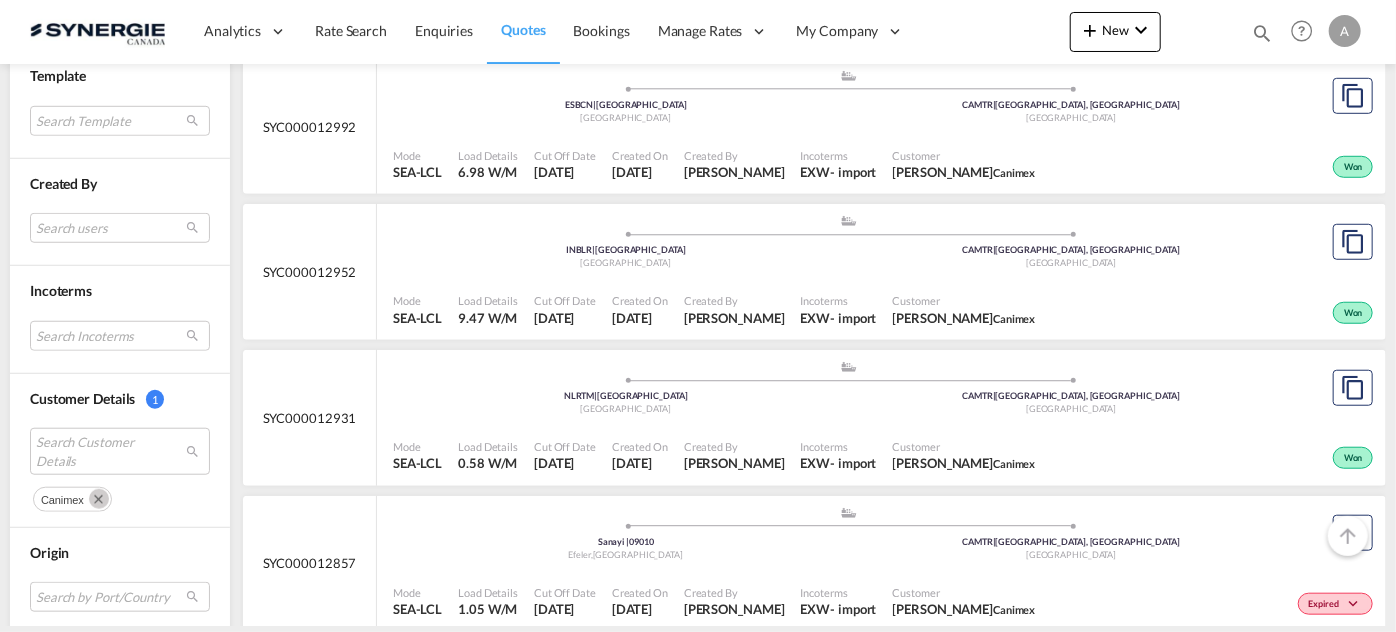 click at bounding box center (99, 499) 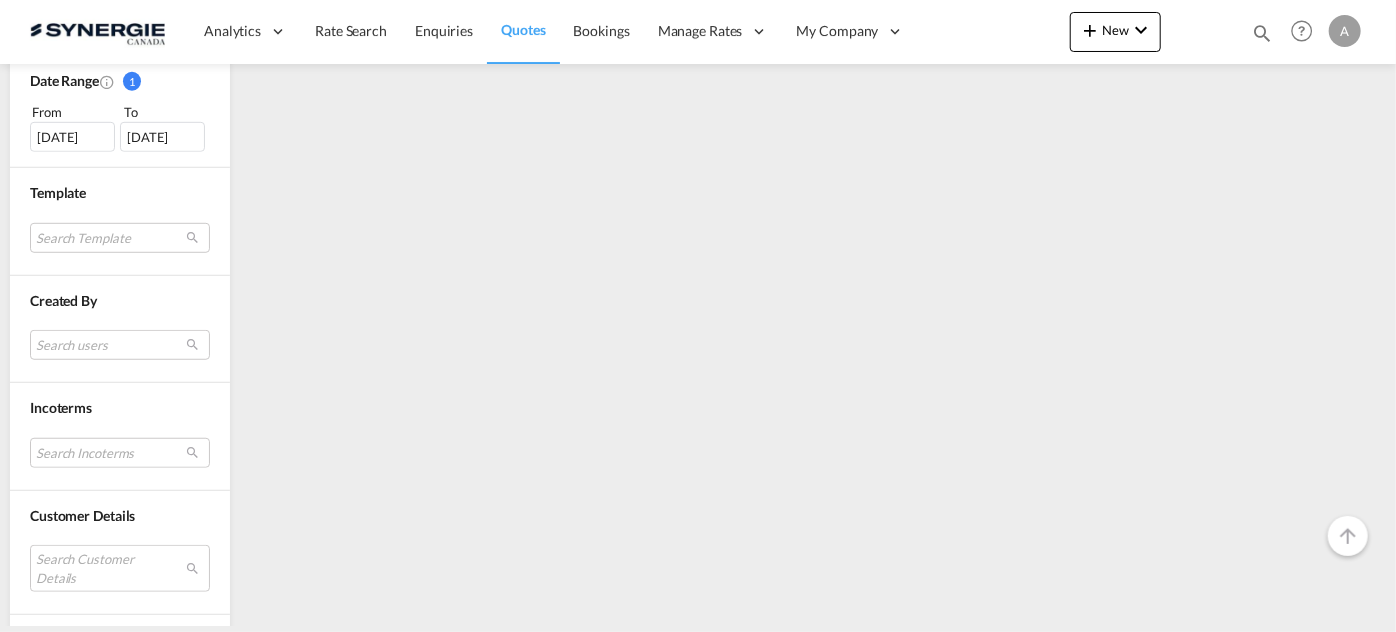 scroll, scrollTop: 713, scrollLeft: 0, axis: vertical 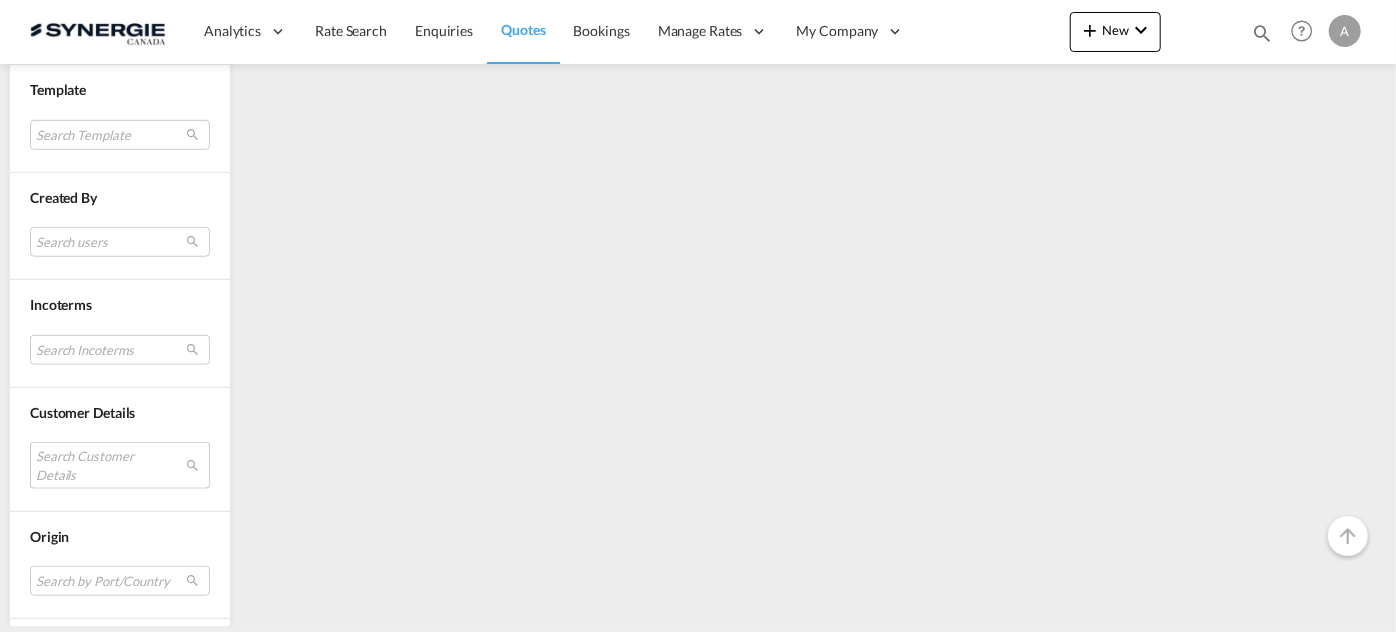 click on "Search Customer Details" at bounding box center (120, 465) 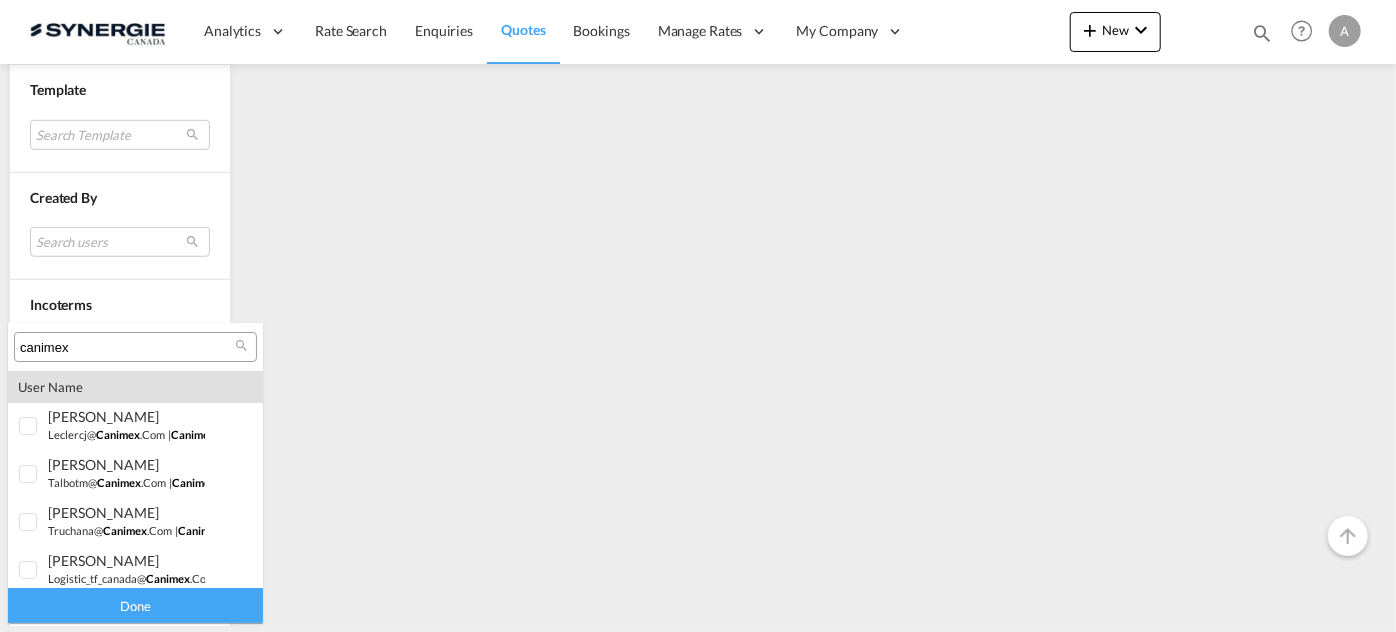 click on "canimex" at bounding box center (127, 348) 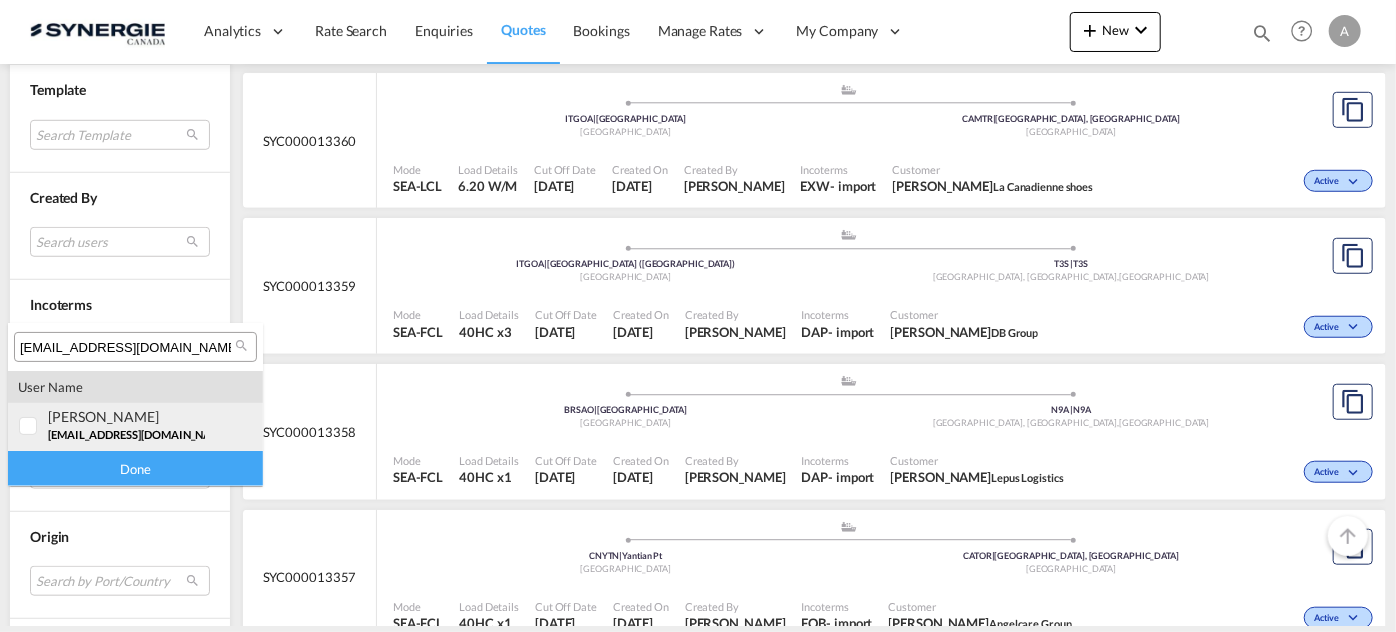 type on "logistique@miralis.com" 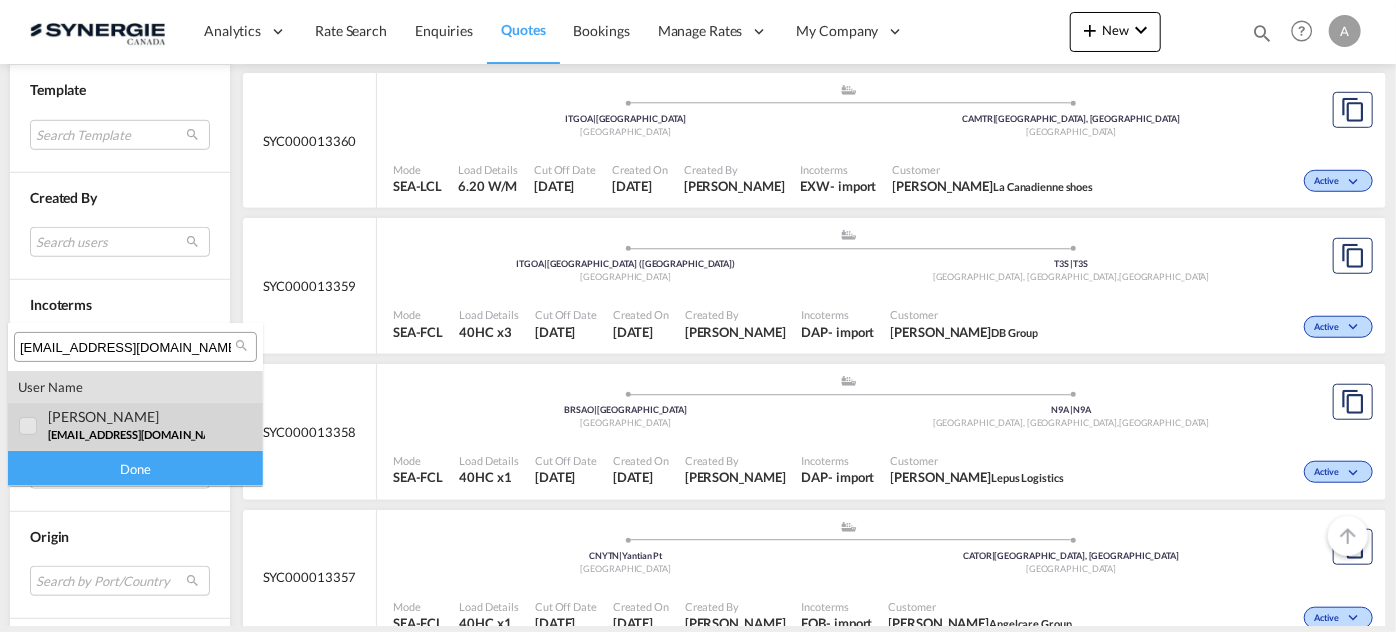 click on "logistique@miralis.com" at bounding box center (139, 434) 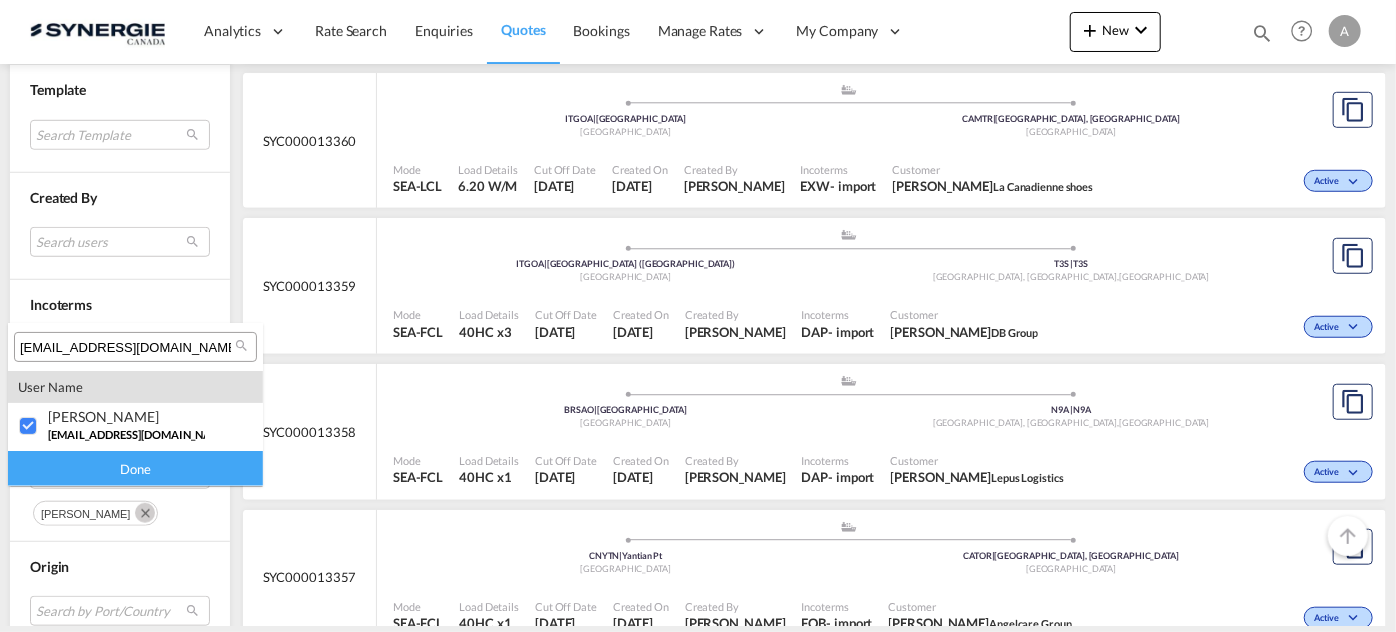 click on "Done" at bounding box center [135, 468] 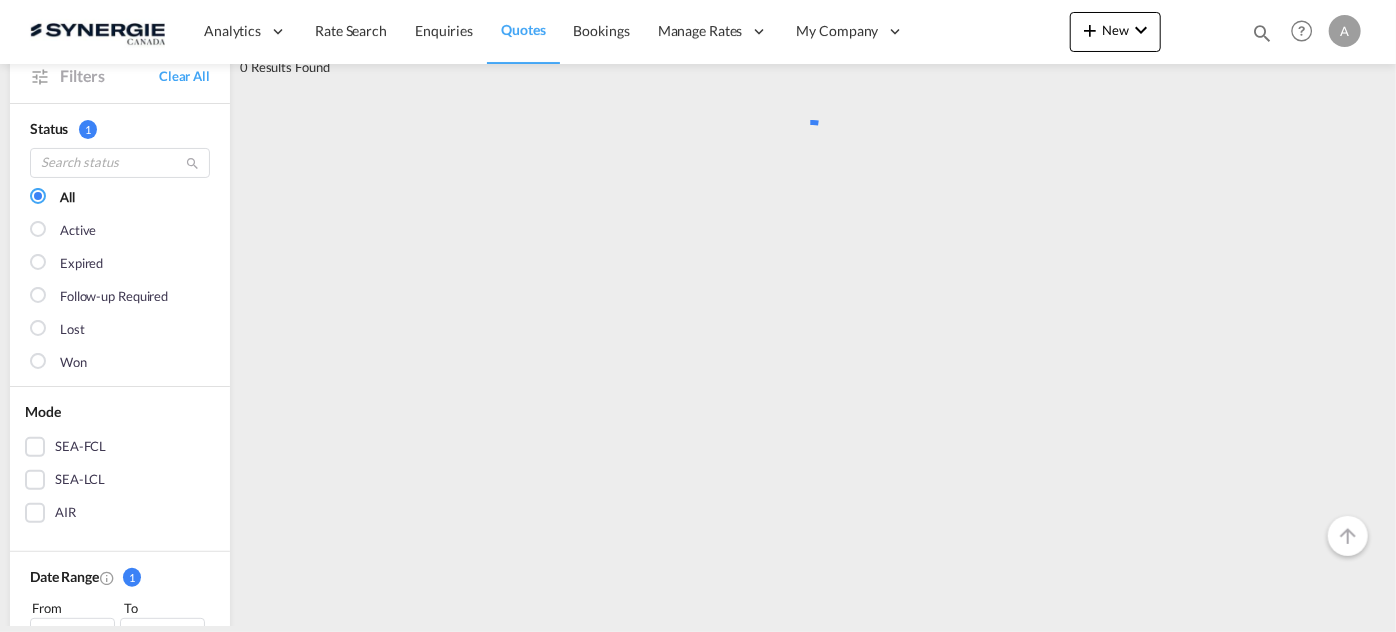 scroll, scrollTop: 0, scrollLeft: 0, axis: both 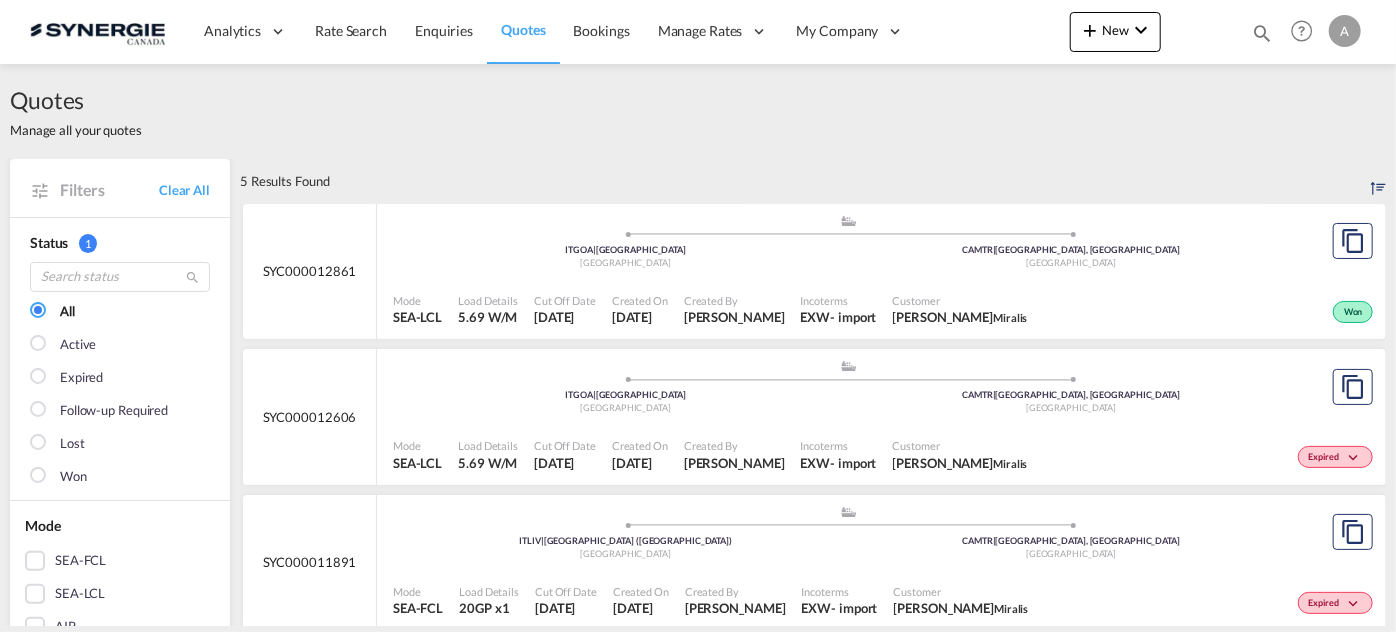click at bounding box center [626, 234] 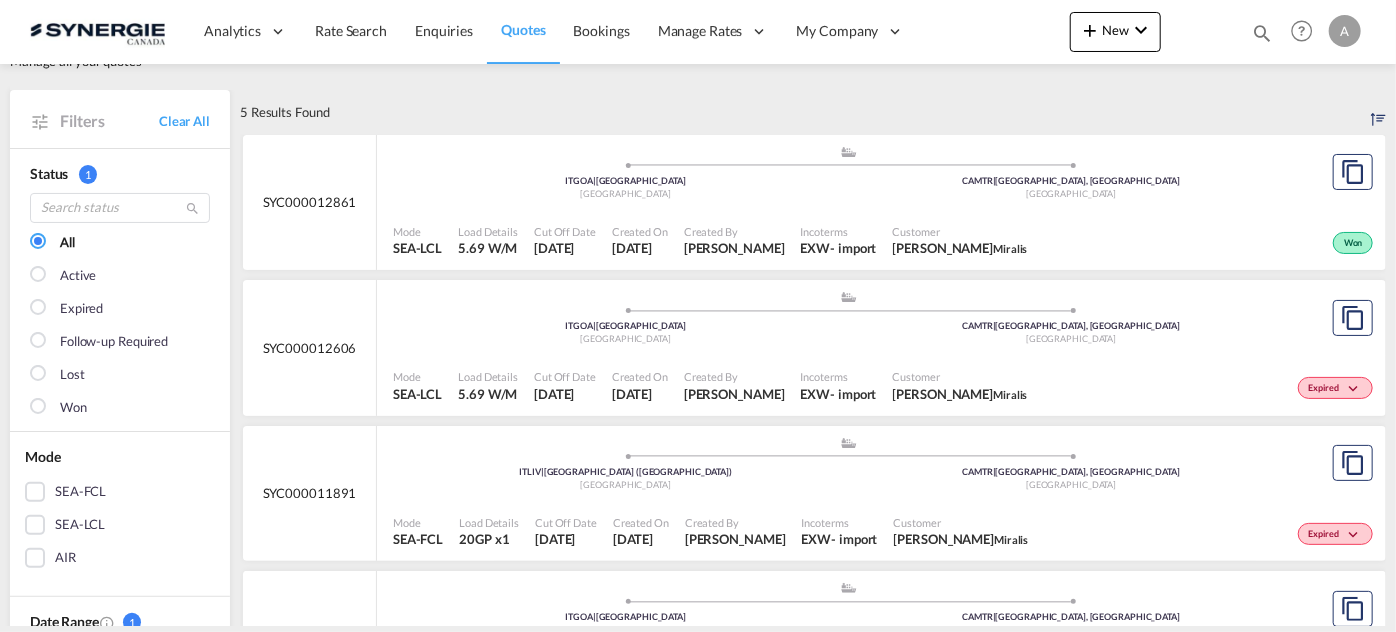 scroll, scrollTop: 0, scrollLeft: 0, axis: both 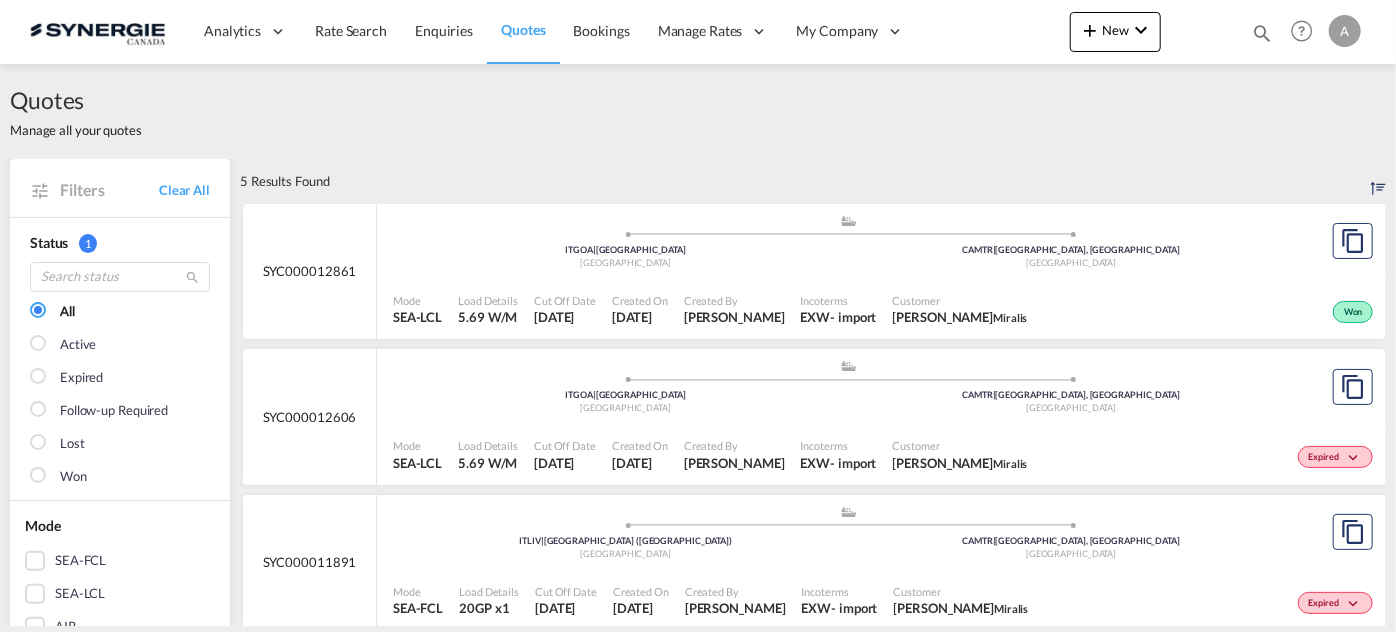 click on "Mode
SEA-LCL
Load Details
5.69 W/M
Cut Off Date
2 Jul 2025 Created On   2 Jul 2025
Created By
Pablo Gomez Saldarriaga Incoterms   EXW - import Customer
Noemie Beaulieu
Miralis
Won" at bounding box center [881, 309] 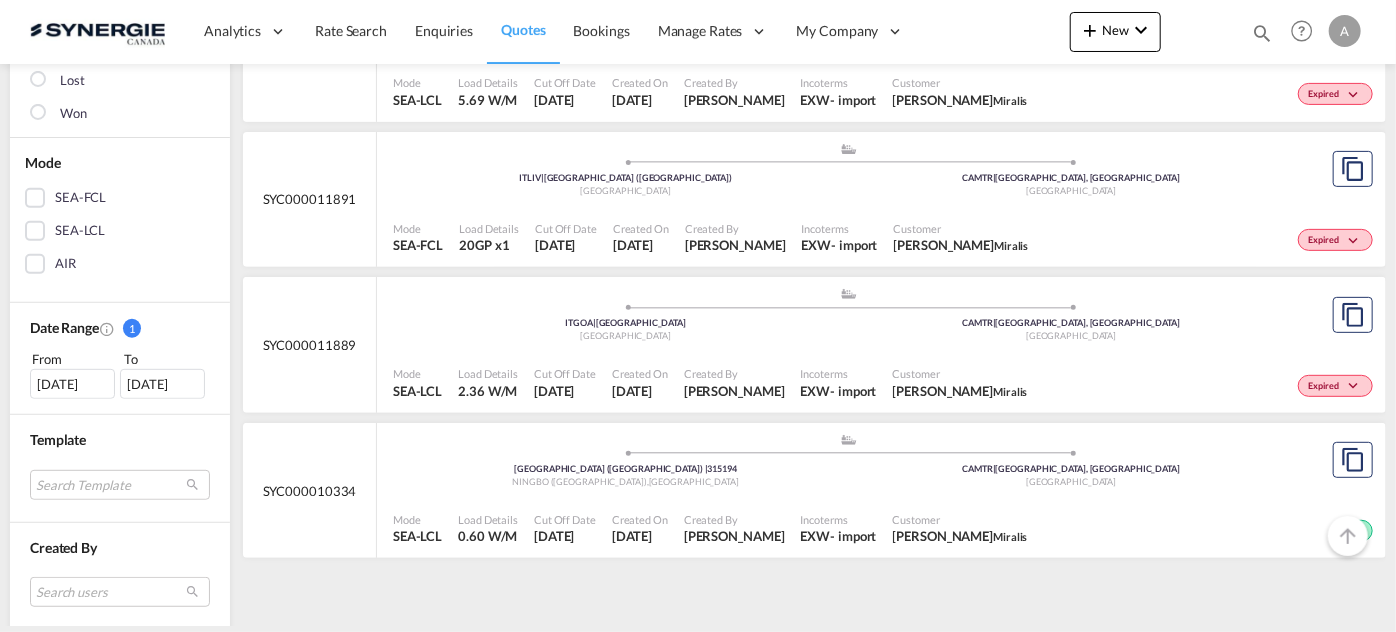 scroll, scrollTop: 90, scrollLeft: 0, axis: vertical 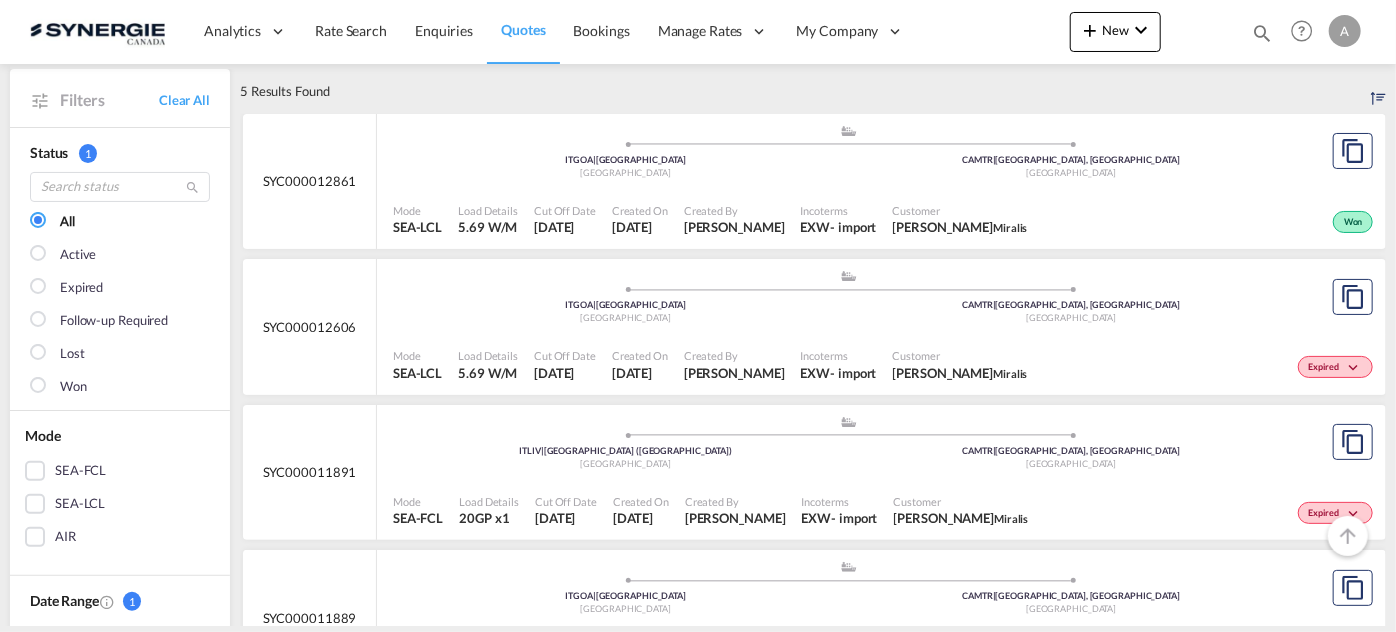 click on ".a{fill:#aaa8ad;} .a{fill:#aaa8ad;} ITGOA  |  Genova
Italy
CAMTR
|  Montreal, QC
Canada" at bounding box center [848, 156] 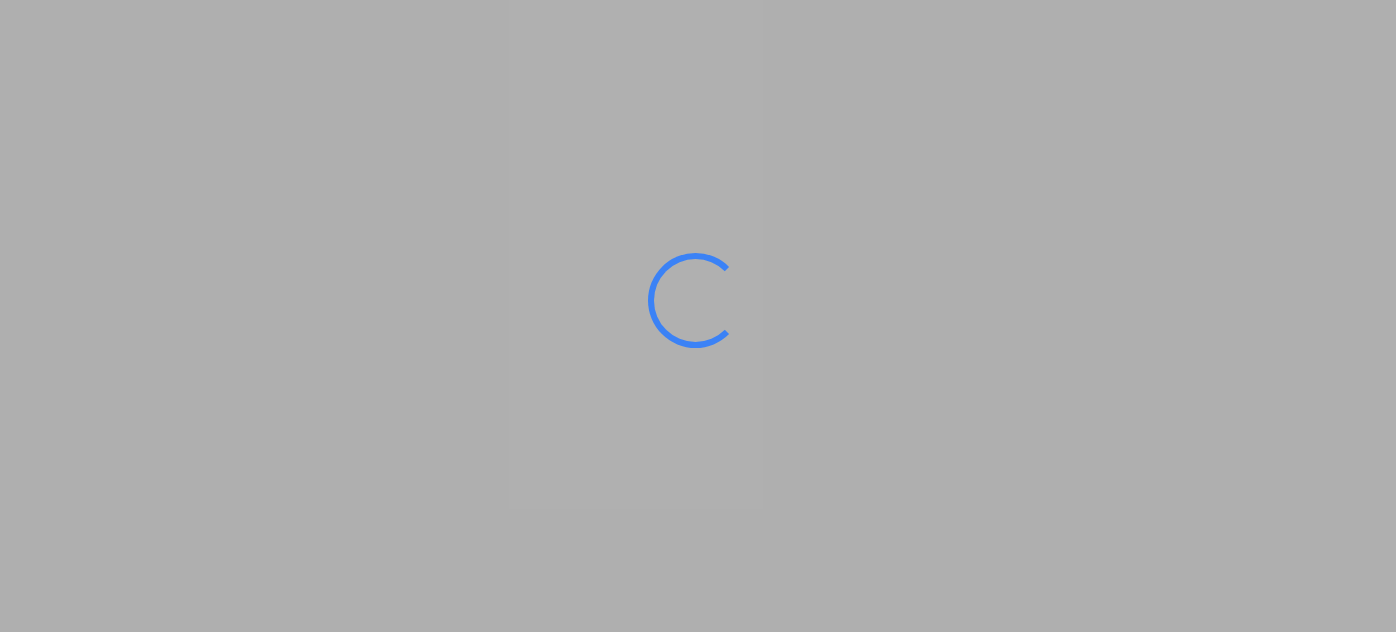 scroll, scrollTop: 0, scrollLeft: 0, axis: both 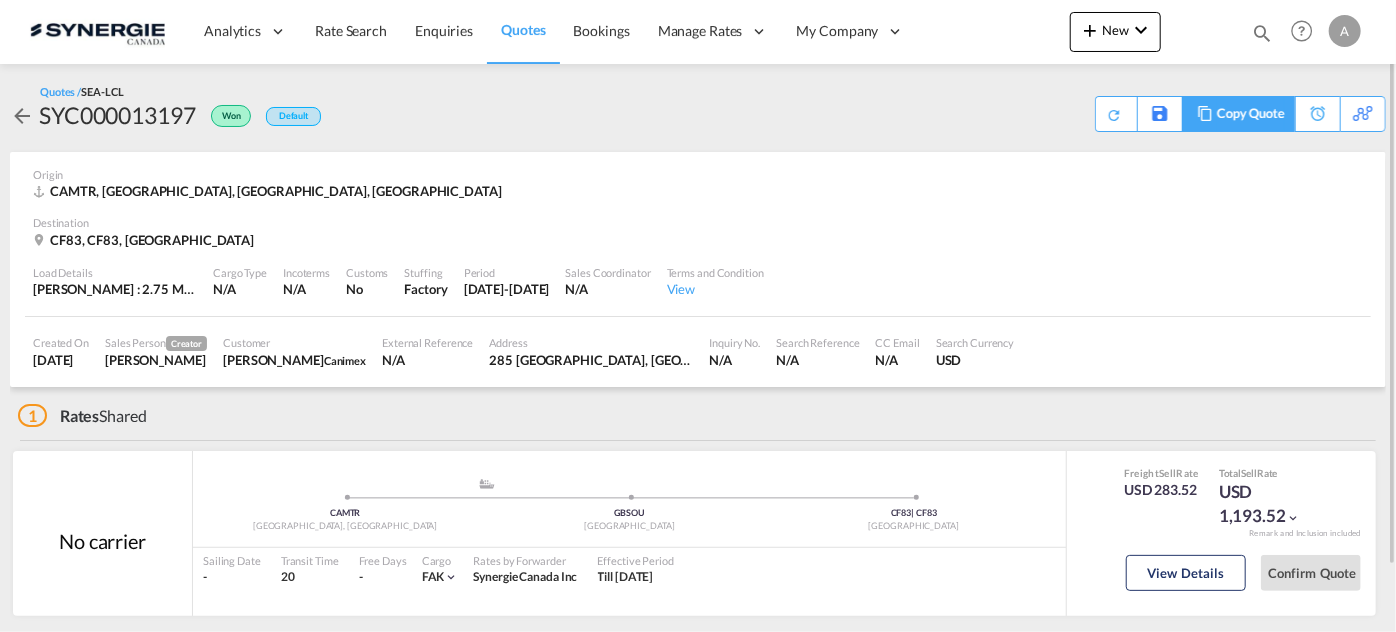 click at bounding box center (1205, 113) 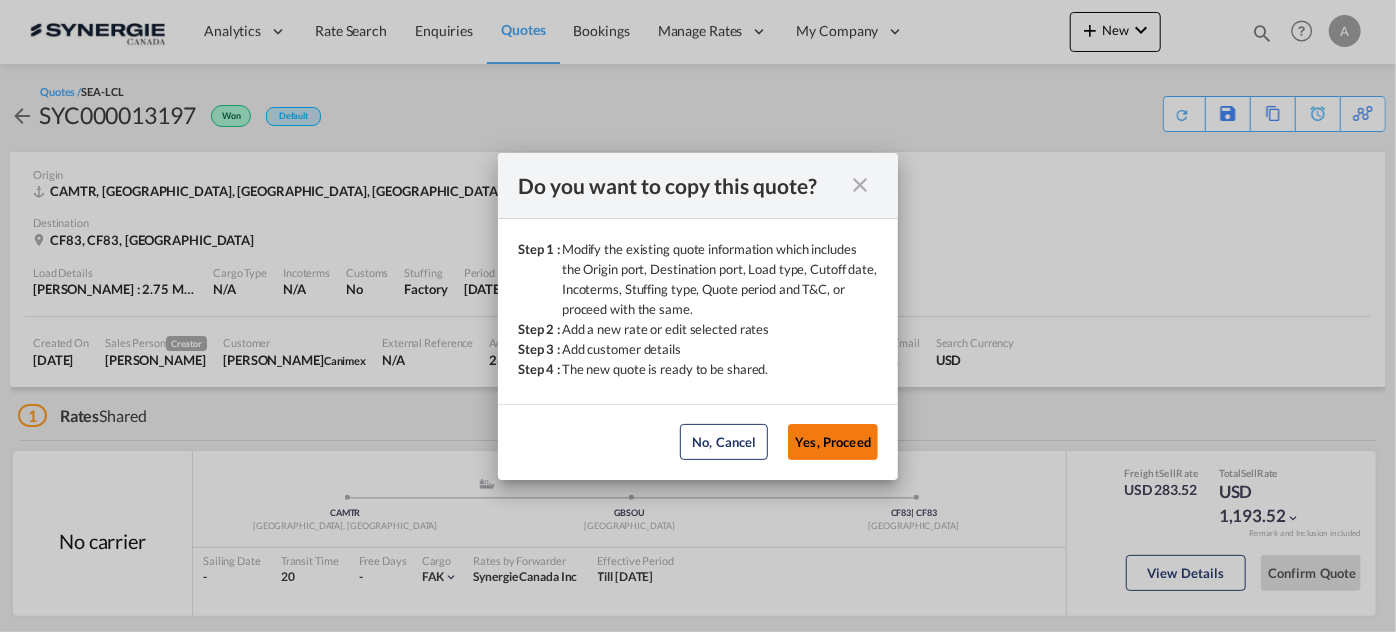 click on "Yes, Proceed" 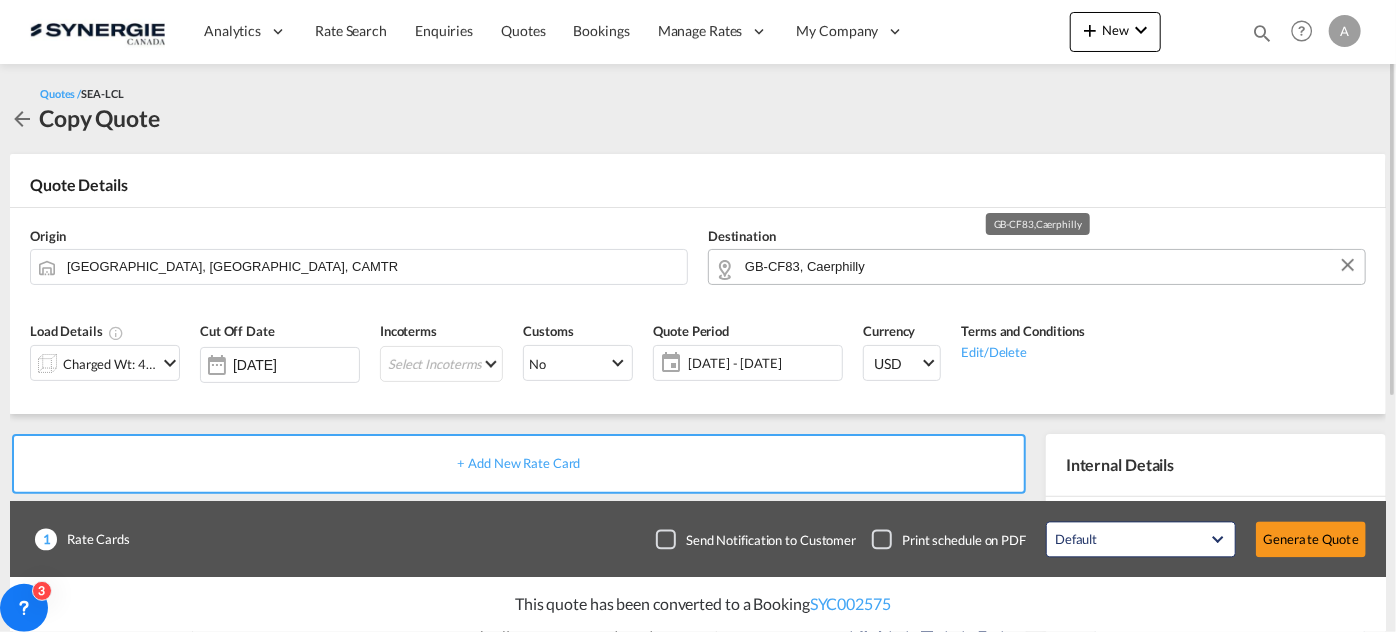 click on "GB-CF83, Caerphilly" at bounding box center (1050, 266) 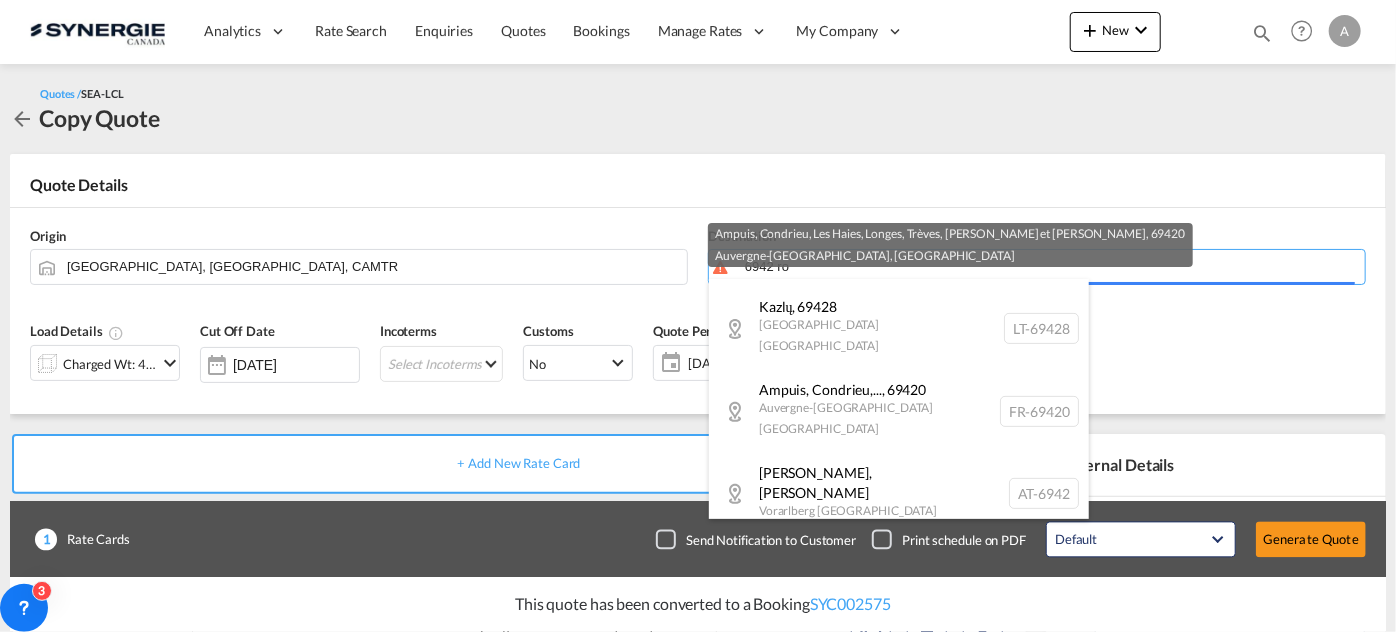 scroll, scrollTop: 0, scrollLeft: 0, axis: both 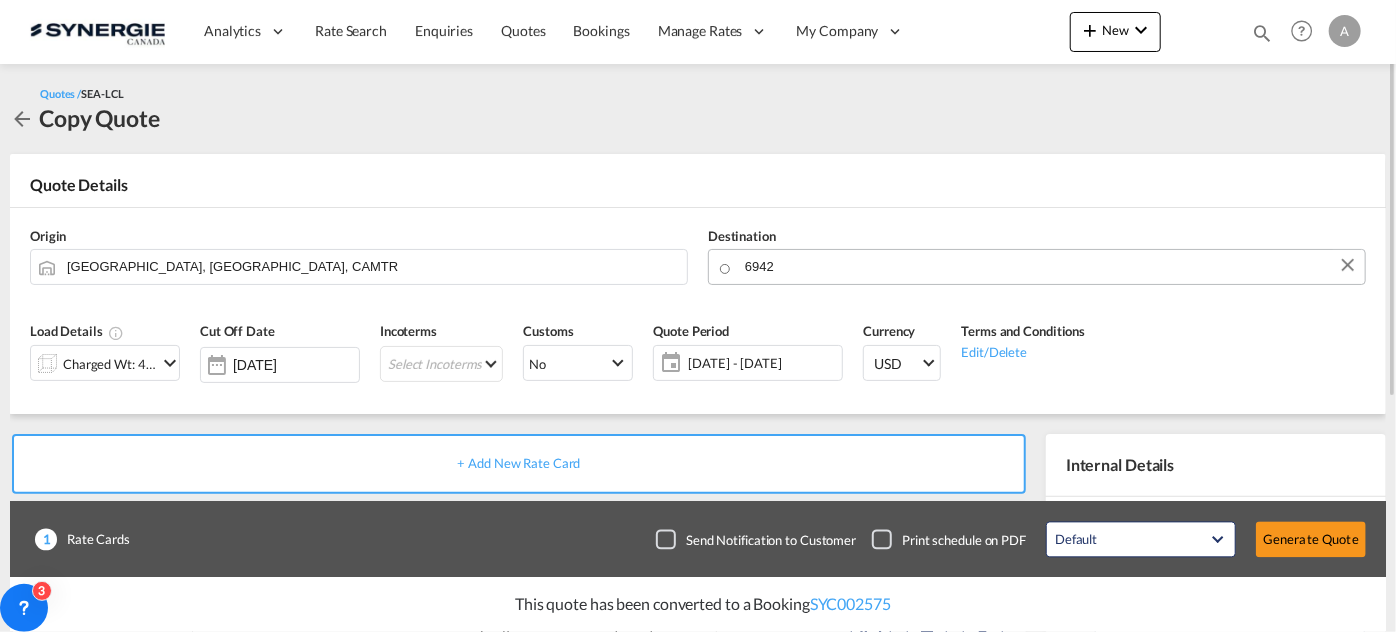 click on "Analytics
Reports
Dashboard
Rate Search
Enquiries
Quotes
Bookings" at bounding box center [698, 316] 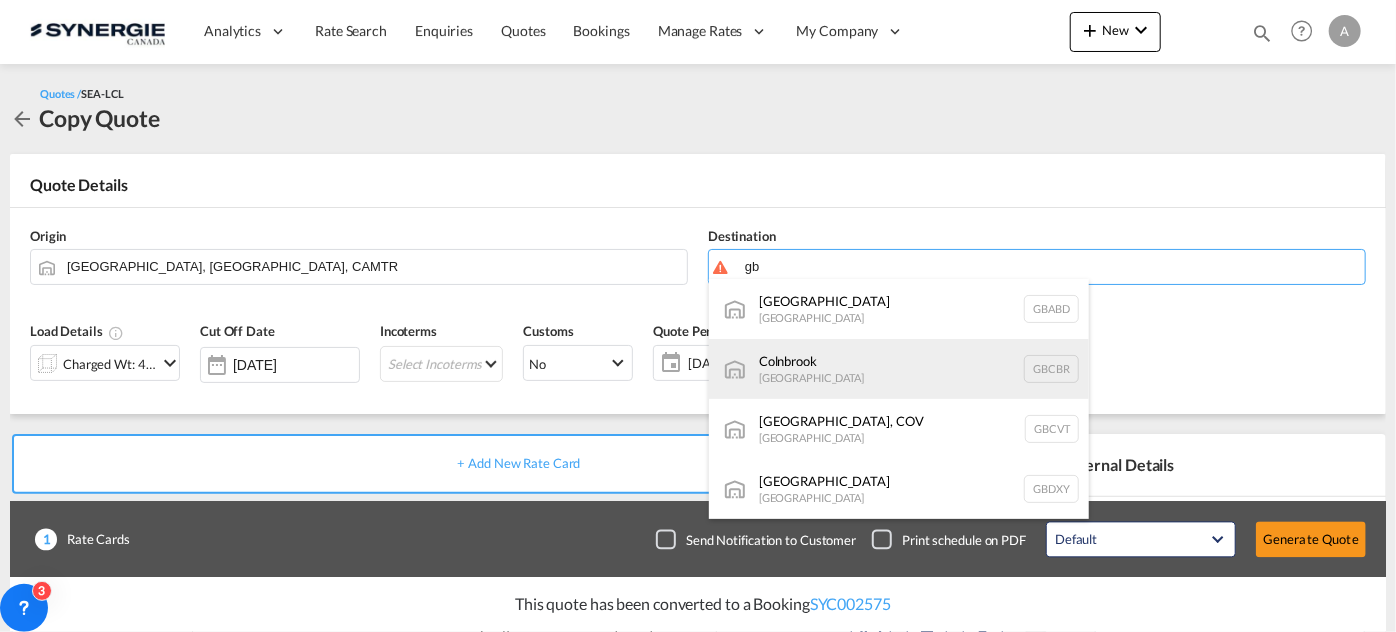 type on "g" 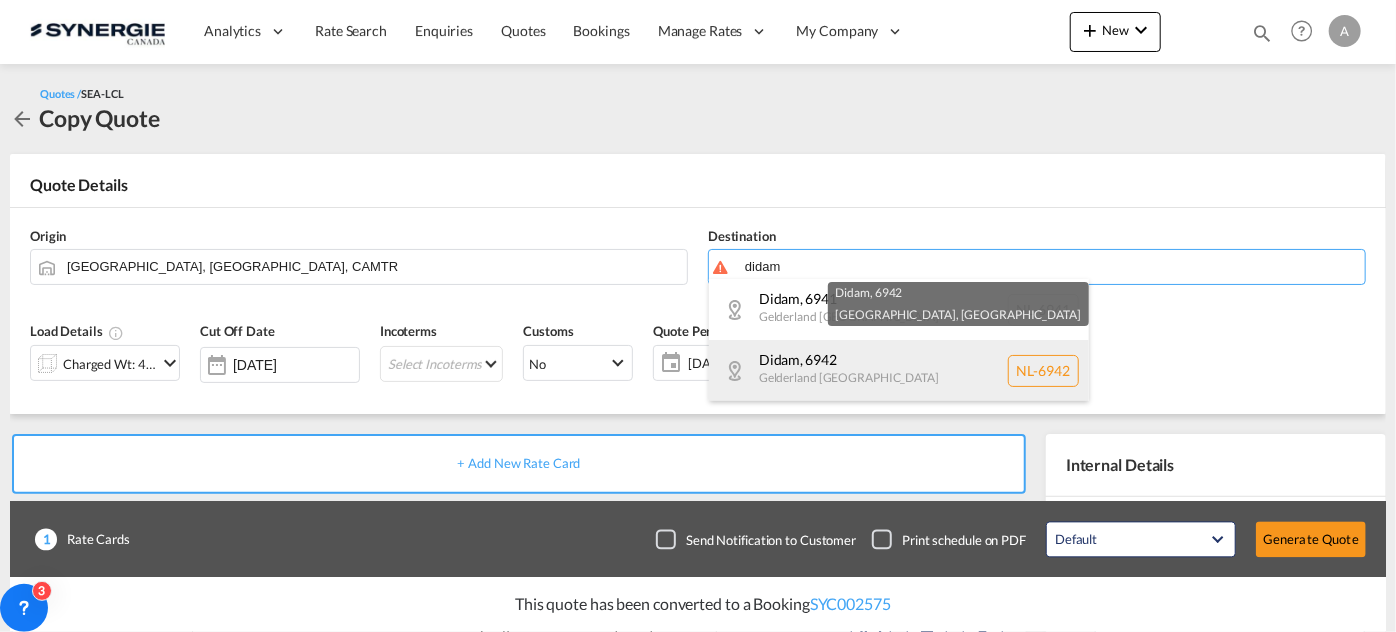 click on "Didam ,
6942
[GEOGRAPHIC_DATA]
[GEOGRAPHIC_DATA] [GEOGRAPHIC_DATA]-6942" at bounding box center [899, 370] 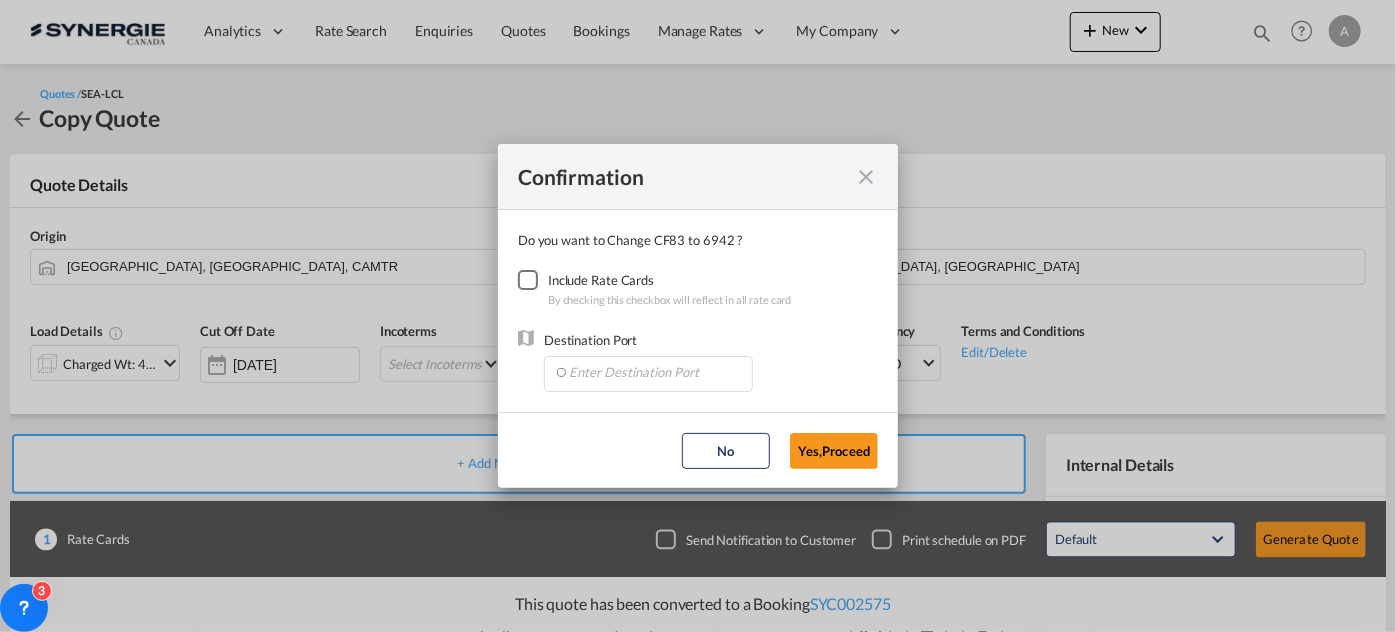 click at bounding box center [528, 280] 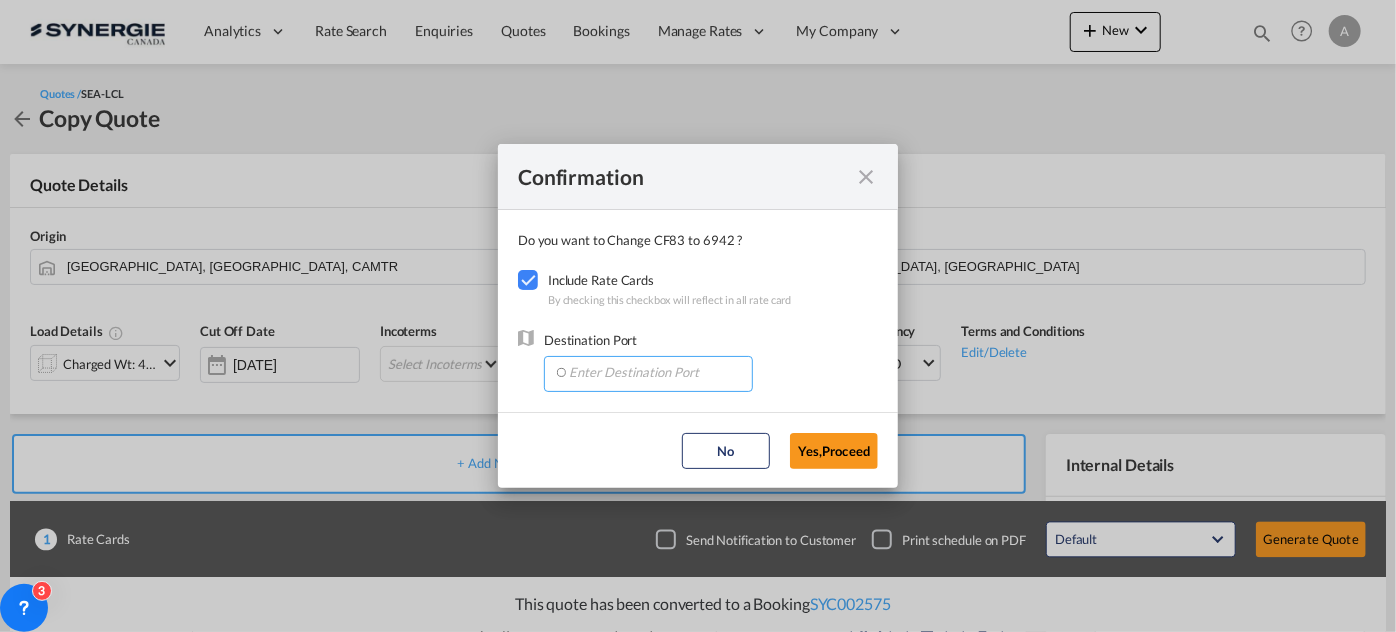 click at bounding box center (653, 372) 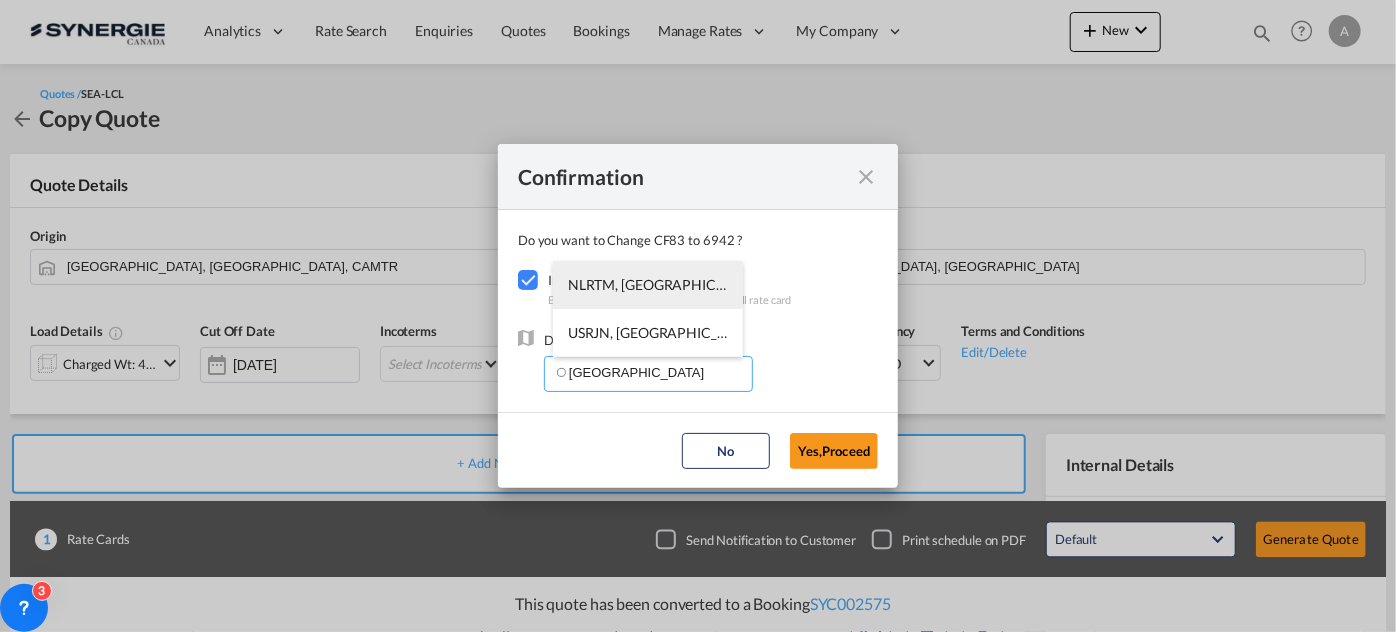 click on "NLRTM, [GEOGRAPHIC_DATA], [GEOGRAPHIC_DATA], [GEOGRAPHIC_DATA], [GEOGRAPHIC_DATA]" at bounding box center (648, 285) 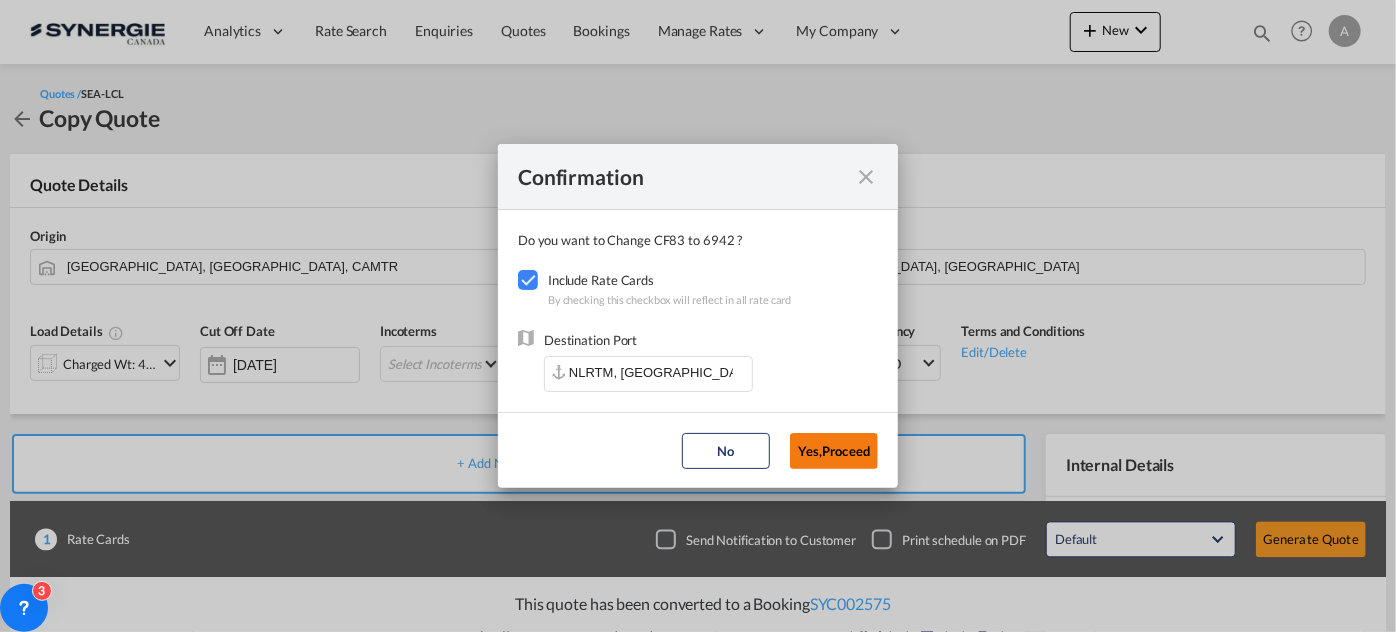 click on "Yes,Proceed" at bounding box center (834, 451) 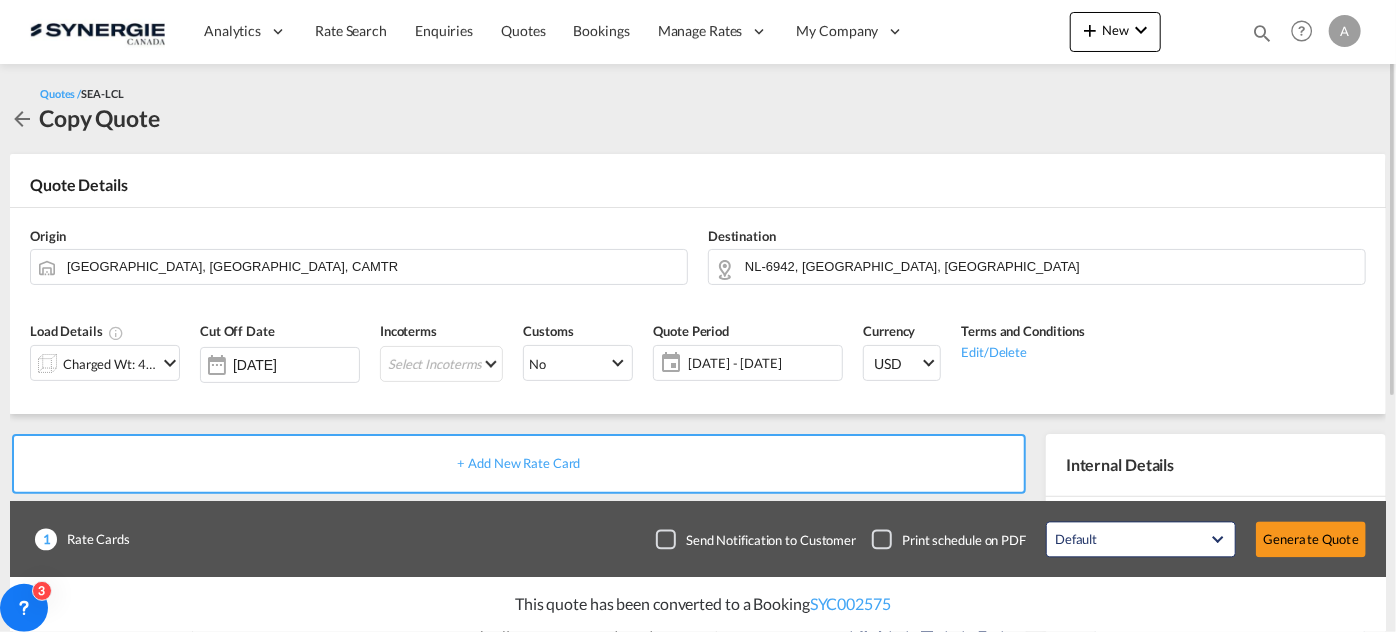 click on "Charged Wt: 4.65 W/M" at bounding box center (110, 364) 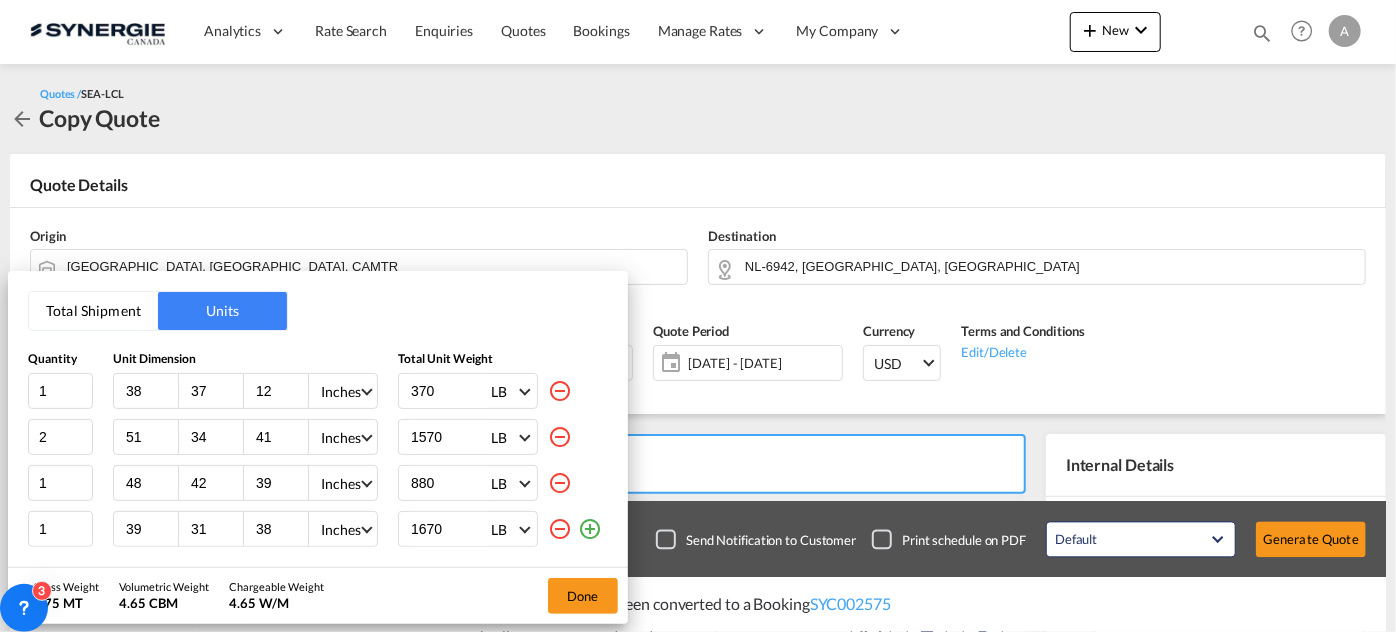 click at bounding box center (560, 529) 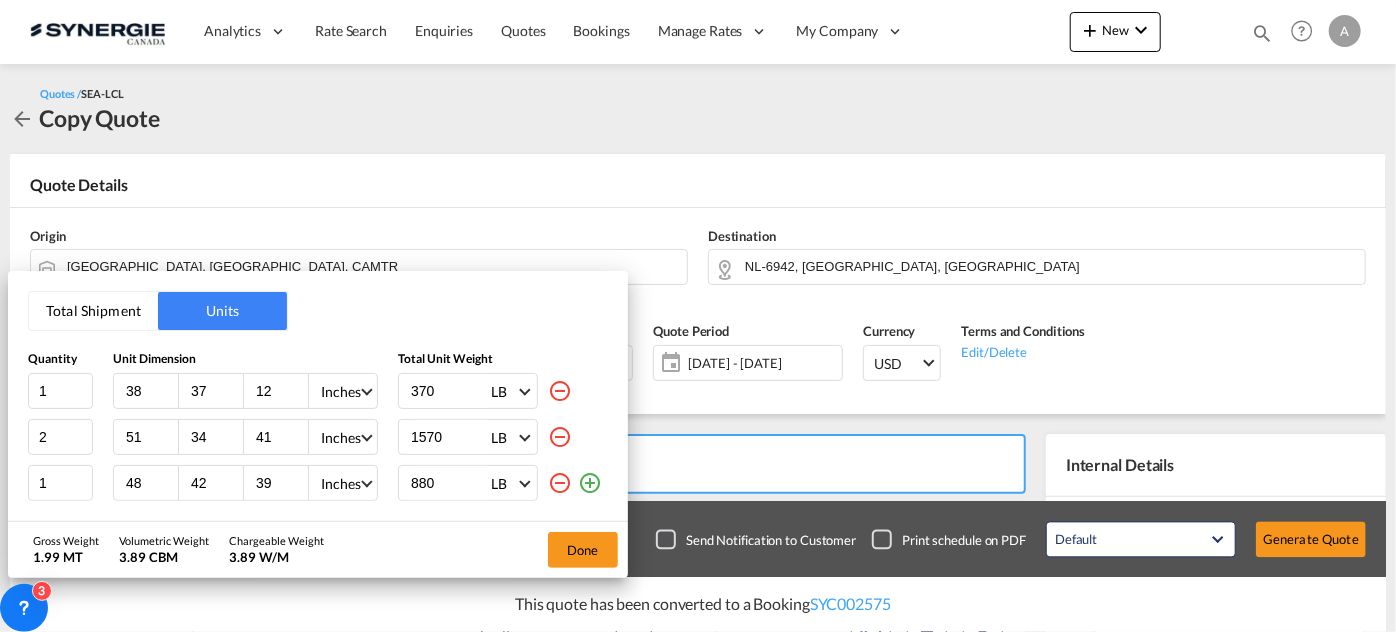 click at bounding box center [560, 483] 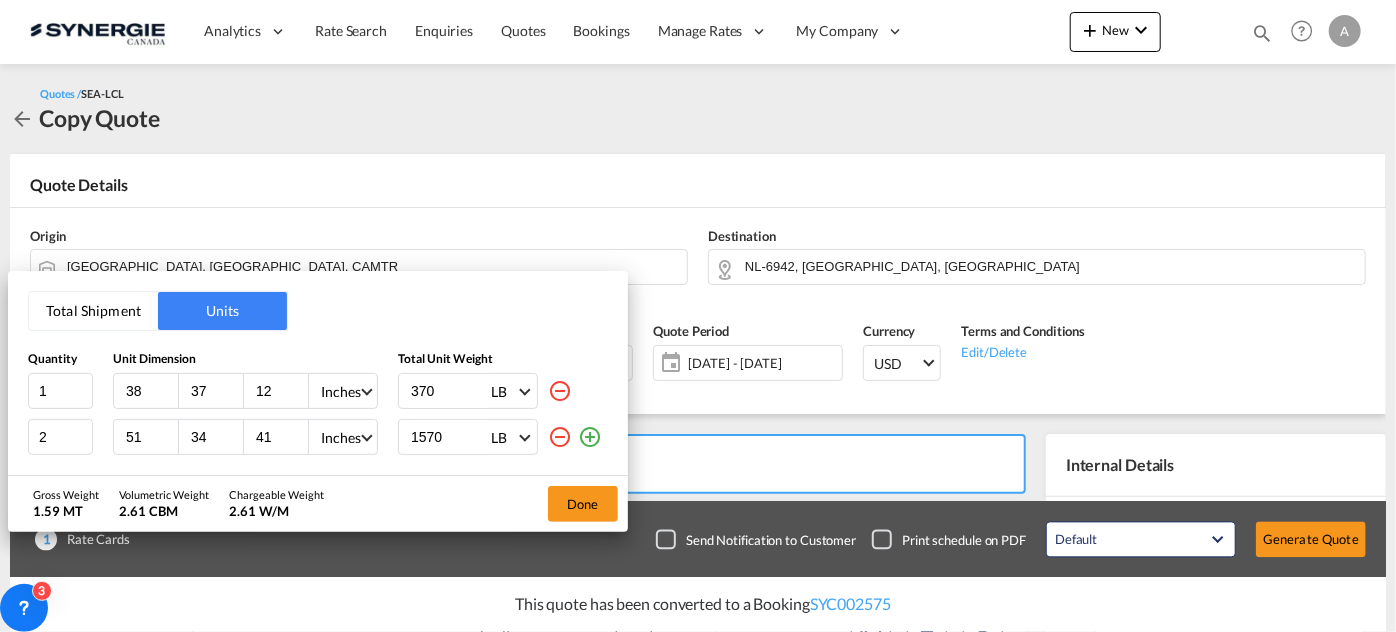 click at bounding box center [560, 437] 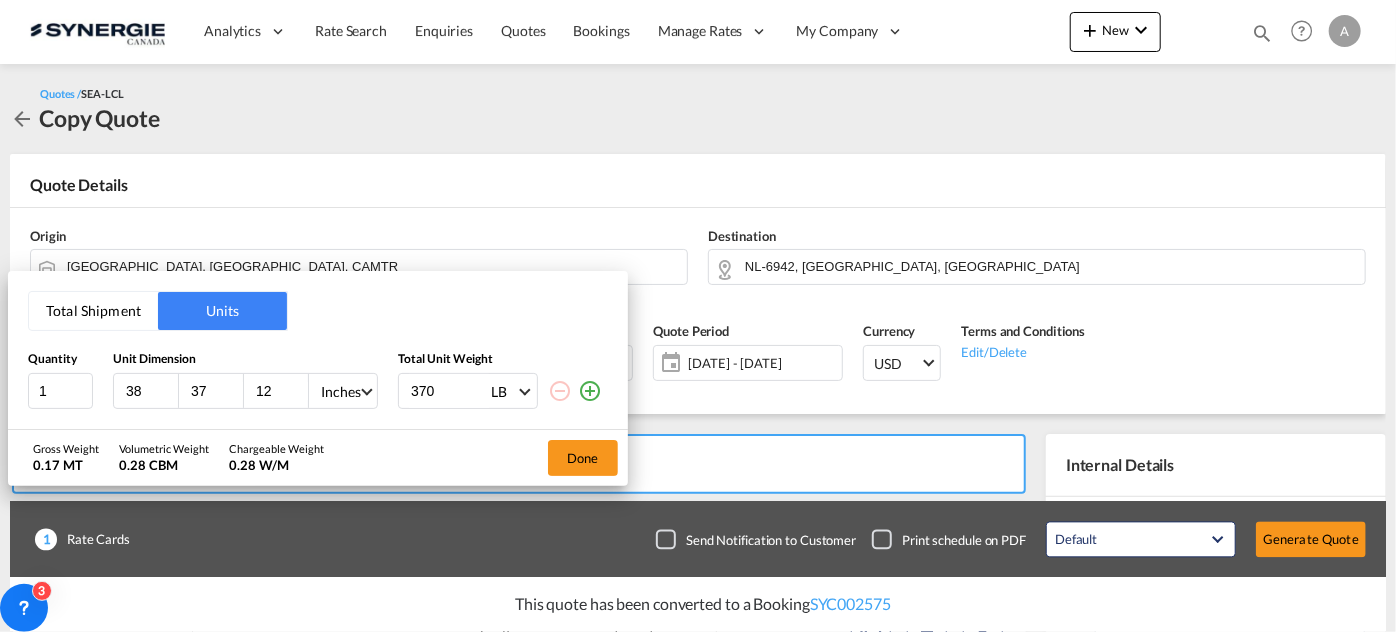 drag, startPoint x: 146, startPoint y: 390, endPoint x: 0, endPoint y: 390, distance: 146 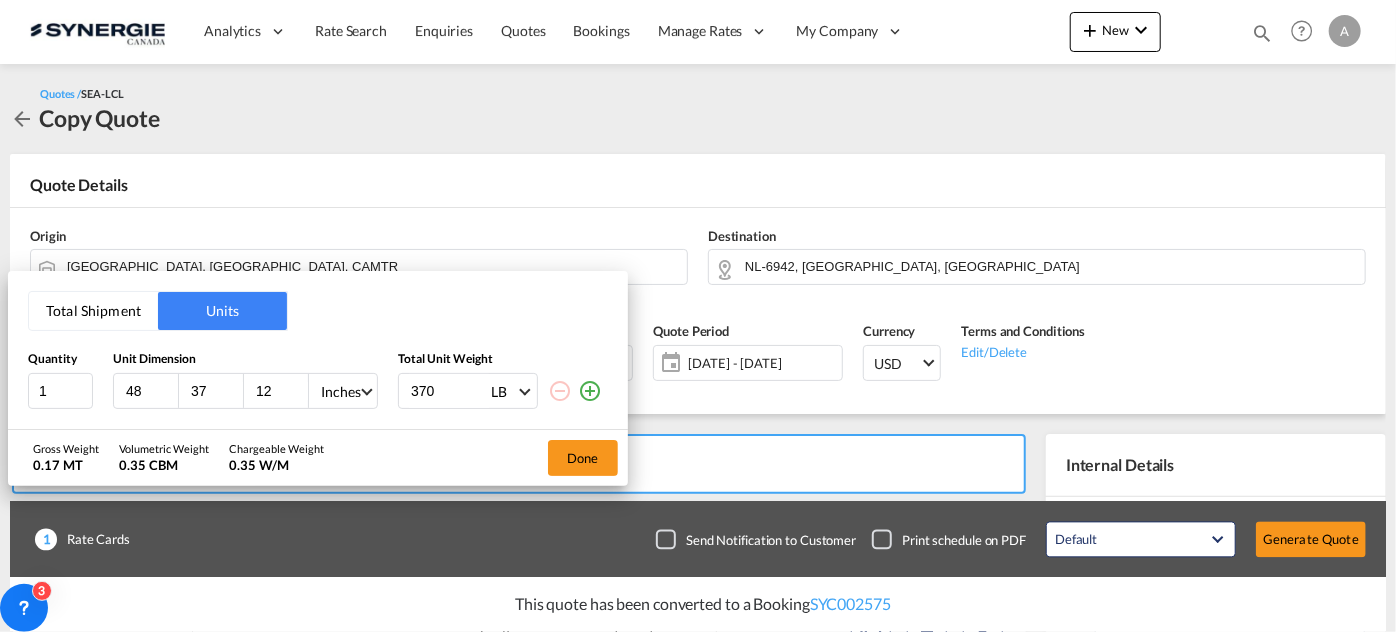 type on "48" 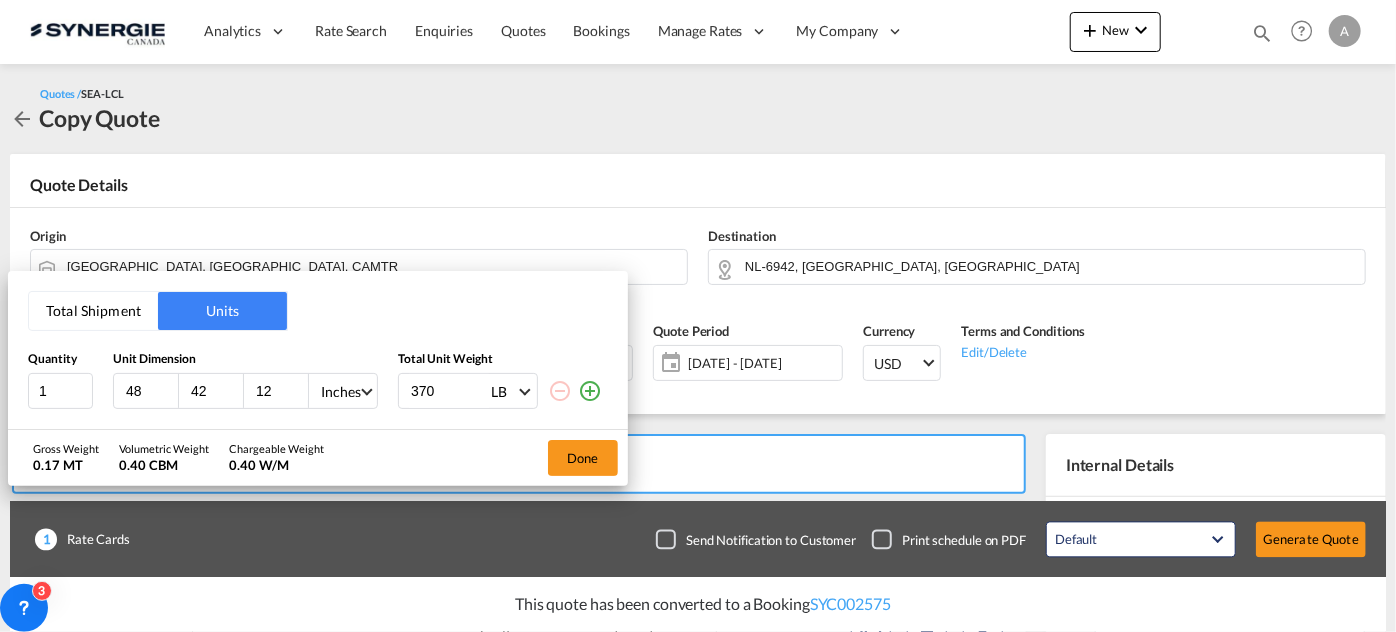 type on "42" 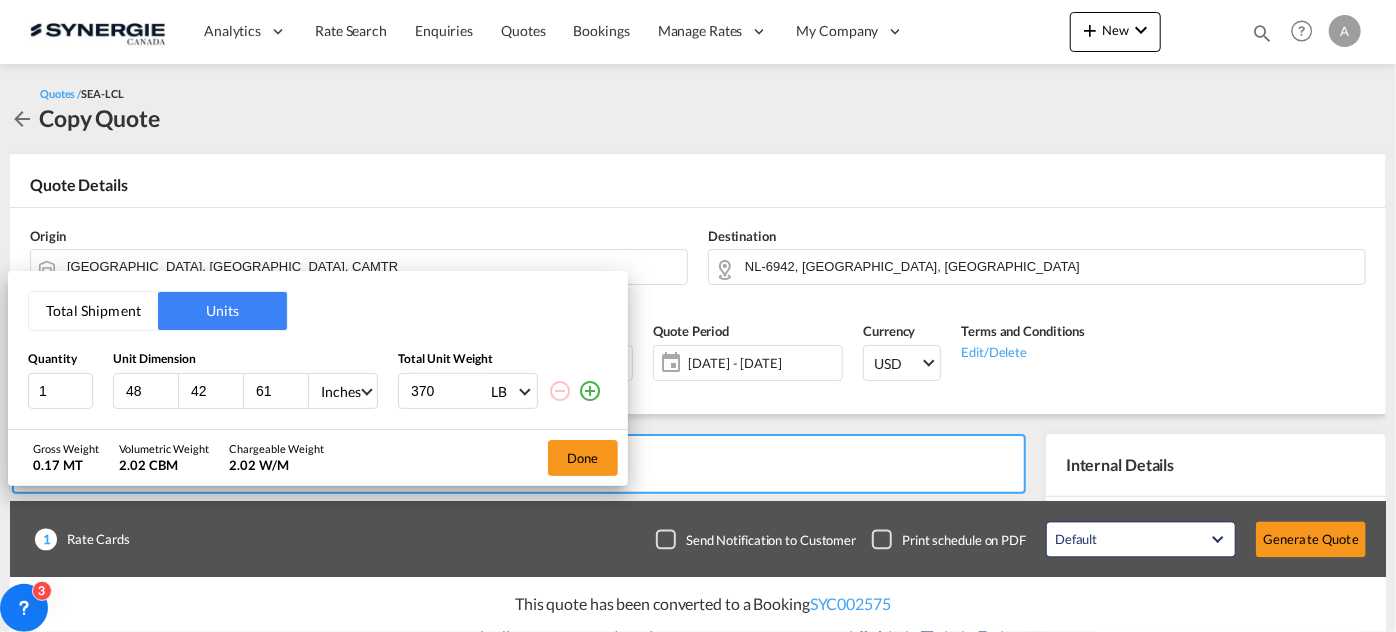 type on "61" 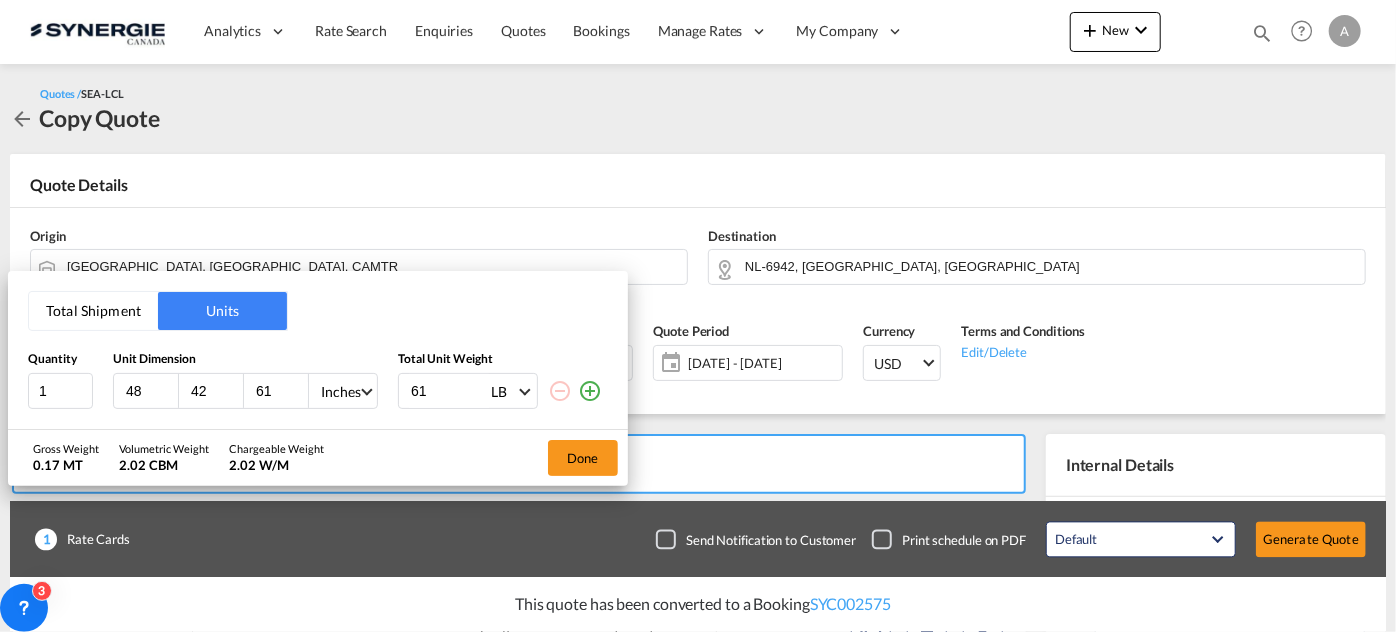 type on "610" 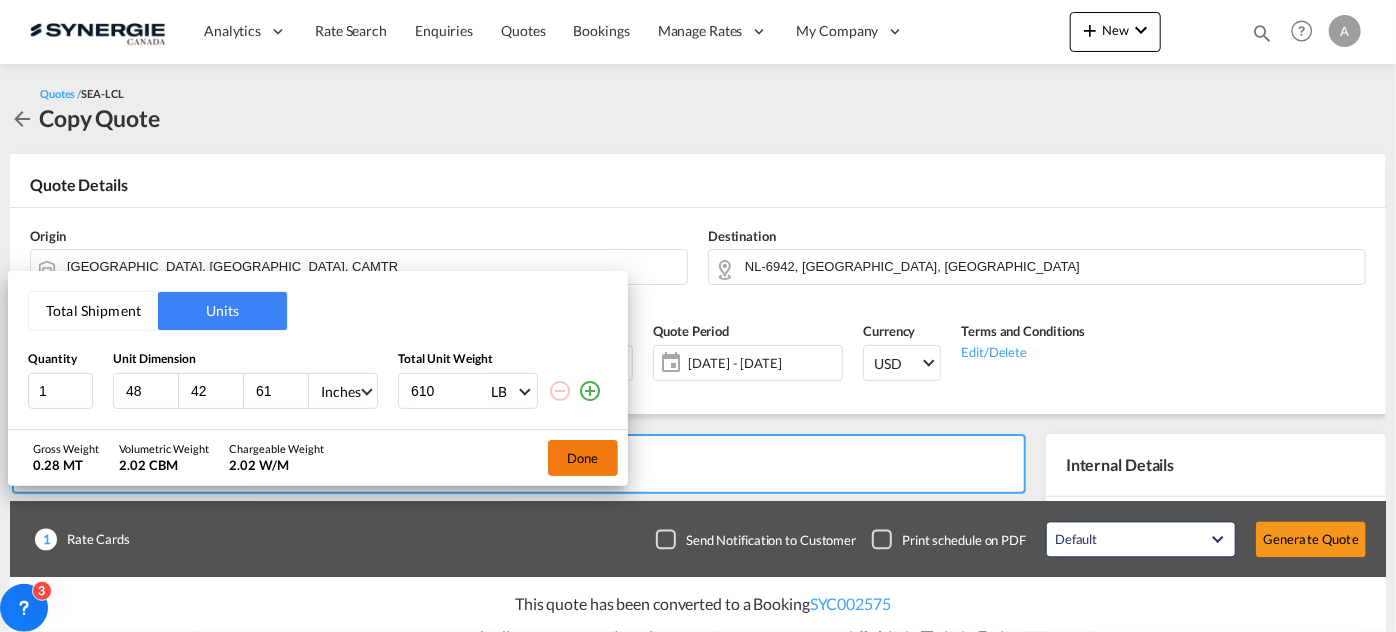 click on "Done" at bounding box center [583, 458] 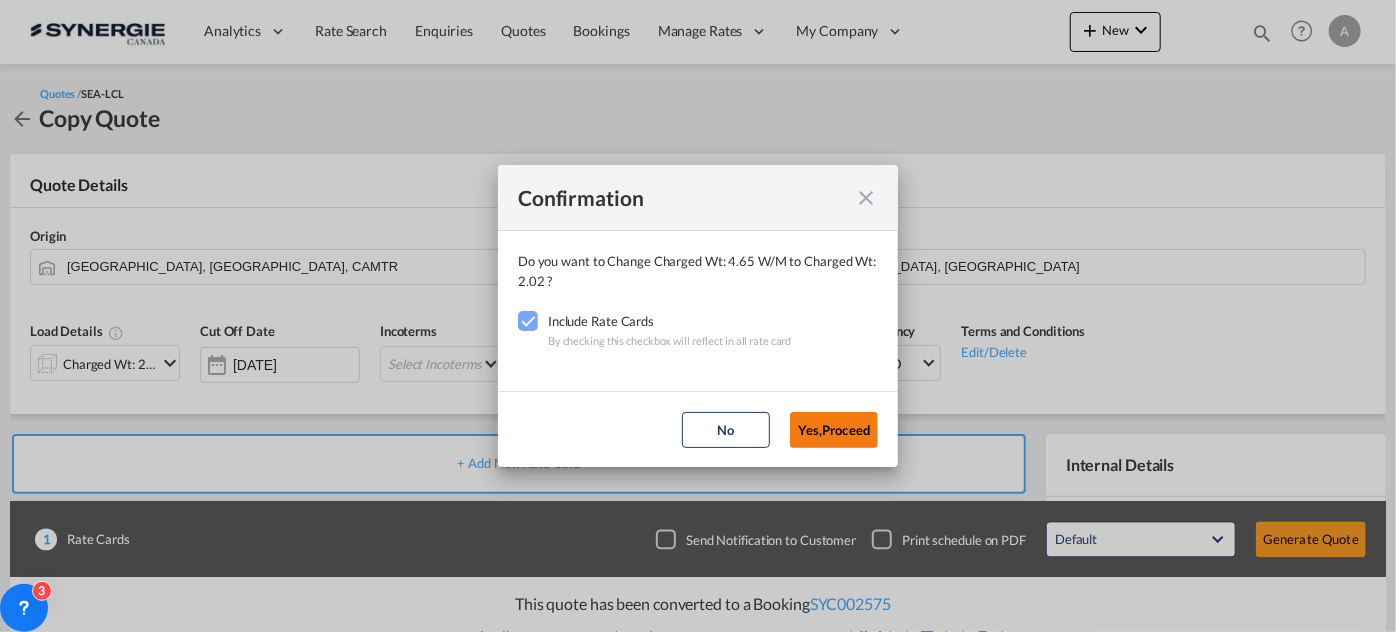 click on "Yes,Proceed" at bounding box center [834, 430] 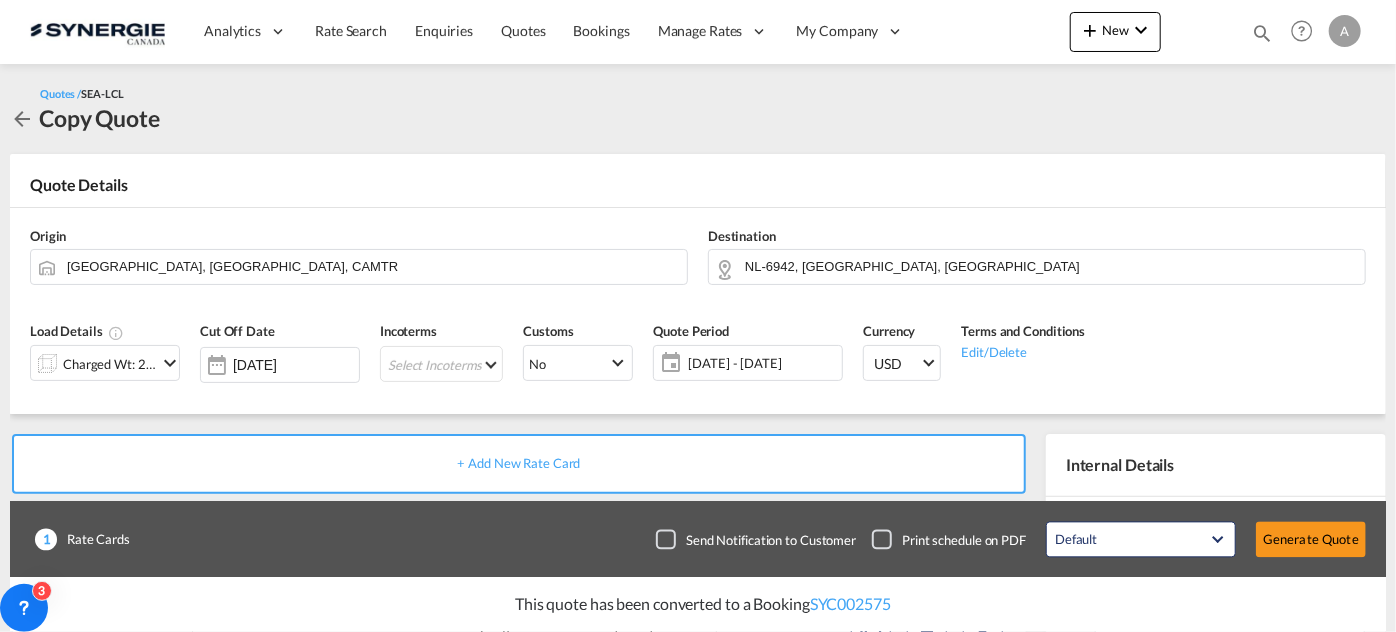 click on "Select Incoterms
CPT - export
Carrier Paid to EXW - export
Ex Works CPT - import
Carrier Paid to DPU - import
Delivery at Place Unloaded DAP - export
Delivered at Place CIP - import
Carriage and Insurance Paid to CFR - export
Cost and Freight DAP - import
Delivered at Place FAS - import
Free Alongside Ship FCA - export
Free Carrier EXW - import
Ex Works FAS - export
Free Alongside Ship FCA - import
Free Carrier DDP - export
Delivery Duty Paid CIF - import
Cost,Insurance and Freight CIP - export
Carriage and Insurance Paid to CIF - export
Cost,Insurance and Freight FOB - export
Free on Board FOB - import
Free on Board CFR - import
Cost and Freight DPU - export
Delivery at Place Unloaded" at bounding box center [441, 364] 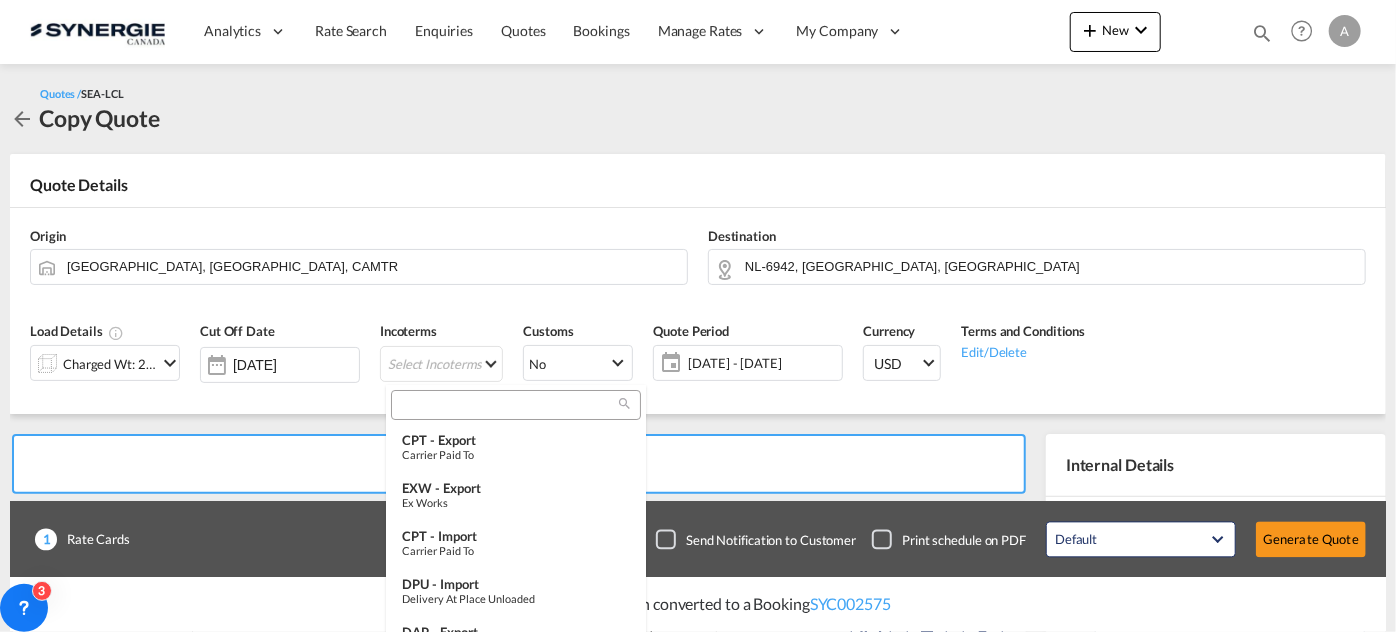 click at bounding box center [508, 405] 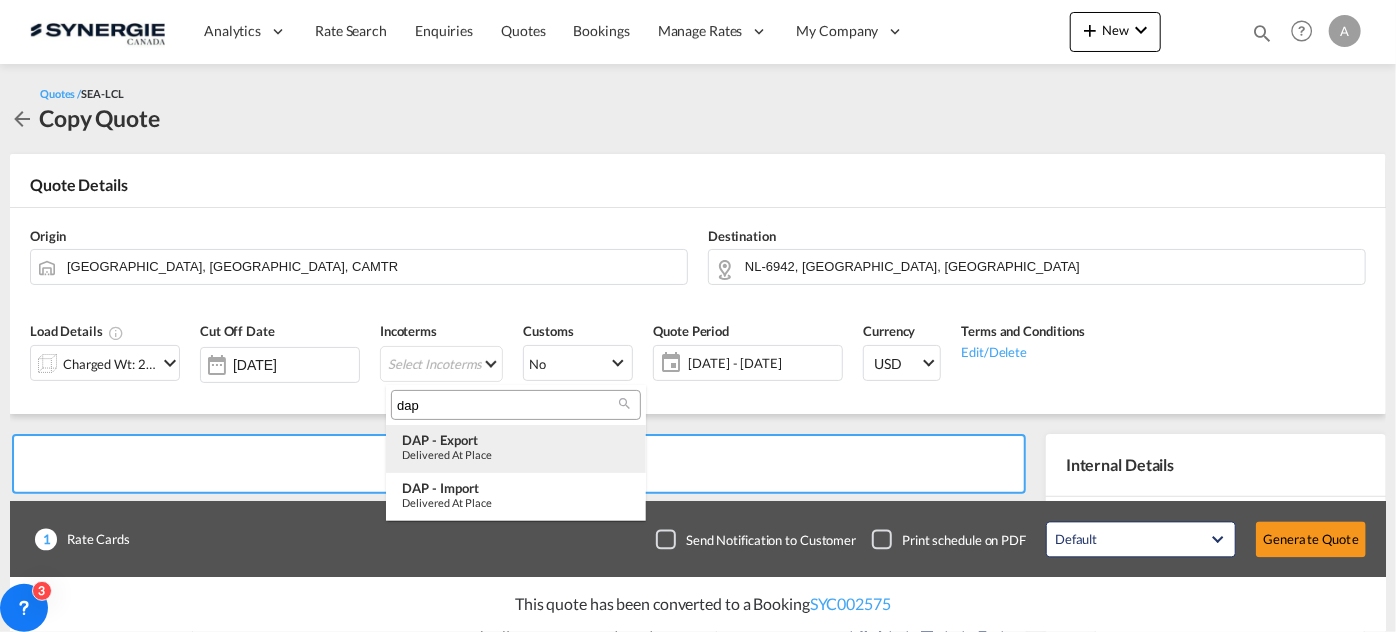 type on "dap" 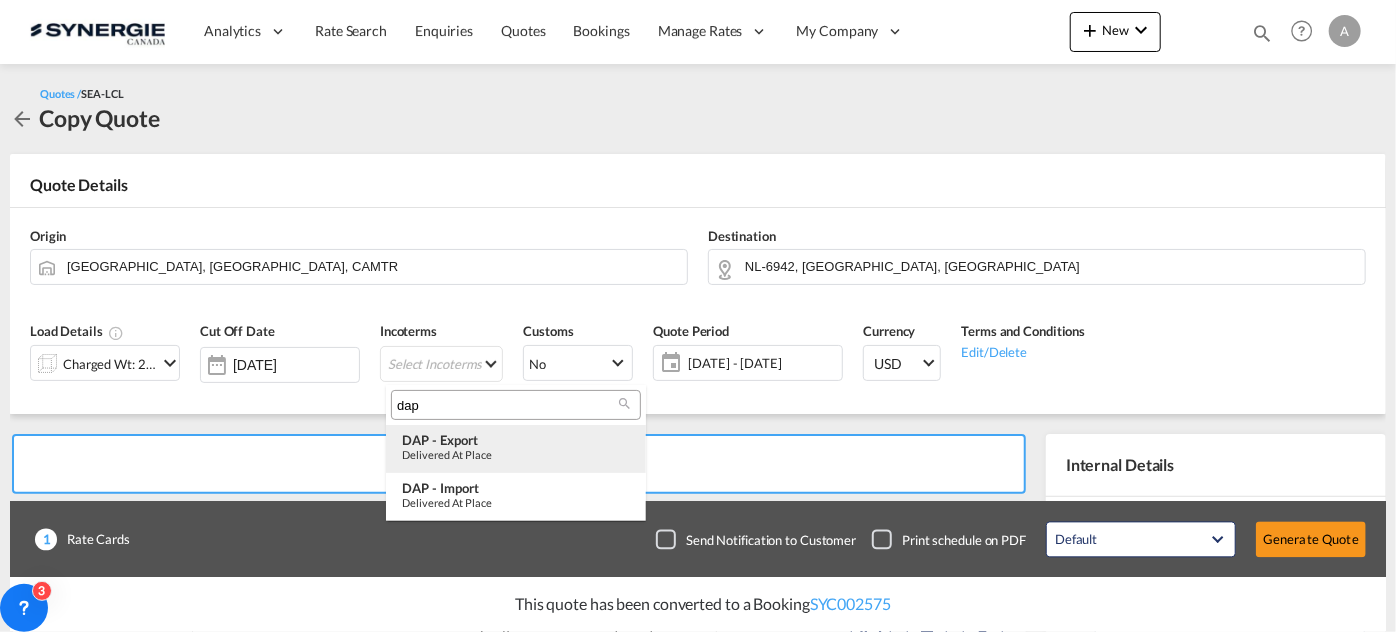 click on "Delivered at Place" at bounding box center [516, 454] 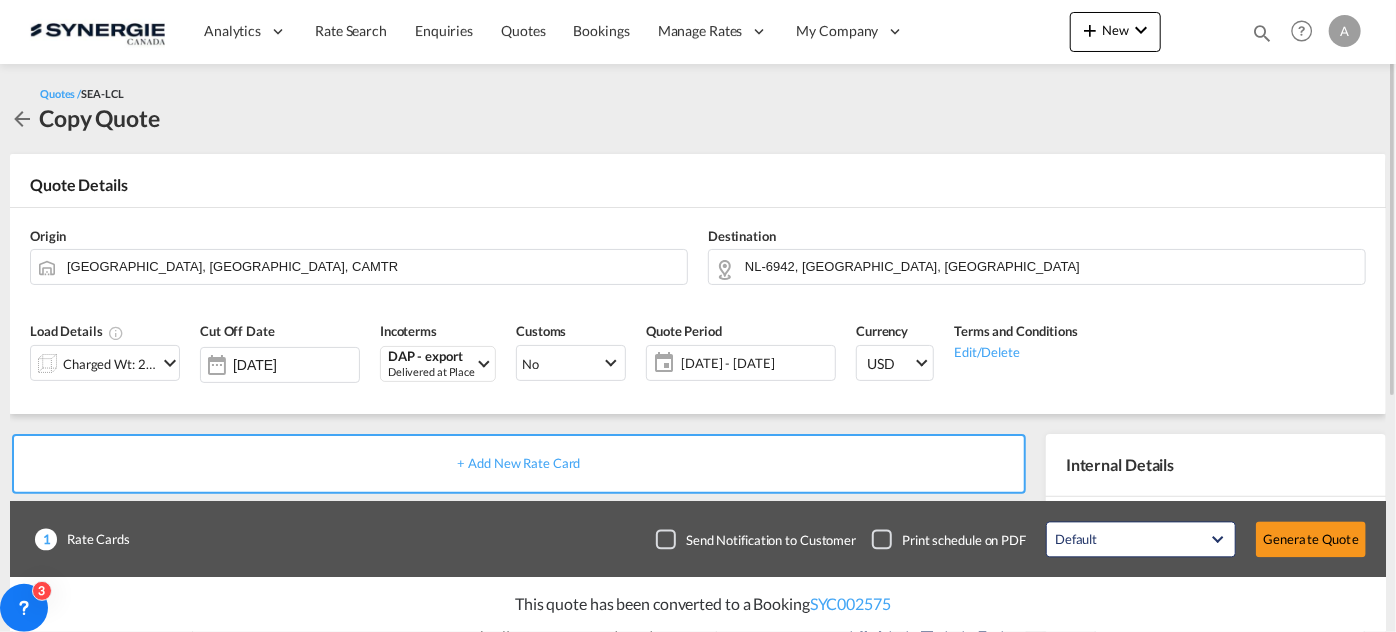 click on "11 Jul - 10 Aug 2025" 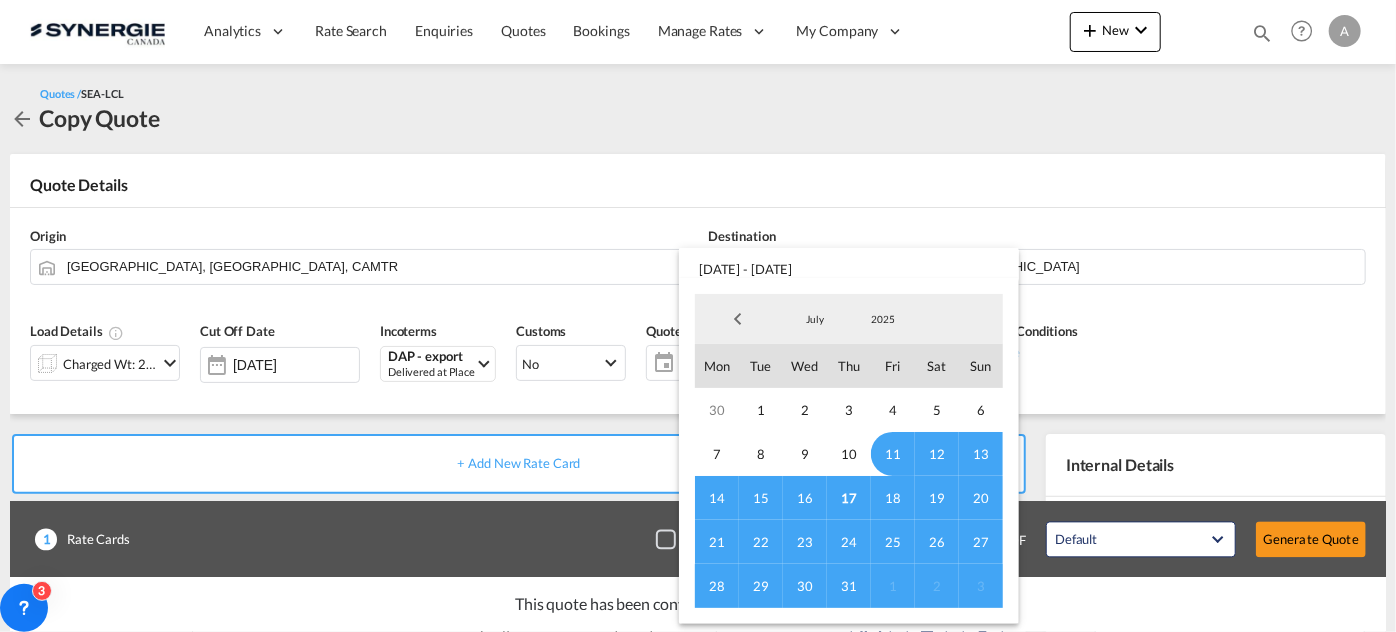 click at bounding box center [698, 316] 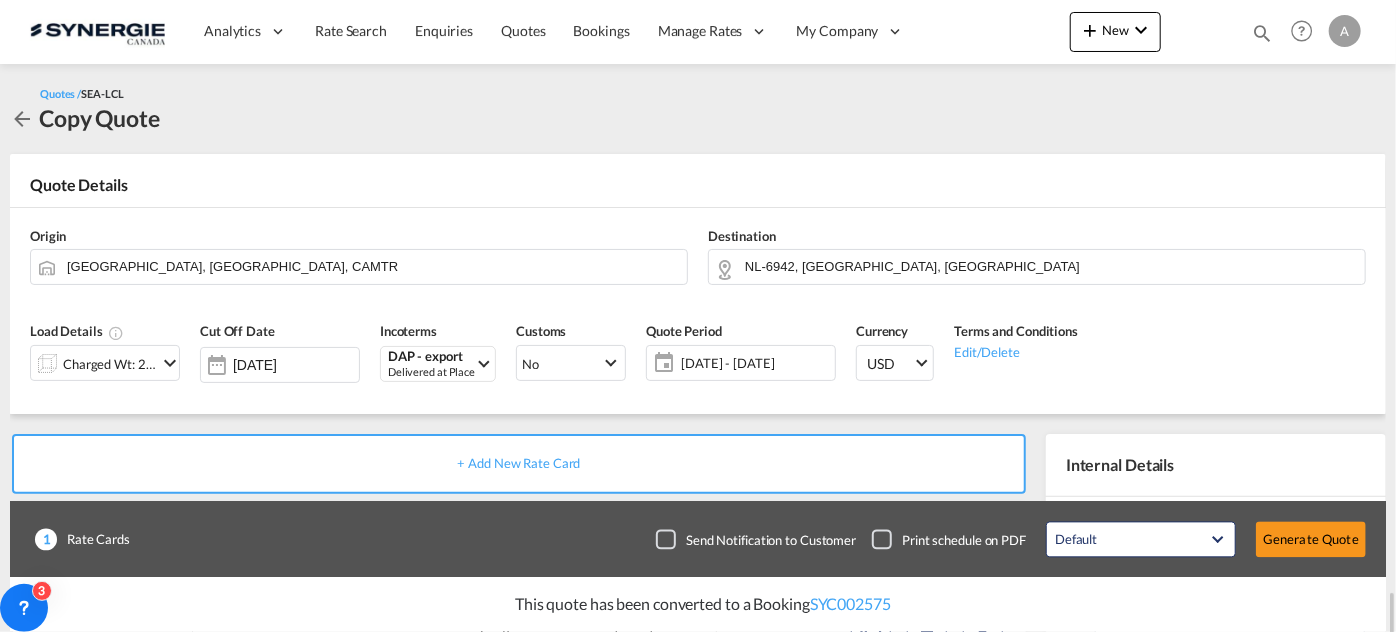 scroll, scrollTop: 363, scrollLeft: 0, axis: vertical 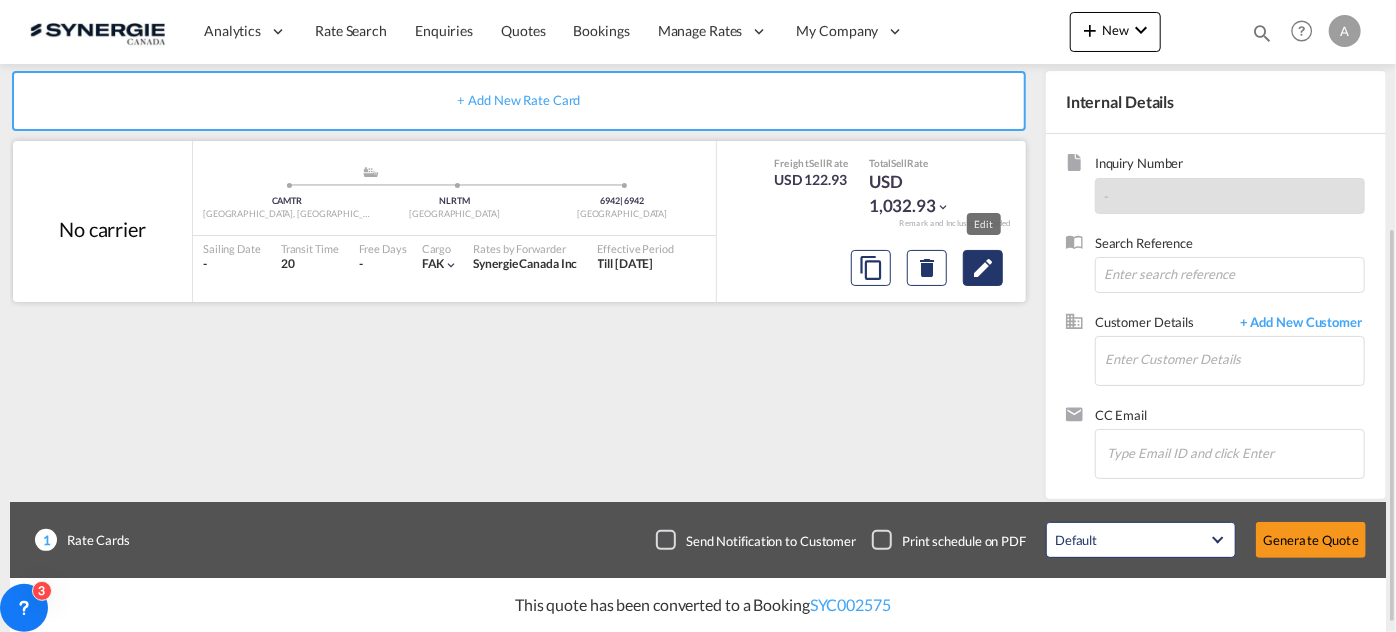 click at bounding box center (983, 268) 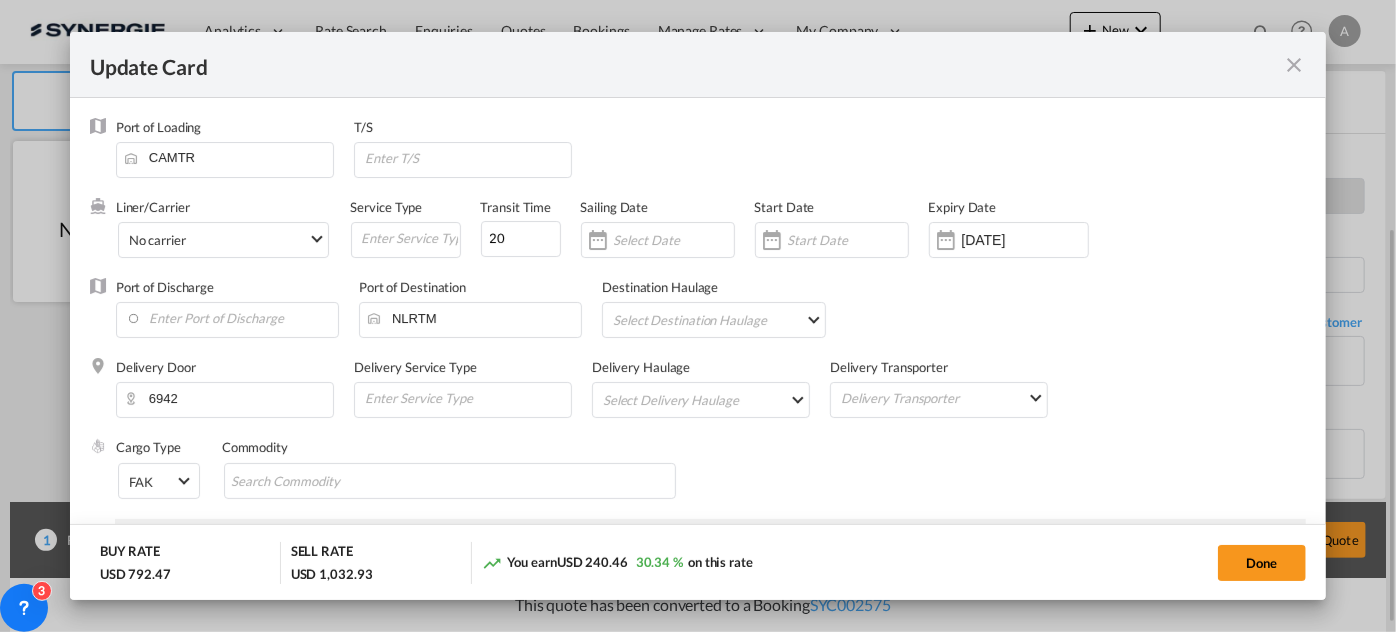 select on "per_w/m" 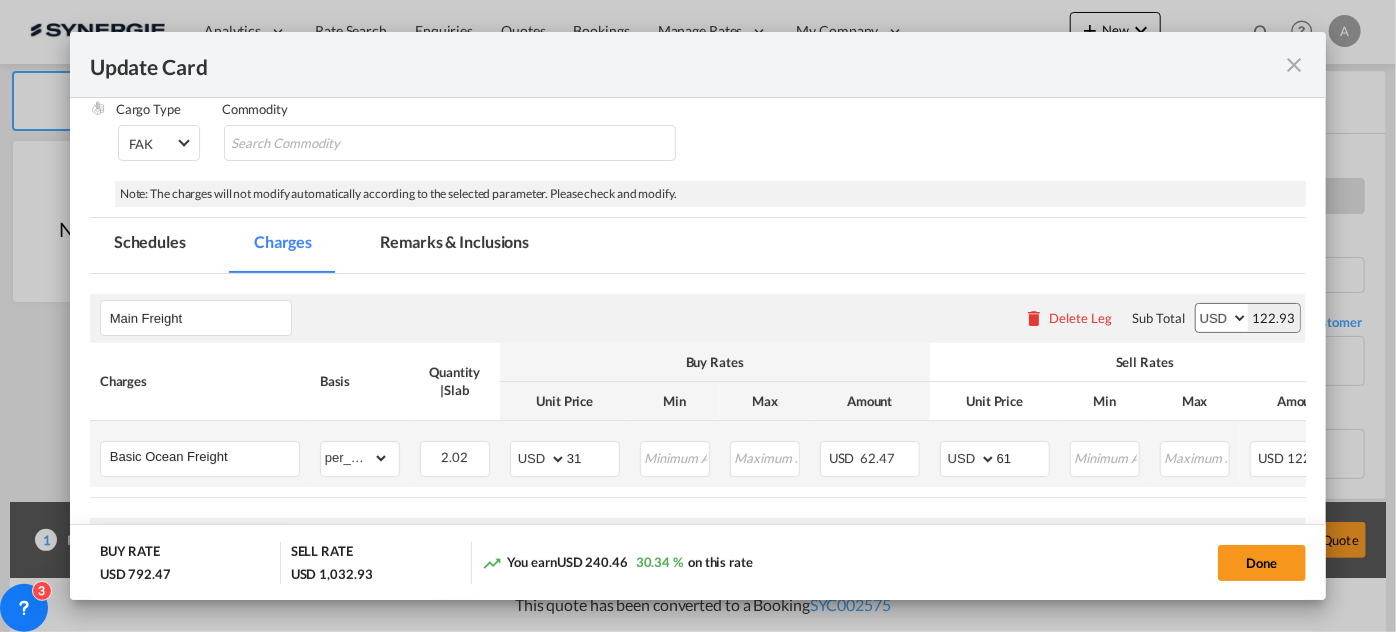 scroll, scrollTop: 363, scrollLeft: 0, axis: vertical 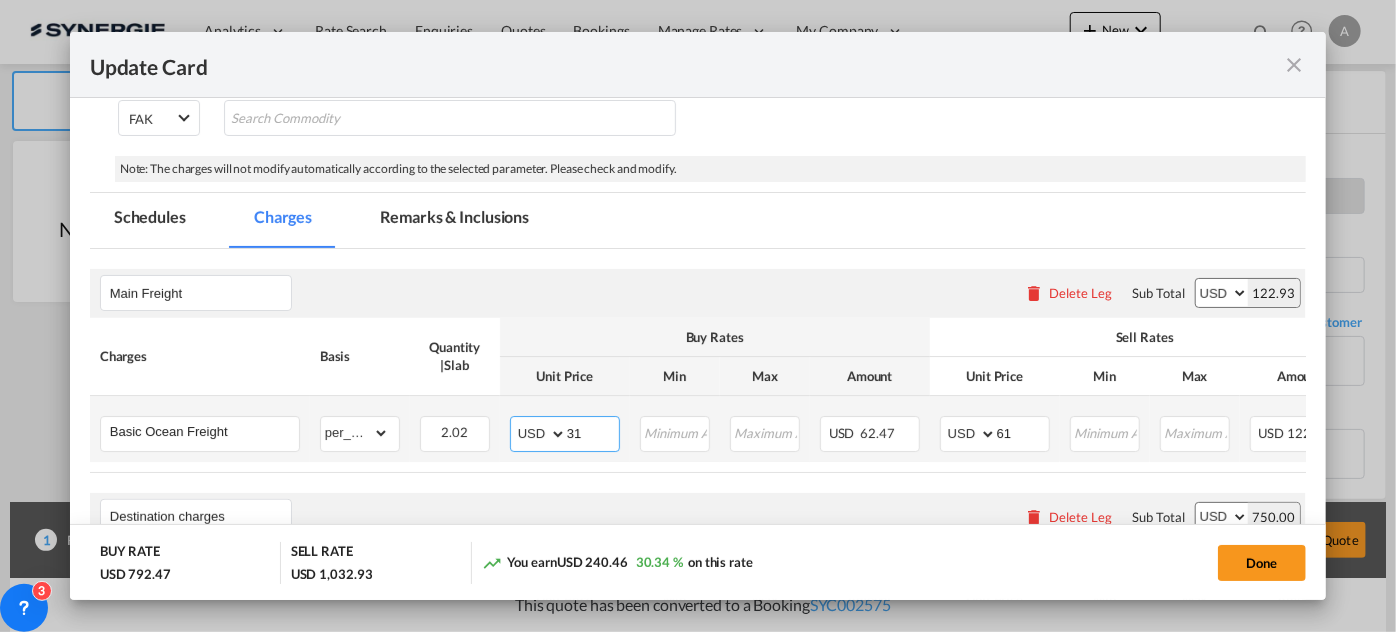 click on "Basic Ocean Freight                                                     Please Enter
Already Exists
gross_weight
volumetric_weight
per_shipment
per_bl
per_km
per_hawb
per_kg
flat
per_ton
per_cbm
per_hbl
per_w/m
per_awb
per_sbl
per_quintal
per_doc
N/A
per shipping bill
% on freight
per_lbs
per_pallet
per_carton
per_vehicle
per_shift
per_invoice
per_package
per_cft
per_day
per_revalidation
per_declaration
per_document
per clearance
MRN per_w/m can not applied for this charge.   Please Select 2.02 Please Enter
Invalid Input
AED AFN ALL AMD ANG AOA ARS AUD AWG AZN BAM BBD BDT BGN BHD BIF BMD BND BOB BRL BSD BTN BWP BYN BZD CAD CDF CHF CLP CNY COP CRC CUC CUP CVE CZK DJF DKK DOP DZD EGP ERN ETB EUR FJD FKP FOK GBP GEL GGP GHS GIP GMD GNF GTQ GYD HKD HNL HRK HTG HUF IDR ILS IMP INR IQD IRR ISK JMD JOD JPY KES KGS KHR KID KMF KRW KWD KYD KZT LAK LBP LKR LRD LSL LYD MAD MDL MGA MKD MMK MNT MOP MRU MUR MVR MWK MXN MYR MZN NAD NGN NIO NOK" at bounding box center (798, 429) 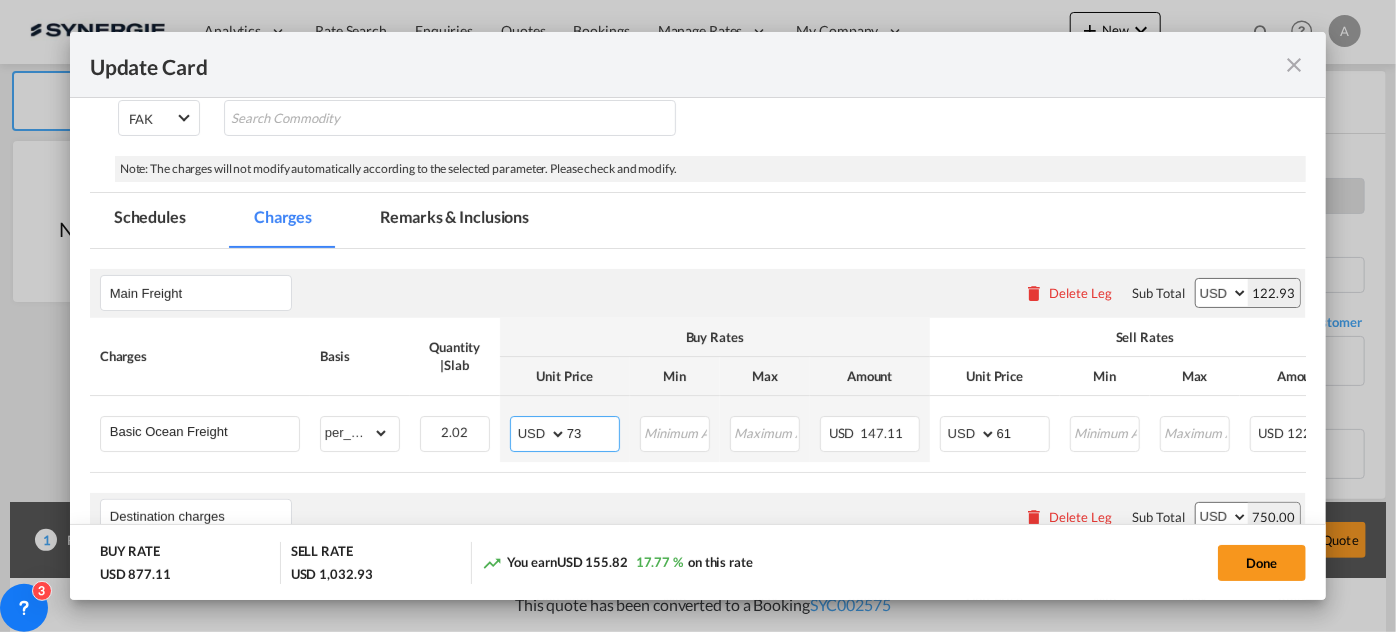 type on "73" 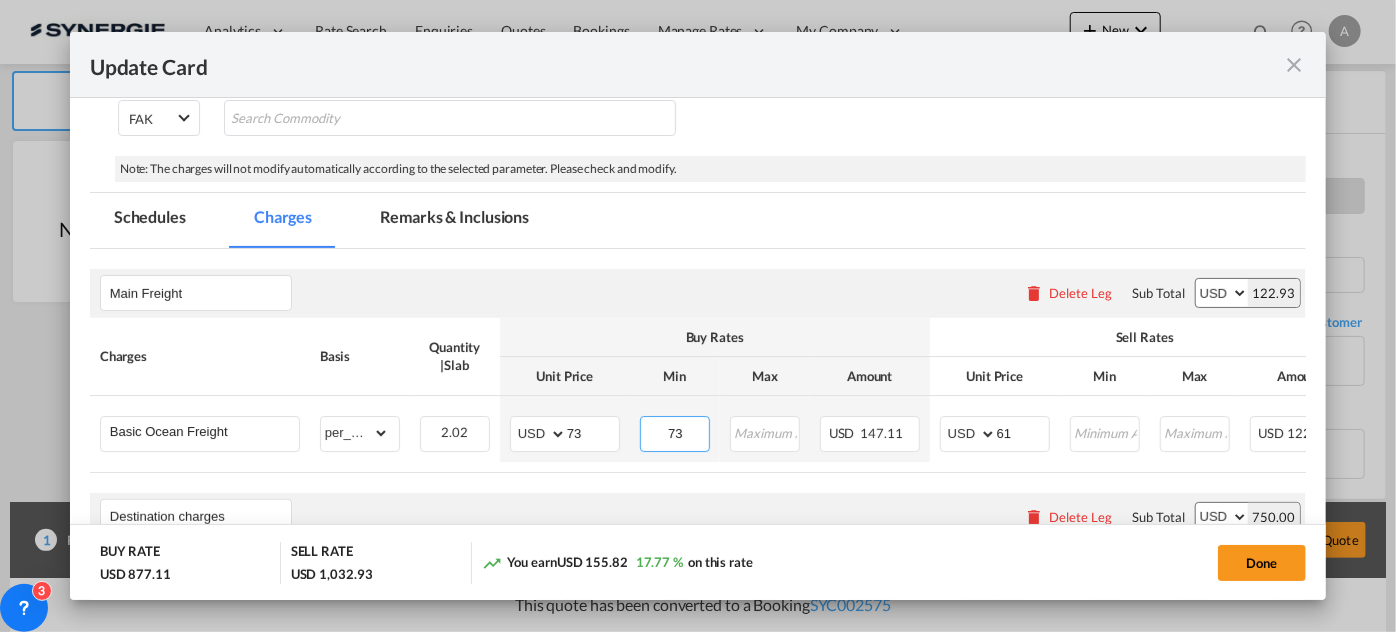 type on "73" 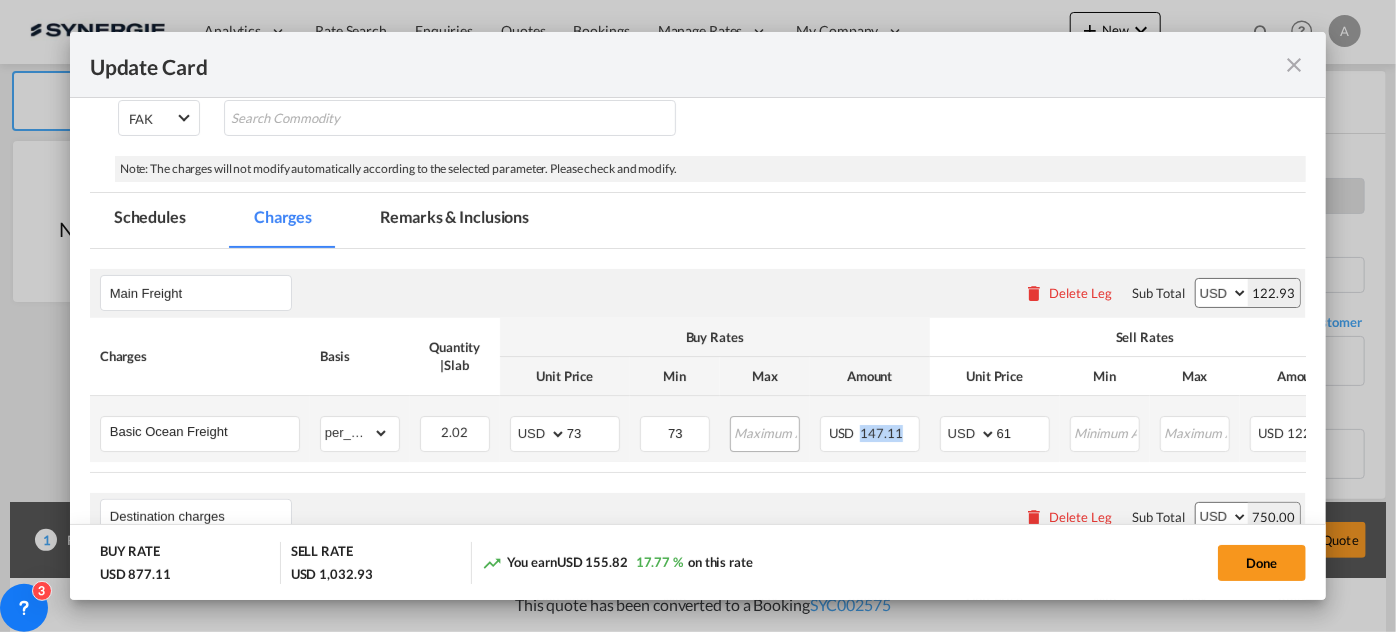 drag, startPoint x: 896, startPoint y: 425, endPoint x: 745, endPoint y: 425, distance: 151 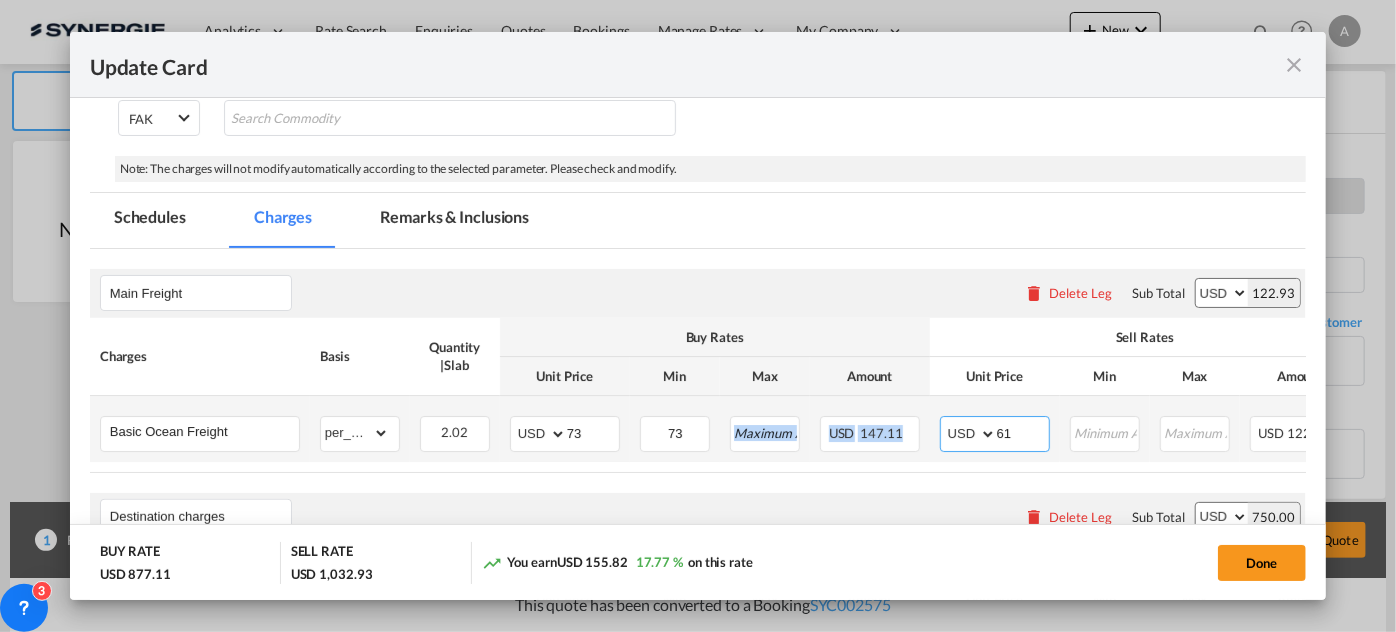 click on "AED AFN ALL AMD ANG AOA ARS AUD AWG AZN BAM BBD BDT BGN BHD BIF BMD BND BOB BRL BSD BTN BWP BYN BZD CAD CDF CHF CLP CNY COP CRC CUC CUP CVE CZK DJF DKK DOP DZD EGP ERN ETB EUR FJD FKP FOK GBP GEL GGP GHS GIP GMD GNF GTQ GYD HKD HNL HRK HTG HUF IDR ILS IMP INR IQD IRR ISK JMD JOD JPY KES KGS KHR KID KMF KRW KWD KYD KZT LAK LBP LKR LRD LSL LYD MAD MDL MGA MKD MMK MNT MOP MRU MUR MVR MWK MXN MYR MZN NAD NGN NIO NOK NPR NZD OMR PAB PEN PGK PHP PKR PLN PYG QAR RON RSD RUB RWF SAR SBD SCR SDG SEK SGD SHP SLL SOS SRD SSP STN SYP SZL THB TJS TMT TND TOP TRY TTD TVD TWD TZS UAH UGX USD UYU UZS VES VND VUV WST XAF XCD XDR XOF XPF YER ZAR ZMW" at bounding box center [970, 434] 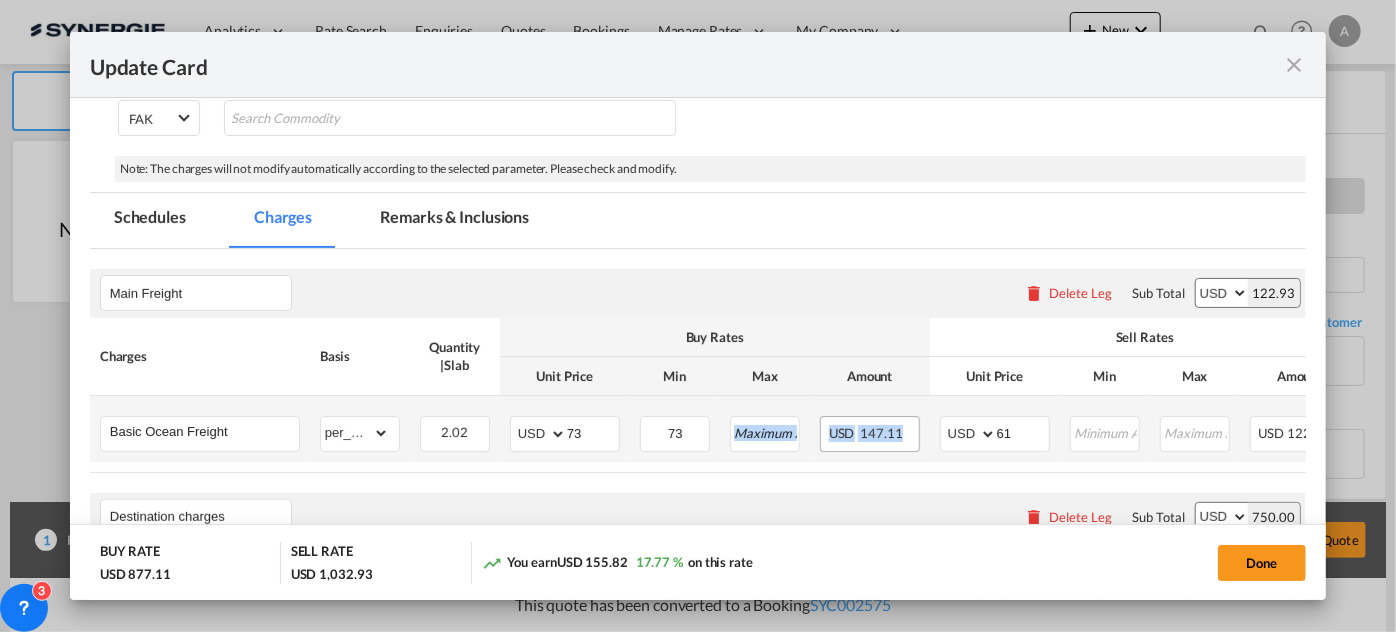 click on "USD   147.11" at bounding box center [870, 434] 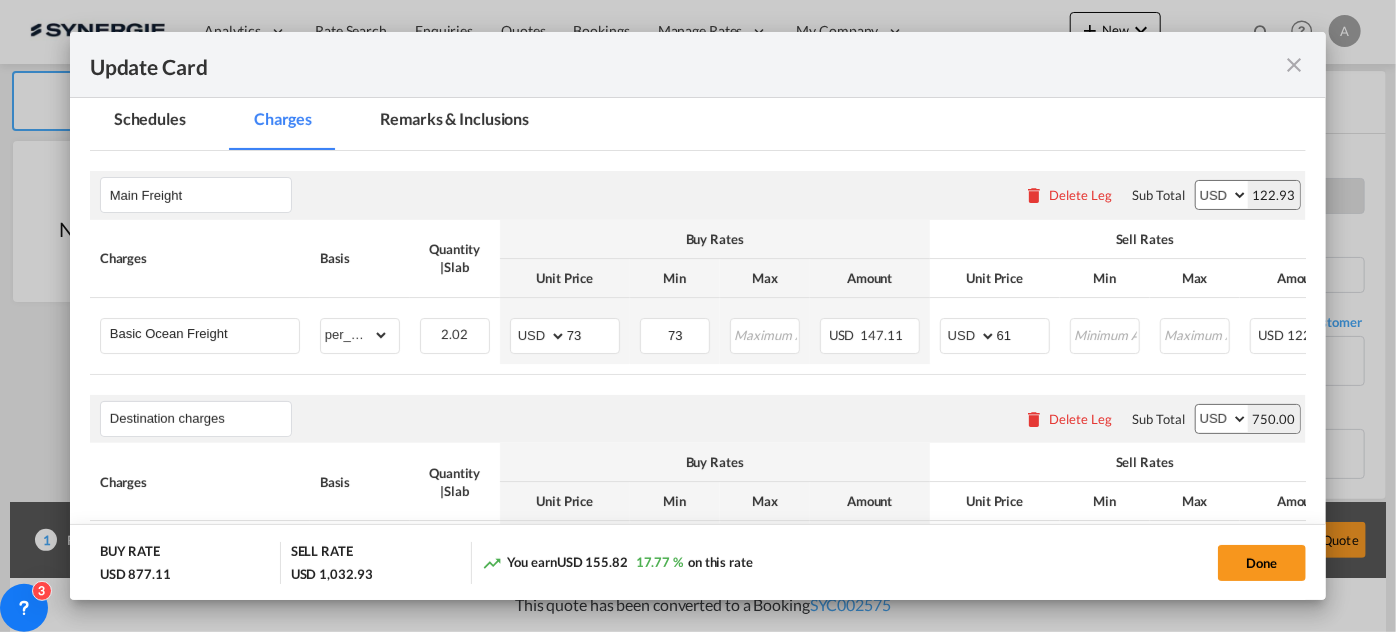 scroll, scrollTop: 545, scrollLeft: 0, axis: vertical 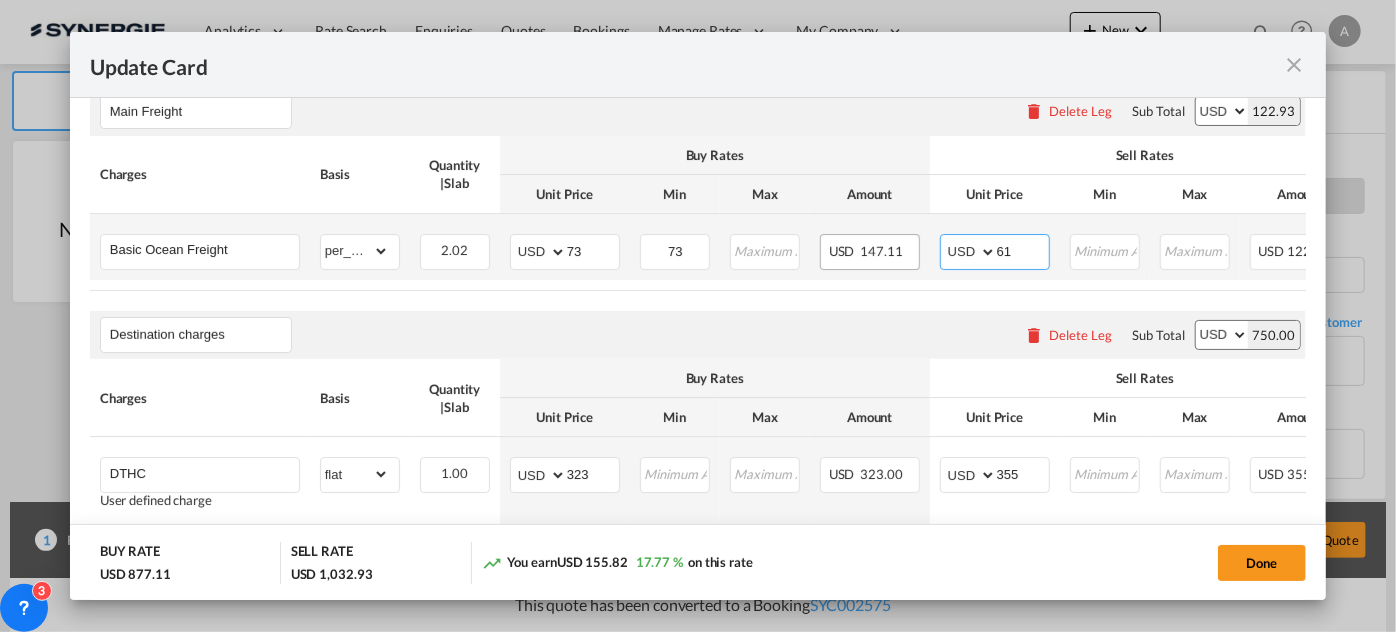 drag, startPoint x: 1011, startPoint y: 252, endPoint x: 894, endPoint y: 258, distance: 117.15375 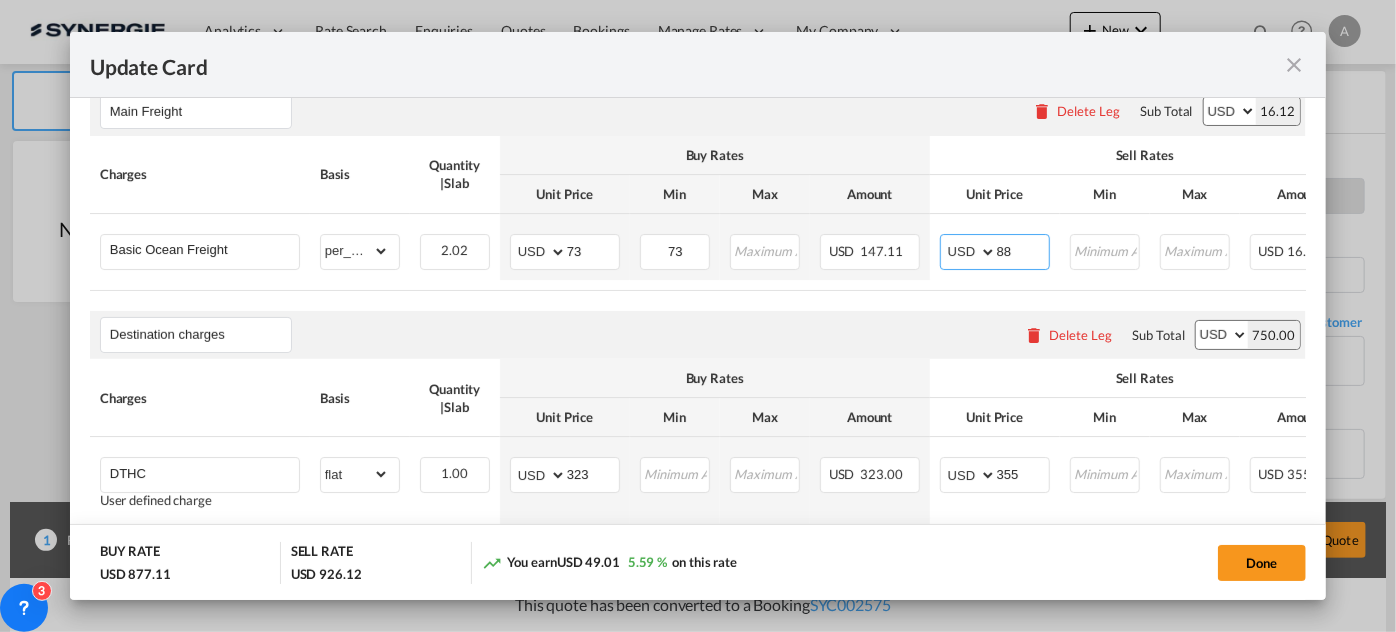 type on "88" 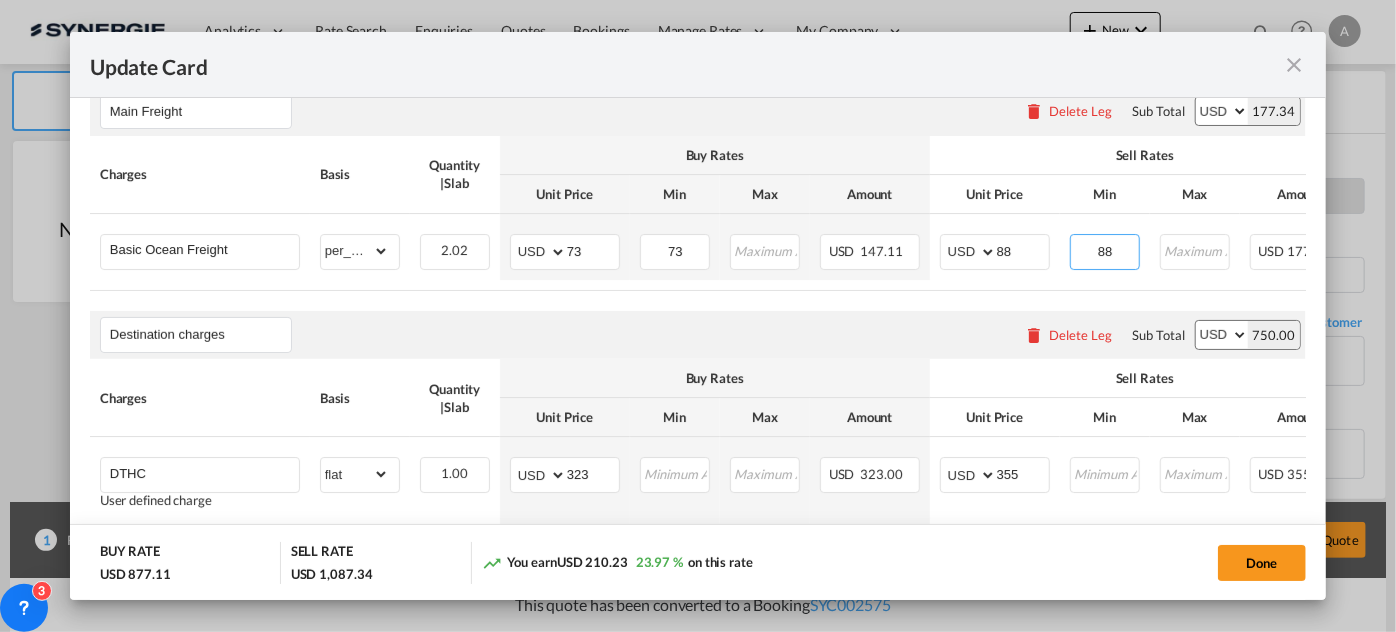 type on "88" 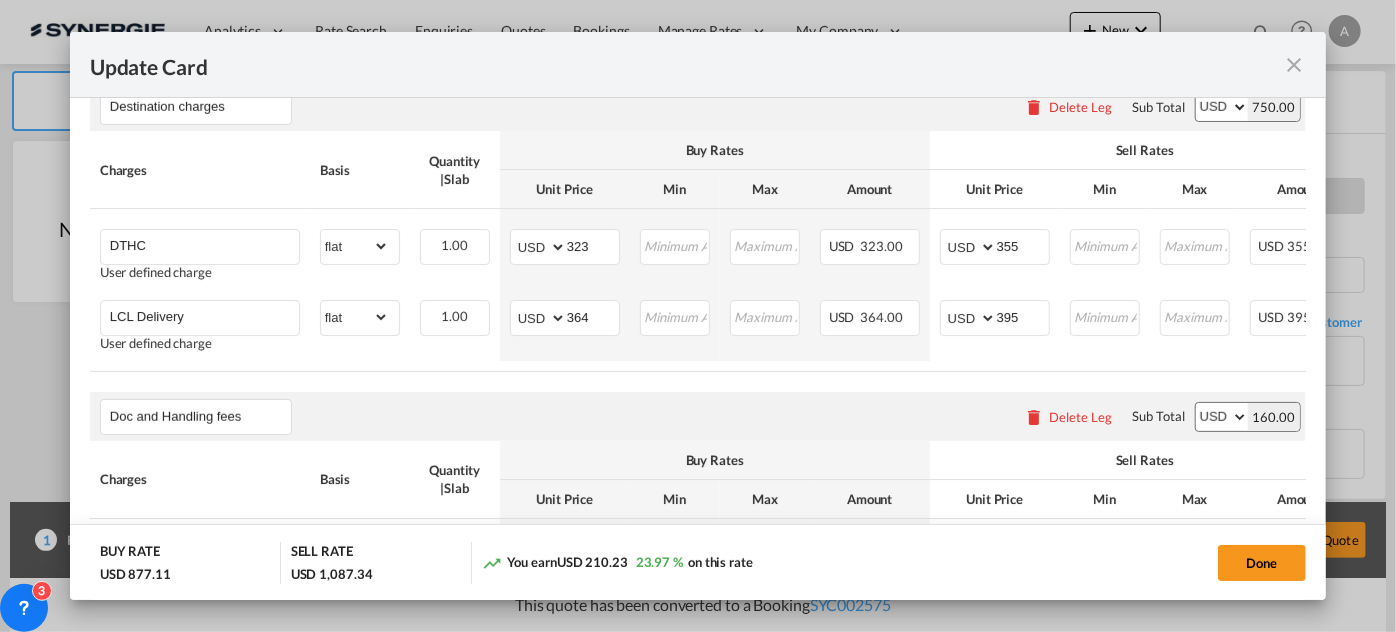 scroll, scrollTop: 1200, scrollLeft: 0, axis: vertical 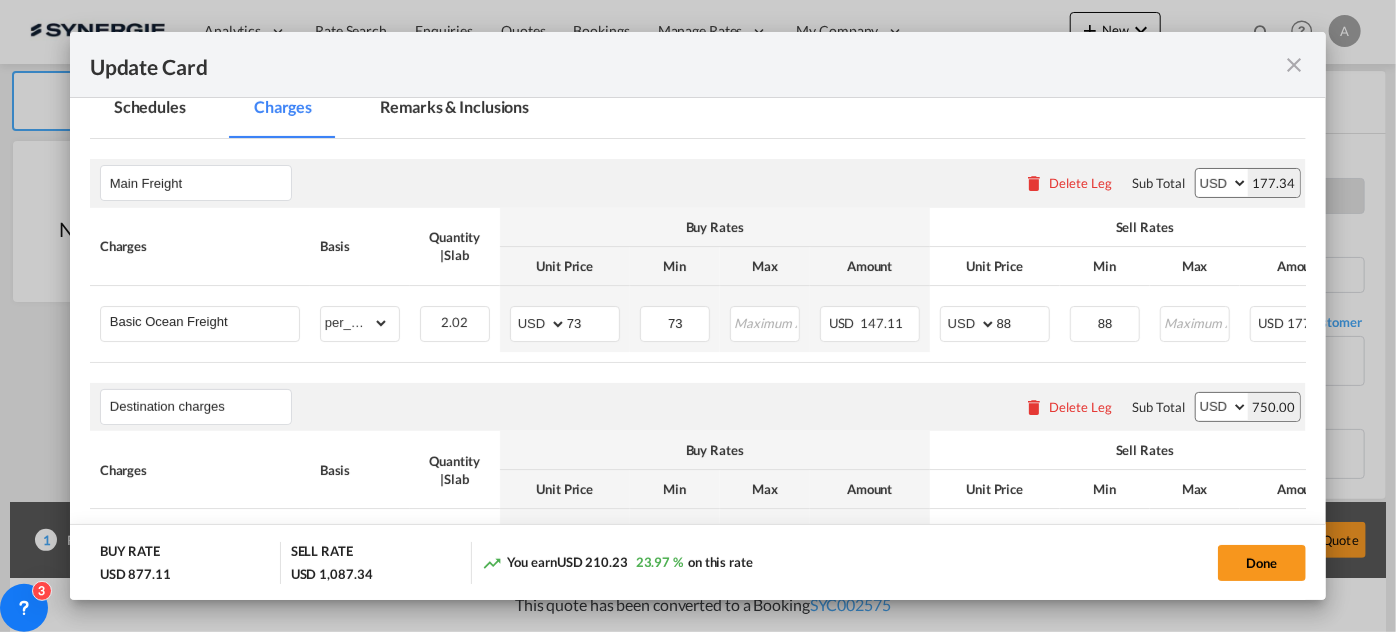 click on "Remarks & Inclusions" at bounding box center [454, 110] 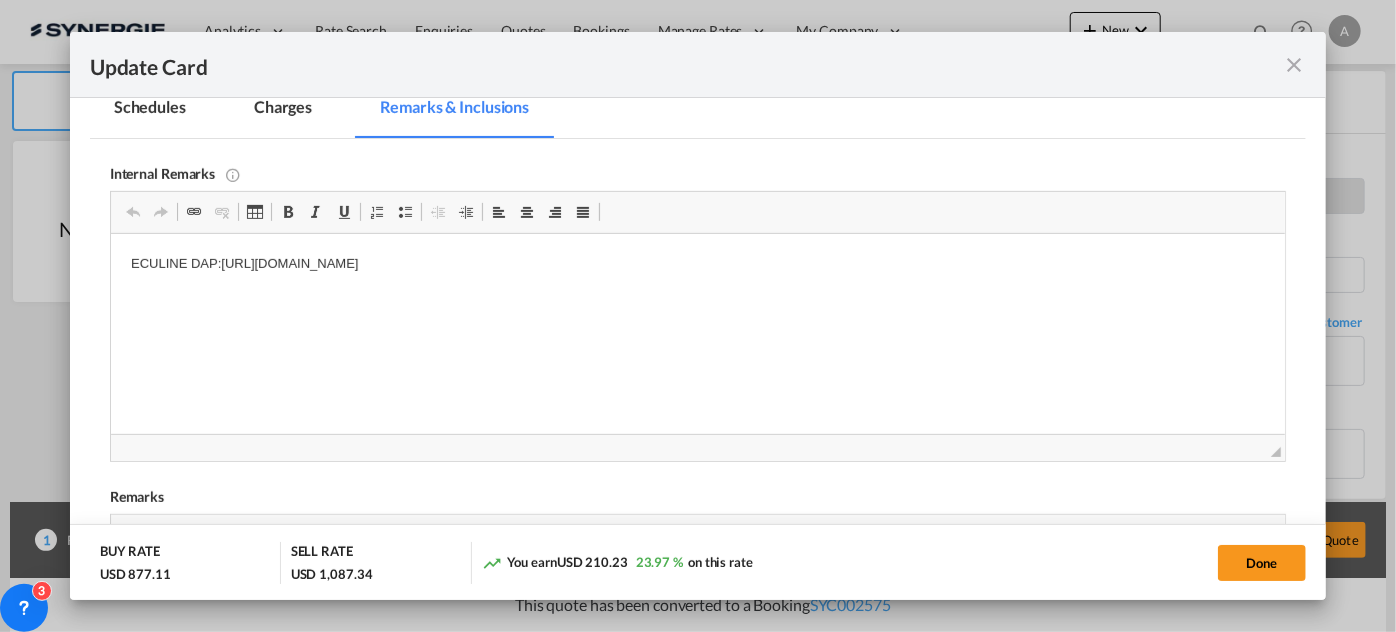 scroll, scrollTop: 0, scrollLeft: 0, axis: both 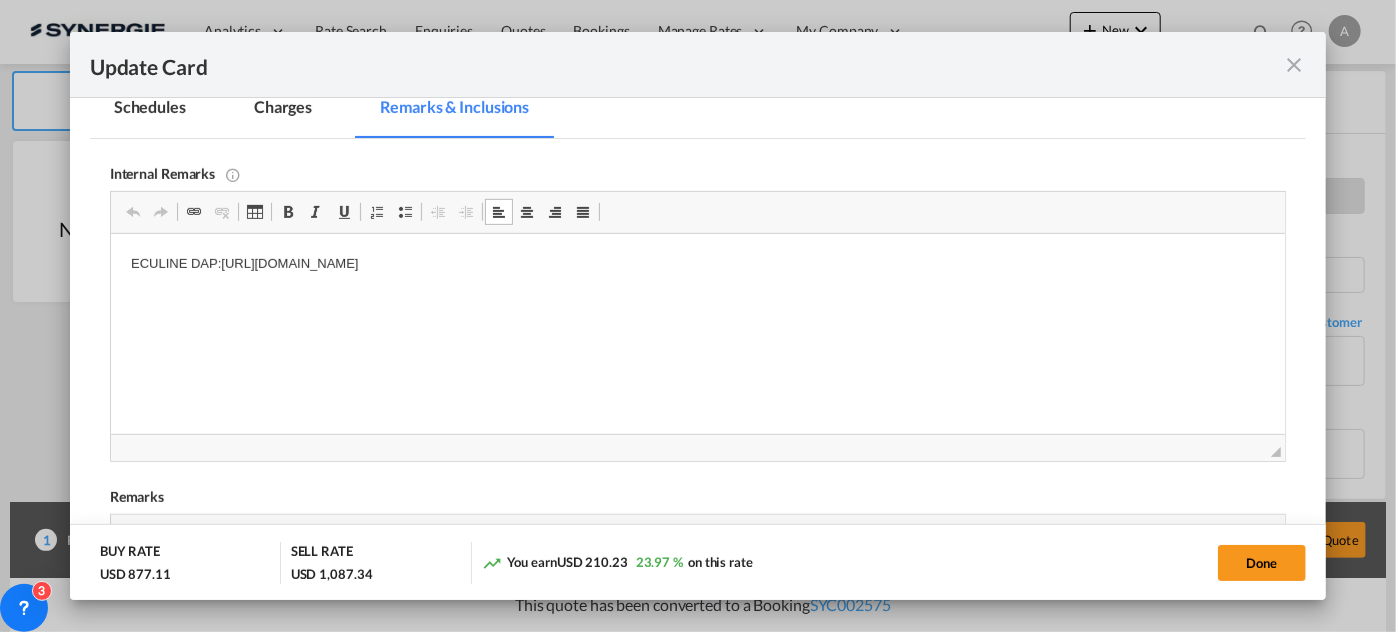 drag, startPoint x: 763, startPoint y: 262, endPoint x: 195, endPoint y: 303, distance: 569.47784 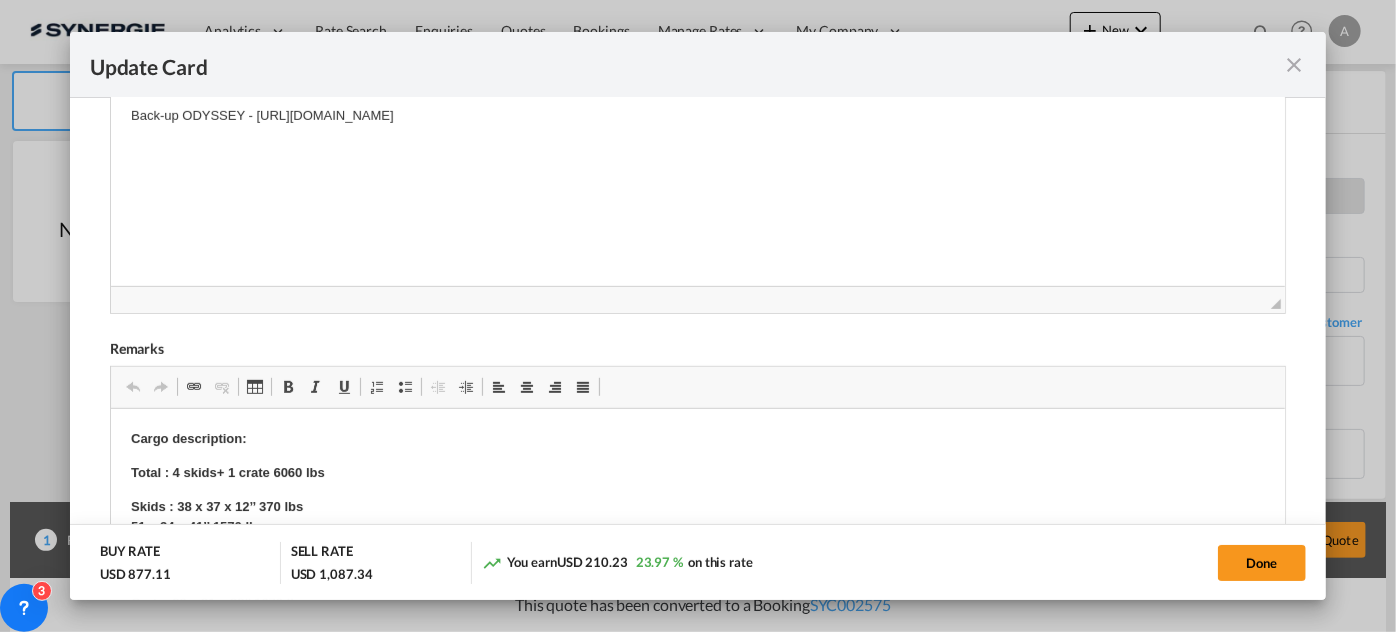 scroll, scrollTop: 837, scrollLeft: 0, axis: vertical 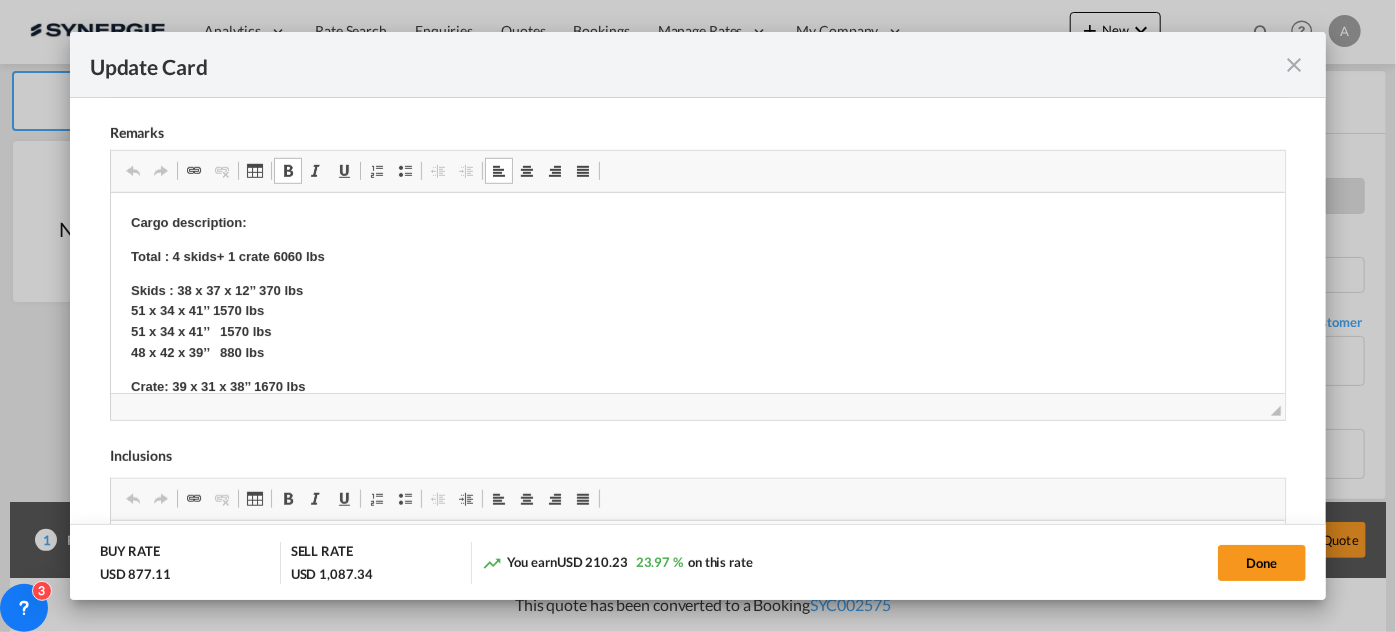 click on "Skids : 38 x 37 x 12’’ 370 lbs 51 x 34 x 41’’ 1570 lbs 51 x 34 x 41’’   1570 lbs 48 x 42 x 39’’   880 lbs" at bounding box center (697, 322) 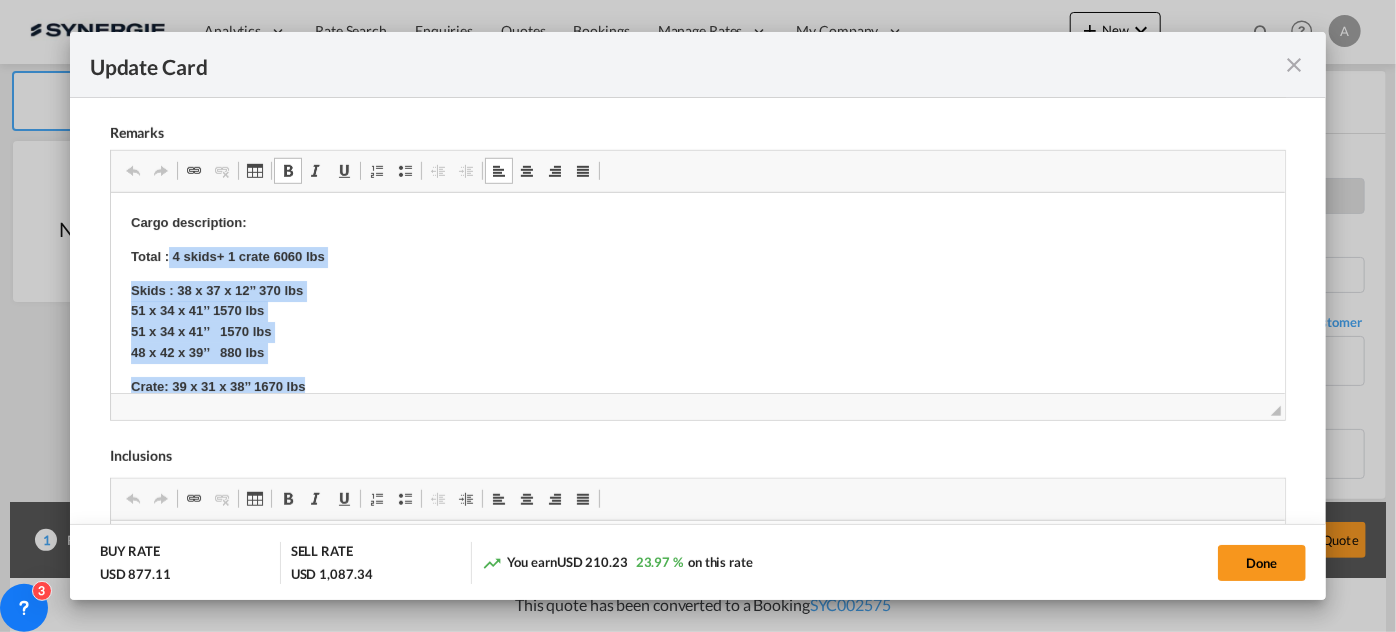 scroll, scrollTop: 4, scrollLeft: 0, axis: vertical 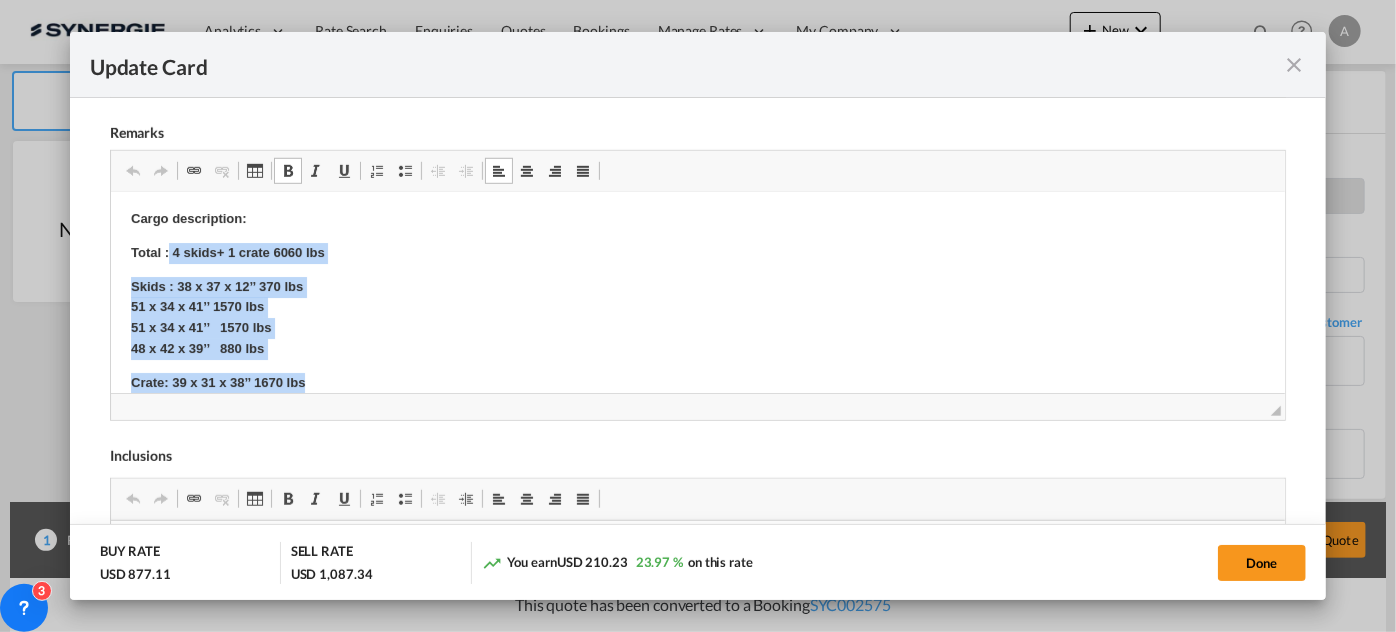 drag, startPoint x: 169, startPoint y: 256, endPoint x: 367, endPoint y: 376, distance: 231.52538 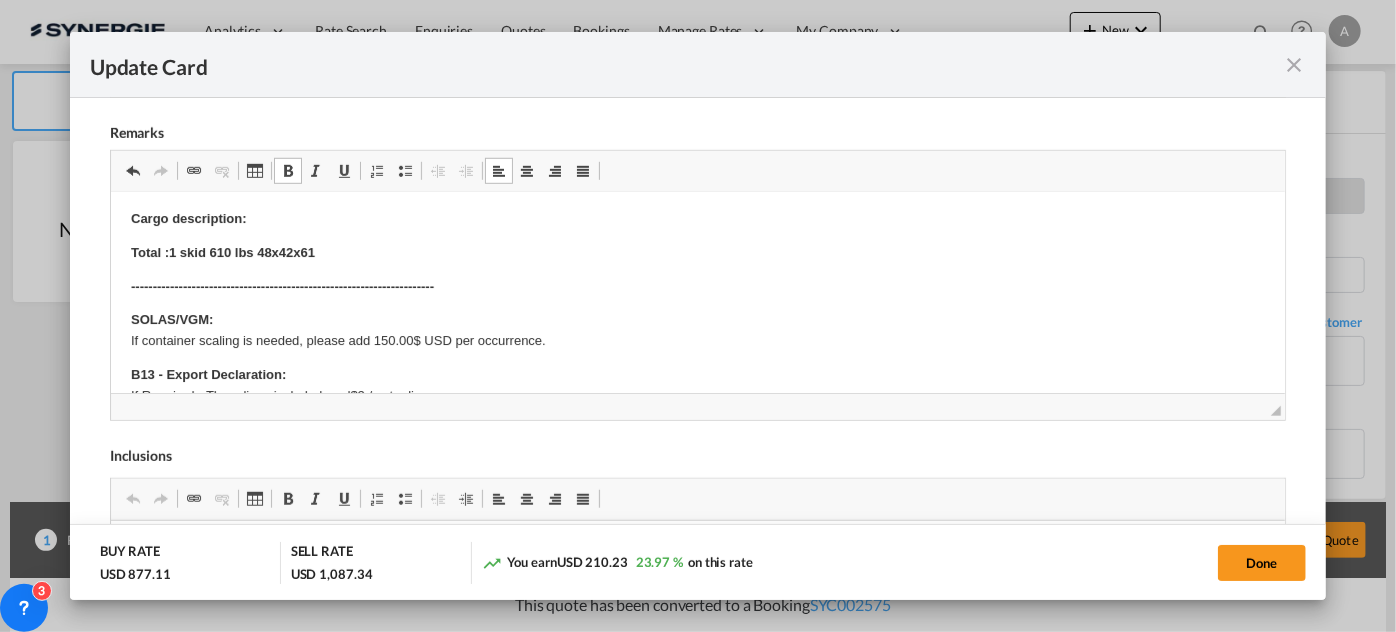 type 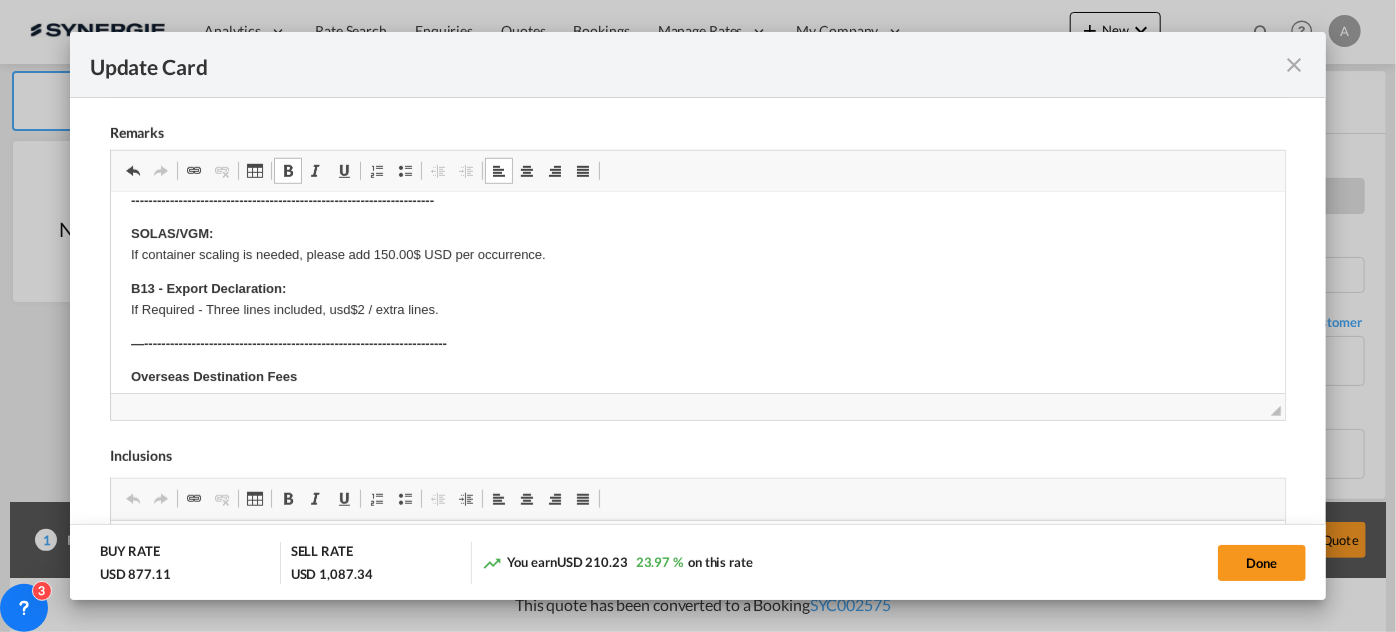 scroll, scrollTop: 186, scrollLeft: 0, axis: vertical 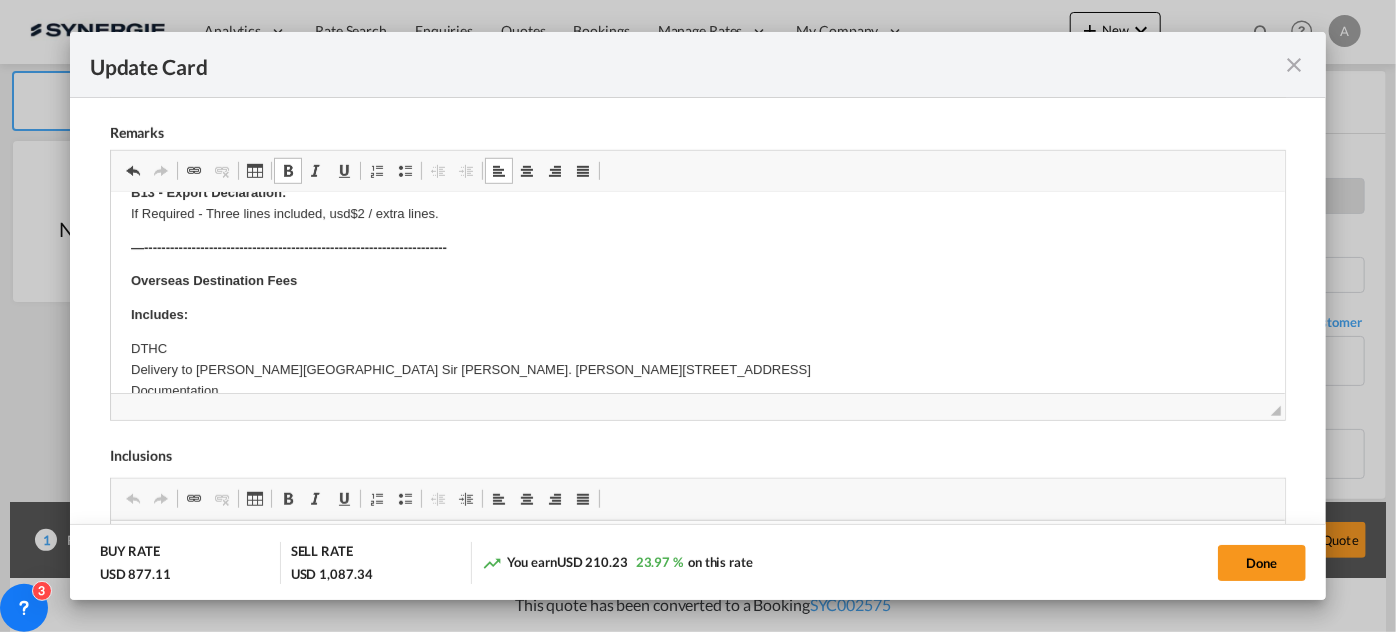 click on "DTHC Delivery to Whiting House Sir Al. Owen Way, Pontygwindy Industrial Estate, Caerphilly, United Kingdom, CF83 3HU Documentation" at bounding box center (697, 370) 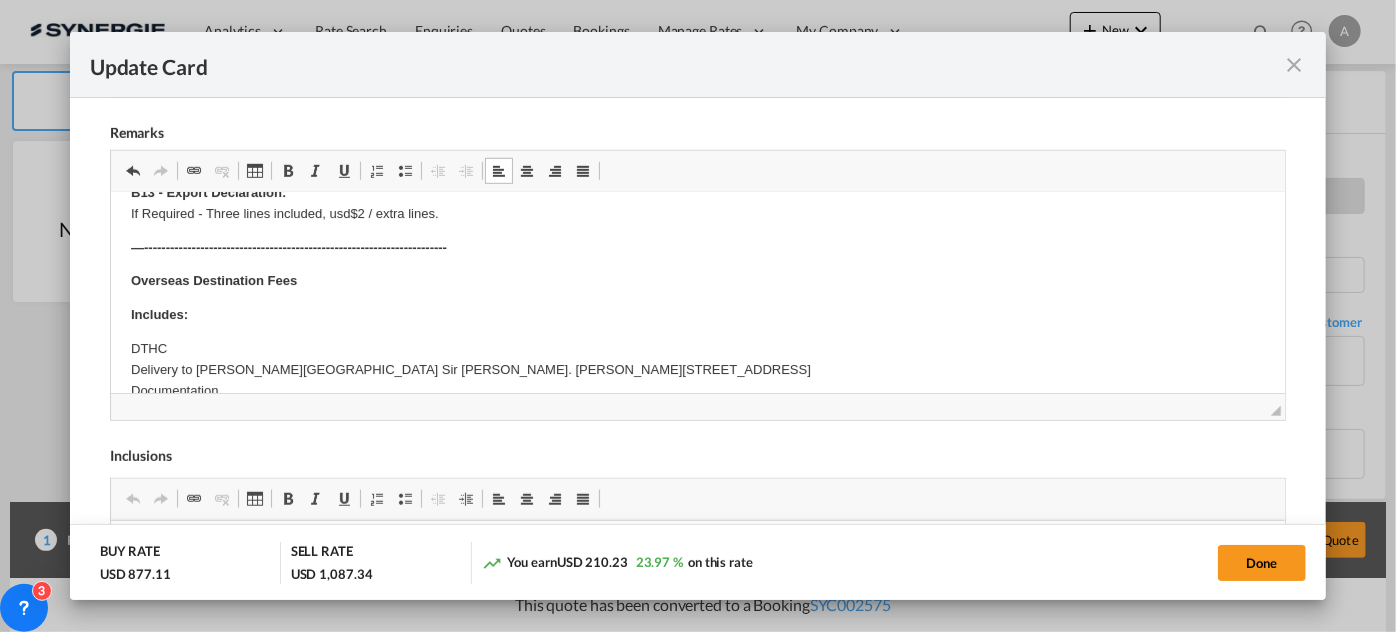 scroll, scrollTop: 0, scrollLeft: 0, axis: both 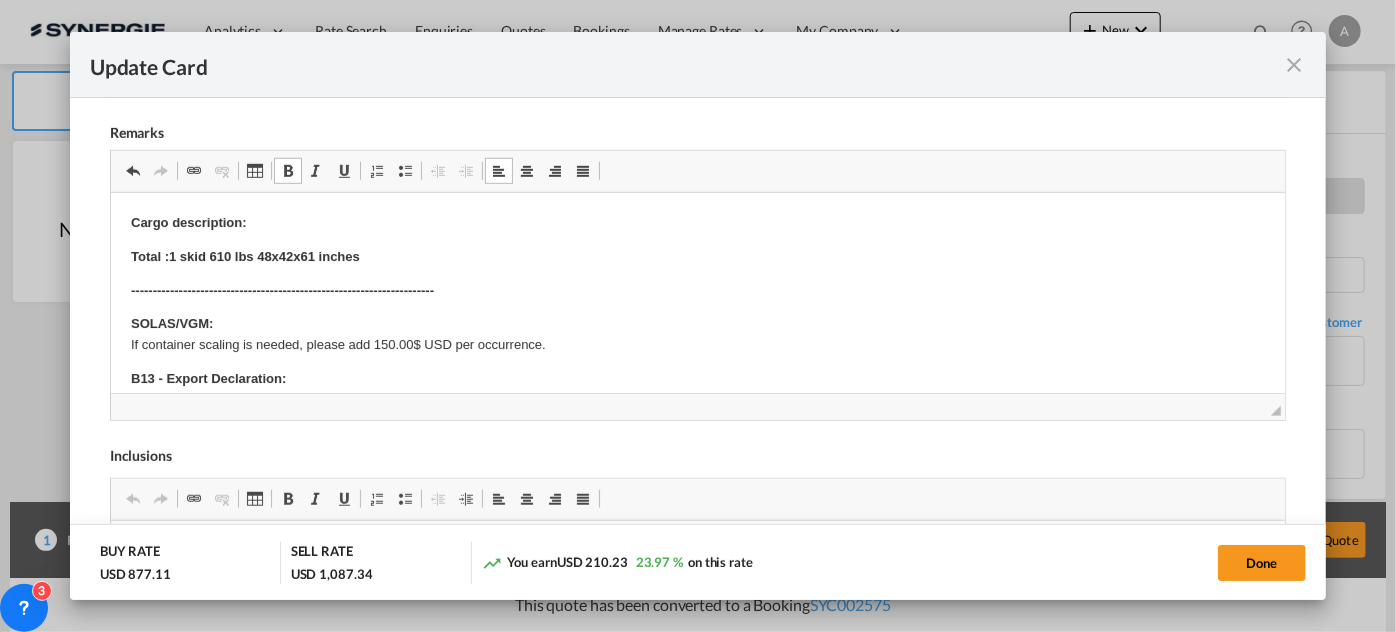 click on "Total :1 skid 610 lbs 48x42x61 inches" at bounding box center (244, 256) 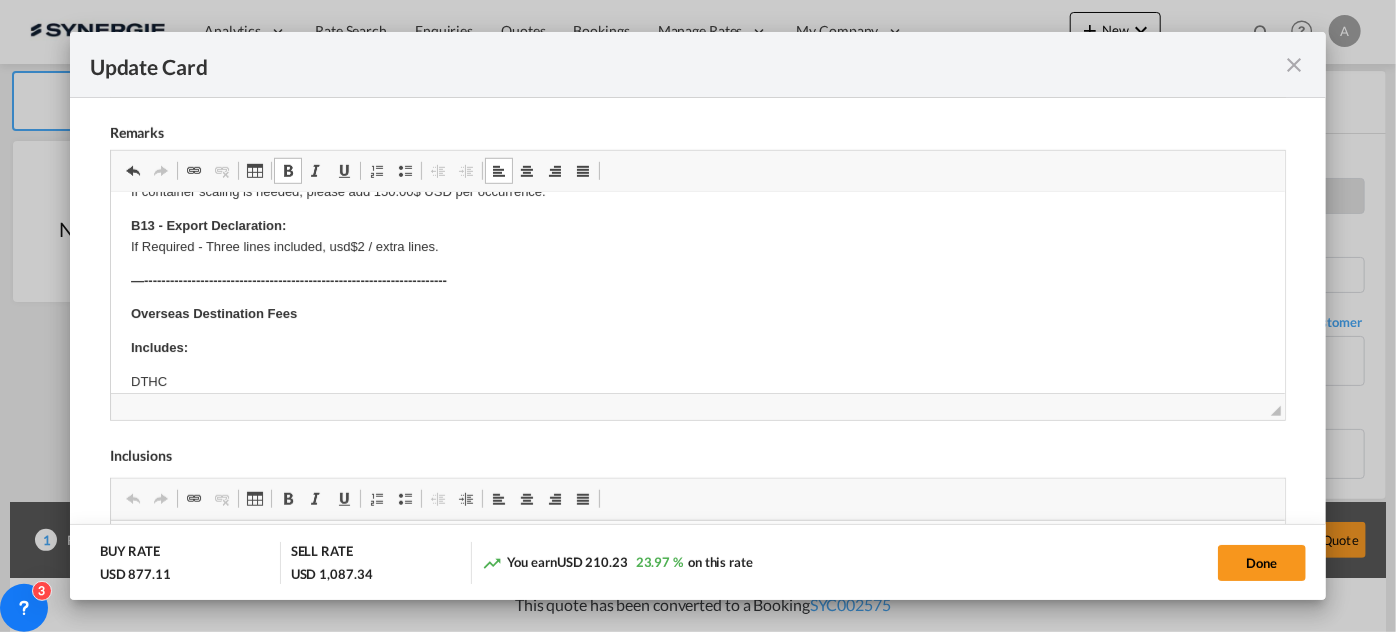 scroll, scrollTop: 181, scrollLeft: 0, axis: vertical 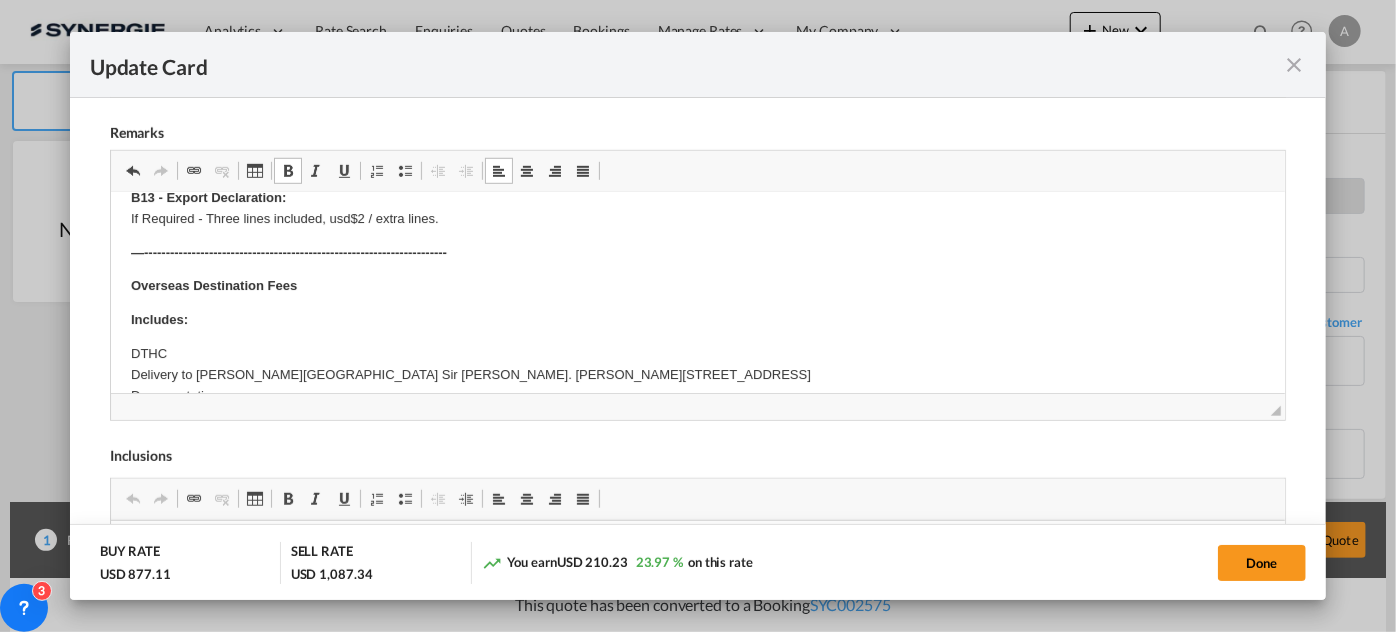 click on "DTHC Delivery to Whiting House Sir Al. Owen Way, Pontygwindy Industrial Estate, Caerphilly, United Kingdom, CF83 3HU Documentation" at bounding box center [697, 375] 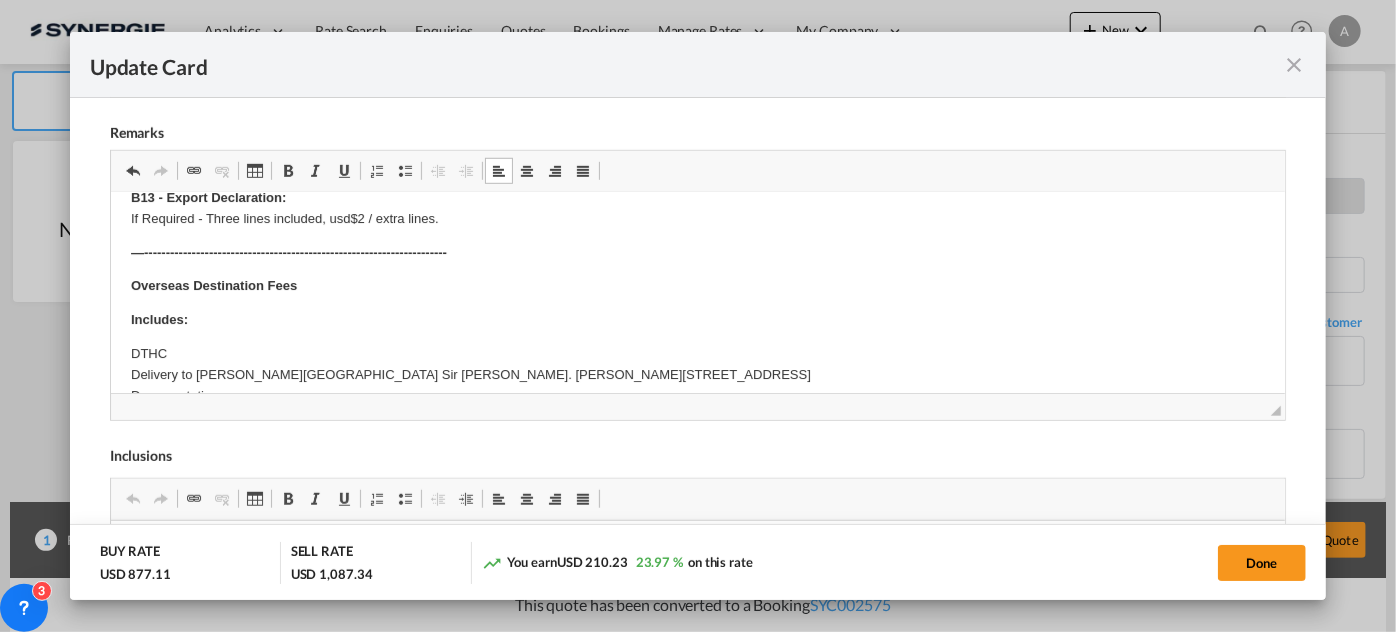 drag, startPoint x: 194, startPoint y: 370, endPoint x: 853, endPoint y: 371, distance: 659.00073 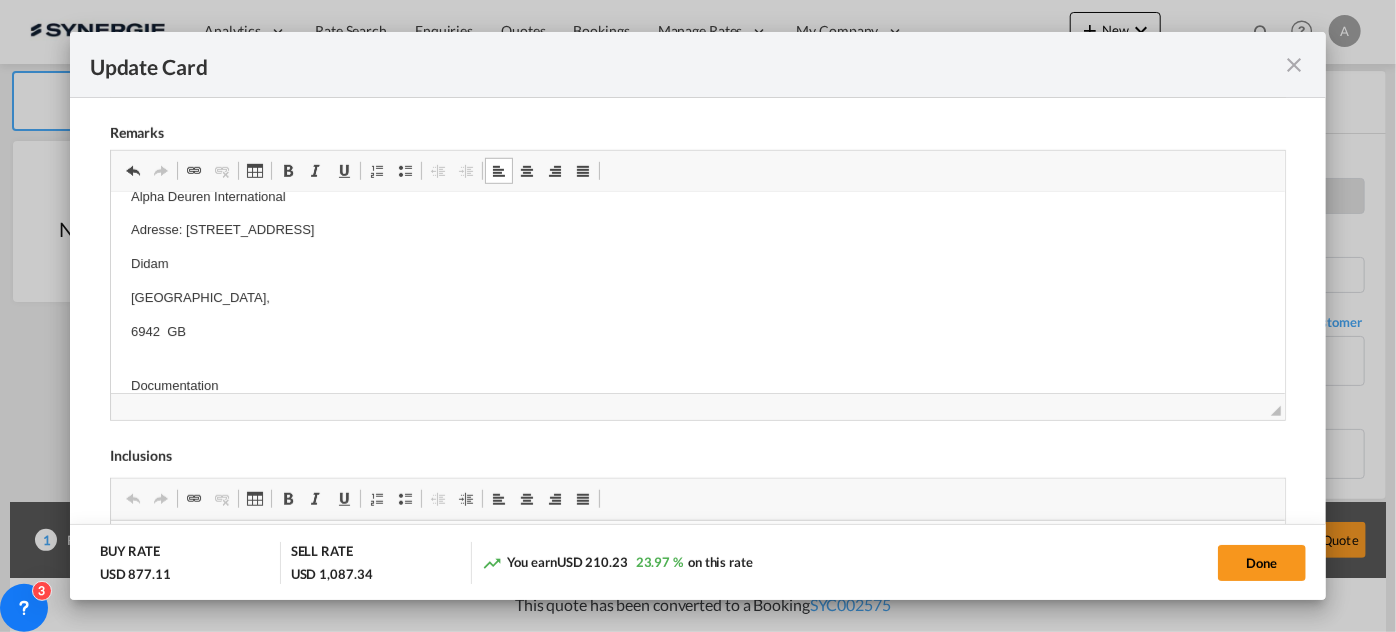 scroll, scrollTop: 420, scrollLeft: 0, axis: vertical 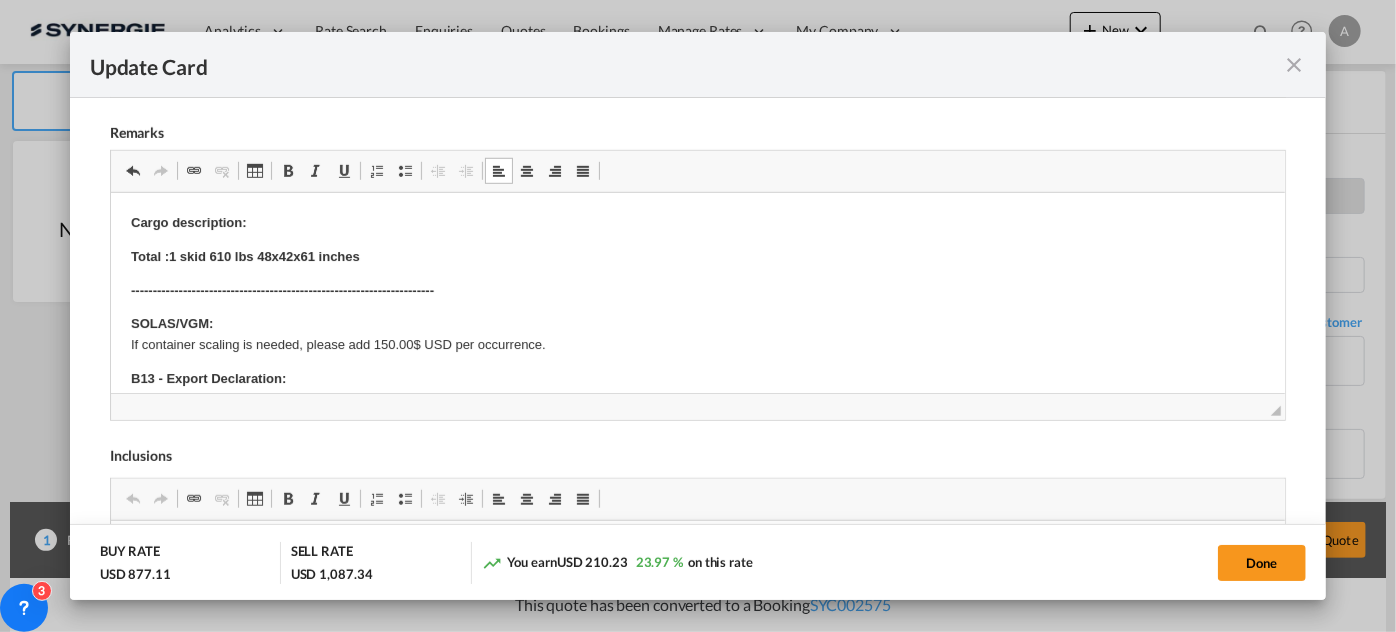 drag, startPoint x: 1261, startPoint y: 296, endPoint x: 320, endPoint y: 315, distance: 941.1918 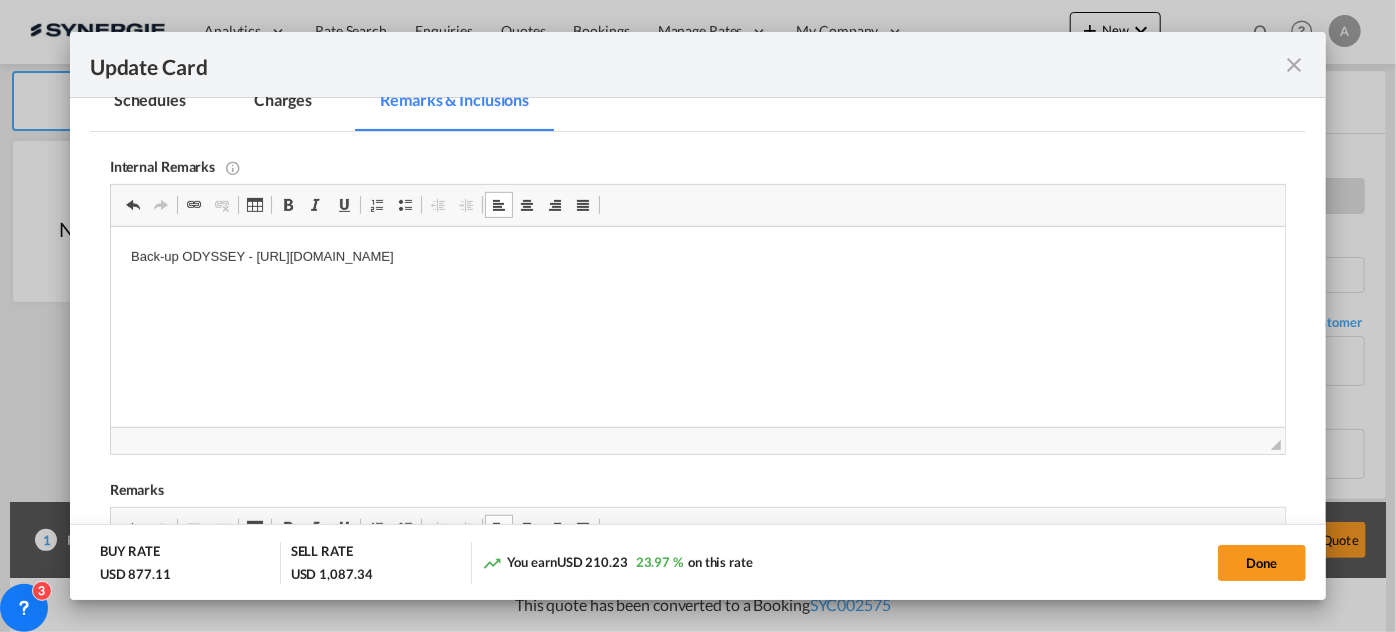 scroll, scrollTop: 473, scrollLeft: 0, axis: vertical 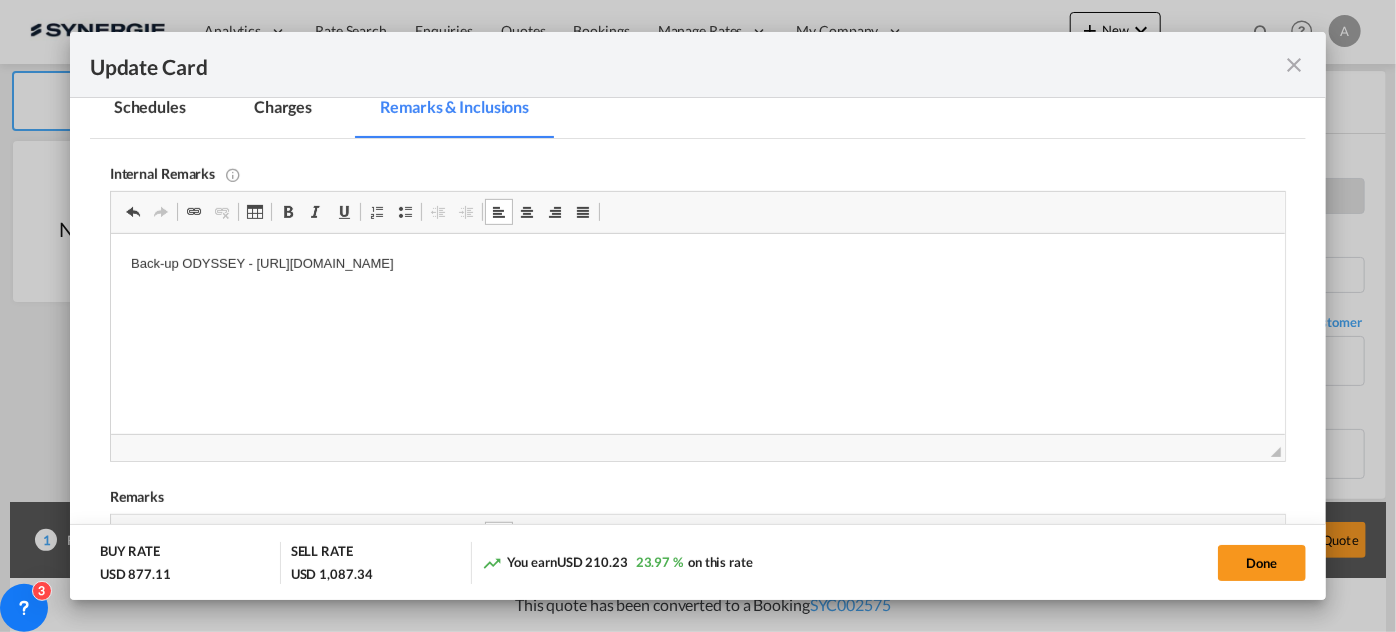 click on "Charges" at bounding box center [283, 110] 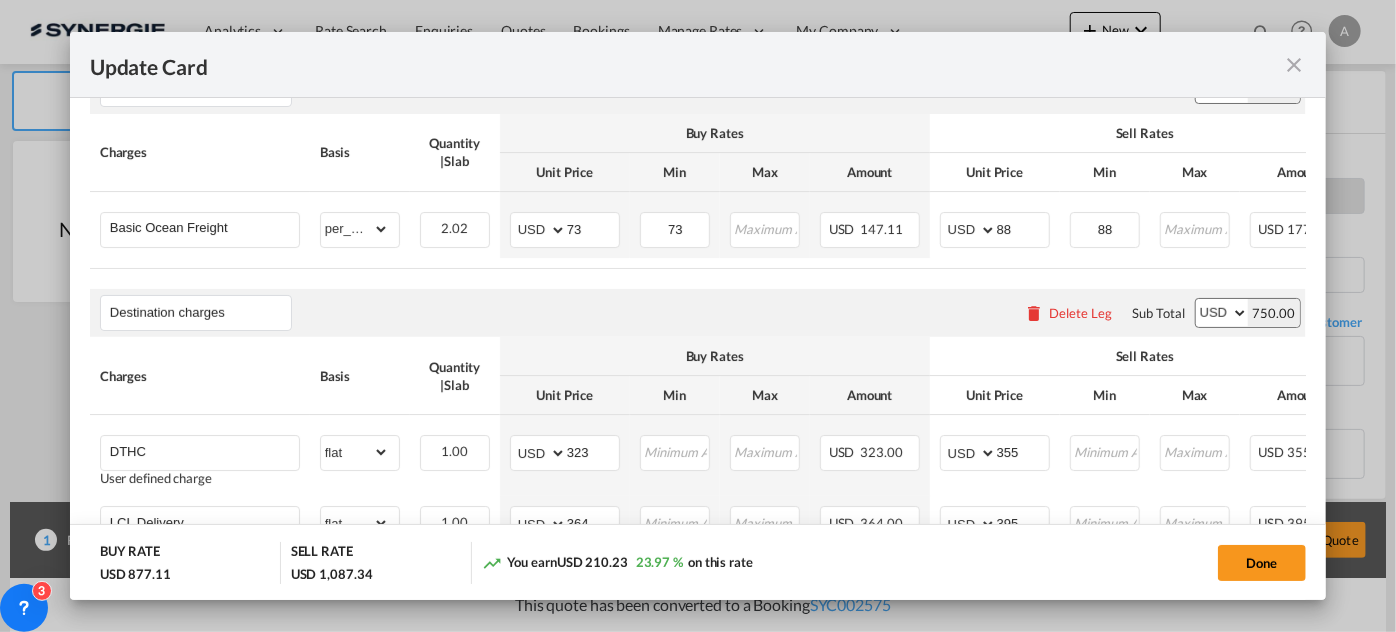 scroll, scrollTop: 746, scrollLeft: 0, axis: vertical 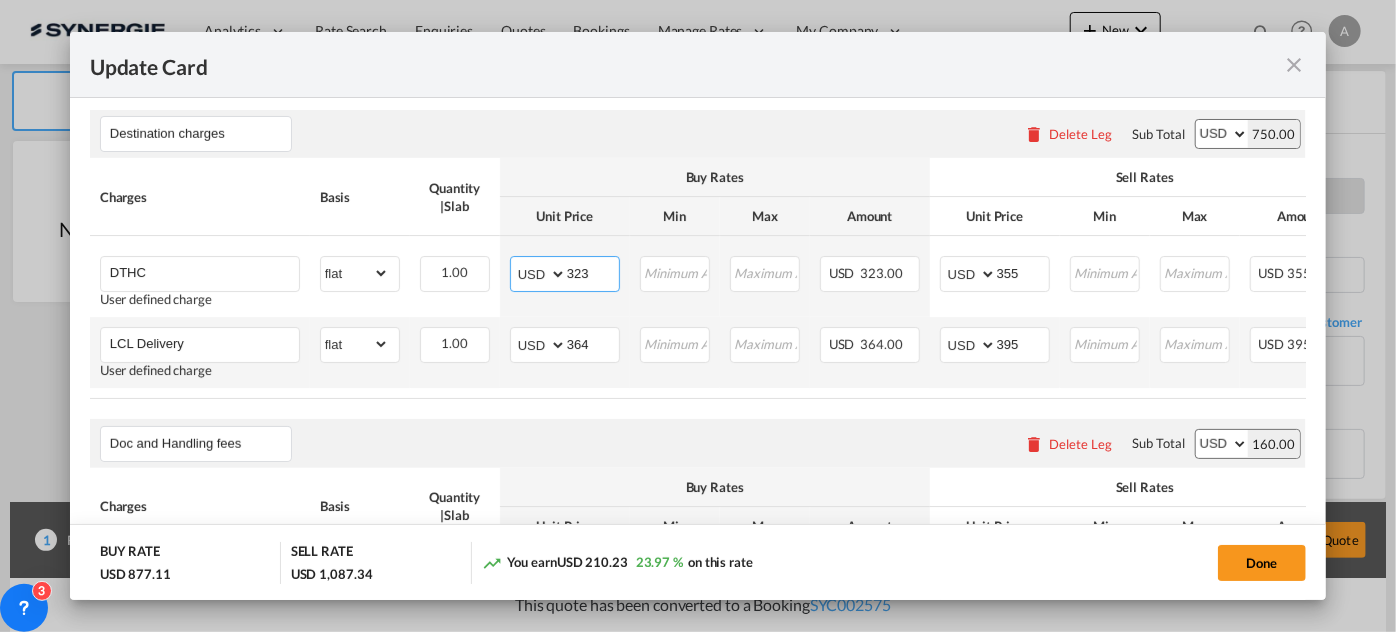 drag, startPoint x: 595, startPoint y: 276, endPoint x: 97, endPoint y: 371, distance: 506.9803 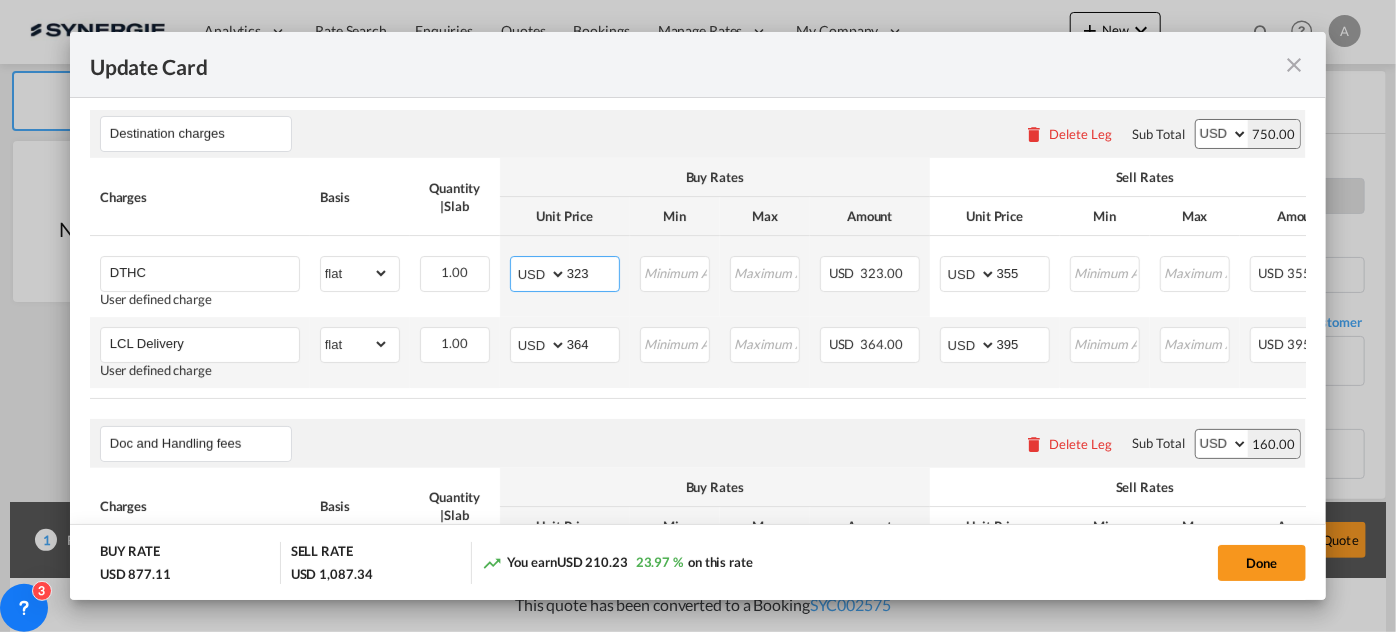 click on "DTHC
User defined charge Please Enter
Already Exists
gross_weight
volumetric_weight
per_shipment
per_bl
per_km
per_hawb
per_kg
flat
per_ton
per_cbm
per_hbl
per_w/m
per_awb
per_sbl
per_quintal
per_doc
N/A
per shipping bill
per_lbs
per_pallet
per_carton
per_vehicle
per_shift
per_invoice
per_package
per_cft
per_day
per_revalidation
per_declaration
per_document
per clearance
MRN flat can not applied for this charge.   Please Select 1.00 Please Enter
Invalid Input
AED AFN ALL AMD ANG AOA ARS AUD AWG AZN BAM BBD BDT BGN BHD BIF BMD BND BOB BRL BSD BTN BWP BYN BZD CAD CDF CHF CLP CNY COP CRC CUC CUP CVE CZK DJF DKK DOP DZD EGP ERN ETB EUR FJD FKP FOK GBP GEL GGP GHS GIP GMD GNF GTQ GYD HKD HNL HRK HTG HUF IDR ILS IMP INR IQD IRR ISK JMD JOD JPY KES KGS KHR KID KMF KRW KWD KYD KZT LAK LBP LKR LRD LSL LYD MAD MDL MGA MKD MMK MNT MOP MRU MUR MVR MWK MXN MYR MZN NAD NGN NIO NOK NPR NZD OMR" at bounding box center (798, 276) 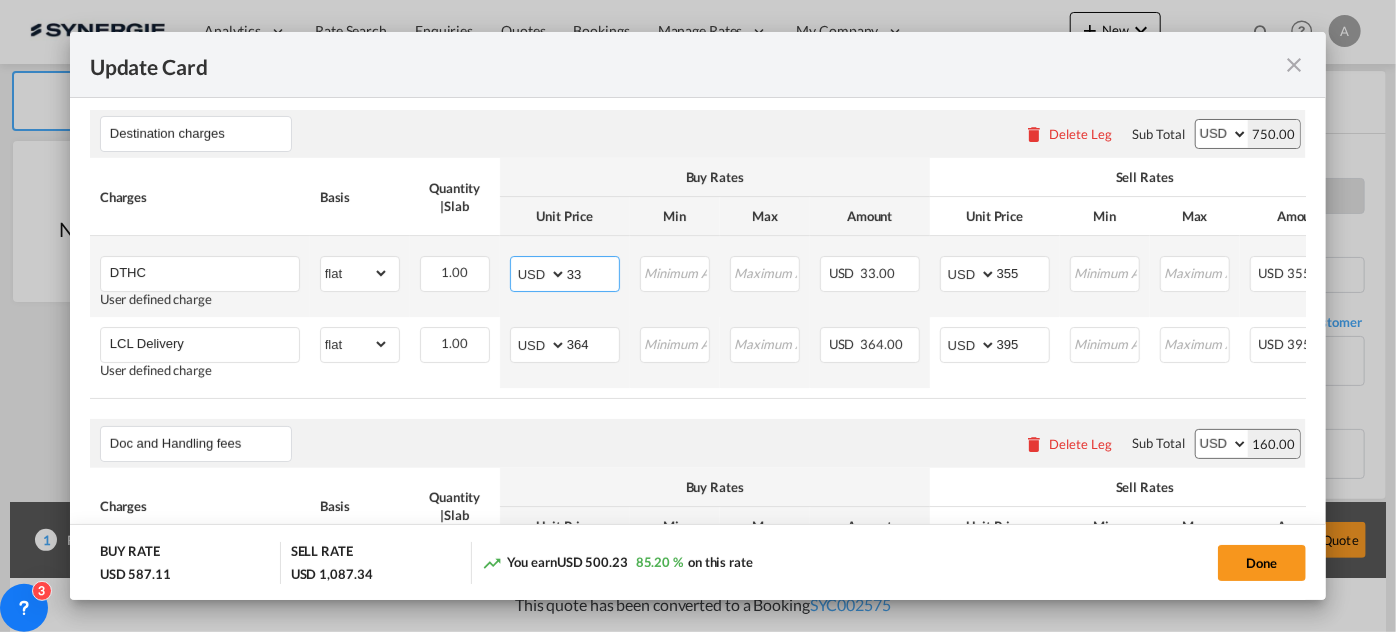 type on "3" 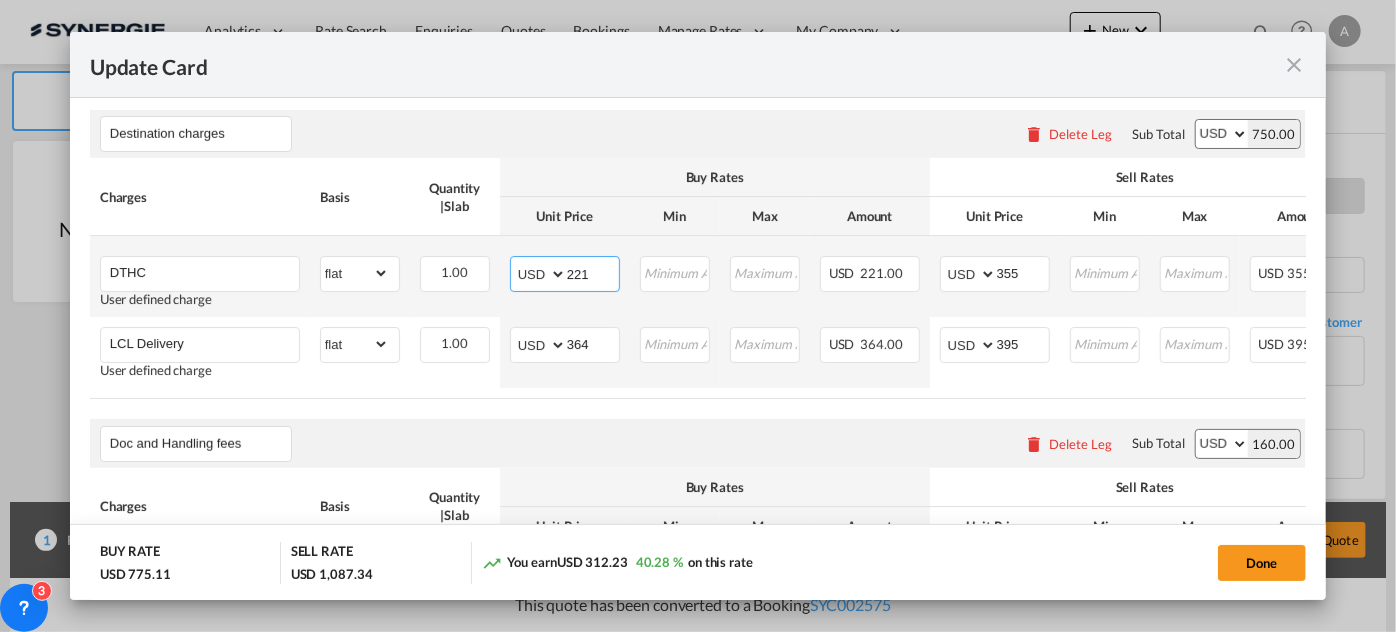 type on "221" 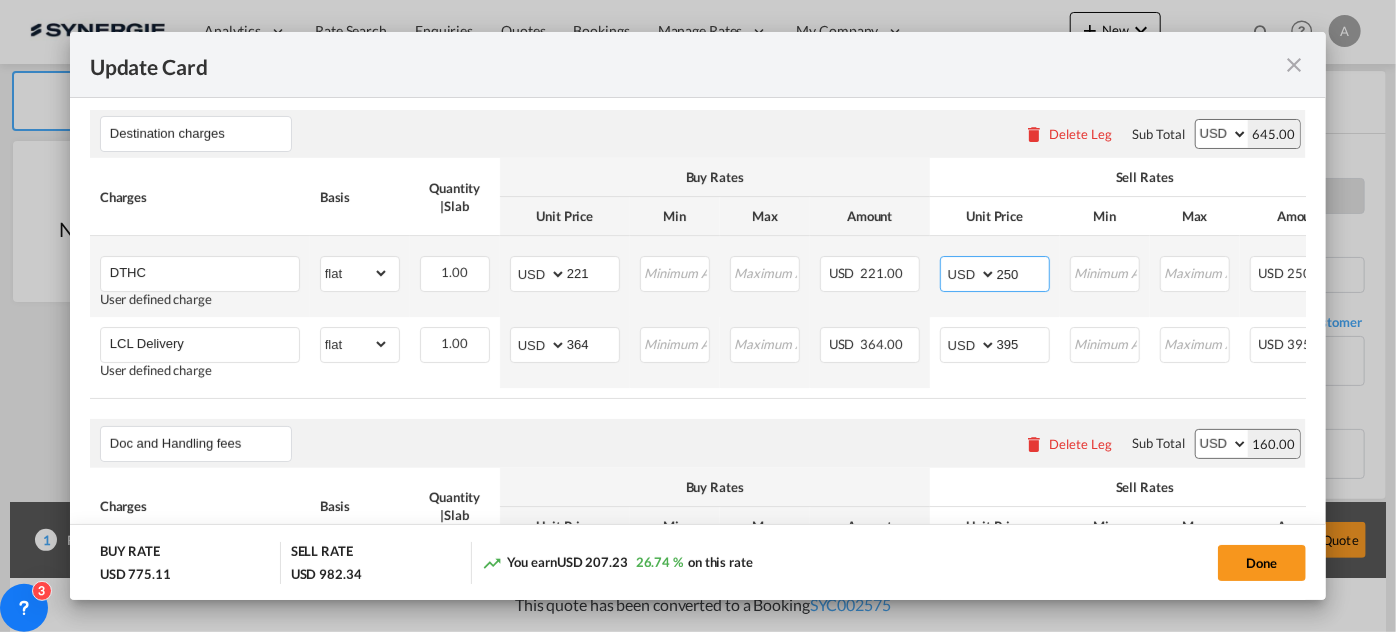 type on "250" 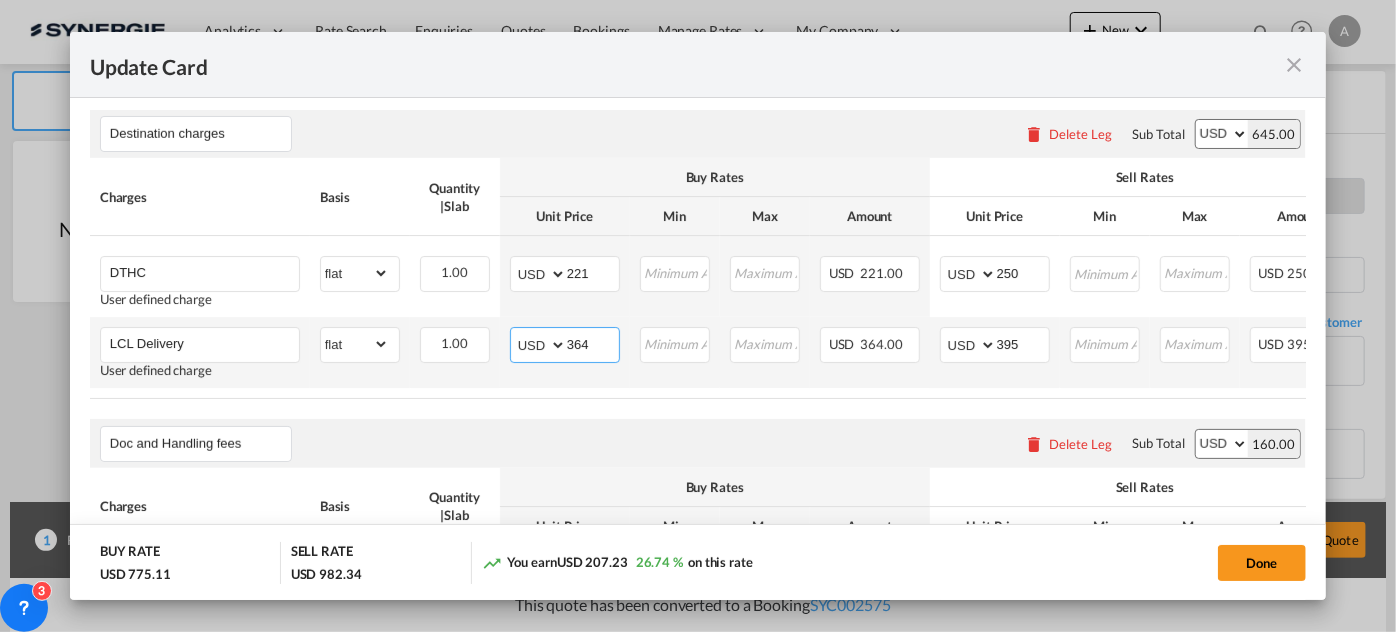 click on "LCL Delivery
User defined charge Please Enter
Already Exists
gross_weight
volumetric_weight
per_shipment
per_bl
per_km
per_hawb
per_kg
flat
per_ton
per_cbm
per_hbl
per_w/m
per_awb
per_sbl
per_quintal
per_doc
N/A
per shipping bill
per_lbs
per_pallet
per_carton
per_vehicle
per_shift
per_invoice
per_package
per_cft
per_day
per_revalidation
per_declaration
per_document
per clearance
MRN flat can not applied for this charge.   Please Select 1.00 Please Enter
Invalid Input
AED AFN ALL AMD ANG AOA ARS AUD AWG AZN BAM BBD BDT BGN BHD BIF BMD BND BOB BRL BSD BTN BWP BYN BZD CAD CDF CHF CLP CNY COP CRC CUC CUP CVE CZK DJF DKK DOP DZD EGP ERN ETB EUR FJD FKP FOK GBP GEL GGP GHS GIP GMD GNF GTQ GYD HKD HNL HRK HTG HUF IDR ILS IMP INR IQD IRR ISK JMD JOD JPY KES KGS KHR KID KMF KRW KWD KYD KZT LAK LBP LKR LRD LSL LYD MAD MDL MGA MKD MMK MNT MOP MRU MUR MVR MWK MXN MYR MZN NAD NGN NIO NOK NPR" at bounding box center (798, 352) 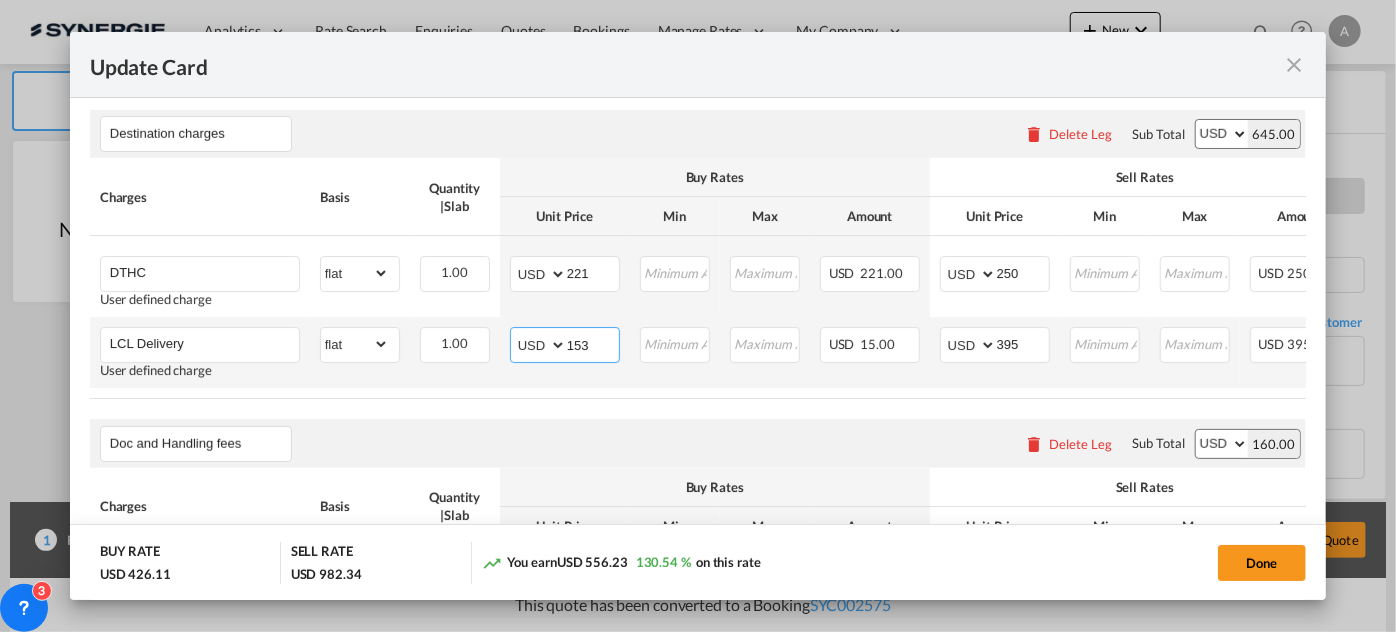 type on "153" 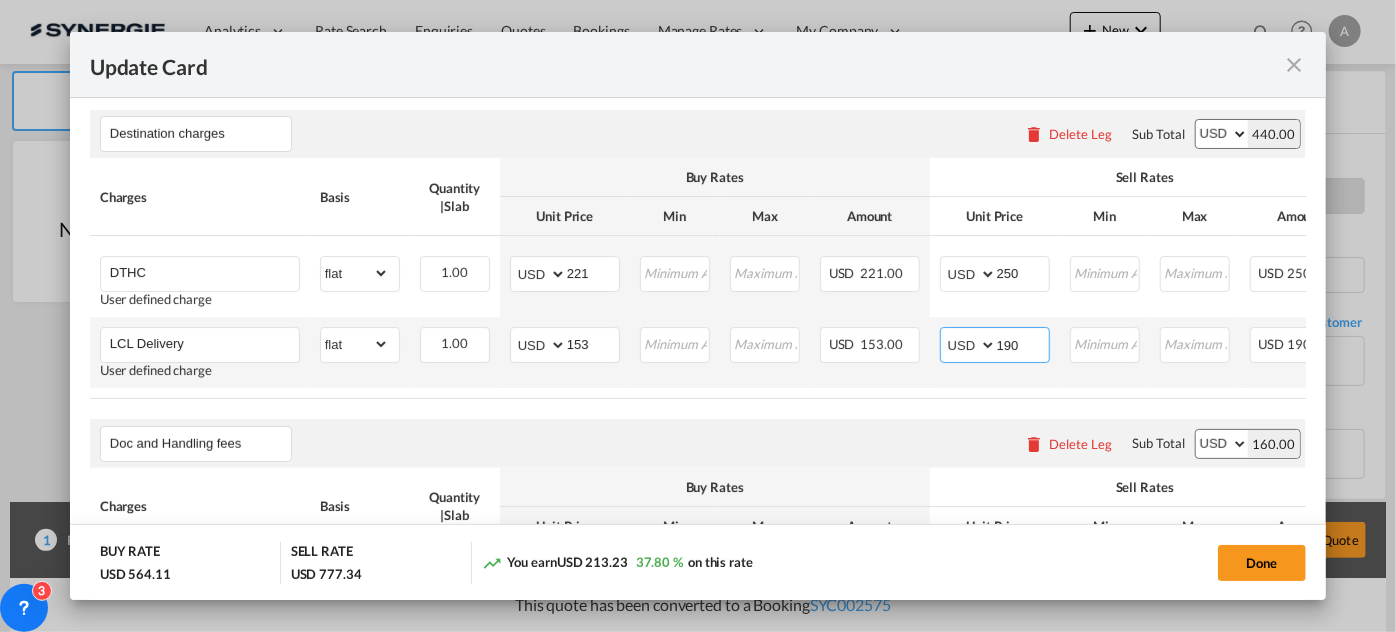 type on "190" 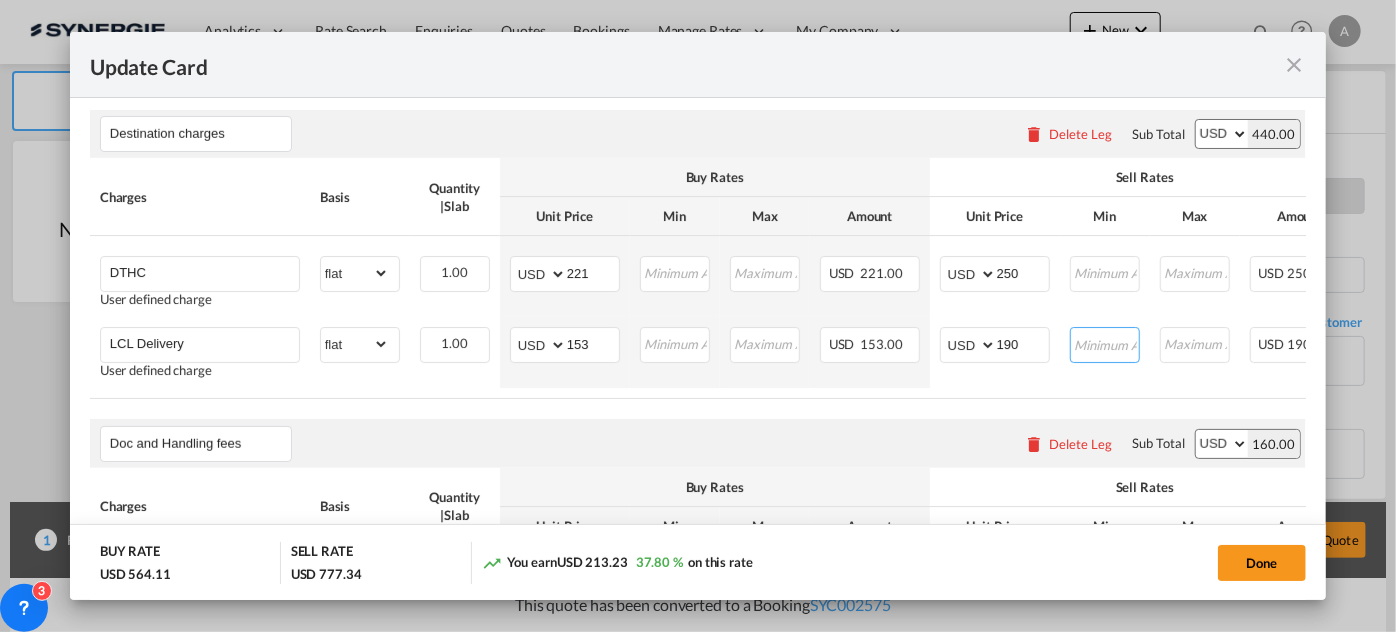scroll, scrollTop: 1109, scrollLeft: 0, axis: vertical 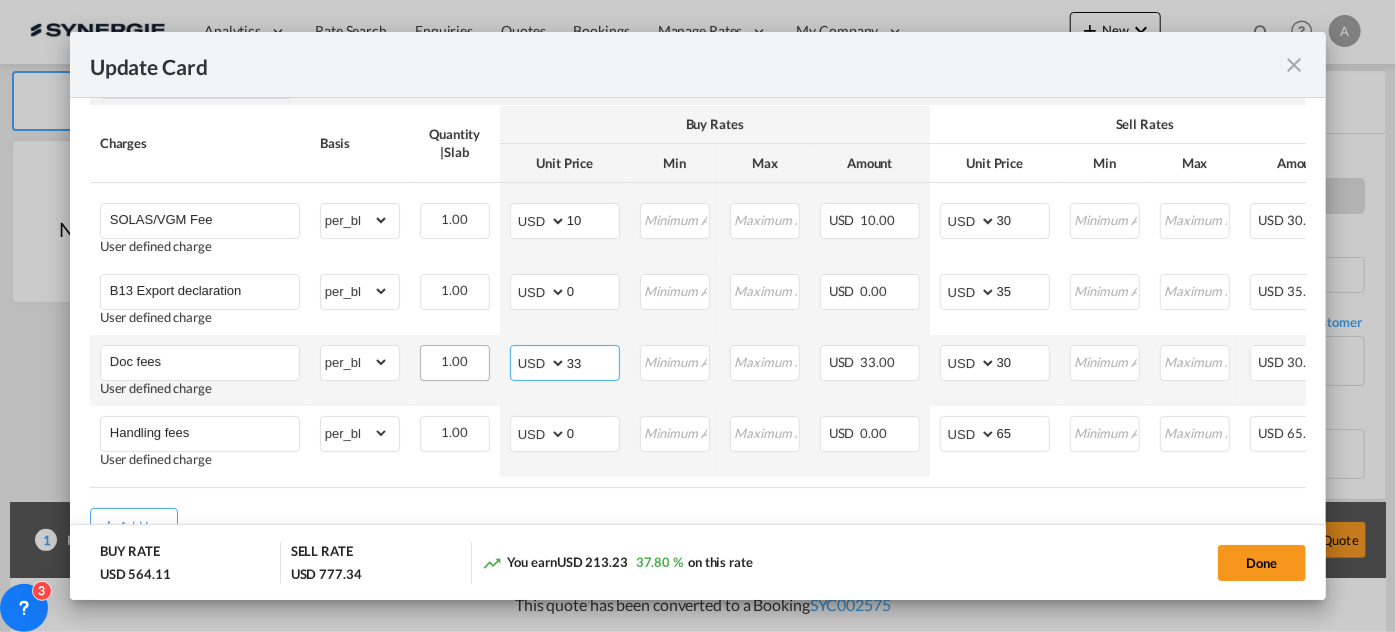 drag, startPoint x: 584, startPoint y: 367, endPoint x: 475, endPoint y: 381, distance: 109.89541 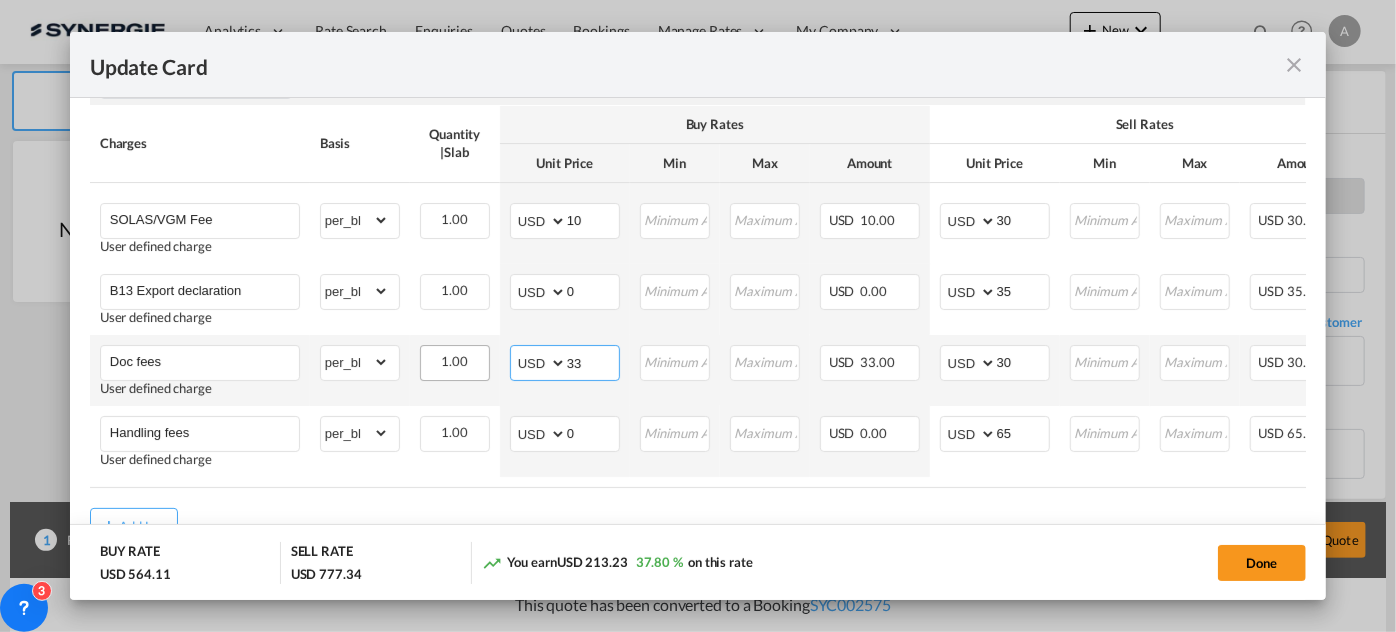 click on "Doc fees
User defined charge Please Enter
Already Exists
gross_weight
volumetric_weight
per_shipment
per_bl
per_km
per_hawb
per_kg
flat
per_ton
per_cbm
per_hbl
per_w/m
per_awb
per_sbl
per_quintal
per_doc
N/A
per shipping bill
per_lbs
per_pallet
per_carton
per_vehicle
per_shift
per_invoice
per_package
per_cft
per_day
per_revalidation
per_declaration
per_document
per clearance
MRN per_bl can not applied for this charge.   Please Select 1.00 Please Enter
Invalid Input
AED AFN ALL AMD ANG AOA ARS AUD AWG AZN BAM BBD BDT BGN BHD BIF BMD BND BOB BRL BSD BTN BWP BYN BZD CAD CDF CHF CLP CNY COP CRC CUC CUP CVE CZK DJF DKK DOP DZD EGP ERN ETB EUR FJD FKP FOK GBP GEL GGP GHS GIP GMD GNF GTQ GYD HKD HNL HRK HTG HUF IDR ILS IMP INR IQD IRR ISK JMD JOD JPY KES KGS KHR KID KMF KRW KWD KYD KZT LAK LBP LKR LRD LSL LYD MAD MDL MGA MKD MMK MNT MOP MRU MUR MVR MWK MXN MYR MZN NAD NGN NIO NOK NPR" at bounding box center [798, 370] 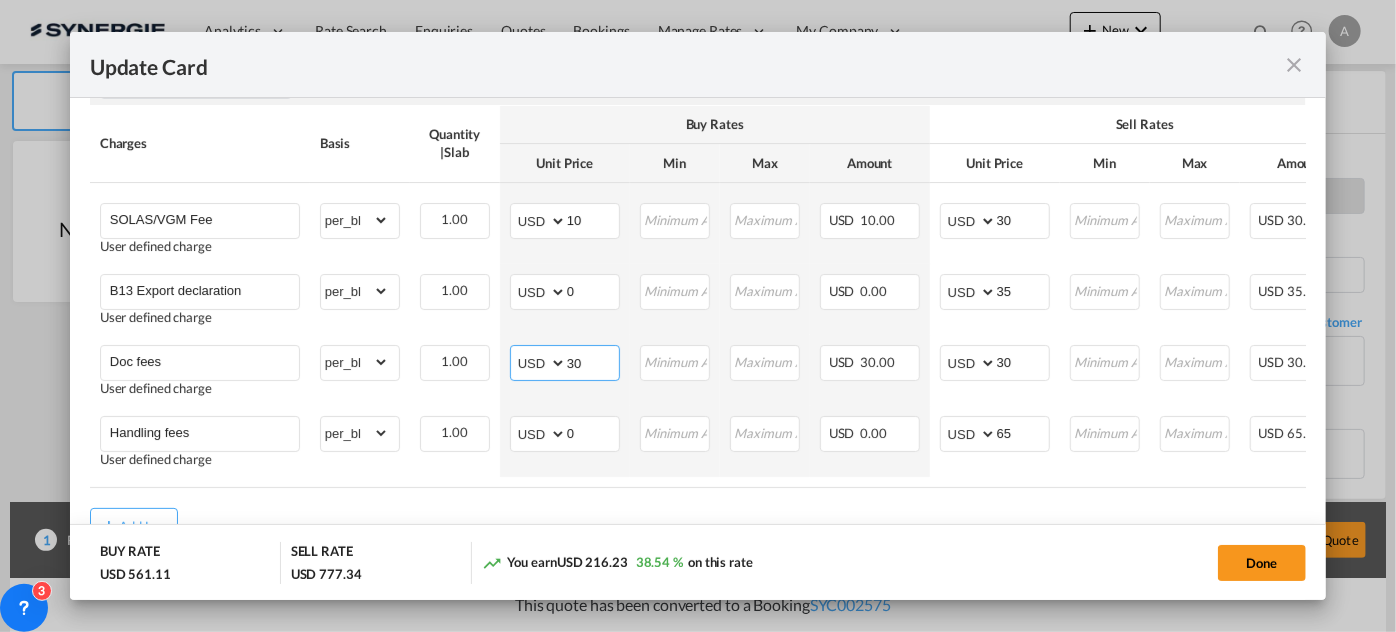 type on "30" 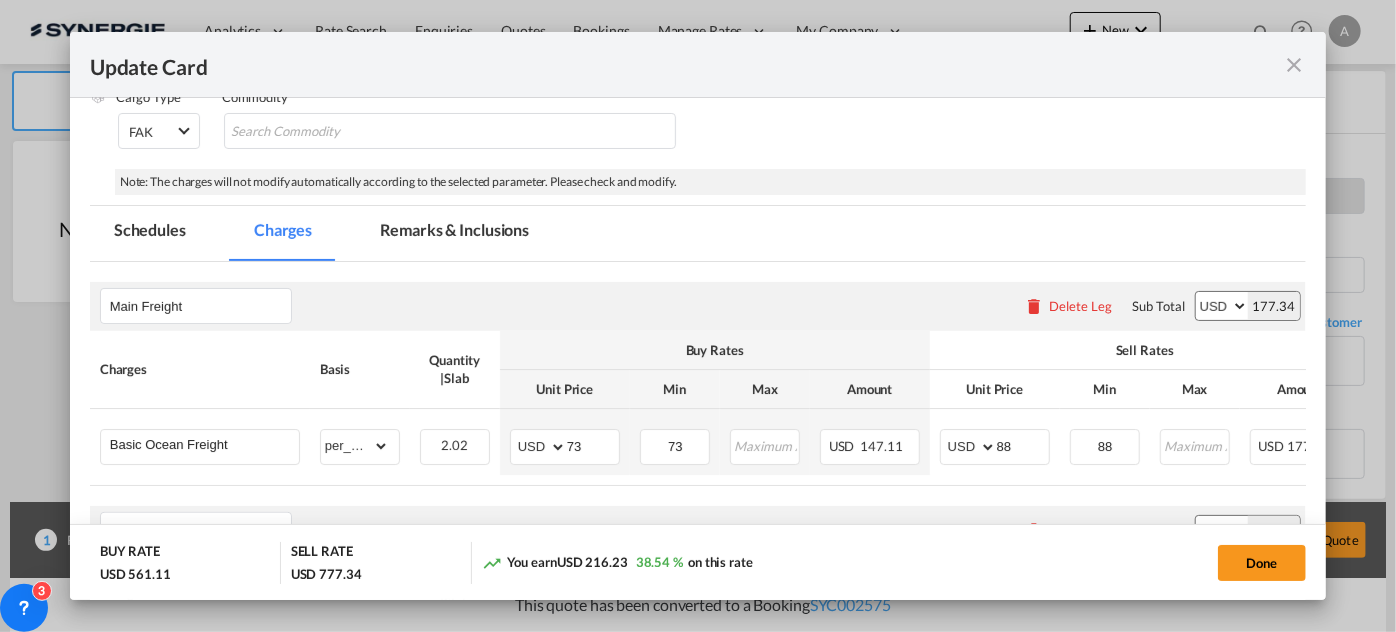 scroll, scrollTop: 200, scrollLeft: 0, axis: vertical 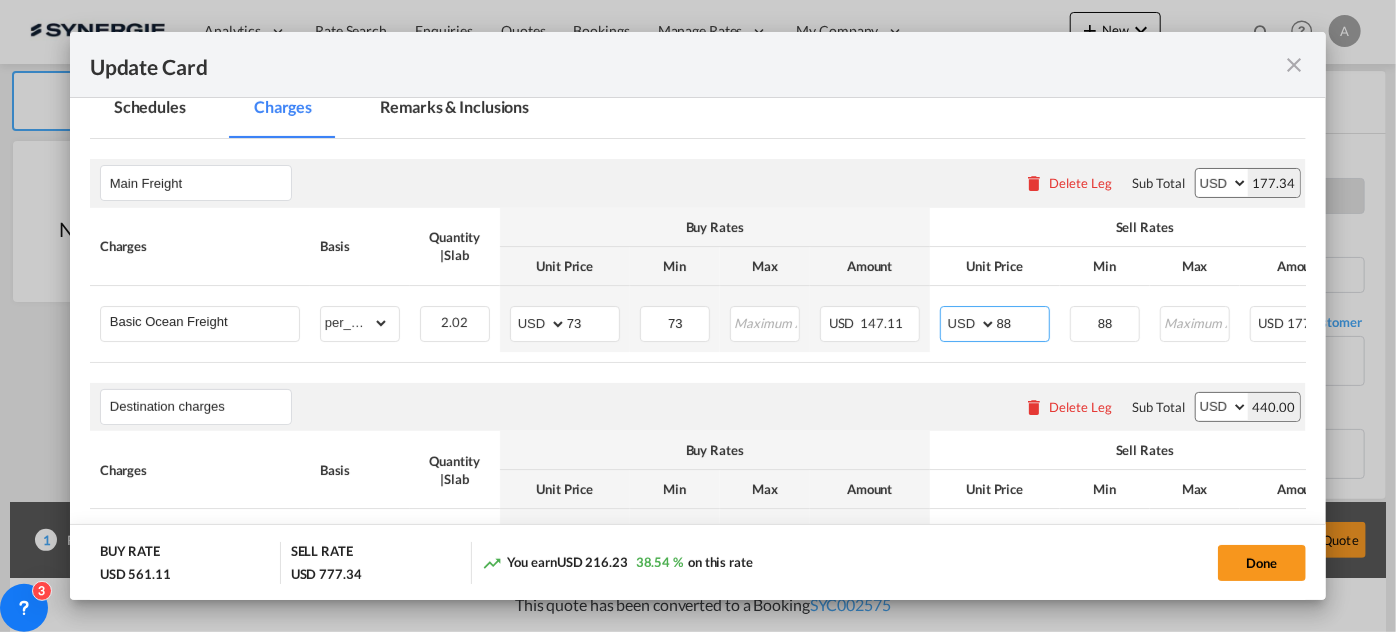 click on "AED AFN ALL AMD ANG AOA ARS AUD AWG AZN BAM BBD BDT BGN BHD BIF BMD BND BOB BRL BSD BTN BWP BYN BZD CAD CDF CHF CLP CNY COP CRC CUC CUP CVE CZK DJF DKK DOP DZD EGP ERN ETB EUR FJD FKP FOK GBP GEL GGP GHS GIP GMD GNF GTQ GYD HKD HNL HRK HTG HUF IDR ILS IMP INR IQD IRR ISK JMD JOD JPY KES KGS KHR KID KMF KRW KWD KYD KZT LAK LBP LKR LRD LSL LYD MAD MDL MGA MKD MMK MNT MOP MRU MUR MVR MWK MXN MYR MZN NAD NGN NIO NOK NPR NZD OMR PAB PEN PGK PHP PKR PLN PYG QAR RON RSD RUB RWF SAR SBD SCR SDG SEK SGD SHP SLL SOS SRD SSP STN SYP SZL THB TJS TMT TND TOP TRY TTD TVD TWD TZS UAH UGX USD UYU UZS VES VND VUV WST XAF XCD XDR XOF XPF YER ZAR ZMW 88" at bounding box center [995, 324] 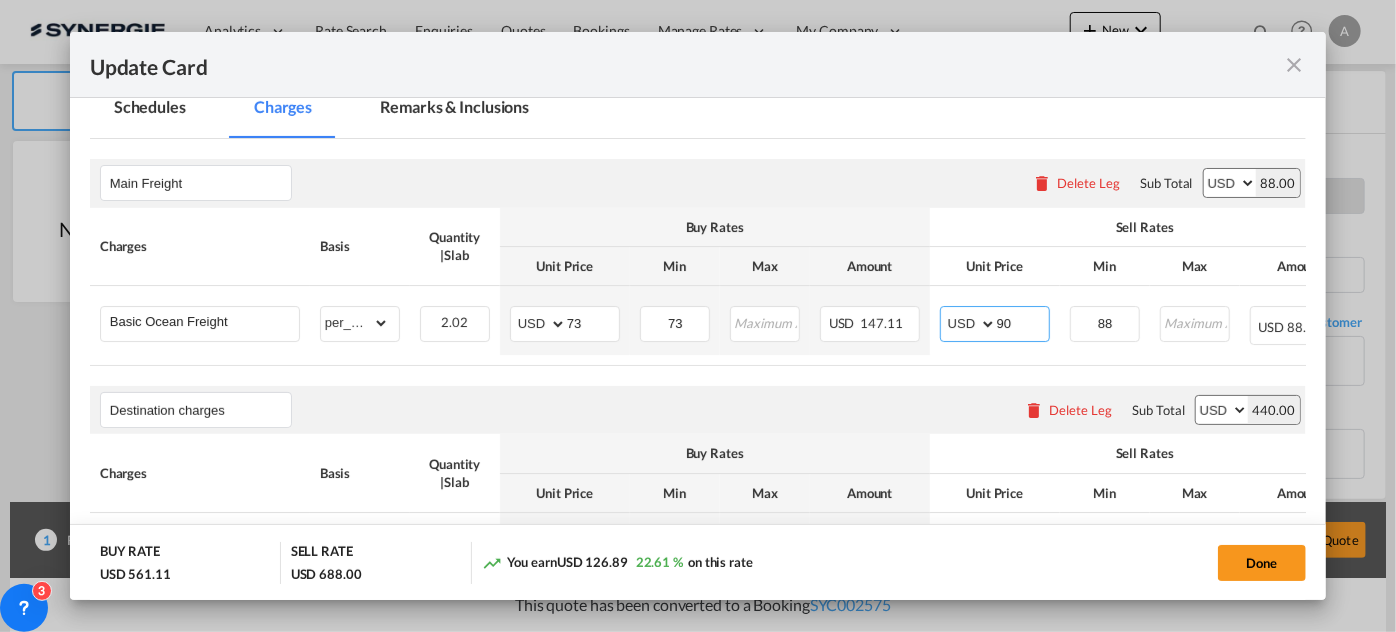 type on "90" 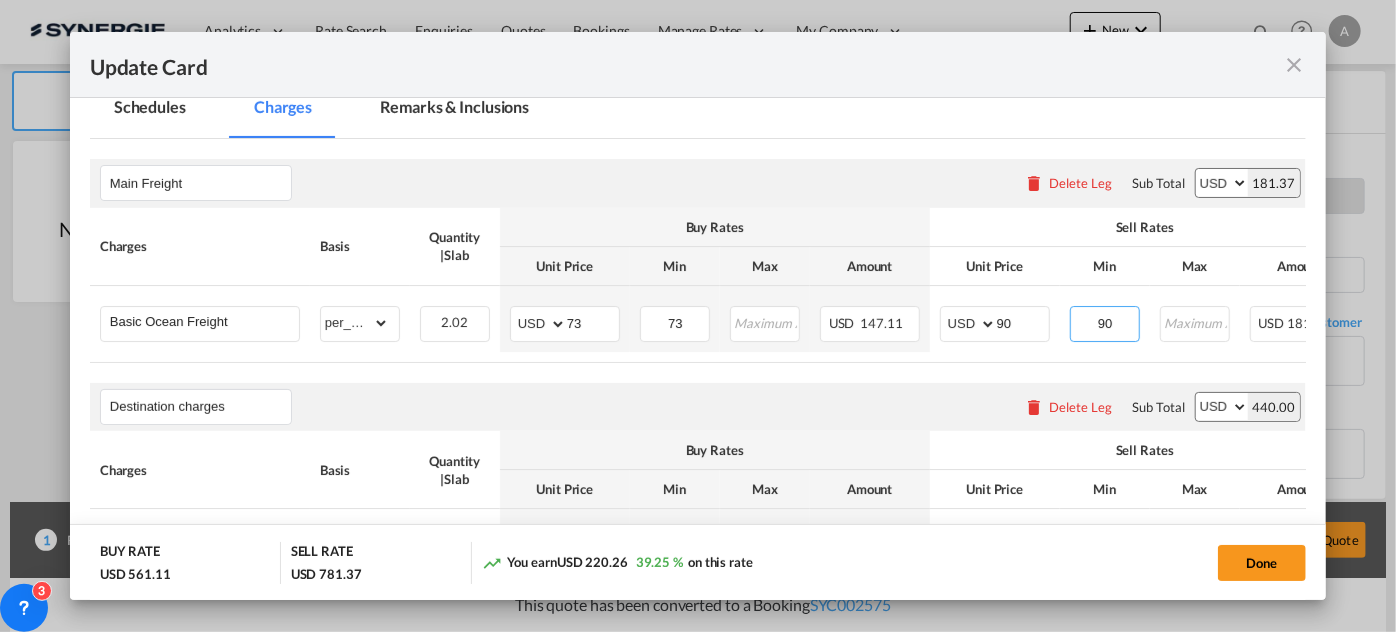 type on "90" 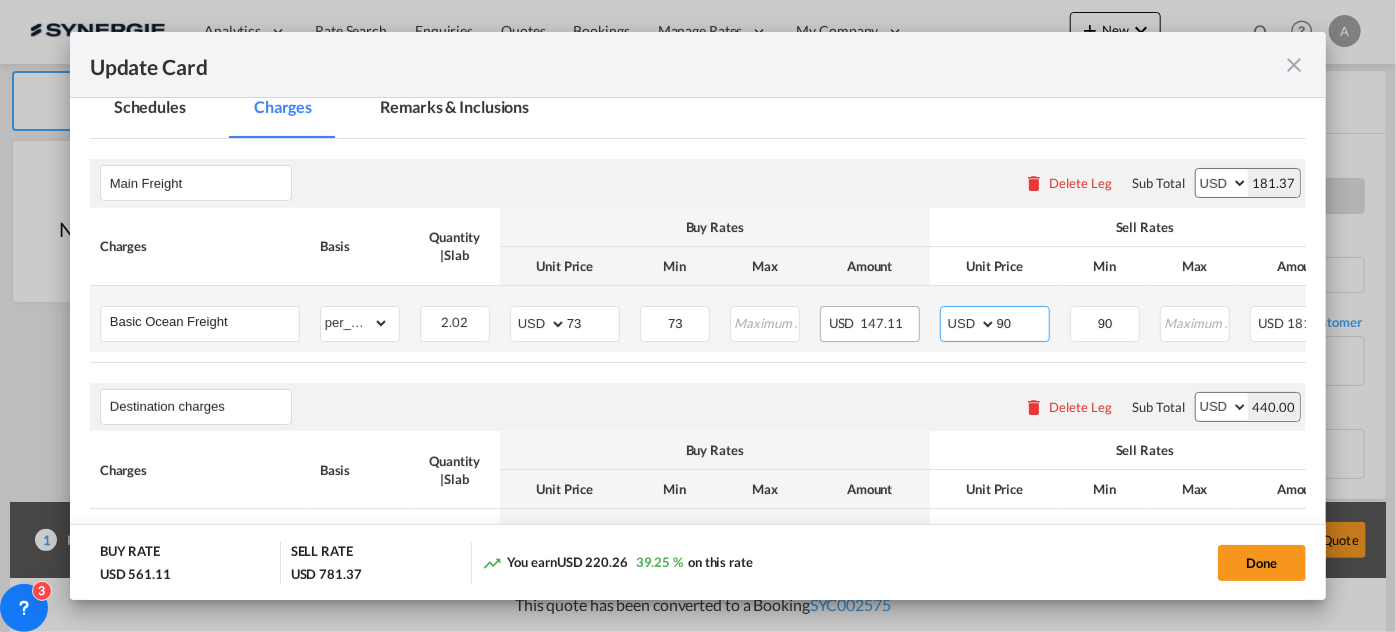 drag, startPoint x: 1027, startPoint y: 322, endPoint x: 851, endPoint y: 332, distance: 176.28386 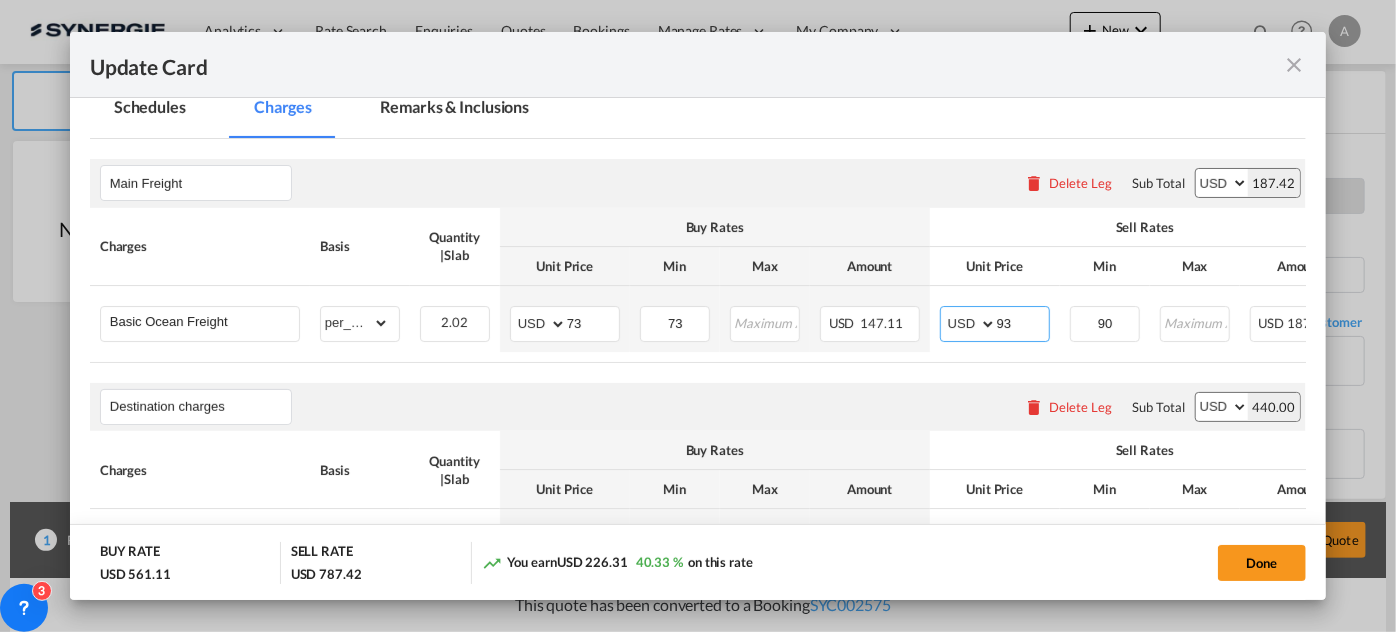 type on "93" 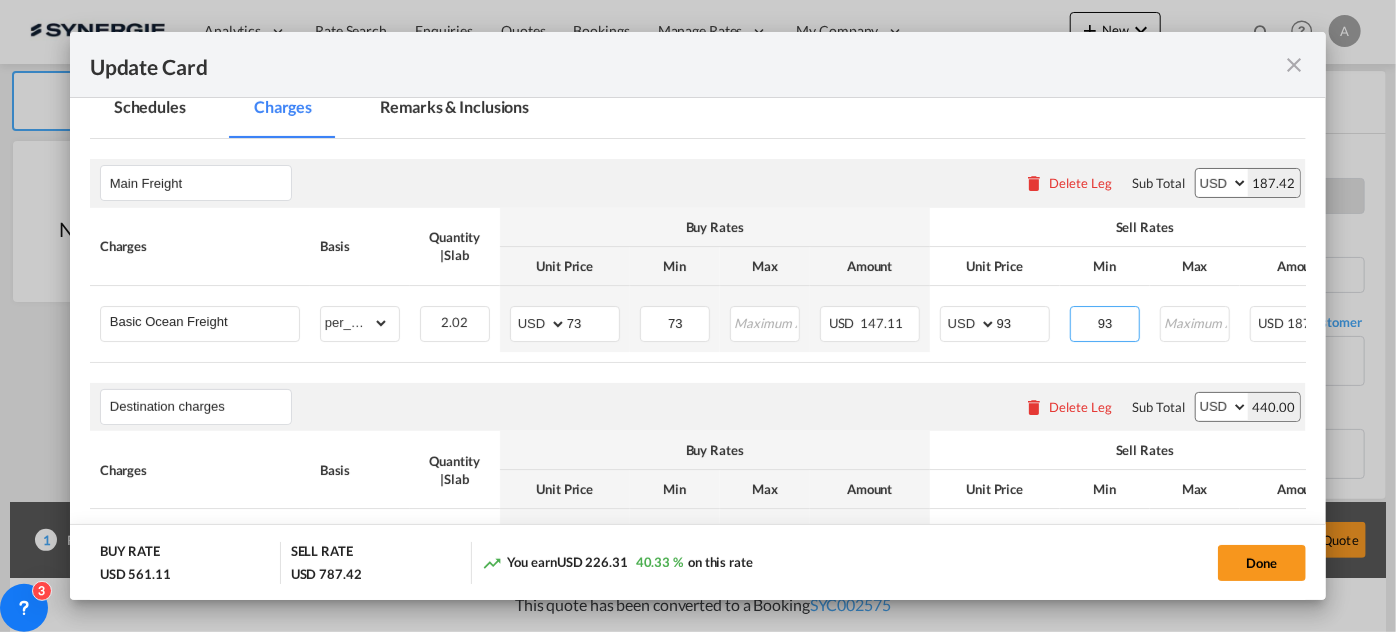 type on "93" 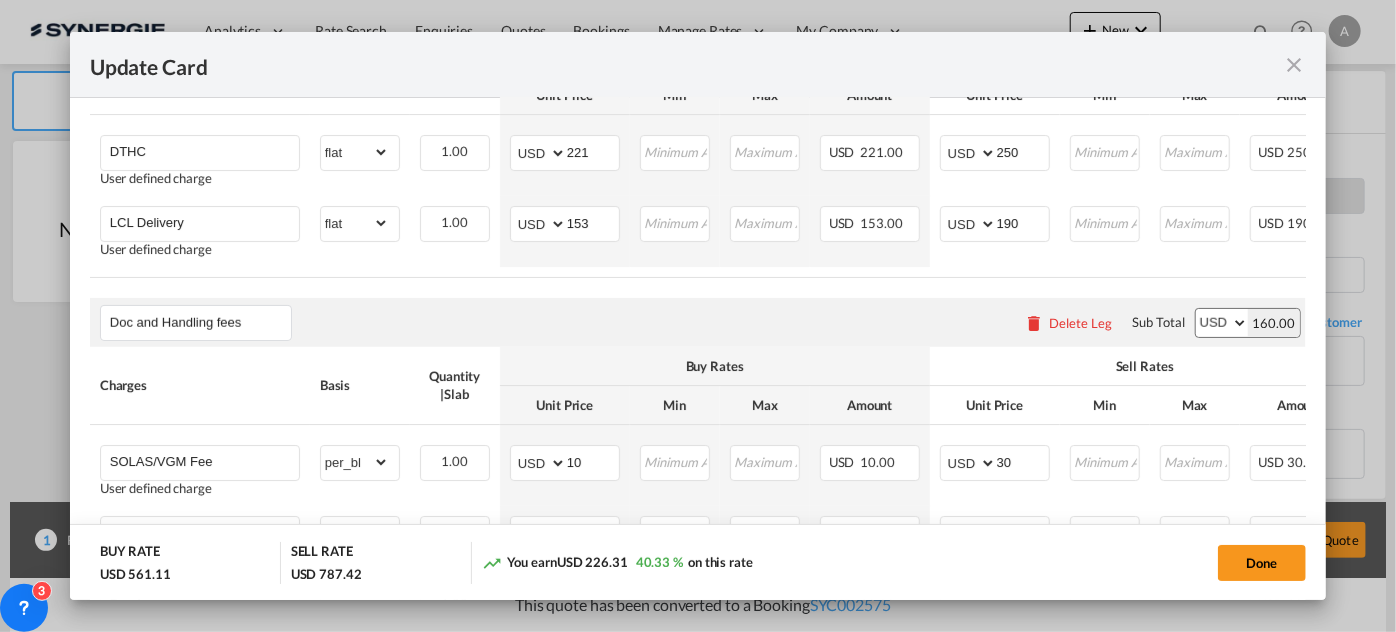 scroll, scrollTop: 837, scrollLeft: 0, axis: vertical 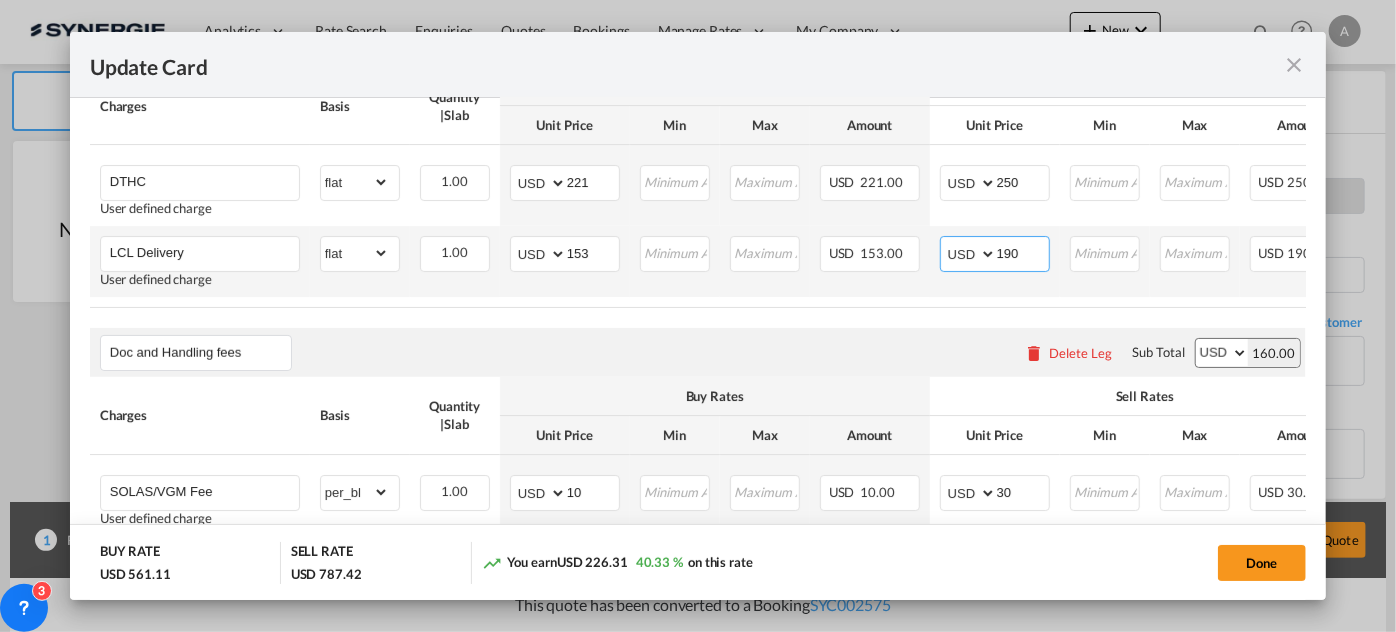 click on "LCL Delivery
User defined charge Please Enter
Already Exists
gross_weight
volumetric_weight
per_shipment
per_bl
per_km
per_hawb
per_kg
flat
per_ton
per_cbm
per_hbl
per_w/m
per_awb
per_sbl
per_quintal
per_doc
N/A
per shipping bill
per_lbs
per_pallet
per_carton
per_vehicle
per_shift
per_invoice
per_package
per_cft
per_day
per_revalidation
per_declaration
per_document
per clearance
MRN flat can not applied for this charge.   Please Select 1.00 Please Enter
Invalid Input
AED AFN ALL AMD ANG AOA ARS AUD AWG AZN BAM BBD BDT BGN BHD BIF BMD BND BOB BRL BSD BTN BWP BYN BZD CAD CDF CHF CLP CNY COP CRC CUC CUP CVE CZK DJF DKK DOP DZD EGP ERN ETB EUR FJD FKP FOK GBP GEL GGP GHS GIP GMD GNF GTQ GYD HKD HNL HRK HTG HUF IDR ILS IMP INR IQD IRR ISK JMD JOD JPY KES KGS KHR KID KMF KRW KWD KYD KZT LAK LBP LKR LRD LSL LYD MAD MDL MGA MKD MMK MNT MOP MRU MUR MVR MWK MXN MYR MZN NAD NGN NIO NOK NPR" at bounding box center (798, 261) 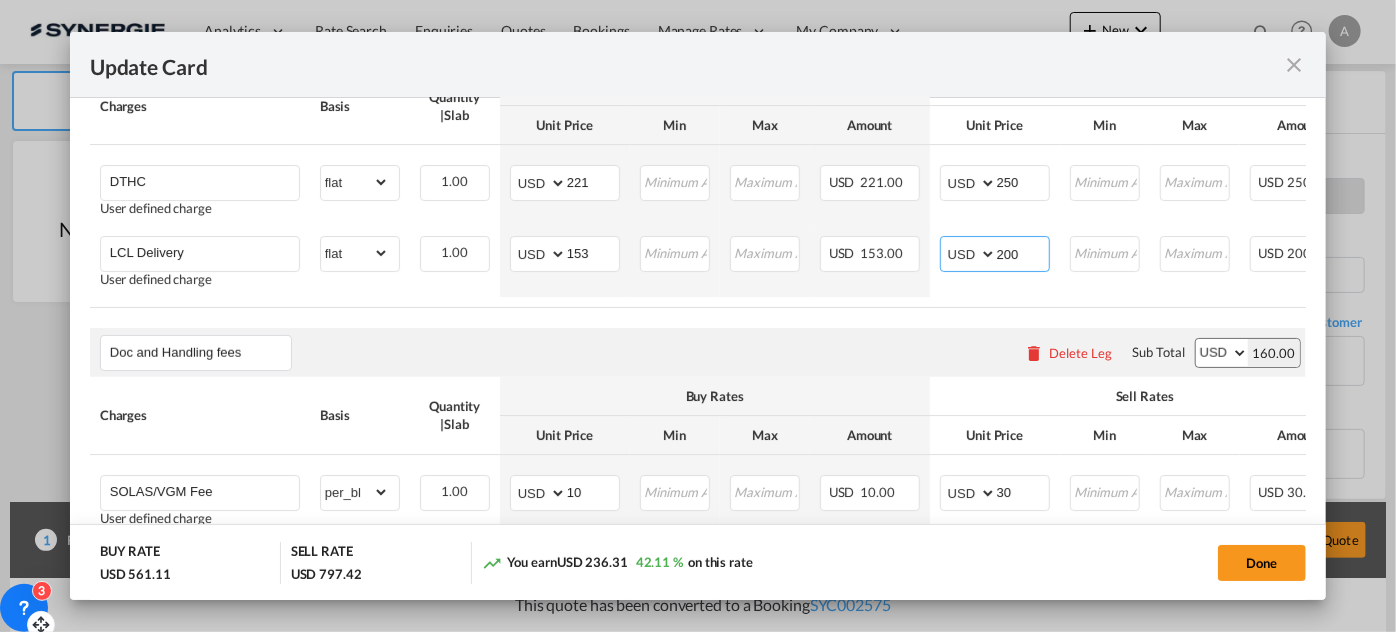 type on "200" 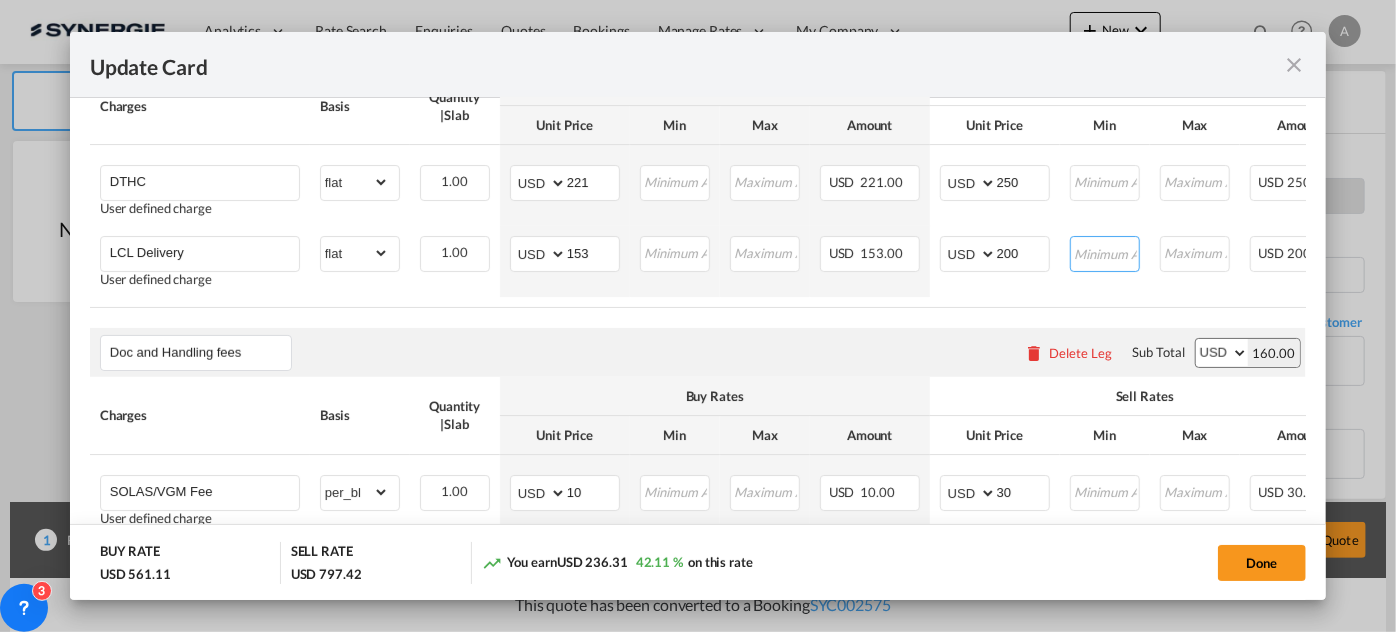 scroll, scrollTop: 1109, scrollLeft: 0, axis: vertical 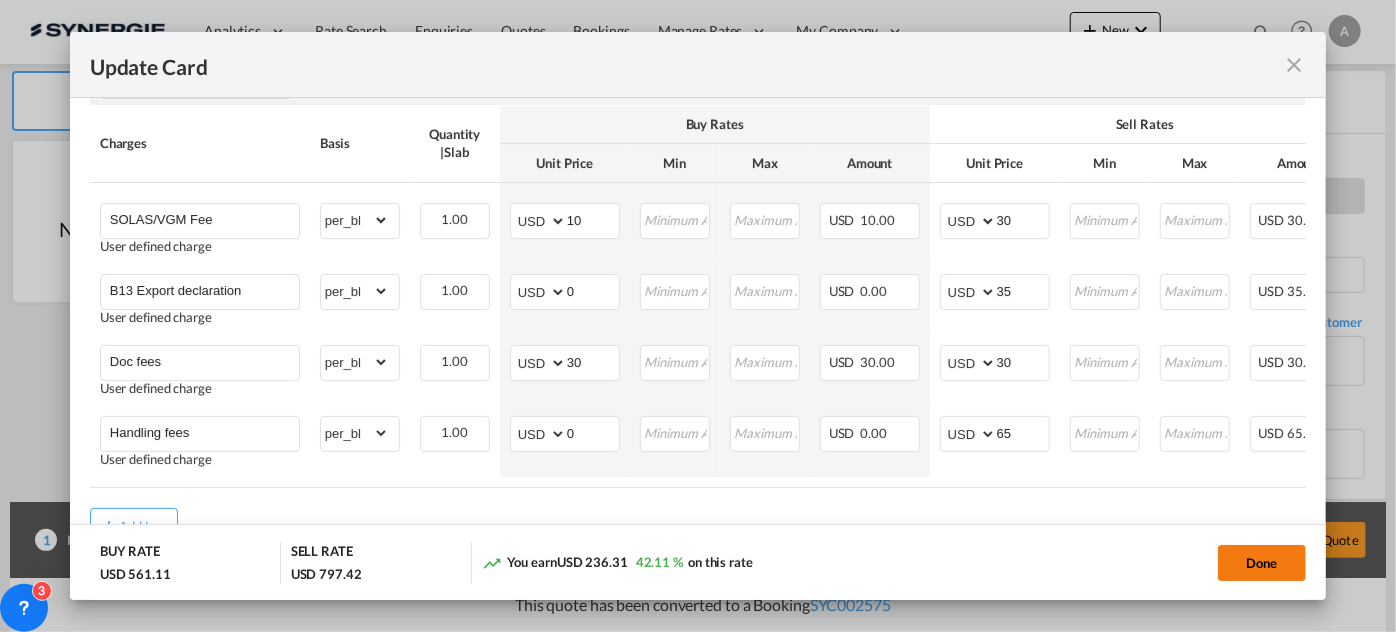 click on "Done" 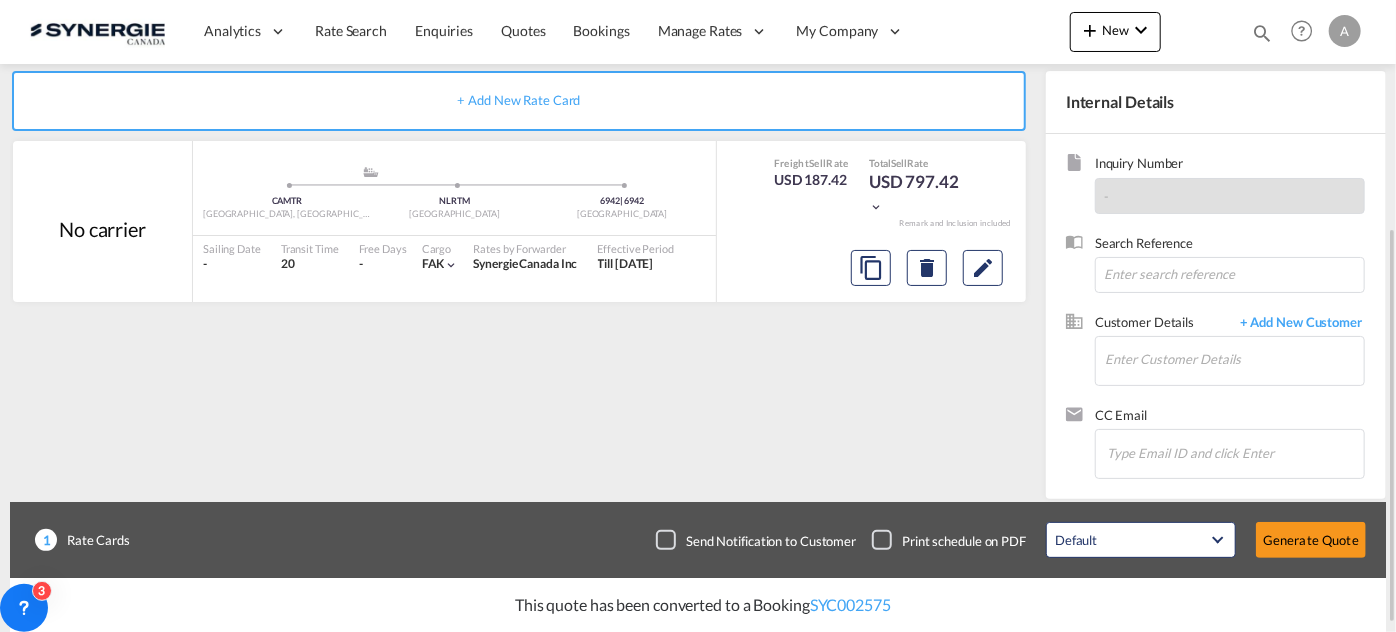 scroll, scrollTop: 375, scrollLeft: 0, axis: vertical 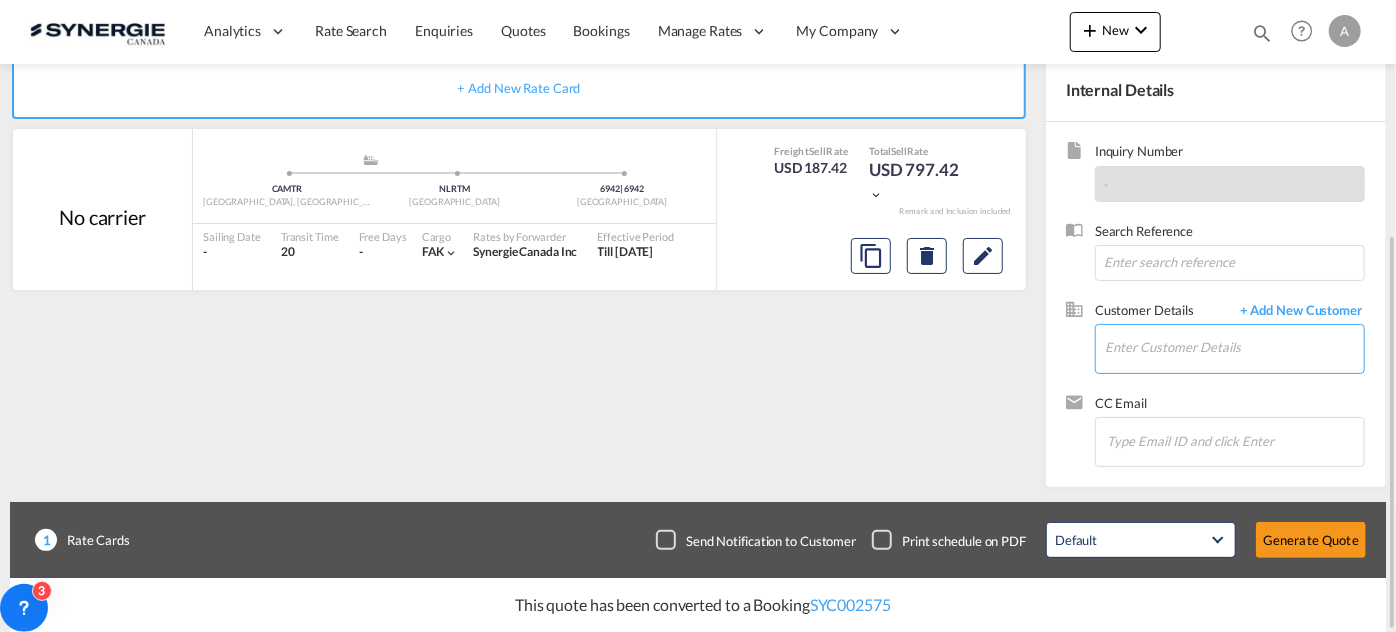 click on "Enter Customer Details" at bounding box center [1234, 347] 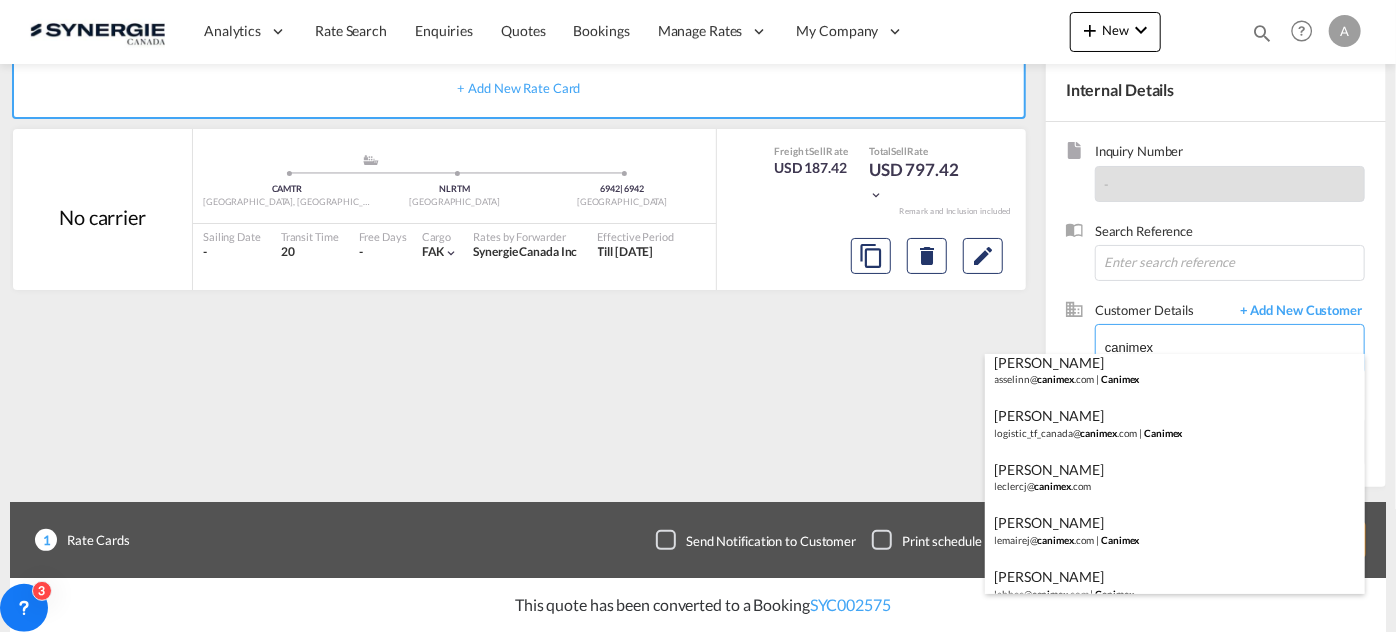 scroll, scrollTop: 171, scrollLeft: 0, axis: vertical 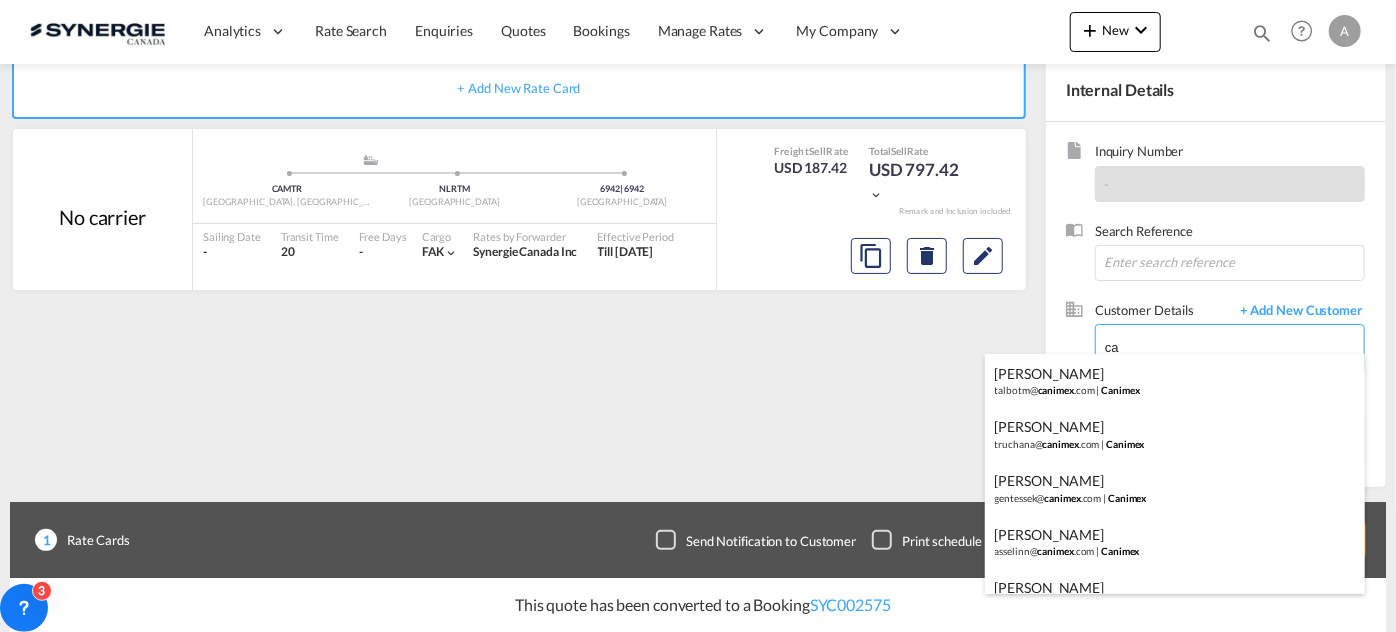 type on "c" 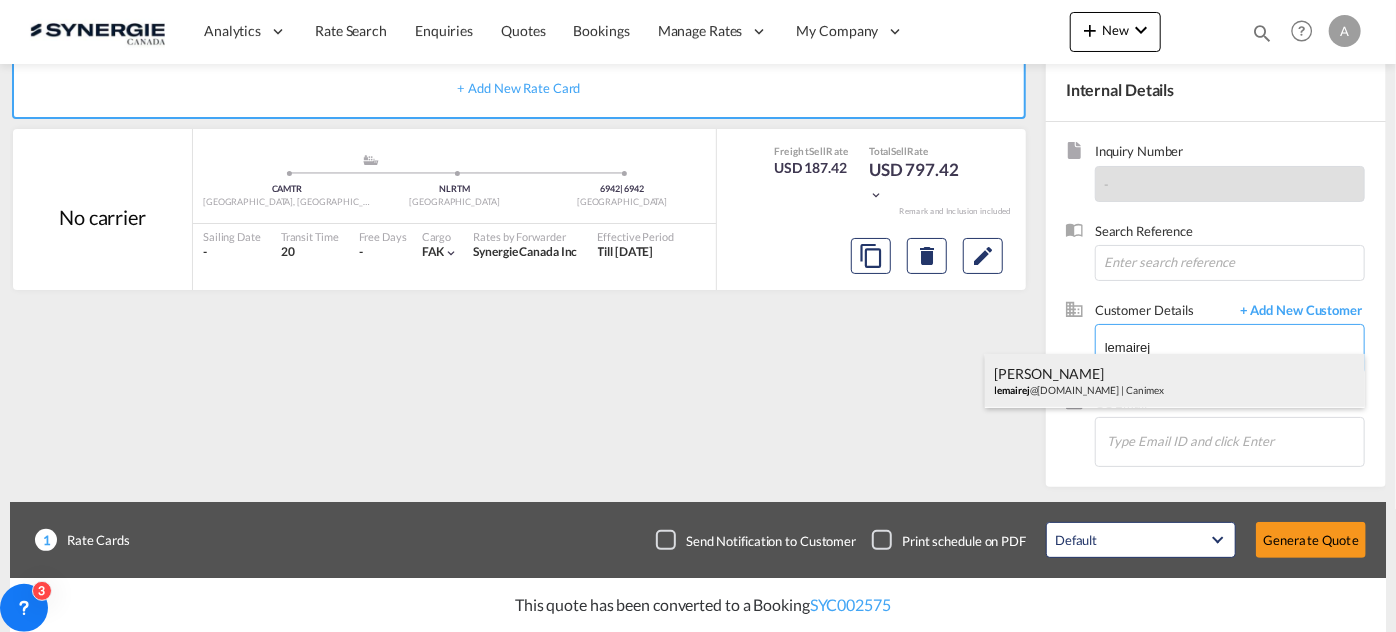 click on "JOSEE LEMAIRE lemairej @canimex.com    |    Canimex" at bounding box center (1175, 381) 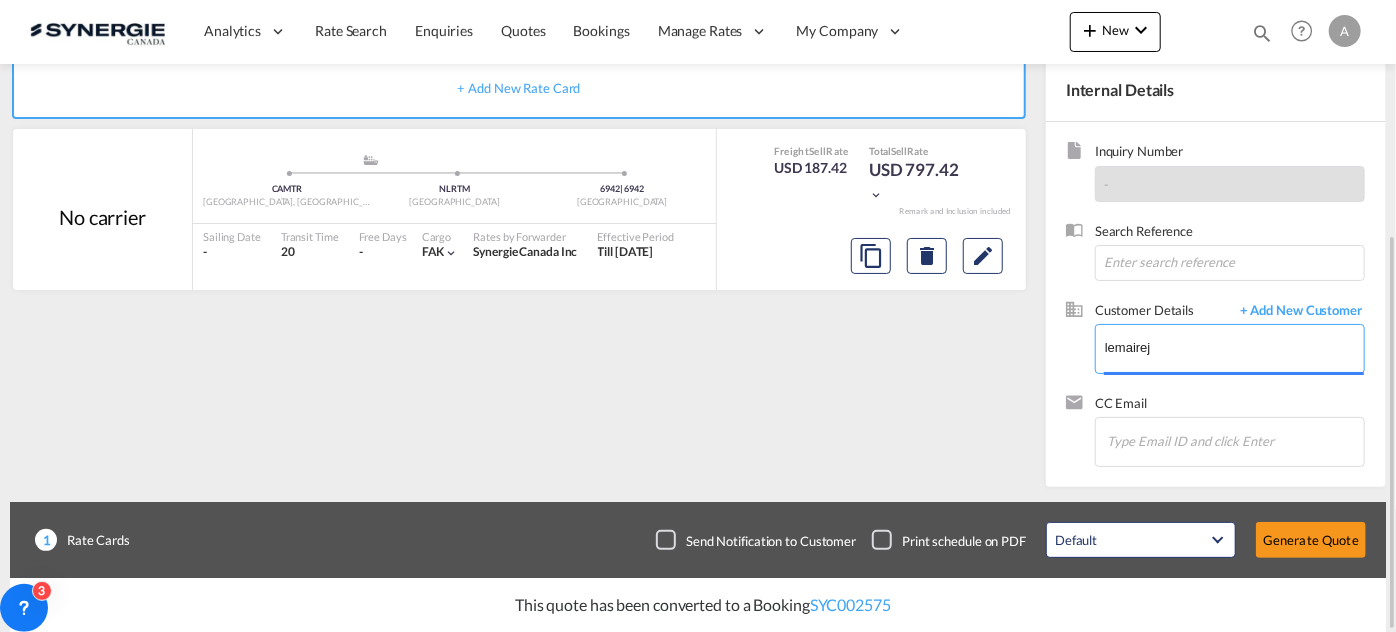 type on "Canimex, JOSEE LEMAIRE, lemairej@canimex.com" 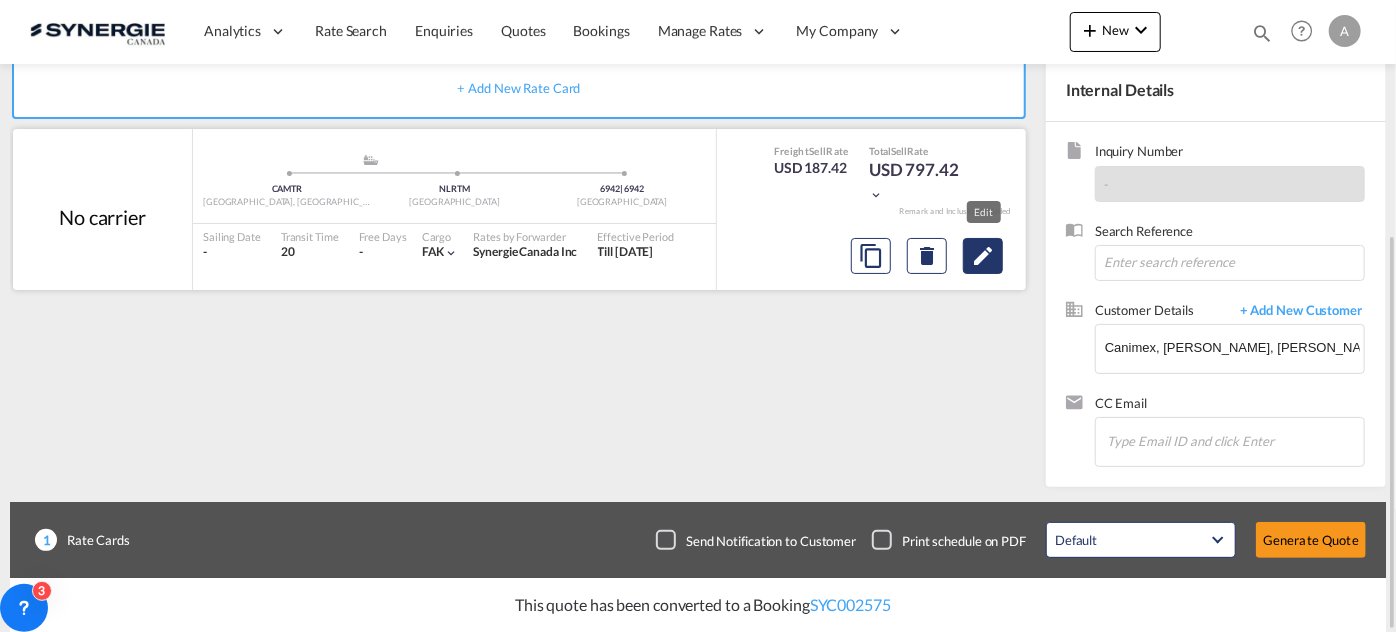 click at bounding box center (983, 256) 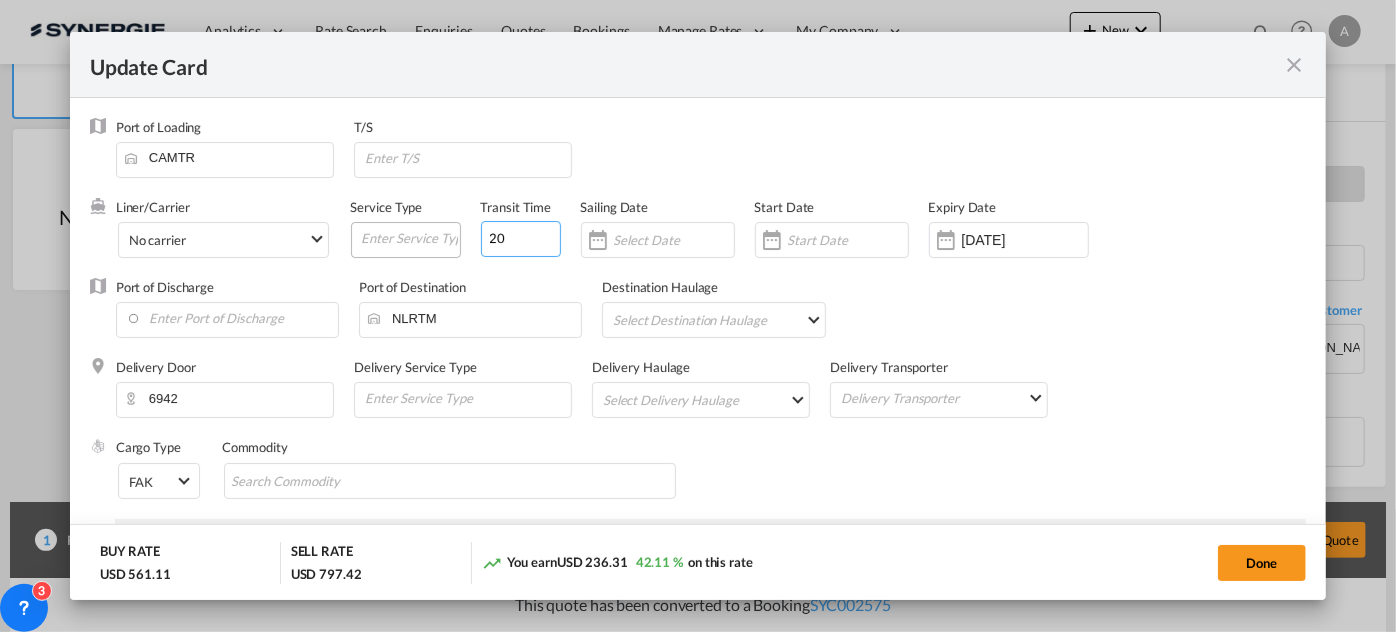 drag, startPoint x: 517, startPoint y: 239, endPoint x: 349, endPoint y: 234, distance: 168.07439 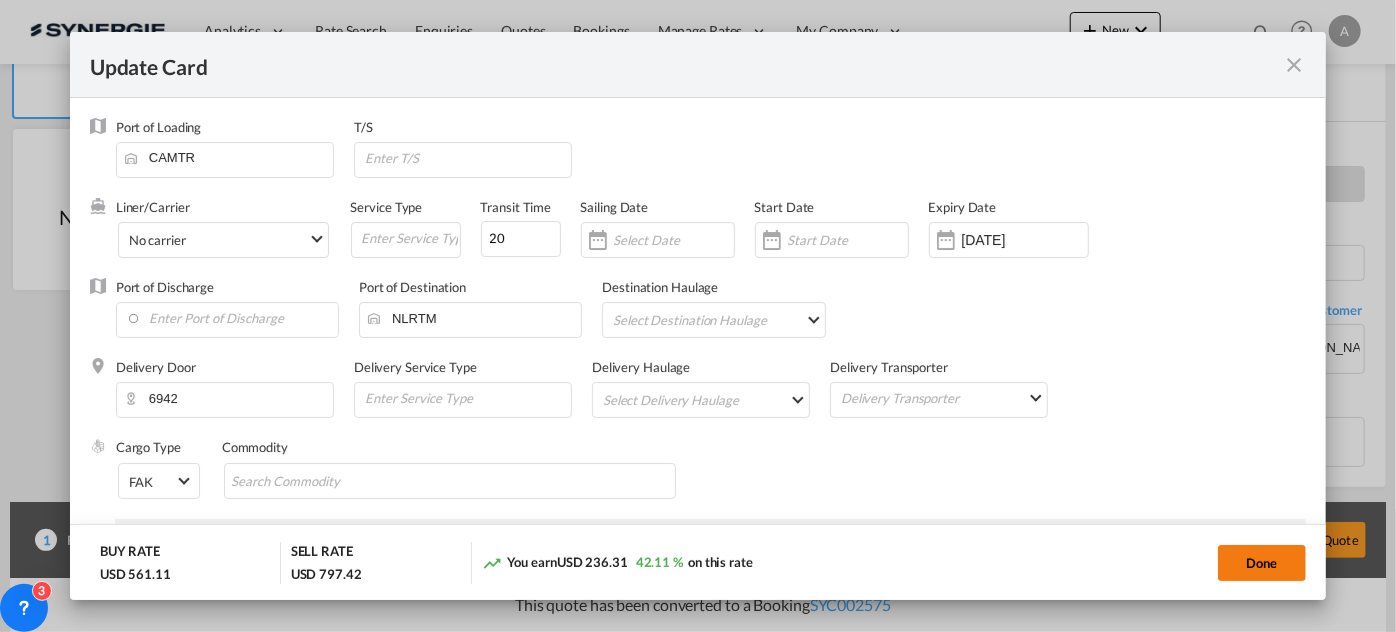drag, startPoint x: 1261, startPoint y: 562, endPoint x: 1262, endPoint y: 548, distance: 14.035668 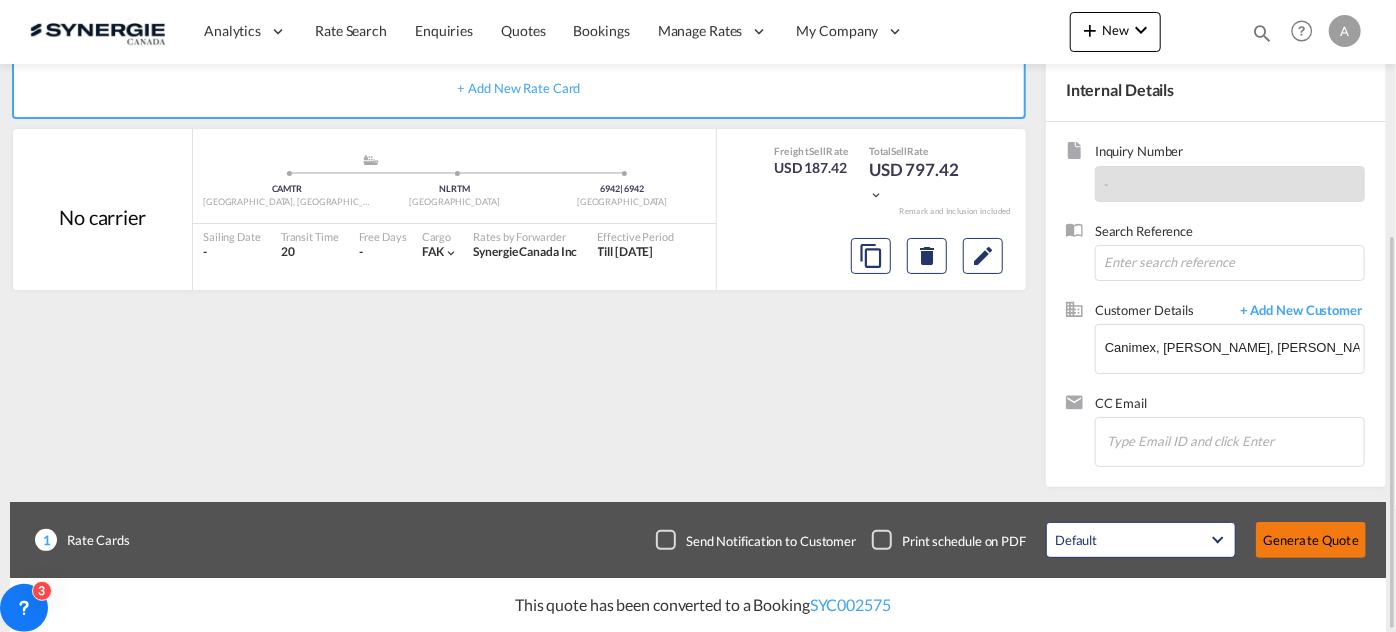 click on "Generate Quote" at bounding box center [1311, 540] 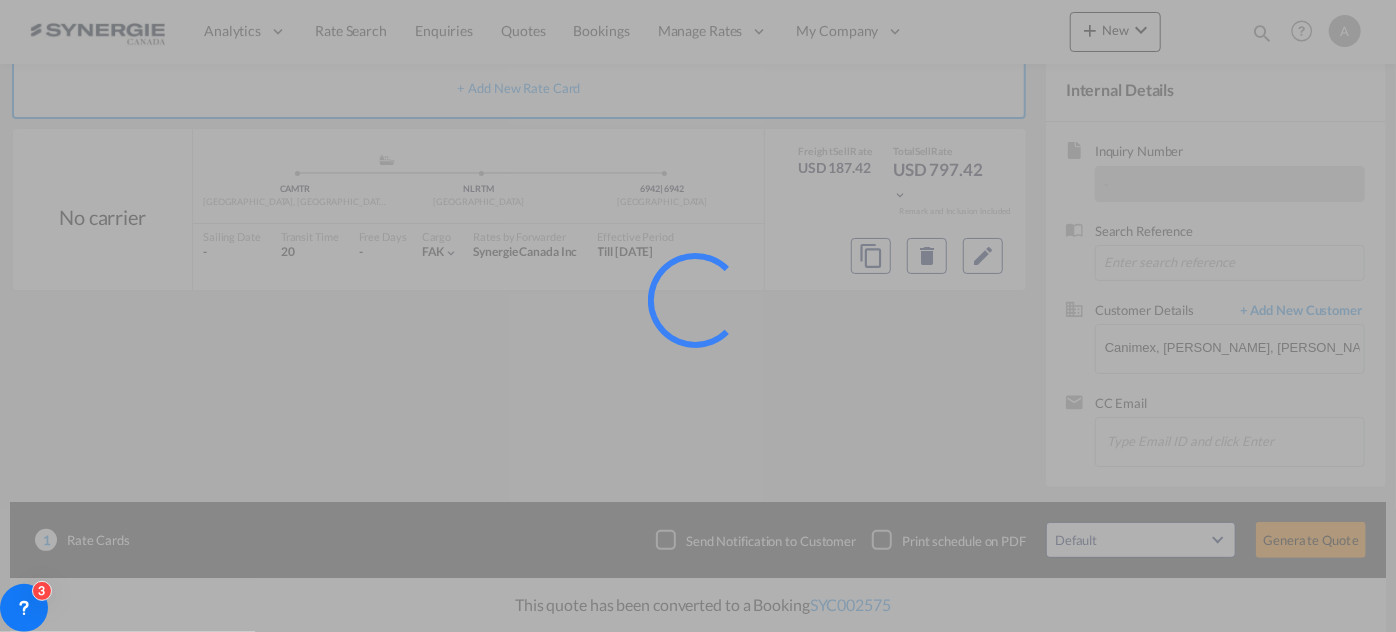 click at bounding box center (698, 316) 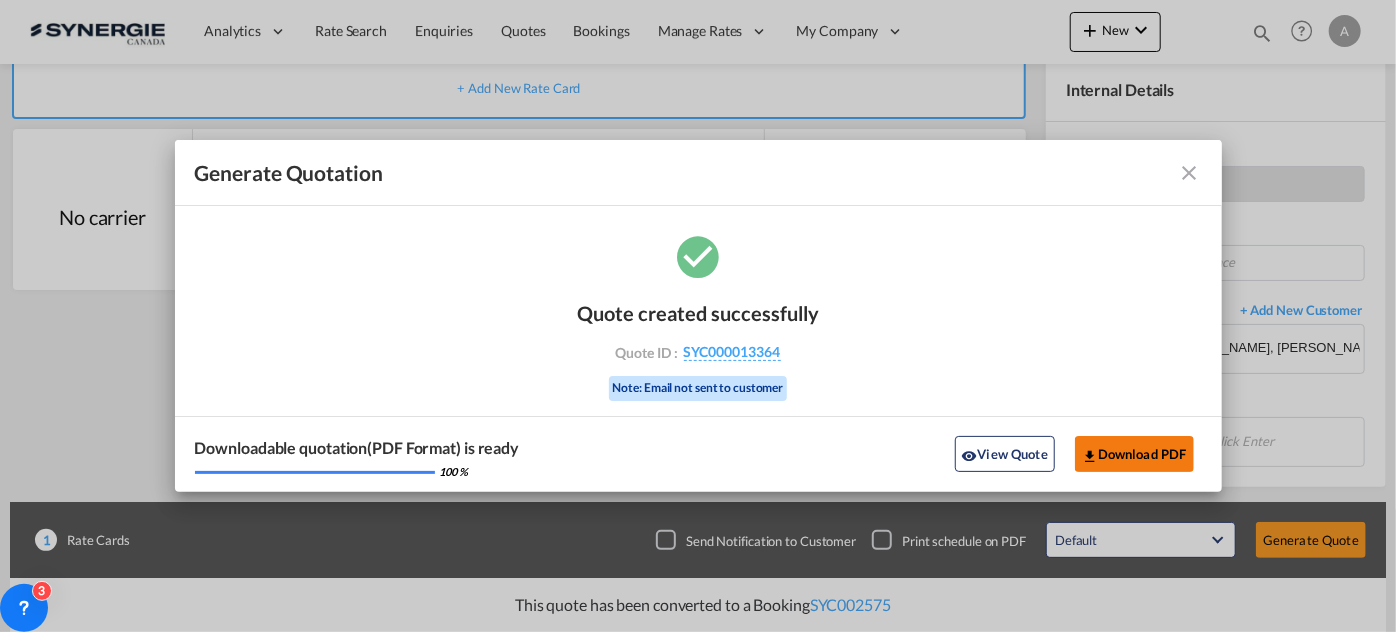click on "Download PDF" at bounding box center [1134, 454] 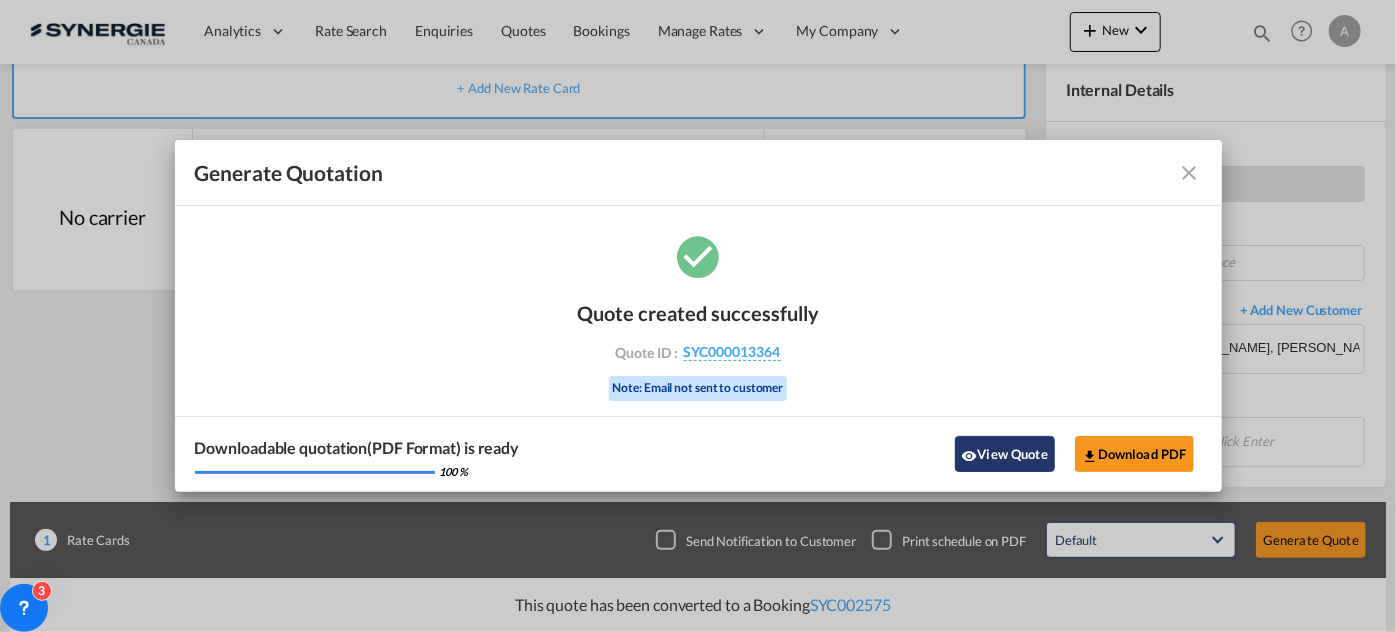 click on "View Quote" at bounding box center (1005, 454) 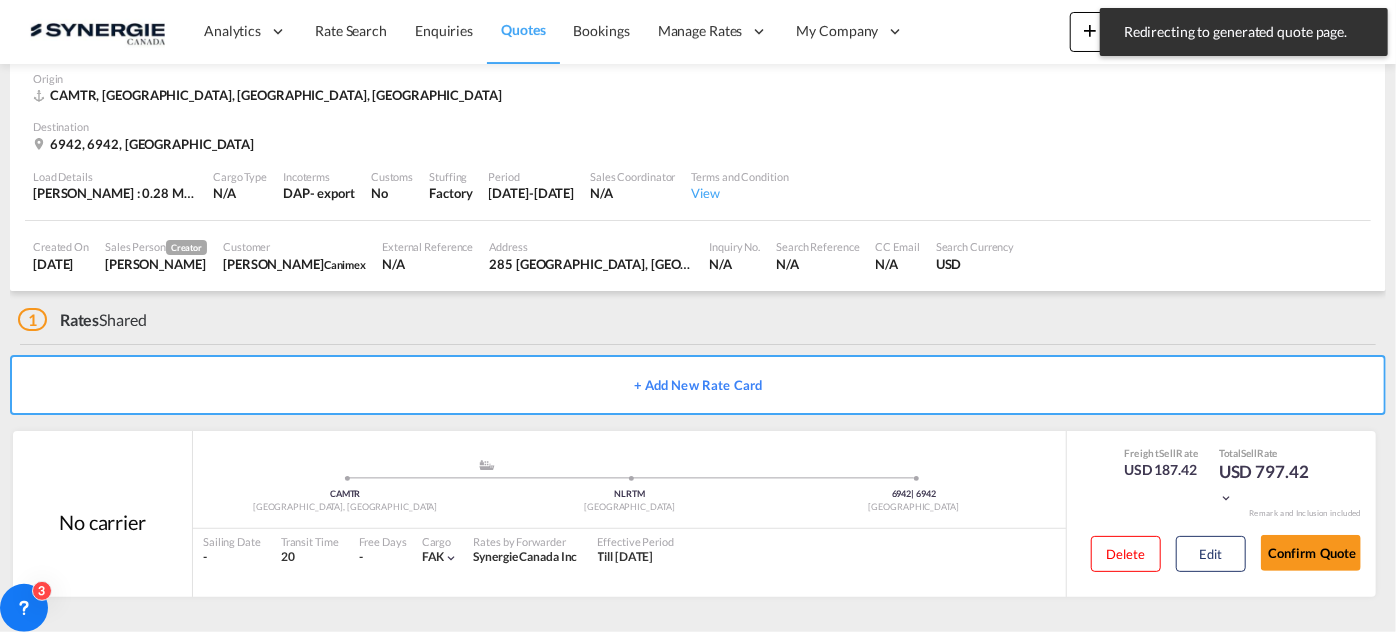 scroll, scrollTop: 95, scrollLeft: 0, axis: vertical 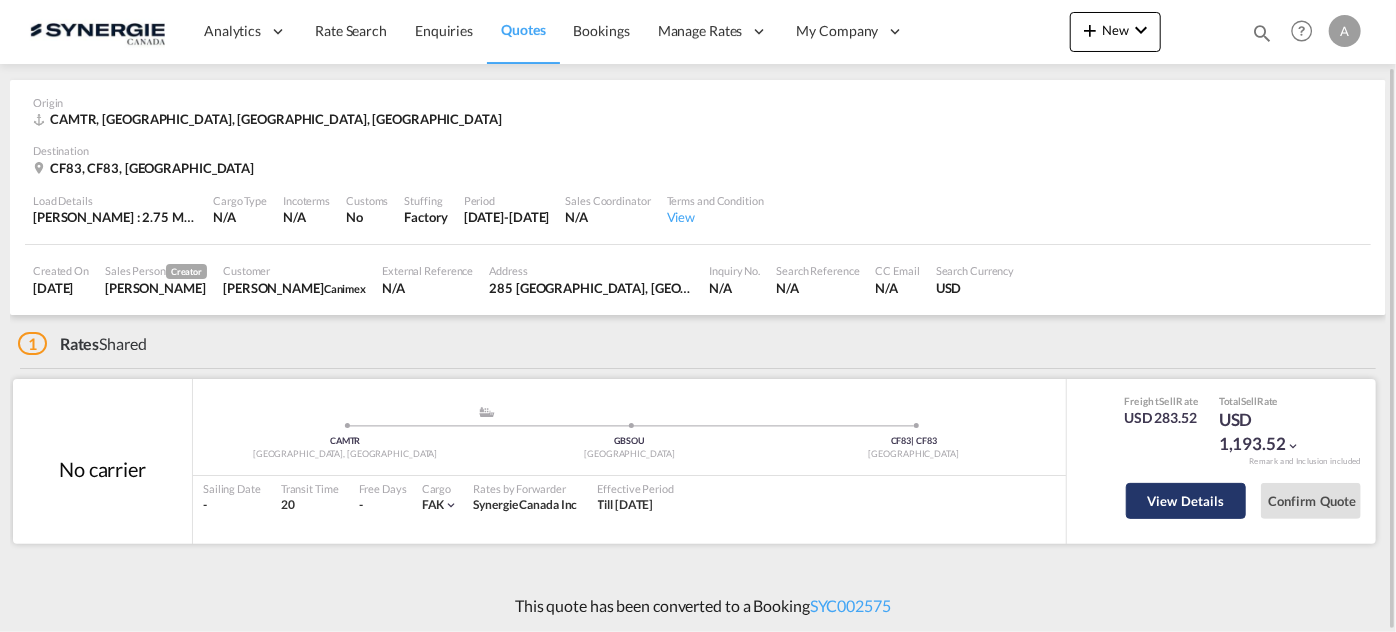 click on "View Details" at bounding box center (1186, 501) 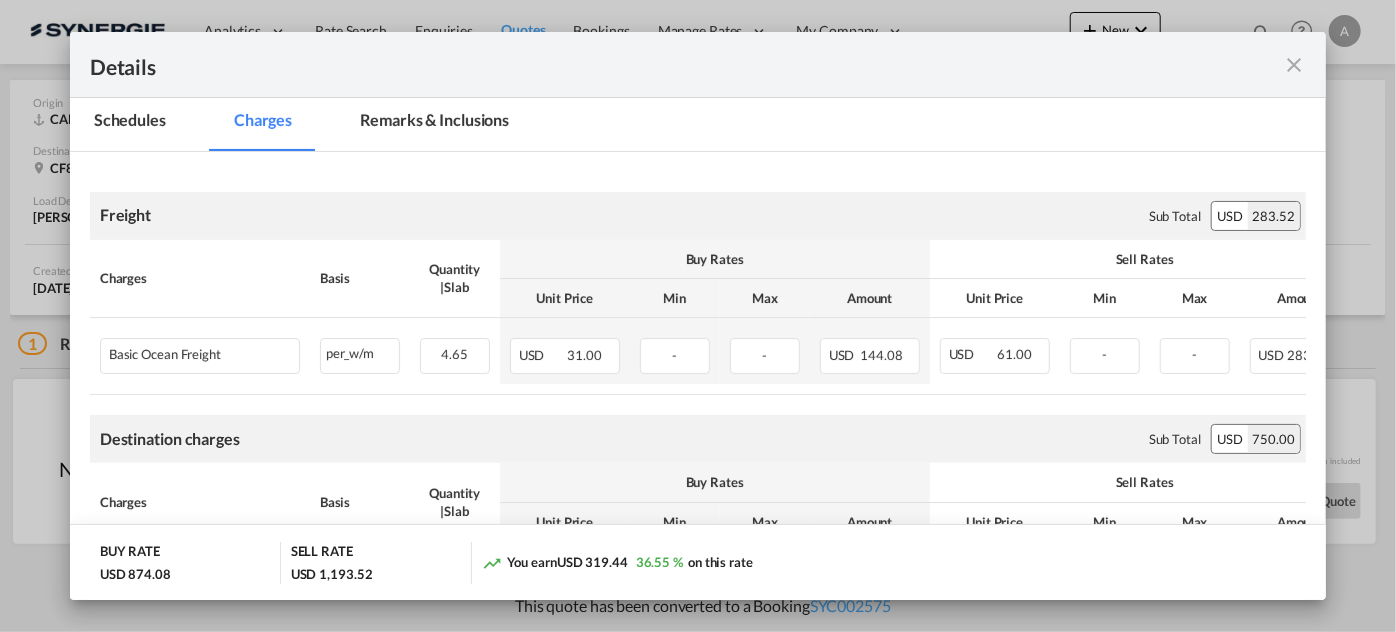 scroll, scrollTop: 363, scrollLeft: 0, axis: vertical 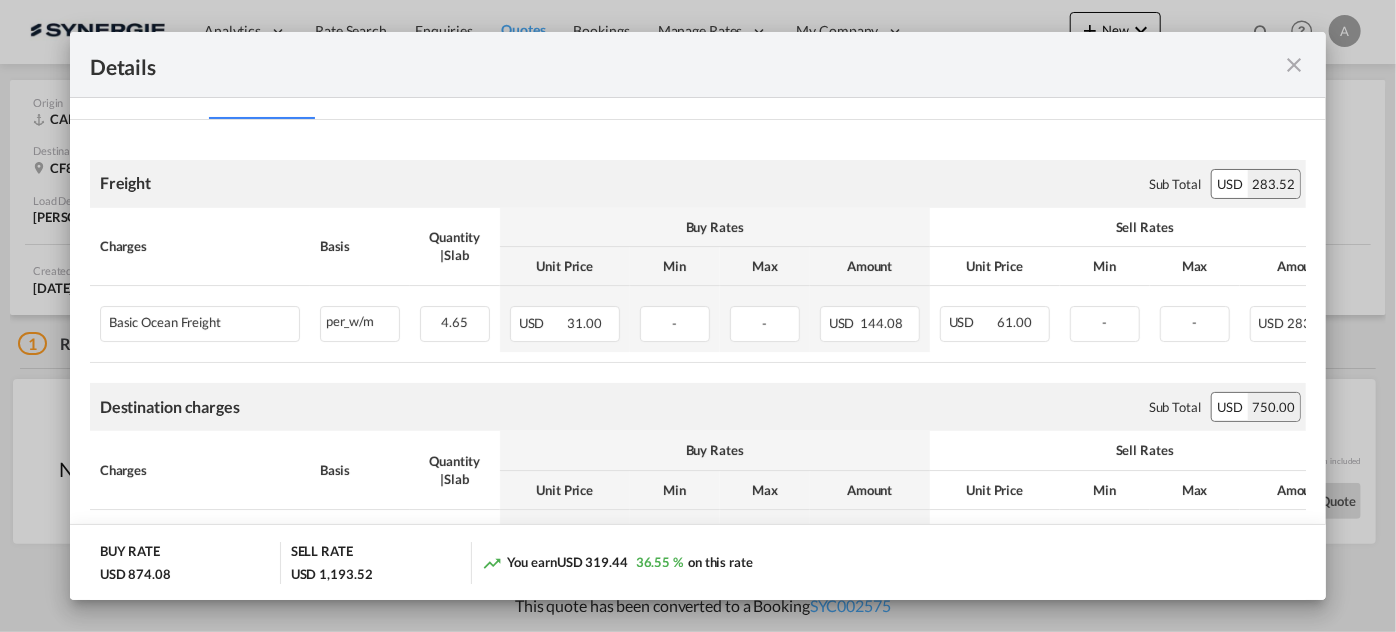 click at bounding box center (1294, 65) 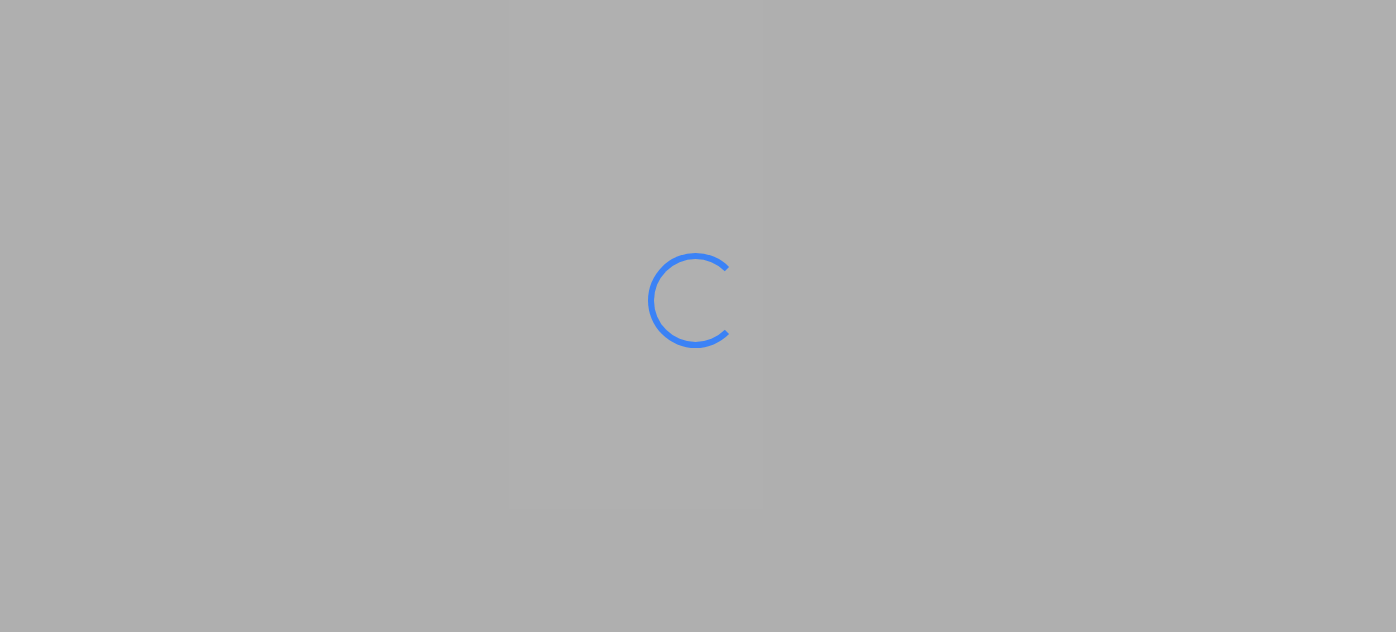 scroll, scrollTop: 0, scrollLeft: 0, axis: both 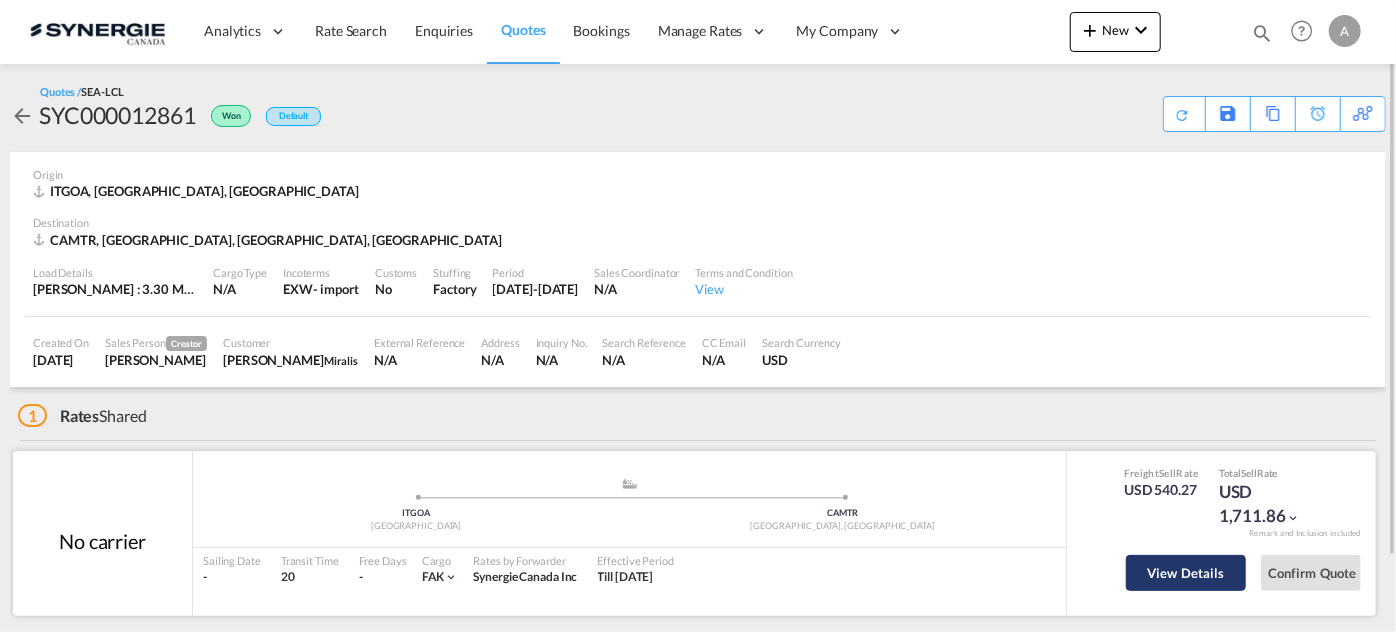 click on "View Details" at bounding box center (1186, 573) 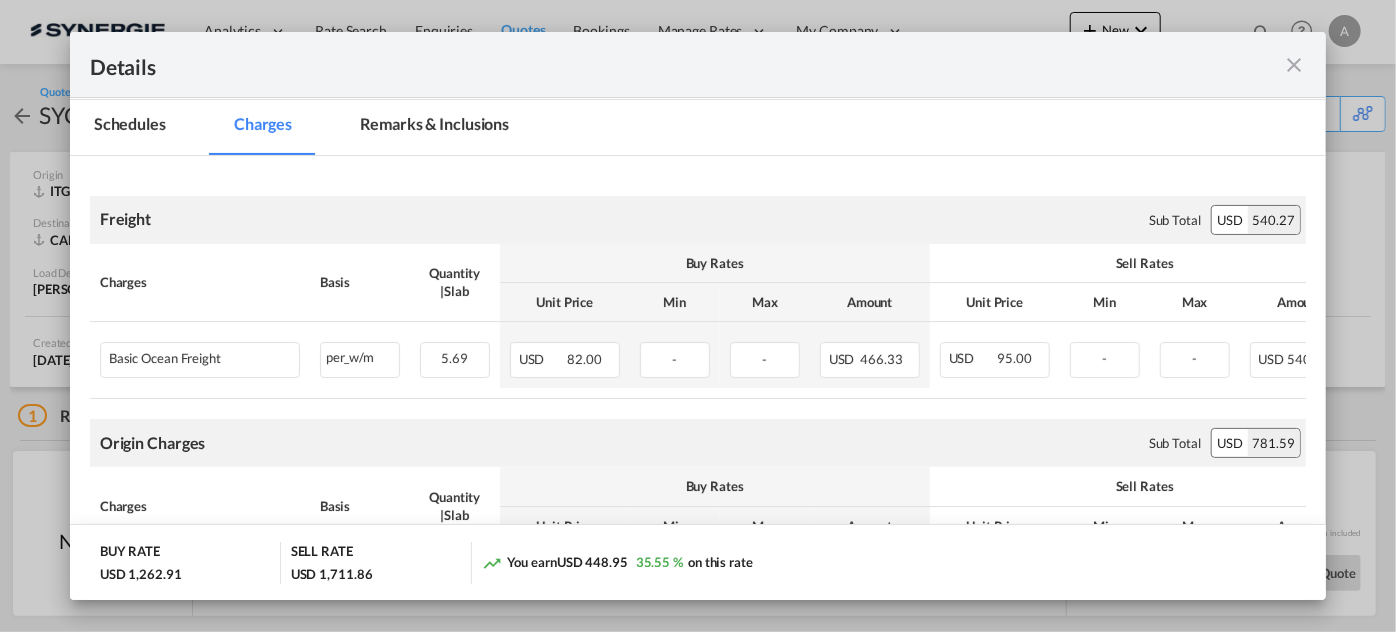 scroll, scrollTop: 0, scrollLeft: 0, axis: both 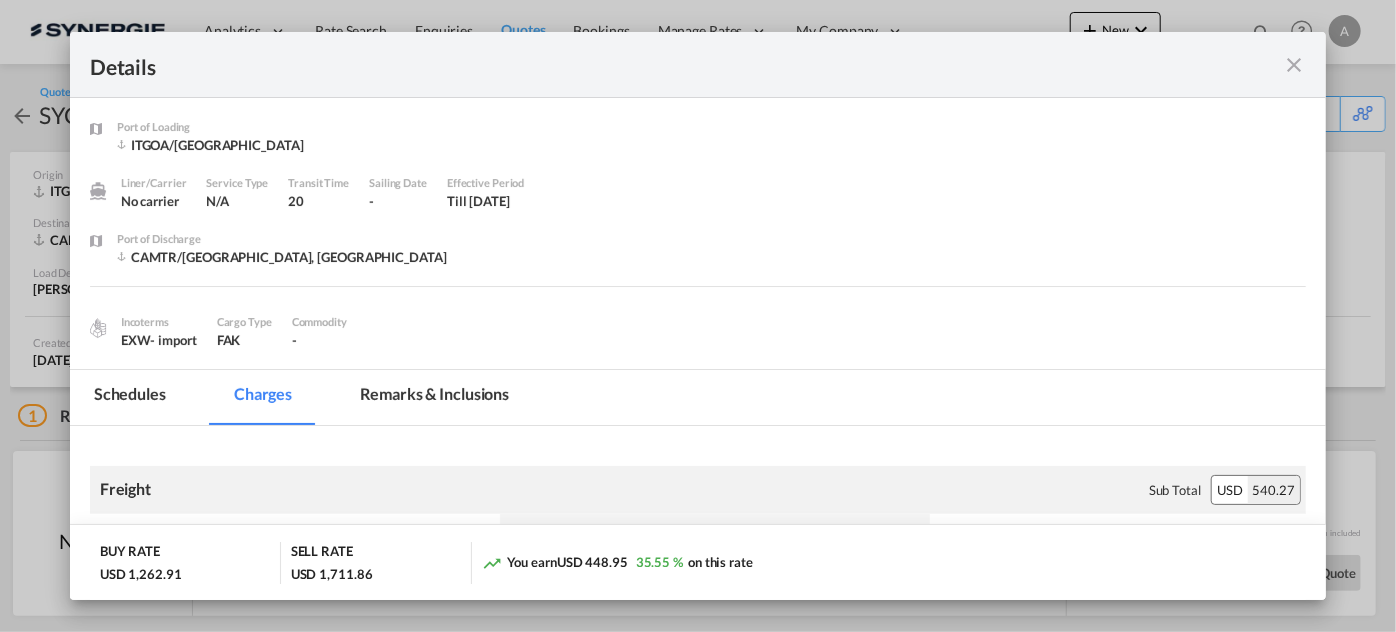 click at bounding box center (1294, 65) 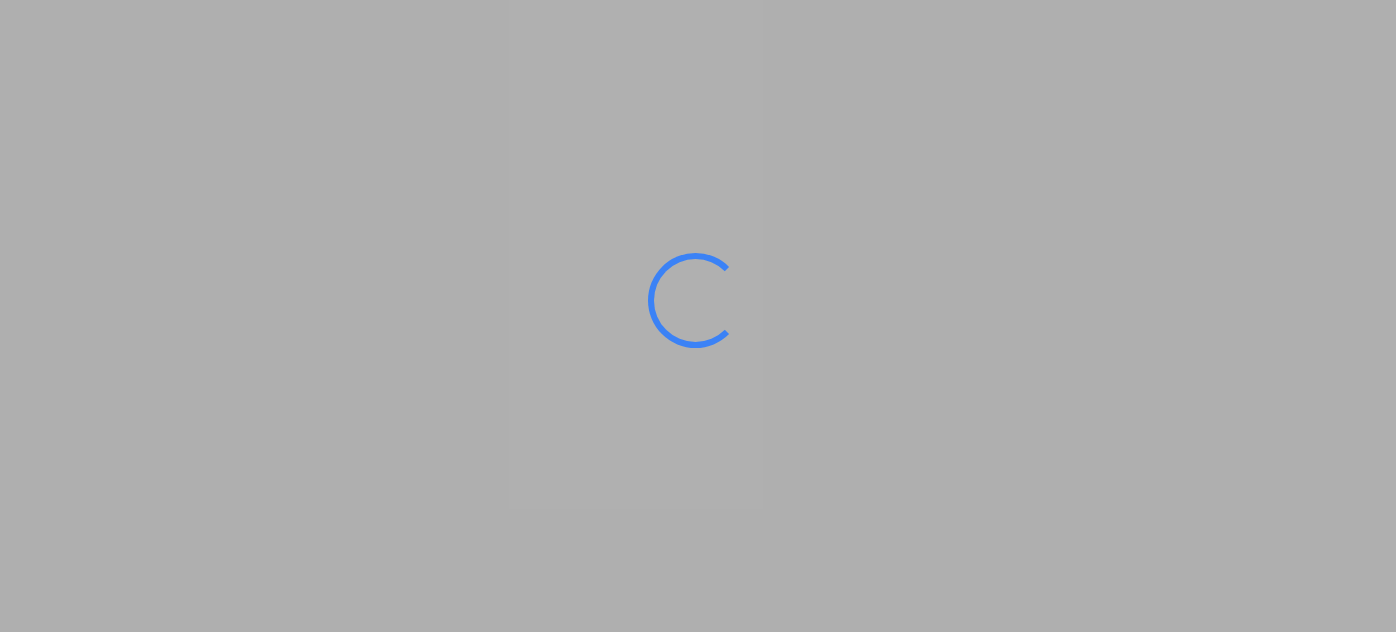 scroll, scrollTop: 0, scrollLeft: 0, axis: both 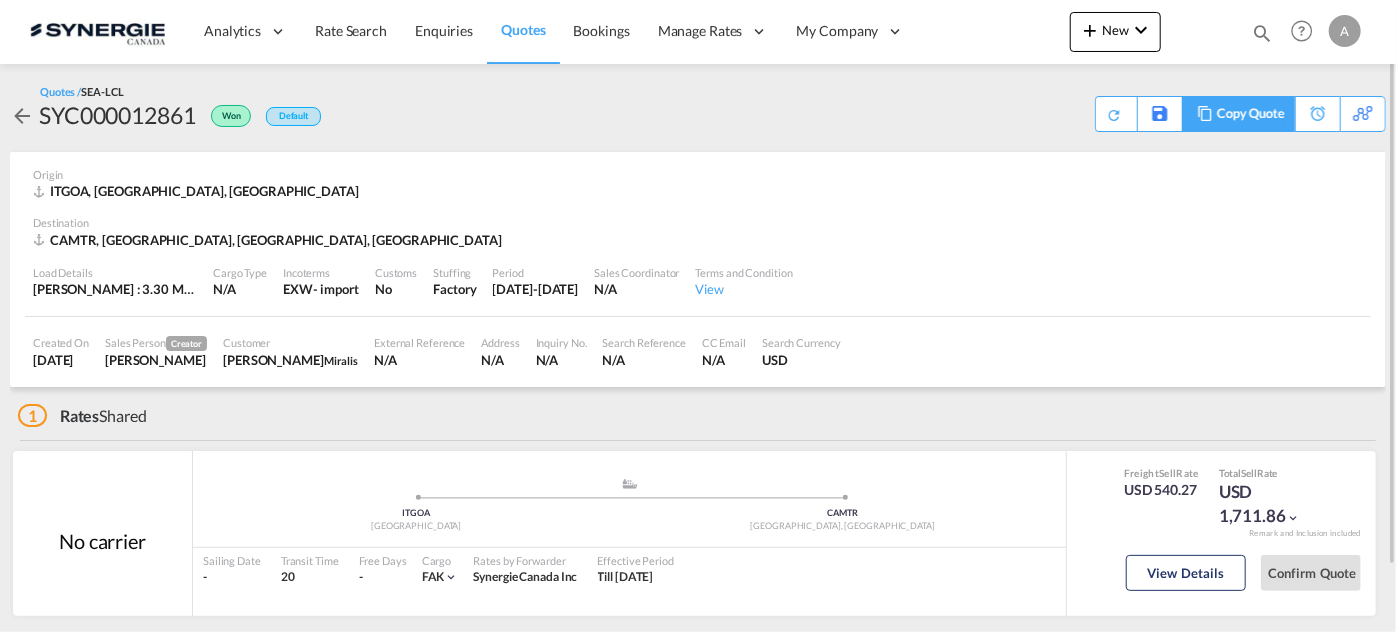 click on "Copy Quote" at bounding box center (1251, 114) 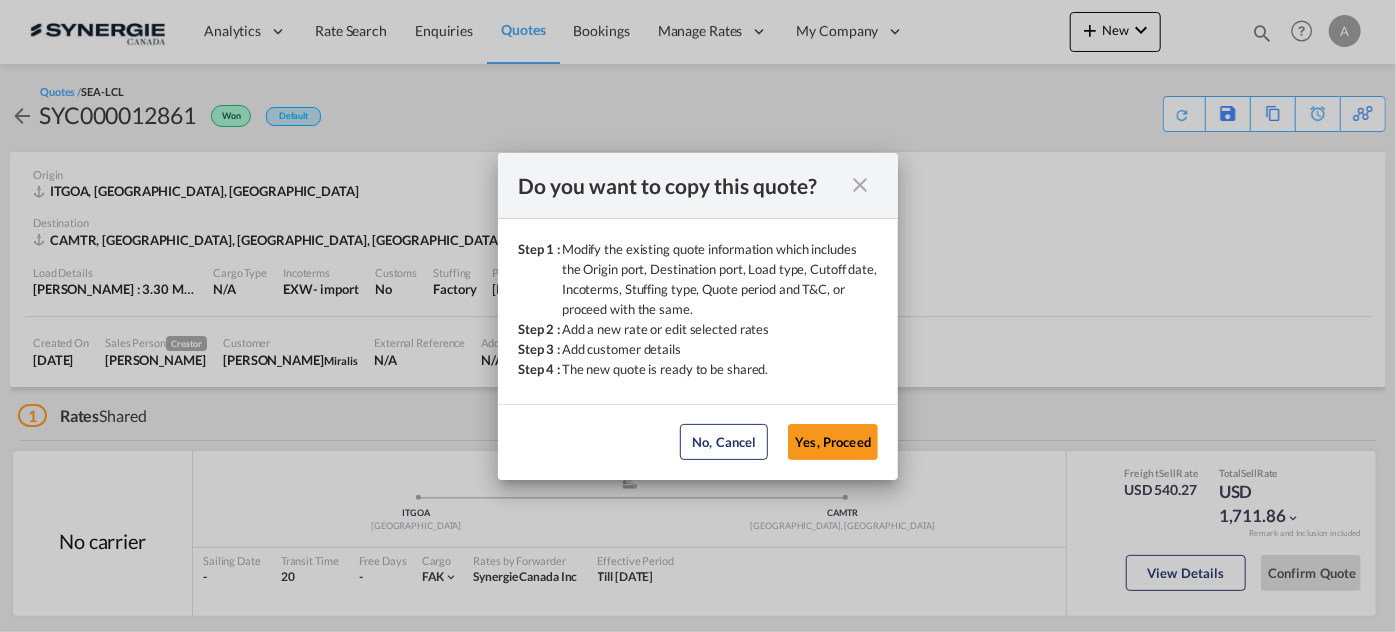 click on "No, Cancel
Yes, Proceed" 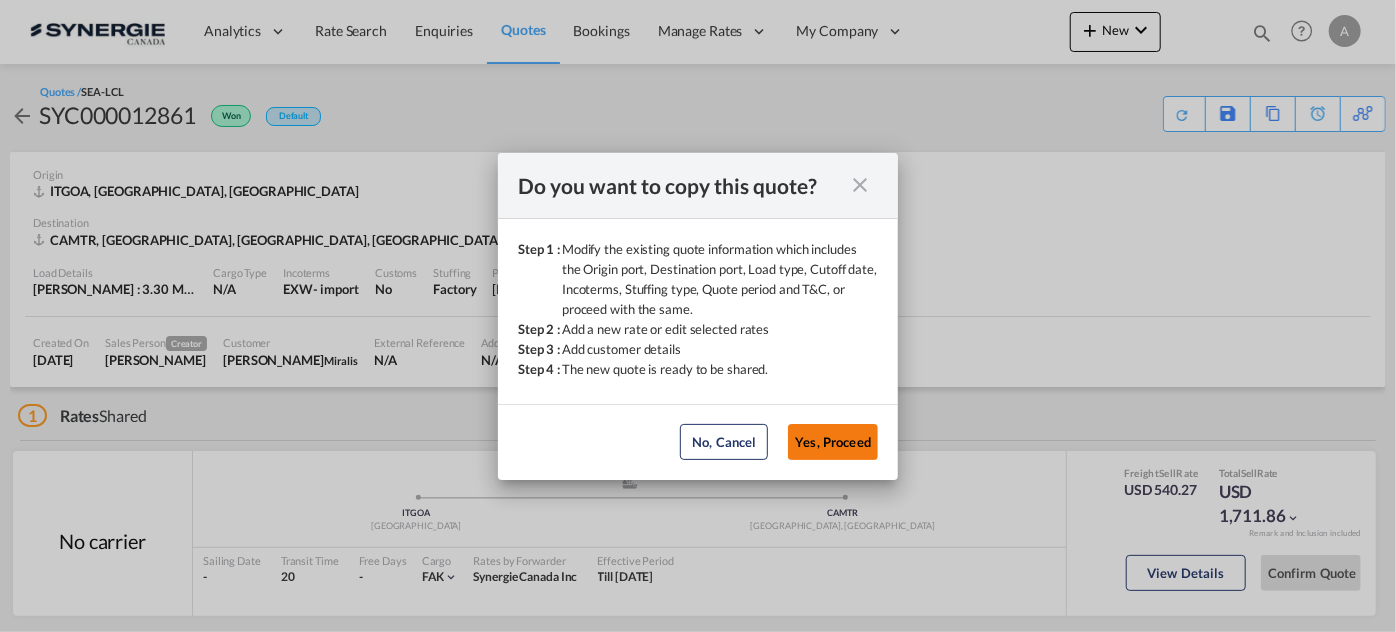 click on "Yes, Proceed" 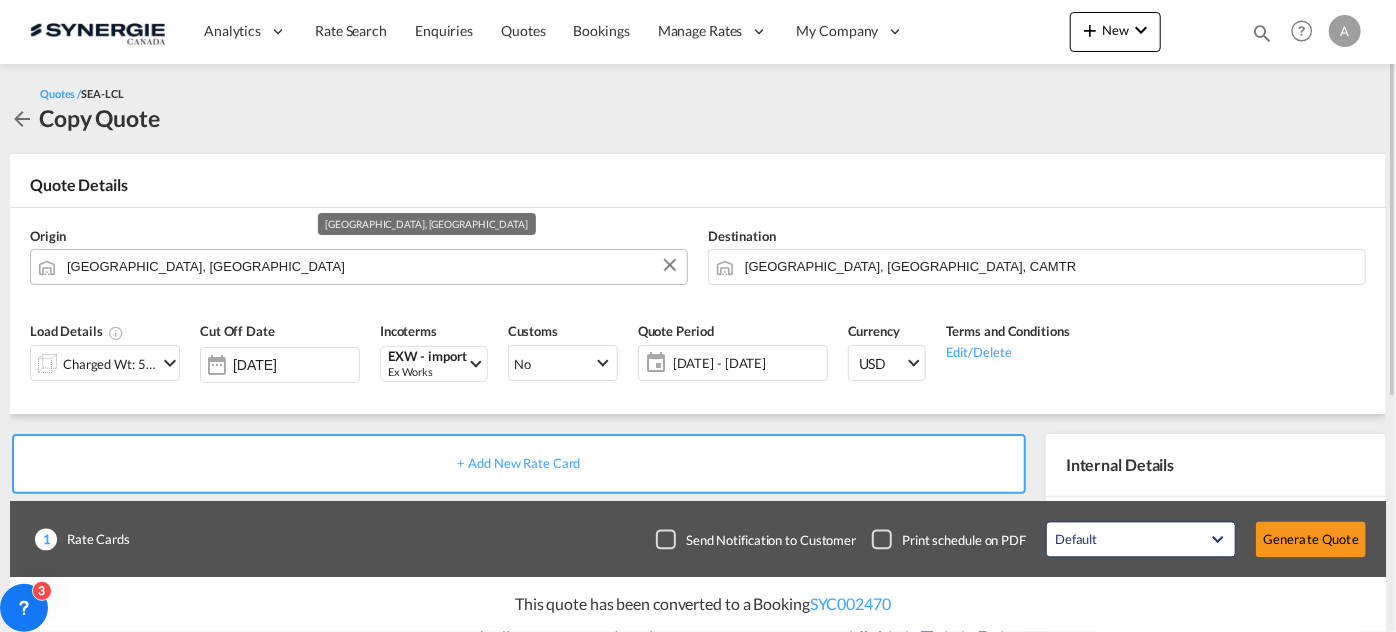 click on "[GEOGRAPHIC_DATA], [GEOGRAPHIC_DATA]" at bounding box center [372, 266] 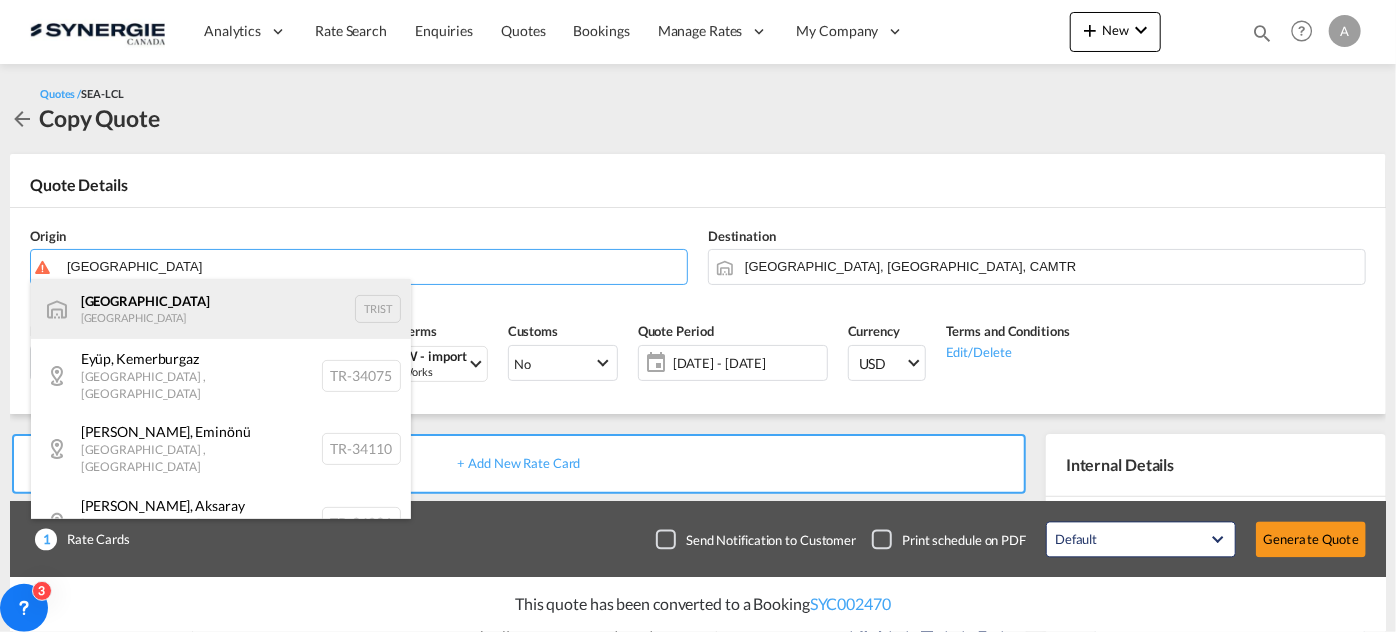 click on "[GEOGRAPHIC_DATA] [GEOGRAPHIC_DATA]
TRIST" at bounding box center [221, 309] 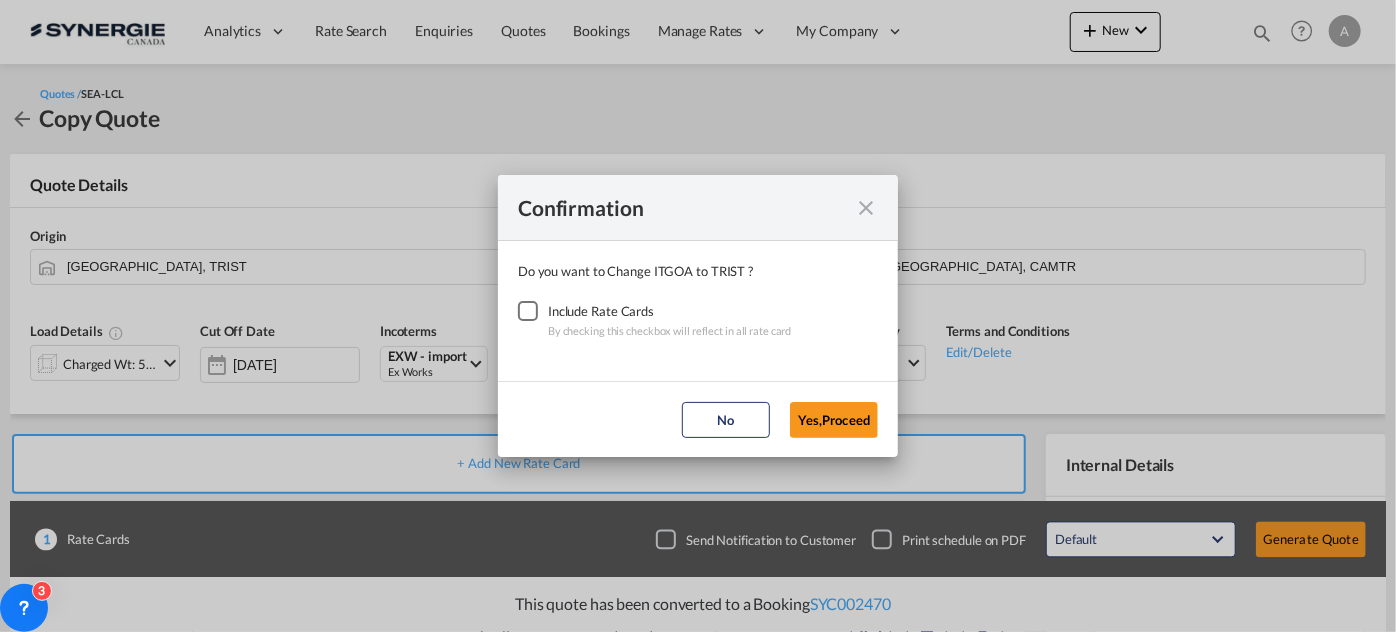 click at bounding box center [528, 311] 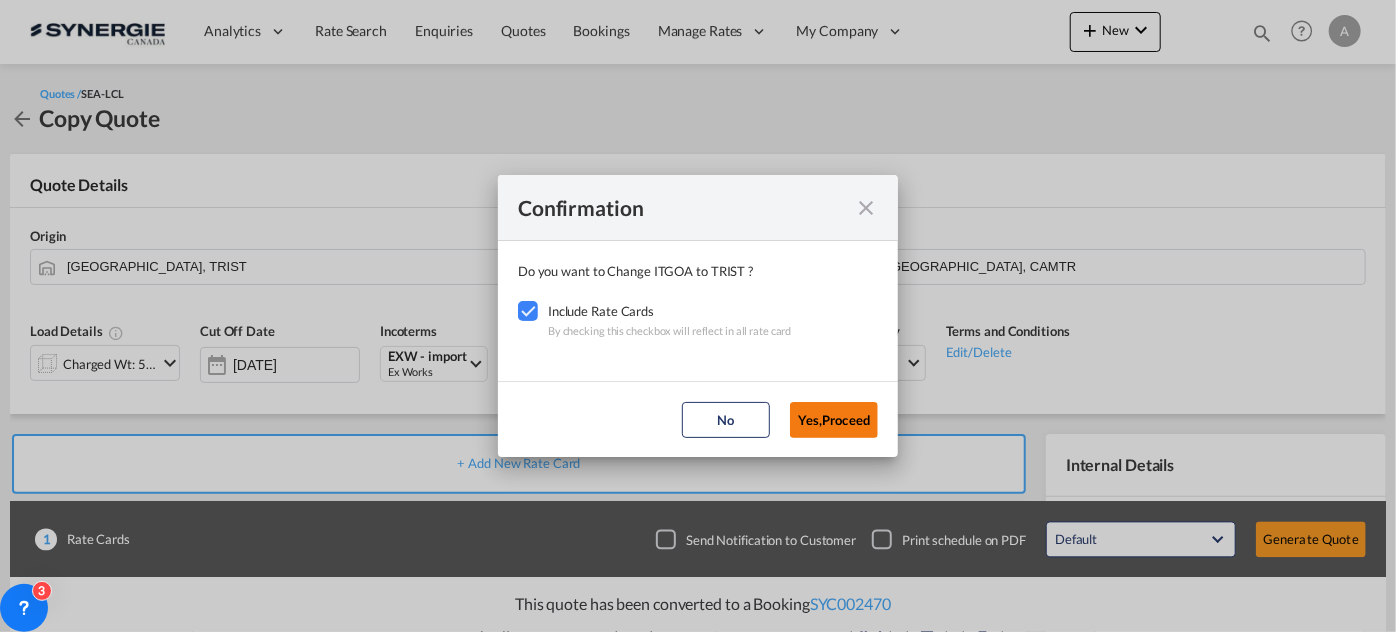 click on "Yes,Proceed" at bounding box center (834, 420) 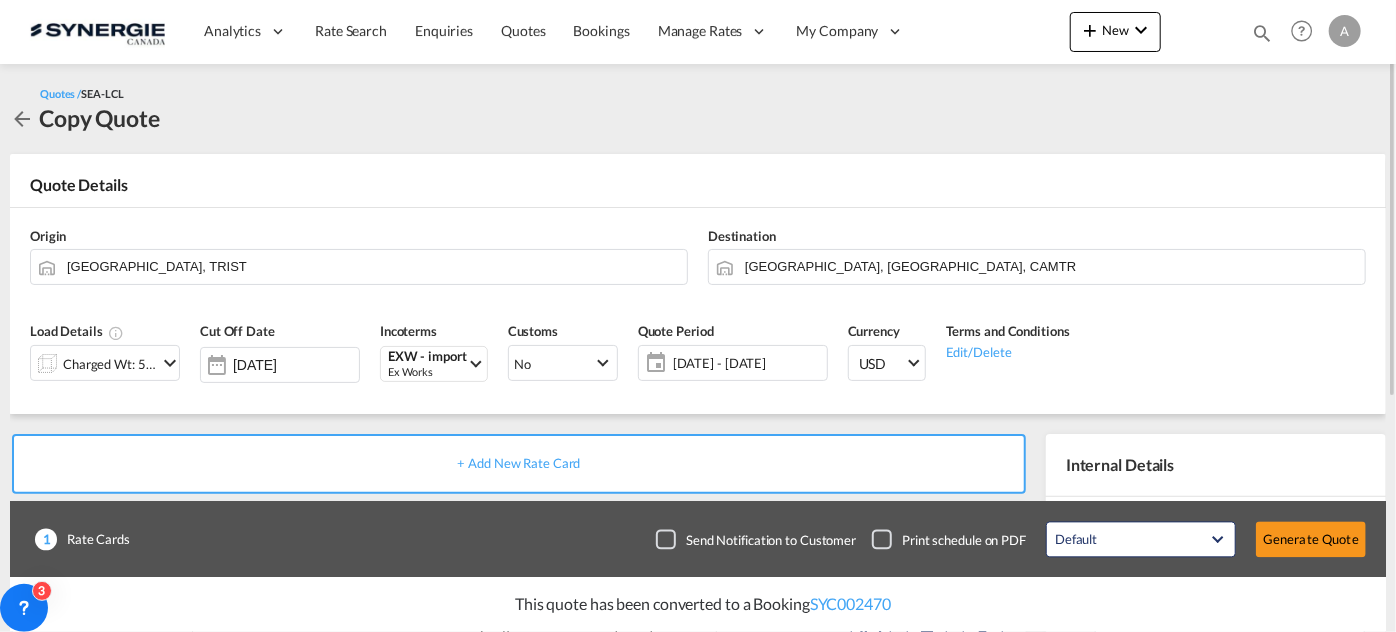 scroll, scrollTop: 363, scrollLeft: 0, axis: vertical 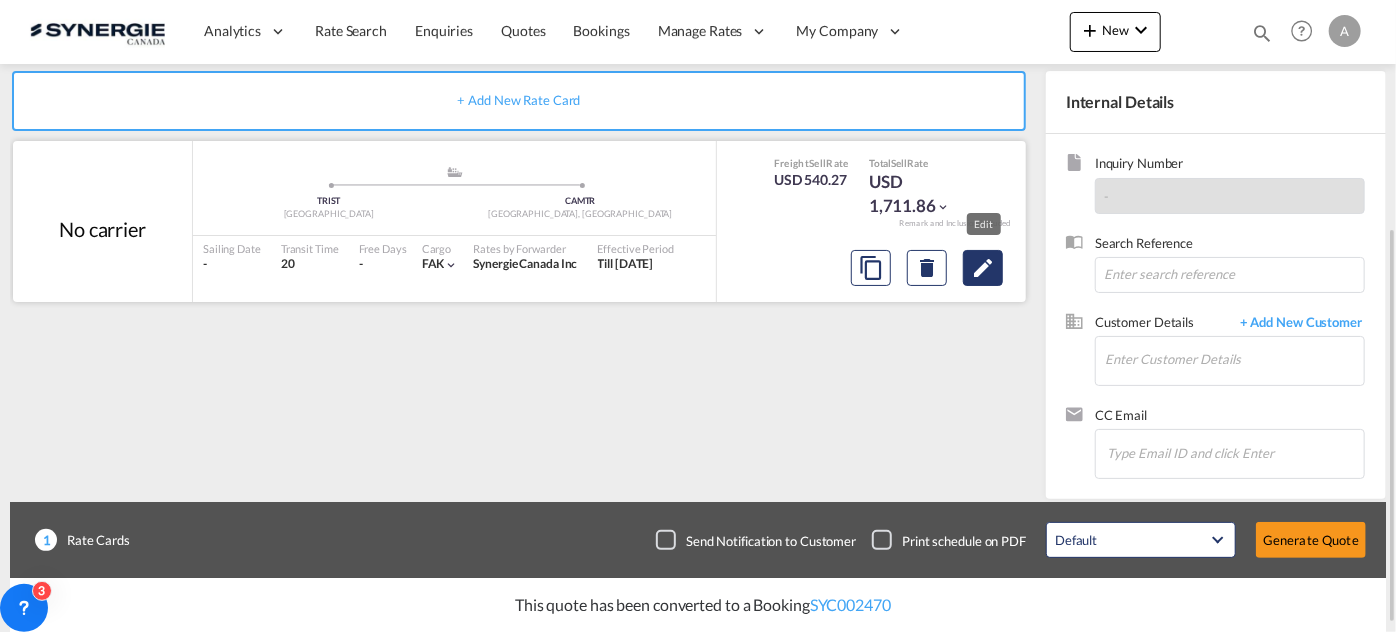 click at bounding box center (983, 268) 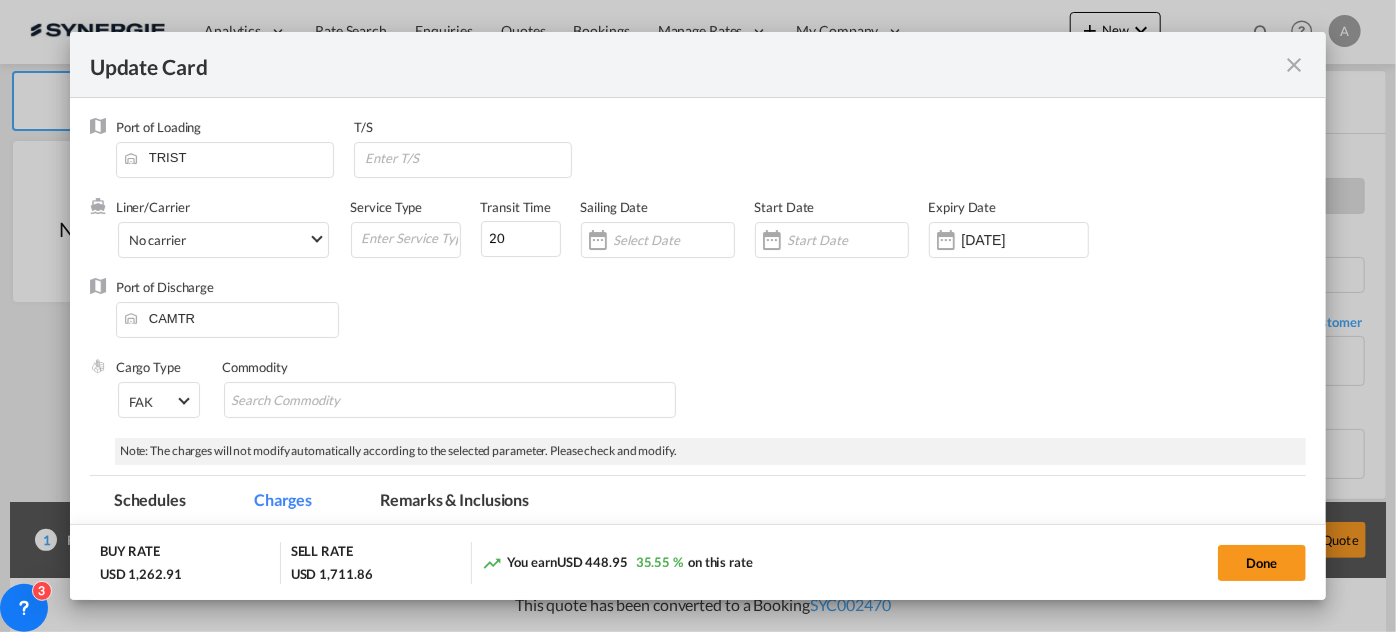 select on "per_w/m" 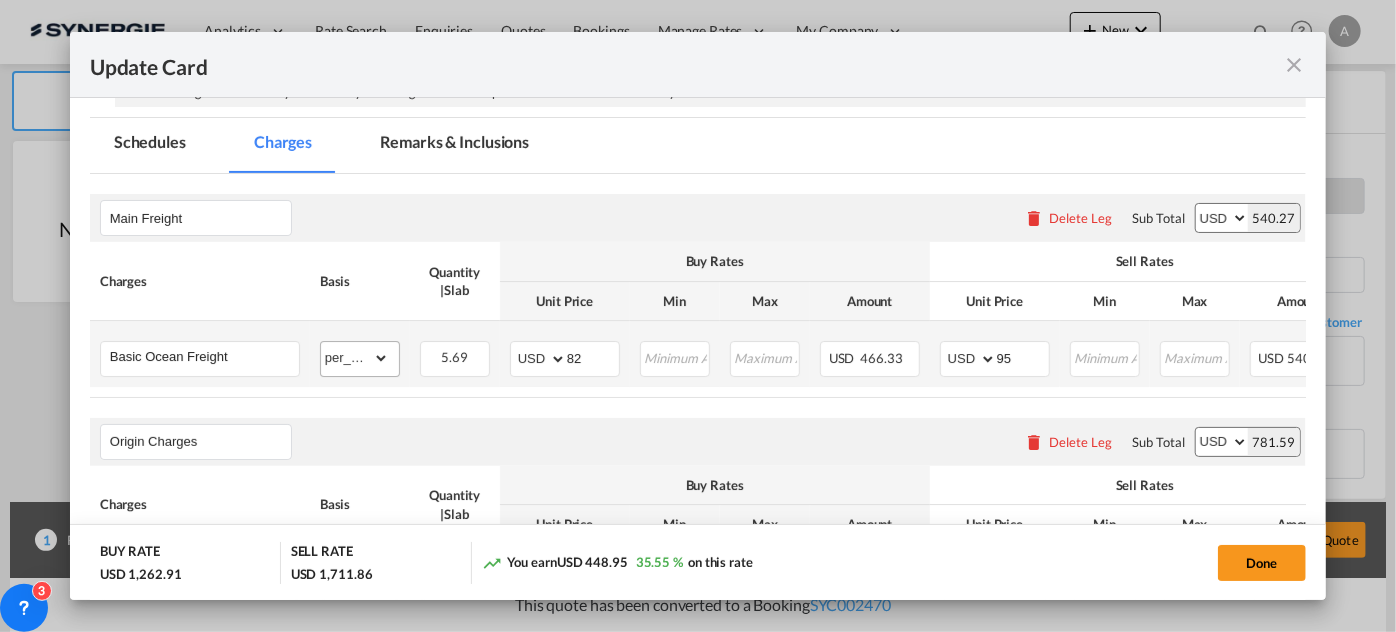 scroll, scrollTop: 363, scrollLeft: 0, axis: vertical 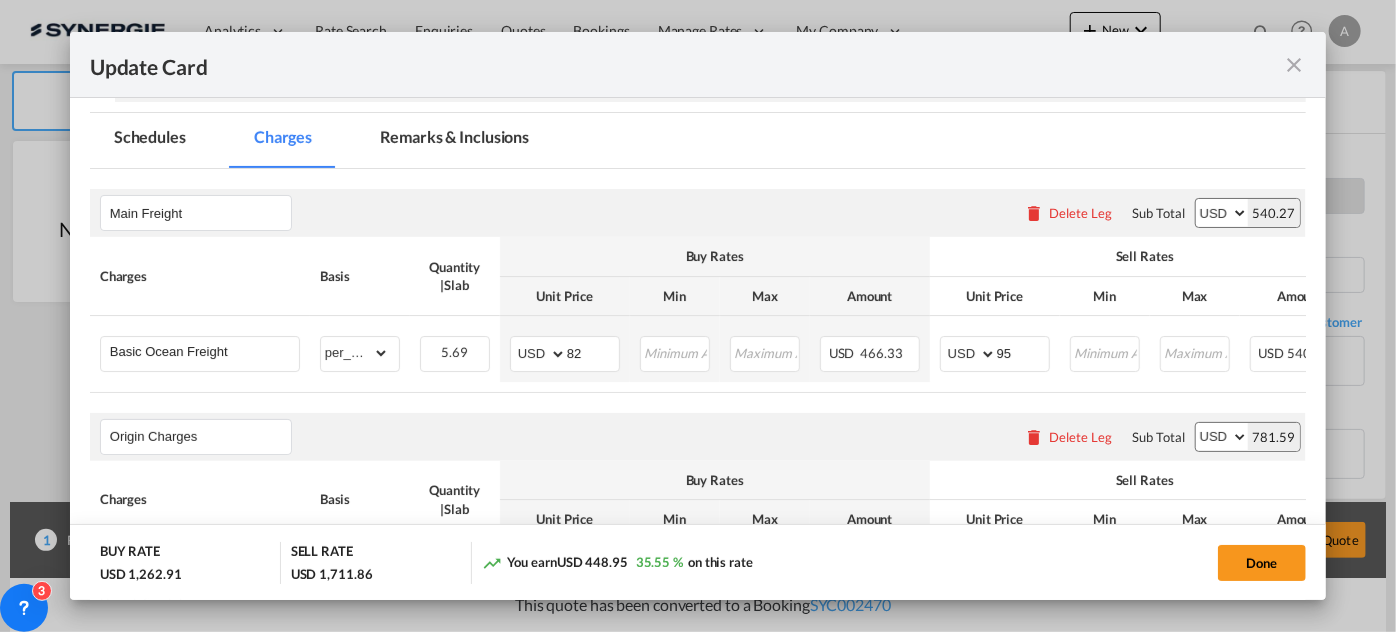 click on "Remarks & Inclusions" at bounding box center [454, 140] 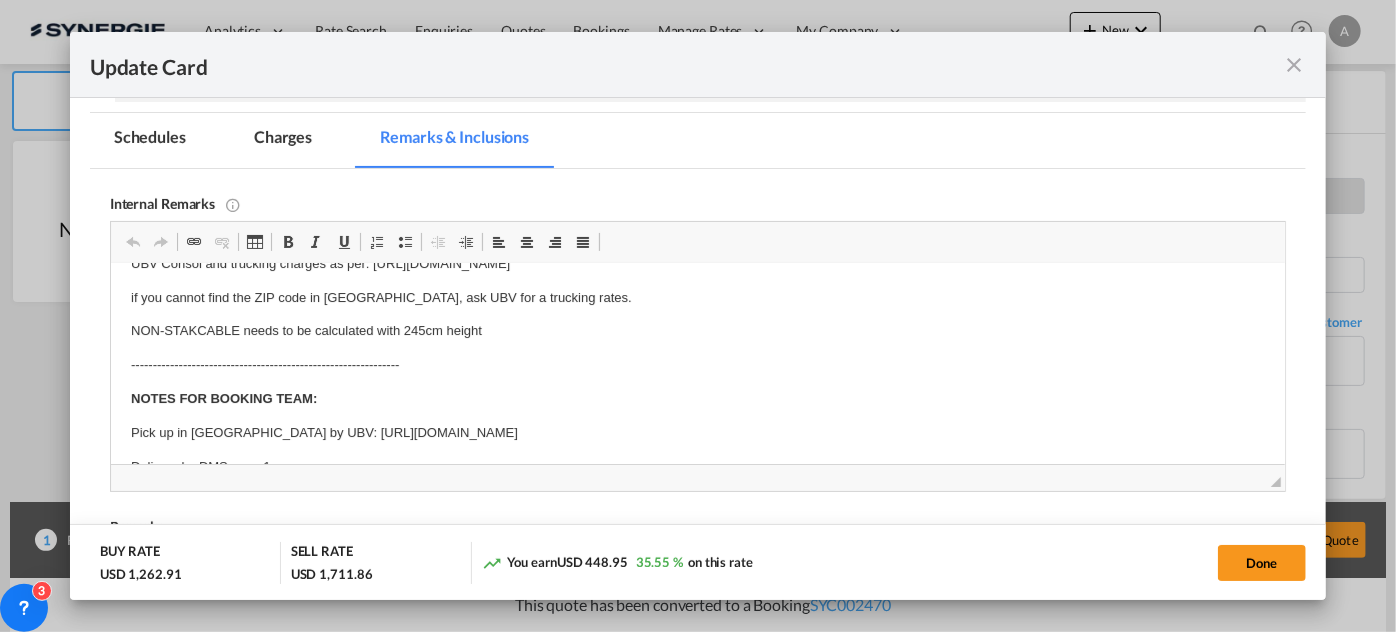 scroll, scrollTop: 97, scrollLeft: 0, axis: vertical 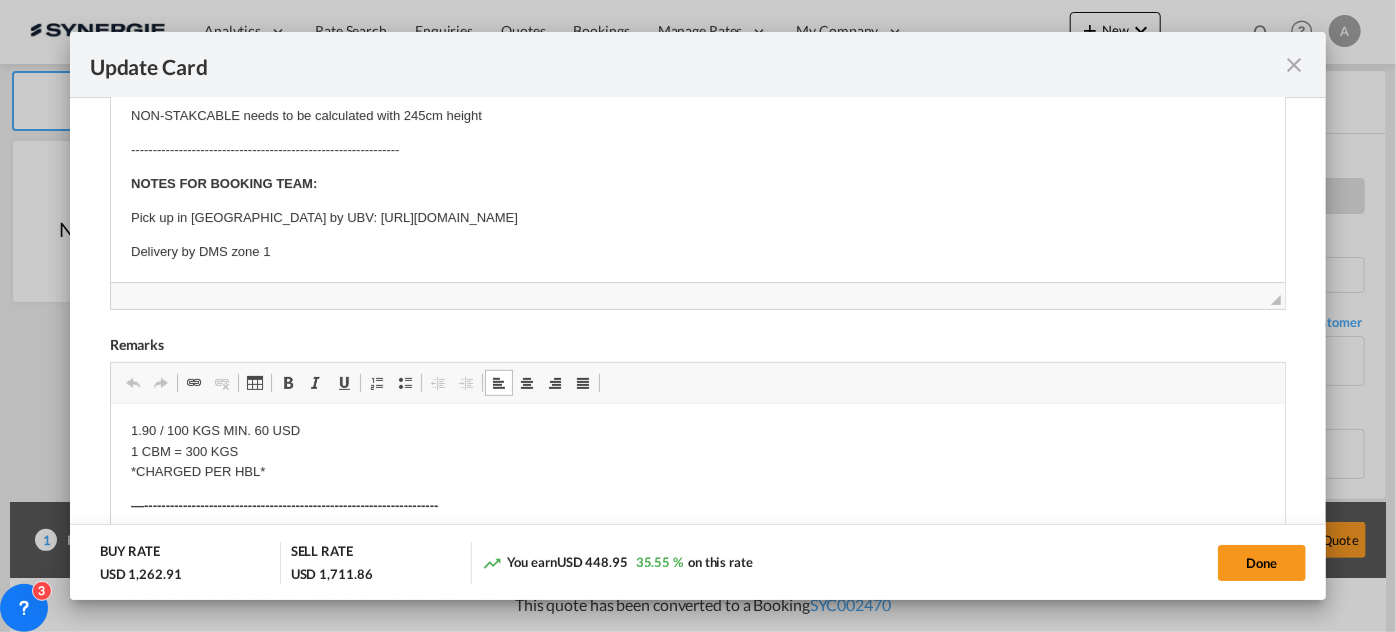 drag, startPoint x: 1196, startPoint y: 526, endPoint x: 1089, endPoint y: 118, distance: 421.79733 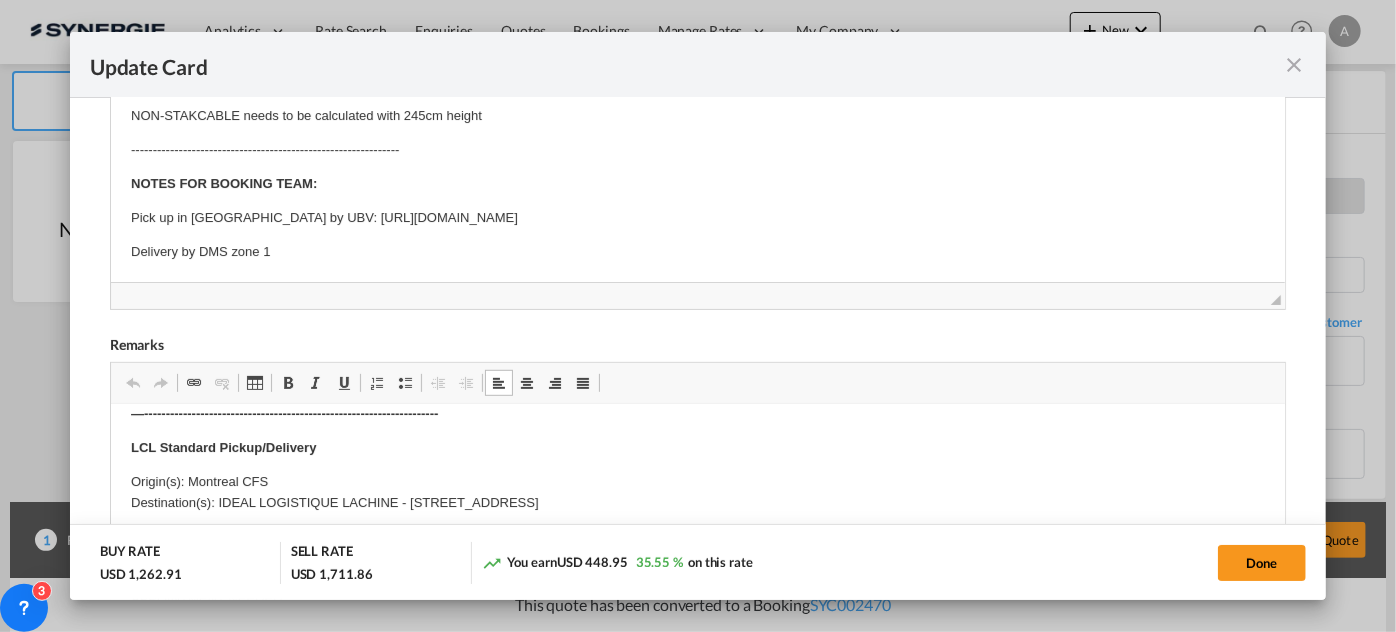 scroll, scrollTop: 575, scrollLeft: 0, axis: vertical 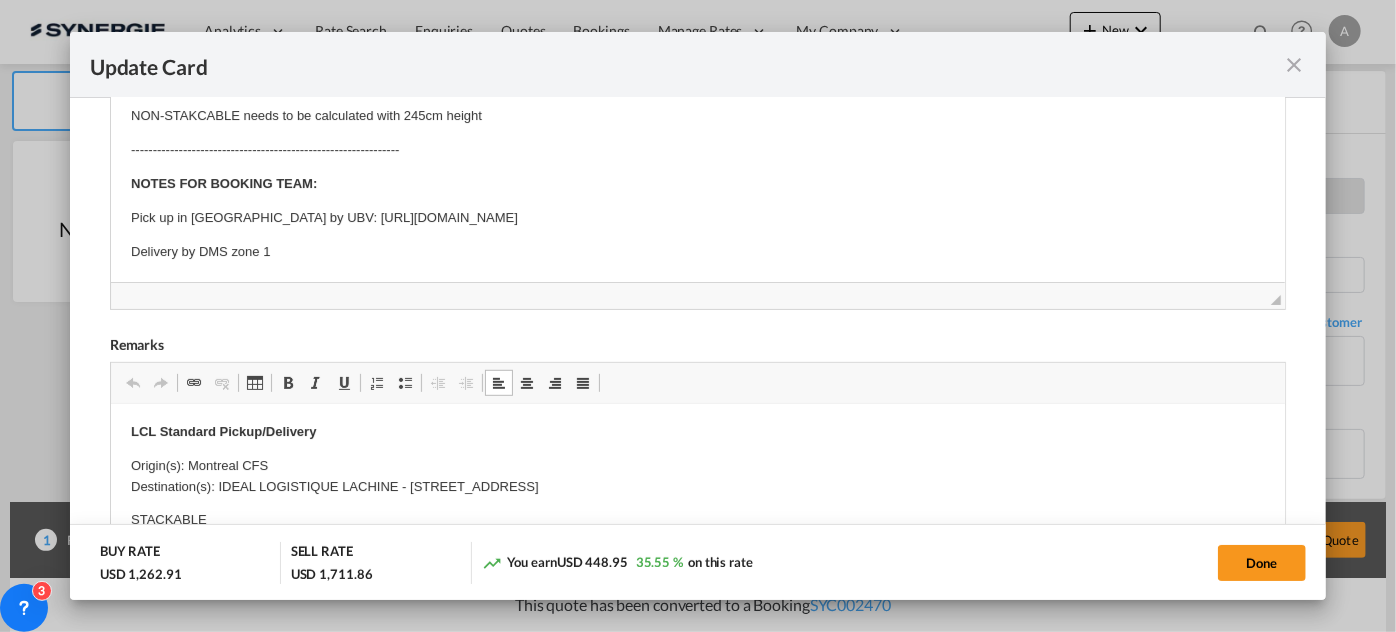 click on "1.. Long 230 x Large 110 x High 110 cm – 1650 Kg approx 2.. Long 240 x Large 110 x High 110 cm – 1650 kg approx Total weigh 3300 kg --------------------------------------------- Origin Charges: Pick-up location : Via Spada, 15, 31050 Fanzolo TV, Italy  1 hour free for loading (unloading), 125.00$ / per extra hour Subject to VGM weighing and transmission extra charge —--------------------------------------------------------------- E Manifest (ACI): Applicable if Synergie is responsible to submit Per E-manifest and per HBL Frob ACI filing: 50$ usd - this is when a container is discharged at a canadian port but the final destination is in us (per HBL) Late E-manifest or ACI filing: minimum 75$ usd (case by case depending the time we need to fix the issue on late filing) per HBL ---------------------------------------------------------------------- Dock Fee 1.90 / 100 KGS MIN. 60 USD 1 CBM = 300 KGS *CHARGED PER HBL* —-------------------------------------------------------------------- STACKABLE" at bounding box center (697, 480) 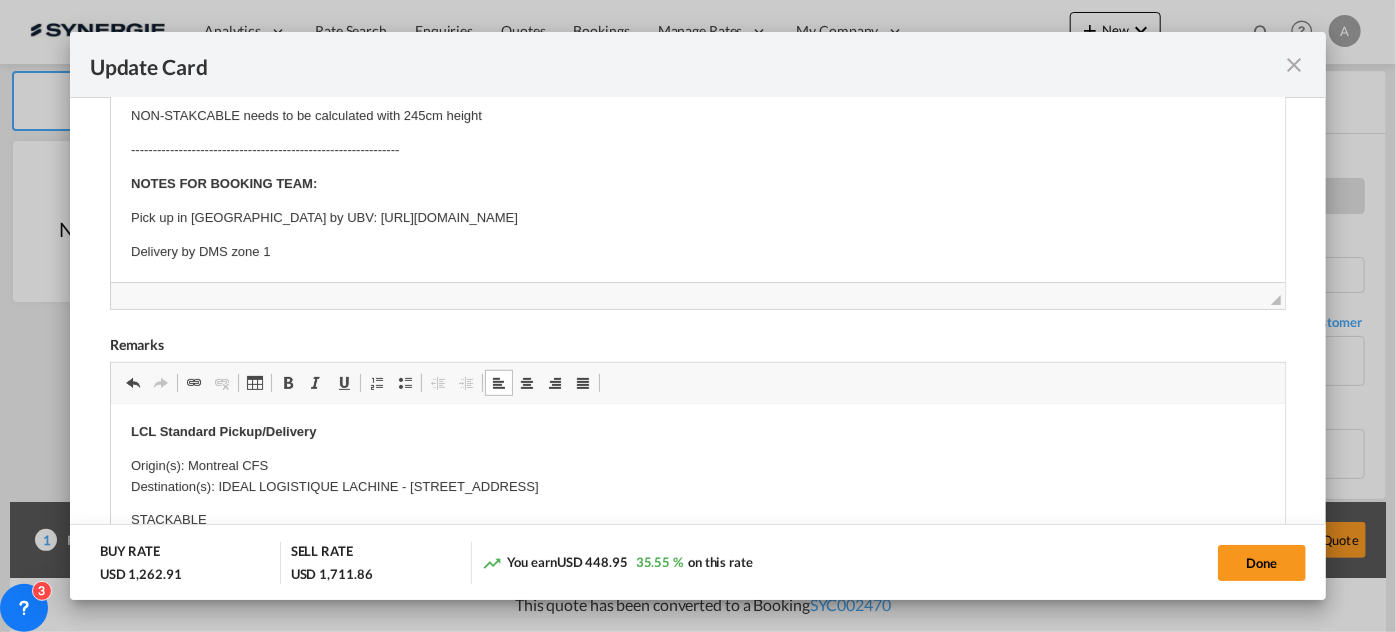 scroll, scrollTop: 0, scrollLeft: 0, axis: both 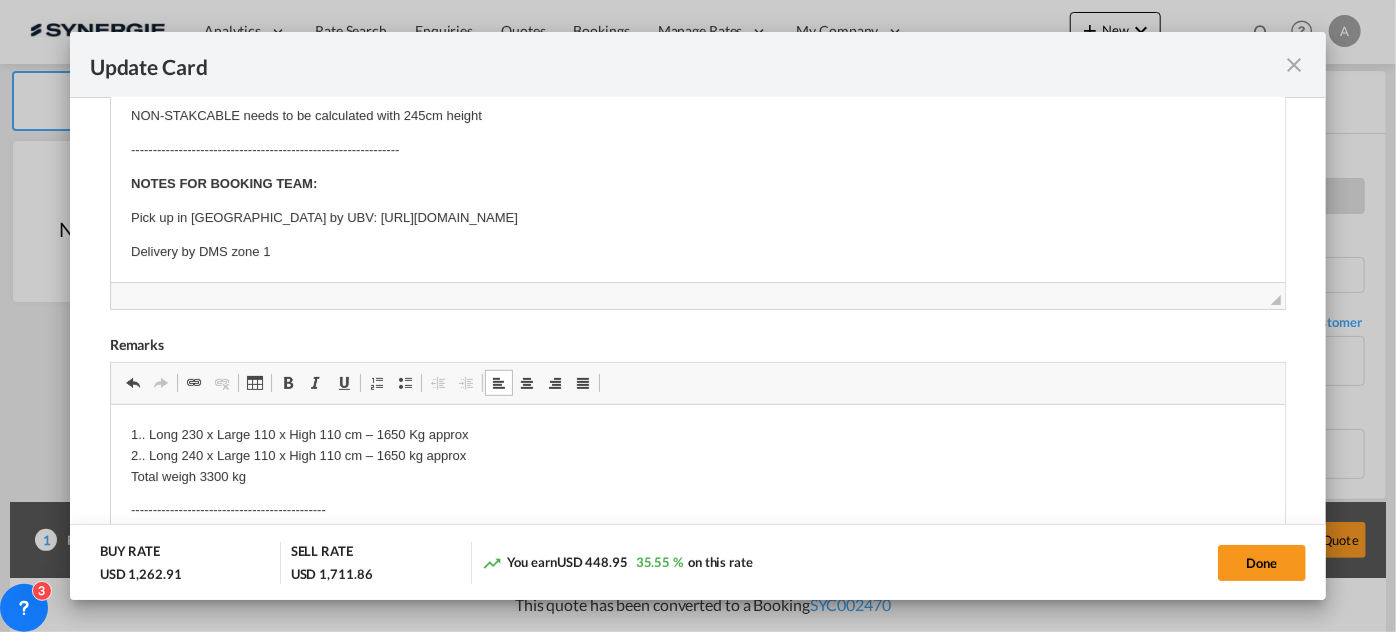 click on "1.. Long 230 x Large 110 x High 110 cm – 1650 Kg approx 2.. Long 240 x Large 110 x High 110 cm – 1650 kg approx Total weigh 3300 kg" at bounding box center [697, 456] 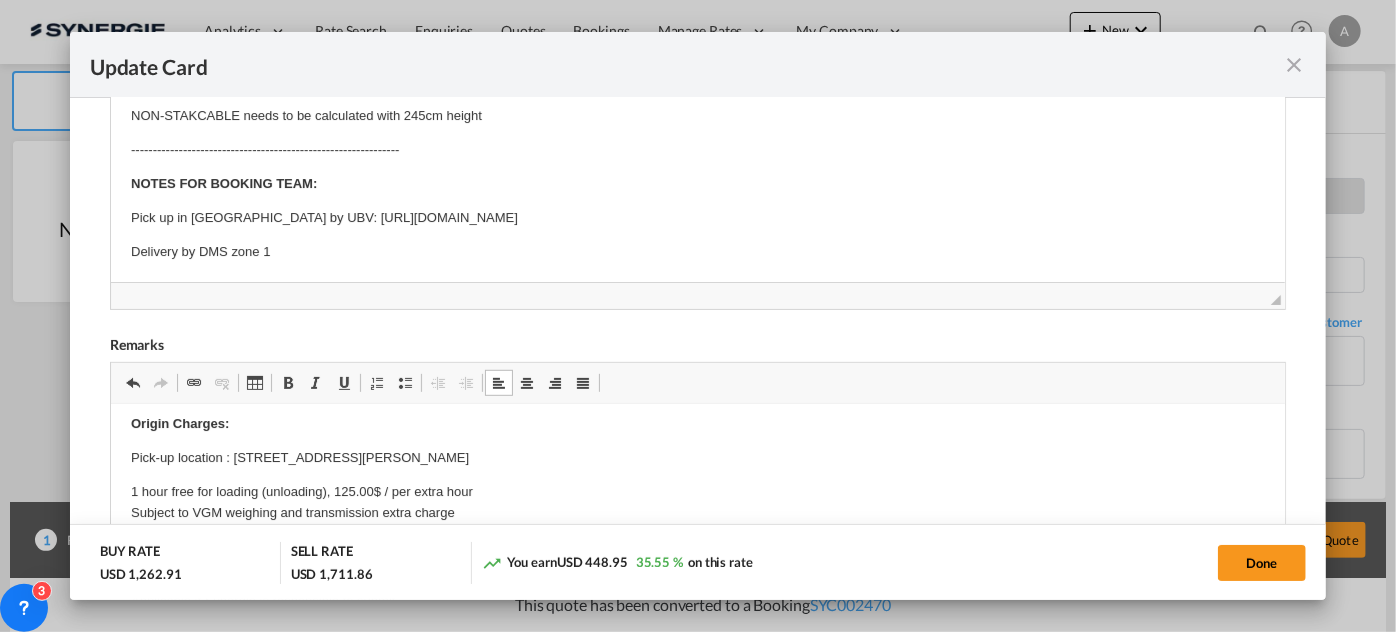 scroll, scrollTop: 181, scrollLeft: 0, axis: vertical 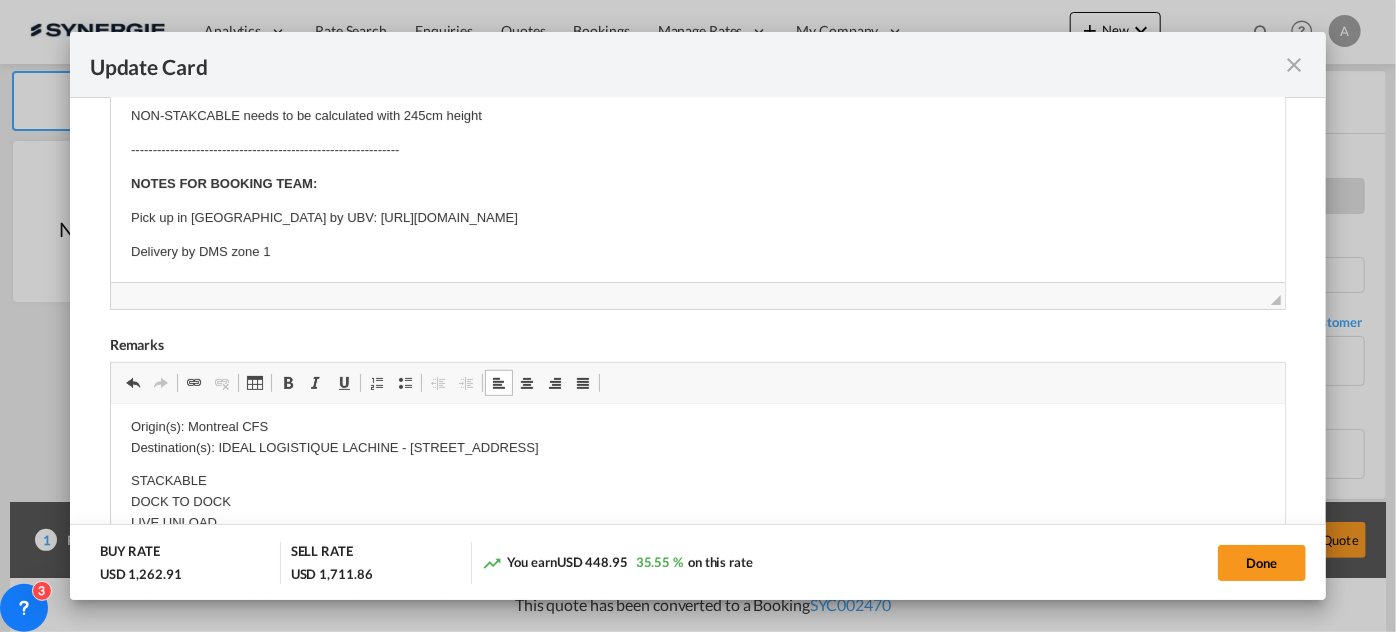 click on "Origin(s): Montreal CFS Destination(s): IDEAL LOGISTIQUE LACHINE - 150 boul Montreal-Toronto, Suite 102, Montreal, QC H8S 4L8" at bounding box center [697, 438] 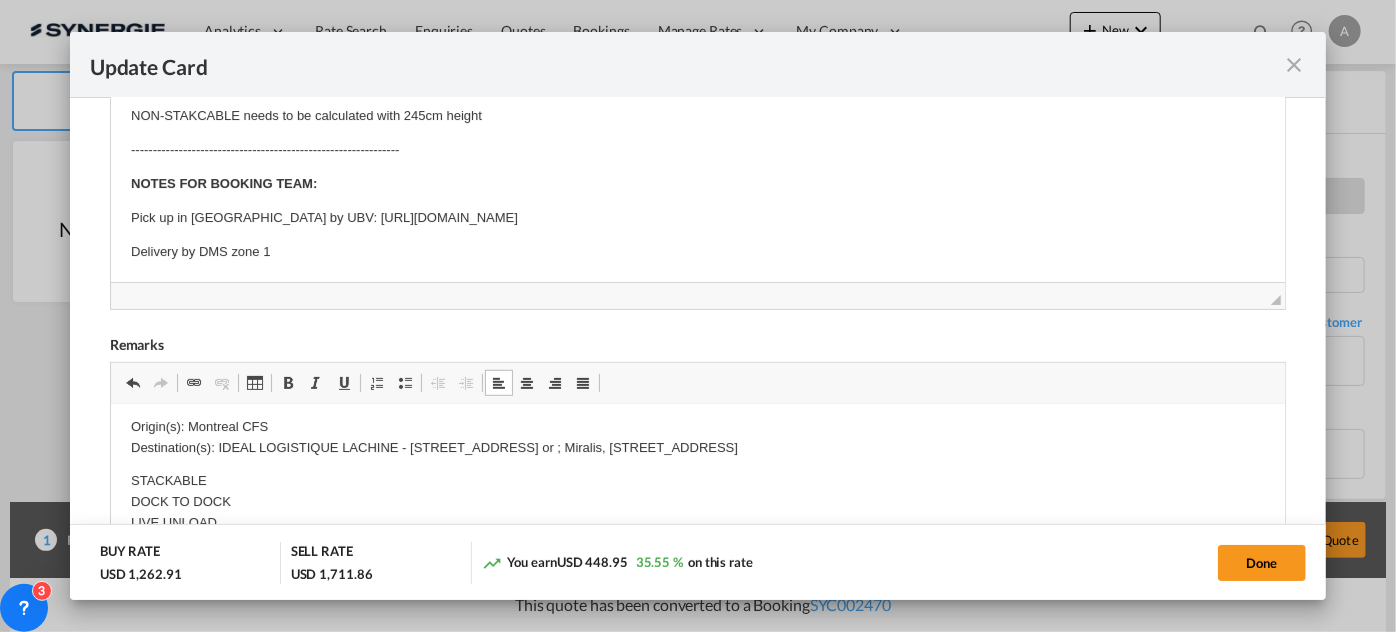 click on "Origin(s): Montreal CFS Destination(s): IDEAL LOGISTIQUE LACHINE - 150 boul Montreal-Toronto, Suite 102, Montreal, QC H8S 4L8 or ; Miralis, 200 rue des Fabricants, St-Anaclet, QC, G0K 1R0" at bounding box center (697, 438) 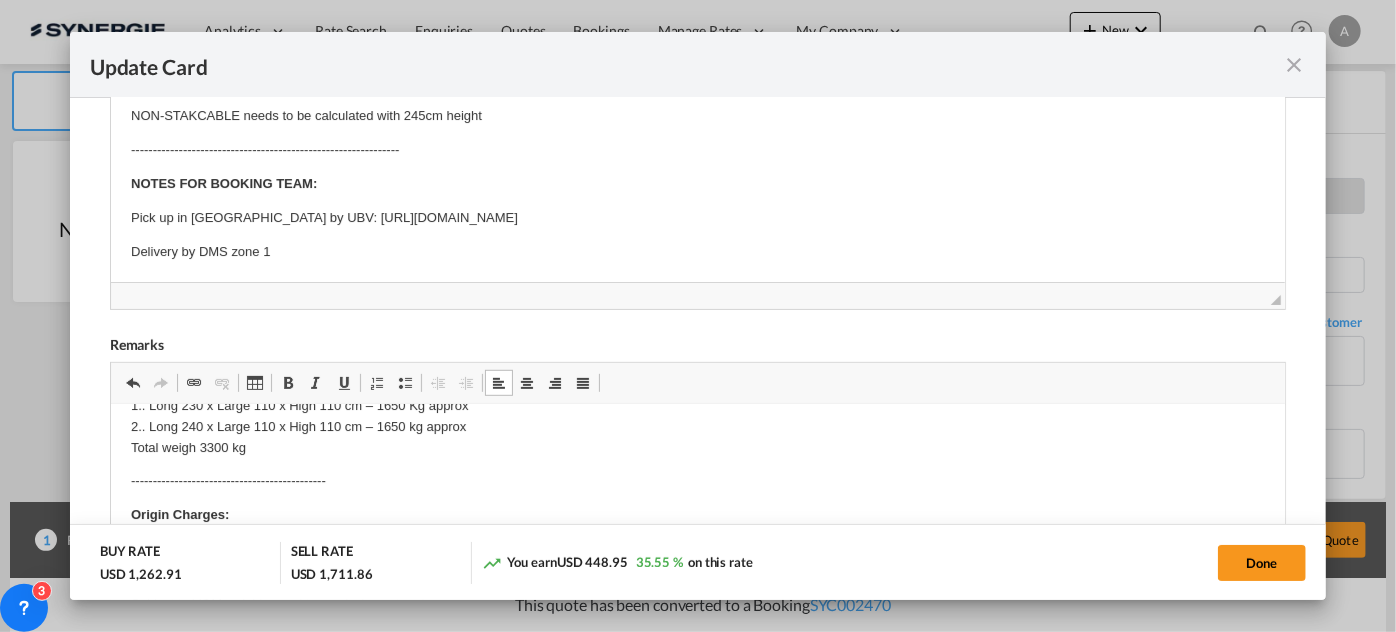 scroll, scrollTop: 0, scrollLeft: 0, axis: both 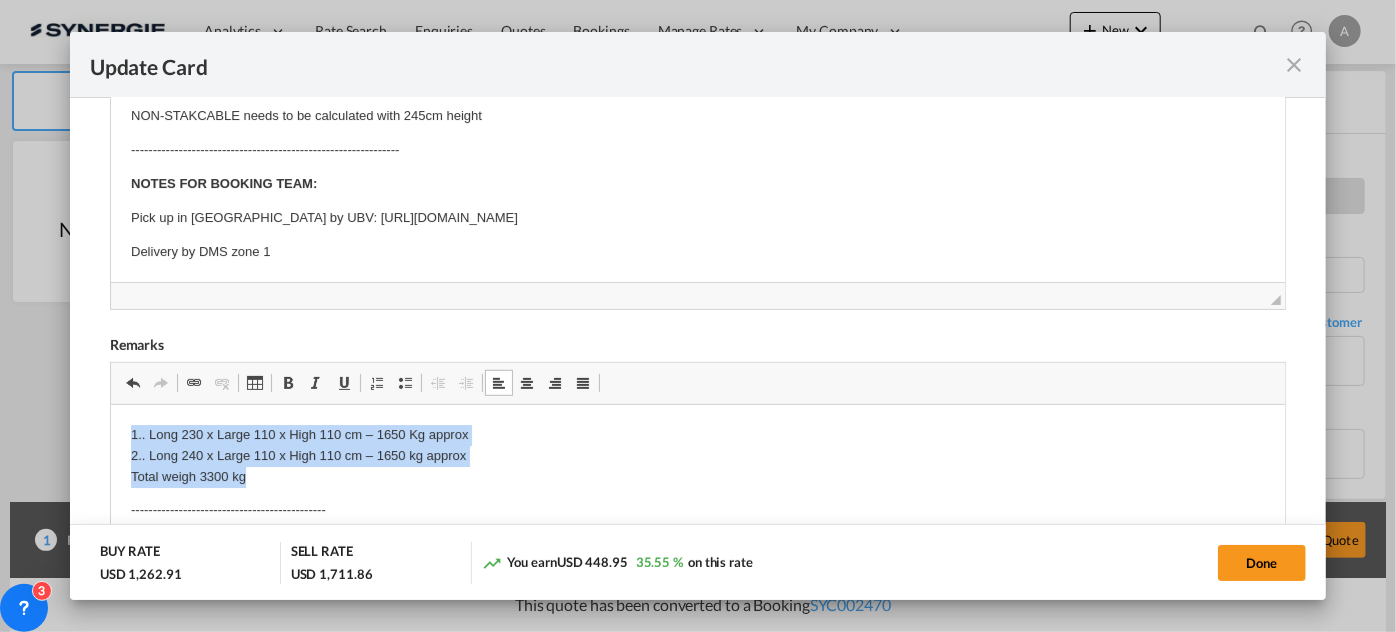drag, startPoint x: 131, startPoint y: 432, endPoint x: 417, endPoint y: 482, distance: 290.33774 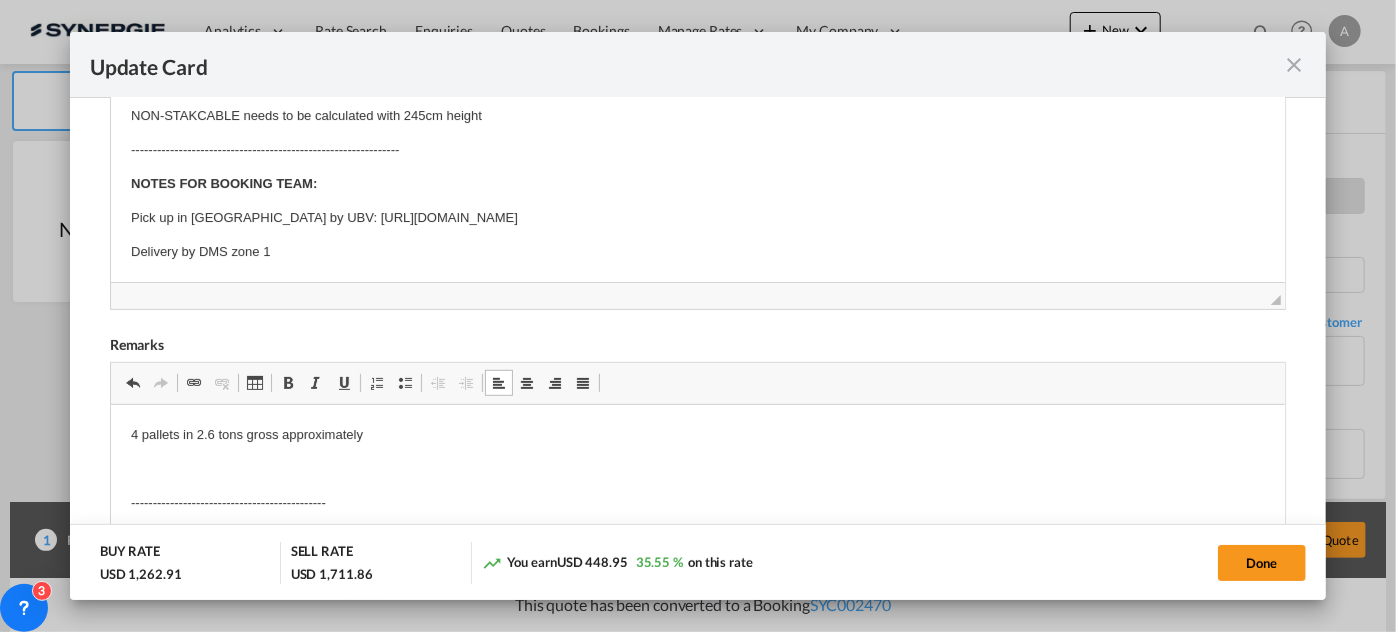 type 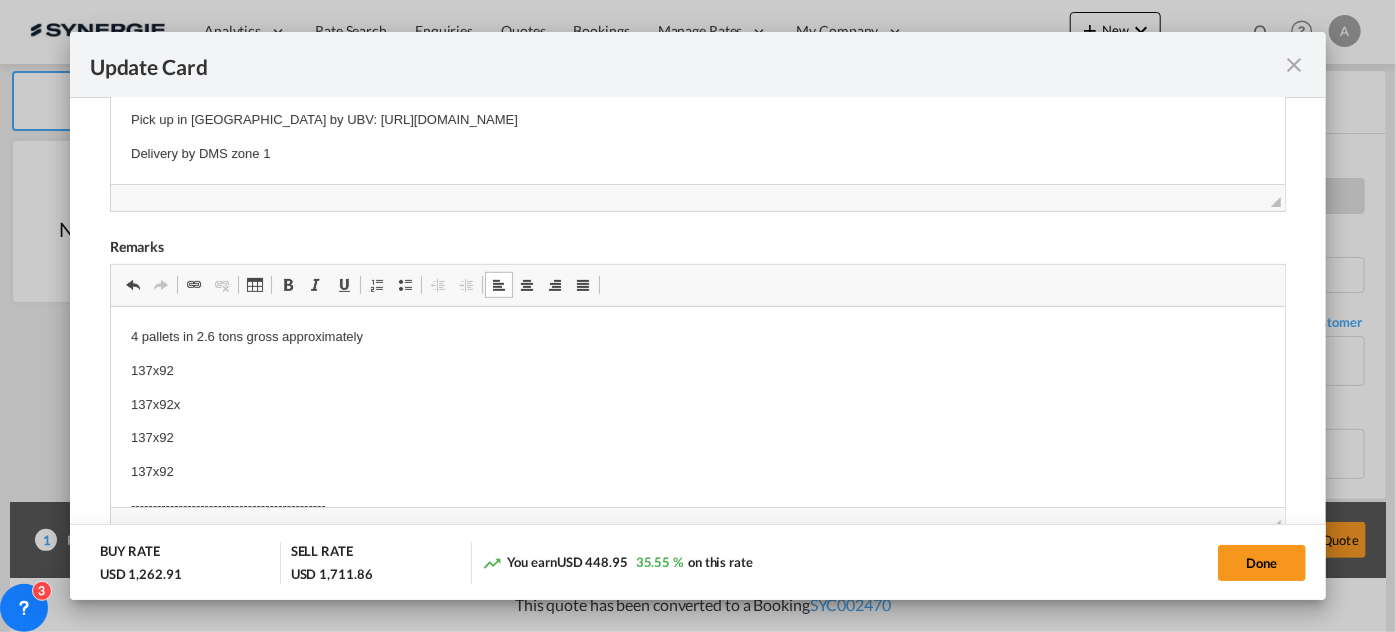 scroll, scrollTop: 669, scrollLeft: 0, axis: vertical 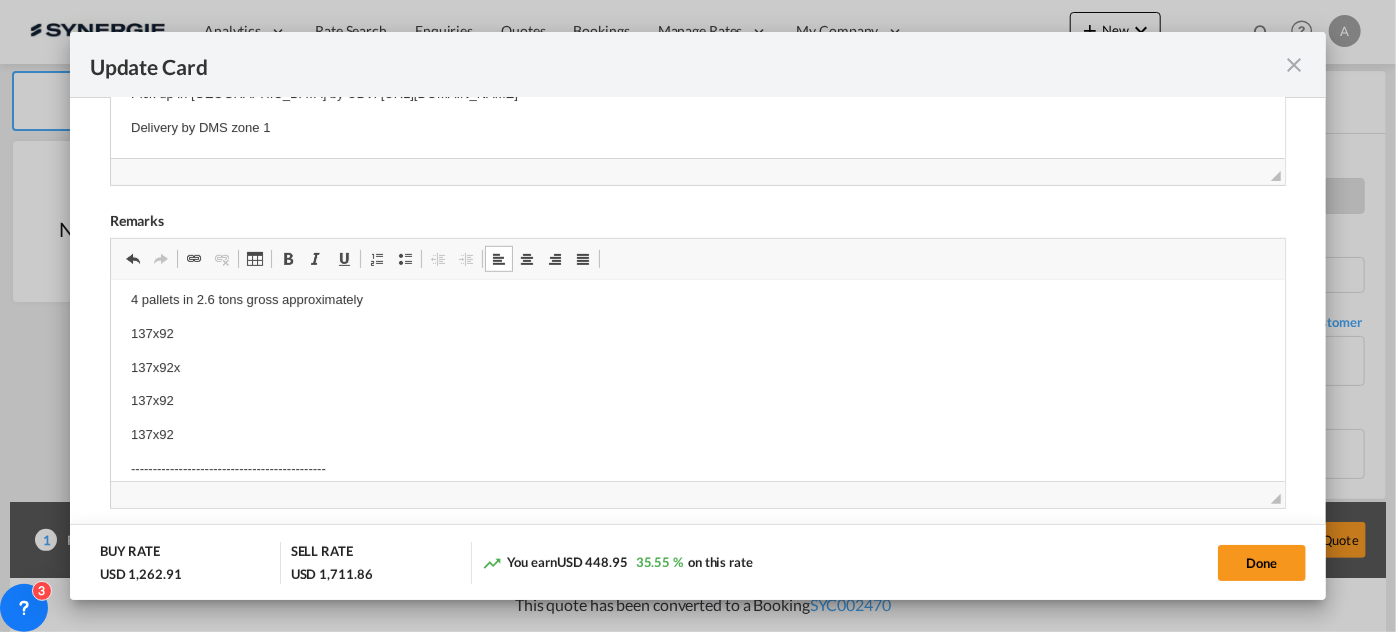 click on "137x92" at bounding box center [697, 334] 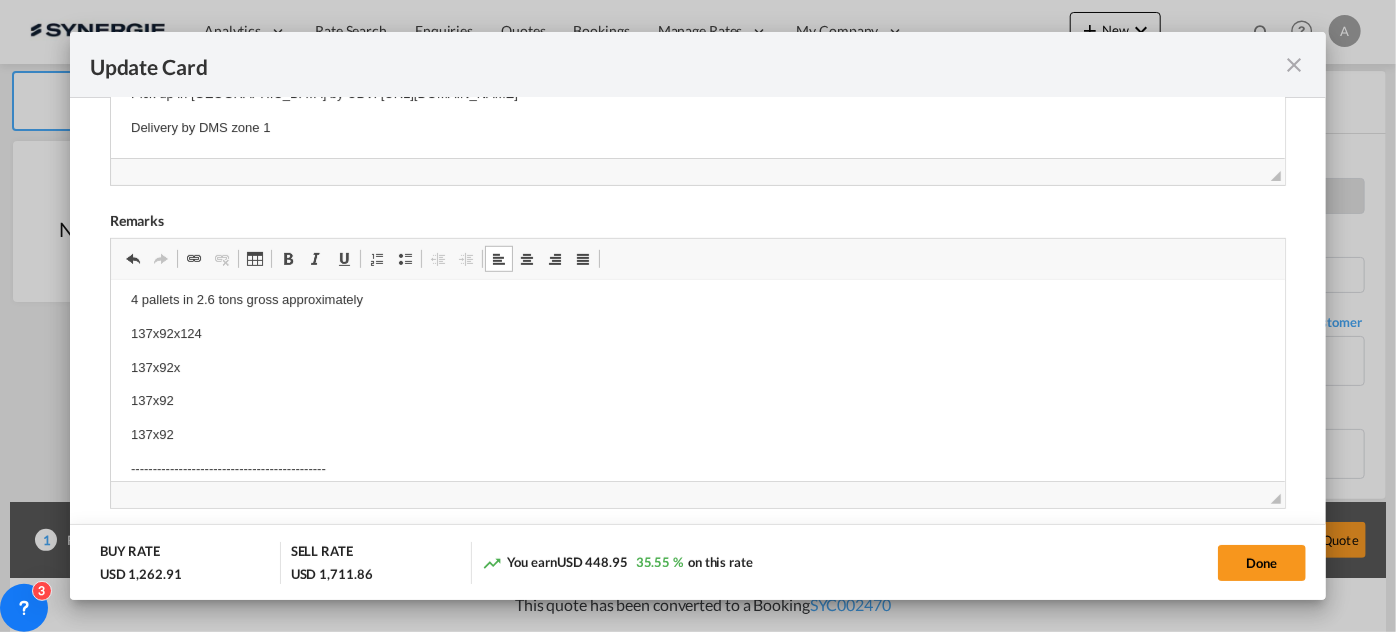 click on "137x92x124" at bounding box center [697, 334] 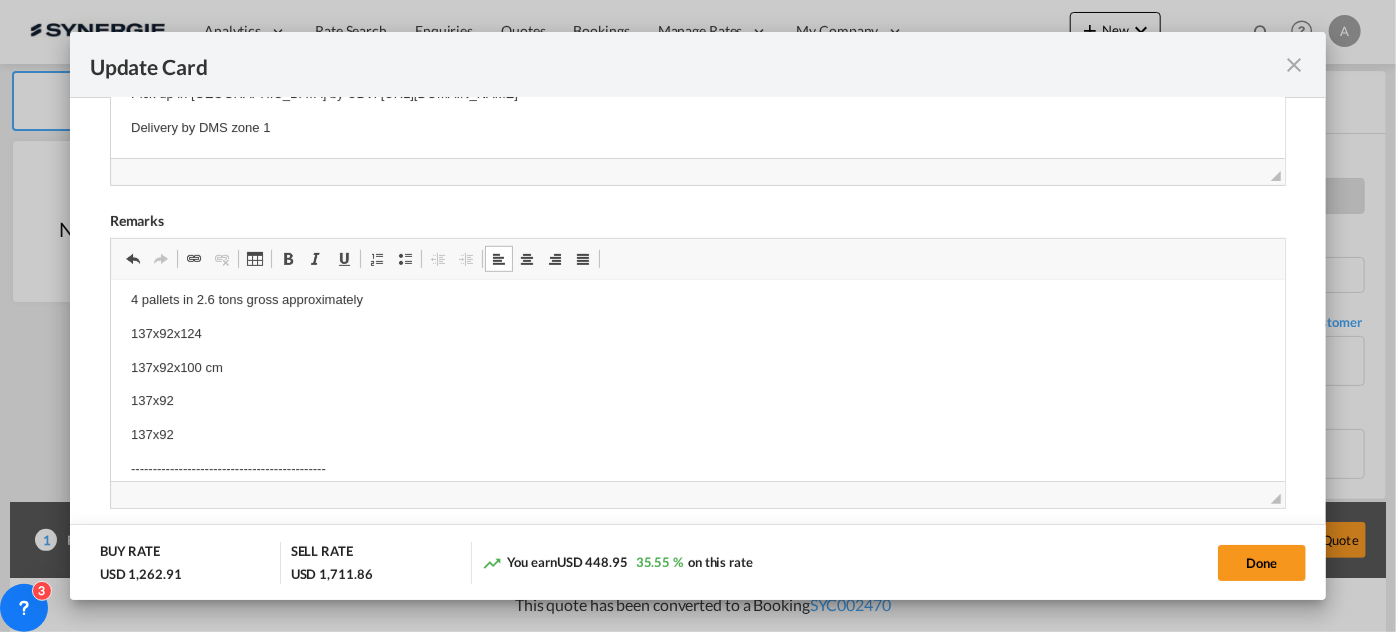 click on "137x92x124" at bounding box center [697, 334] 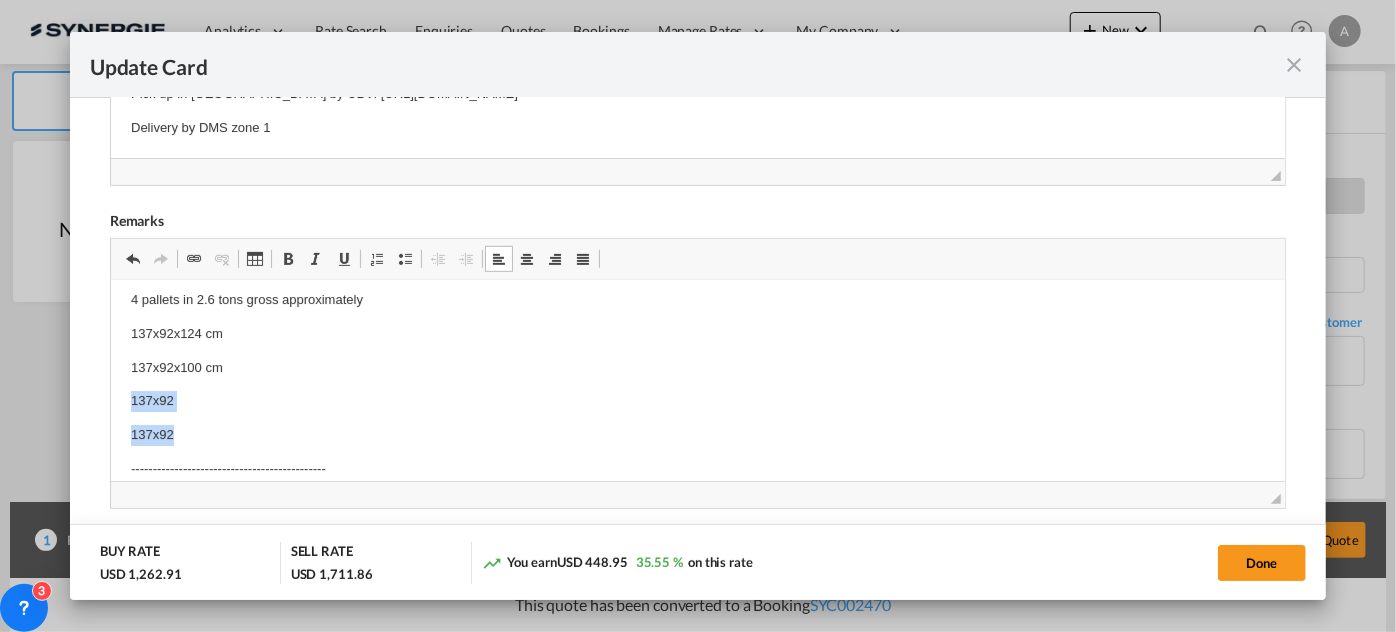 drag, startPoint x: 124, startPoint y: 396, endPoint x: 201, endPoint y: 427, distance: 83.00603 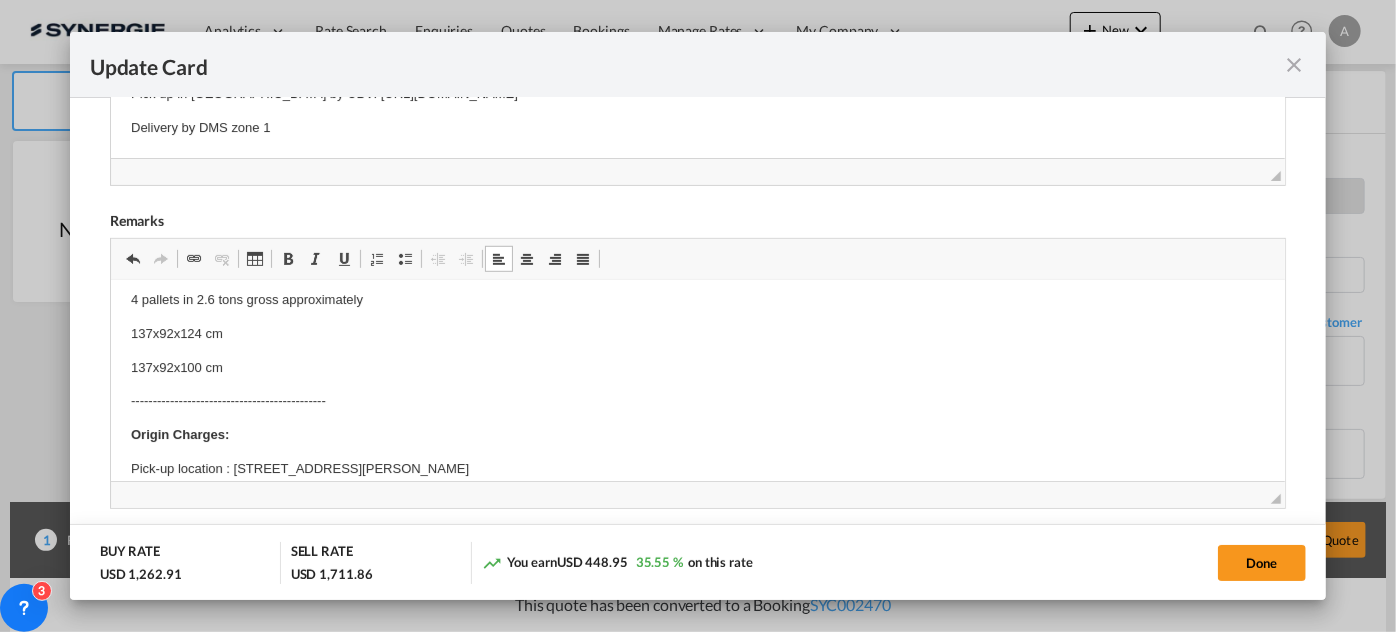 click on "137x92x124 cm" at bounding box center [697, 334] 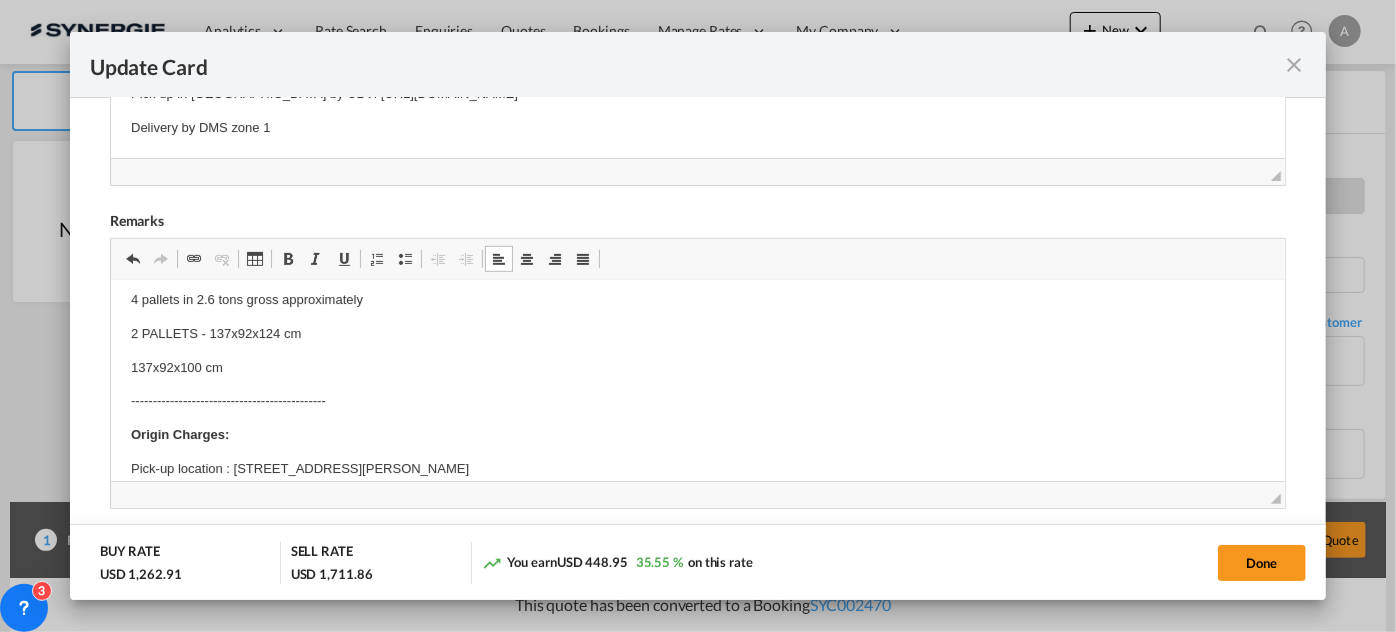 click on "4 pallets in 2.6 tons gross approximately 2 PALLETS - 137x92x124 cm 137x92x100 cm --------------------------------------------- Origin Charges: Pick-up location : Via Spada, 15, 31050 Fanzolo TV, Italy  1 hour free for loading (unloading), 125.00$ / per extra hour Subject to VGM weighing and transmission extra charge —--------------------------------------------------------------- E Manifest (ACI): Applicable if Synergie is responsible to submit Per E-manifest and per HBL Frob ACI filing: 50$ usd - this is when a container is discharged at a canadian port but the final destination is in us (per HBL) Late E-manifest or ACI filing: minimum 75$ usd (case by case depending the time we need to fix the issue on late filing) per HBL ---------------------------------------------------------------------- Dock Fee 1.90 / 100 KGS MIN. 60 USD 1 CBM = 300 KGS *CHARGED PER HBL* —-------------------------------------------------------------------- LCL Standard Pickup/Delivery Origin(s): Montreal CFS STACKABLE" at bounding box center (697, 920) 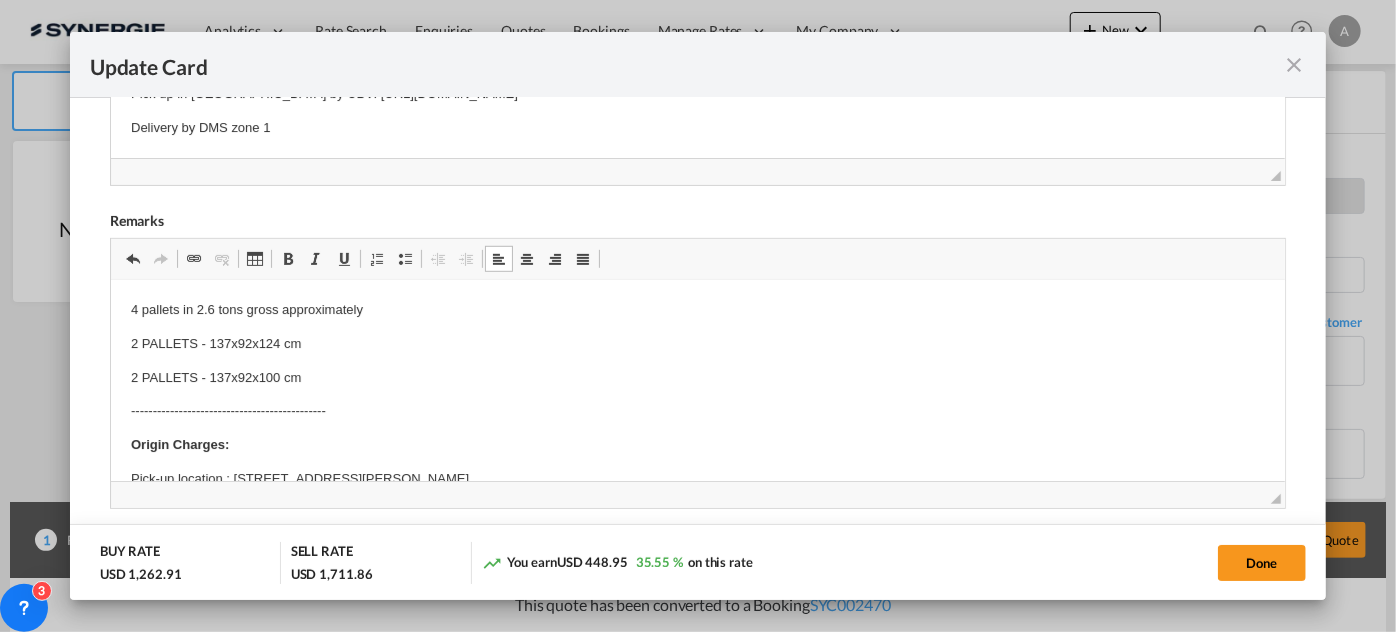 scroll, scrollTop: 0, scrollLeft: 0, axis: both 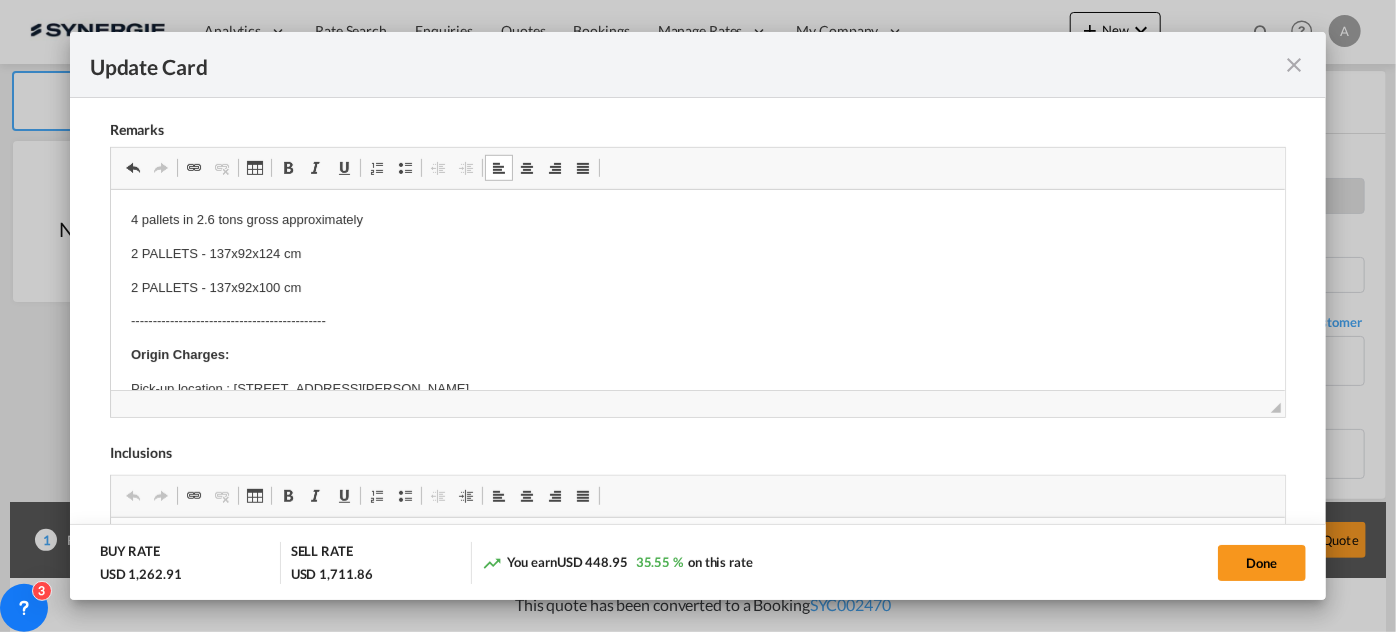 click on "4 pallets in 2.6 tons gross approximately 2 PALLETS - 137x92x124 cm 2 PALLETS - 137x92x100 cm --------------------------------------------- Origin Charges: Pick-up location : Via Spada, 15, 31050 Fanzolo TV, Italy  1 hour free for loading (unloading), 125.00$ / per extra hour Subject to VGM weighing and transmission extra charge —--------------------------------------------------------------- E Manifest (ACI): Applicable if Synergie is responsible to submit Per E-manifest and per HBL Frob ACI filing: 50$ usd - this is when a container is discharged at a canadian port but the final destination is in us (per HBL) Late E-manifest or ACI filing: minimum 75$ usd (case by case depending the time we need to fix the issue on late filing) per HBL ---------------------------------------------------------------------- Dock Fee 1.90 / 100 KGS MIN. 60 USD 1 CBM = 300 KGS *CHARGED PER HBL* —-------------------------------------------------------------------- LCL Standard Pickup/Delivery Origin(s): Montreal CFS" at bounding box center (697, 840) 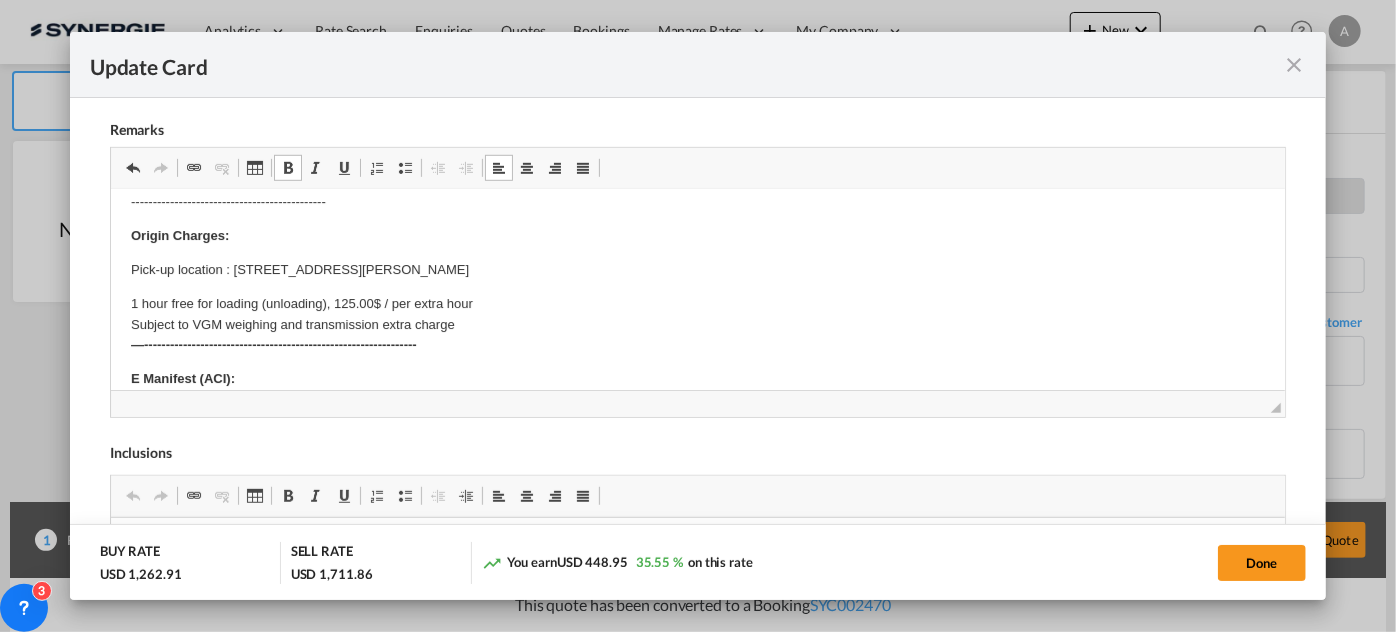 scroll, scrollTop: 90, scrollLeft: 0, axis: vertical 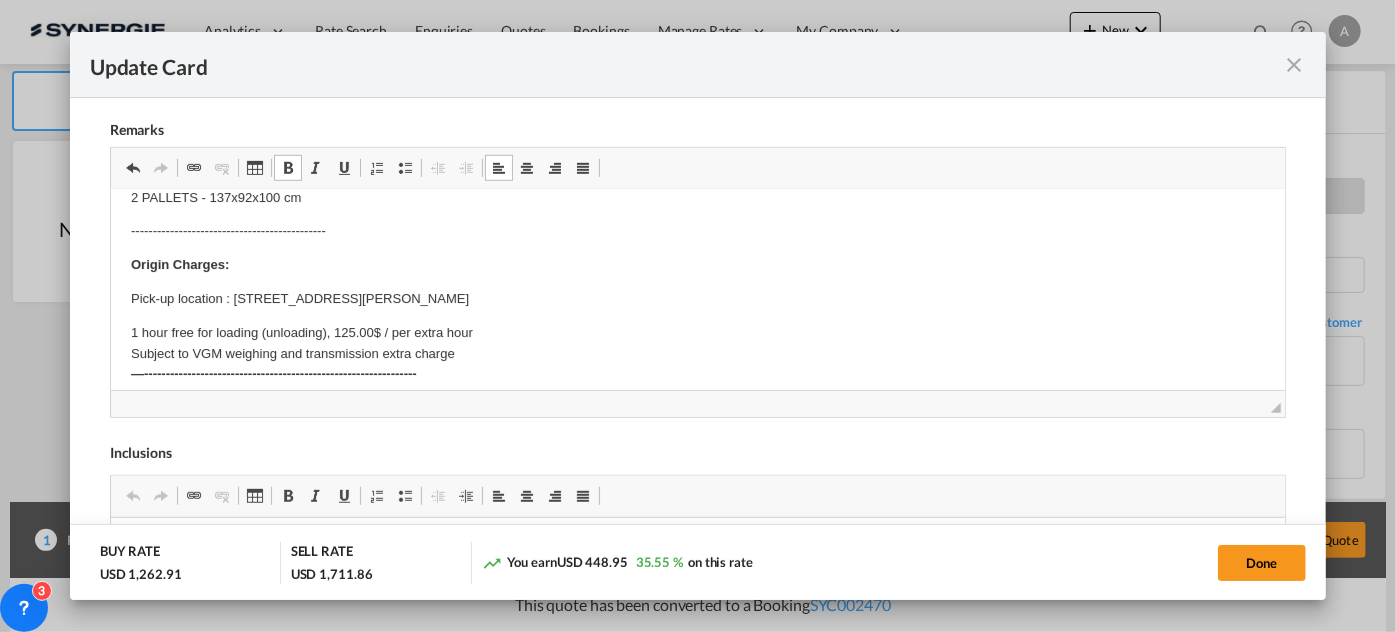 drag, startPoint x: 229, startPoint y: 297, endPoint x: 583, endPoint y: 281, distance: 354.3614 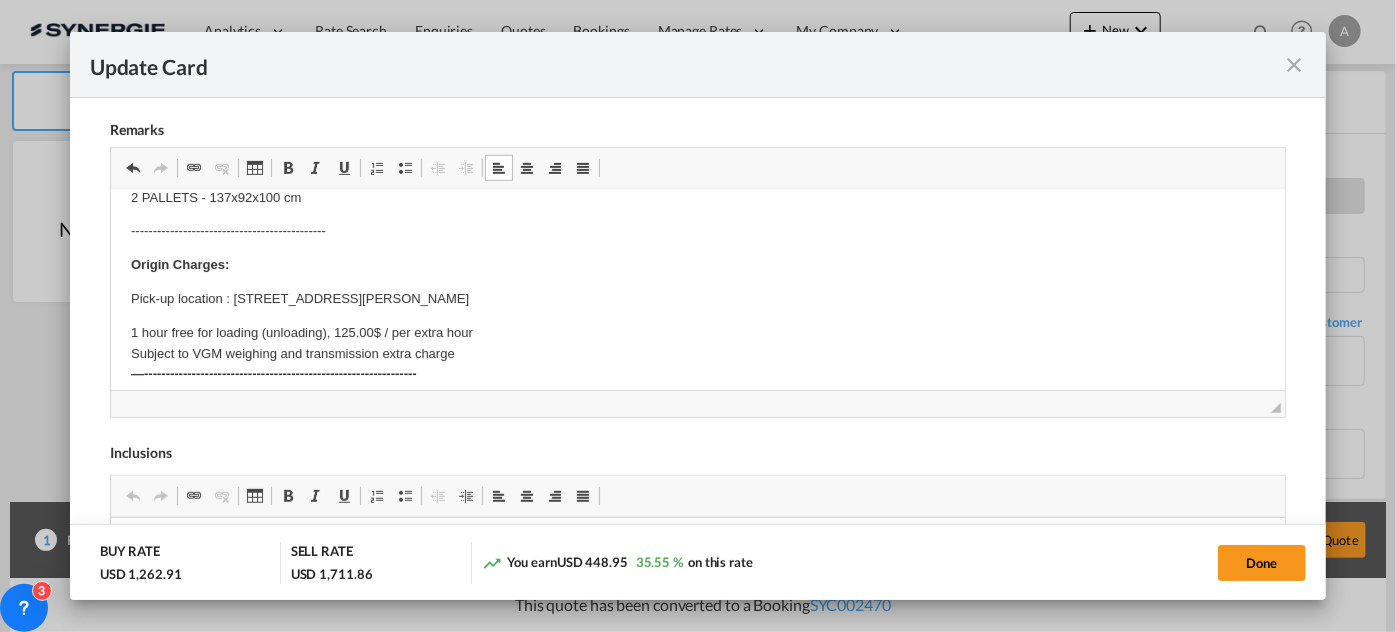 type 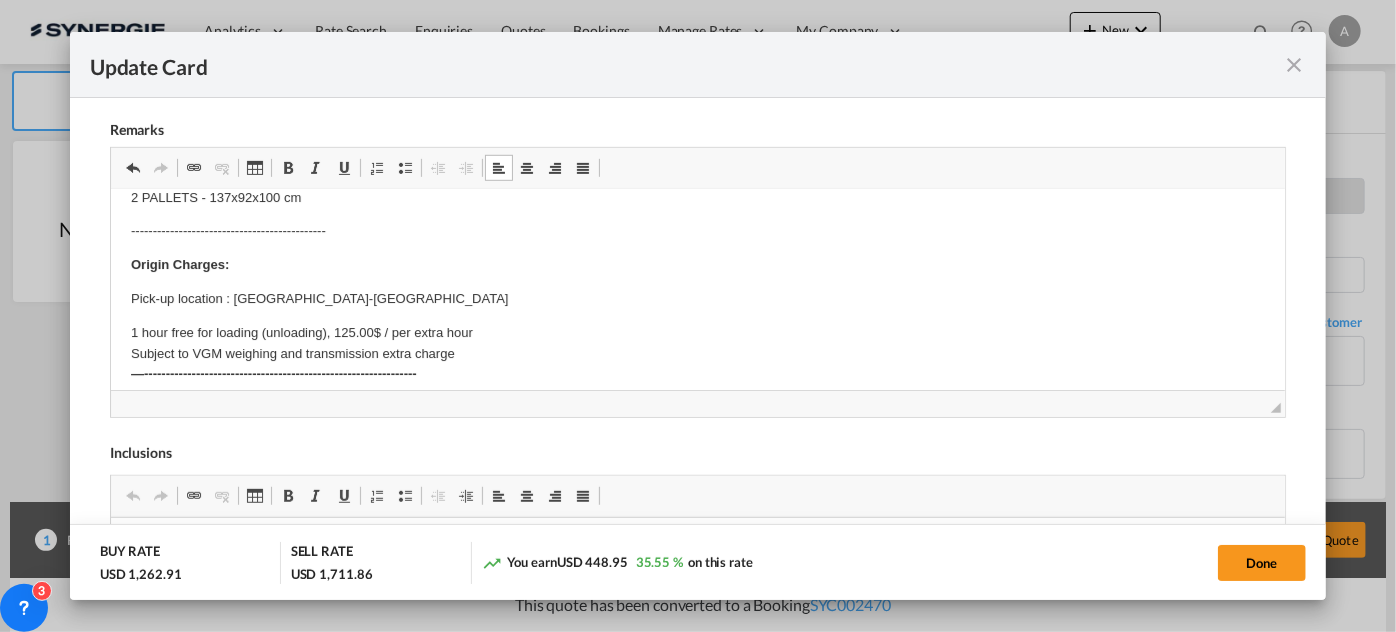 scroll, scrollTop: 0, scrollLeft: 0, axis: both 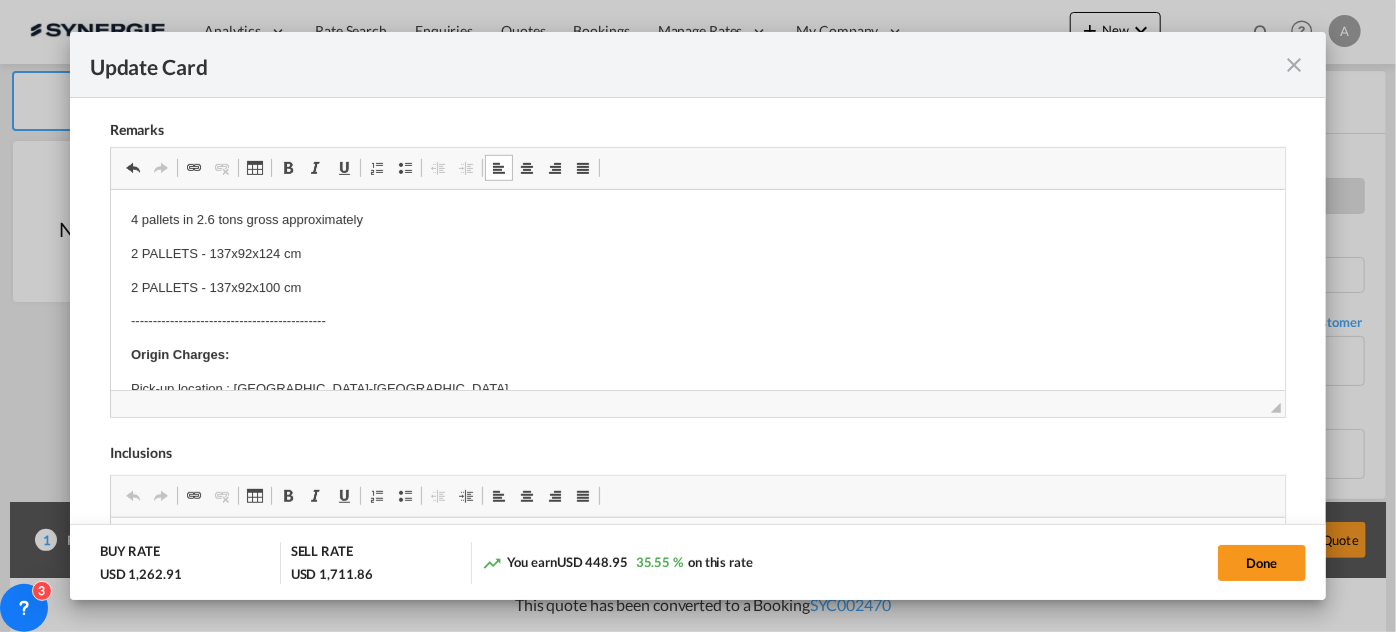 click on "4 pallets in 2.6 tons gross approximately 2 PALLETS - 137x92x124 cm 2 PALLETS - 137x92x100 cm --------------------------------------------- Origin Charges: Pick-up location : Aydınlı-kosb 1 hour free for loading (unloading), 125.00$ / per extra hour Subject to VGM weighing and transmission extra charge —--------------------------------------------------------------- E Manifest (ACI): Applicable if Synergie is responsible to submit Per E-manifest and per HBL Frob ACI filing: 50$ usd - this is when a container is discharged at a canadian port but the final destination is in us (per HBL) Late E-manifest or ACI filing: minimum 75$ usd (case by case depending the time we need to fix the issue on late filing) per HBL ---------------------------------------------------------------------- Dock Fee 1.90 / 100 KGS MIN. 60 USD 1 CBM = 300 KGS *CHARGED PER HBL* —-------------------------------------------------------------------- LCL Standard Pickup/Delivery Origin(s): Montreal CFS STACKABLE DOCK TO DOCK" at bounding box center (697, 840) 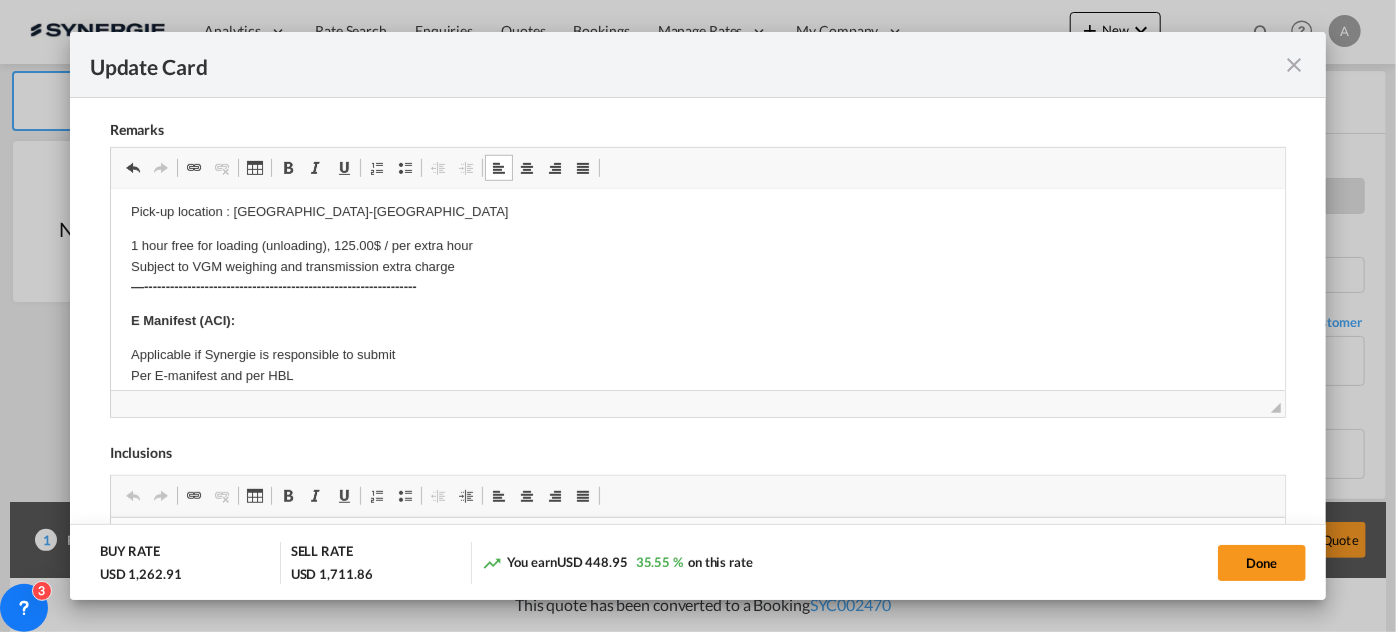 scroll, scrollTop: 181, scrollLeft: 0, axis: vertical 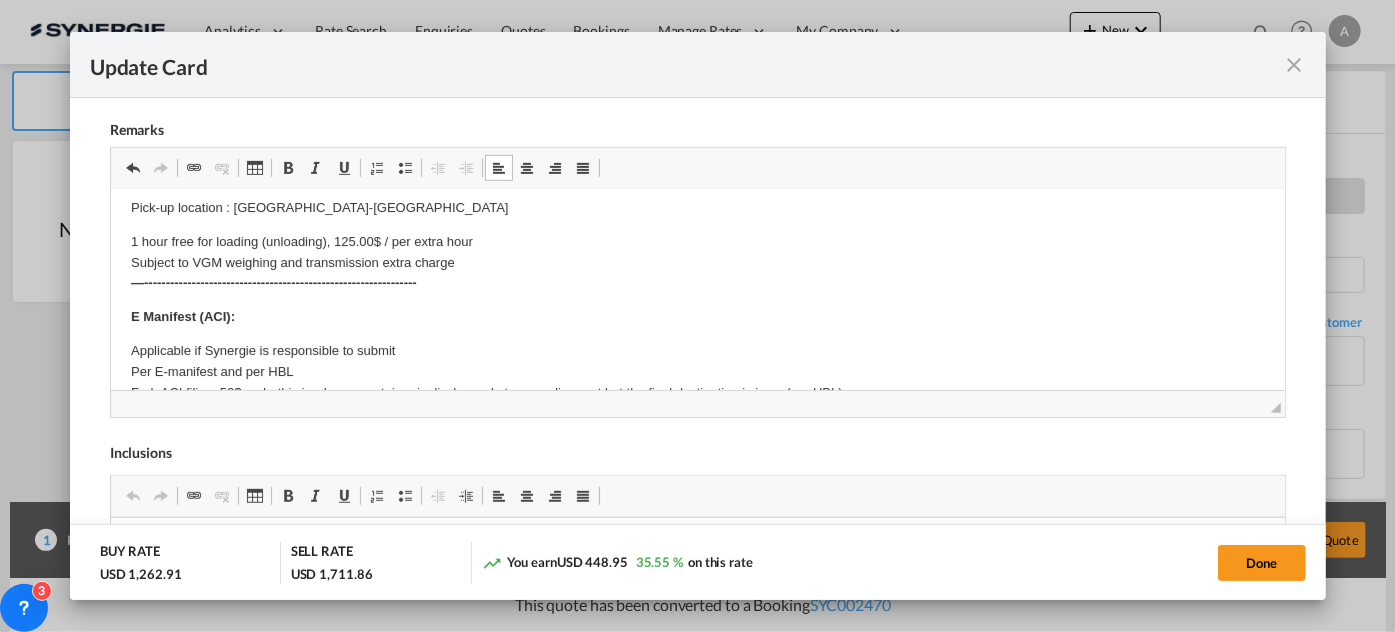 type 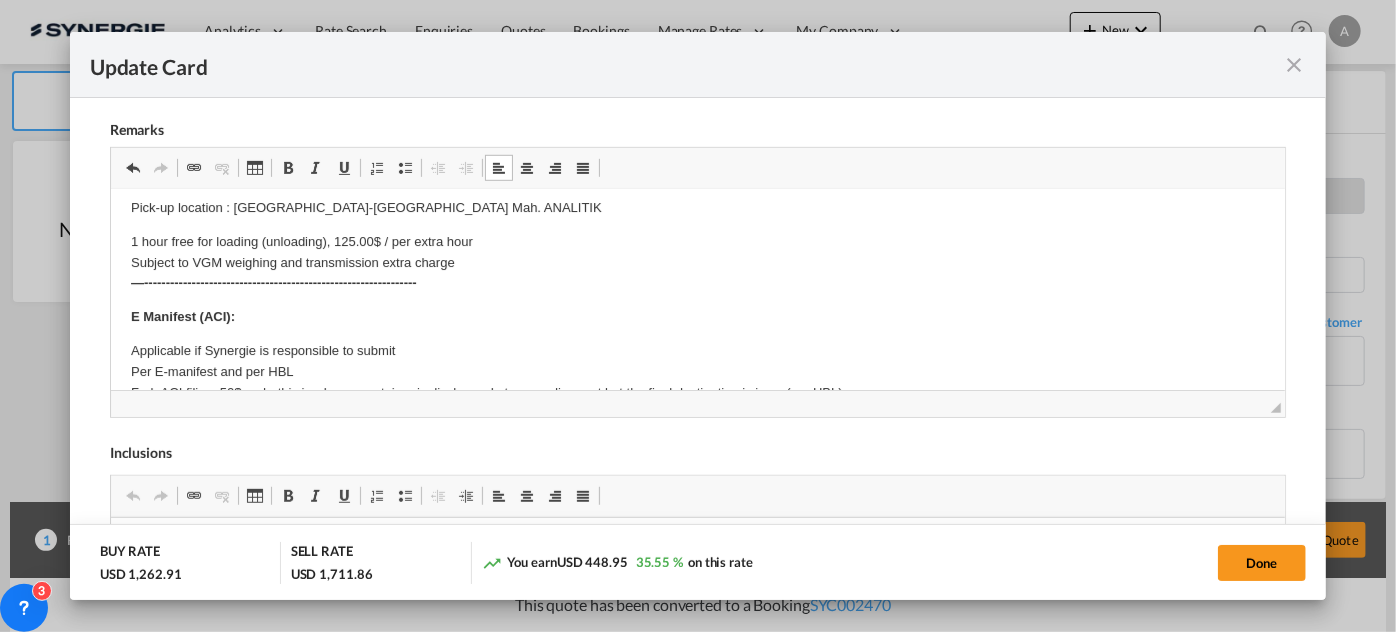 click on "E Manifest (ACI):" at bounding box center [697, 317] 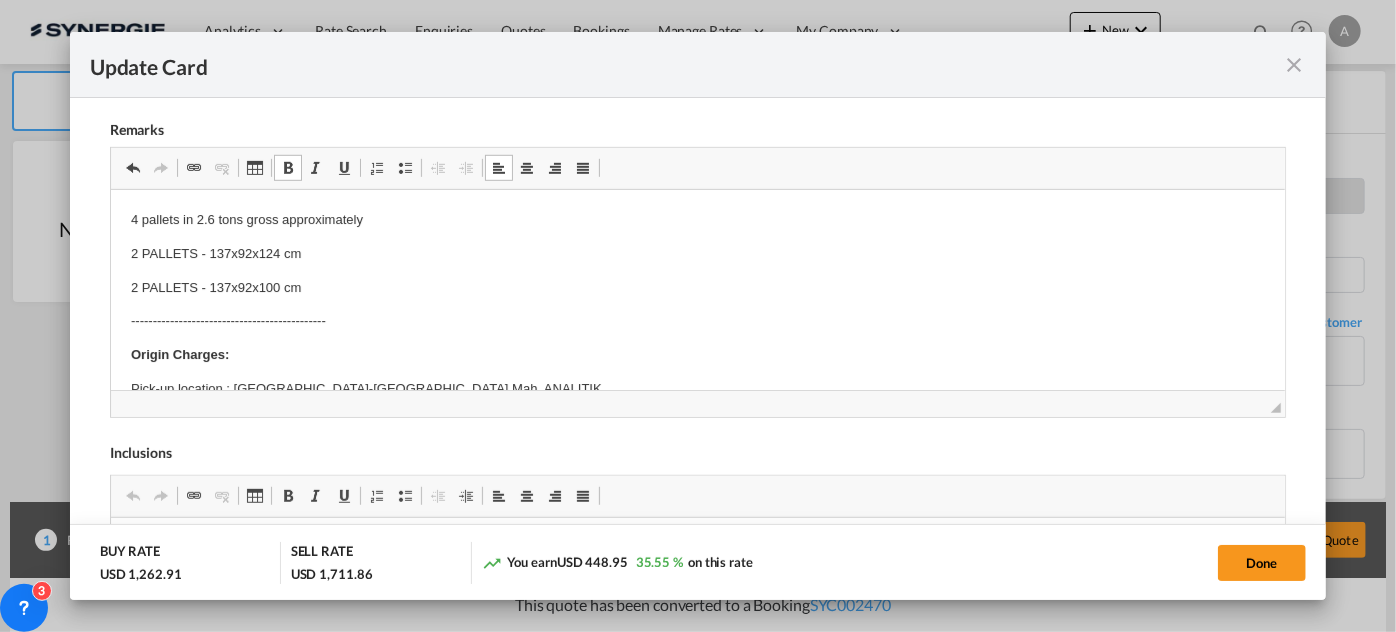 scroll, scrollTop: 181, scrollLeft: 0, axis: vertical 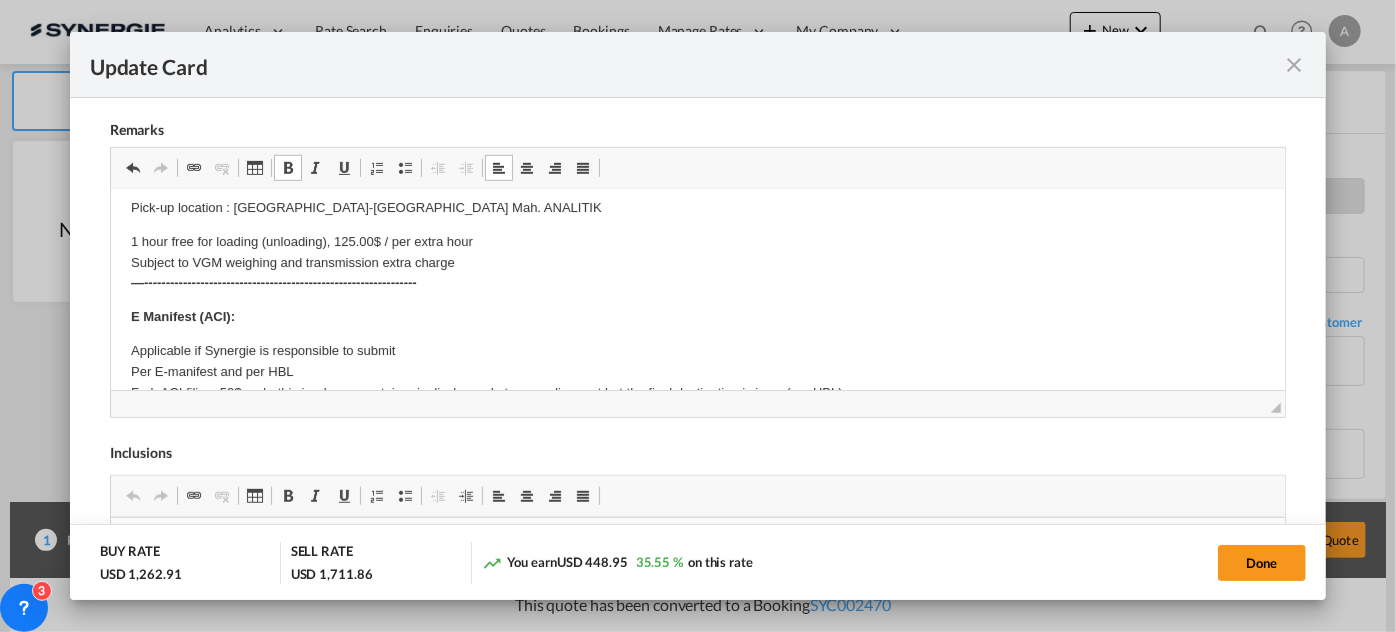 click on "Pick-up location : Aydınlı-kosb Mah. ANALITIK" at bounding box center (697, 208) 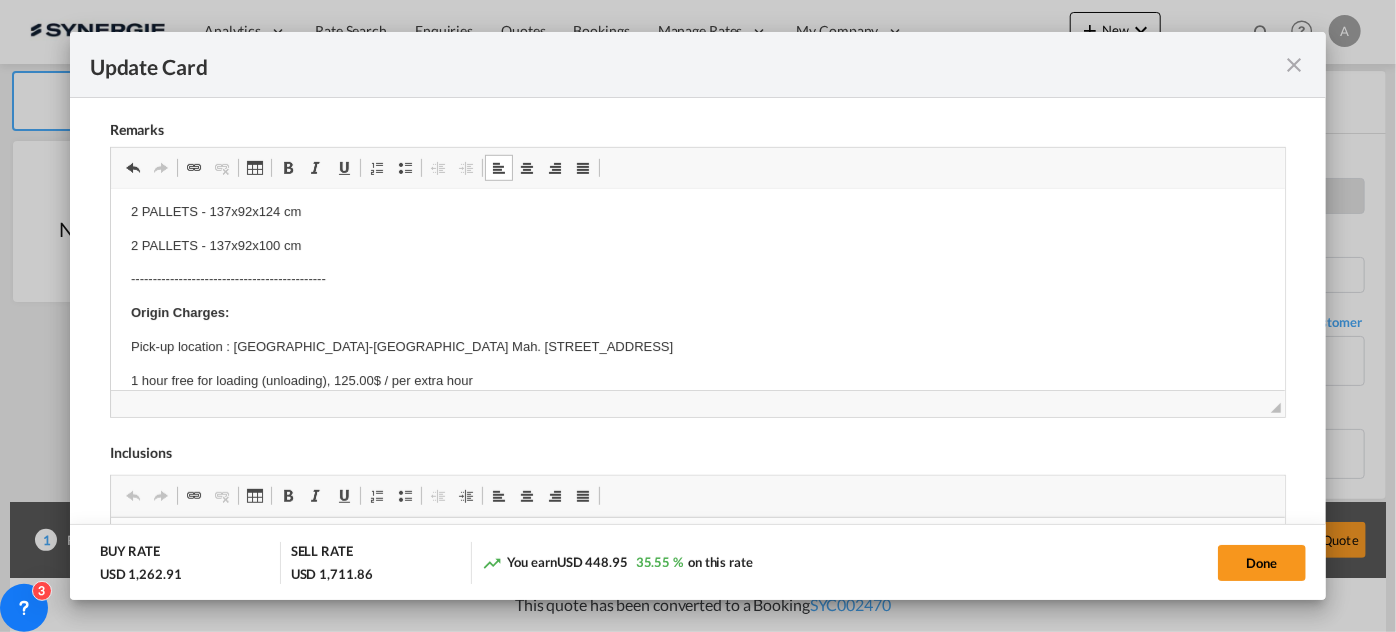 scroll, scrollTop: 0, scrollLeft: 0, axis: both 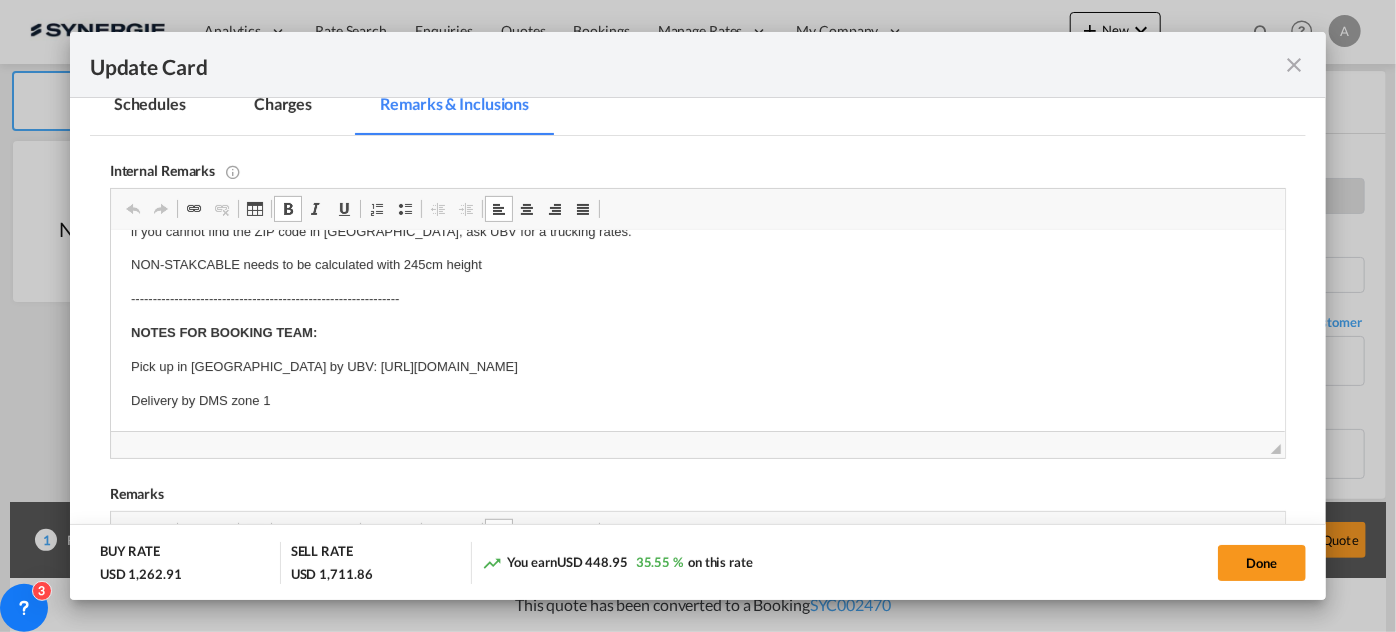 drag, startPoint x: 127, startPoint y: 267, endPoint x: 944, endPoint y: 406, distance: 828.74 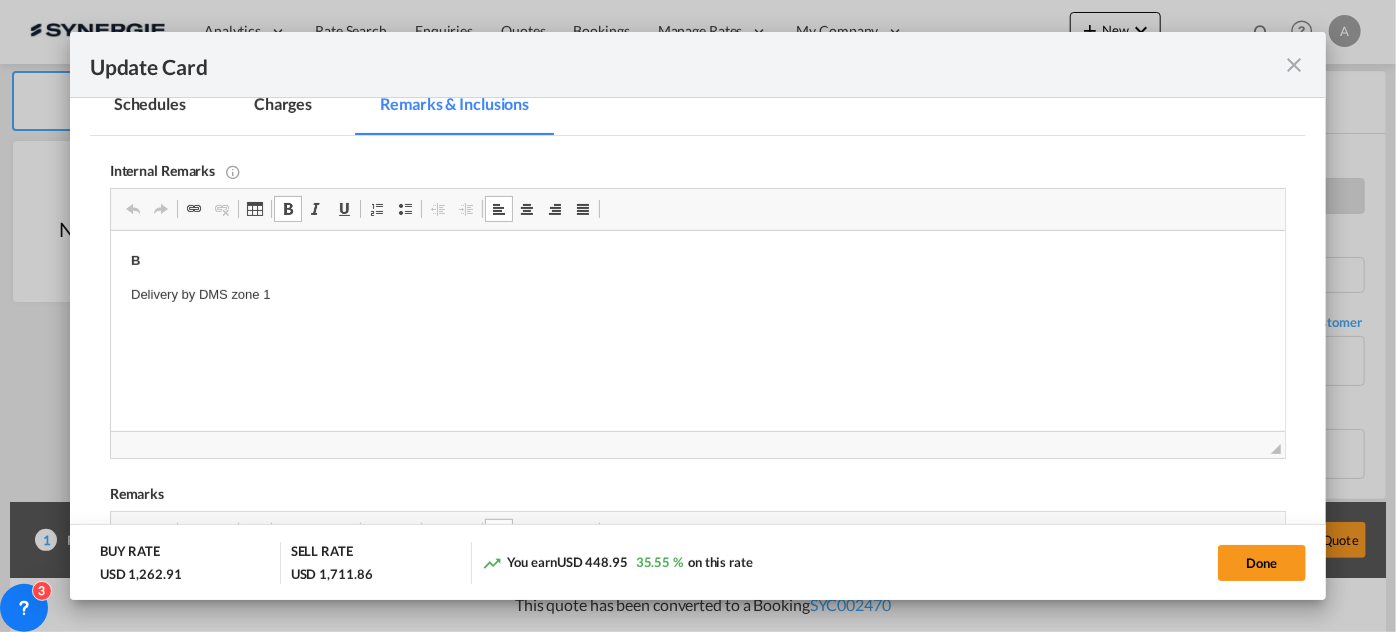 scroll, scrollTop: 0, scrollLeft: 0, axis: both 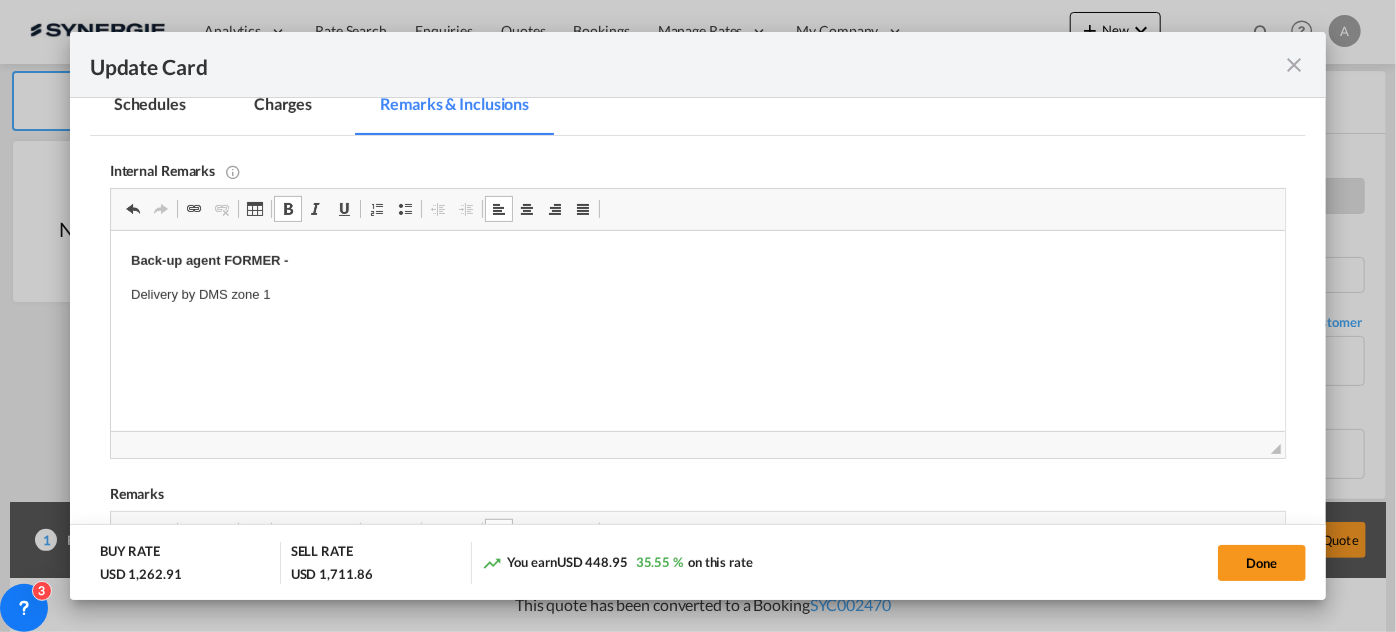 click on "Back-up agent FORMER -  Delivery by DMS zone 1" at bounding box center [697, 278] 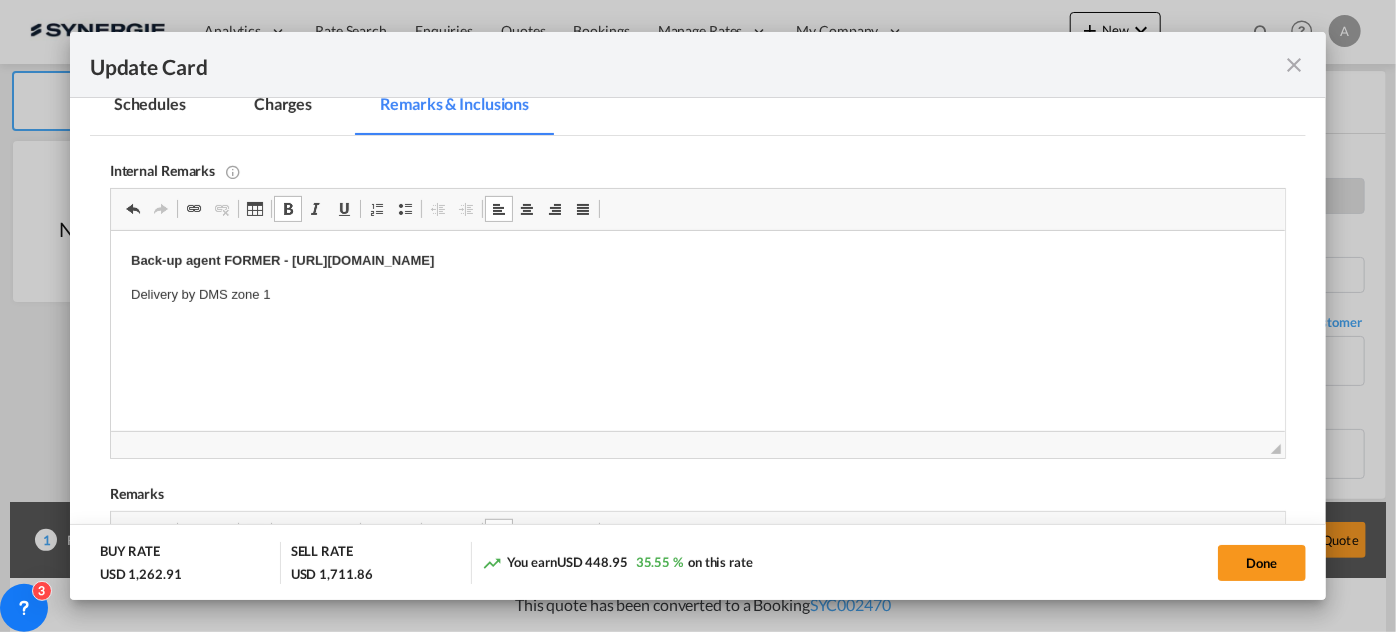 click on "Back-up agent FORMER - https://app.frontapp.com/open/cnv_py4sdsf?key=3blSWHaNhxg59kY9w61pxzNrV41QPxJn Delivery by DMS zone 1" at bounding box center (697, 278) 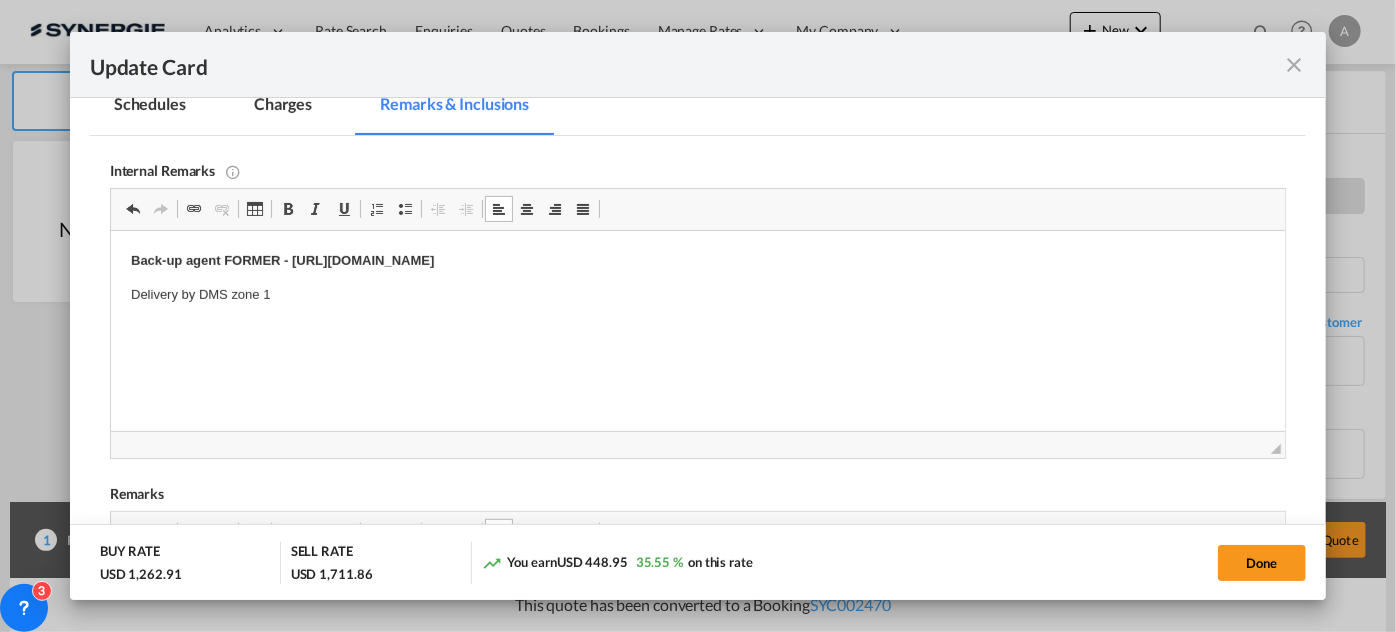 drag, startPoint x: 260, startPoint y: 294, endPoint x: 204, endPoint y: 527, distance: 239.63513 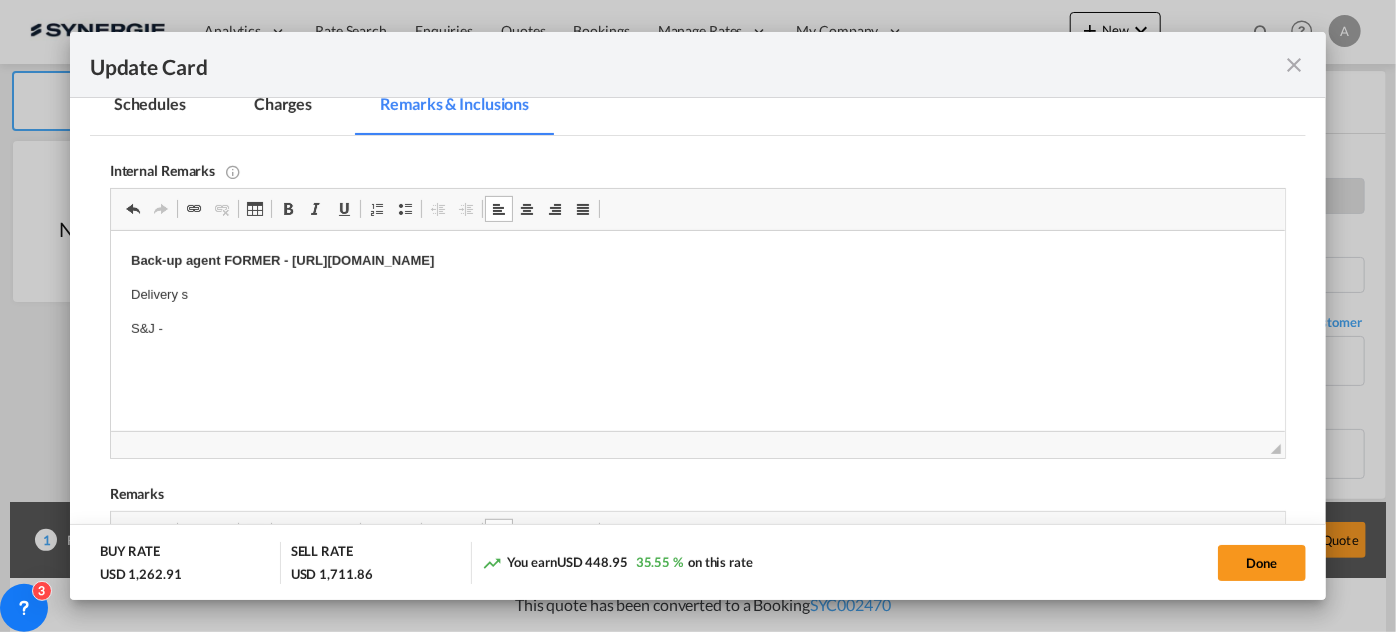 click on "Delivery s" at bounding box center [697, 295] 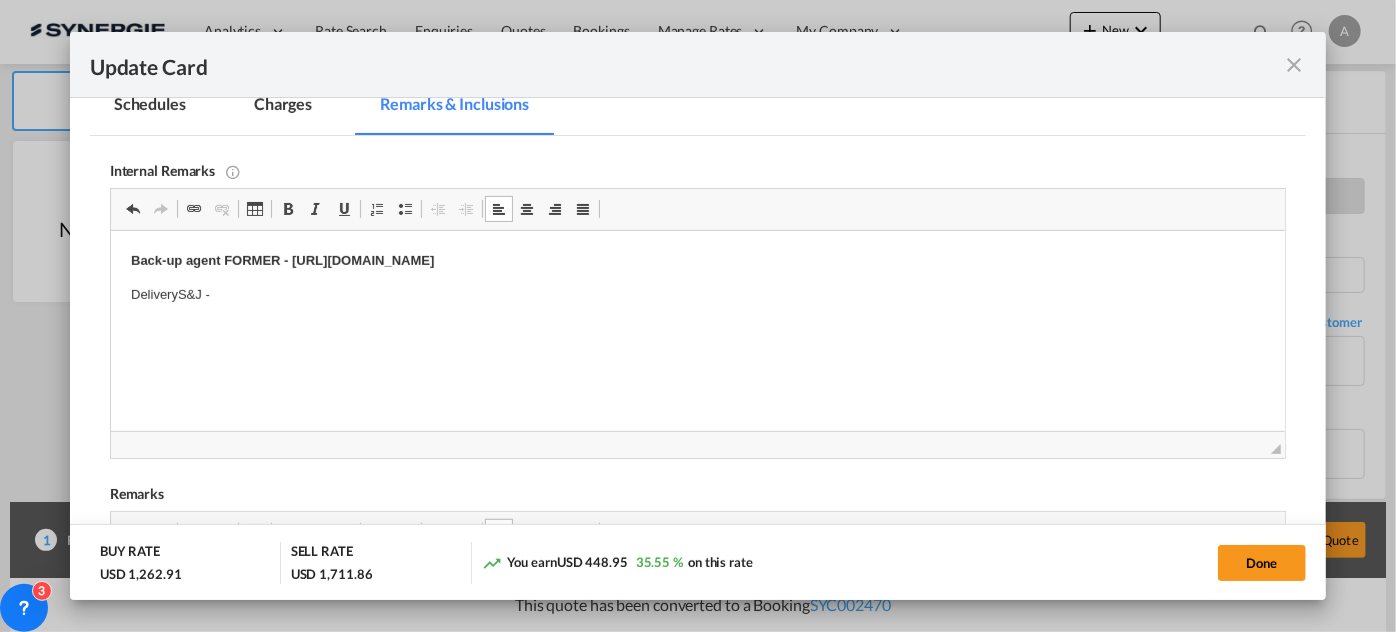click on "Delivery  S&J -" at bounding box center [697, 295] 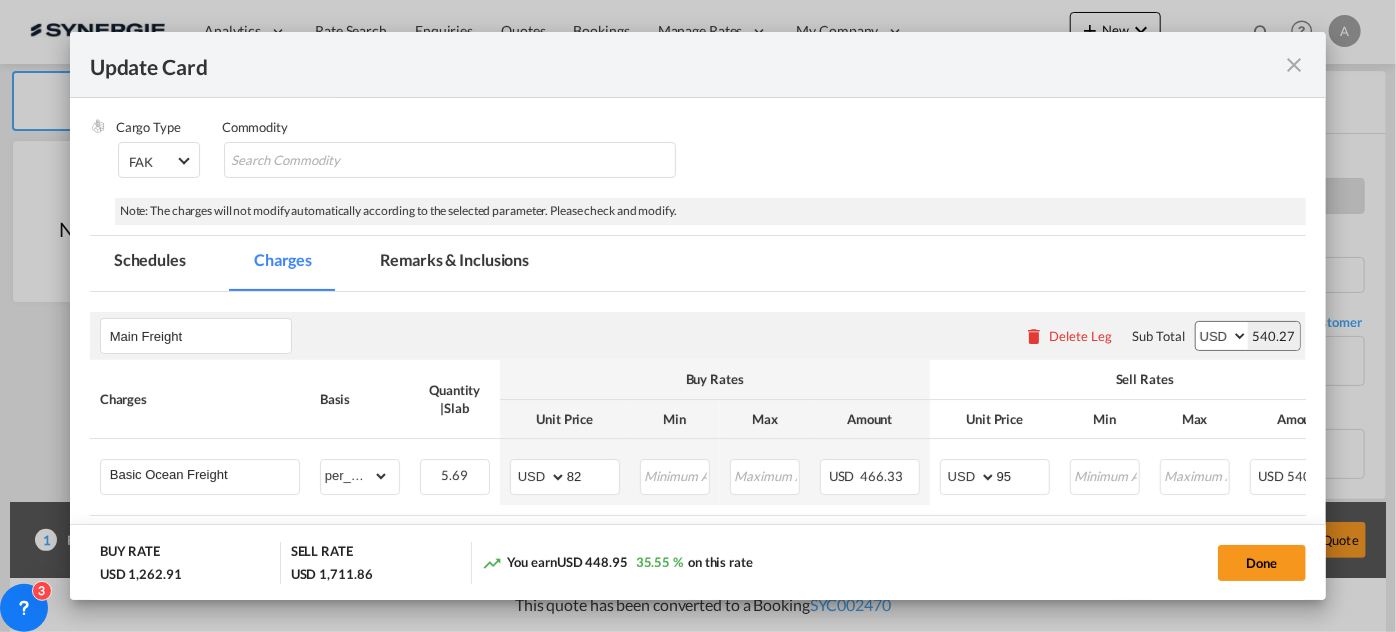 scroll, scrollTop: 214, scrollLeft: 0, axis: vertical 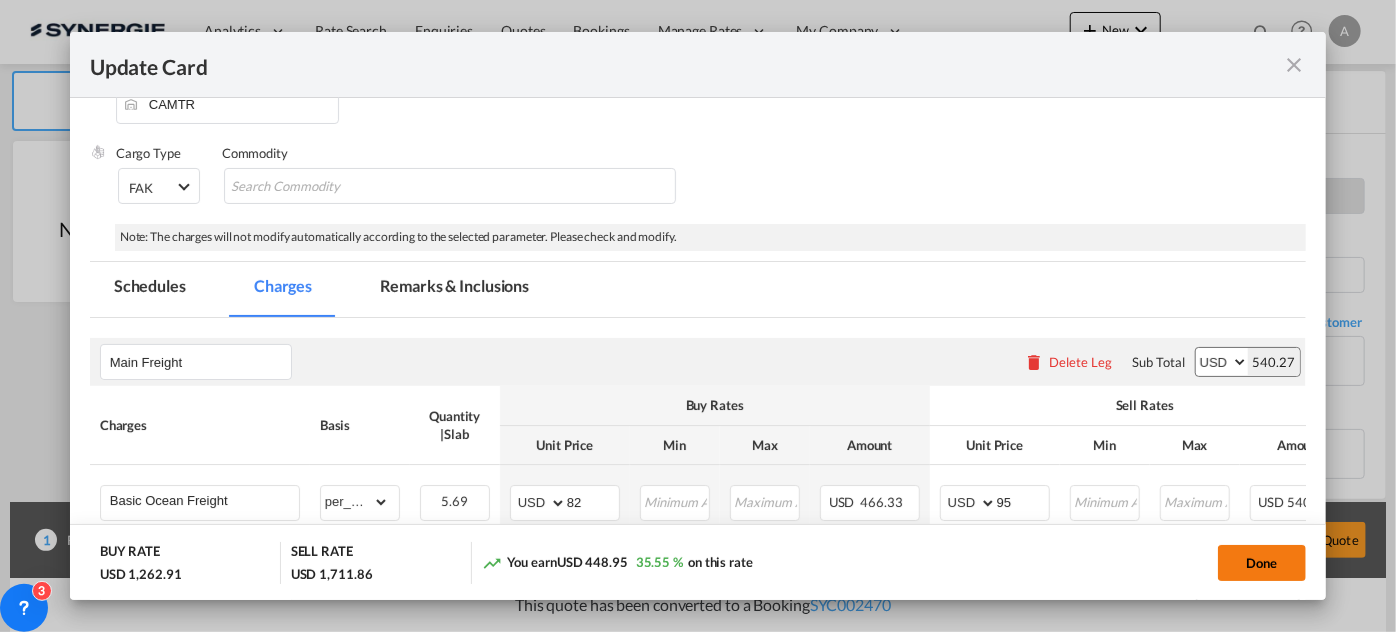 click on "Done" 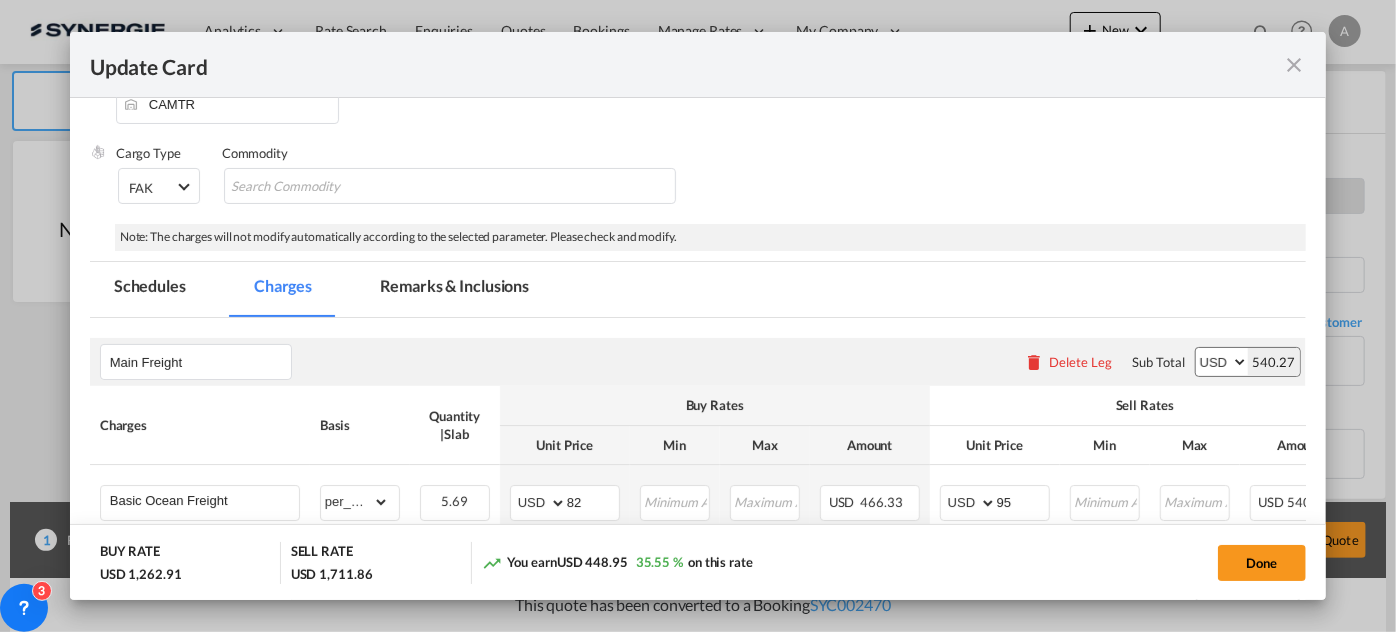 type on "31 Jul 2025" 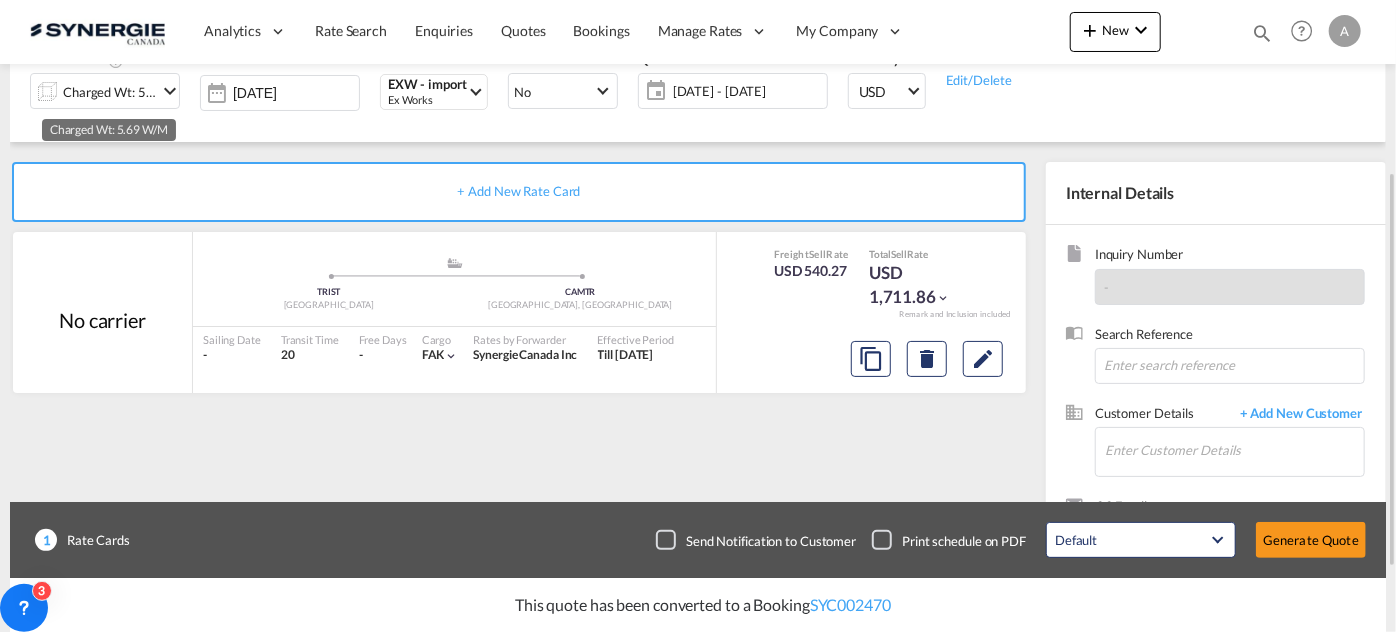 scroll, scrollTop: 90, scrollLeft: 0, axis: vertical 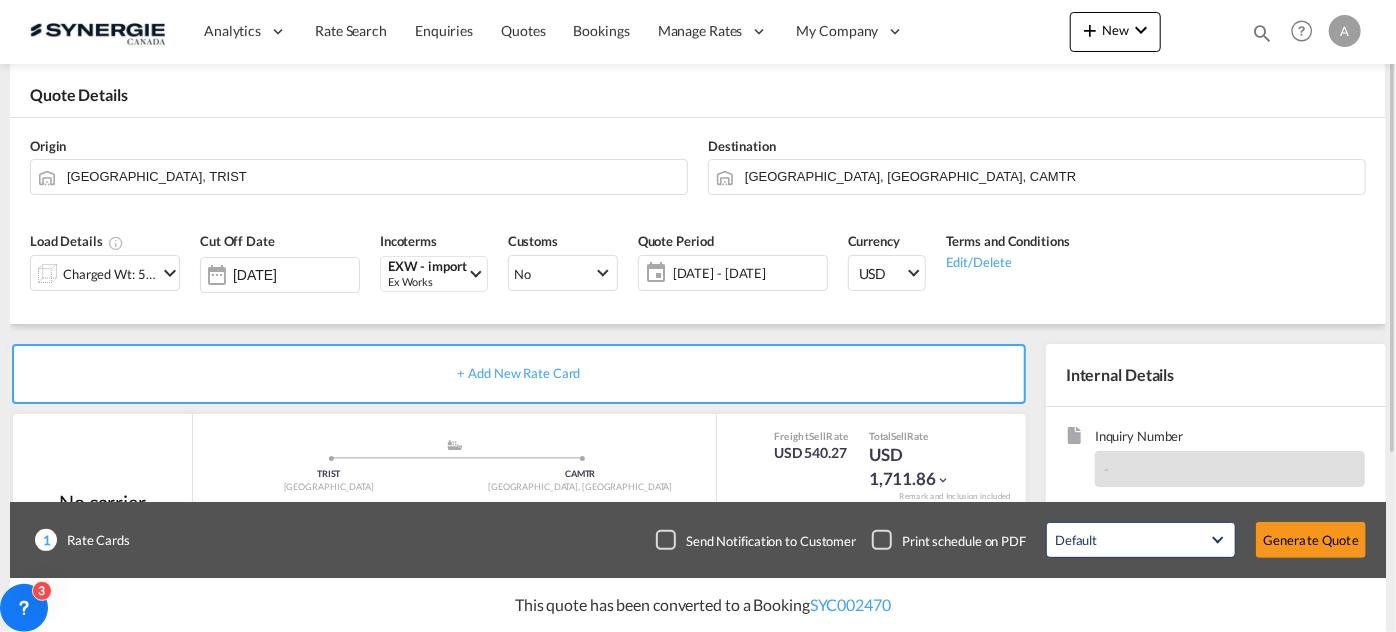 click at bounding box center (47, 273) 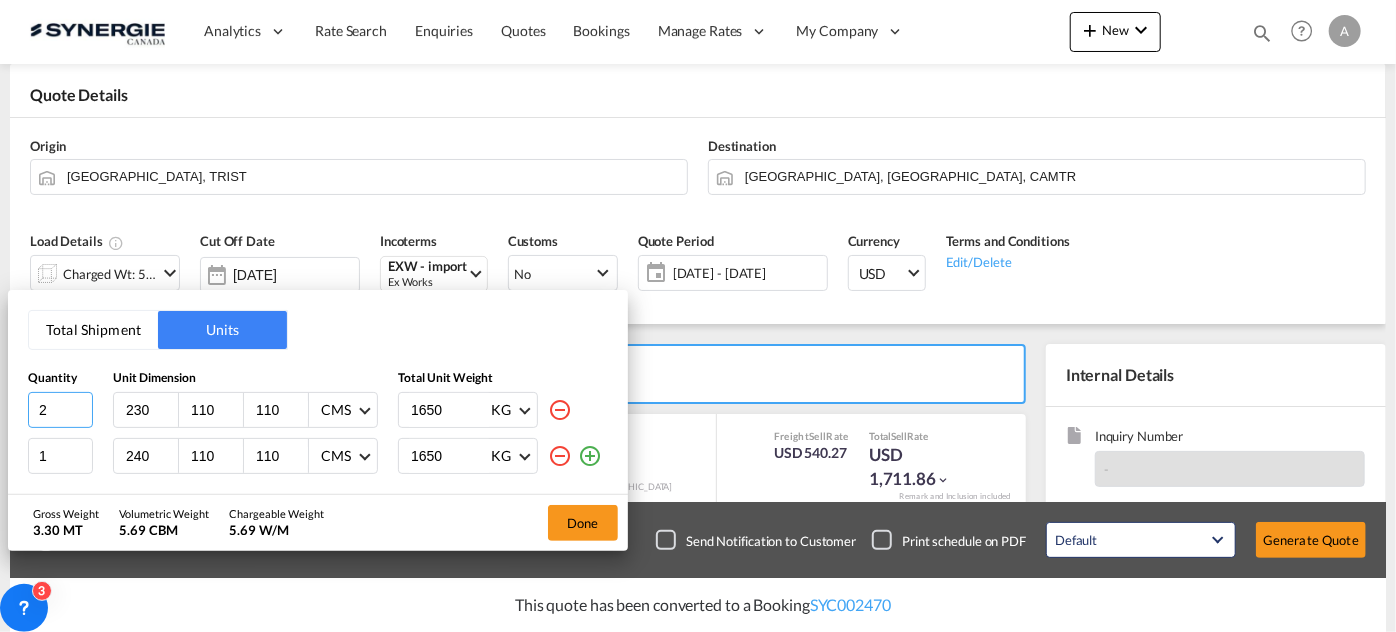type on "2" 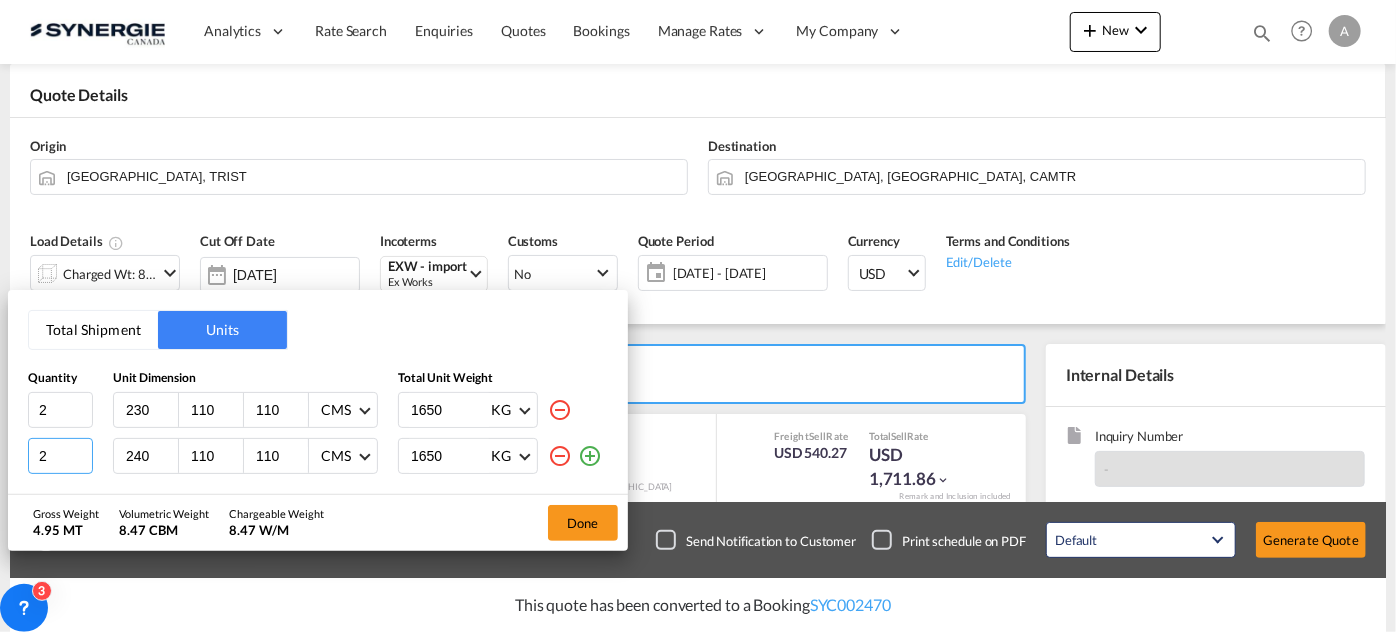 type on "2" 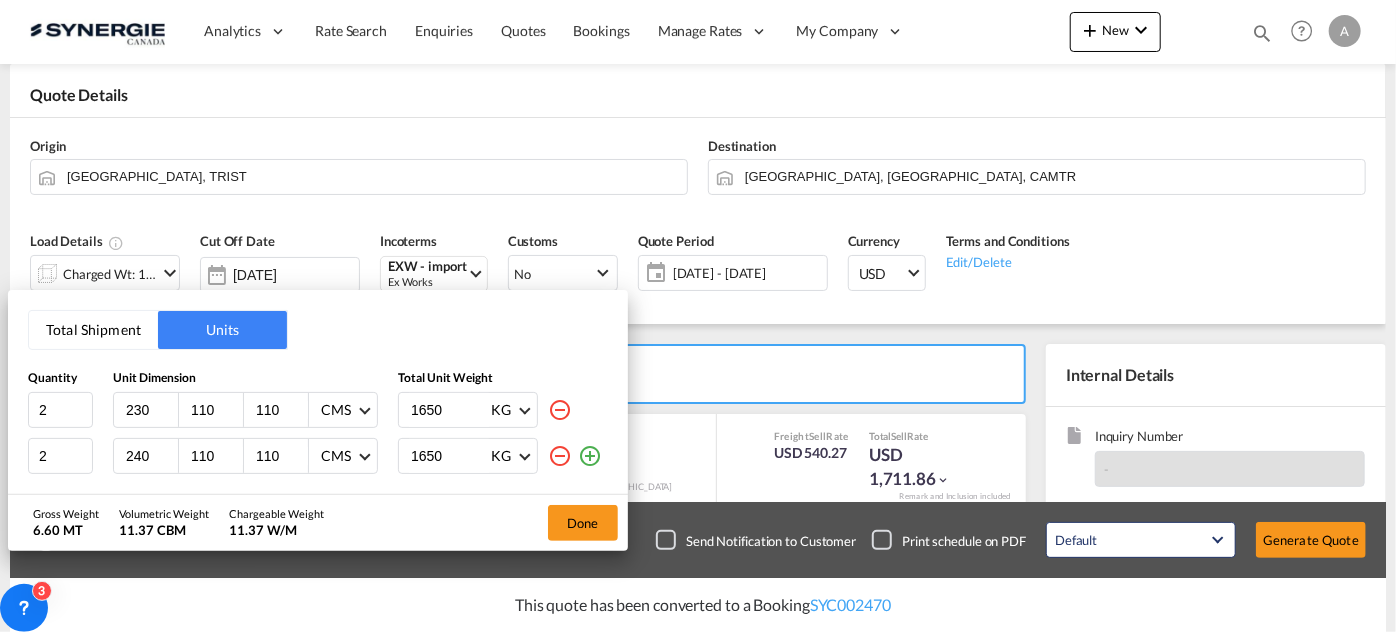 click on "Total Shipment
Units Quantity Unit Dimension Total Unit Weight
2 230 110 110 CMS
CMS Inches 1650 KG
KG LB
2 240 110 110 CMS
CMS Inches 1650 KG
KG LB
Gross Weight
6.60 MT
Volumetric Weight
11.37 CBM
Chargeable Weight
11.37 W/M
Done" at bounding box center [698, 316] 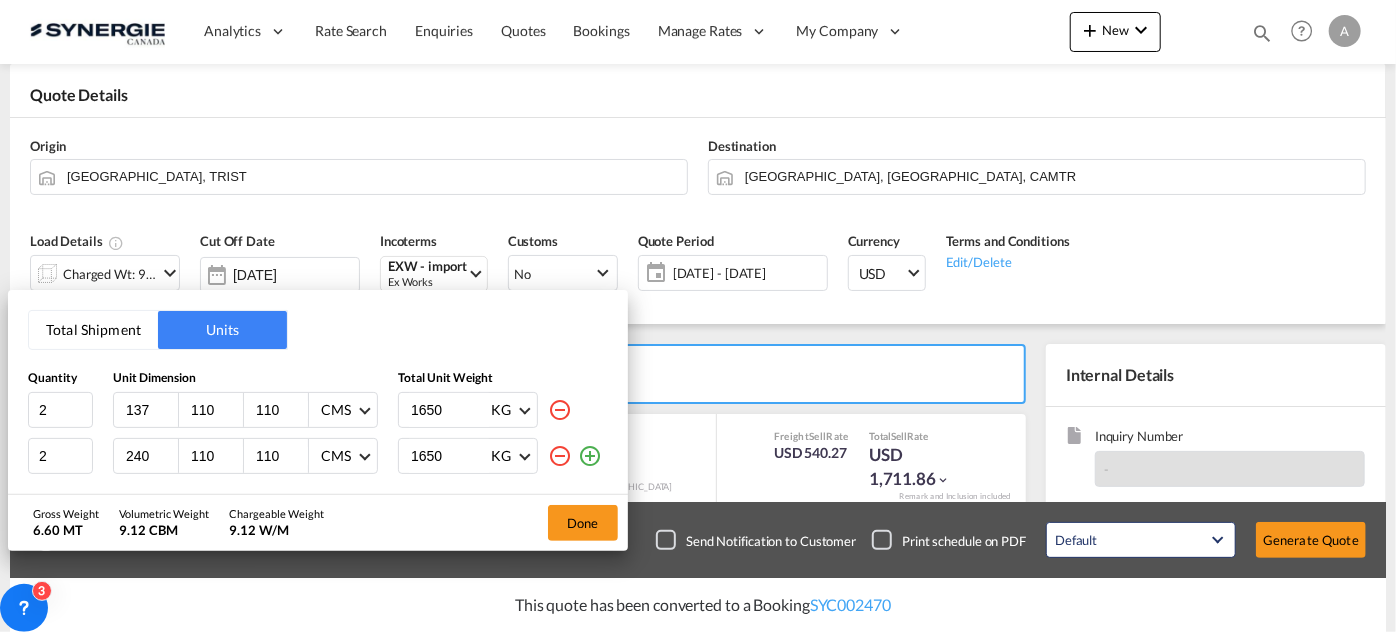 type on "137" 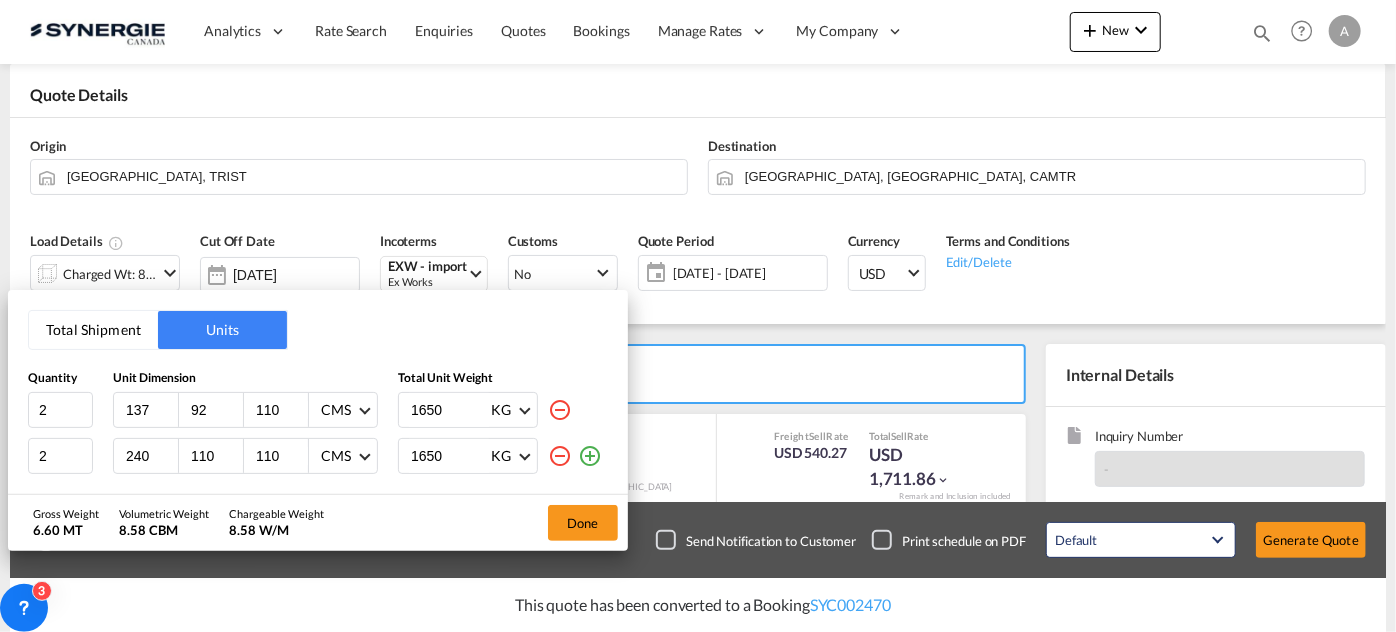 type on "92" 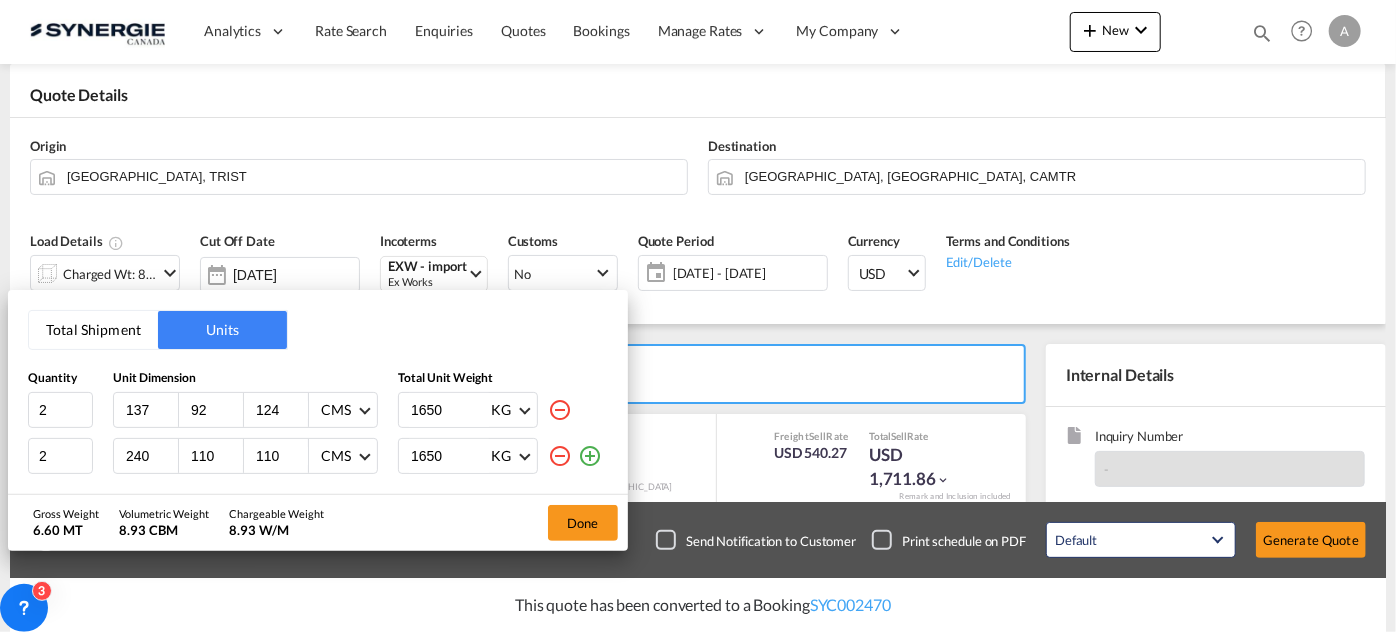 type on "124" 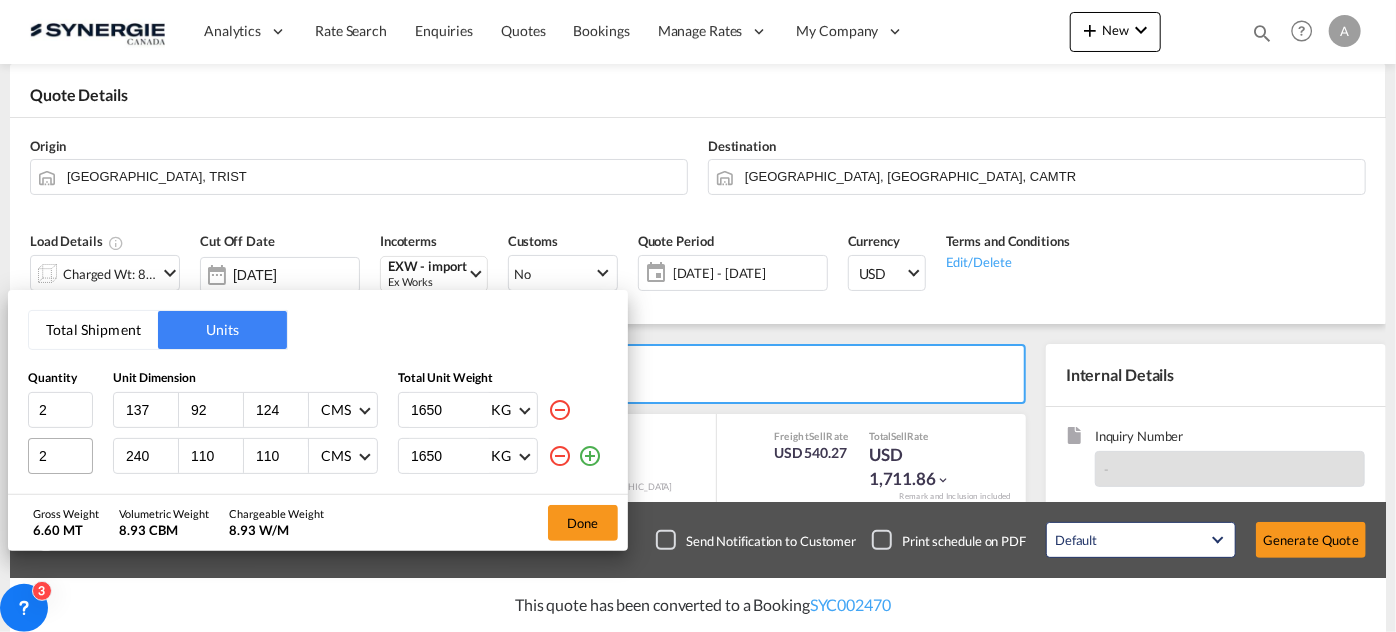 drag, startPoint x: 159, startPoint y: 457, endPoint x: 67, endPoint y: 439, distance: 93.74433 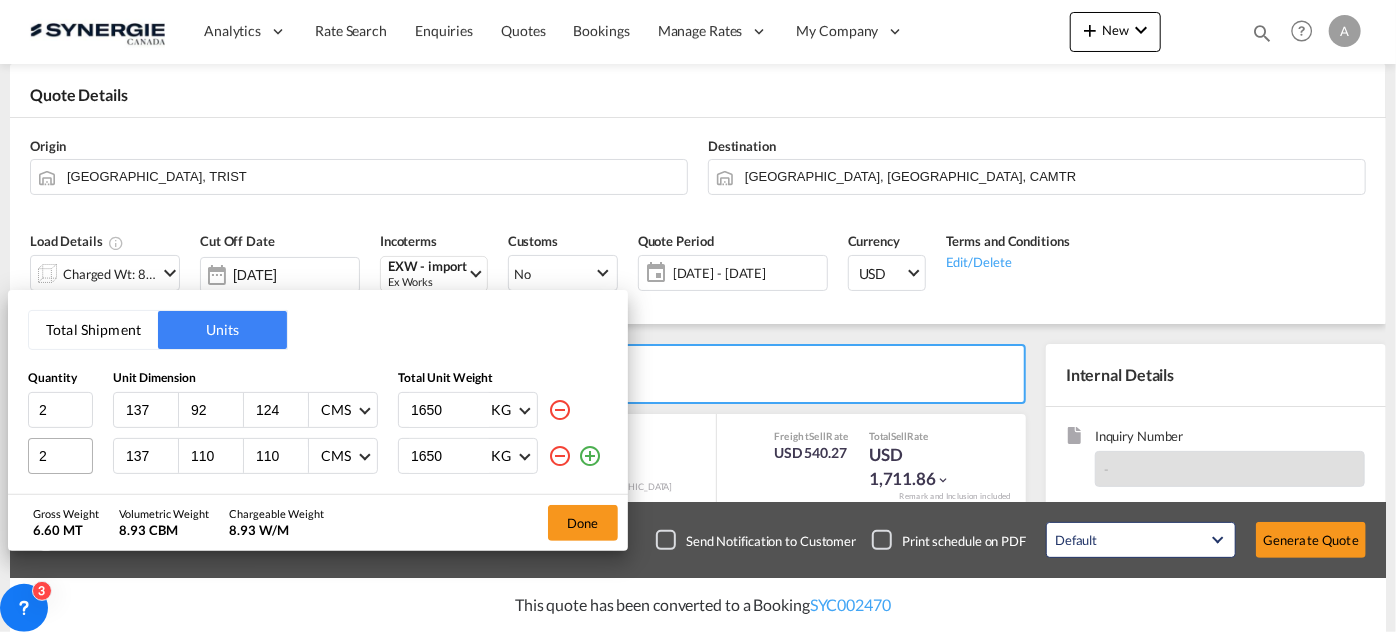 type on "137" 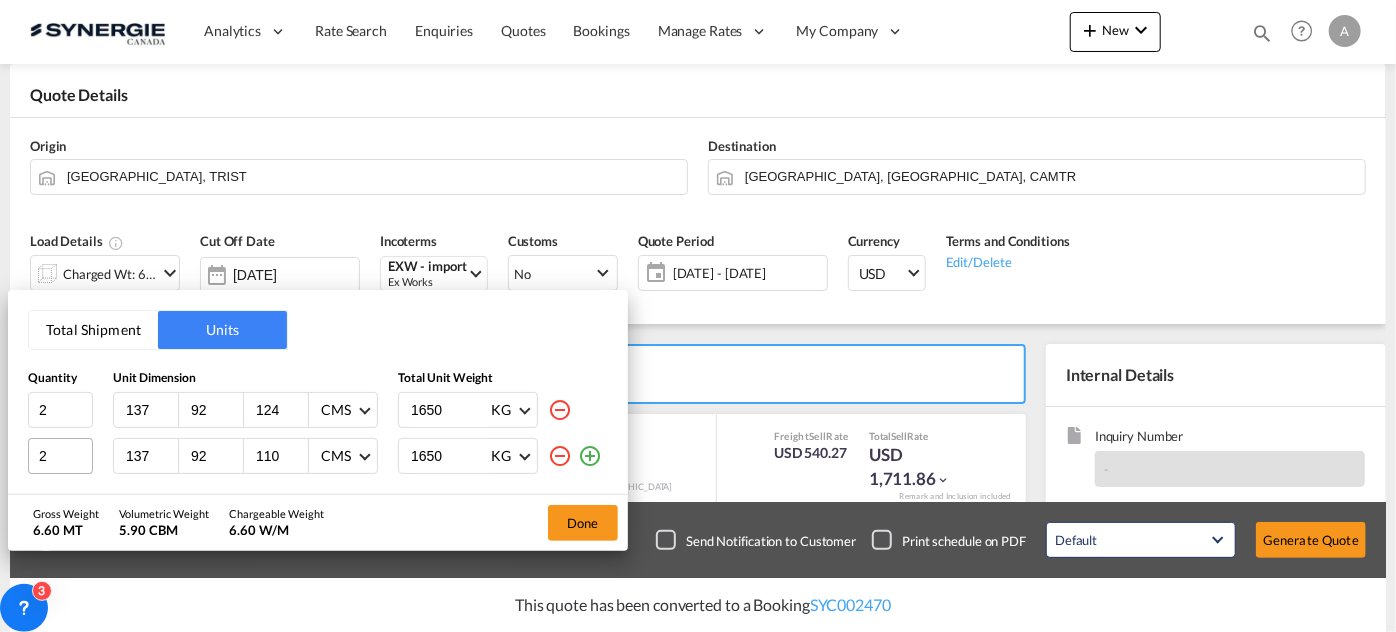 type on "92" 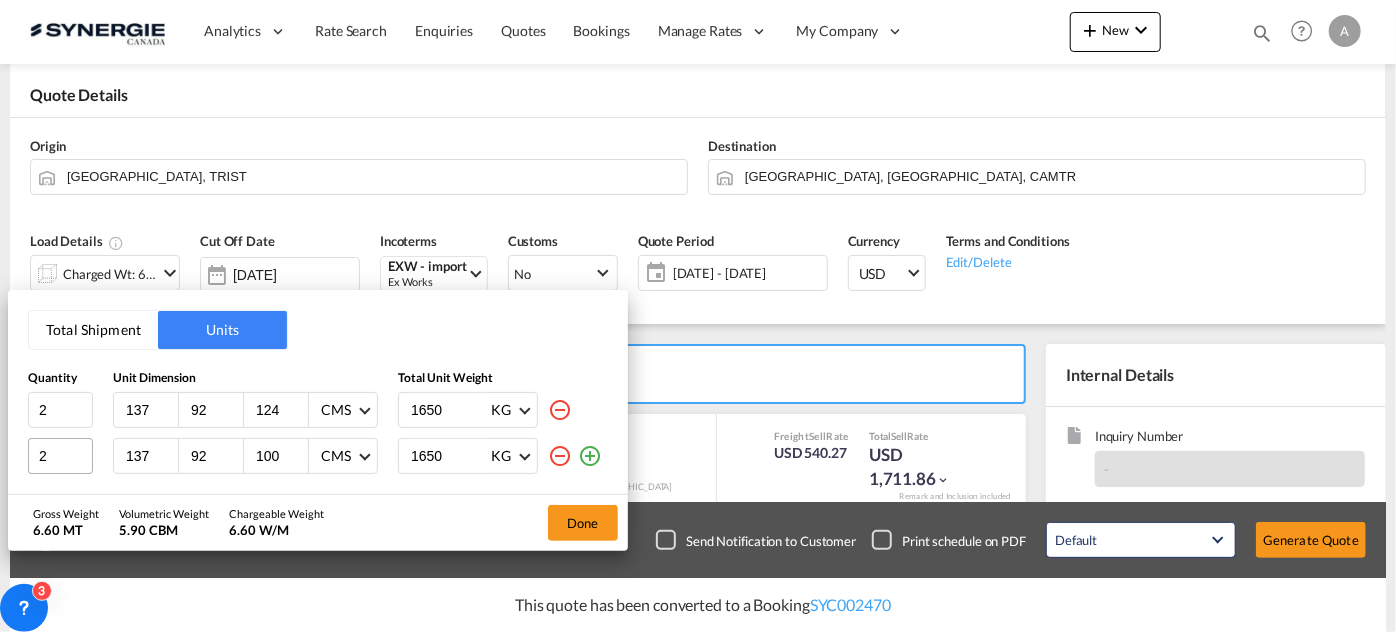 type on "100" 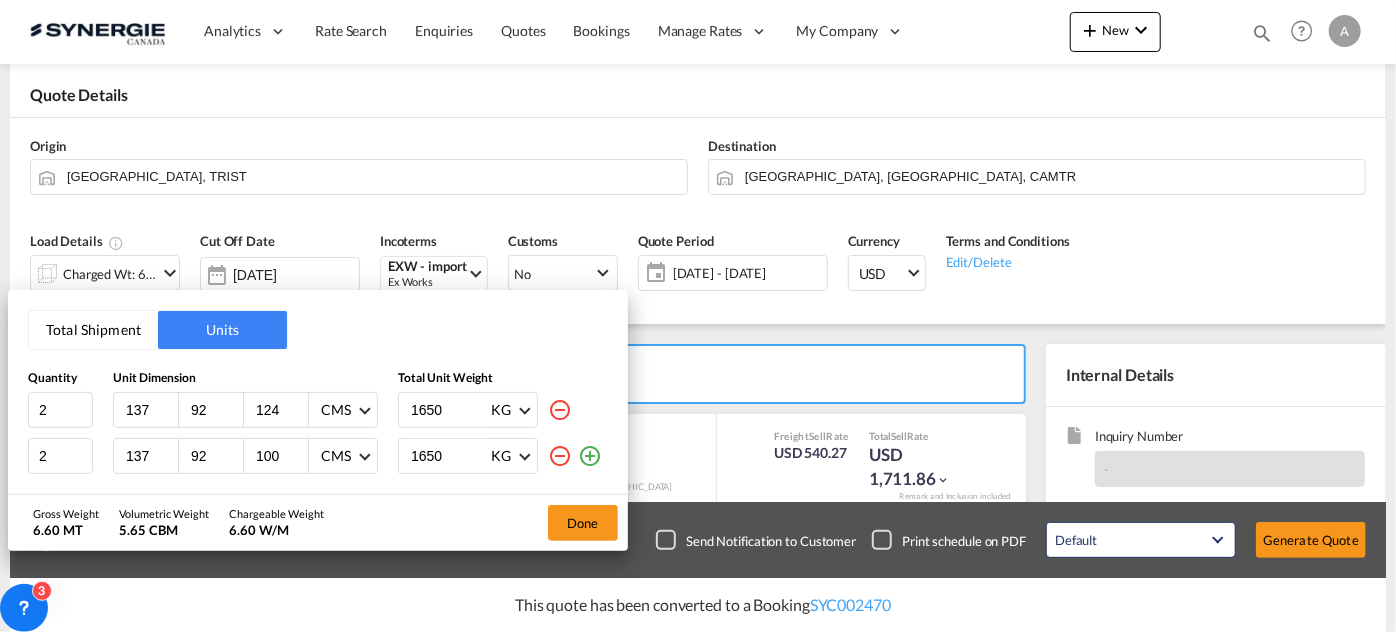 click on "Total Shipment
Units Quantity Unit Dimension Total Unit Weight
2 137 92 124 CMS
CMS Inches 1650 KG
KG LB
2 137 92 100 CMS
CMS Inches 1650 KG
KG LB
Gross Weight
6.60 MT
Volumetric Weight
5.65 CBM
Chargeable Weight
6.60 W/M
Done" at bounding box center [698, 316] 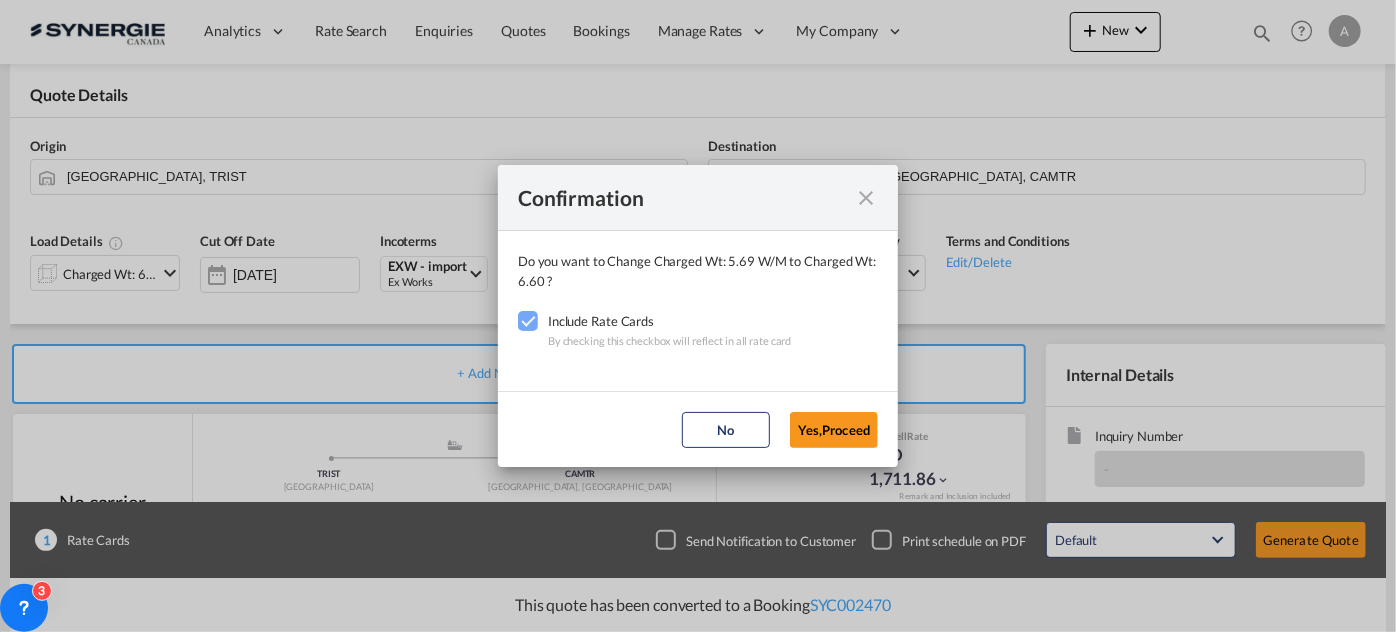 drag, startPoint x: 839, startPoint y: 431, endPoint x: 58, endPoint y: 210, distance: 811.6662 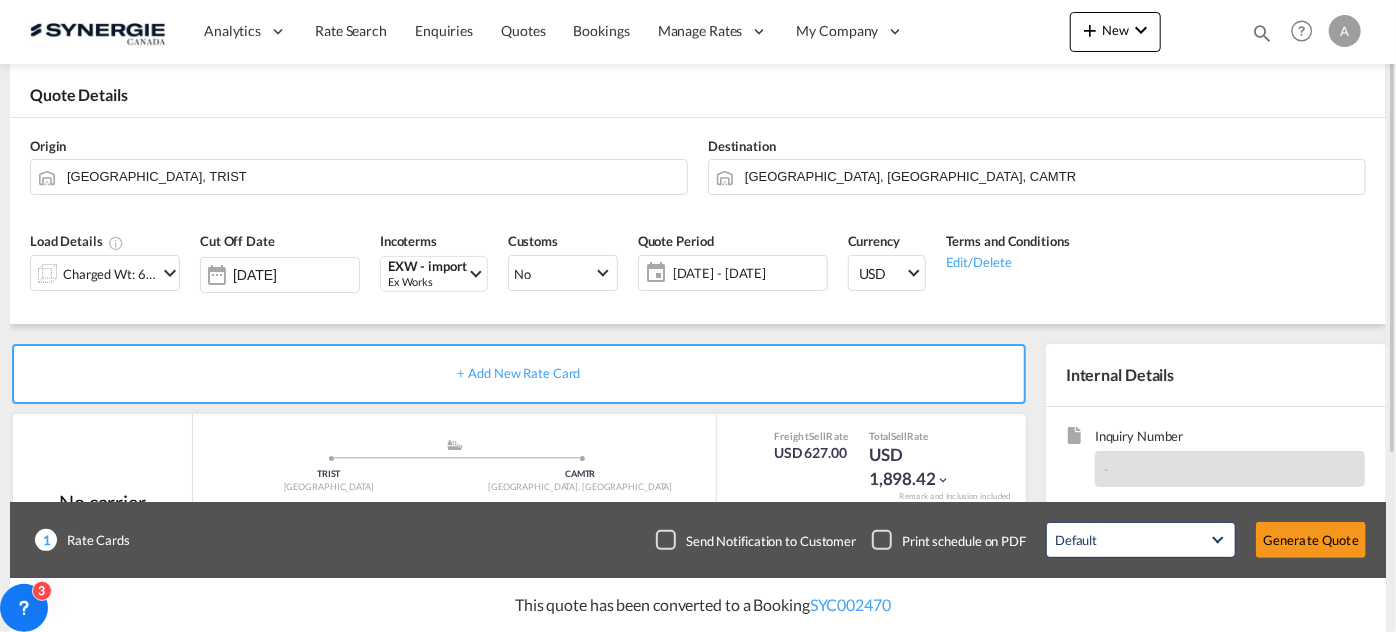 click on "Charged Wt: 6.60 W/M" at bounding box center [110, 274] 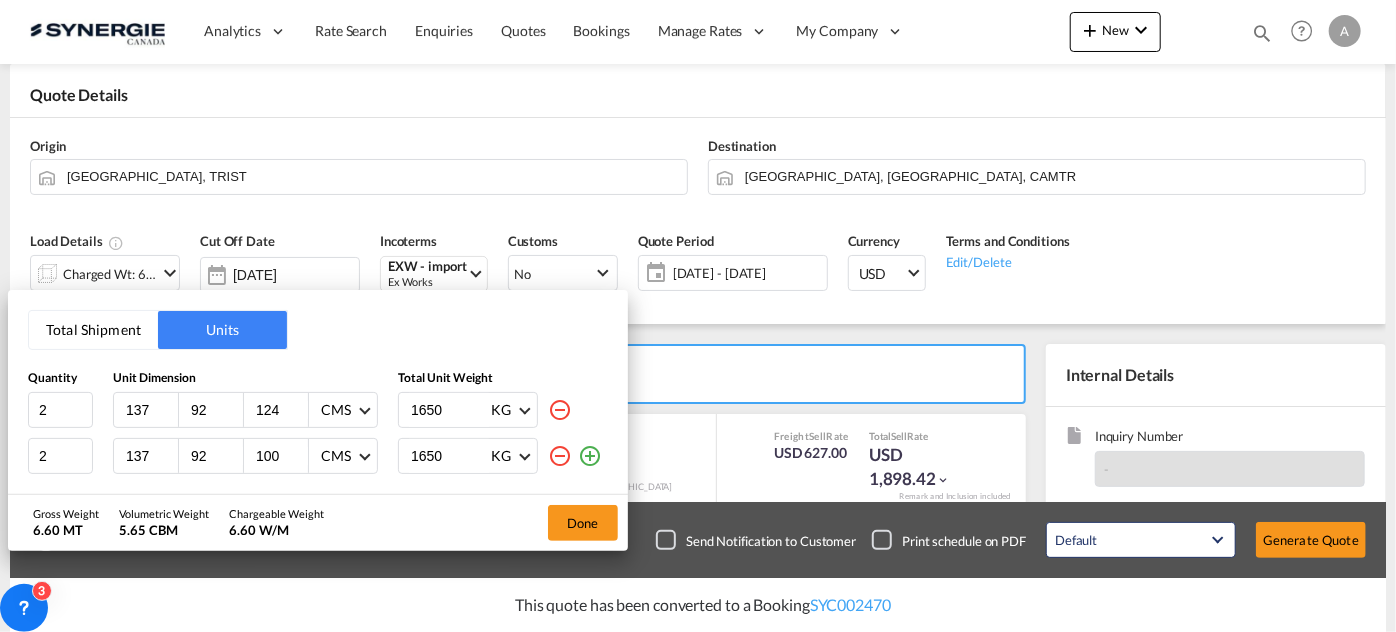 drag, startPoint x: 454, startPoint y: 398, endPoint x: 237, endPoint y: 373, distance: 218.43535 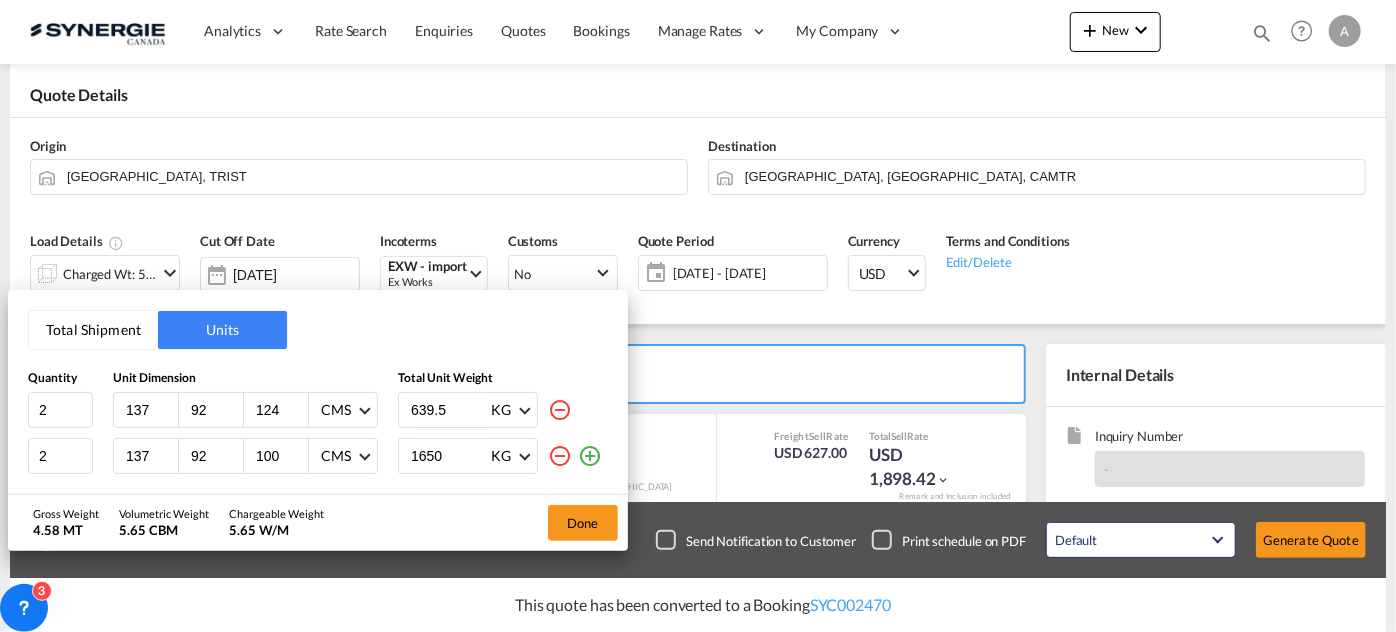 type on "639.5" 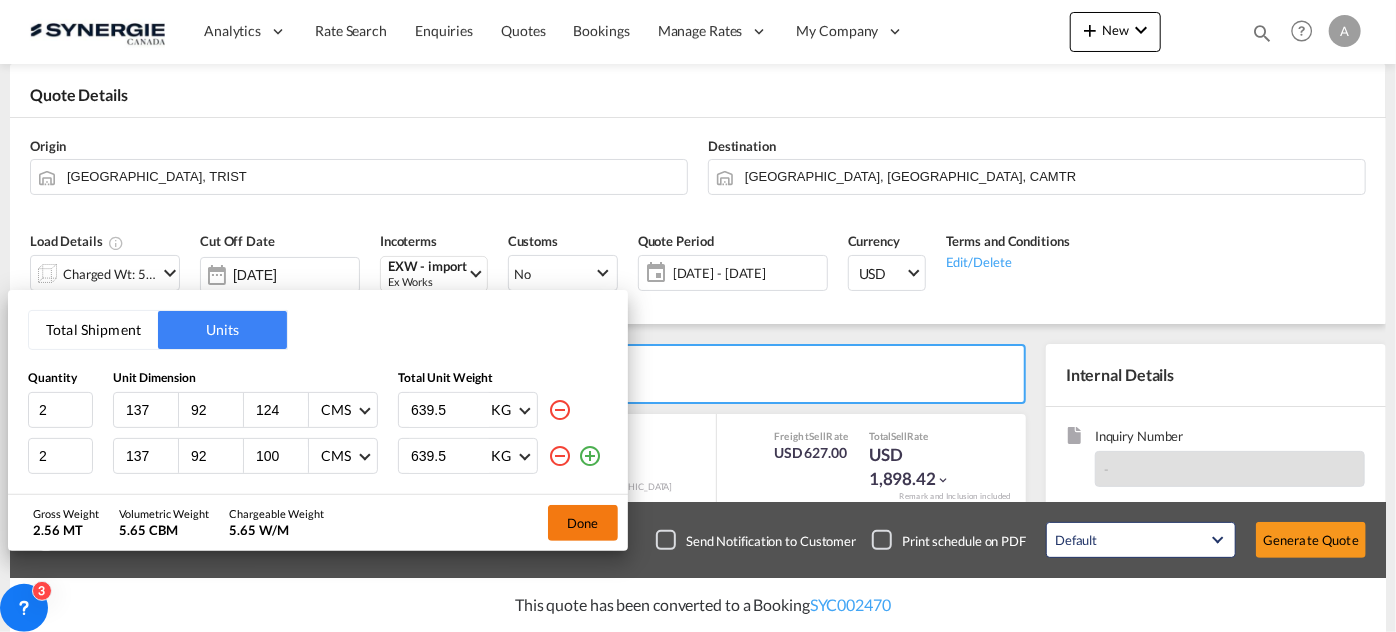 type on "639.5" 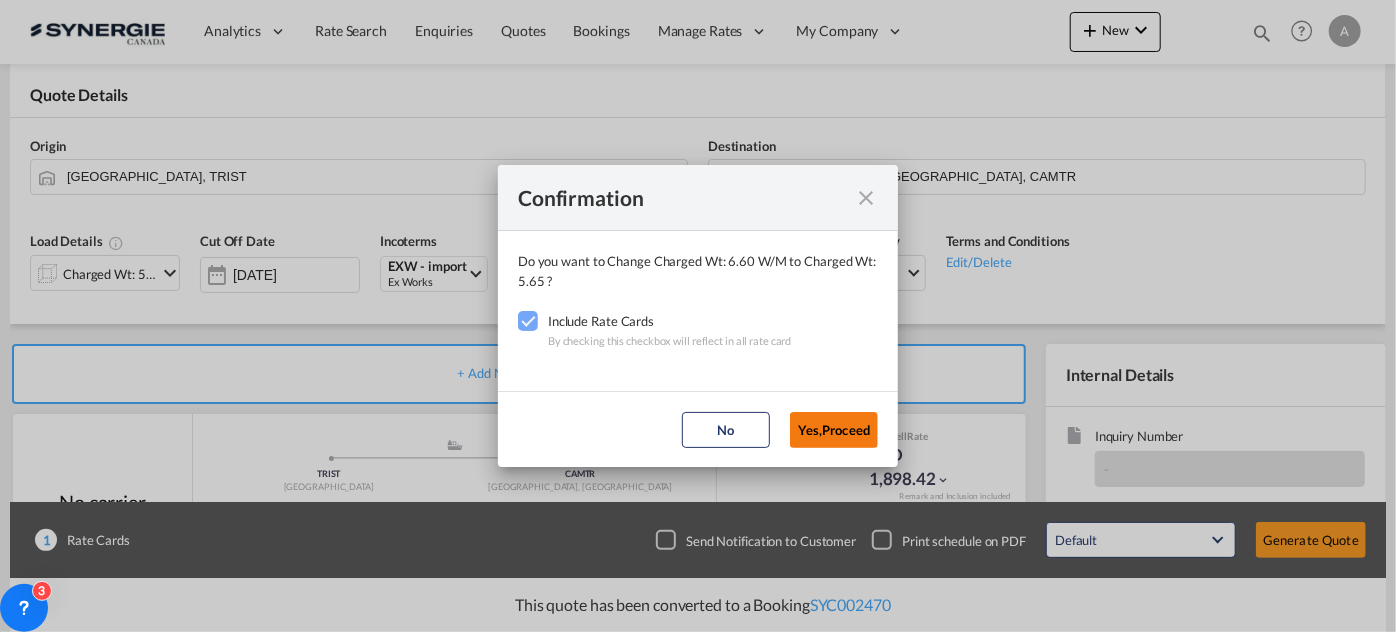 click on "Yes,Proceed" at bounding box center [834, 430] 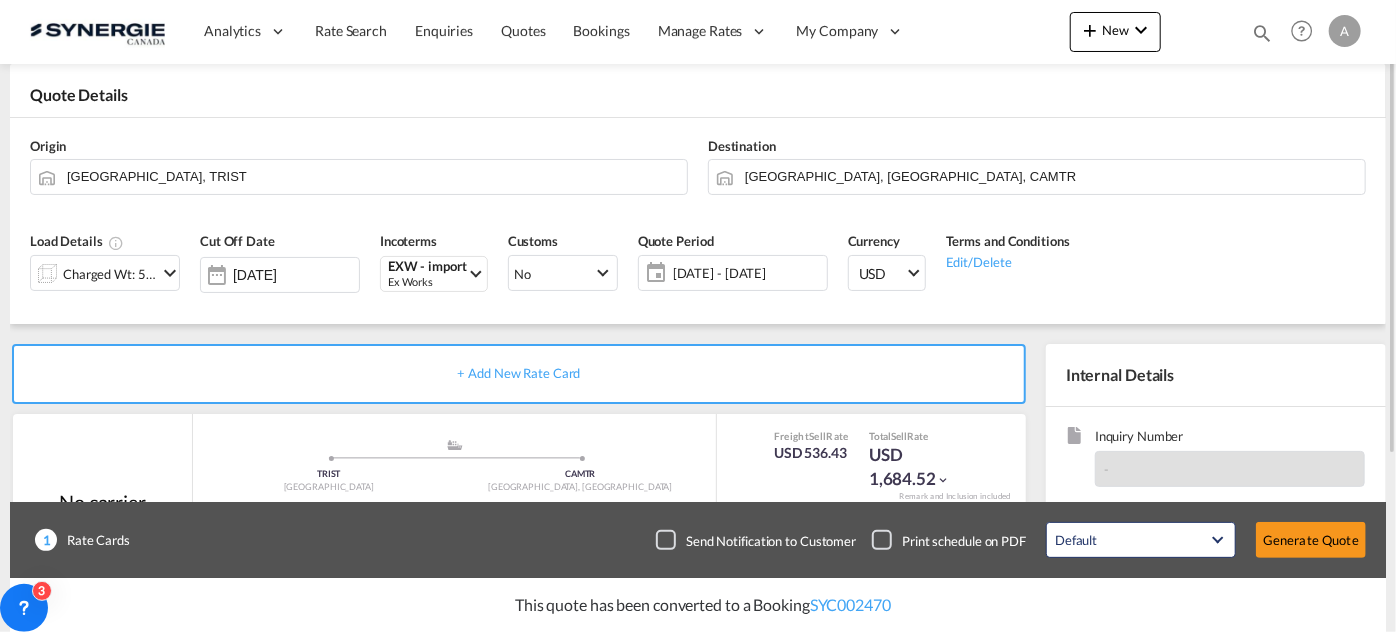 click on "02 Jul - 01 Aug 2025" 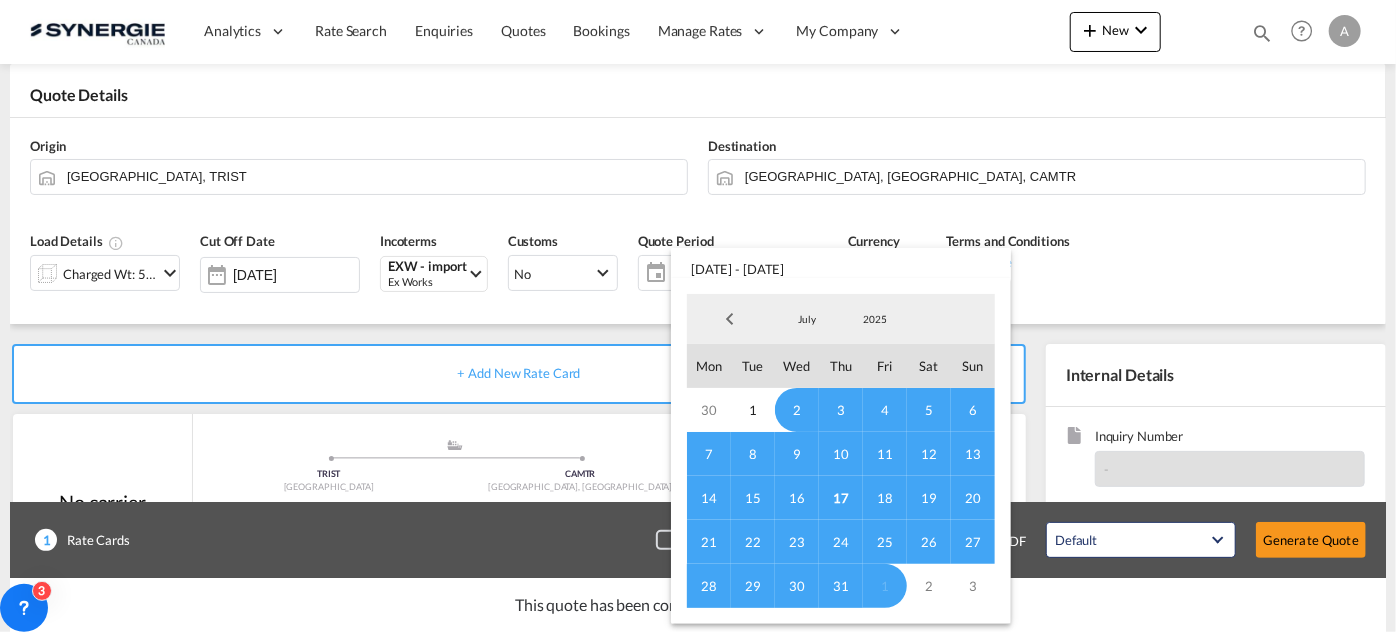 click on "17" at bounding box center [841, 498] 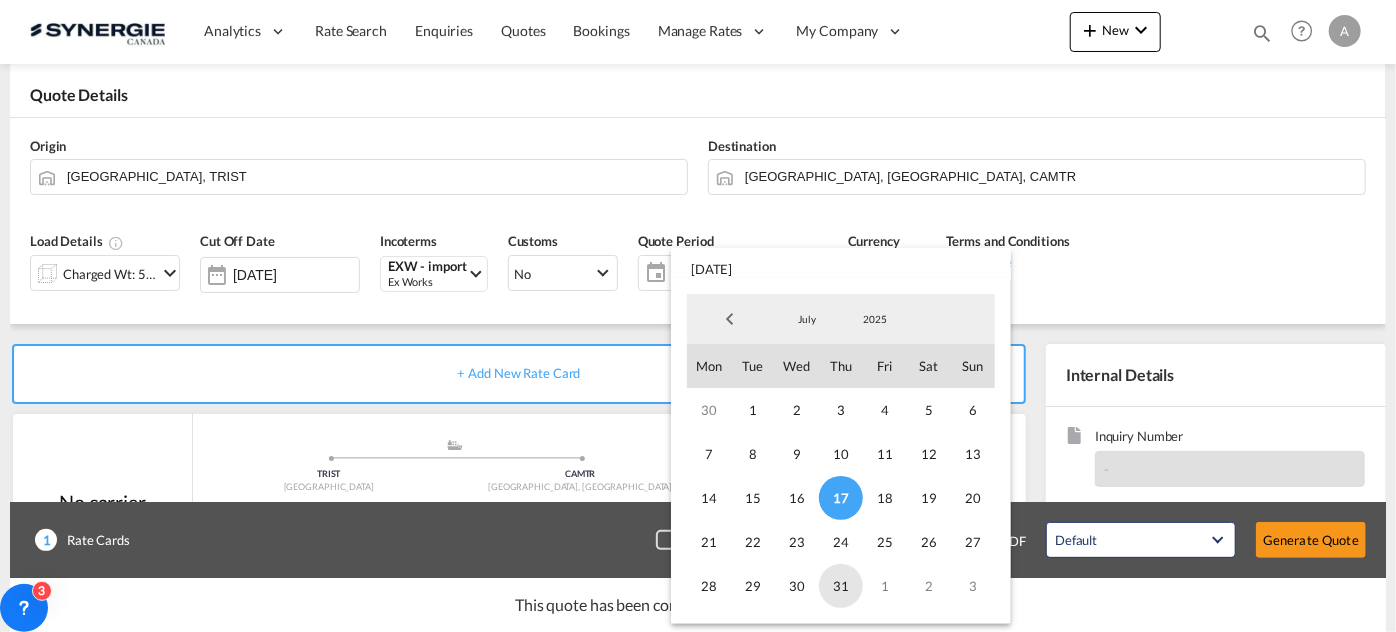 click on "31" at bounding box center (841, 586) 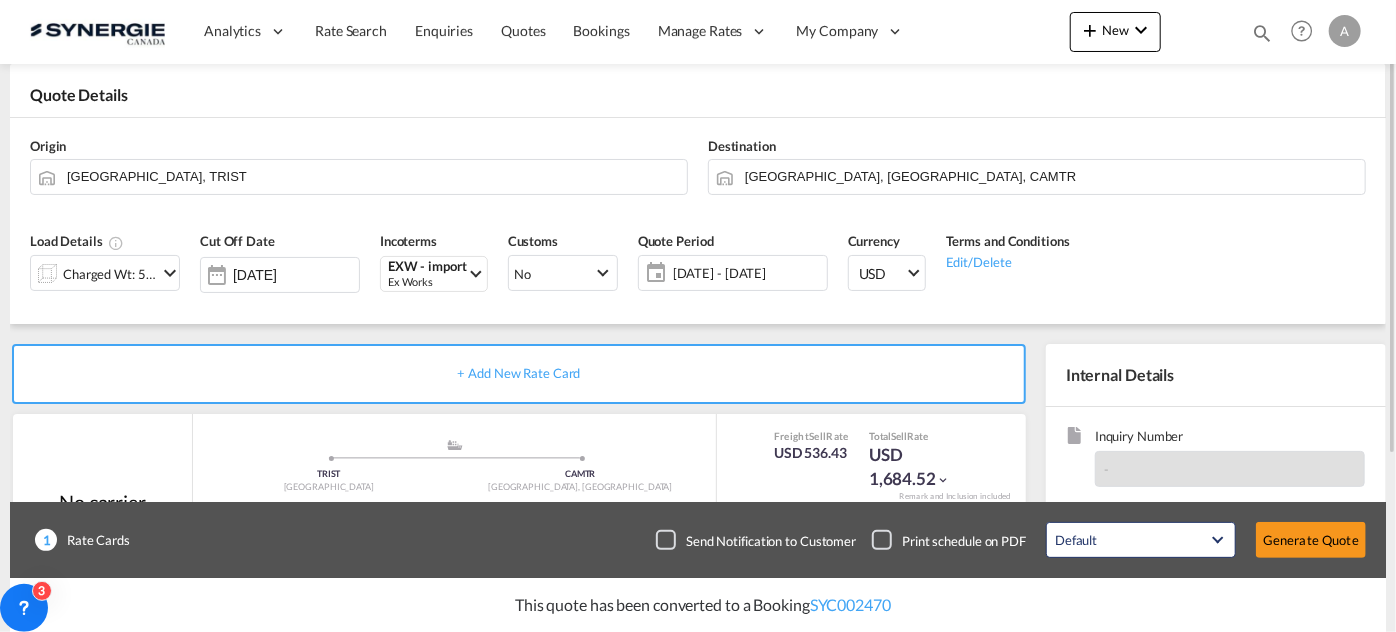 scroll, scrollTop: 375, scrollLeft: 0, axis: vertical 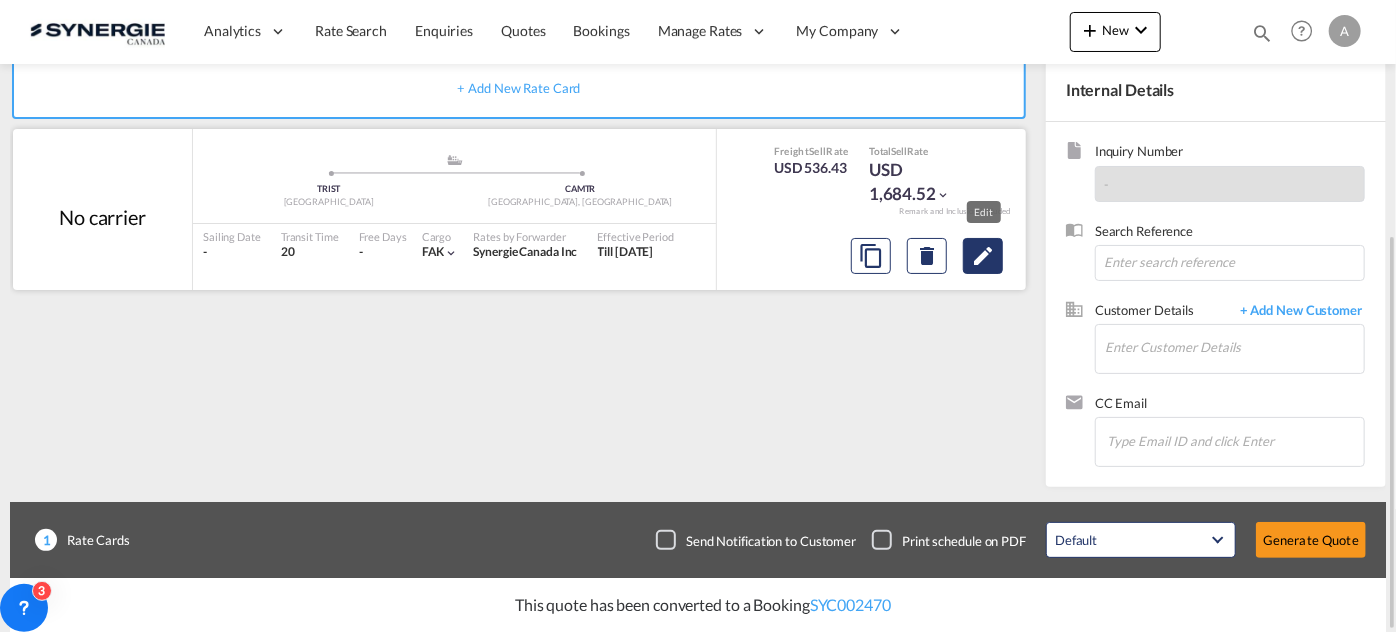 click at bounding box center (983, 256) 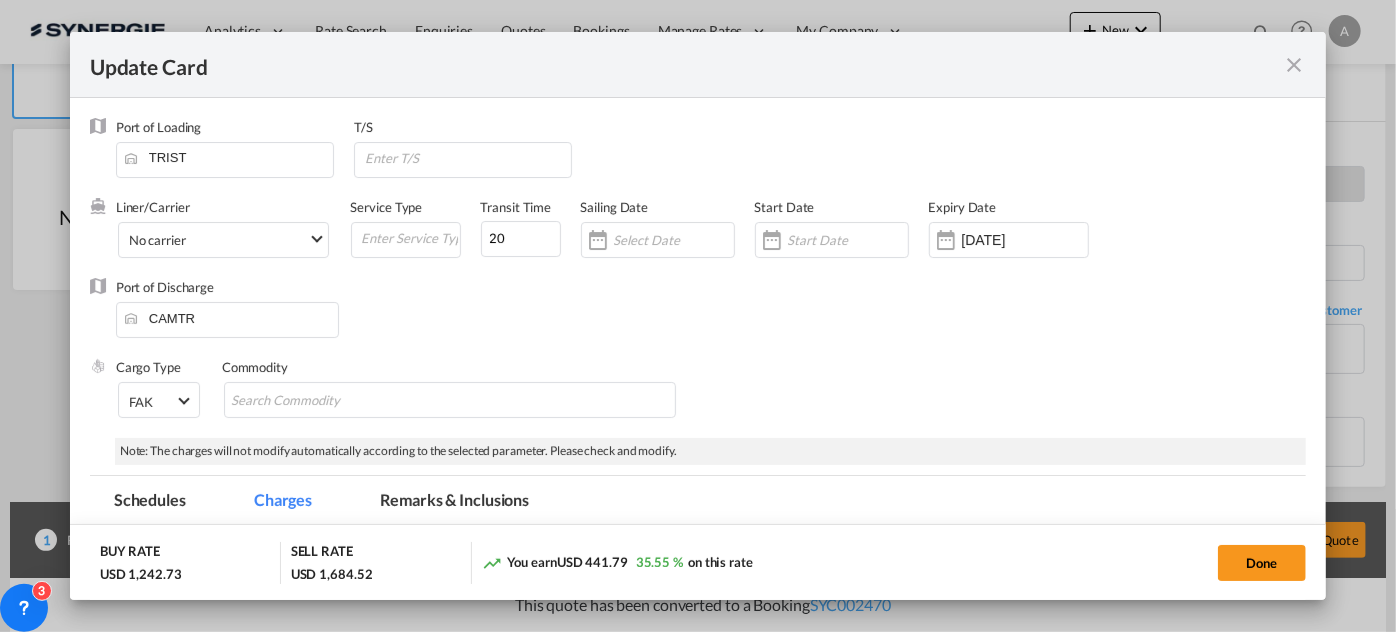 click at bounding box center (848, 240) 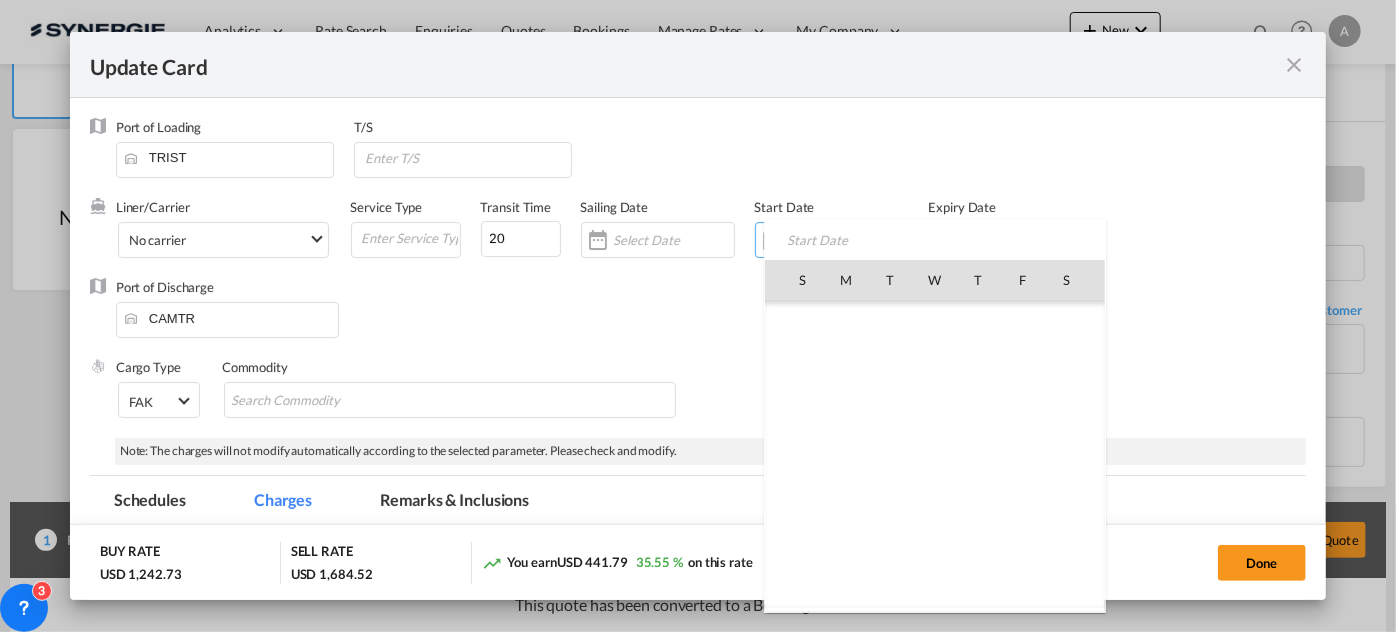 scroll, scrollTop: 462690, scrollLeft: 0, axis: vertical 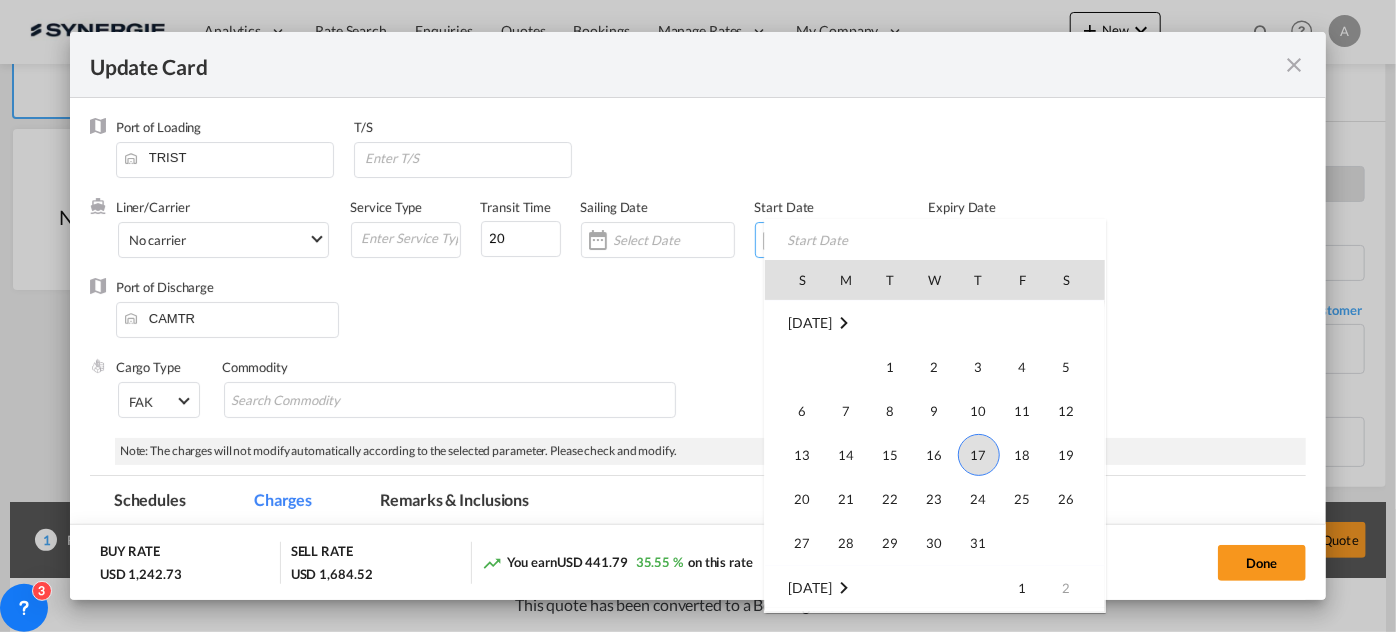 click on "17" at bounding box center [979, 455] 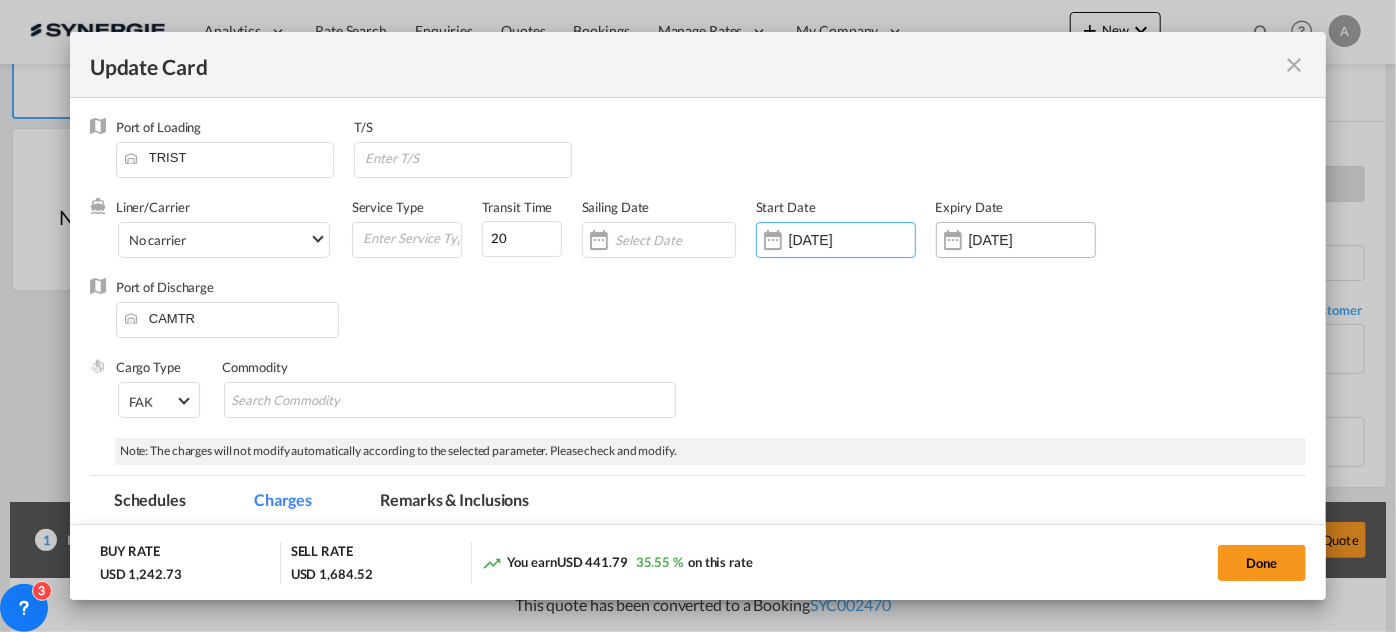click on "01 Aug 2025" at bounding box center (1032, 240) 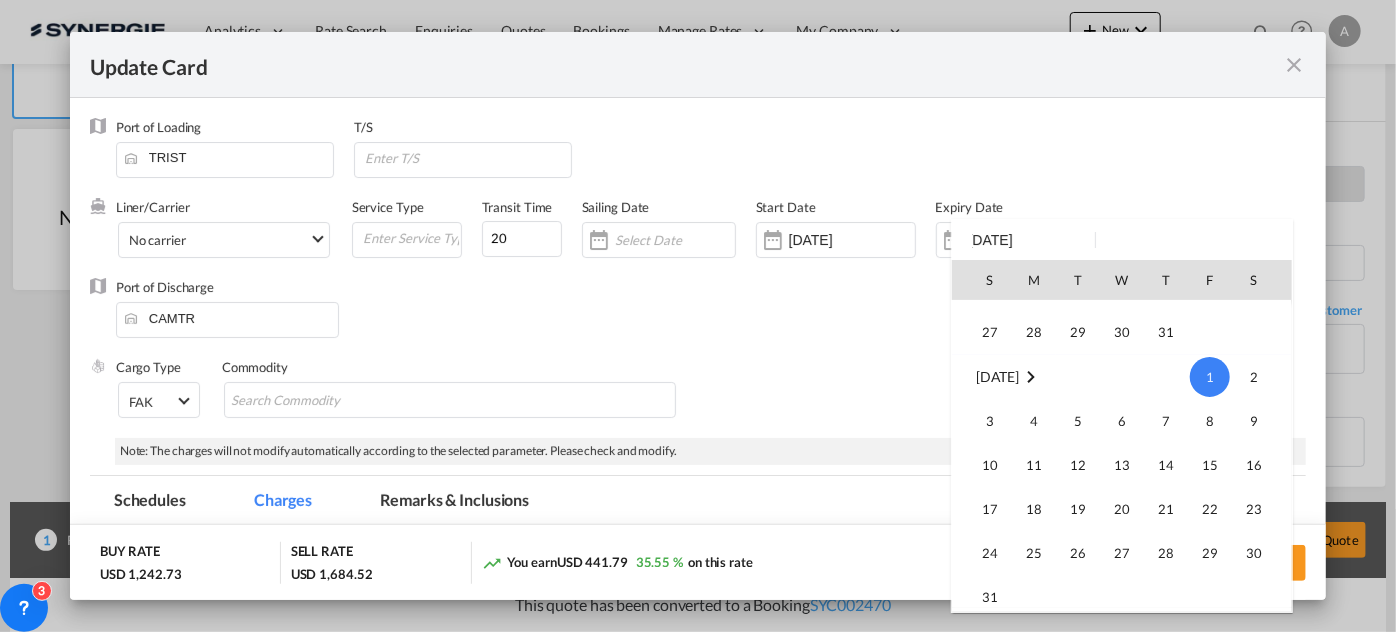 scroll, scrollTop: 82, scrollLeft: 0, axis: vertical 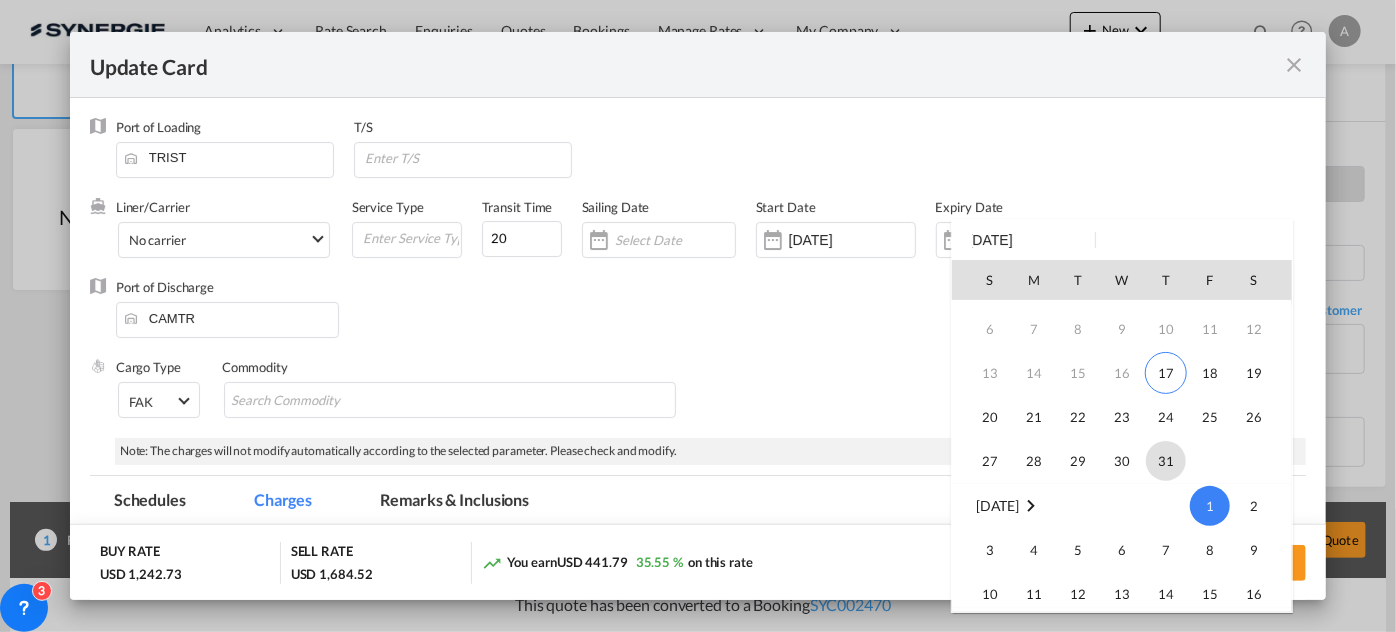 click on "31" at bounding box center (1166, 461) 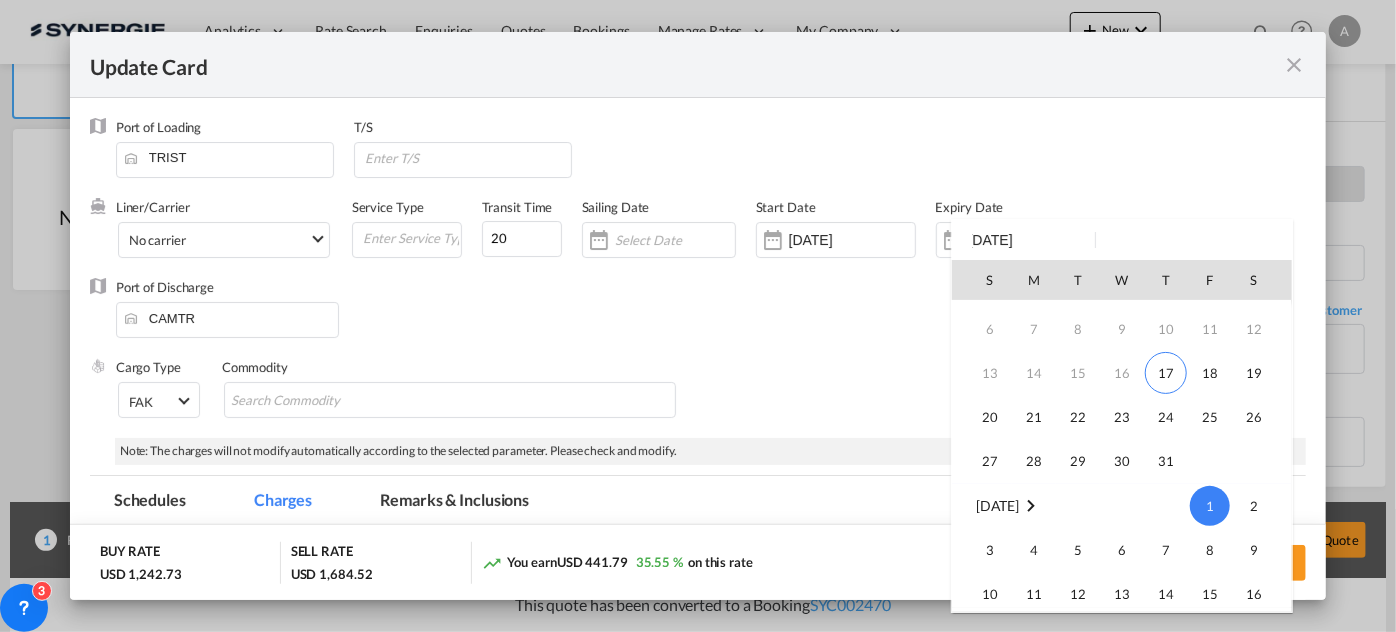 type on "31 Jul 2025" 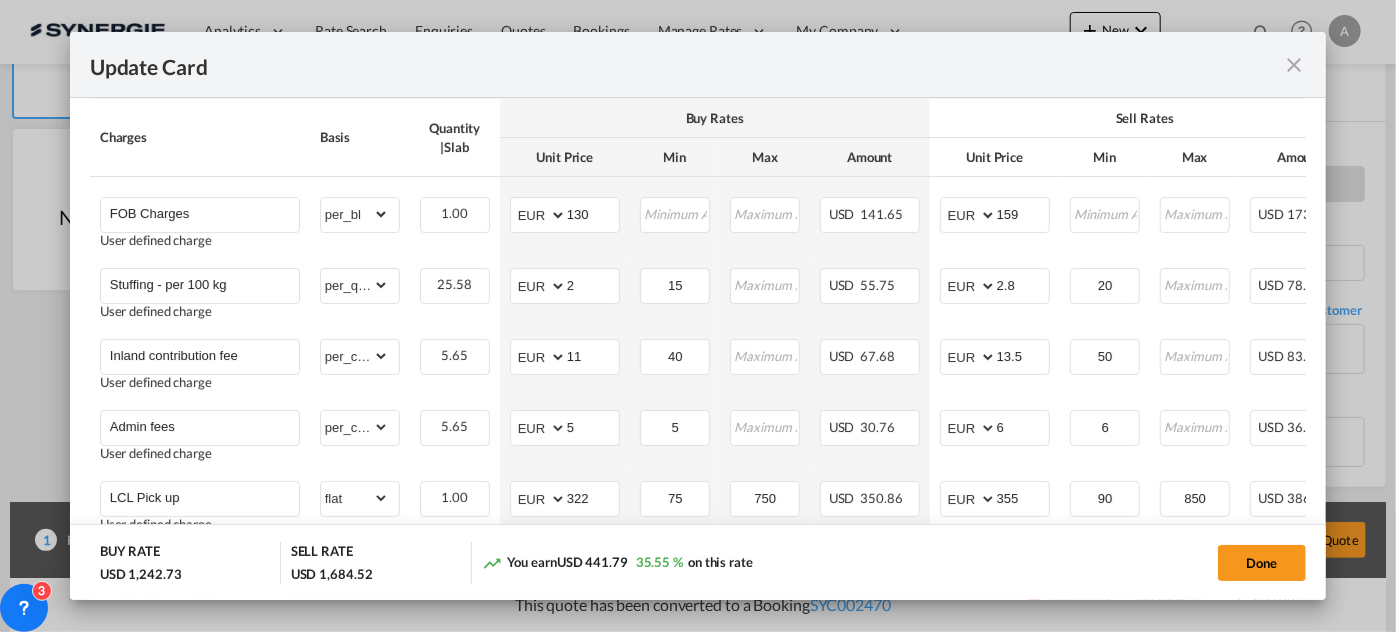 scroll, scrollTop: 818, scrollLeft: 0, axis: vertical 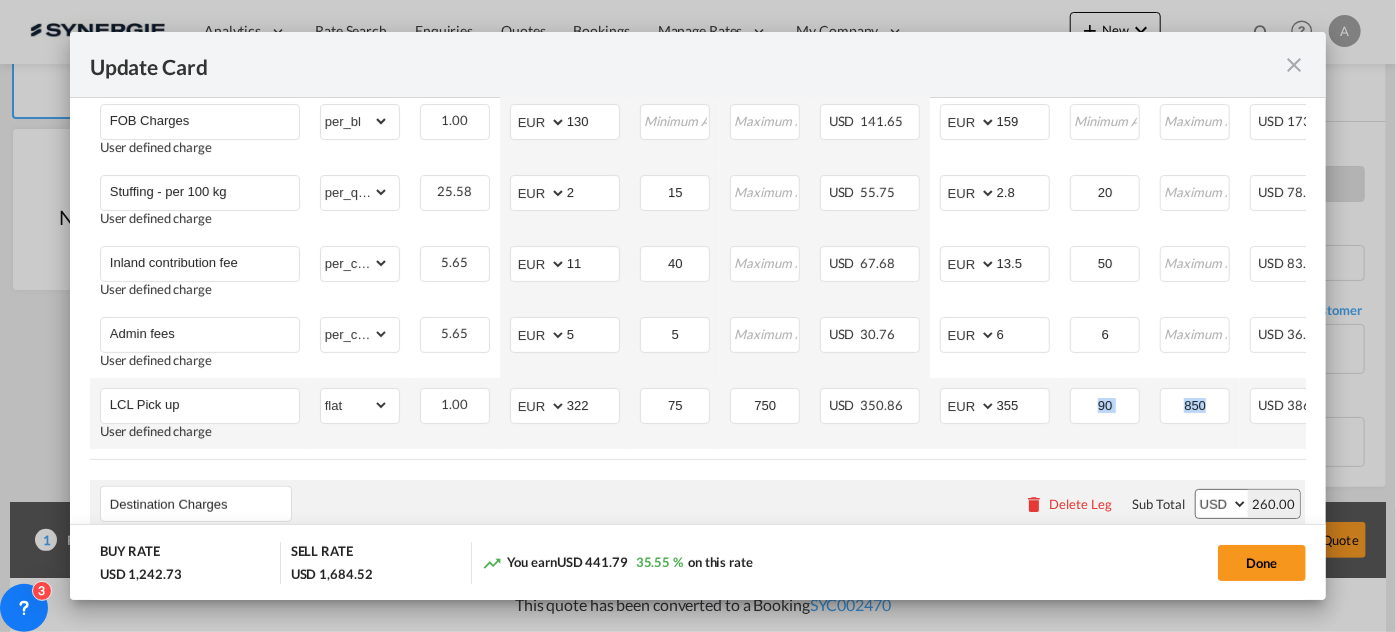 drag, startPoint x: 1087, startPoint y: 460, endPoint x: 1230, endPoint y: 447, distance: 143.58969 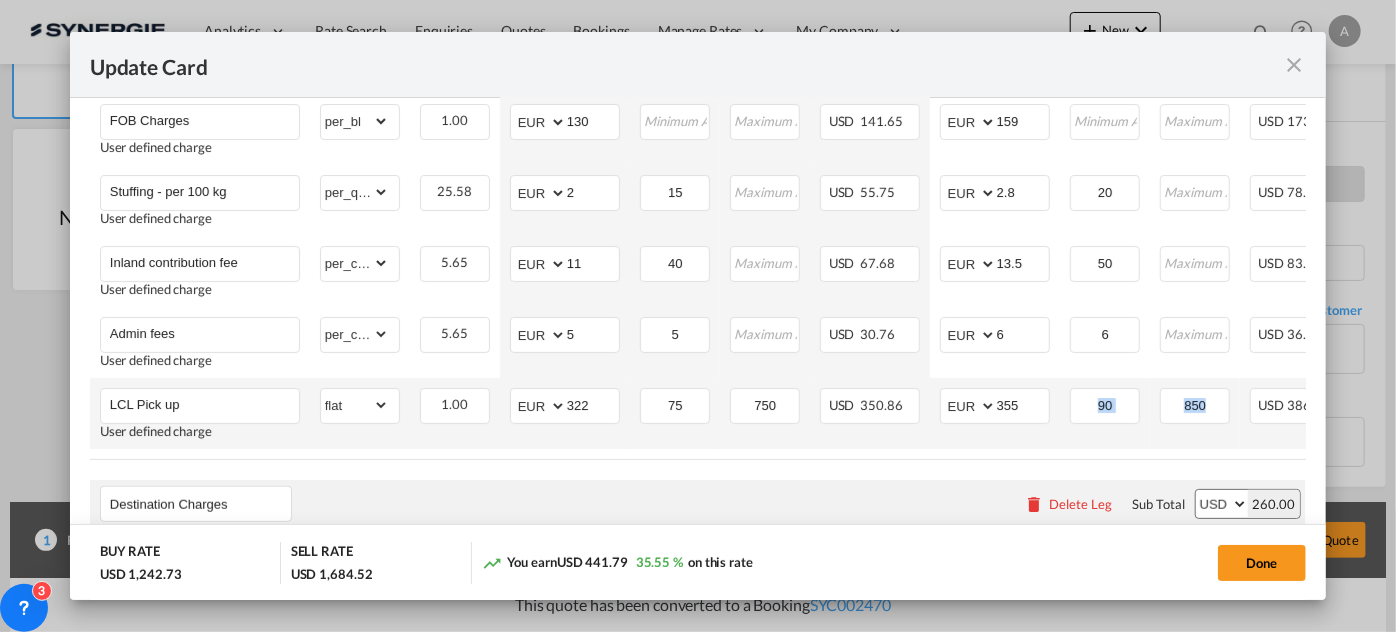 click on "Charges Basis Quantity
|  Slab
Buy Rates Sell Rates Comments
Action Unit Price Min Max Amount Unit Price Min Max Amount
FOB Charges
User defined charge Please Enter
Already Exists
gross_weight
volumetric_weight
per_shipment
per_bl
per_km
per_hawb
per_kg
flat
per_ton
per_cbm
per_hbl
per_w/m
per_awb
per_sbl
per_quintal
per_doc
N/A
per shipping bill
per_lbs
per_pallet
per_carton
per_vehicle
per_shift
per_invoice
per_package
per_cft
per_day
per_revalidation
% on freight total
per_declaration
per_document
per clearance
MRN per_bl can not applied for this charge.   Please Select 1.00 Please Enter
Invalid Input
AED AFN ALL AMD ANG AOA ARS AUD AWG AZN BAM BBD BDT BGN BHD BIF BMD BND BOB BRL BSD BTN BWP BYN BZD CAD CDF CHF CLP CNY COP CRC CUC CUP CVE CZK DJF DKK DOP DZD EGP ERN ETB EUR FJD FKP FOK GBP GEL GGP GHS GIP GMD GNF GTQ GYD HKD HNL HRK HTG HUF IDR ILS IMP INR IQD IRR" at bounding box center [798, -141] 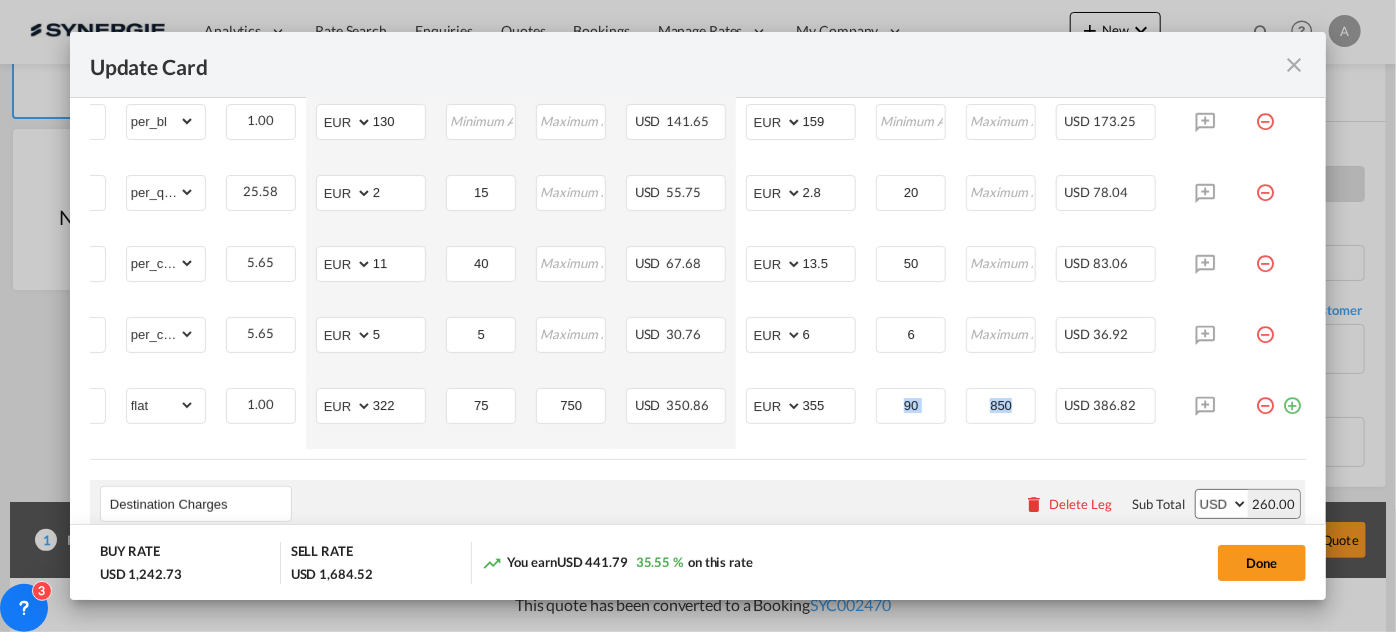 scroll, scrollTop: 0, scrollLeft: 197, axis: horizontal 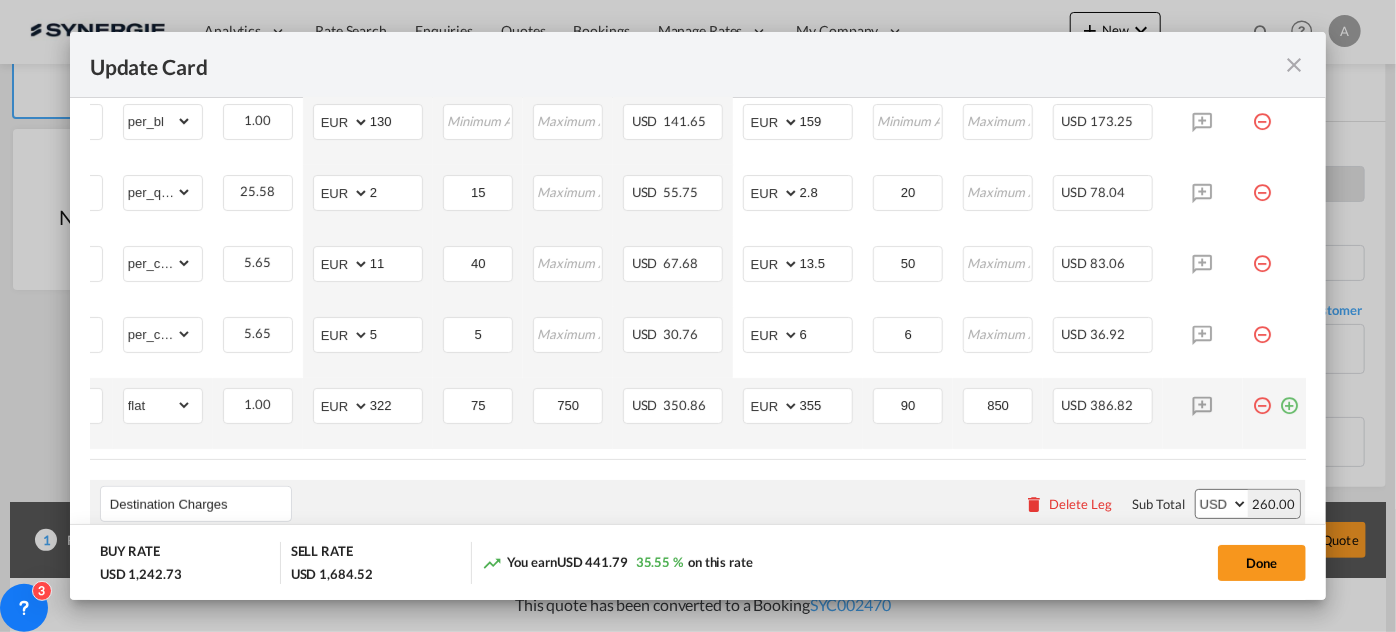 click at bounding box center [1263, 398] 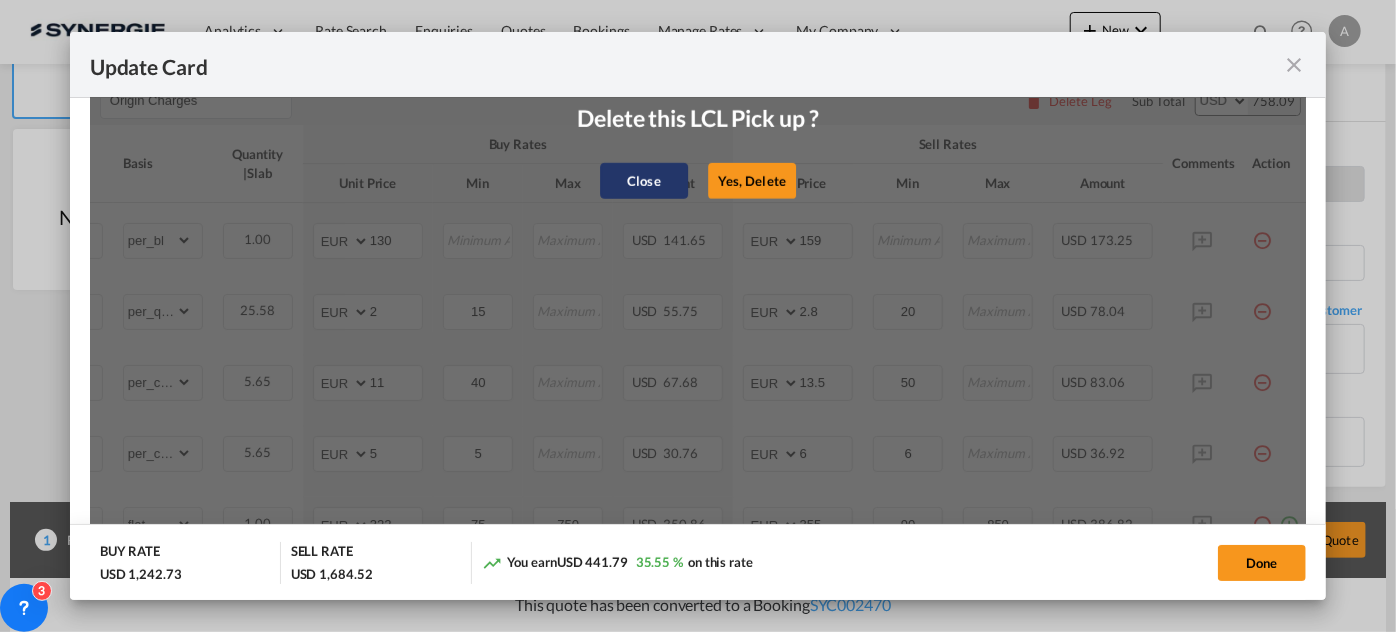 scroll, scrollTop: 636, scrollLeft: 0, axis: vertical 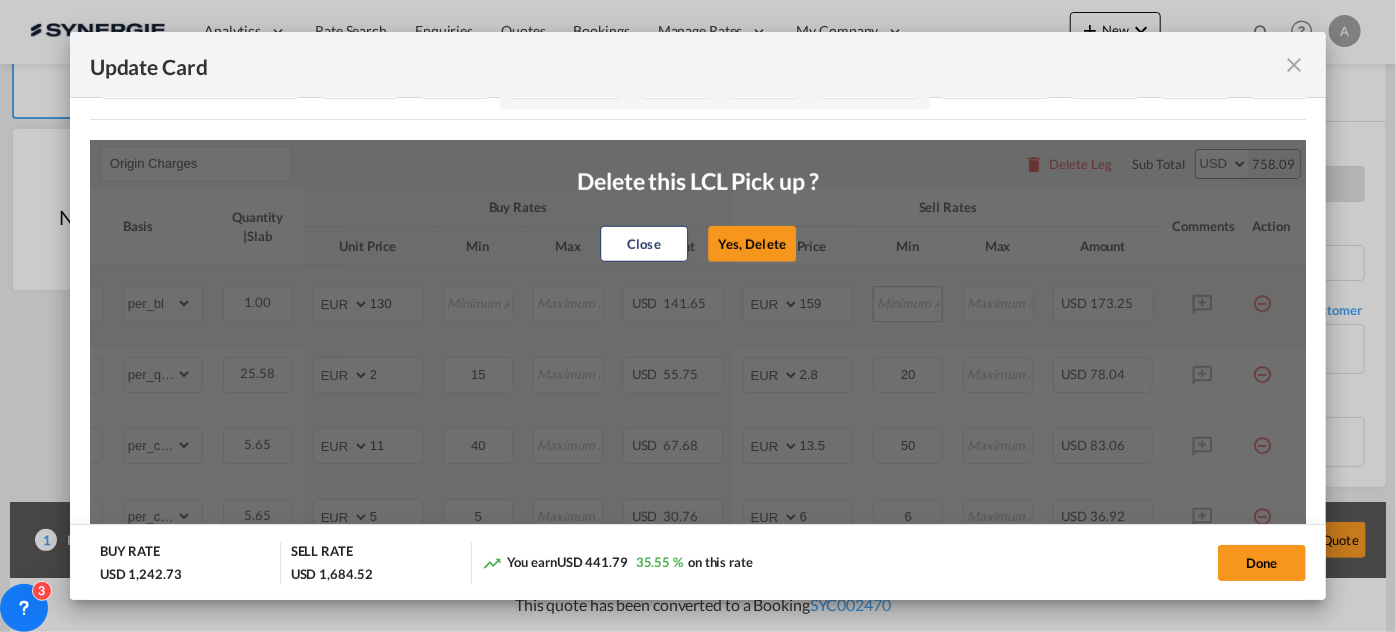 drag, startPoint x: 714, startPoint y: 244, endPoint x: 912, endPoint y: 316, distance: 210.6846 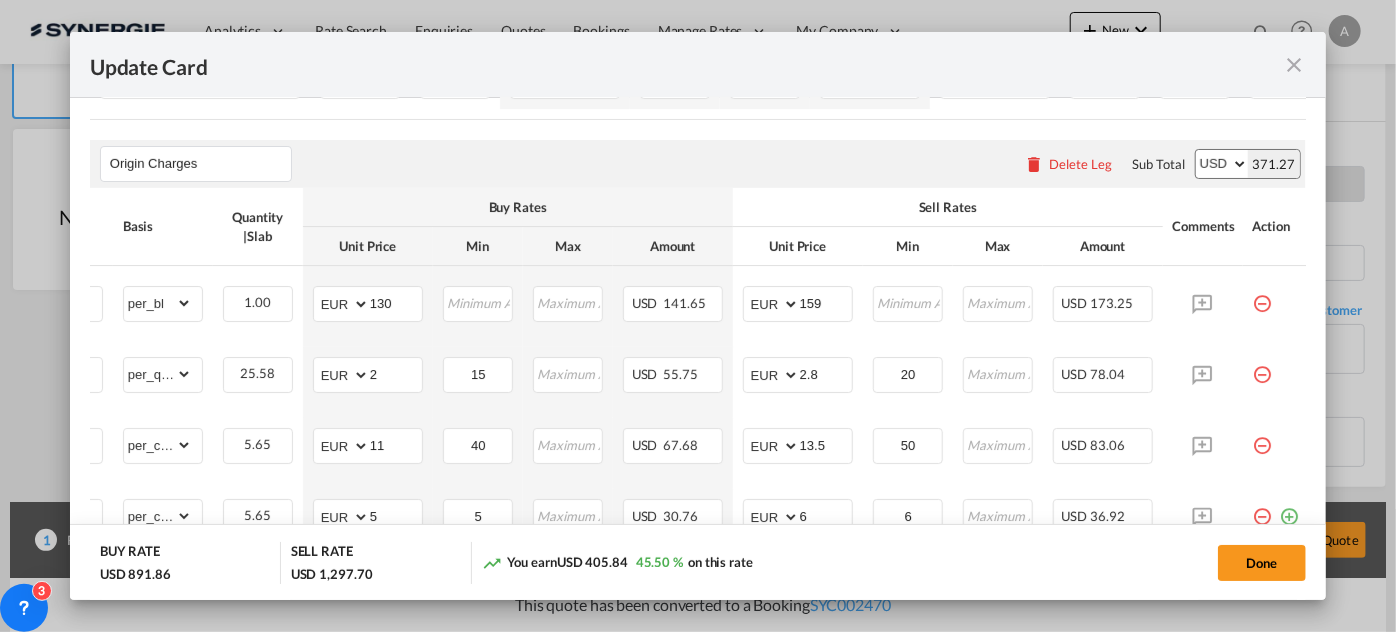 drag, startPoint x: 1269, startPoint y: 381, endPoint x: 1096, endPoint y: 354, distance: 175.09425 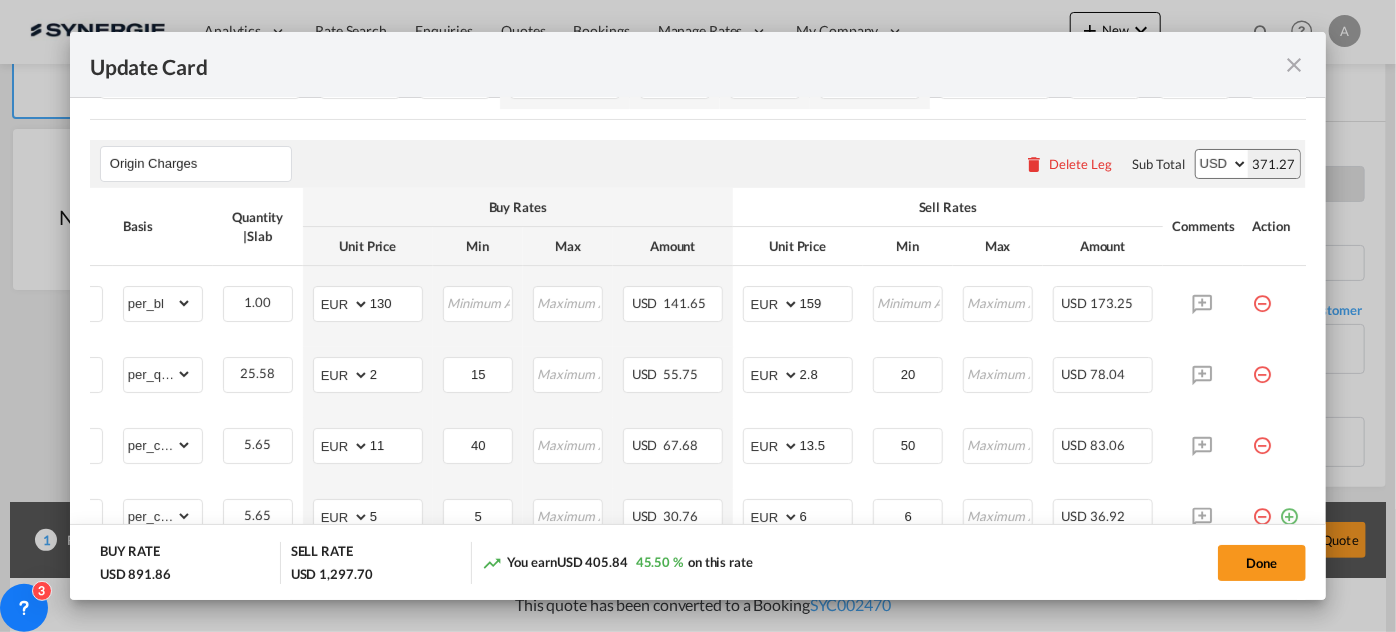 click at bounding box center [1263, 367] 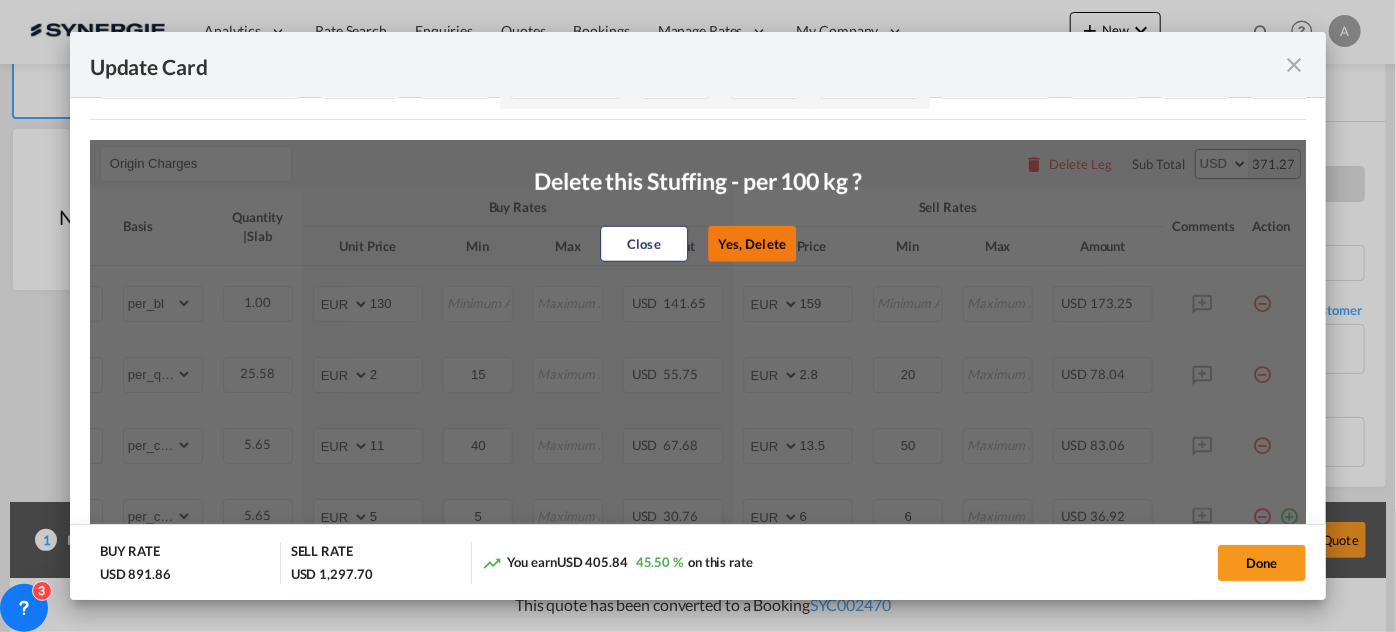 click on "Yes, Delete" at bounding box center [752, 244] 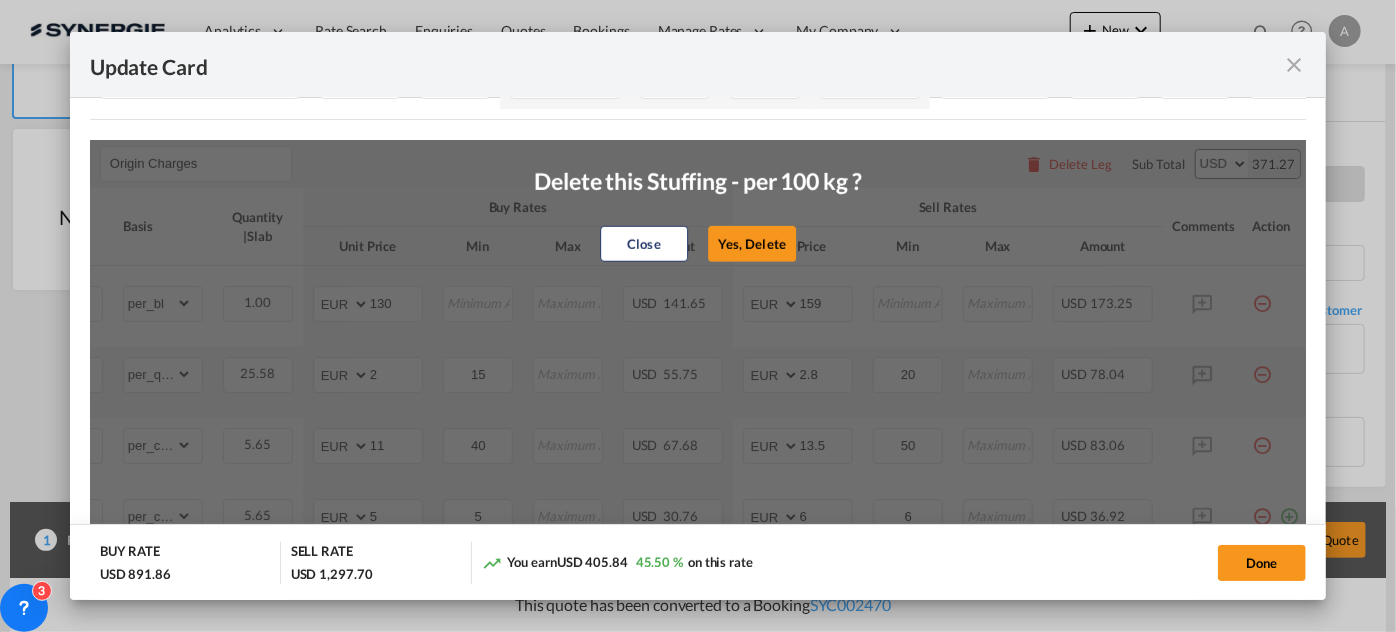 type on "Inland contribution fee" 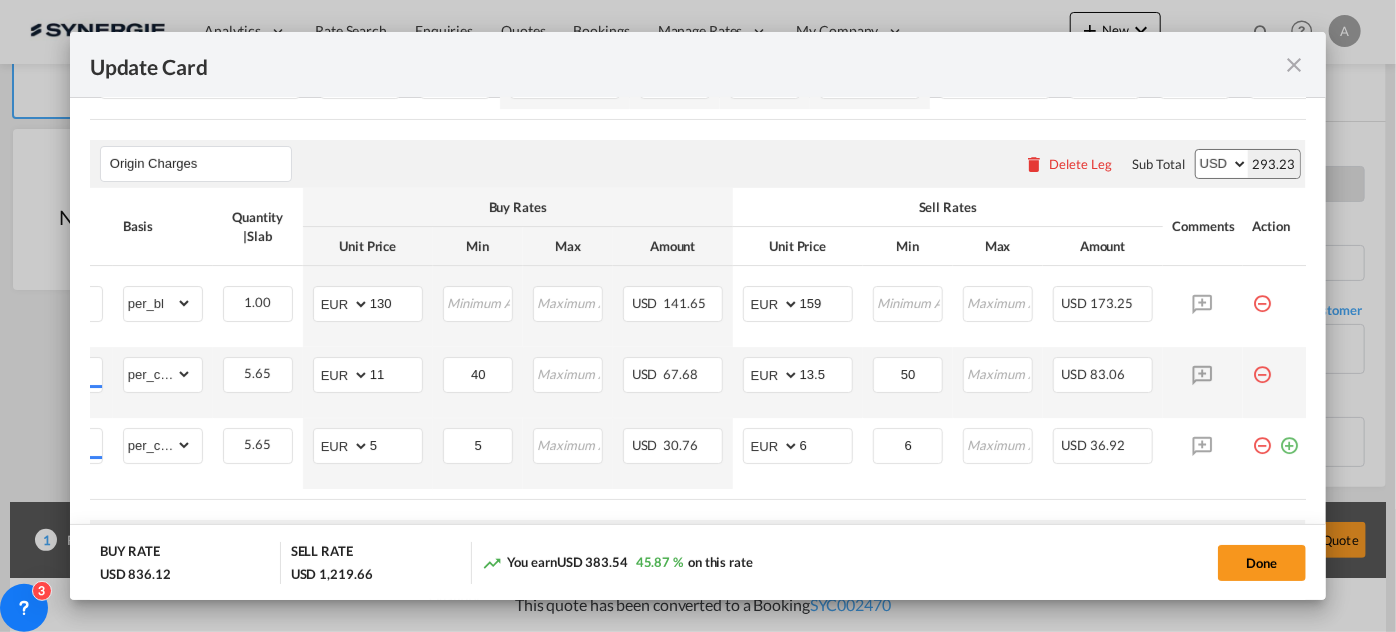 click at bounding box center (1263, 367) 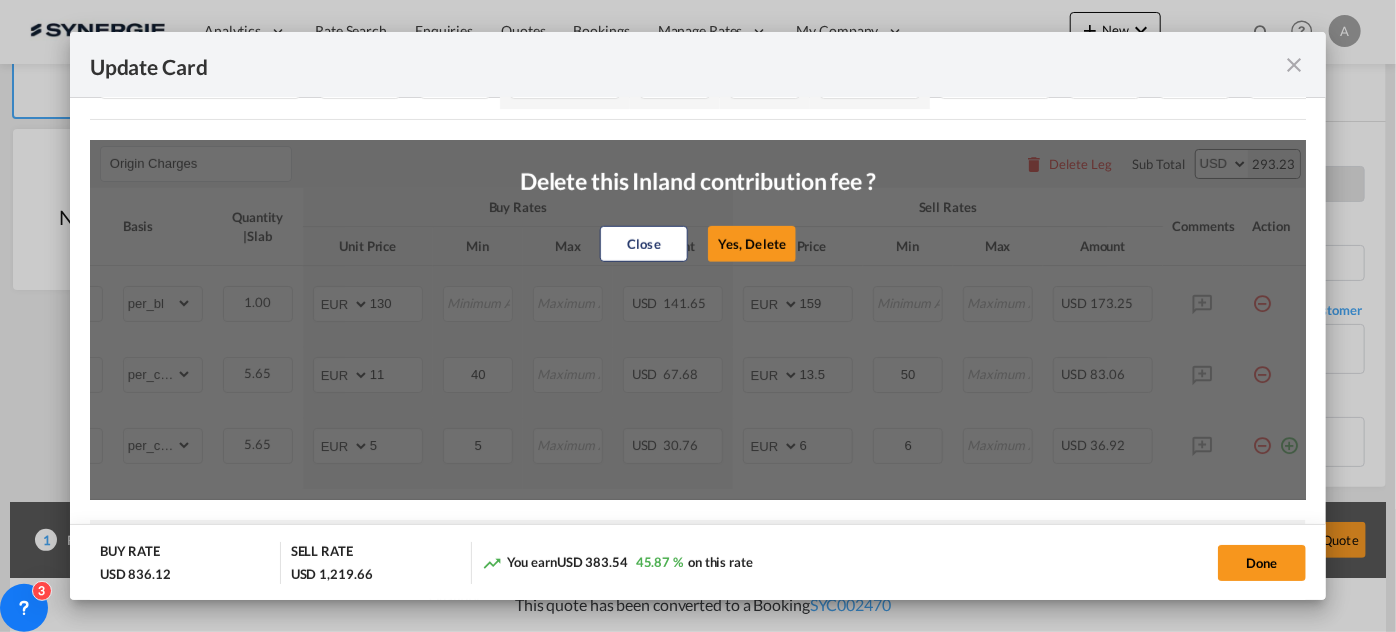 click on "Yes, Delete" at bounding box center (752, 244) 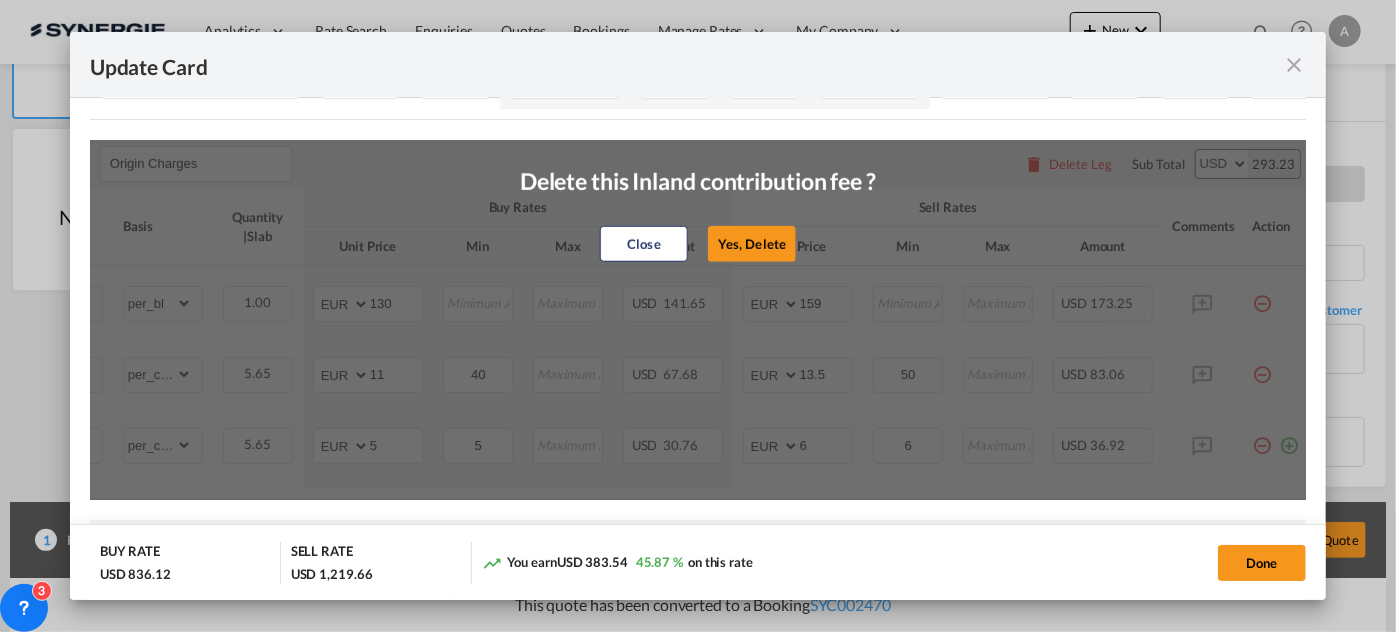 type on "Admin fees" 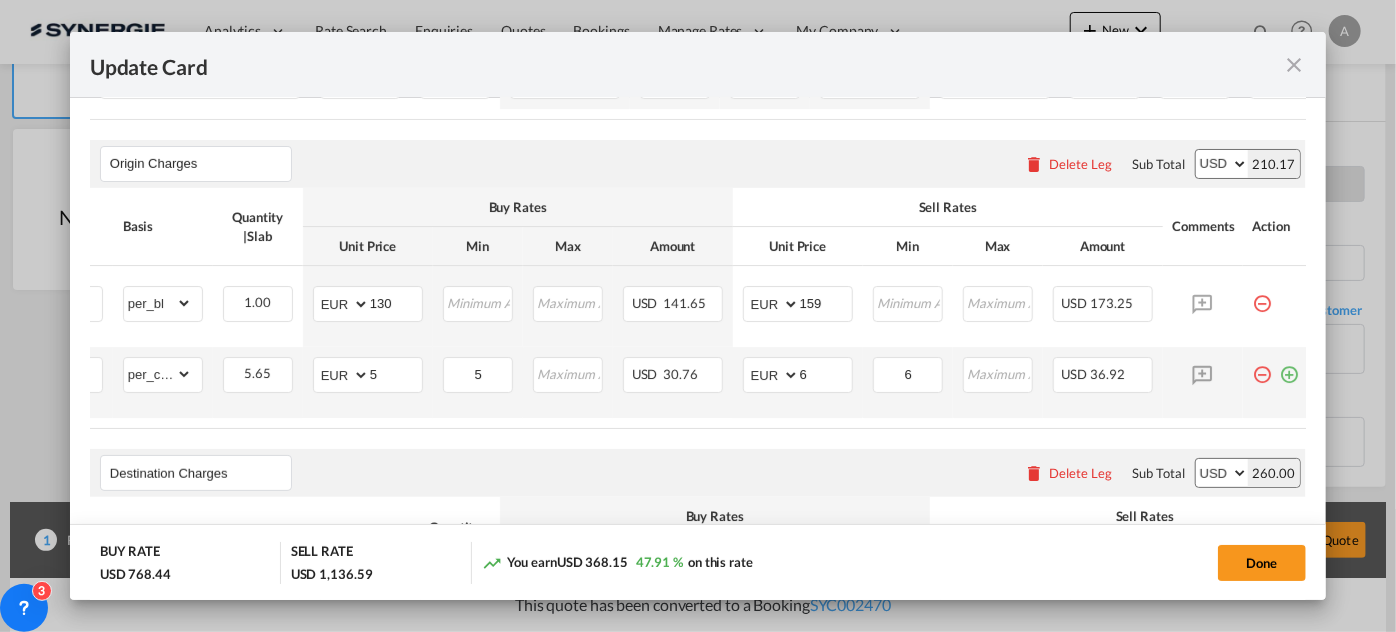 click at bounding box center (1263, 367) 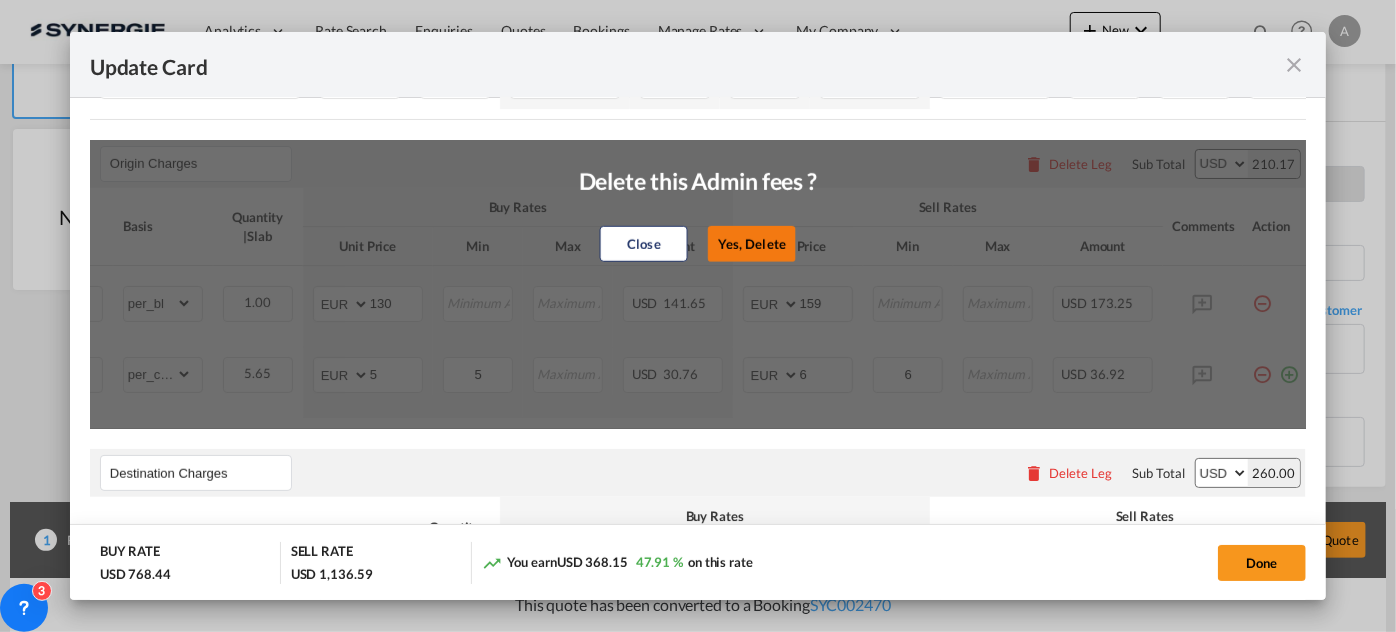 click on "Yes, Delete" at bounding box center [752, 244] 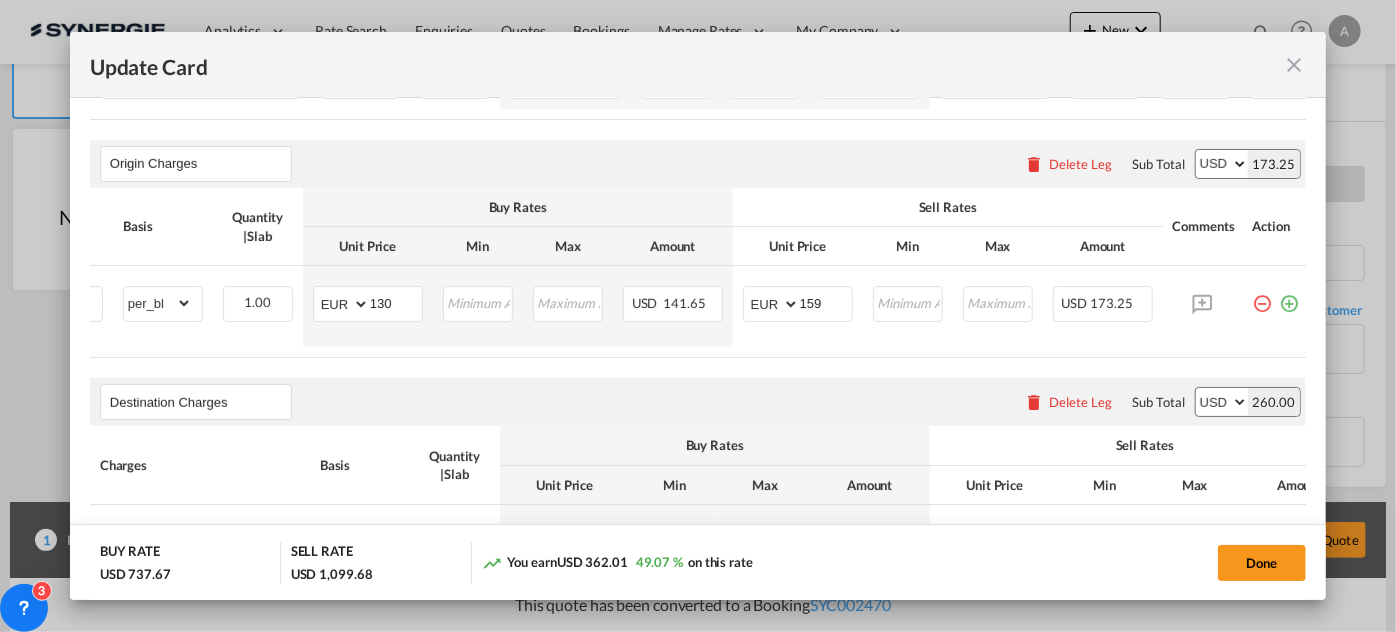 scroll, scrollTop: 0, scrollLeft: 0, axis: both 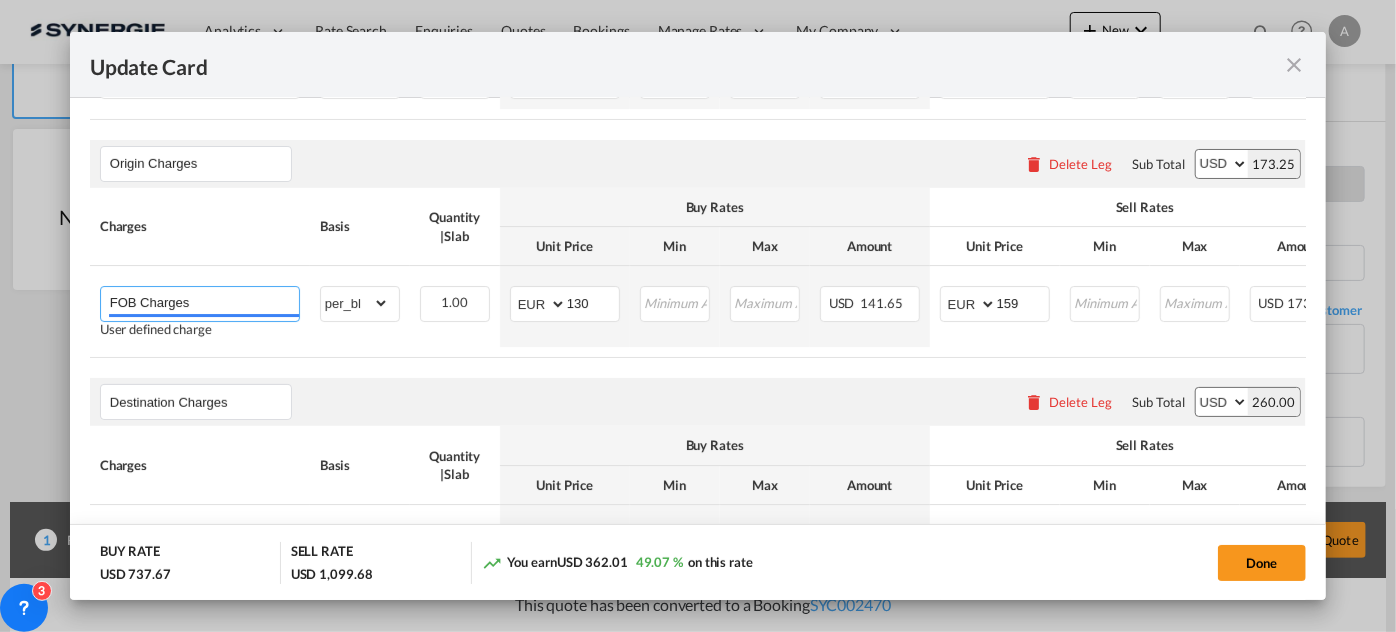 drag, startPoint x: 121, startPoint y: 330, endPoint x: 0, endPoint y: 284, distance: 129.44884 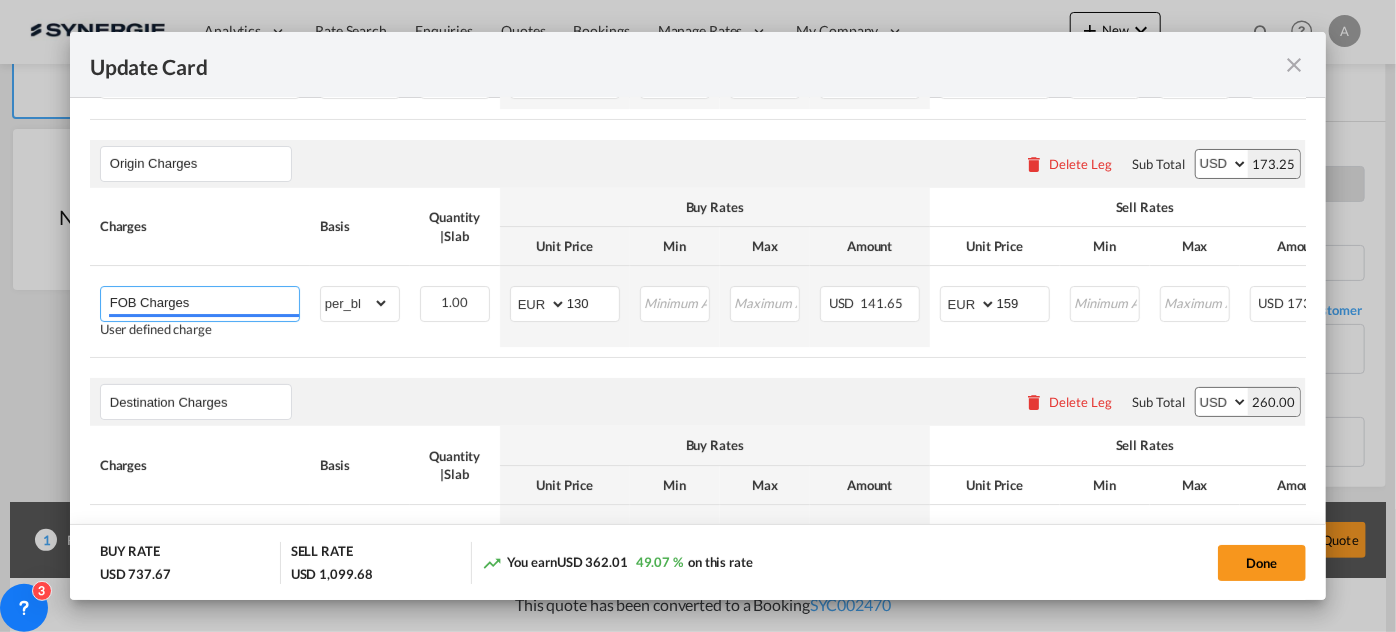 click on "Update Card
Port of Loading
TRIST
T/S
Liner/Carrier No carrier   2HM LOGISTICS D.O.O AAXL GLOBAL SHIPPING LINES LLC ABDUL MUHSEN SHIPPING LLC Anco Trans ANL ANL Container Line Arkas Line Australia National Line (ANL) Baker Transport BINEX LINE CORP BMC Line Shipping BOLD BUSCADOR Carotrans Cleve & Zonen CMA CGM CMA CGM SPOTON API CMACGM API (Contract) CNC line under CMA CGM Combiline CONTINENTAL WORLDWIDE SHIPPING SERVICE LLC COSCO COSCO SynconHub DB GROUP DKT ECU Worldwide Evergreen Line Evergreen Spot EWM Transport EZ ZIM Fast Transit Line FIRST SHIPPING-NVOCC FPS Freight Masters GLOBELINK GLOBELINK SPOT Gold Star Line Greencarrier GRIMALDI LINES HAMBURG SUD HAPAG LLOYD Hapag-Lloyd Quick Quotes Hapag-Lloyd Spot HLS HMM Hyundai Merchant Marine (HMM) spot INCA LINE Interasia Lines JET-SEA INTERNATIONAL SHIPPING INC LOCHER EVERS INTERNATIONAL Logisber Haulage Logwin Lunar star line MARINA" at bounding box center (698, 316) 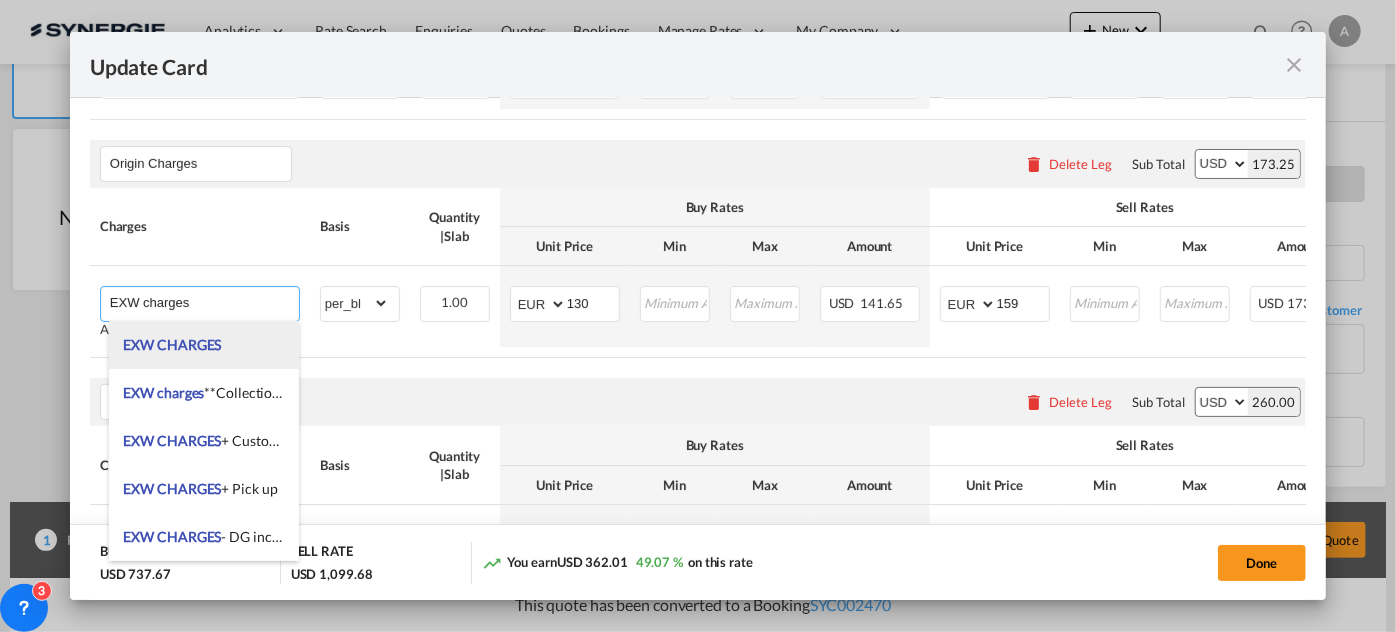 click on "EXW CHARGES" at bounding box center (173, 344) 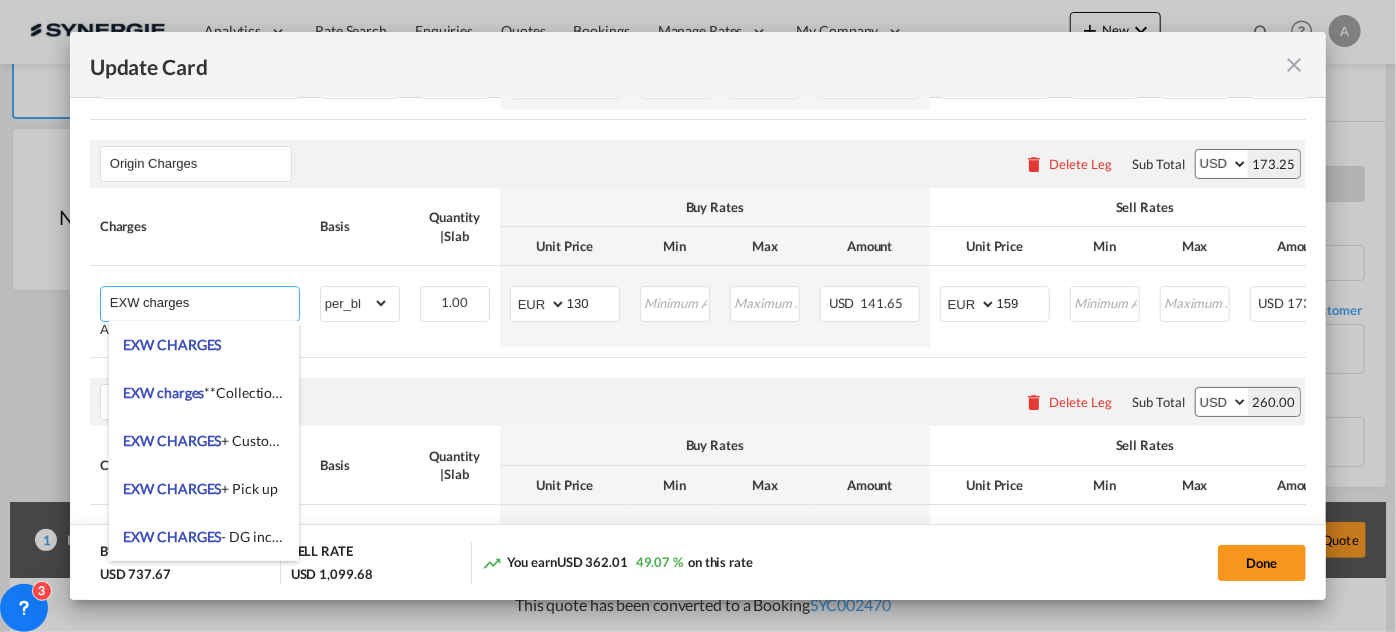 type on "EXW CHARGES" 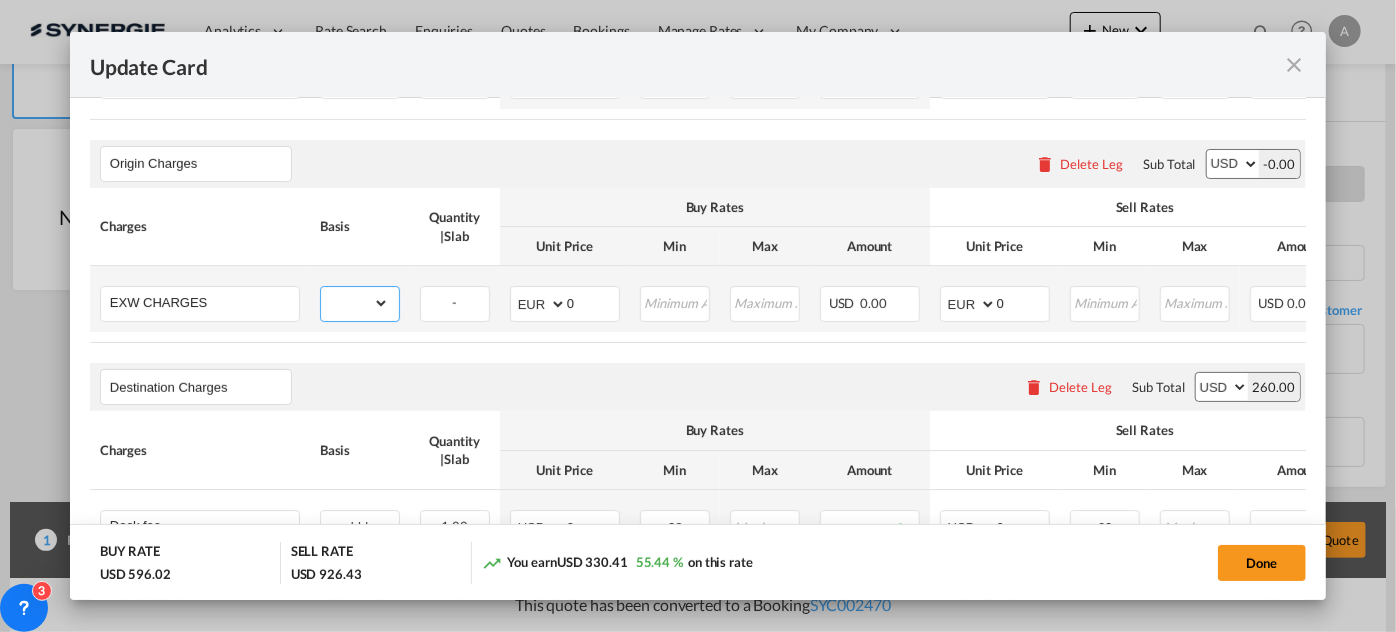 click on "gross_weight
volumetric_weight
per_shipment
per_bl
per_km
per_hawb
per_kg
flat
per_ton
per_cbm
per_hbl
per_w/m
per_awb
per_sbl
per_quintal
per_doc
N/A
per shipping bill
per_lbs
per_pallet
per_carton
per_vehicle
per_shift
per_invoice
per_package
per_cft
per_day
per_revalidation
% on freight total
per_declaration
per_document
per clearance
MRN" at bounding box center [355, 303] 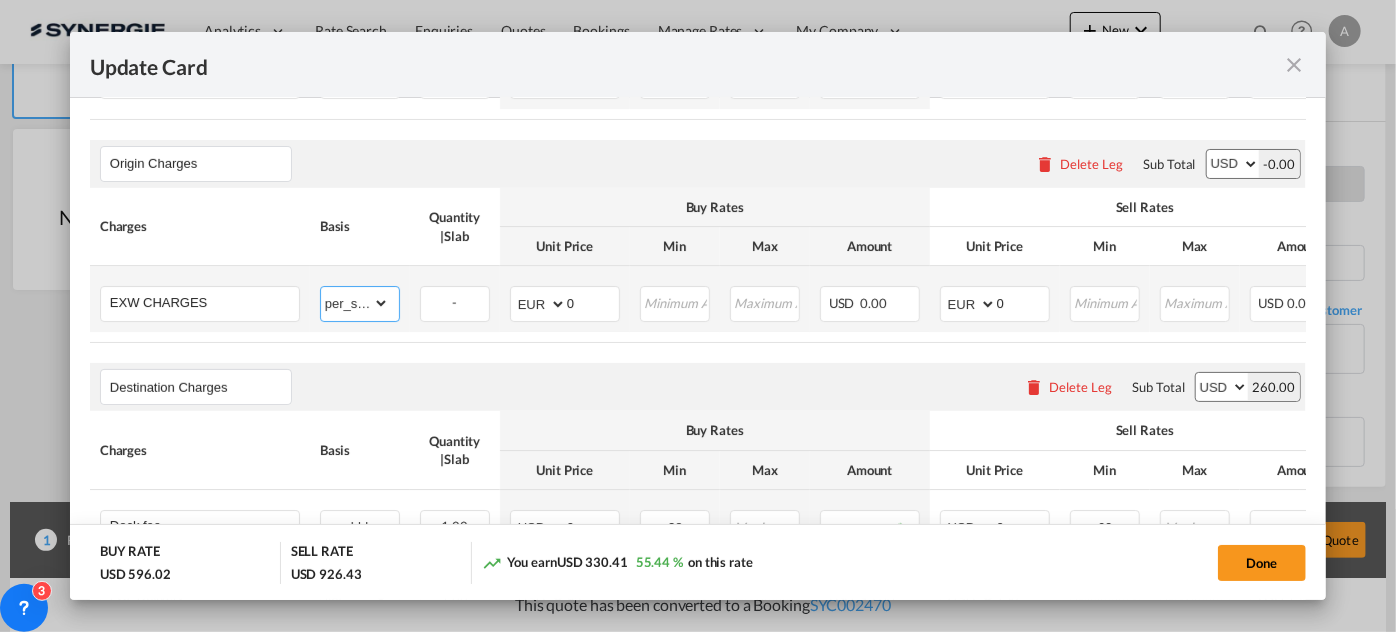 click on "gross_weight
volumetric_weight
per_shipment
per_bl
per_km
per_hawb
per_kg
flat
per_ton
per_cbm
per_hbl
per_w/m
per_awb
per_sbl
per_quintal
per_doc
N/A
per shipping bill
per_lbs
per_pallet
per_carton
per_vehicle
per_shift
per_invoice
per_package
per_cft
per_day
per_revalidation
% on freight total
per_declaration
per_document
per clearance
MRN" at bounding box center (355, 303) 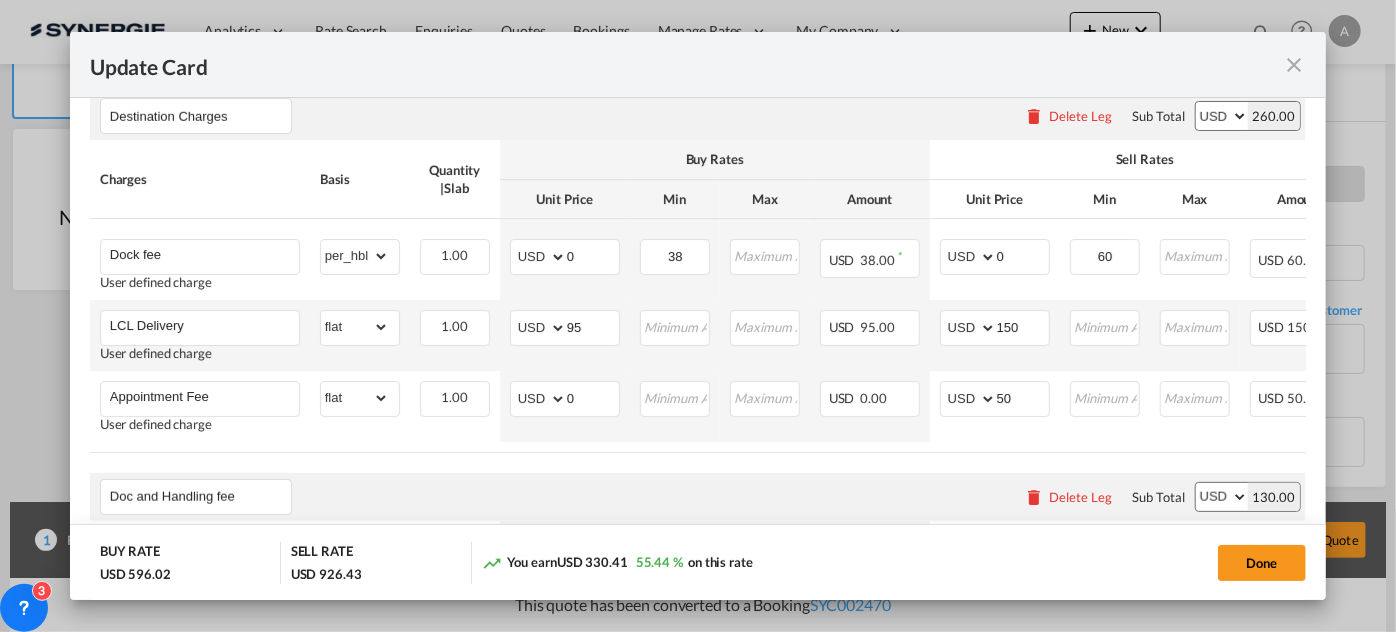 scroll, scrollTop: 909, scrollLeft: 0, axis: vertical 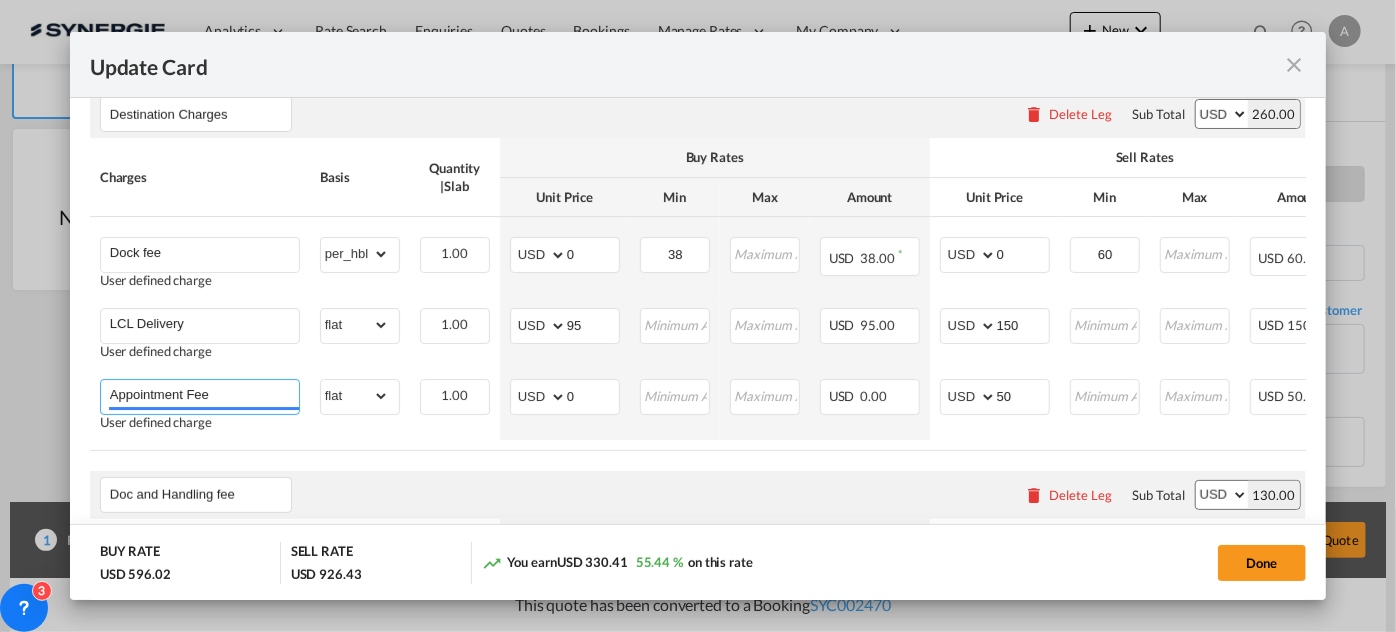 drag, startPoint x: 226, startPoint y: 402, endPoint x: 42, endPoint y: 346, distance: 192.33304 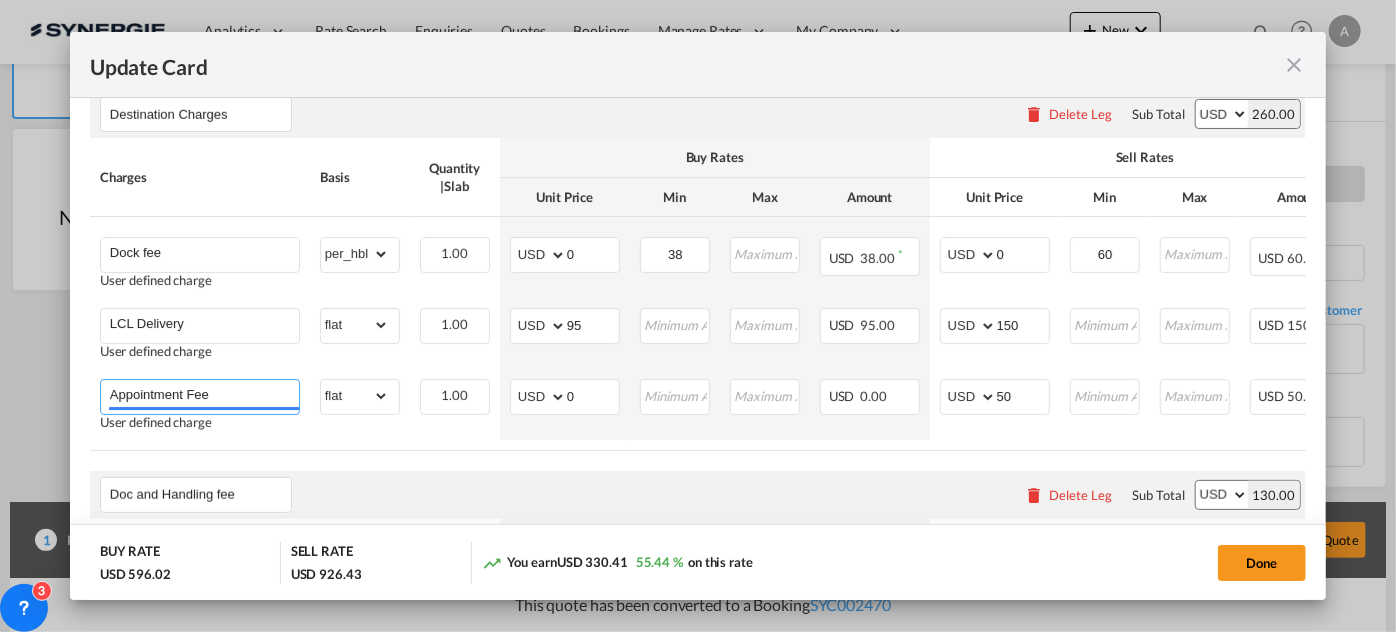 click on "Update Card
Port of Loading
TRIST
T/S
Liner/Carrier No carrier   2HM LOGISTICS D.O.O AAXL GLOBAL SHIPPING LINES LLC ABDUL MUHSEN SHIPPING LLC Anco Trans ANL ANL Container Line Arkas Line Australia National Line (ANL) Baker Transport BINEX LINE CORP BMC Line Shipping BOLD BUSCADOR Carotrans Cleve & Zonen CMA CGM CMA CGM SPOTON API CMACGM API (Contract) CNC line under CMA CGM Combiline CONTINENTAL WORLDWIDE SHIPPING SERVICE LLC COSCO COSCO SynconHub DB GROUP DKT ECU Worldwide Evergreen Line Evergreen Spot EWM Transport EZ ZIM Fast Transit Line FIRST SHIPPING-NVOCC FPS Freight Masters GLOBELINK GLOBELINK SPOT Gold Star Line Greencarrier GRIMALDI LINES HAMBURG SUD HAPAG LLOYD Hapag-Lloyd Quick Quotes Hapag-Lloyd Spot HLS HMM Hyundai Merchant Marine (HMM) spot INCA LINE Interasia Lines JET-SEA INTERNATIONAL SHIPPING INC LOCHER EVERS INTERNATIONAL Logisber Haulage Logwin Lunar star line MARINA" at bounding box center (698, 316) 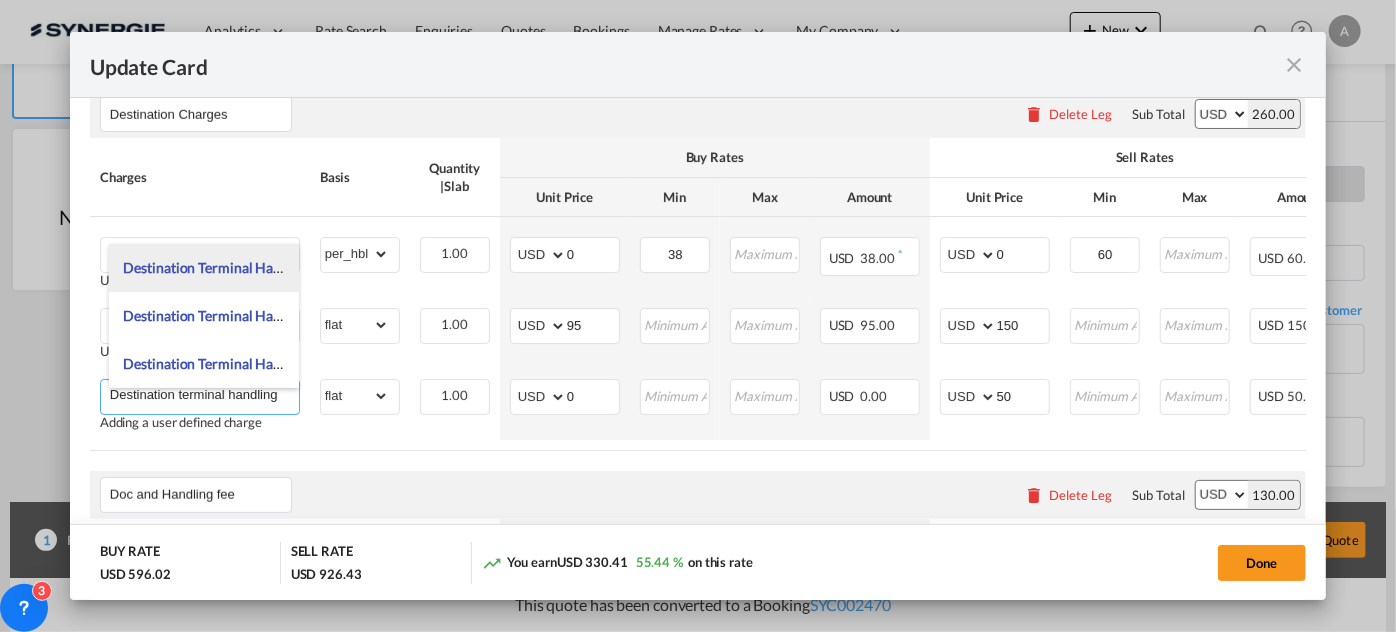 click on "Destination Terminal Handling" at bounding box center [218, 267] 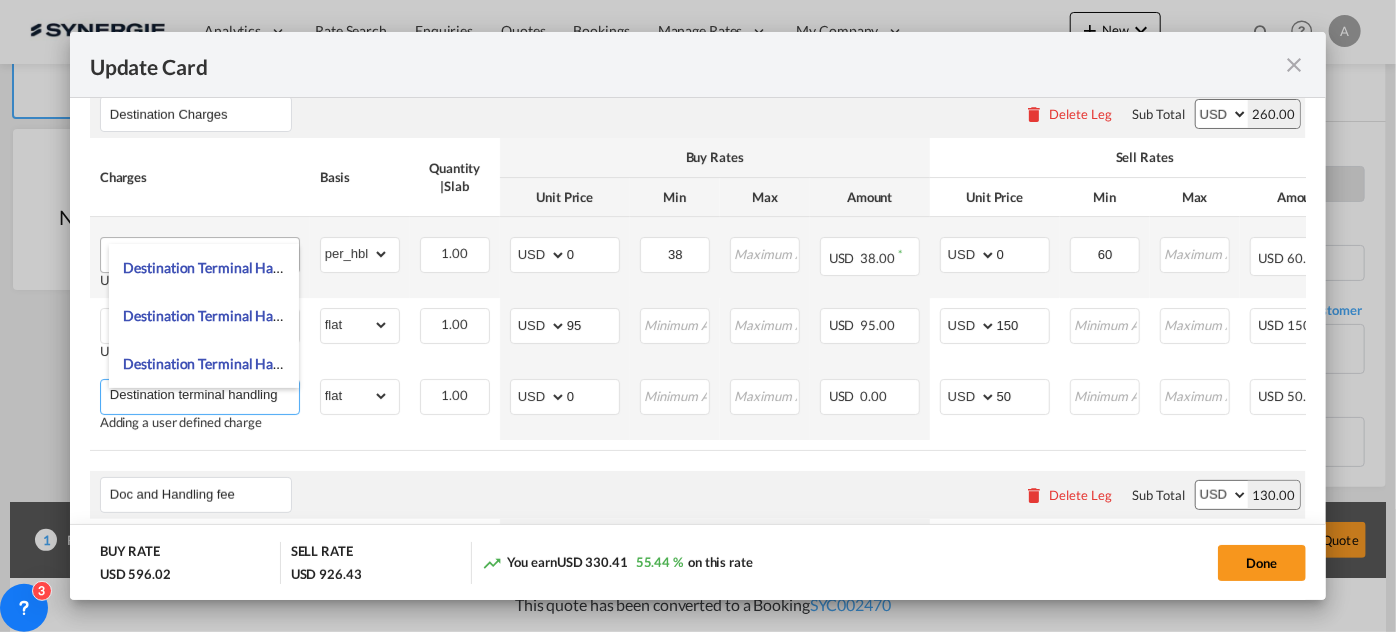 type on "Destination Terminal Handling Charge" 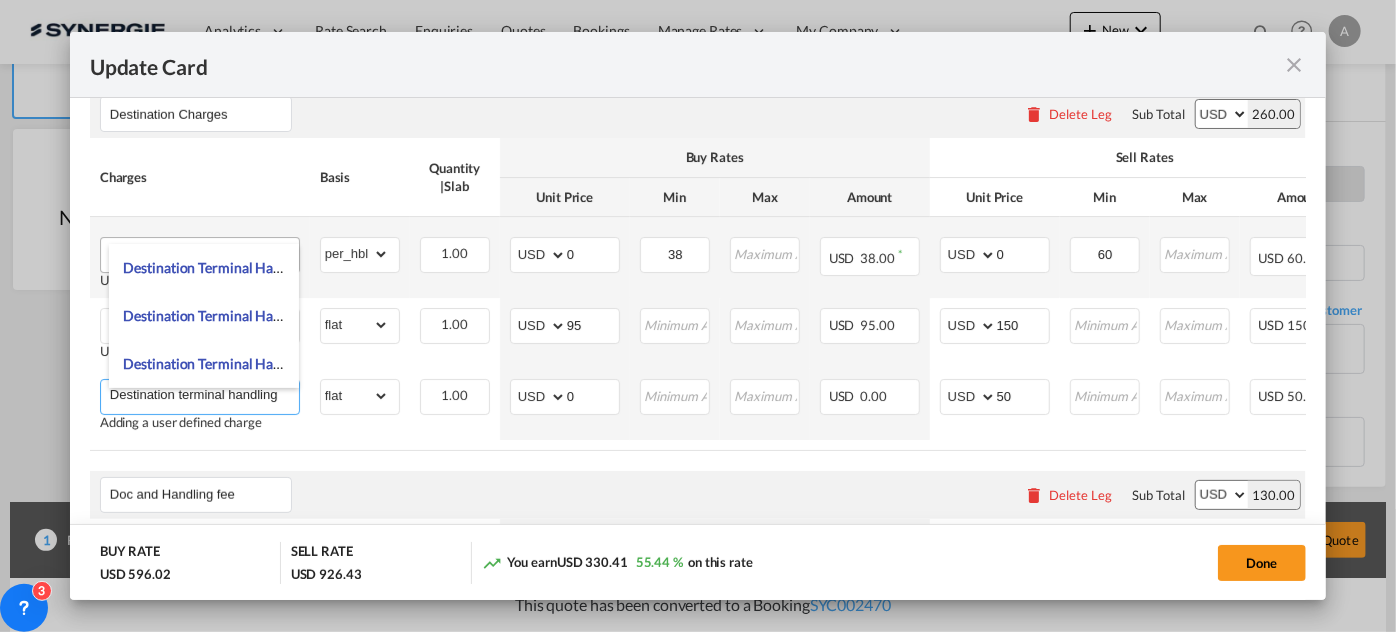 type on "0" 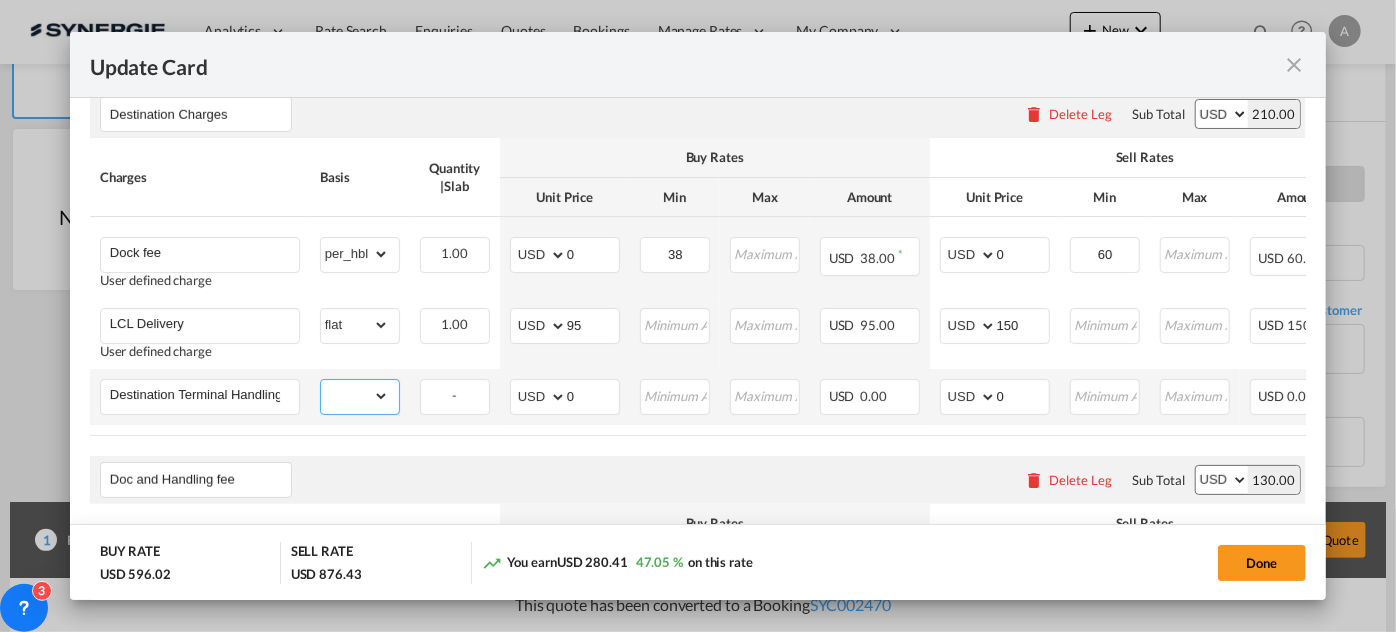 drag, startPoint x: 359, startPoint y: 402, endPoint x: 373, endPoint y: 389, distance: 19.104973 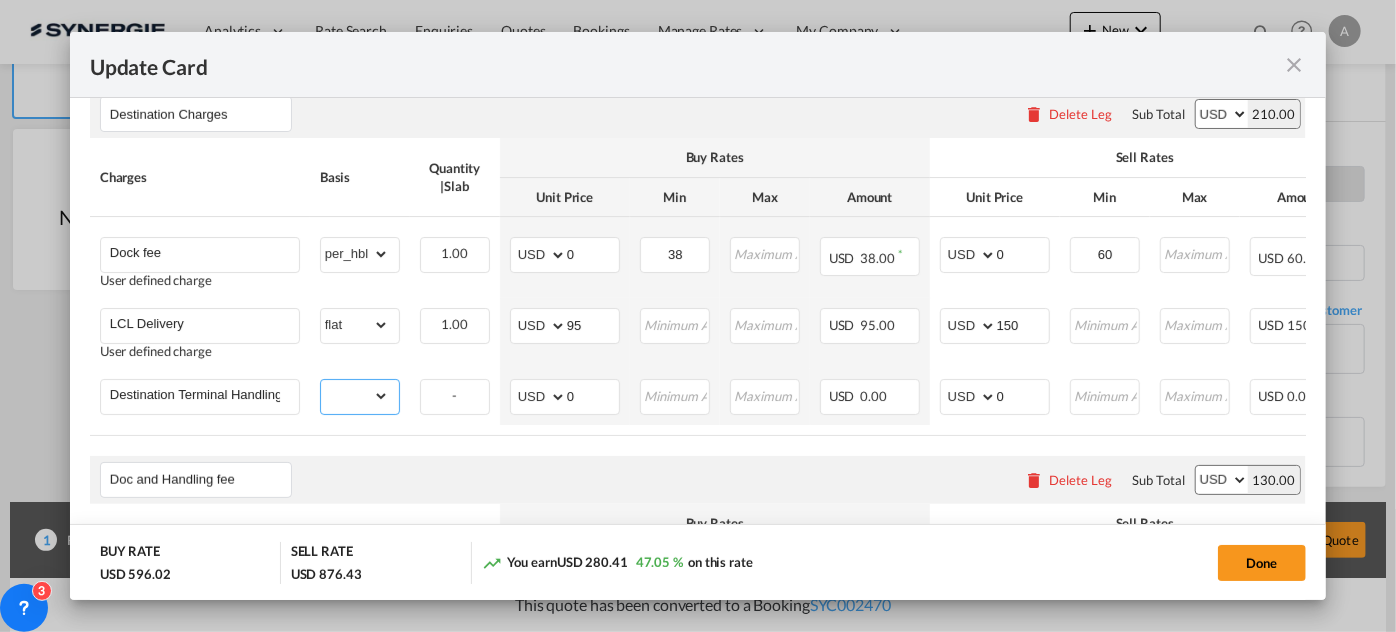 select on "per_cbm" 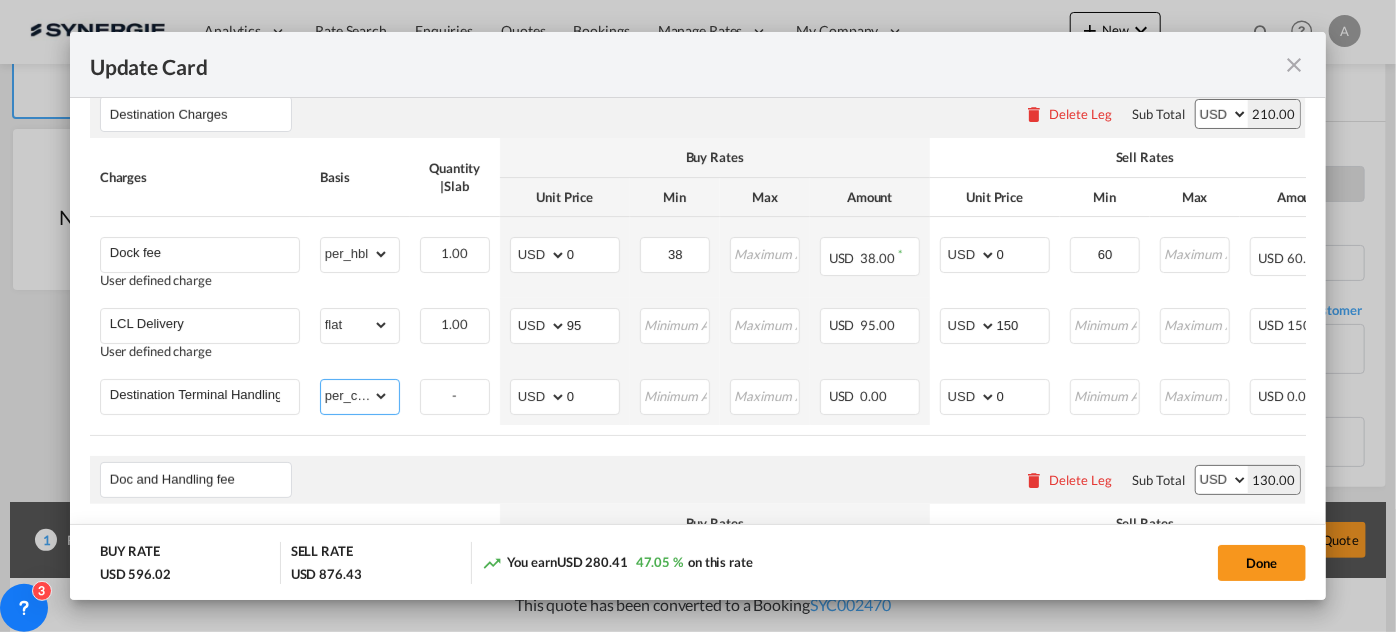 click on "gross_weight
volumetric_weight
per_shipment
per_bl
per_km
per_hawb
per_kg
flat
per_ton
per_cbm
per_hbl
per_w/m
per_awb
per_sbl
per_quintal
per_doc
N/A
per shipping bill
per_lbs
per_pallet
per_carton
per_vehicle
per_shift
per_invoice
per_package
per_cft
per_day
per_revalidation
per_declaration
per_document
per clearance
MRN" at bounding box center [355, 396] 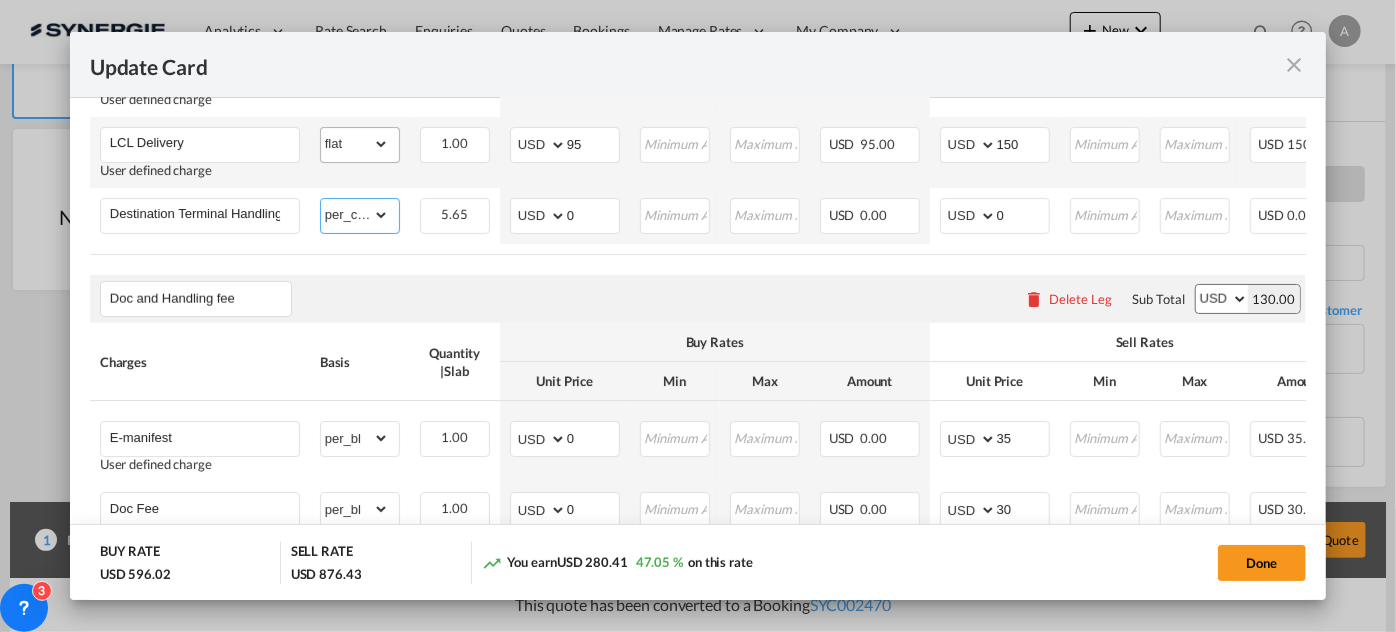 scroll, scrollTop: 1000, scrollLeft: 0, axis: vertical 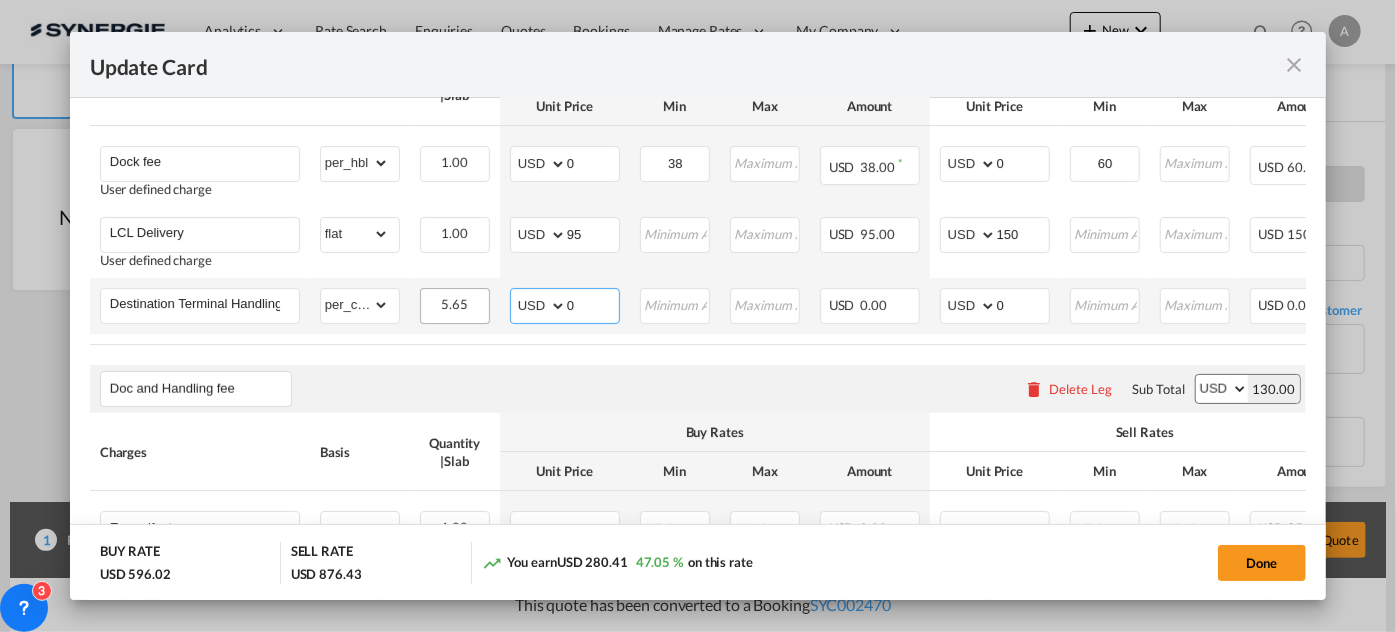 click on "AED AFN ALL AMD ANG AOA ARS AUD AWG AZN BAM BBD BDT BGN BHD BIF BMD BND BOB BRL BSD BTN BWP BYN BZD CAD CDF CHF CLP CNY COP CRC CUC CUP CVE CZK DJF DKK DOP DZD EGP ERN ETB EUR FJD FKP FOK GBP GEL GGP GHS GIP GMD GNF GTQ GYD HKD HNL HRK HTG HUF IDR ILS IMP INR IQD IRR ISK JMD JOD JPY KES KGS KHR KID KMF KRW KWD KYD KZT LAK LBP LKR LRD LSL LYD MAD MDL MGA MKD MMK MNT MOP MRU MUR MVR MWK MXN MYR MZN NAD NGN NIO NOK NPR NZD OMR PAB PEN PGK PHP PKR PLN PYG QAR RON RSD RUB RWF SAR SBD SCR SDG SEK SGD SHP SLL SOS SRD SSP STN SYP SZL THB TJS TMT TND TOP TRY TTD TVD TWD TZS UAH UGX USD UYU UZS VES VND VUV WST XAF XCD XDR XOF XPF YER ZAR ZMW 0
Please Enter
Invalid Input" at bounding box center [565, 306] 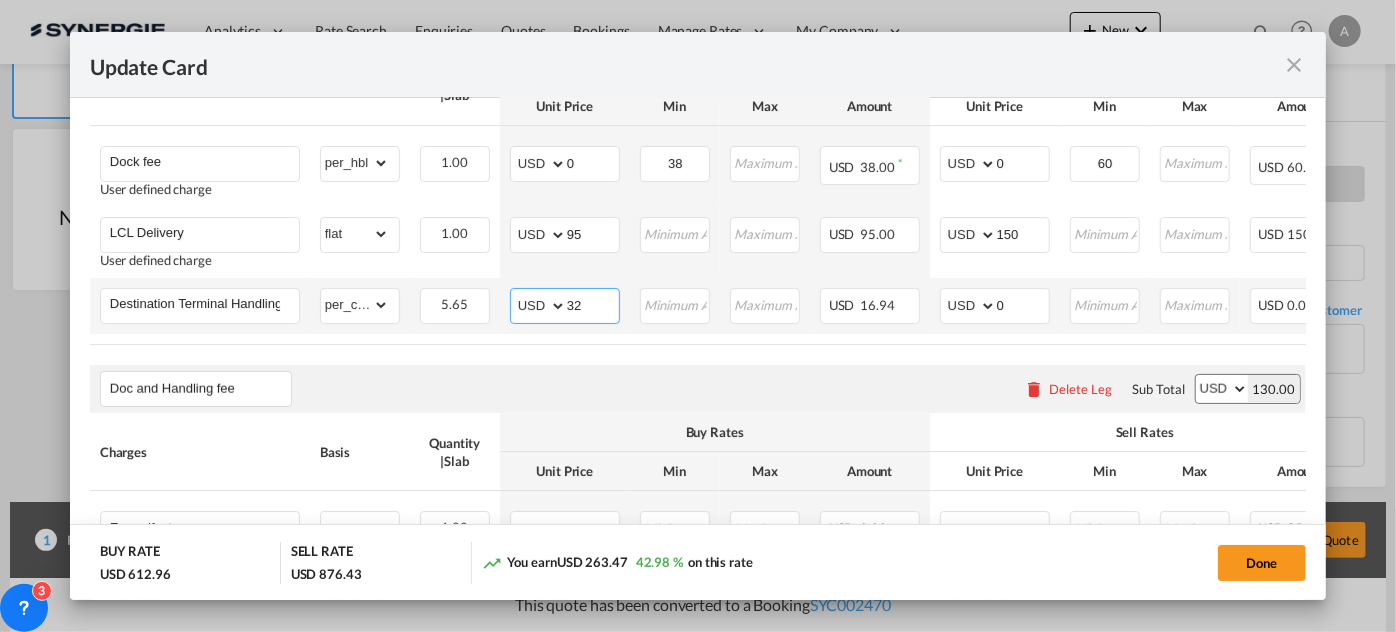 type on "32" 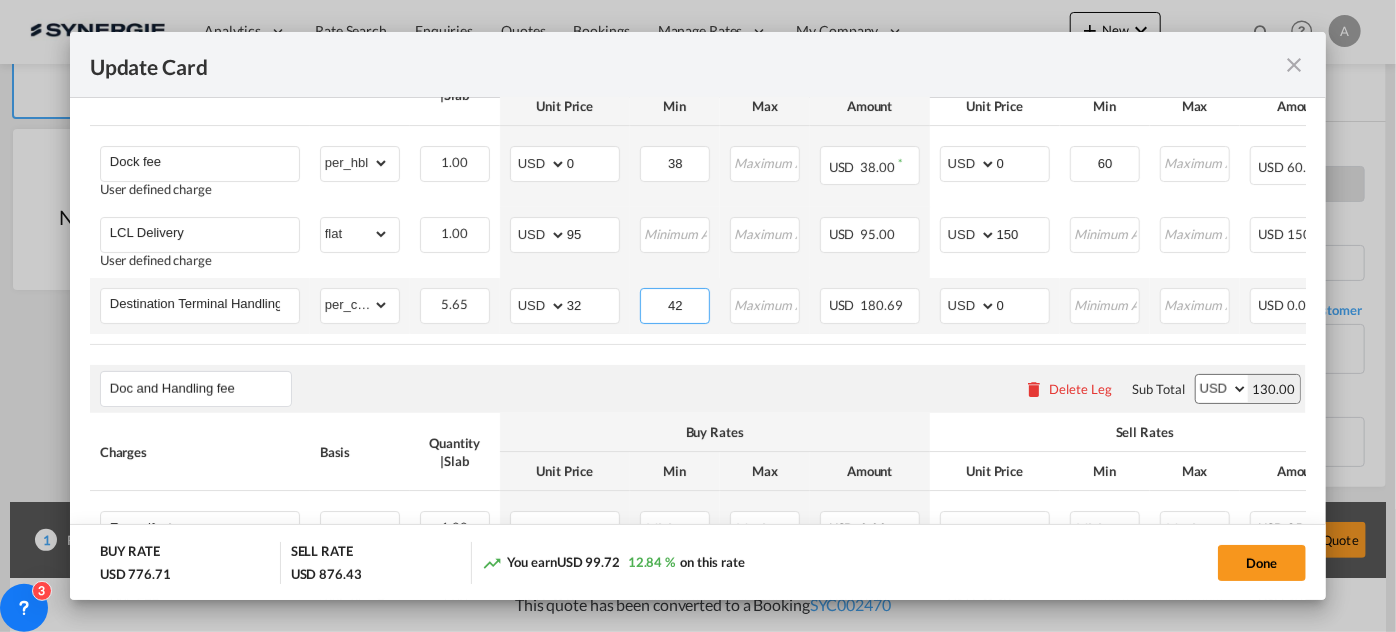 type on "42" 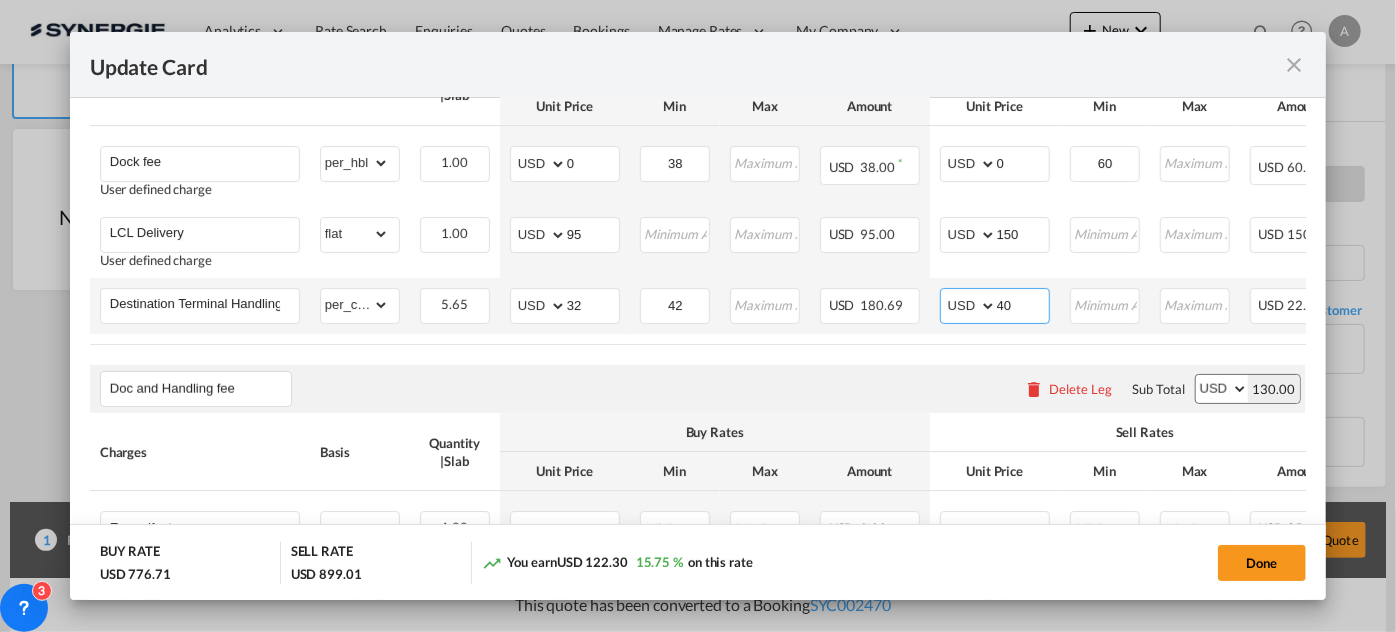 type on "40" 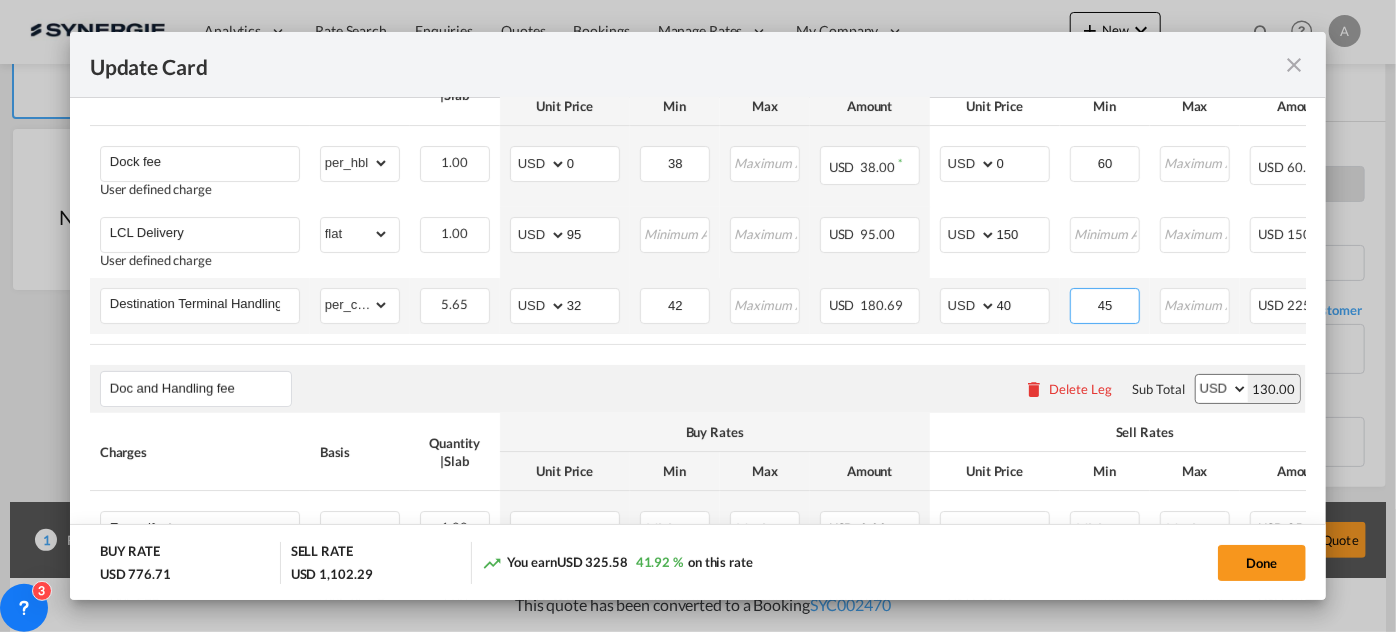 type on "45" 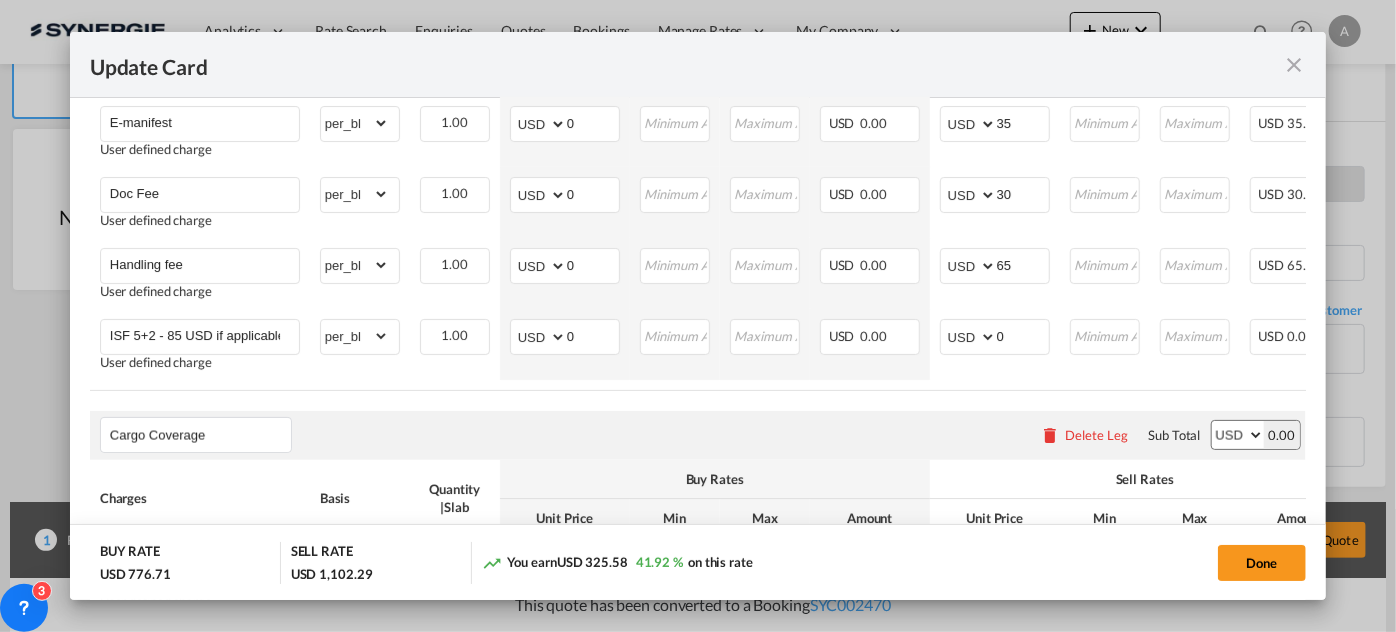 scroll, scrollTop: 1454, scrollLeft: 0, axis: vertical 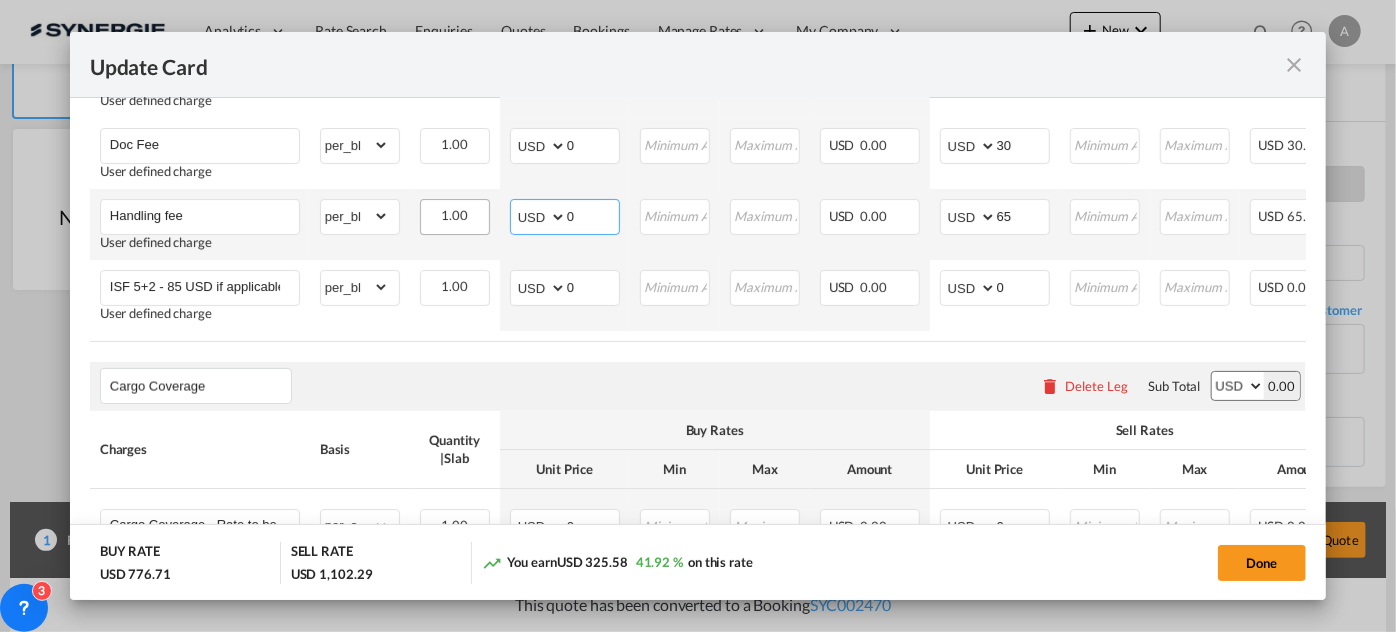 click on "Handling fee
User defined charge Please Enter
Already Exists
gross_weight
volumetric_weight
per_shipment
per_bl
per_km
per_hawb
per_kg
flat
per_ton
per_cbm
per_hbl
per_w/m
per_awb
per_sbl
per_quintal
per_doc
N/A
per shipping bill
per_lbs
per_pallet
per_carton
per_vehicle
per_shift
per_invoice
per_package
per_cft
per_day
per_revalidation
per_declaration
per_document
per clearance
MRN per_bl can not applied for this charge.   Please Select 1.00 Please Enter
Invalid Input
AED AFN ALL AMD ANG AOA ARS AUD AWG AZN BAM BBD BDT BGN BHD BIF BMD BND BOB BRL BSD BTN BWP BYN BZD CAD CDF CHF CLP CNY COP CRC CUC CUP CVE CZK DJF DKK DOP DZD EGP ERN ETB EUR FJD FKP FOK GBP GEL GGP GHS GIP GMD GNF GTQ GYD HKD HNL HRK HTG HUF IDR ILS IMP INR IQD IRR ISK JMD JOD JPY KES KGS KHR KID KMF KRW KWD KYD KZT LAK LBP LKR LRD LSL LYD MAD MDL MGA MKD MMK MNT MOP MRU MUR MVR MWK MXN MYR MZN NAD NGN NIO NOK 0" at bounding box center [798, 224] 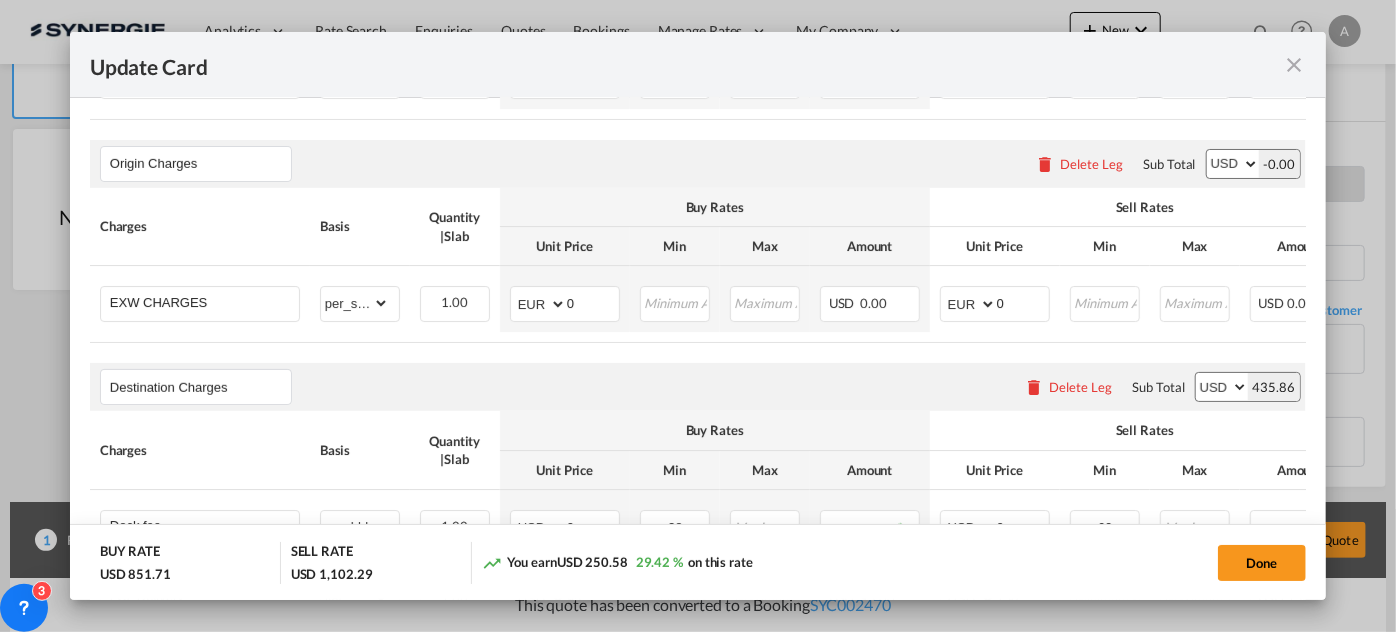 scroll, scrollTop: 818, scrollLeft: 0, axis: vertical 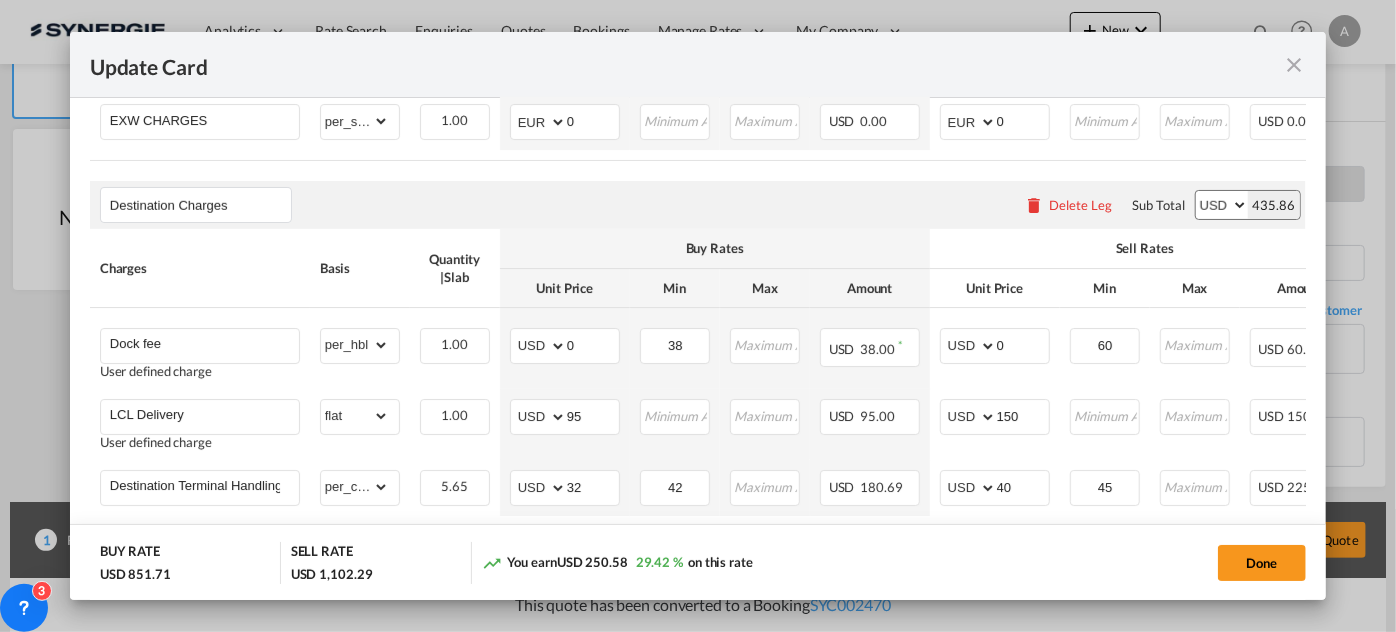 type on "75" 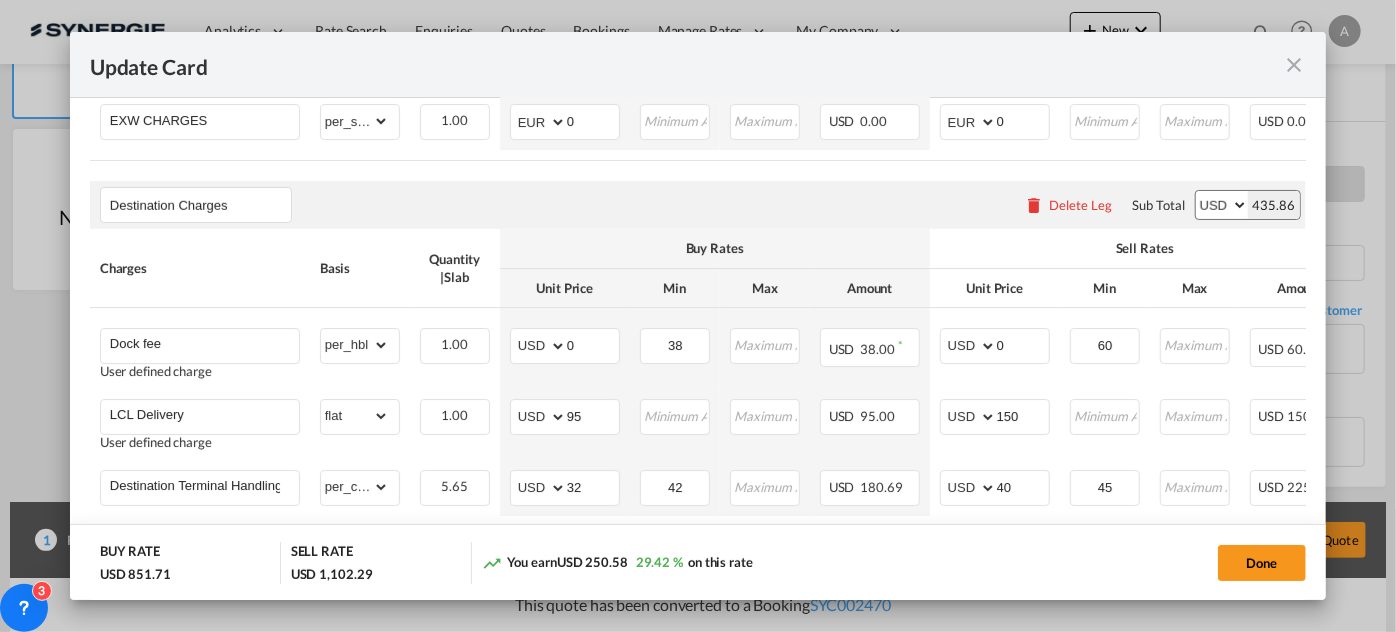 drag, startPoint x: 817, startPoint y: 197, endPoint x: 724, endPoint y: 250, distance: 107.042046 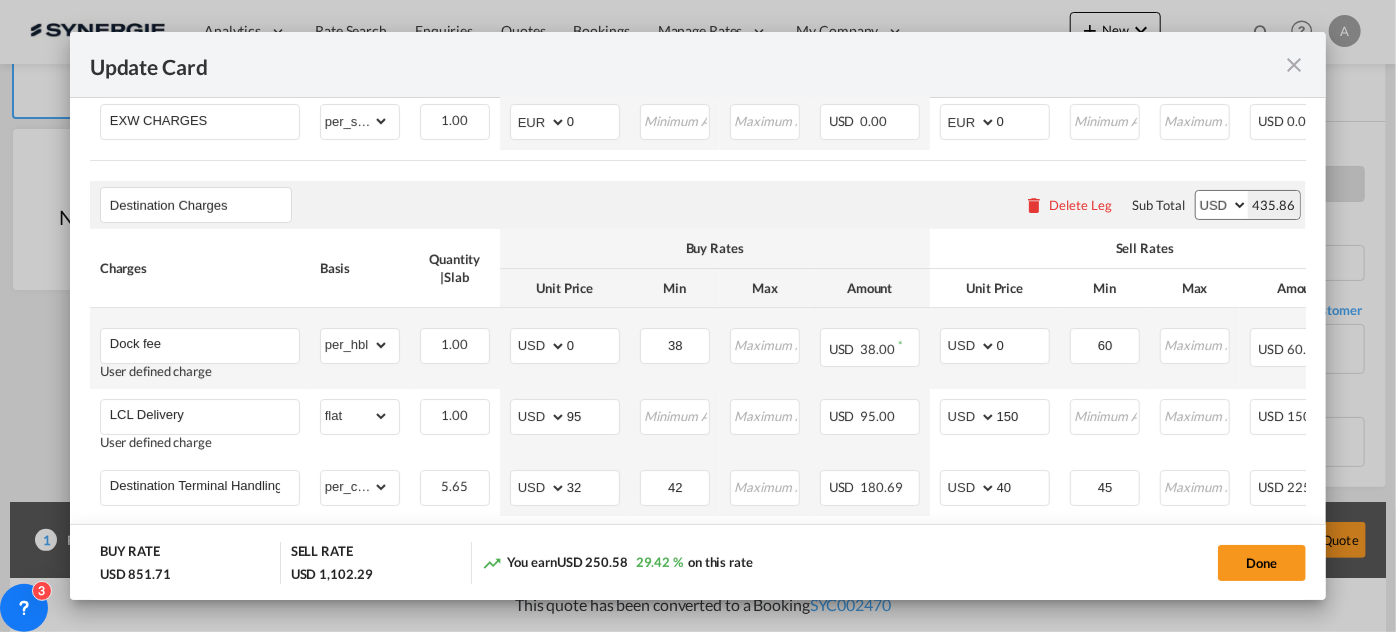 scroll, scrollTop: 636, scrollLeft: 0, axis: vertical 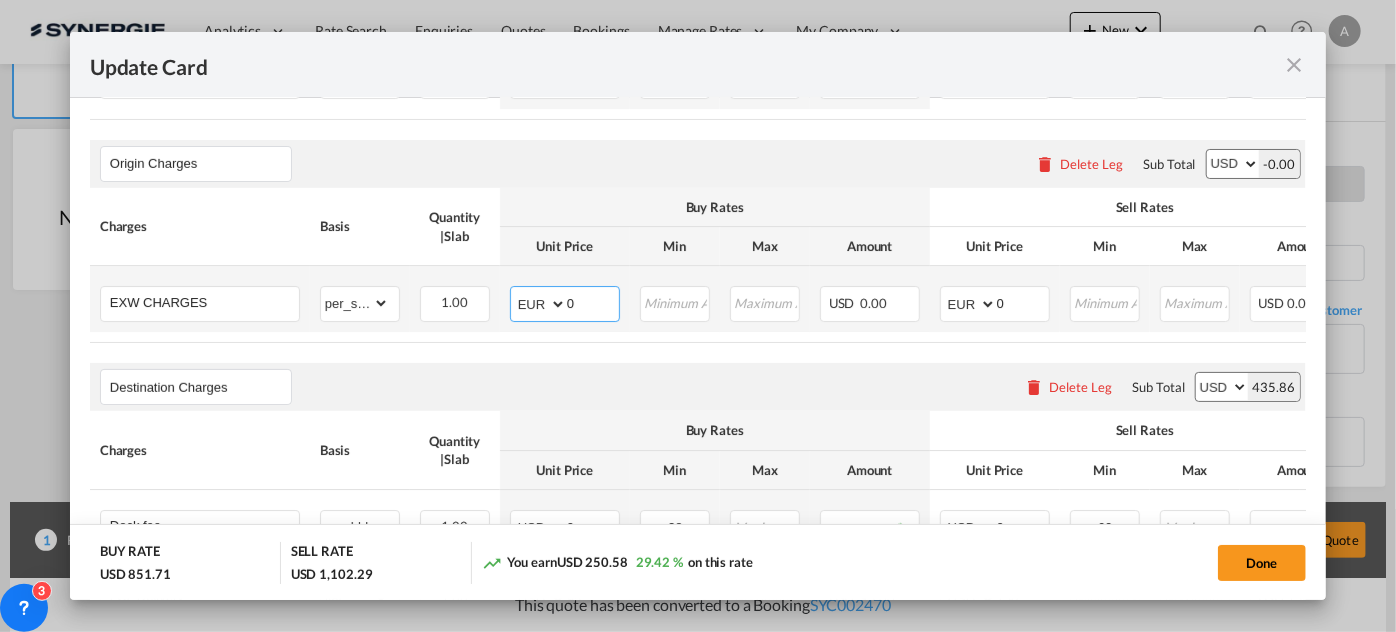 drag, startPoint x: 577, startPoint y: 302, endPoint x: 536, endPoint y: 298, distance: 41.19466 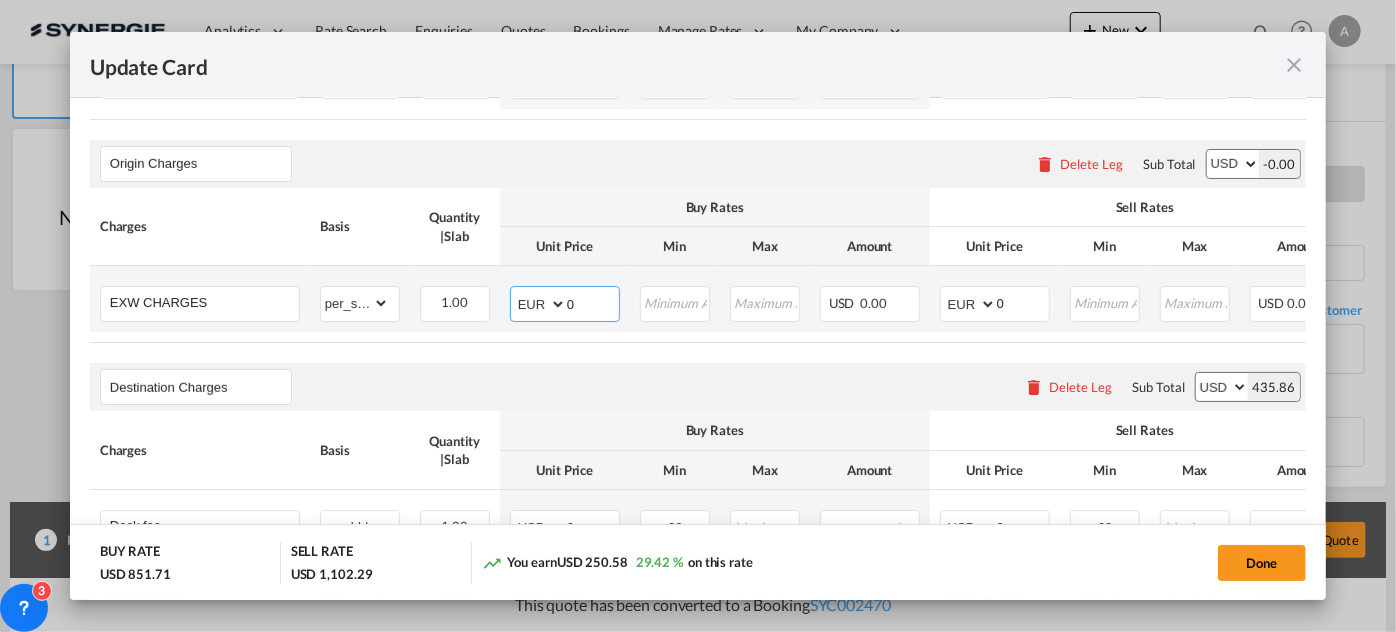 click on "AED AFN ALL AMD ANG AOA ARS AUD AWG AZN BAM BBD BDT BGN BHD BIF BMD BND BOB BRL BSD BTN BWP BYN BZD CAD CDF CHF CLP CNY COP CRC CUC CUP CVE CZK DJF DKK DOP DZD EGP ERN ETB EUR FJD FKP FOK GBP GEL GGP GHS GIP GMD GNF GTQ GYD HKD HNL HRK HTG HUF IDR ILS IMP INR IQD IRR ISK JMD JOD JPY KES KGS KHR KID KMF KRW KWD KYD KZT LAK LBP LKR LRD LSL LYD MAD MDL MGA MKD MMK MNT MOP MRU MUR MVR MWK MXN MYR MZN NAD NGN NIO NOK NPR NZD OMR PAB PEN PGK PHP PKR PLN PYG QAR RON RSD RUB RWF SAR SBD SCR SDG SEK SGD SHP SLL SOS SRD SSP STN SYP SZL THB TJS TMT TND TOP TRY TTD TVD TWD TZS UAH UGX USD UYU UZS VES VND VUV WST XAF XCD XDR XOF XPF YER ZAR ZMW" at bounding box center (540, 304) 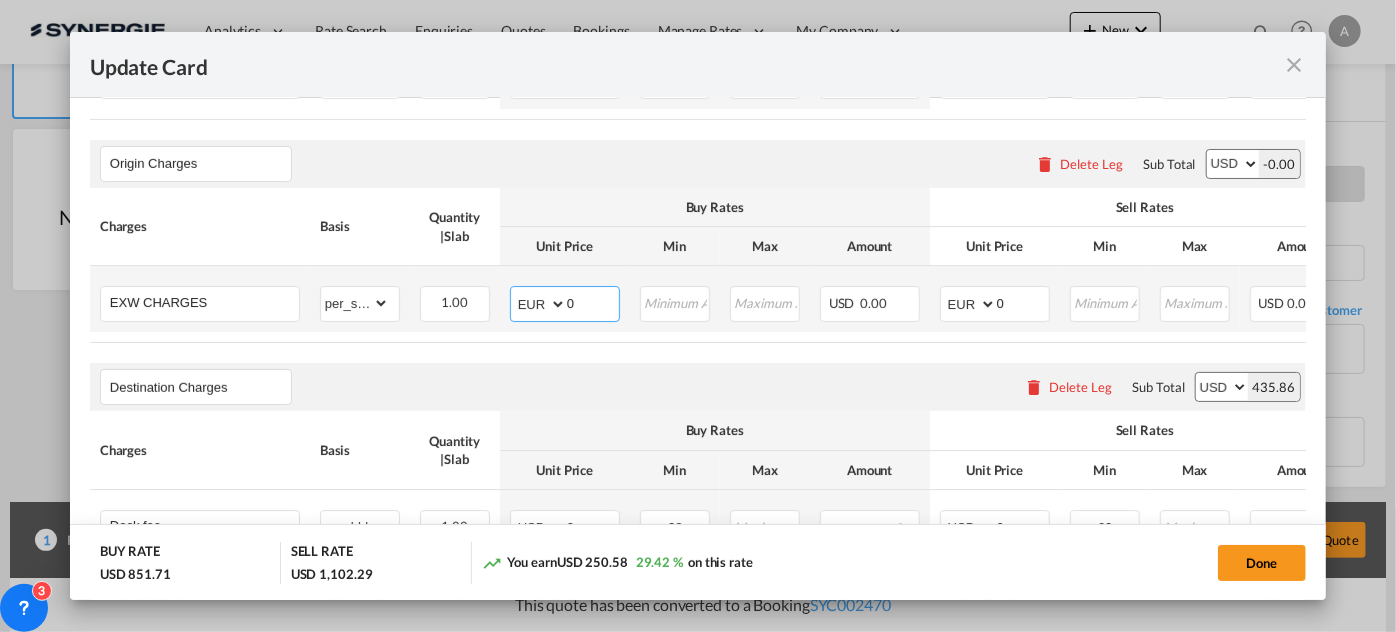 select on "string:USD" 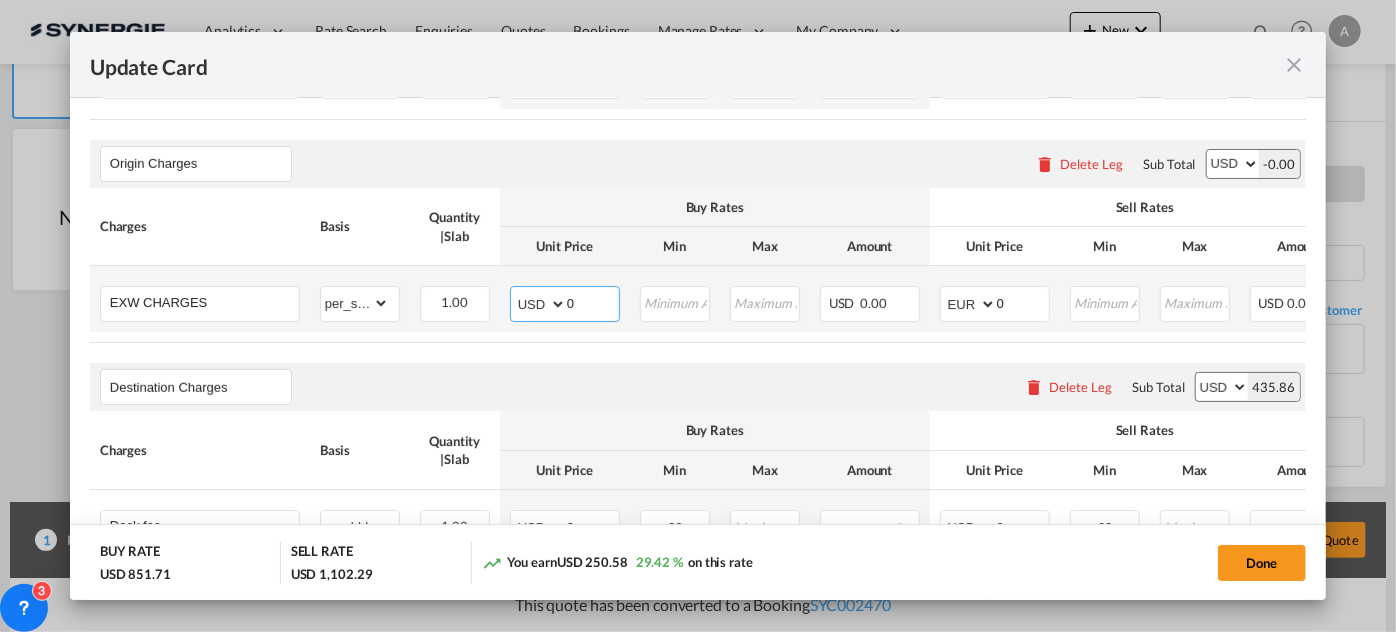 click on "AED AFN ALL AMD ANG AOA ARS AUD AWG AZN BAM BBD BDT BGN BHD BIF BMD BND BOB BRL BSD BTN BWP BYN BZD CAD CDF CHF CLP CNY COP CRC CUC CUP CVE CZK DJF DKK DOP DZD EGP ERN ETB EUR FJD FKP FOK GBP GEL GGP GHS GIP GMD GNF GTQ GYD HKD HNL HRK HTG HUF IDR ILS IMP INR IQD IRR ISK JMD JOD JPY KES KGS KHR KID KMF KRW KWD KYD KZT LAK LBP LKR LRD LSL LYD MAD MDL MGA MKD MMK MNT MOP MRU MUR MVR MWK MXN MYR MZN NAD NGN NIO NOK NPR NZD OMR PAB PEN PGK PHP PKR PLN PYG QAR RON RSD RUB RWF SAR SBD SCR SDG SEK SGD SHP SLL SOS SRD SSP STN SYP SZL THB TJS TMT TND TOP TRY TTD TVD TWD TZS UAH UGX USD UYU UZS VES VND VUV WST XAF XCD XDR XOF XPF YER ZAR ZMW" at bounding box center (540, 304) 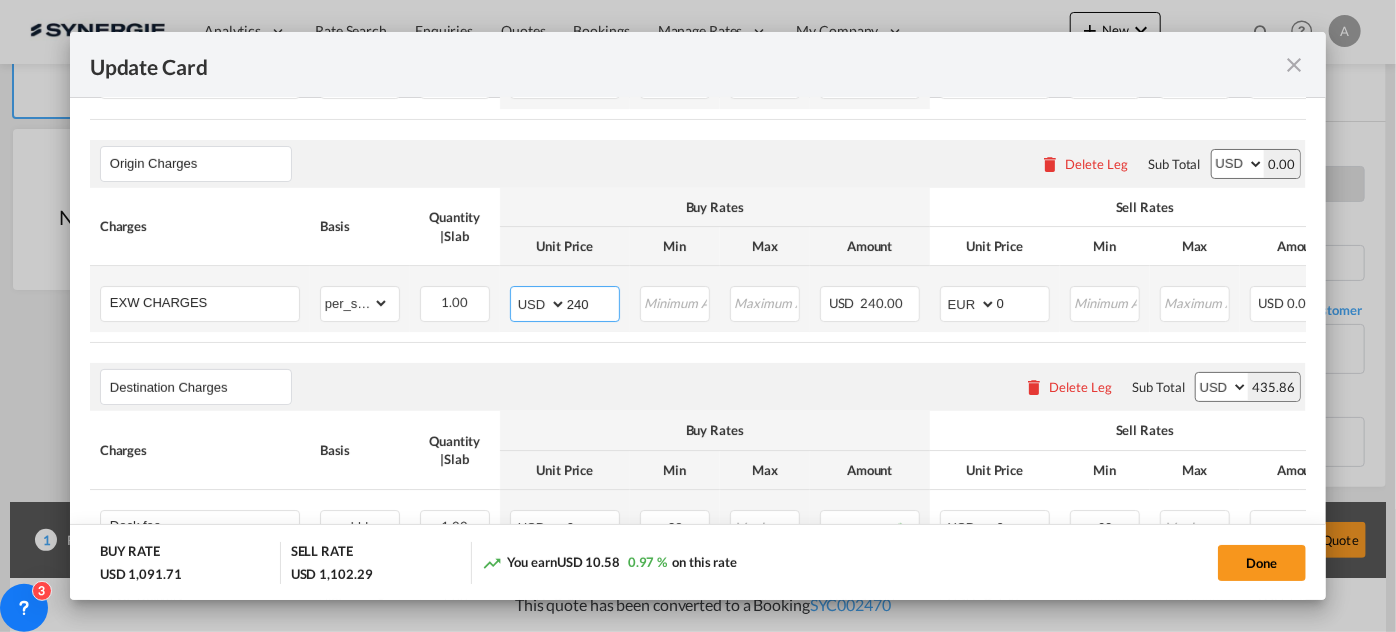 type on "240" 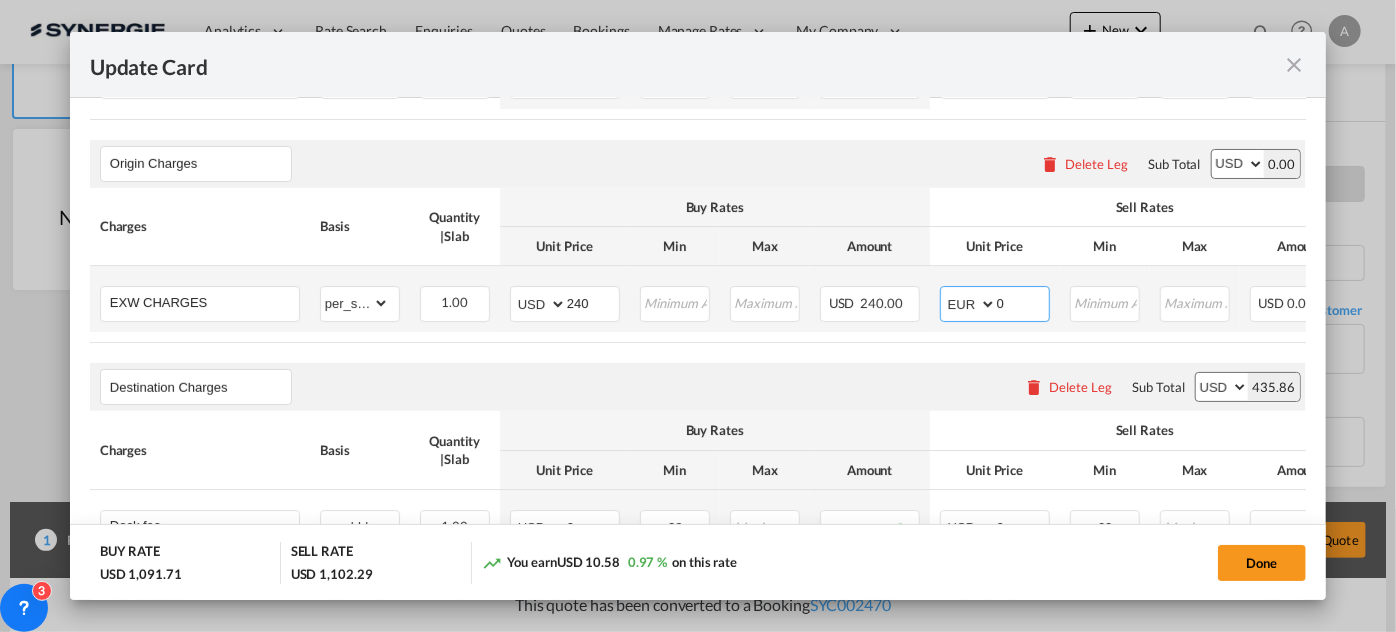 click on "AED AFN ALL AMD ANG AOA ARS AUD AWG AZN BAM BBD BDT BGN BHD BIF BMD BND BOB BRL BSD BTN BWP BYN BZD CAD CDF CHF CLP CNY COP CRC CUC CUP CVE CZK DJF DKK DOP DZD EGP ERN ETB EUR FJD FKP FOK GBP GEL GGP GHS GIP GMD GNF GTQ GYD HKD HNL HRK HTG HUF IDR ILS IMP INR IQD IRR ISK JMD JOD JPY KES KGS KHR KID KMF KRW KWD KYD KZT LAK LBP LKR LRD LSL LYD MAD MDL MGA MKD MMK MNT MOP MRU MUR MVR MWK MXN MYR MZN NAD NGN NIO NOK NPR NZD OMR PAB PEN PGK PHP PKR PLN PYG QAR RON RSD RUB RWF SAR SBD SCR SDG SEK SGD SHP SLL SOS SRD SSP STN SYP SZL THB TJS TMT TND TOP TRY TTD TVD TWD TZS UAH UGX USD UYU UZS VES VND VUV WST XAF XCD XDR XOF XPF YER ZAR ZMW" at bounding box center [970, 304] 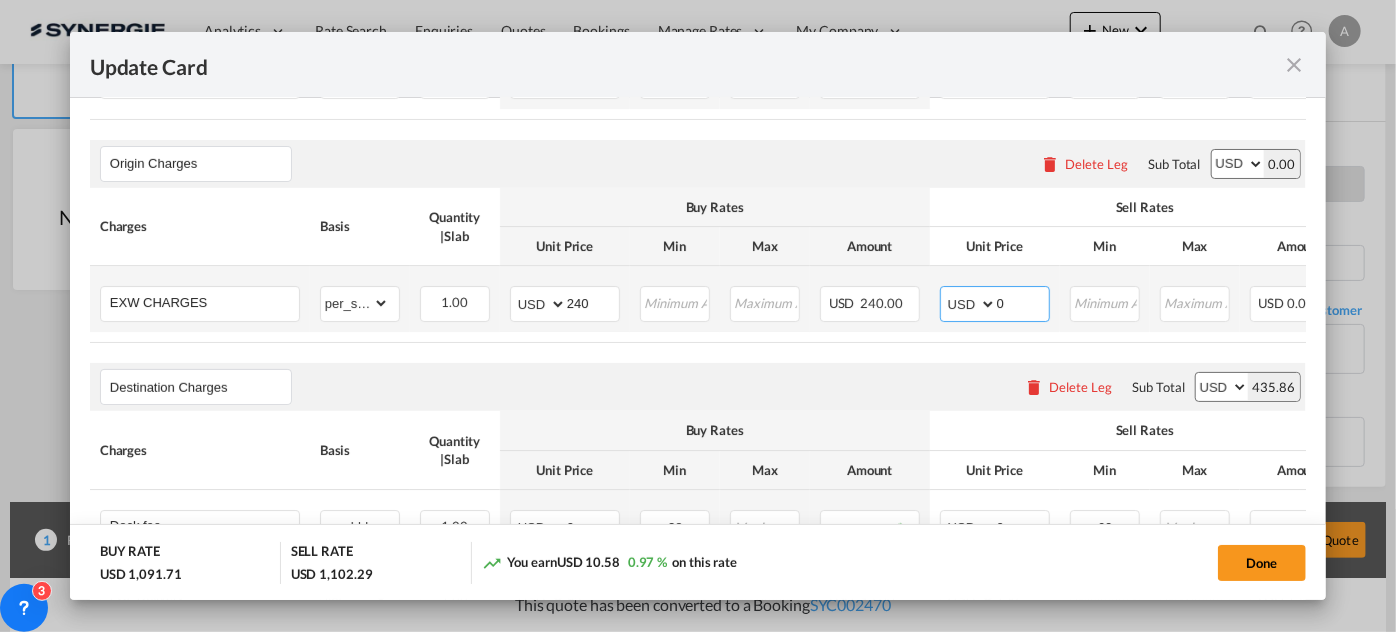 click on "AED AFN ALL AMD ANG AOA ARS AUD AWG AZN BAM BBD BDT BGN BHD BIF BMD BND BOB BRL BSD BTN BWP BYN BZD CAD CDF CHF CLP CNY COP CRC CUC CUP CVE CZK DJF DKK DOP DZD EGP ERN ETB EUR FJD FKP FOK GBP GEL GGP GHS GIP GMD GNF GTQ GYD HKD HNL HRK HTG HUF IDR ILS IMP INR IQD IRR ISK JMD JOD JPY KES KGS KHR KID KMF KRW KWD KYD KZT LAK LBP LKR LRD LSL LYD MAD MDL MGA MKD MMK MNT MOP MRU MUR MVR MWK MXN MYR MZN NAD NGN NIO NOK NPR NZD OMR PAB PEN PGK PHP PKR PLN PYG QAR RON RSD RUB RWF SAR SBD SCR SDG SEK SGD SHP SLL SOS SRD SSP STN SYP SZL THB TJS TMT TND TOP TRY TTD TVD TWD TZS UAH UGX USD UYU UZS VES VND VUV WST XAF XCD XDR XOF XPF YER ZAR ZMW" at bounding box center [970, 304] 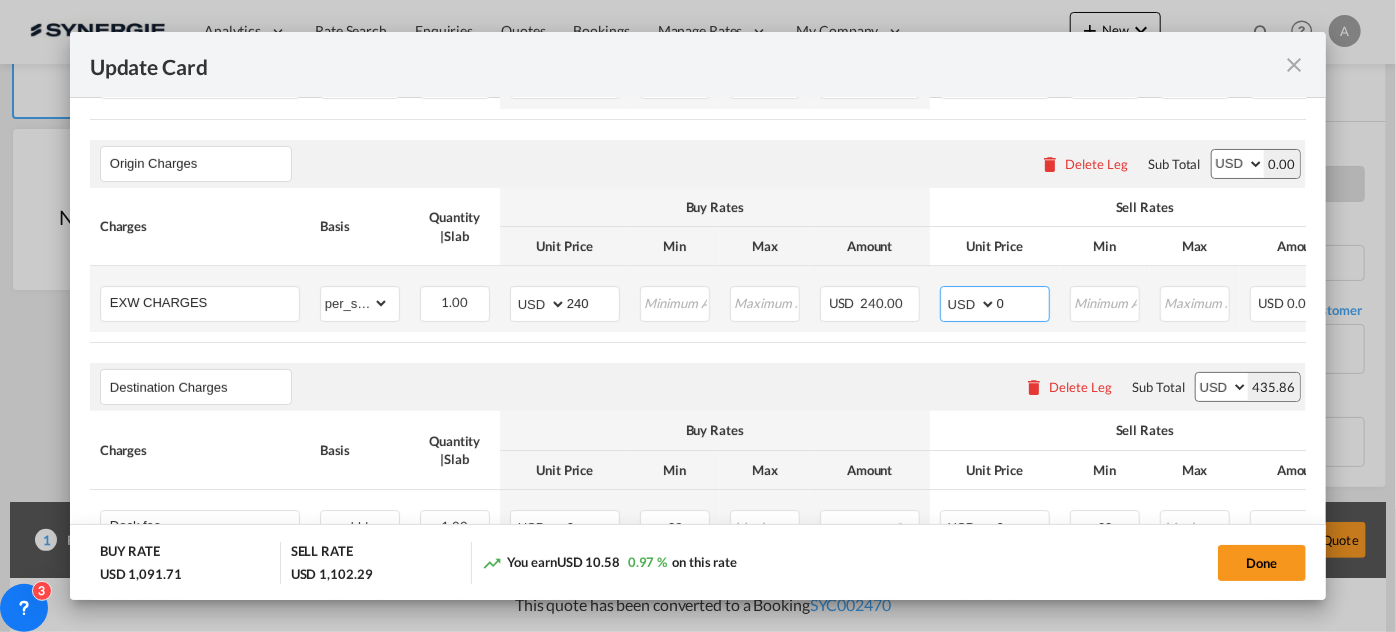 click on "0" at bounding box center [1023, 302] 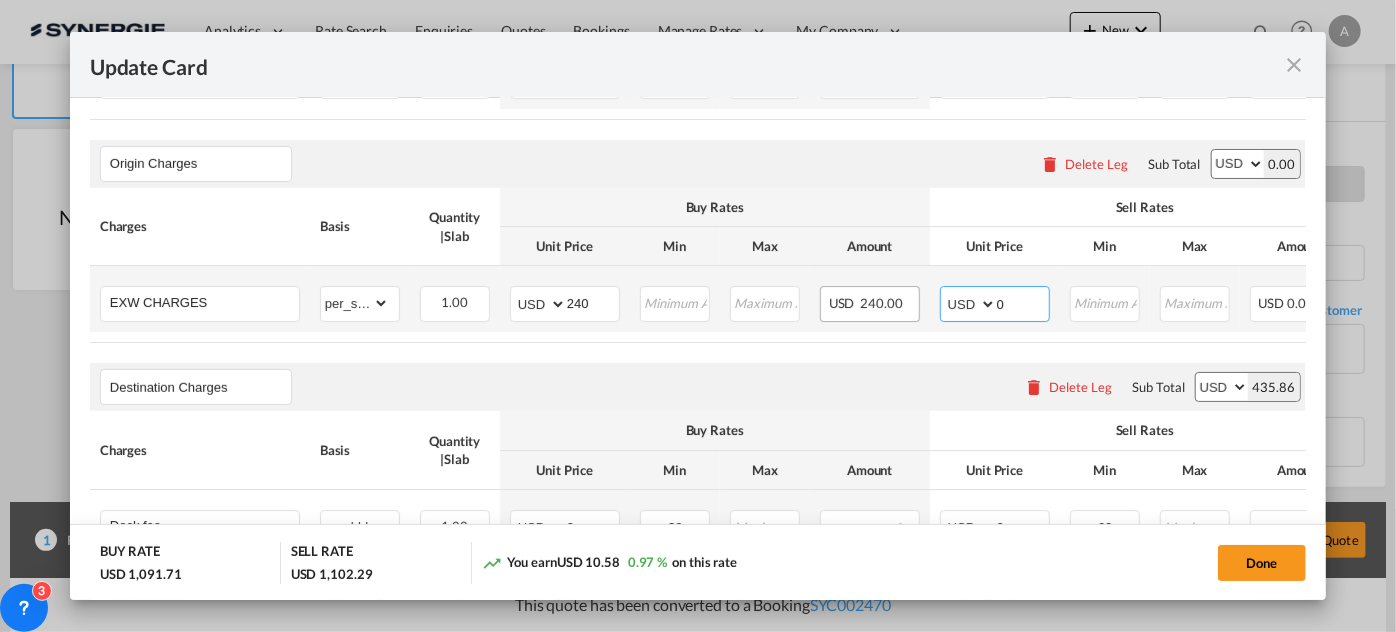 drag, startPoint x: 1020, startPoint y: 314, endPoint x: 893, endPoint y: 312, distance: 127.01575 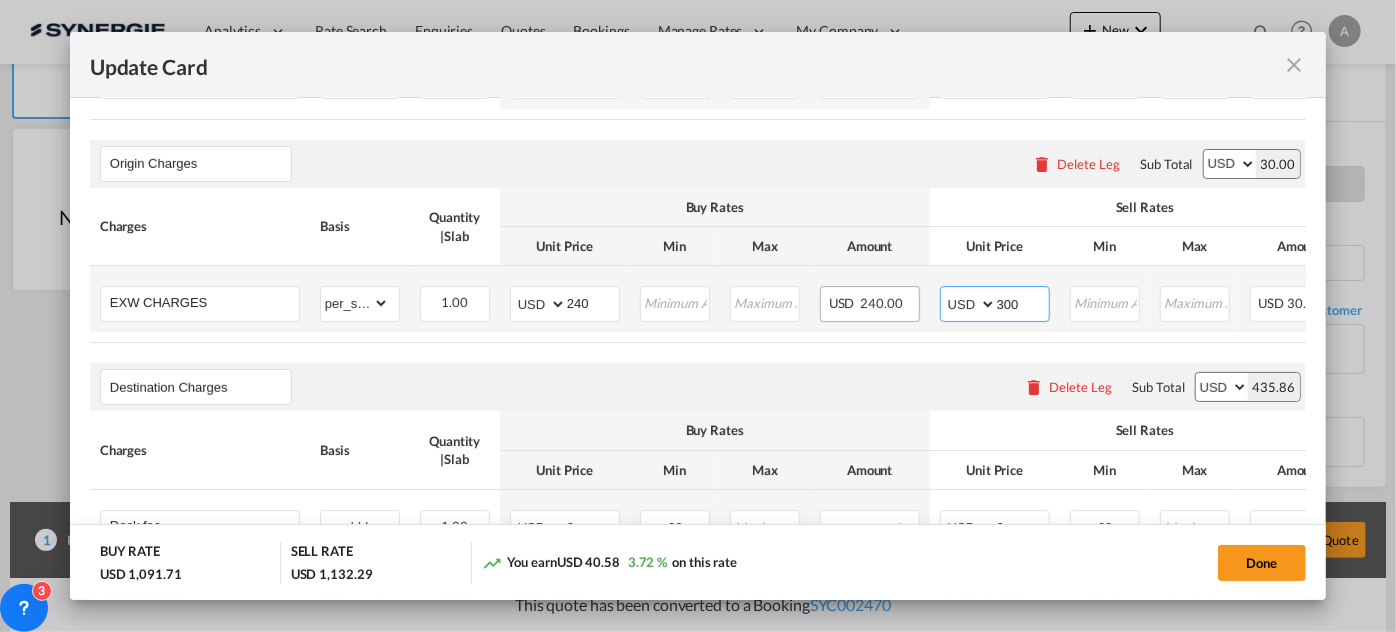 type on "300" 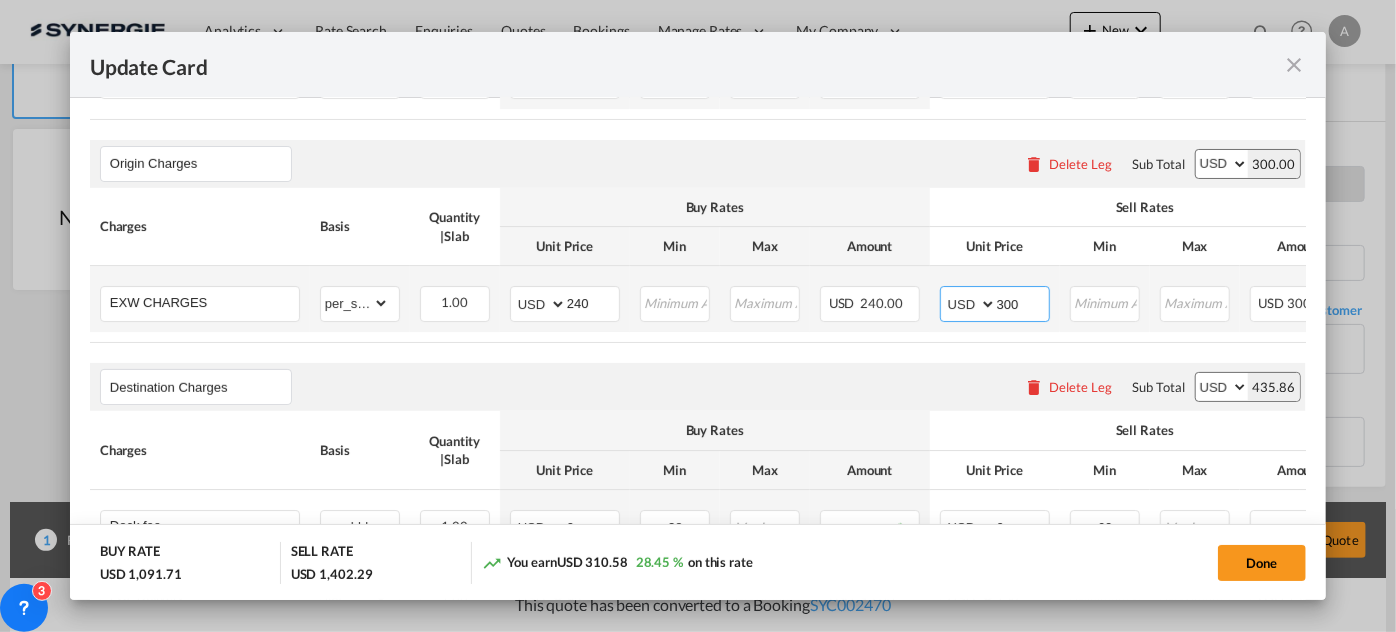drag, startPoint x: 1023, startPoint y: 306, endPoint x: 973, endPoint y: 303, distance: 50.08992 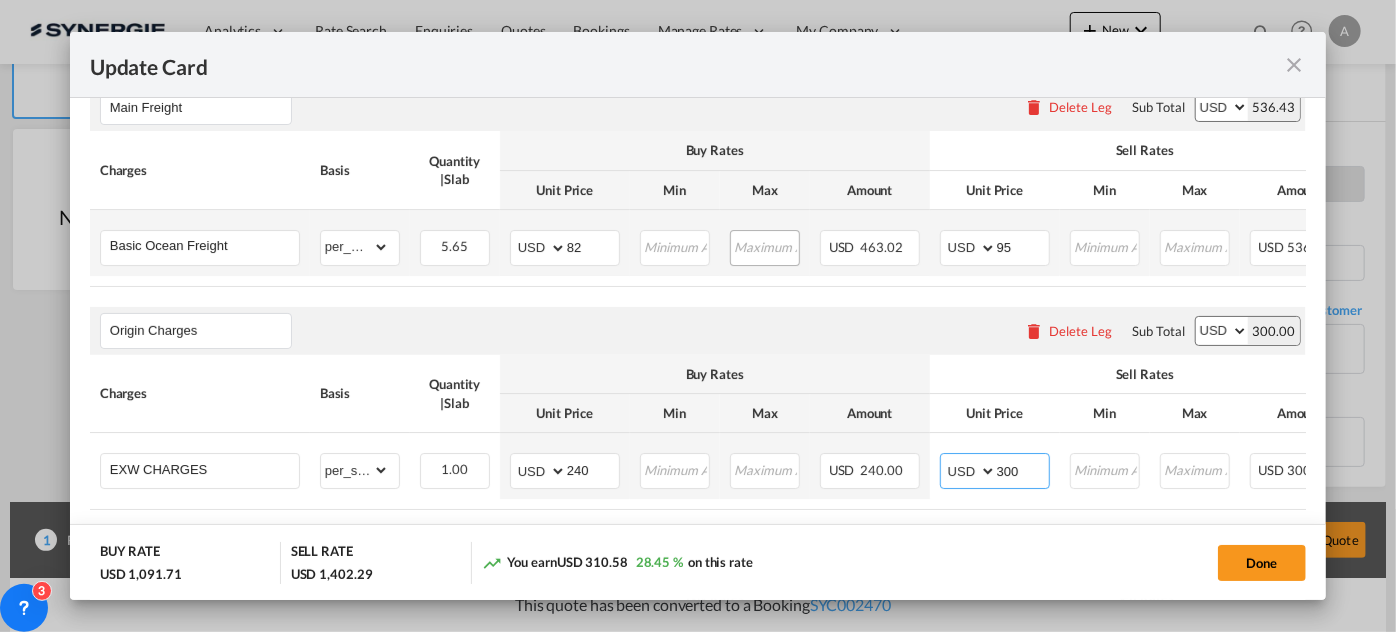 scroll, scrollTop: 363, scrollLeft: 0, axis: vertical 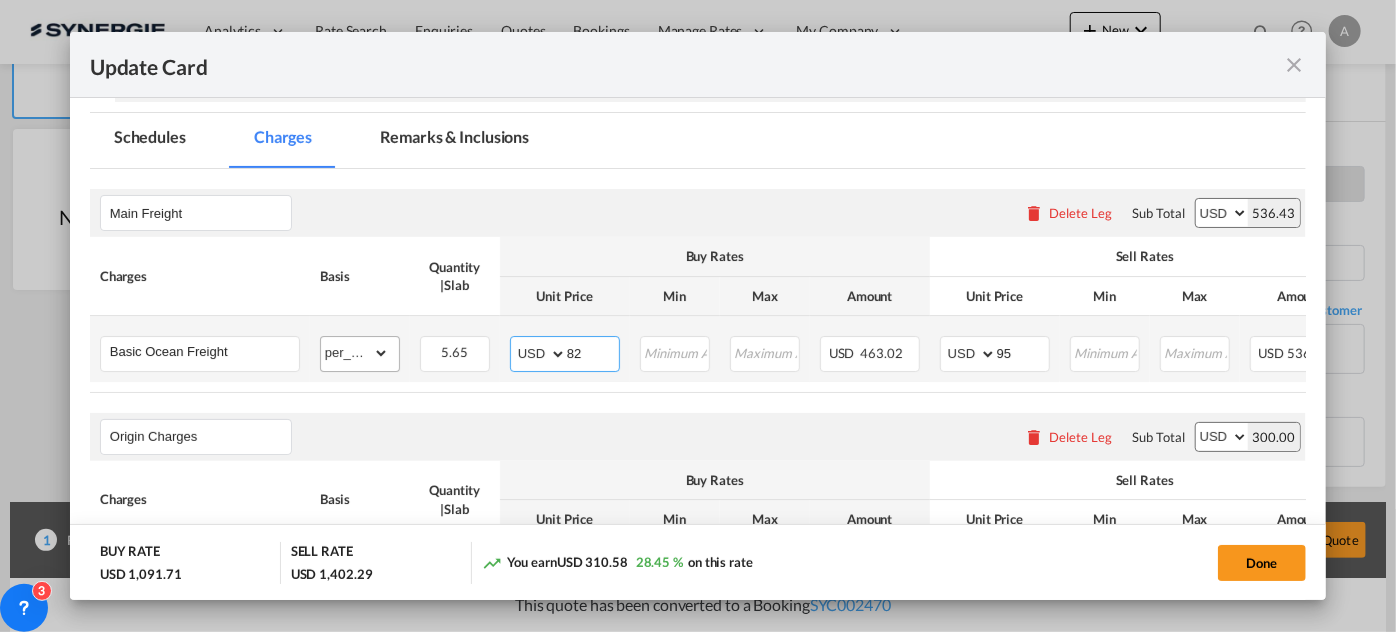 drag, startPoint x: 528, startPoint y: 346, endPoint x: 365, endPoint y: 365, distance: 164.10362 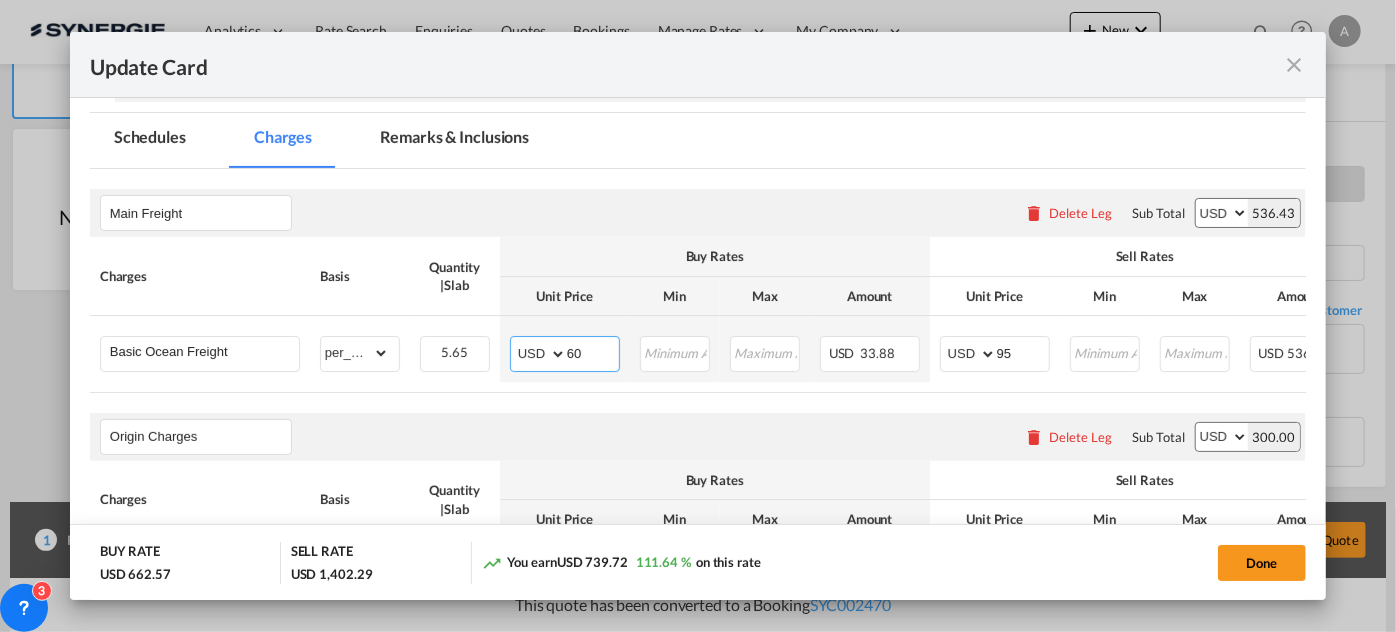 type on "60" 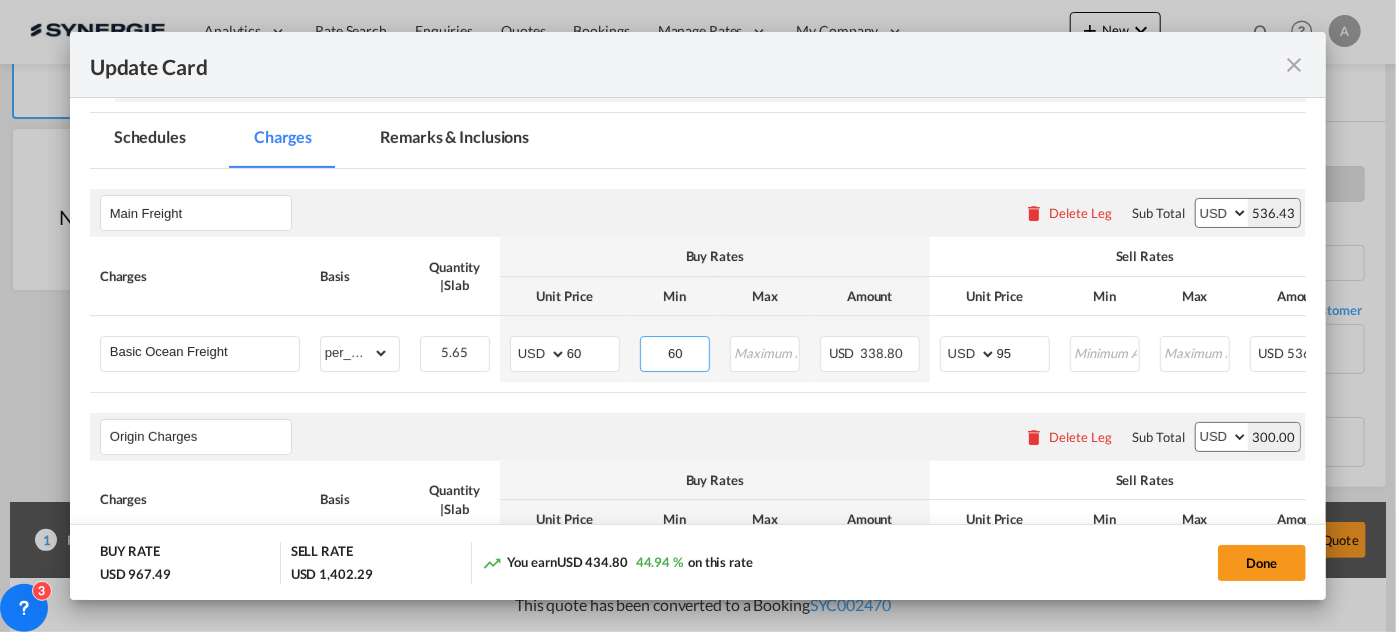 type on "60" 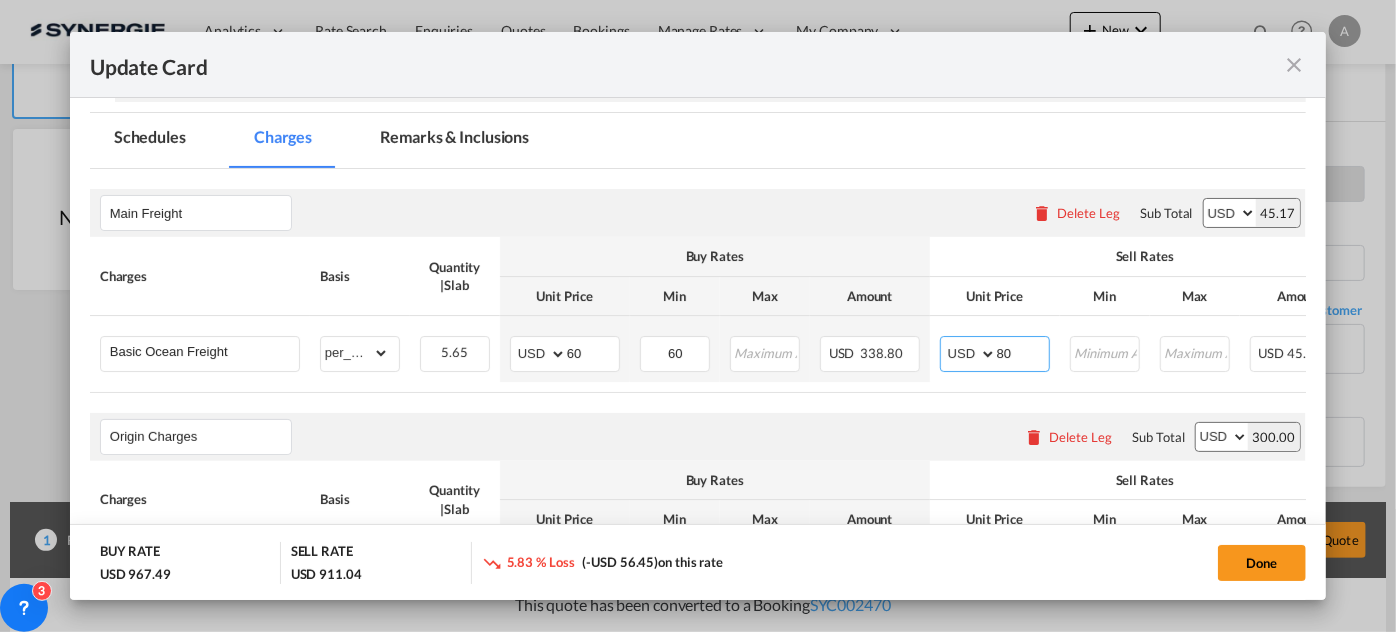 type on "80" 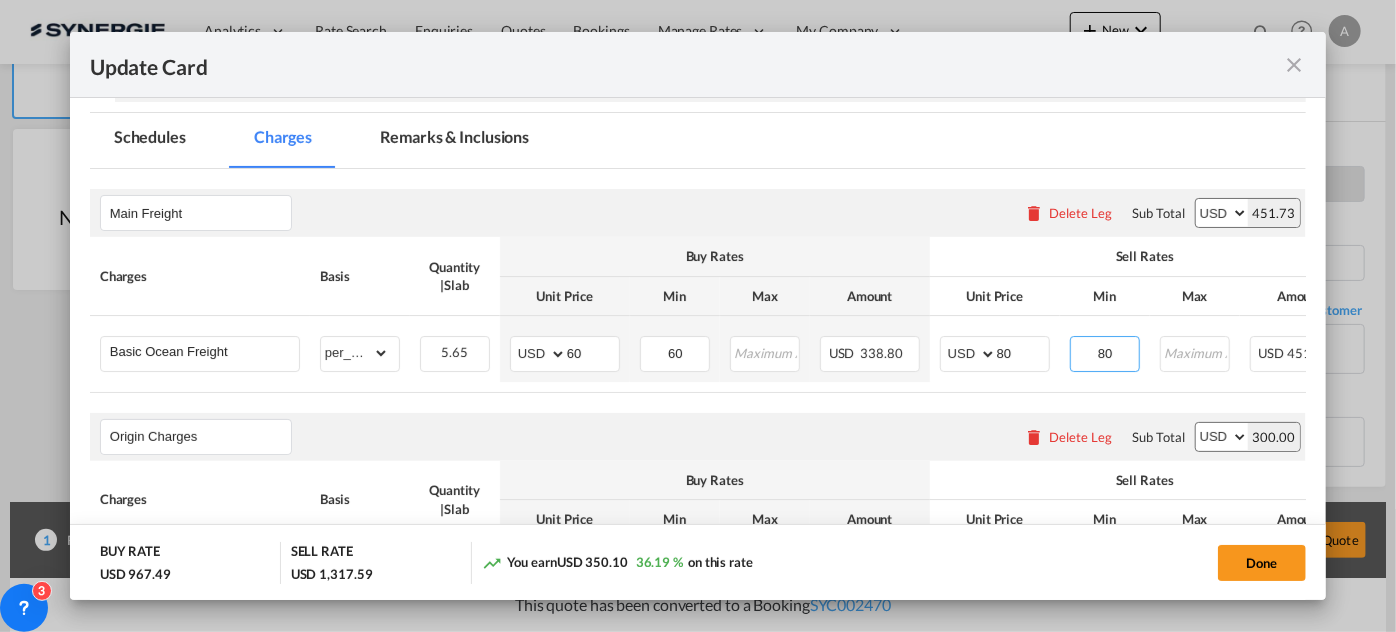 type on "80" 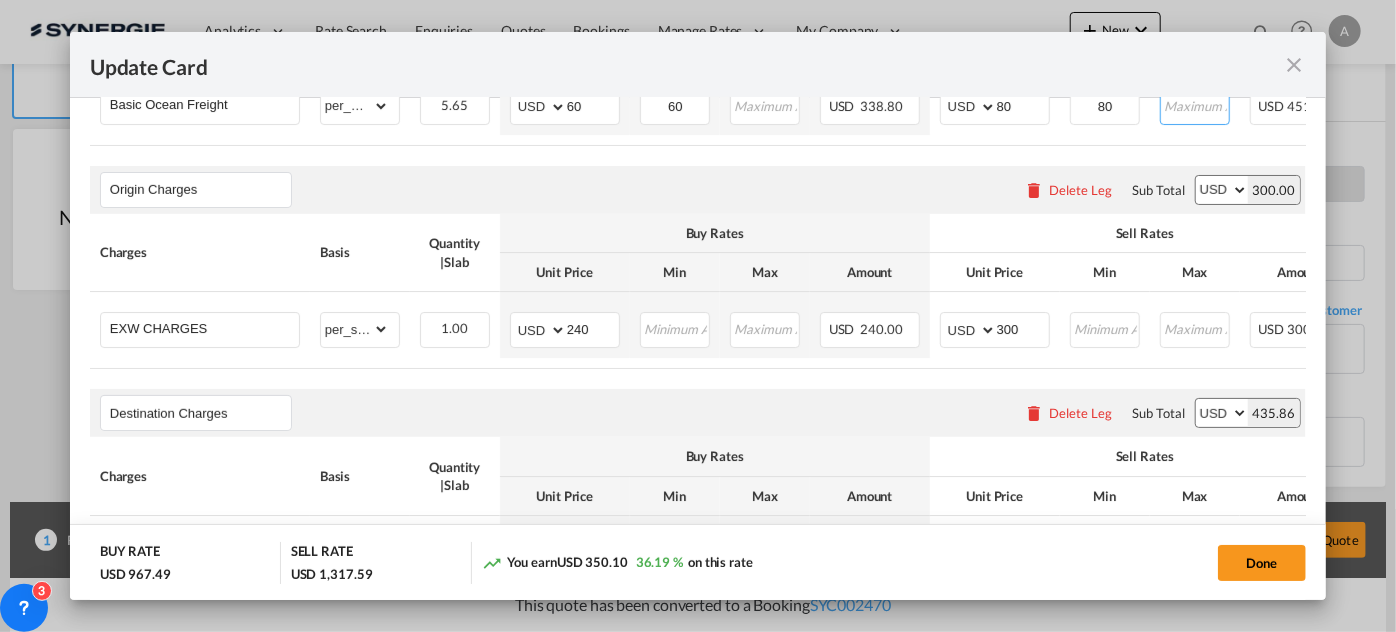 scroll, scrollTop: 636, scrollLeft: 0, axis: vertical 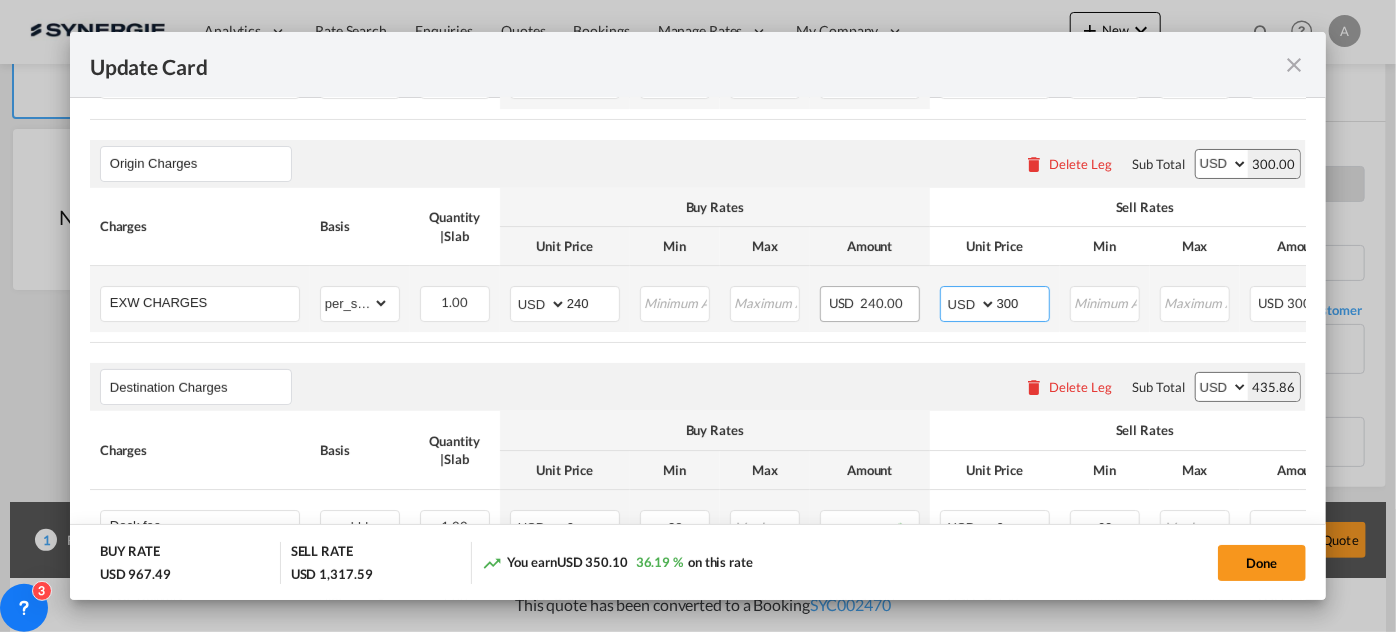 click on "EXW CHARGES                                                     Please Enter
Already Exists
gross_weight
volumetric_weight
per_shipment
per_bl
per_km
per_hawb
per_kg
flat
per_ton
per_cbm
per_hbl
per_w/m
per_awb
per_sbl
per_quintal
per_doc
N/A
per shipping bill
per_lbs
per_pallet
per_carton
per_vehicle
per_shift
per_invoice
per_package
per_cft
per_day
per_revalidation
% on freight total
per_declaration
per_document
per clearance
MRN per_shipment can not applied for this charge.   Please Select 1.00 Please Enter
Invalid Input
AED AFN ALL AMD ANG AOA ARS AUD AWG AZN BAM BBD BDT BGN BHD BIF BMD BND BOB BRL BSD BTN BWP BYN BZD CAD CDF CHF CLP CNY COP CRC CUC CUP CVE CZK DJF DKK DOP DZD EGP ERN ETB EUR FJD FKP FOK GBP GEL GGP GHS GIP GMD GNF GTQ GYD HKD HNL HRK HTG HUF IDR ILS IMP INR IQD IRR ISK JMD JOD JPY KES KGS KHR KID KMF KRW KWD KYD KZT LAK LBP LKR LRD LSL LYD MAD MDL MGA MKD MMK MNT MOP MRU MUR MVR MWK MXN MYR MZN NAD NGN NIO" at bounding box center [798, 299] 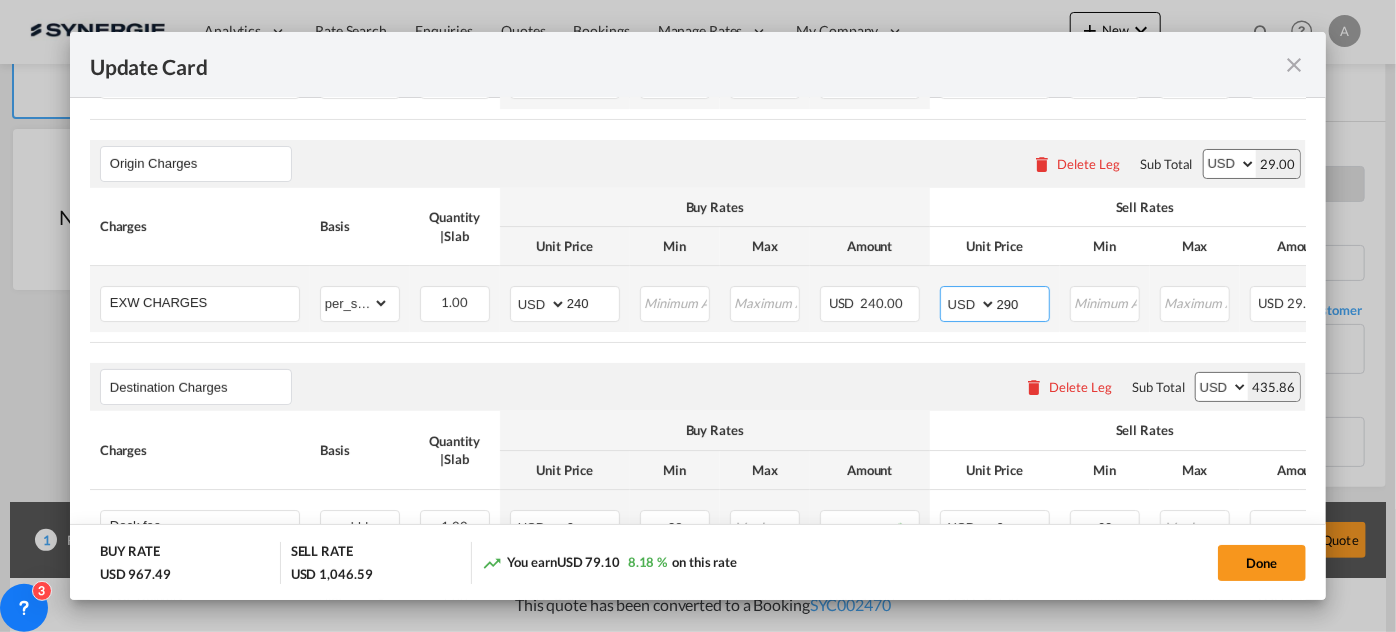 type on "290" 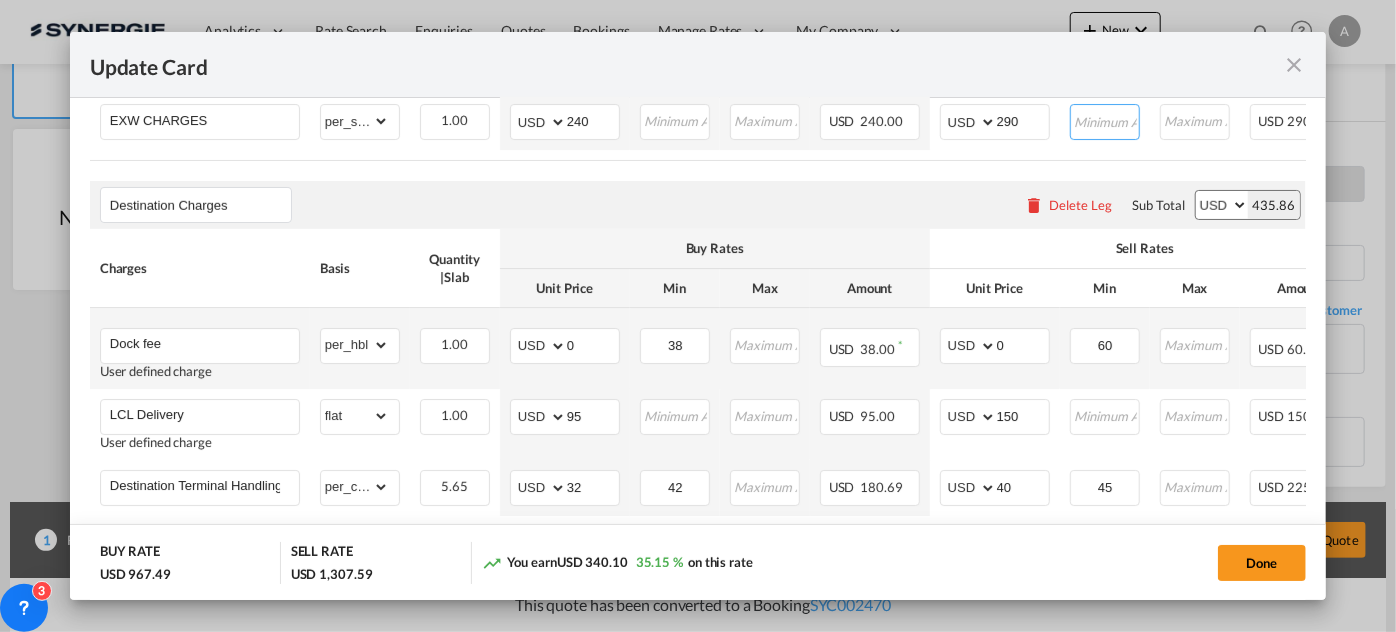 scroll, scrollTop: 909, scrollLeft: 0, axis: vertical 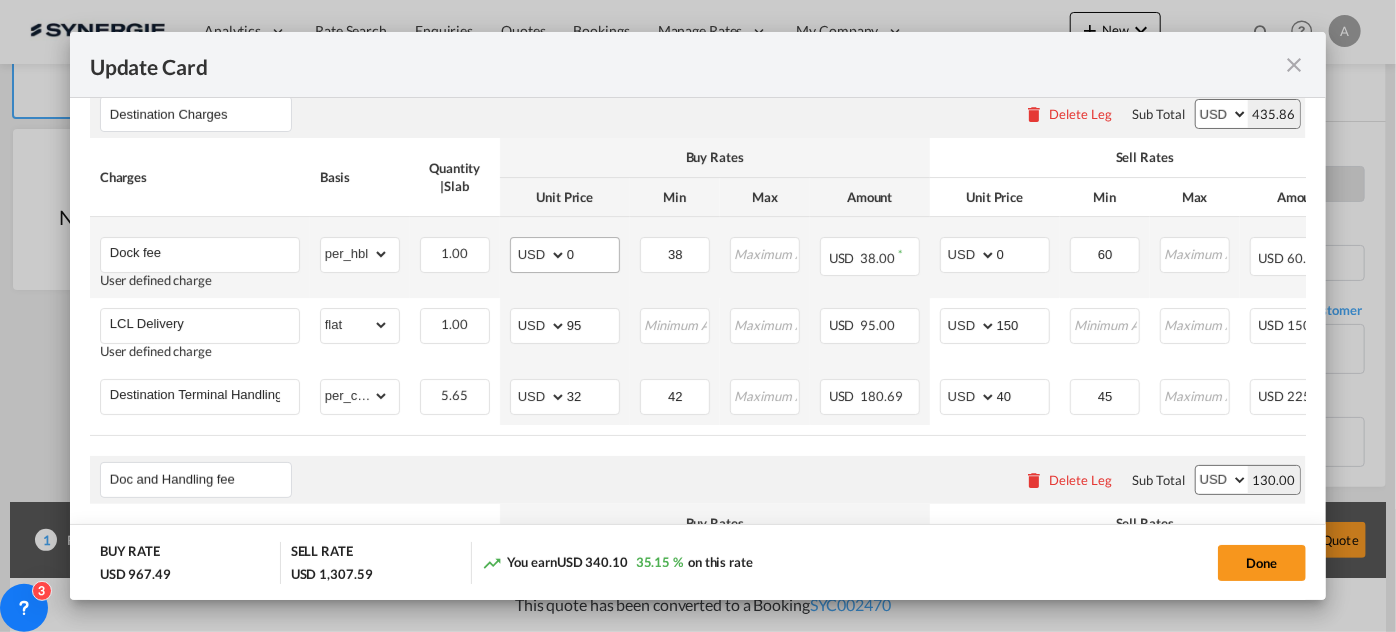 drag, startPoint x: 570, startPoint y: 245, endPoint x: 528, endPoint y: 259, distance: 44.27189 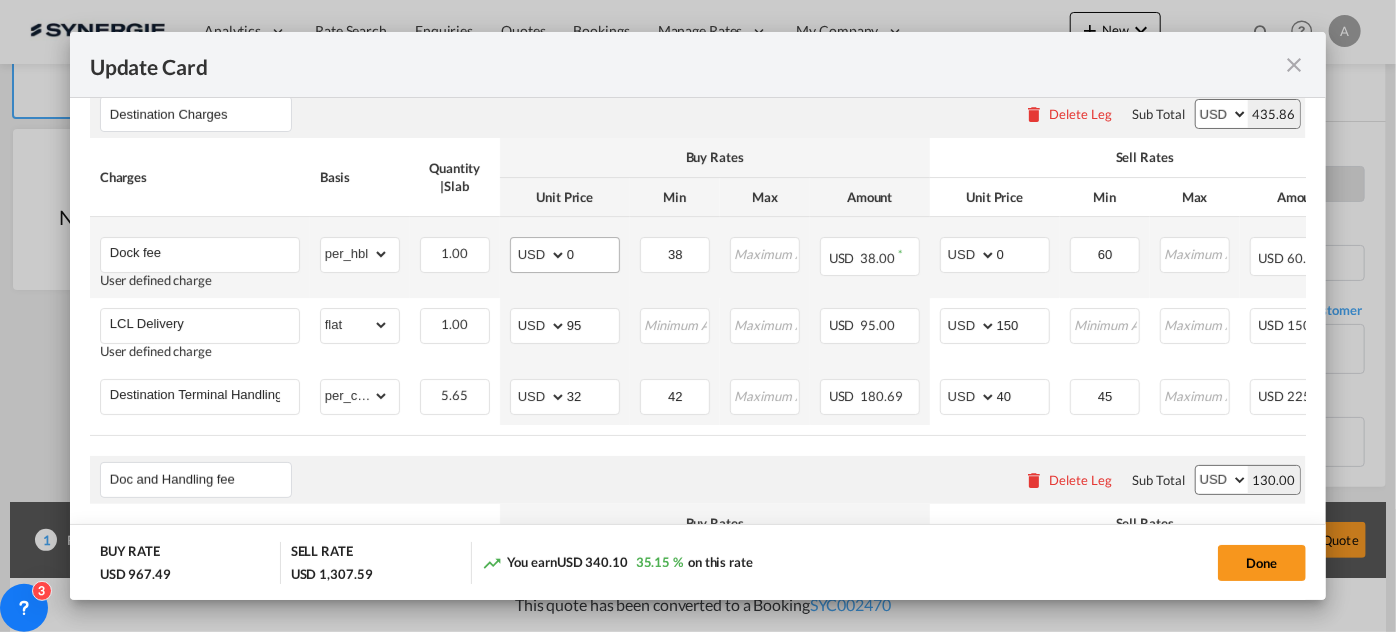 click on "AED AFN ALL AMD ANG AOA ARS AUD AWG AZN BAM BBD BDT BGN BHD BIF BMD BND BOB BRL BSD BTN BWP BYN BZD CAD CDF CHF CLP CNY COP CRC CUC CUP CVE CZK DJF DKK DOP DZD EGP ERN ETB EUR FJD FKP FOK GBP GEL GGP GHS GIP GMD GNF GTQ GYD HKD HNL HRK HTG HUF IDR ILS IMP INR IQD IRR ISK JMD JOD JPY KES KGS KHR KID KMF KRW KWD KYD KZT LAK LBP LKR LRD LSL LYD MAD MDL MGA MKD MMK MNT MOP MRU MUR MVR MWK MXN MYR MZN NAD NGN NIO NOK NPR NZD OMR PAB PEN PGK PHP PKR PLN PYG QAR RON RSD RUB RWF SAR SBD SCR SDG SEK SGD SHP SLL SOS SRD SSP STN SYP SZL THB TJS TMT TND TOP TRY TTD TVD TWD TZS UAH UGX USD UYU UZS VES VND VUV WST XAF XCD XDR XOF XPF YER ZAR ZMW 0" at bounding box center (565, 255) 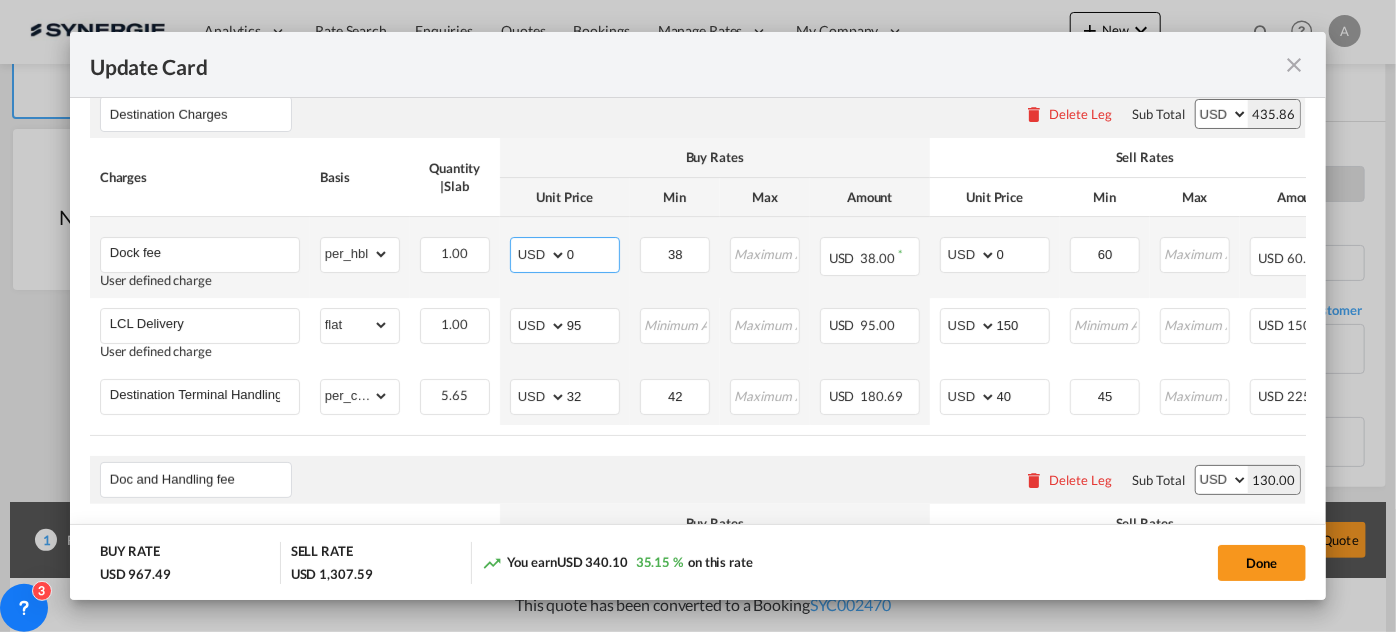 click on "0" at bounding box center [593, 253] 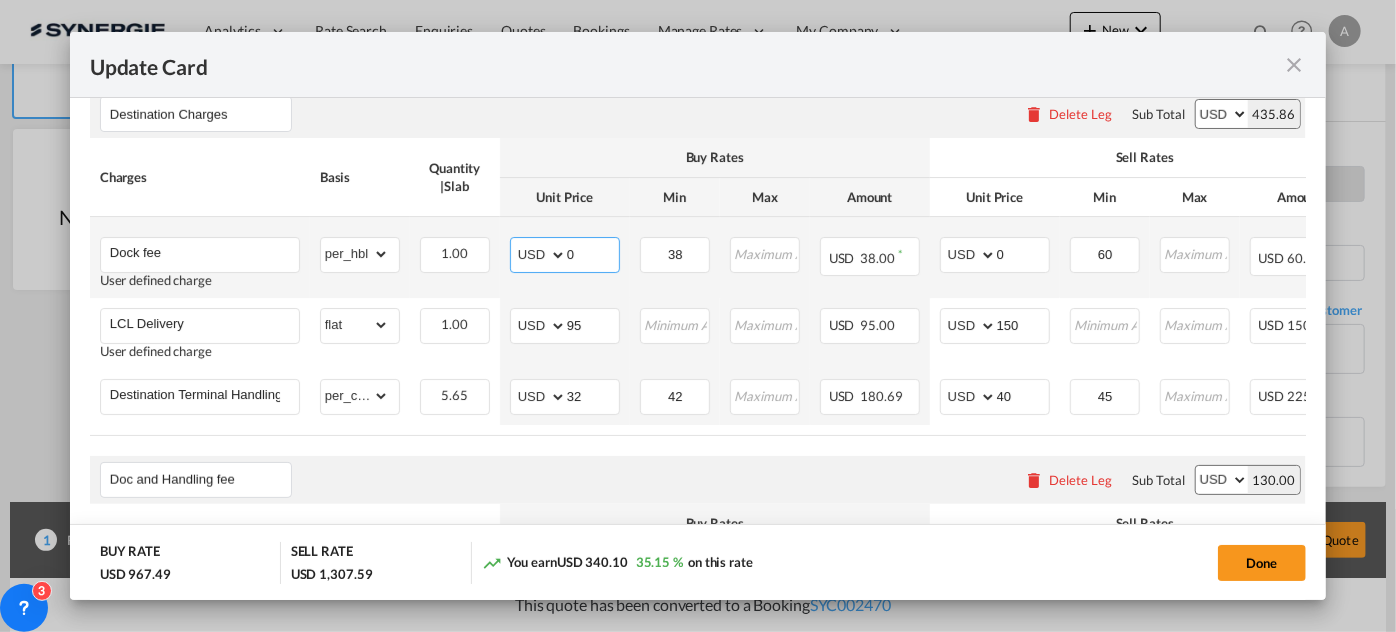 drag, startPoint x: 586, startPoint y: 268, endPoint x: 512, endPoint y: 260, distance: 74.431175 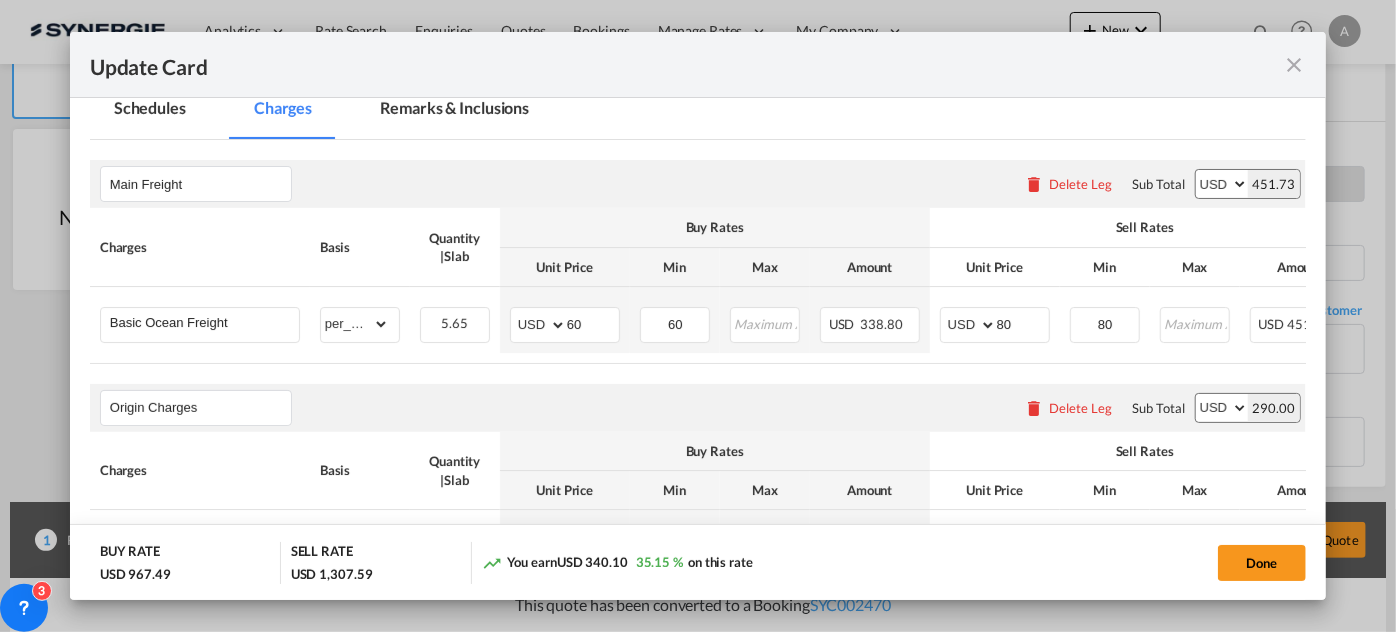 scroll, scrollTop: 363, scrollLeft: 0, axis: vertical 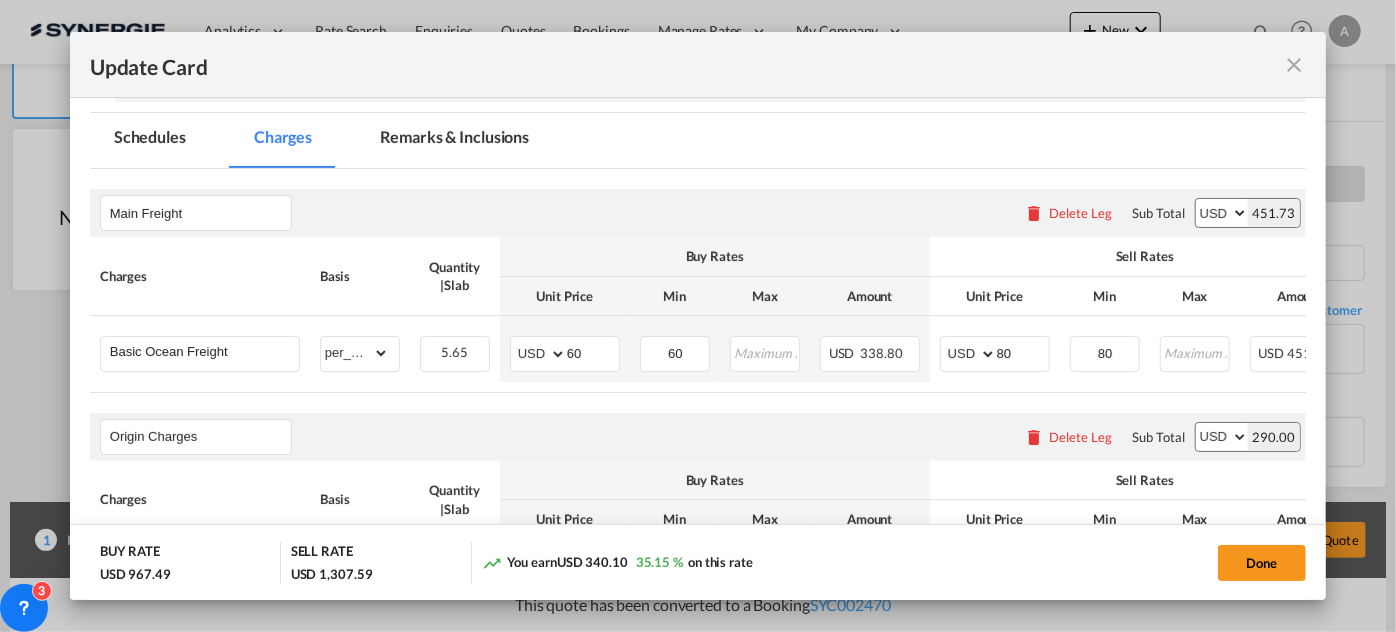 click on "Done" 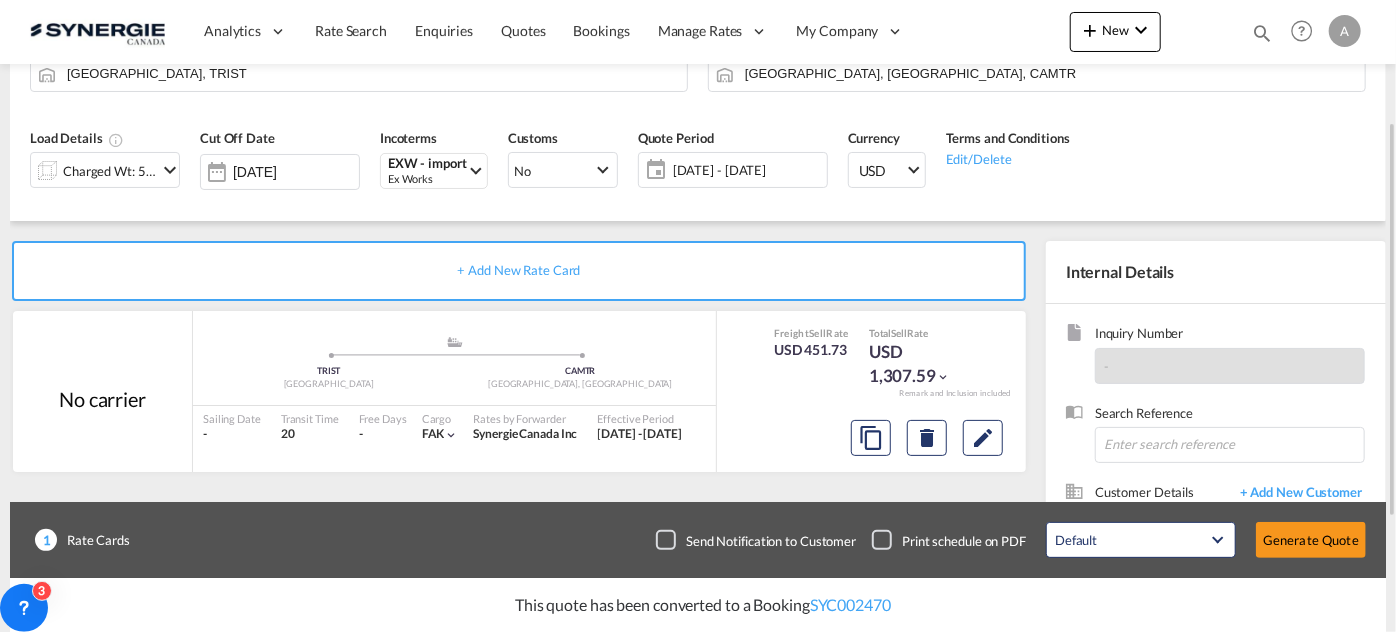 scroll, scrollTop: 102, scrollLeft: 0, axis: vertical 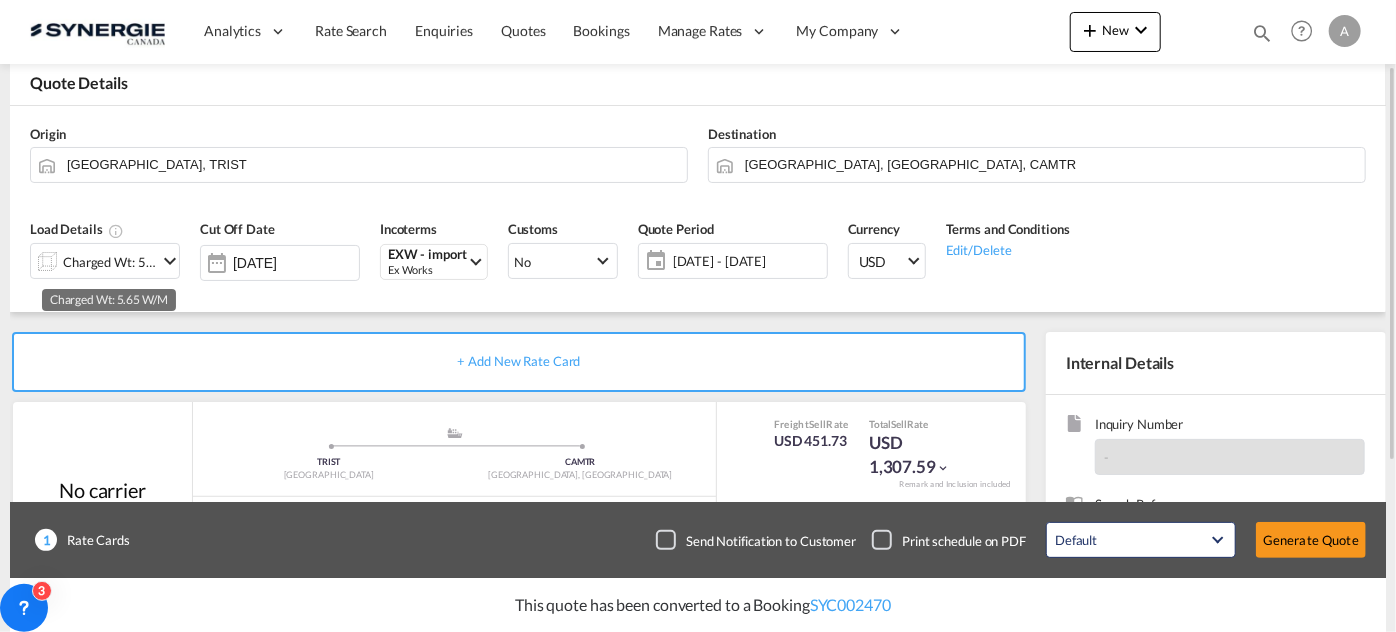 click on "Charged Wt: 5.65 W/M" at bounding box center [110, 262] 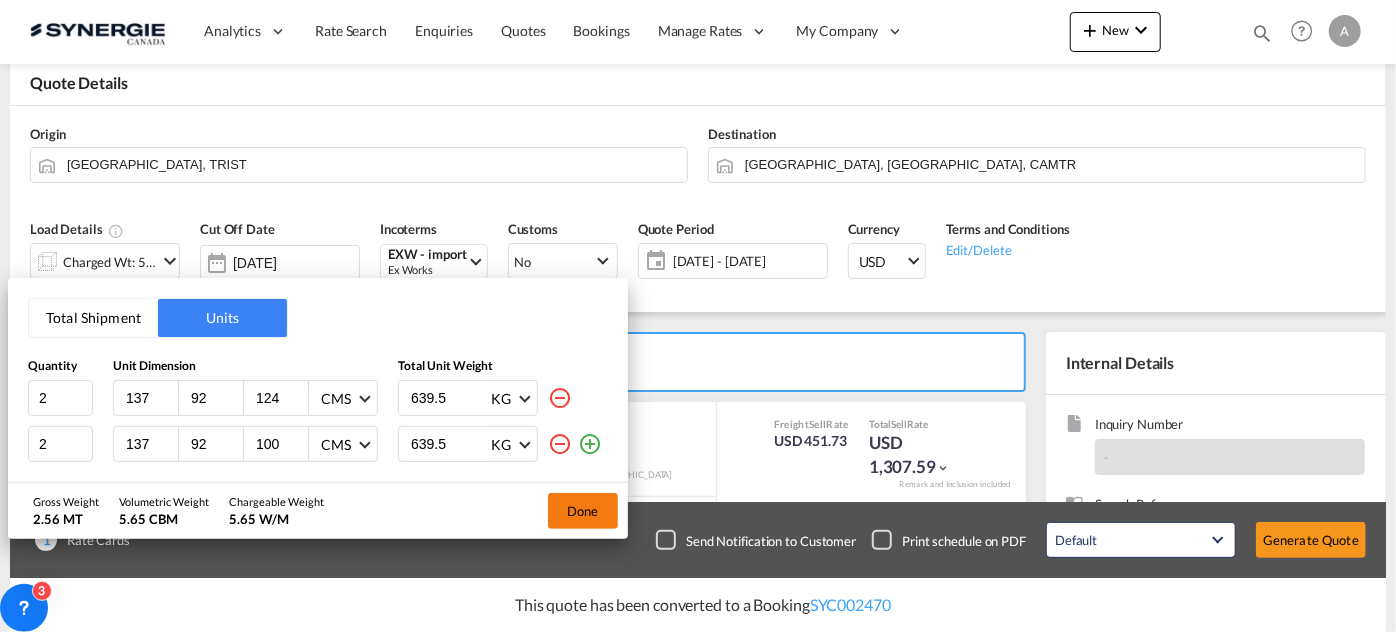 click on "Done" at bounding box center (583, 511) 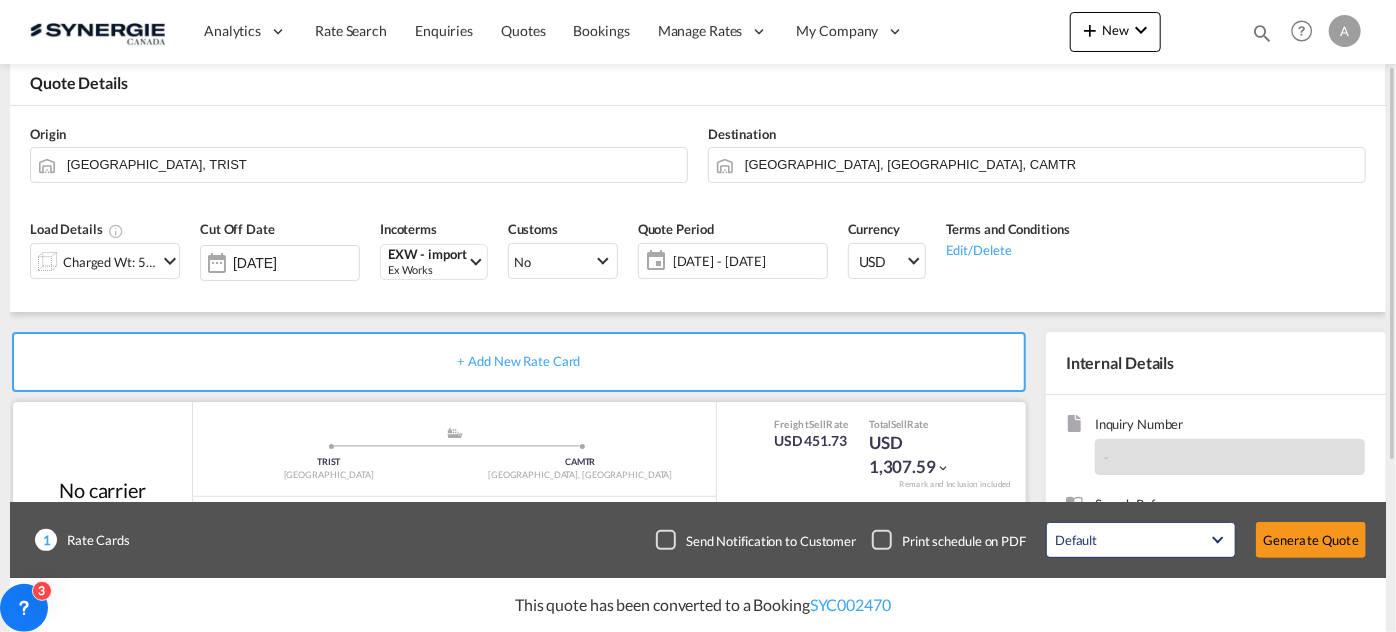 scroll, scrollTop: 375, scrollLeft: 0, axis: vertical 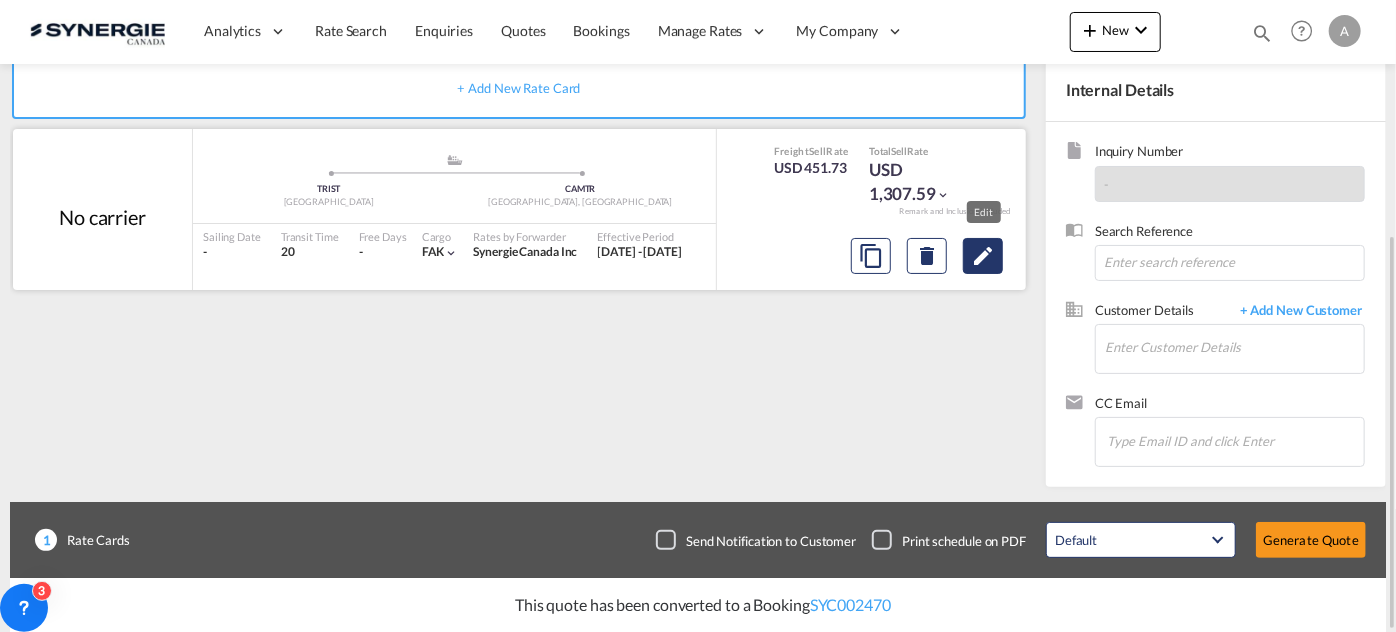click at bounding box center [983, 256] 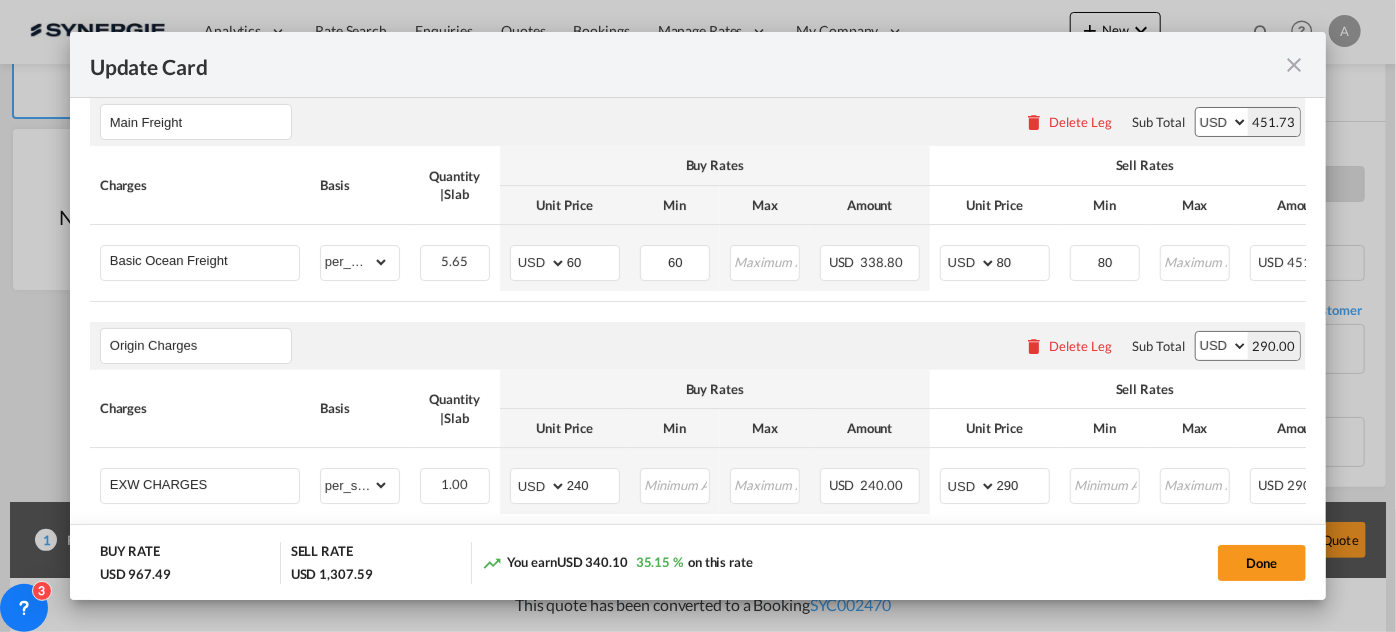 scroll, scrollTop: 727, scrollLeft: 0, axis: vertical 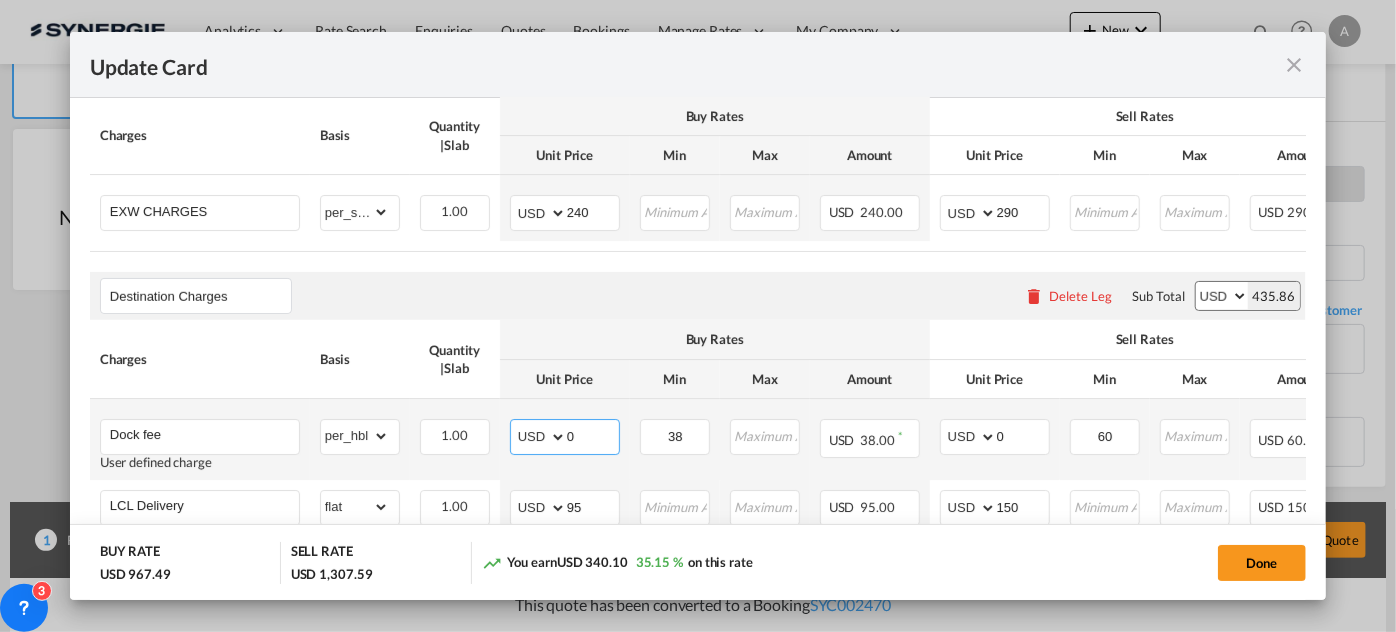 drag, startPoint x: 605, startPoint y: 451, endPoint x: 554, endPoint y: 449, distance: 51.0392 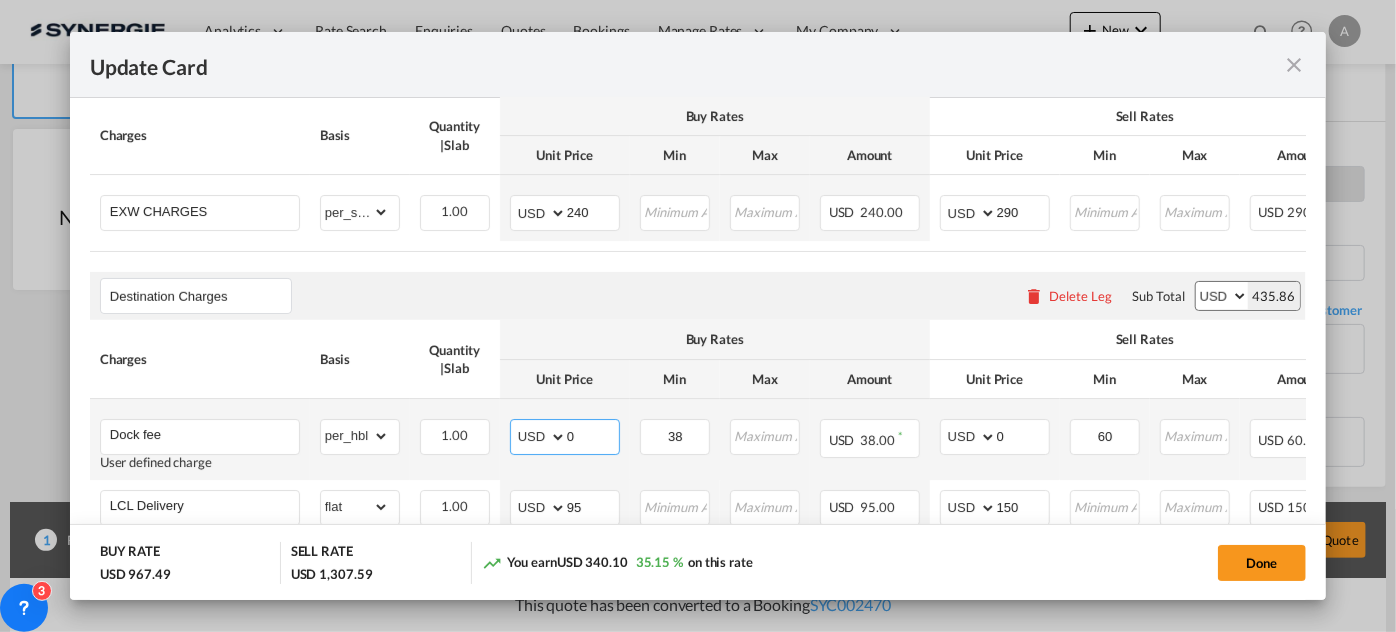 click on "AED AFN ALL AMD ANG AOA ARS AUD AWG AZN BAM BBD BDT BGN BHD BIF BMD BND BOB BRL BSD BTN BWP BYN BZD CAD CDF CHF CLP CNY COP CRC CUC CUP CVE CZK DJF DKK DOP DZD EGP ERN ETB EUR FJD FKP FOK GBP GEL GGP GHS GIP GMD GNF GTQ GYD HKD HNL HRK HTG HUF IDR ILS IMP INR IQD IRR ISK JMD JOD JPY KES KGS KHR KID KMF KRW KWD KYD KZT LAK LBP LKR LRD LSL LYD MAD MDL MGA MKD MMK MNT MOP MRU MUR MVR MWK MXN MYR MZN NAD NGN NIO NOK NPR NZD OMR PAB PEN PGK PHP PKR PLN PYG QAR RON RSD RUB RWF SAR SBD SCR SDG SEK SGD SHP SLL SOS SRD SSP STN SYP SZL THB TJS TMT TND TOP TRY TTD TVD TWD TZS UAH UGX USD UYU UZS VES VND VUV WST XAF XCD XDR XOF XPF YER ZAR ZMW 0" at bounding box center [565, 437] 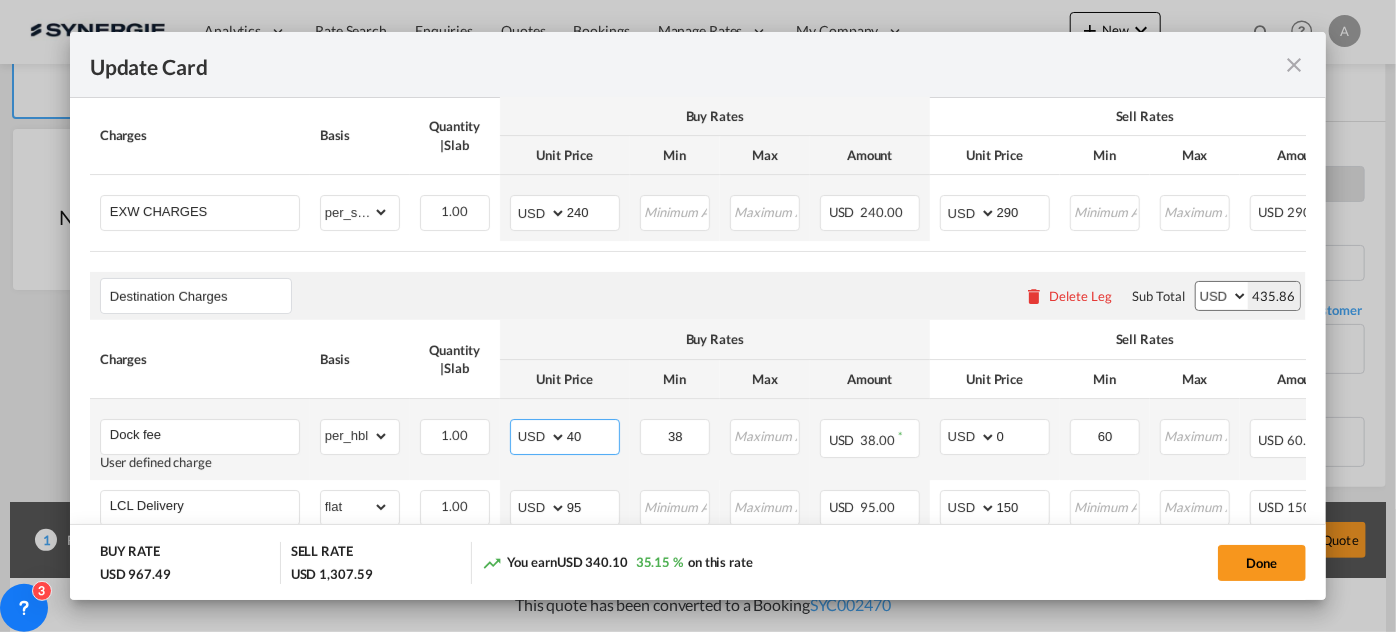 type on "40" 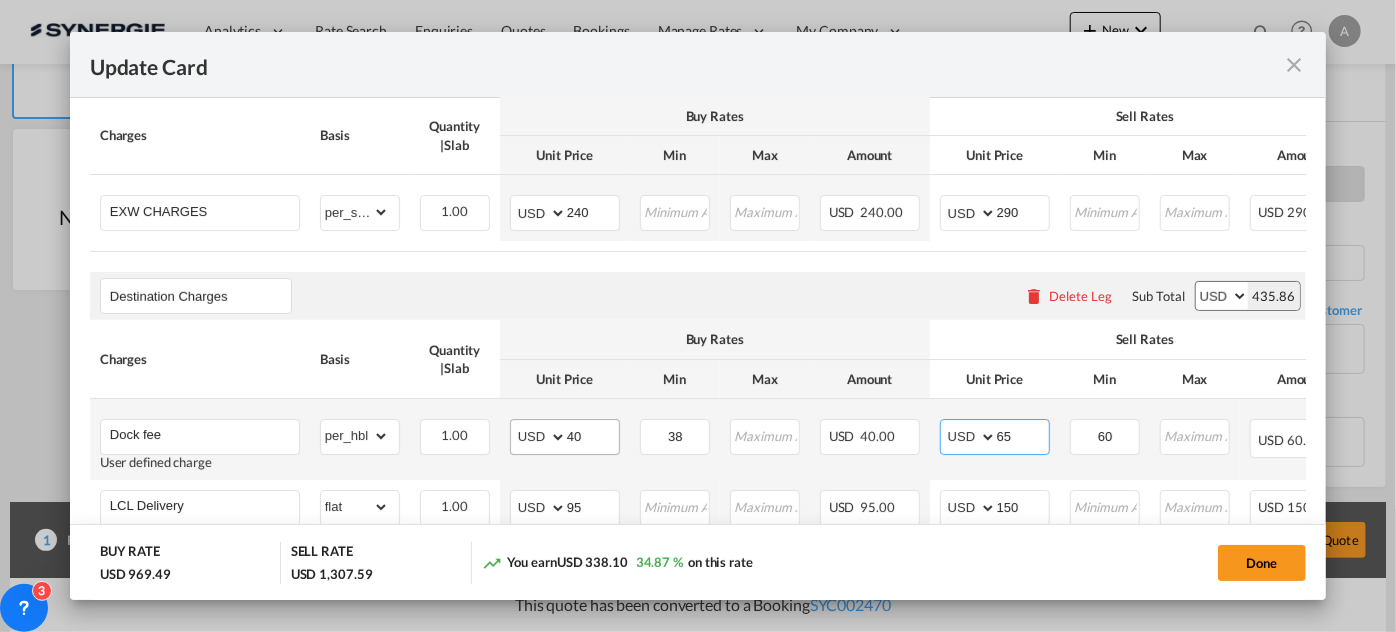 type on "65" 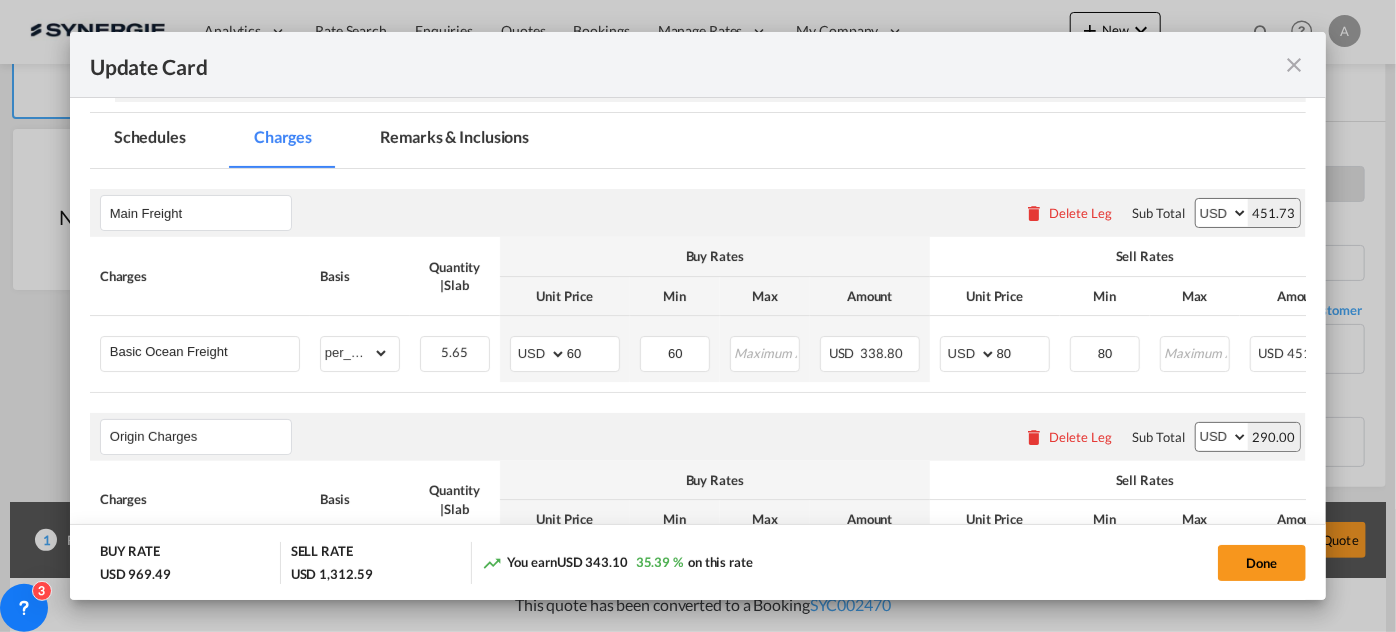 scroll, scrollTop: 272, scrollLeft: 0, axis: vertical 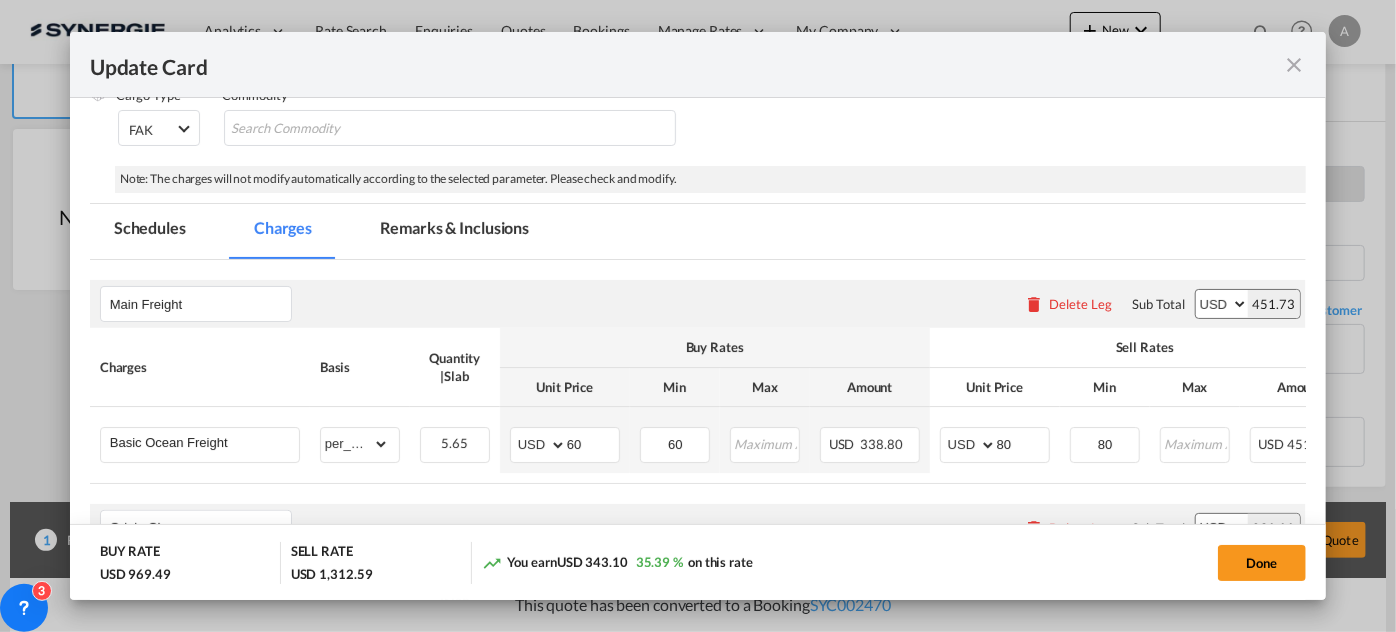 click on "Remarks & Inclusions" at bounding box center [454, 231] 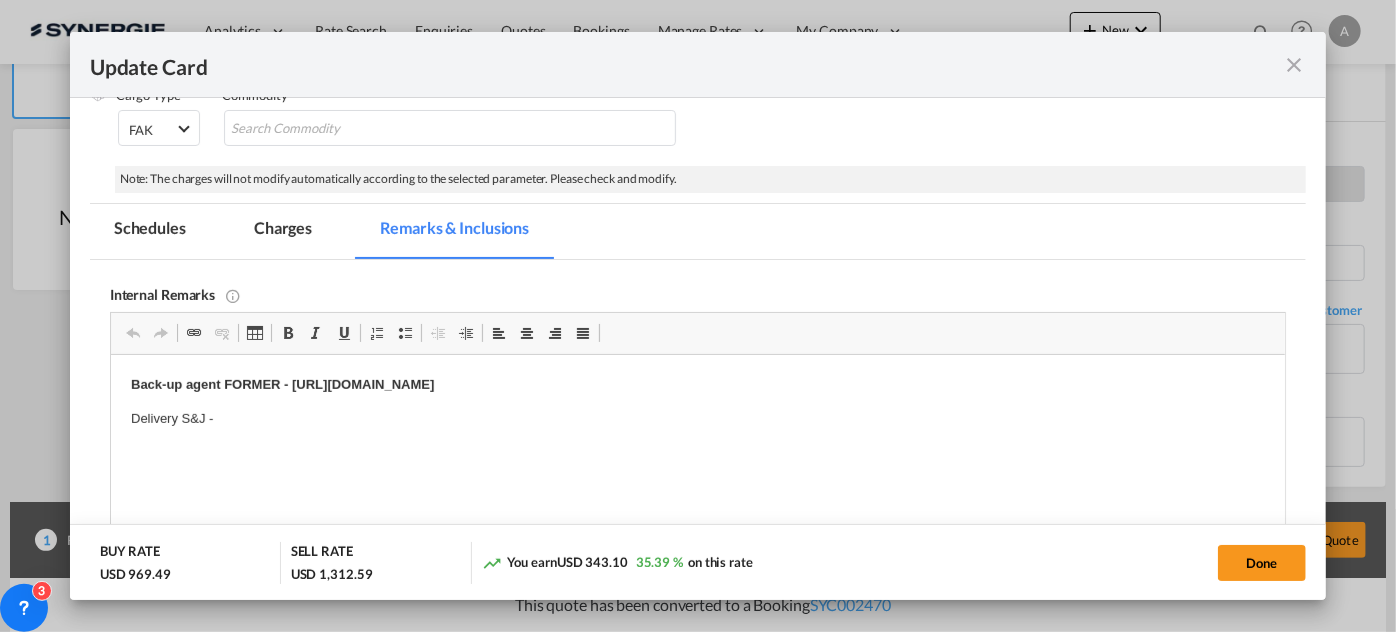 scroll, scrollTop: 0, scrollLeft: 0, axis: both 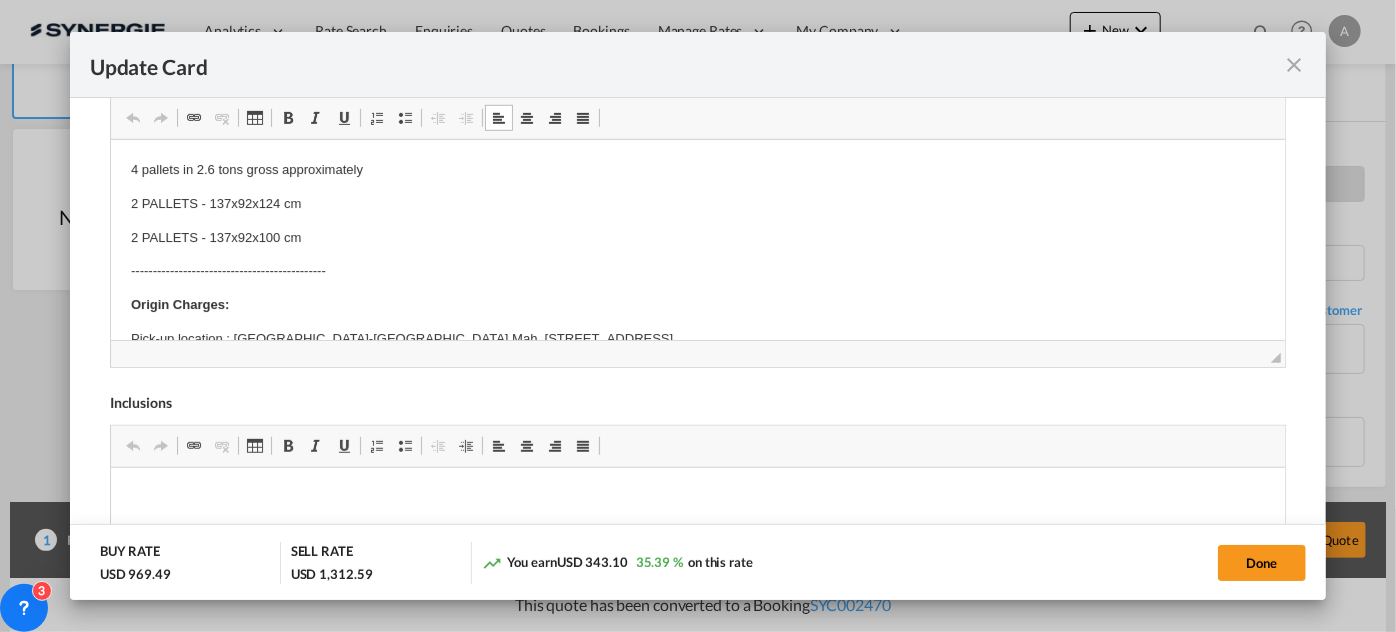click on "2 PALLETS - 137x92x100 cm" at bounding box center (697, 238) 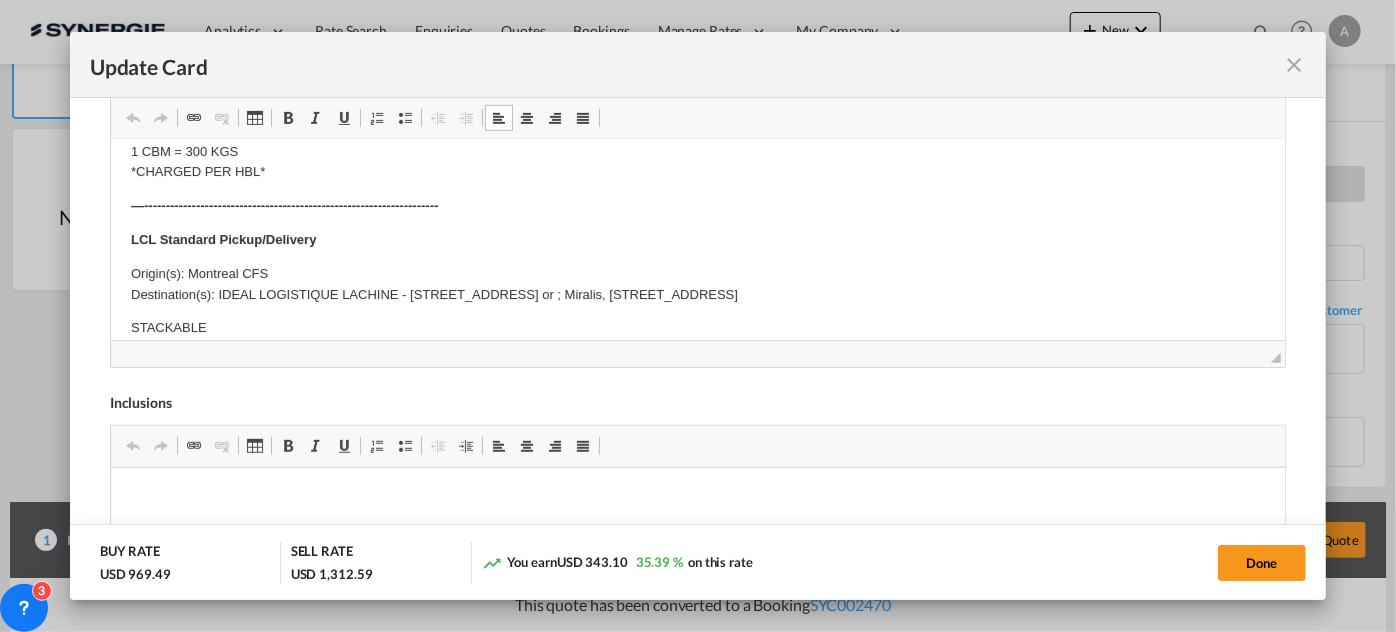 scroll, scrollTop: 545, scrollLeft: 0, axis: vertical 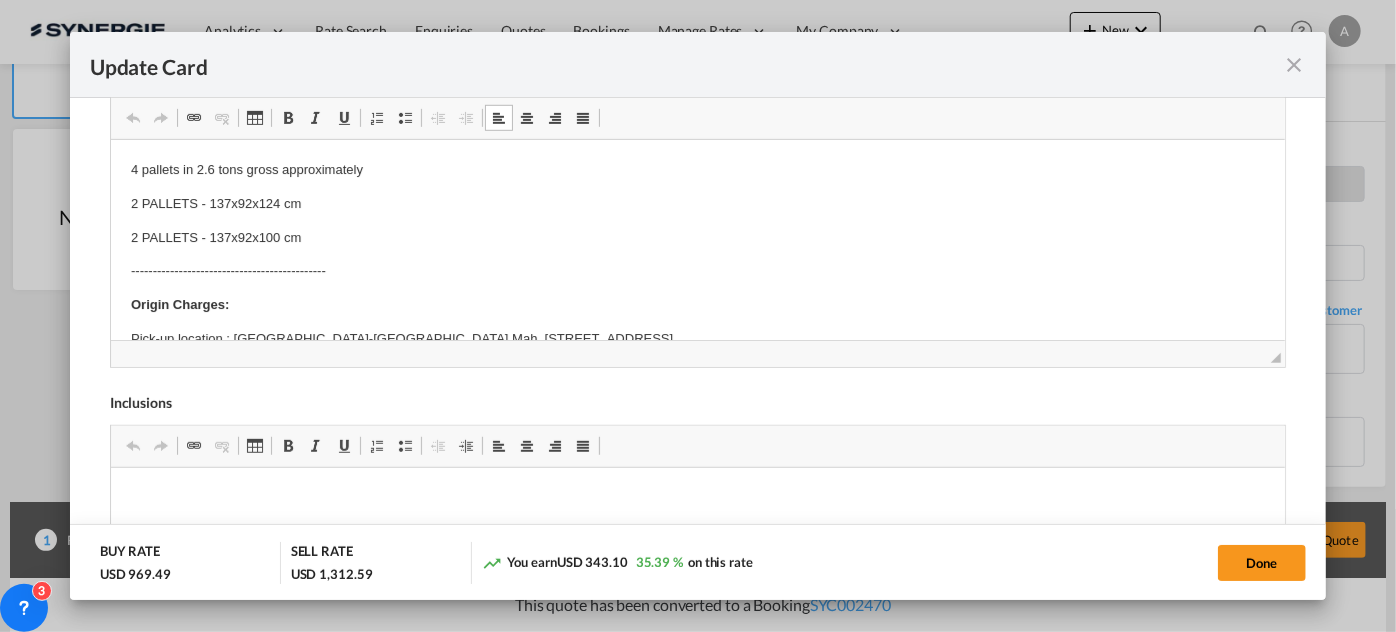 click on "2 PALLETS - 137x92x100 cm" at bounding box center (697, 238) 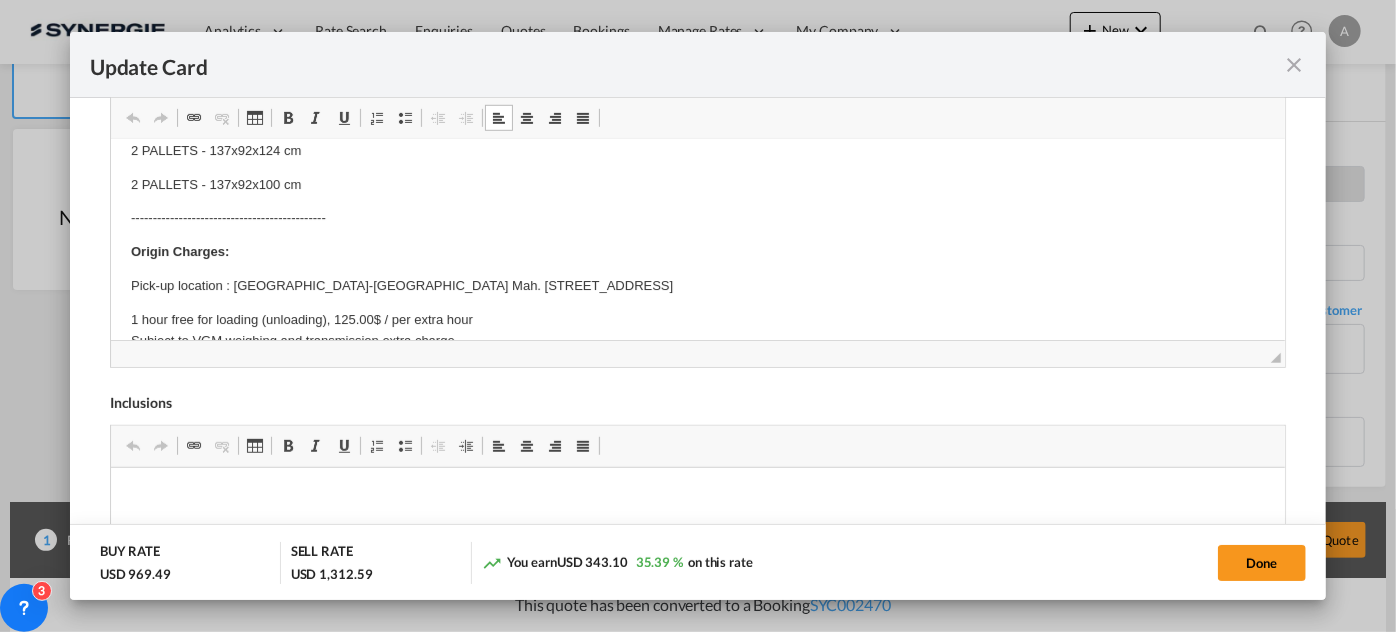 scroll, scrollTop: 0, scrollLeft: 0, axis: both 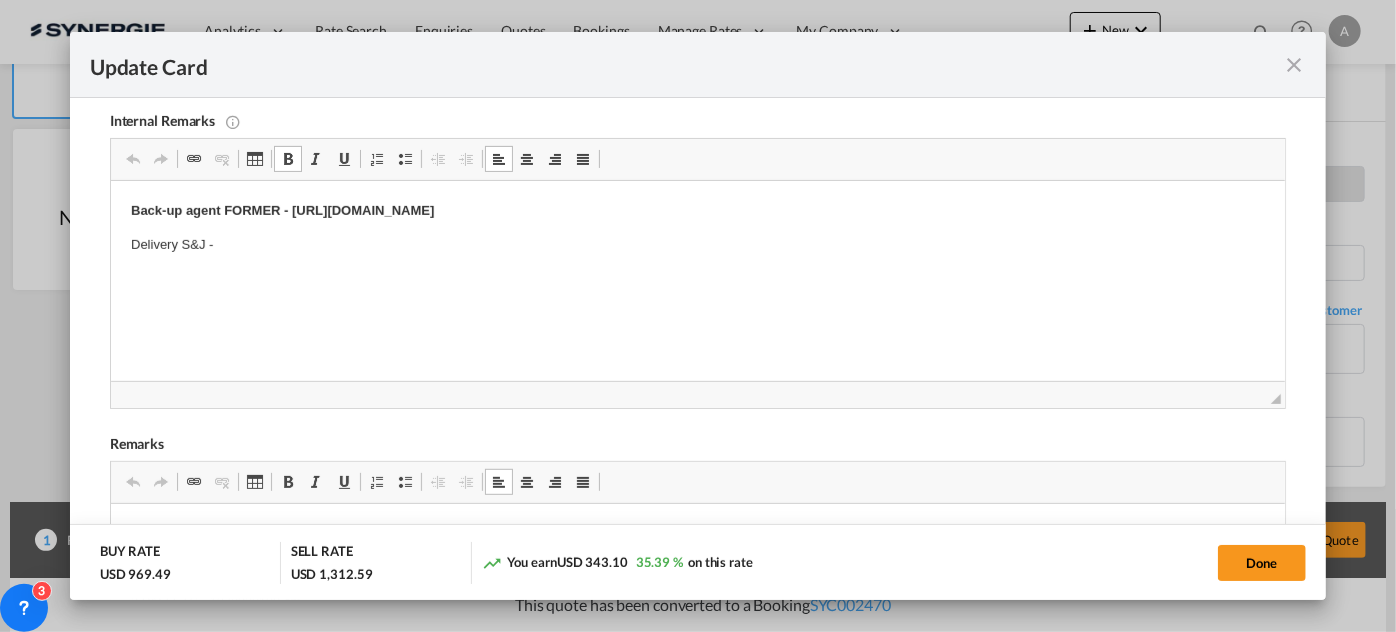 drag, startPoint x: 280, startPoint y: 247, endPoint x: 182, endPoint y: 242, distance: 98.12747 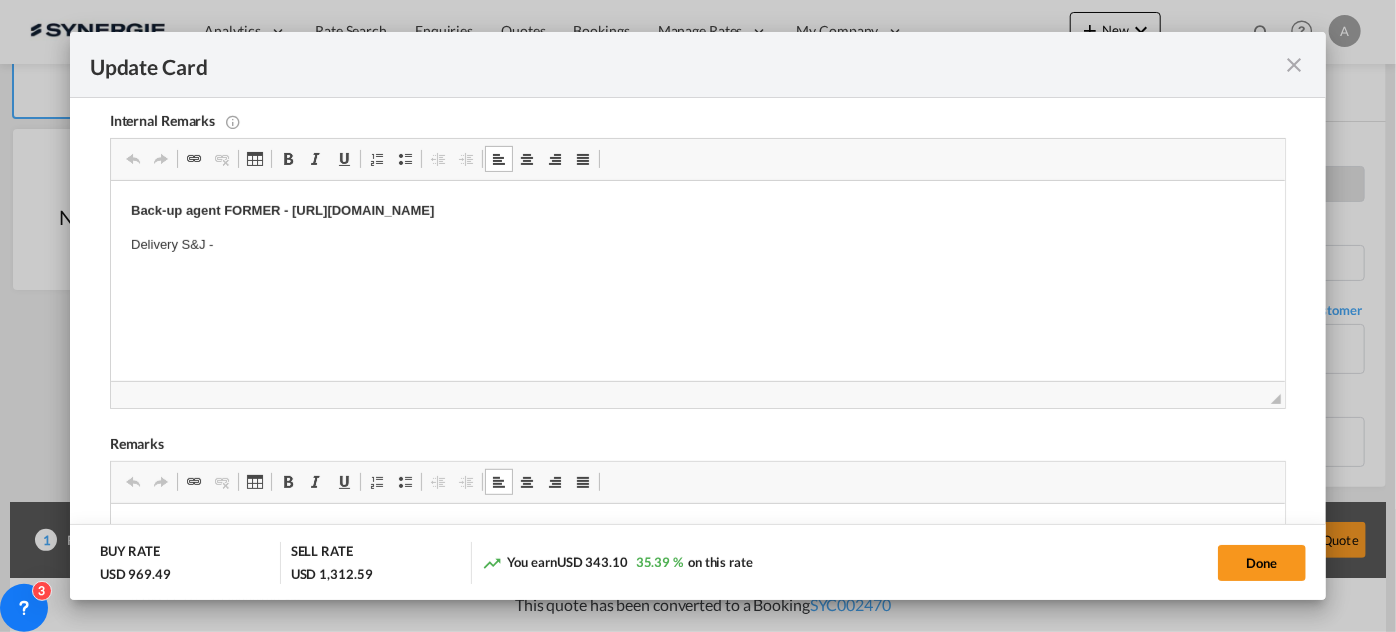 type 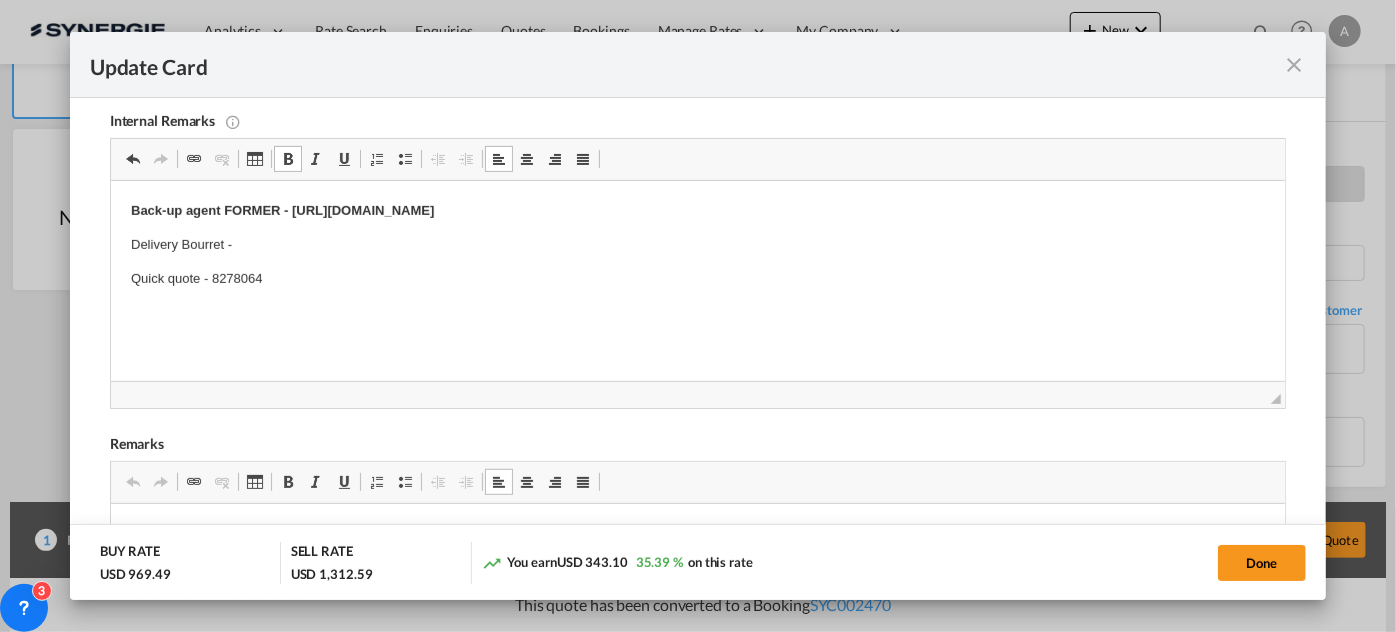 click on "Quick quote - 8278064" at bounding box center (697, 279) 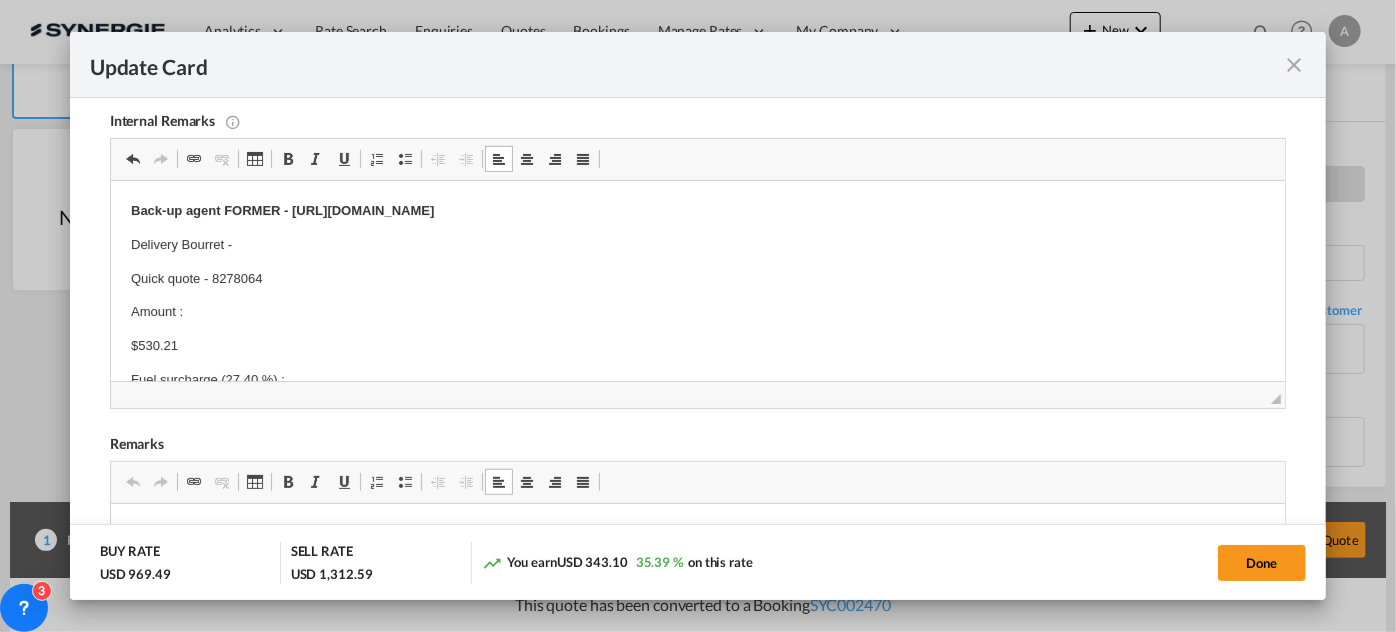 scroll, scrollTop: 176, scrollLeft: 0, axis: vertical 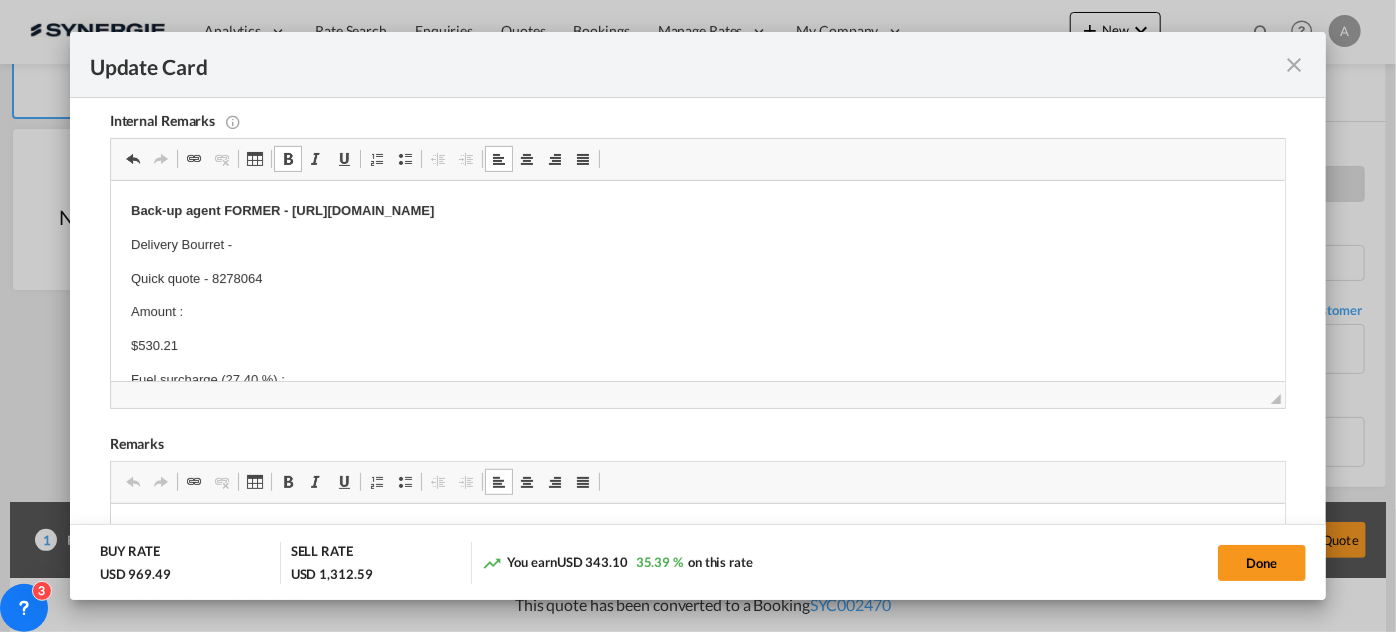 drag, startPoint x: 314, startPoint y: 373, endPoint x: 334, endPoint y: 356, distance: 26.24881 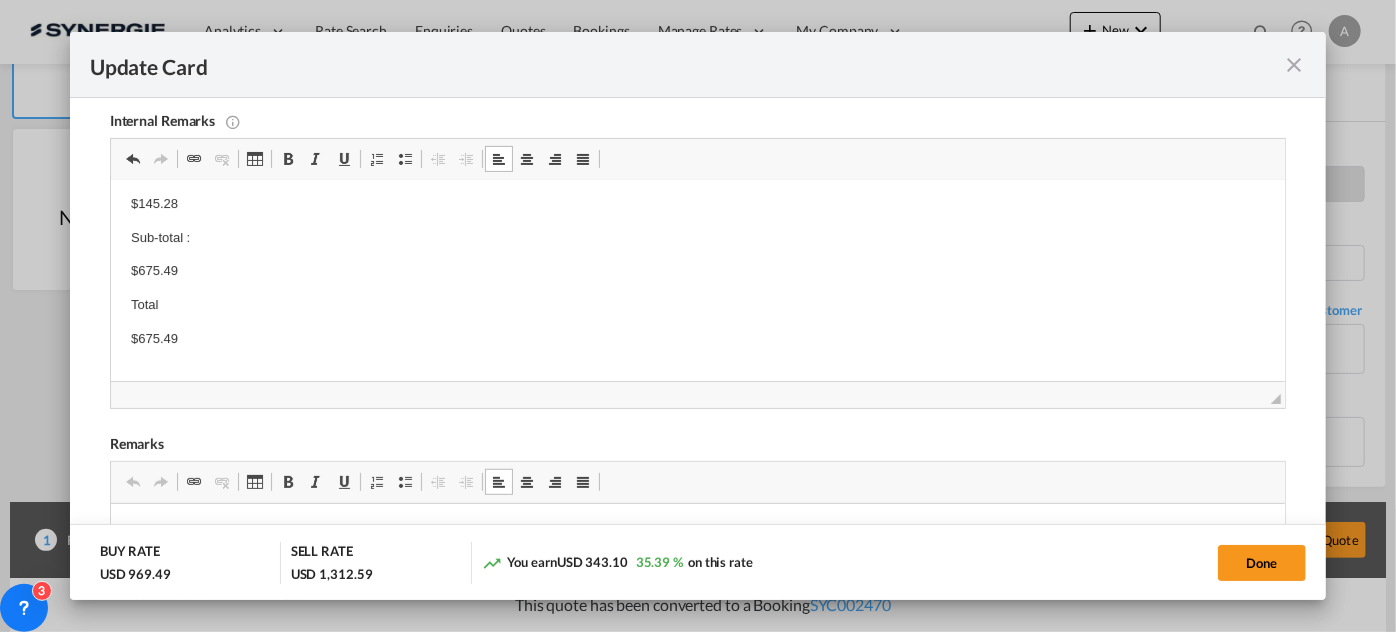 scroll, scrollTop: 232, scrollLeft: 0, axis: vertical 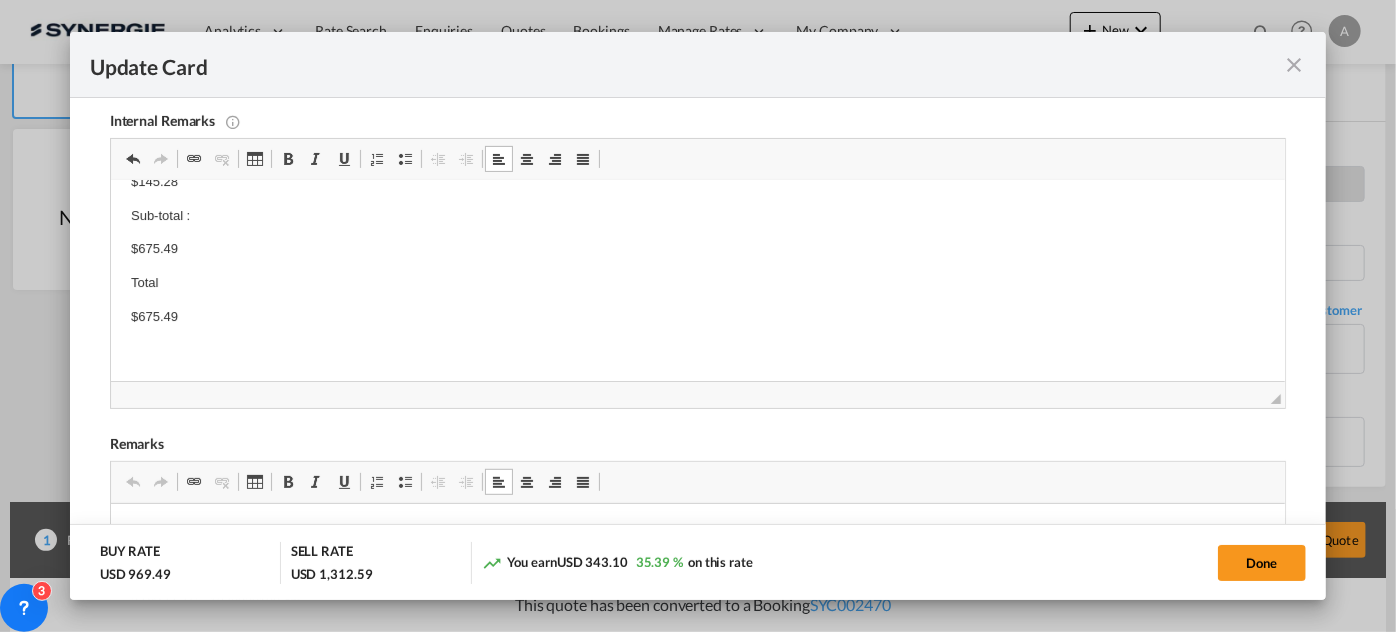 click on "Back-up agent FORMER - https://app.frontapp.com/open/cnv_py4sdsf?key=3blSWHaNhxg59kY9w61pxzNrV41QPxJn Delivery Bourret -  Quick quote - 8278064 Amount : $530.21 Fuel surcharge (27.40 %) : $145.28 Sub-total : $675.49 Total $675.49" at bounding box center [697, 165] 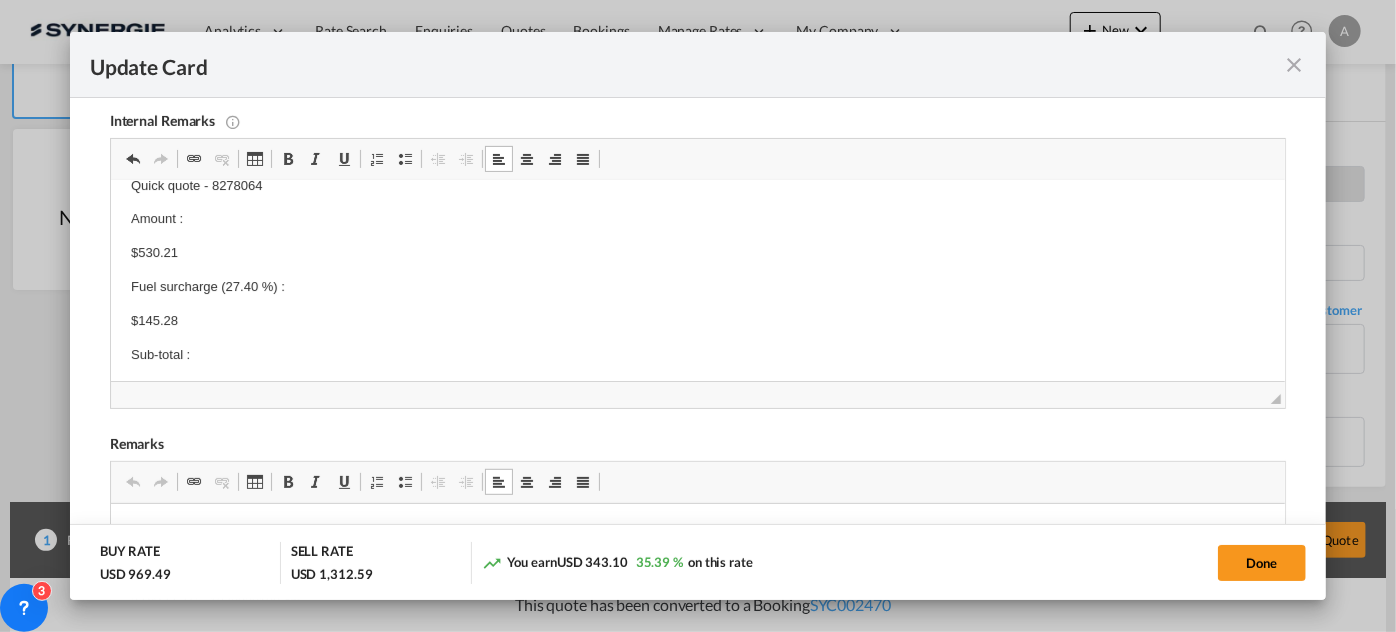 scroll, scrollTop: 181, scrollLeft: 0, axis: vertical 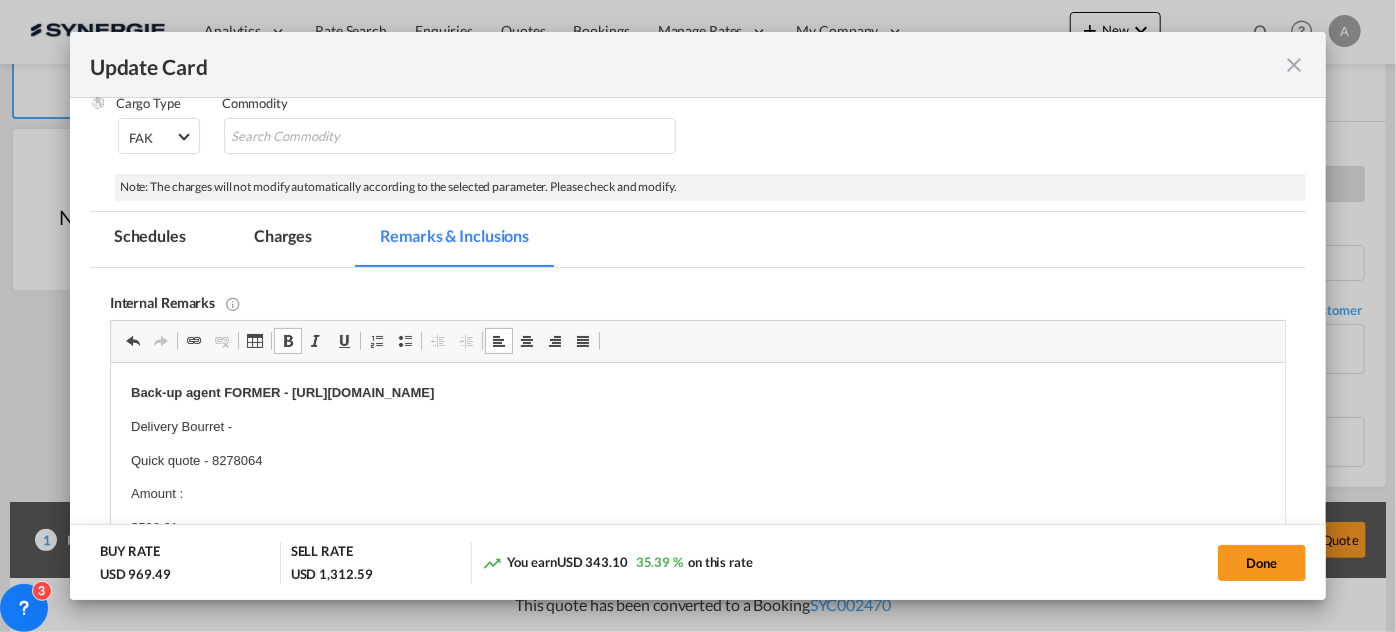 drag, startPoint x: 251, startPoint y: 242, endPoint x: 323, endPoint y: 279, distance: 80.9506 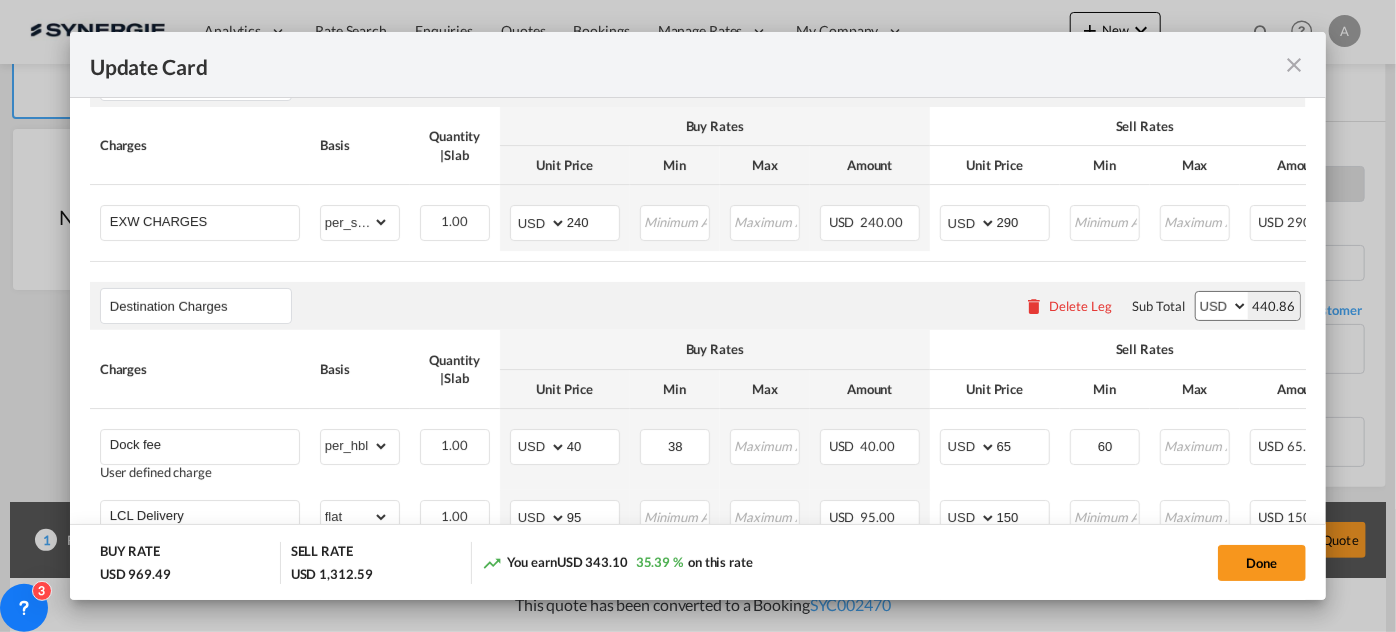 scroll, scrollTop: 901, scrollLeft: 0, axis: vertical 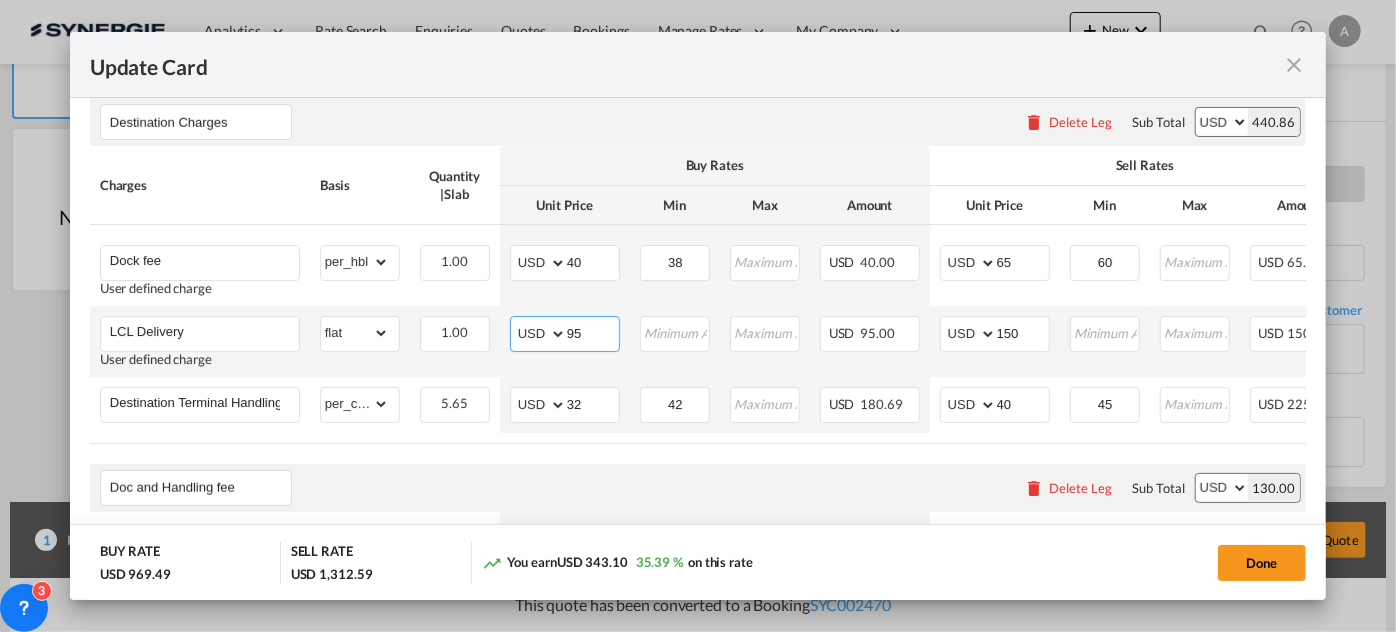 click on "AED AFN ALL AMD ANG AOA ARS AUD AWG AZN BAM BBD BDT BGN BHD BIF BMD BND BOB BRL BSD BTN BWP BYN BZD CAD CDF CHF CLP CNY COP CRC CUC CUP CVE CZK DJF DKK DOP DZD EGP ERN ETB EUR FJD FKP FOK GBP GEL GGP GHS GIP GMD GNF GTQ GYD HKD HNL HRK HTG HUF IDR ILS IMP INR IQD IRR ISK JMD JOD JPY KES KGS KHR KID KMF KRW KWD KYD KZT LAK LBP LKR LRD LSL LYD MAD MDL MGA MKD MMK MNT MOP MRU MUR MVR MWK MXN MYR MZN NAD NGN NIO NOK NPR NZD OMR PAB PEN PGK PHP PKR PLN PYG QAR RON RSD RUB RWF SAR SBD SCR SDG SEK SGD SHP SLL SOS SRD SSP STN SYP SZL THB TJS TMT TND TOP TRY TTD TVD TWD TZS UAH UGX USD UYU UZS VES VND VUV WST XAF XCD XDR XOF XPF YER ZAR ZMW 95
Please Enter
Invalid Input" at bounding box center [565, 341] 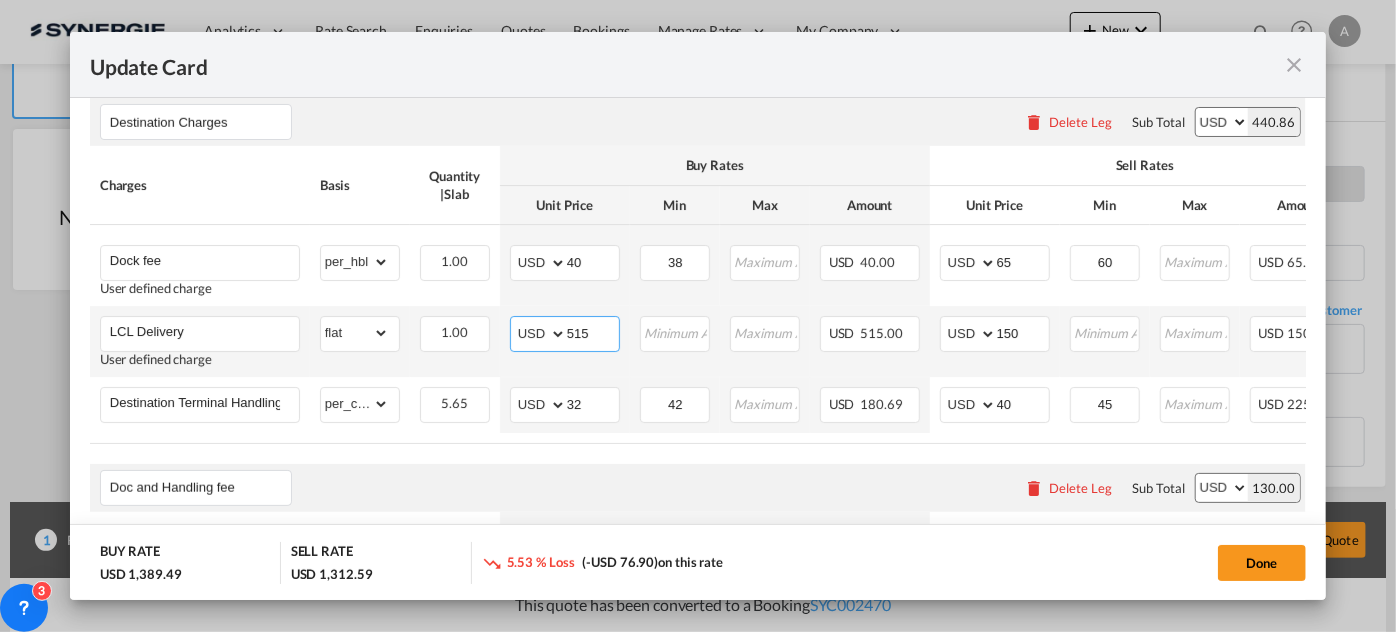 type on "515" 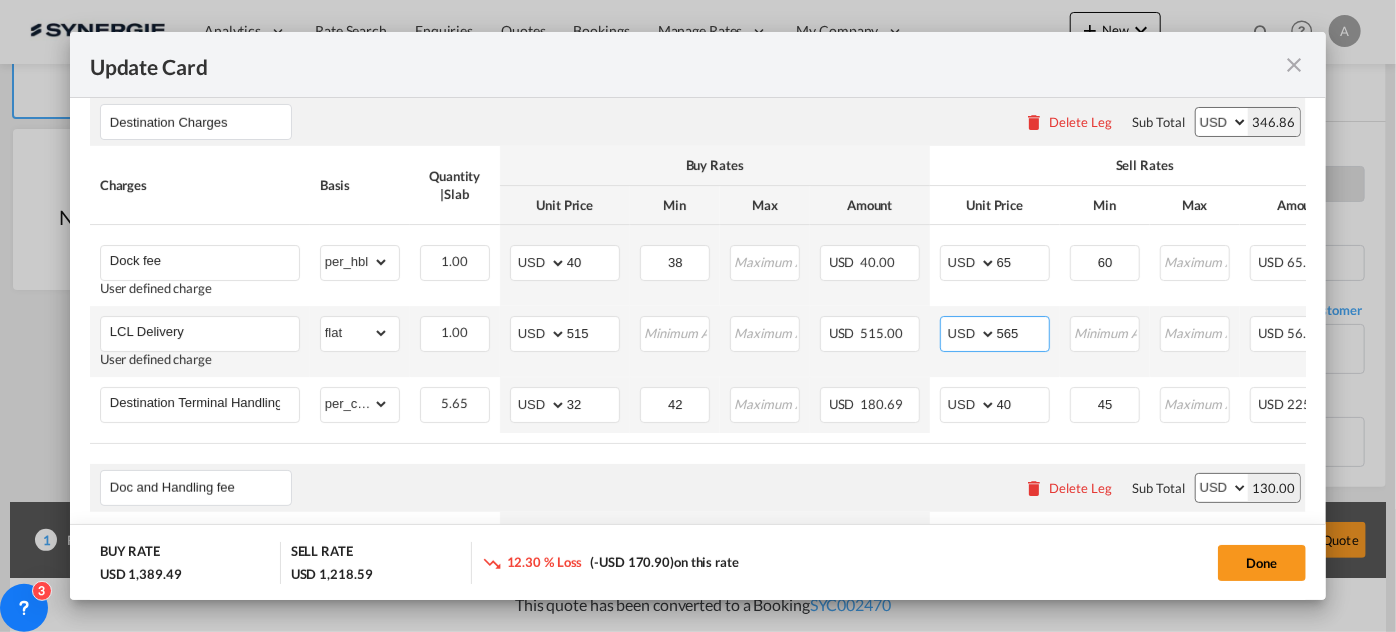 type on "565" 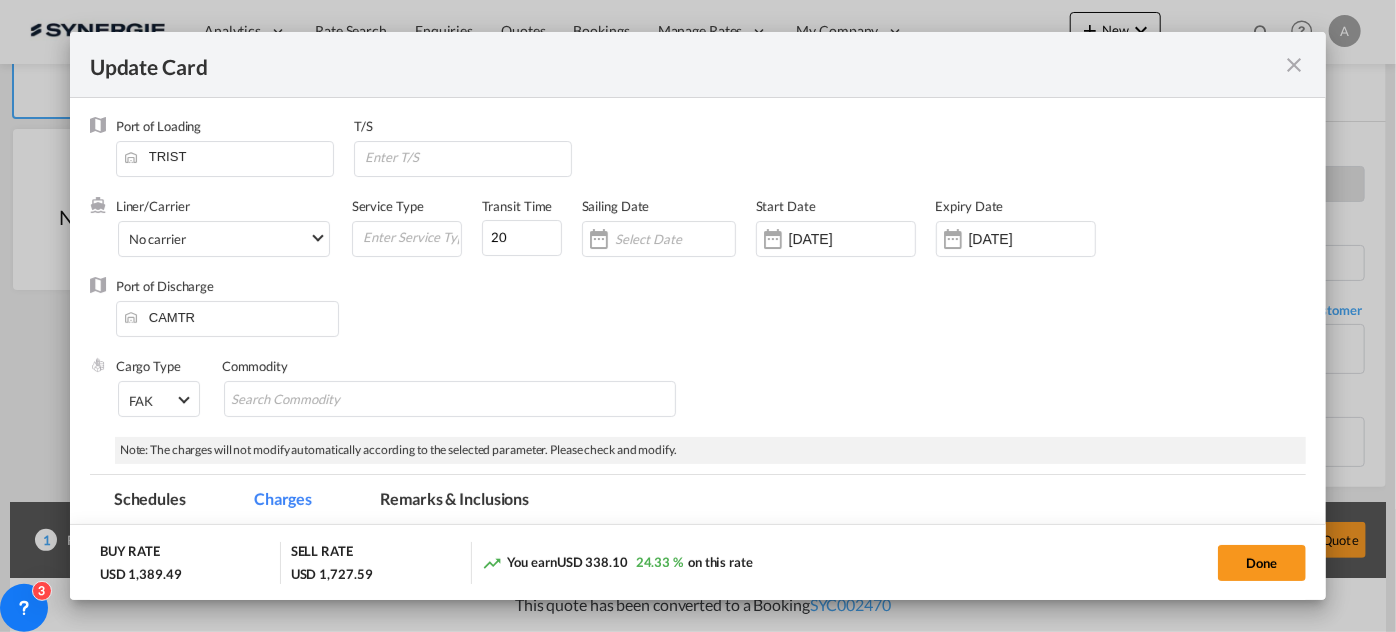 scroll, scrollTop: 0, scrollLeft: 0, axis: both 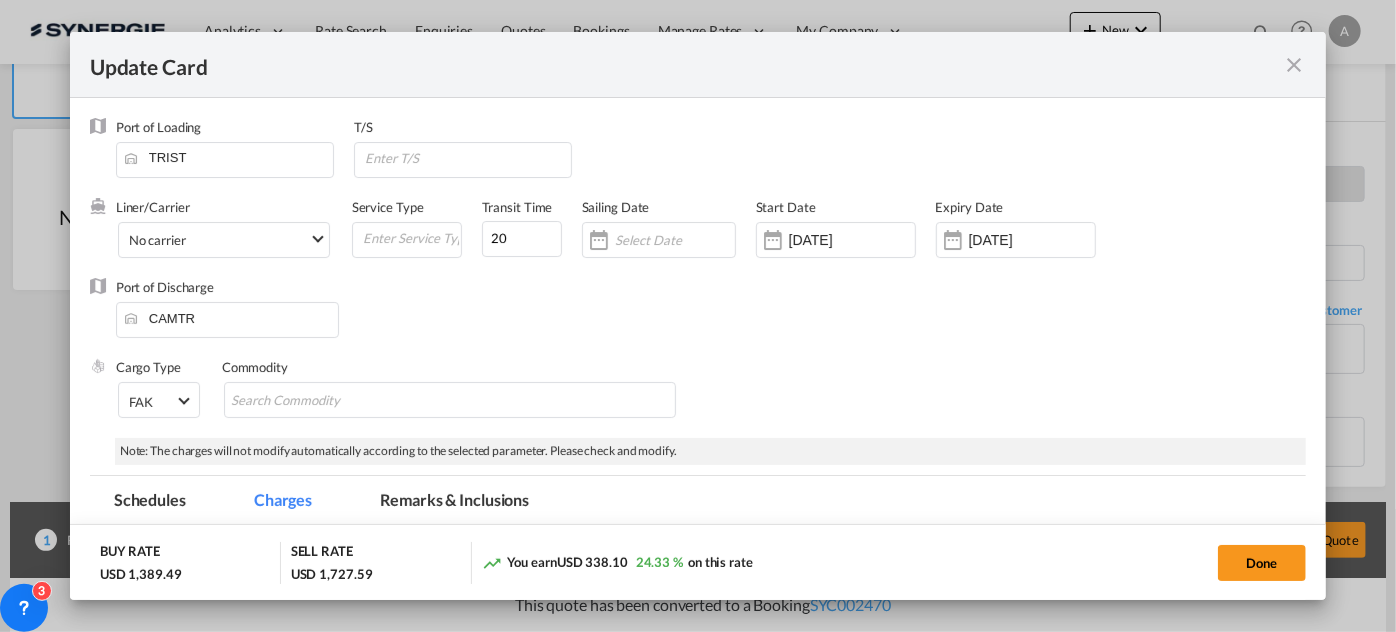 click on "Remarks & Inclusions" at bounding box center (454, 503) 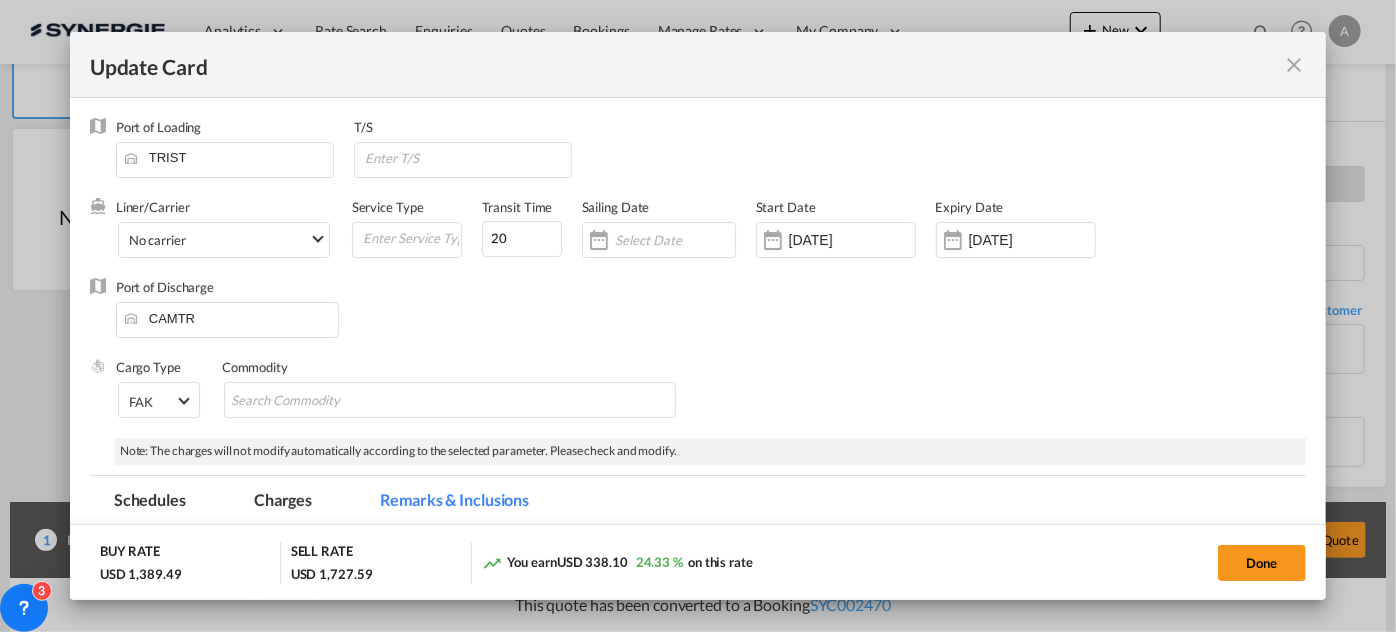 scroll, scrollTop: 363, scrollLeft: 0, axis: vertical 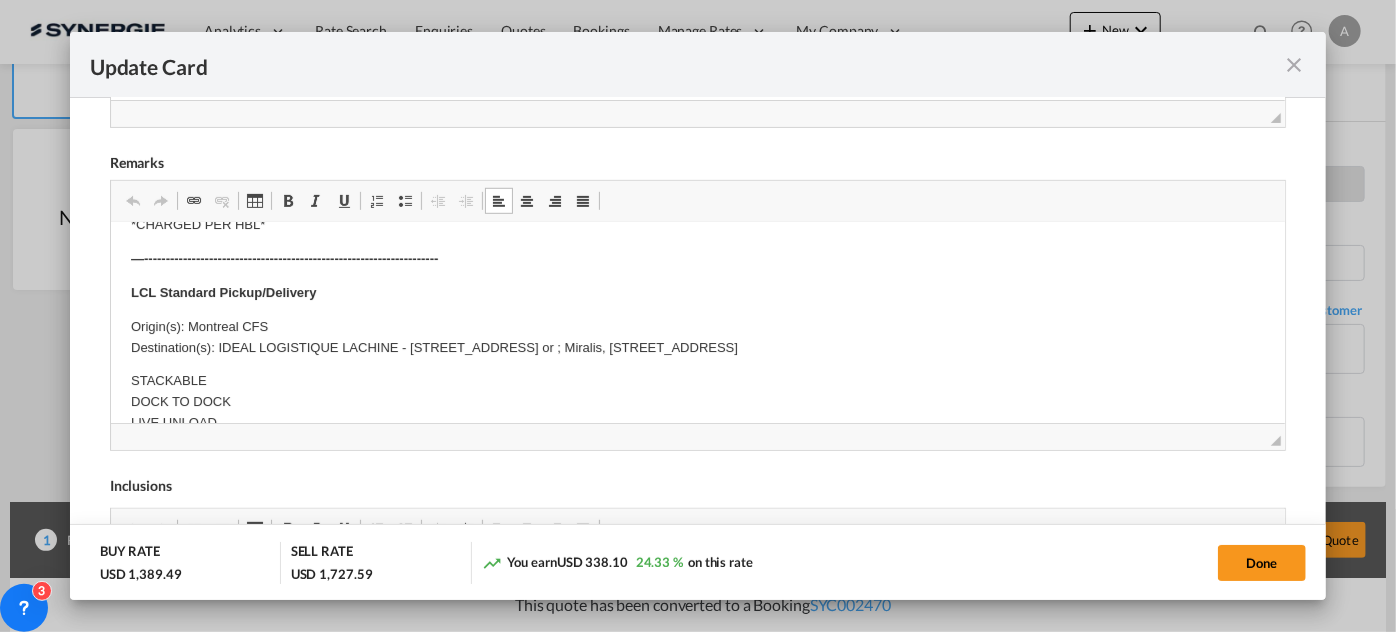 click on "Origin(s): Montreal CFS Destination(s): IDEAL LOGISTIQUE LACHINE - 150 boul Montreal-Toronto, Suite 102, Montreal, QC H8S 4L8 or ; Miralis, 200 rue des Fabricants, St-Anaclet, QC, G0K 1R0" at bounding box center [697, 338] 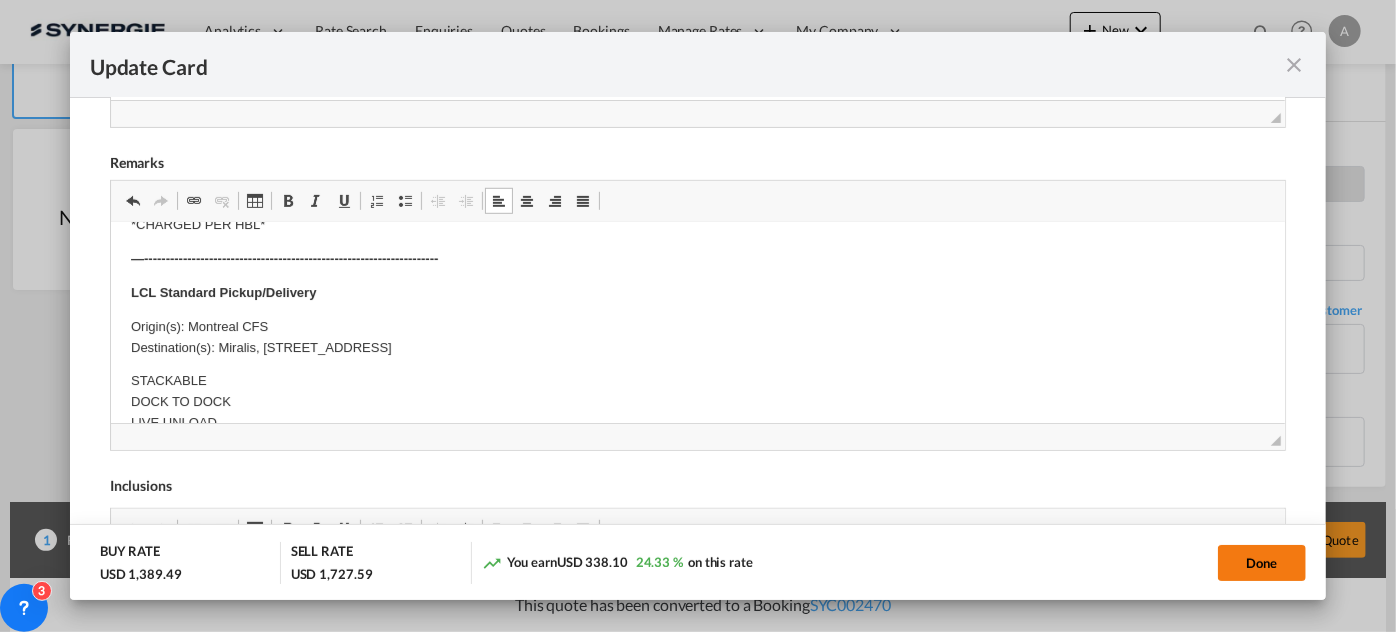 click on "Done" 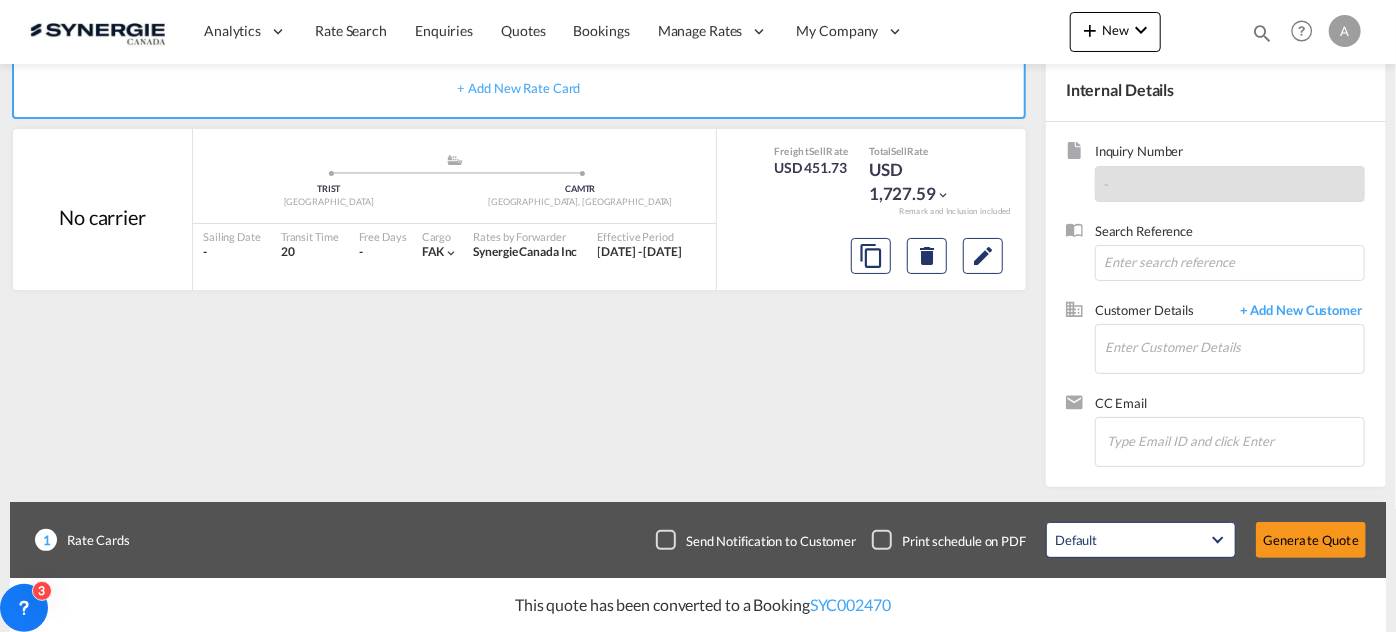 scroll, scrollTop: 397, scrollLeft: 0, axis: vertical 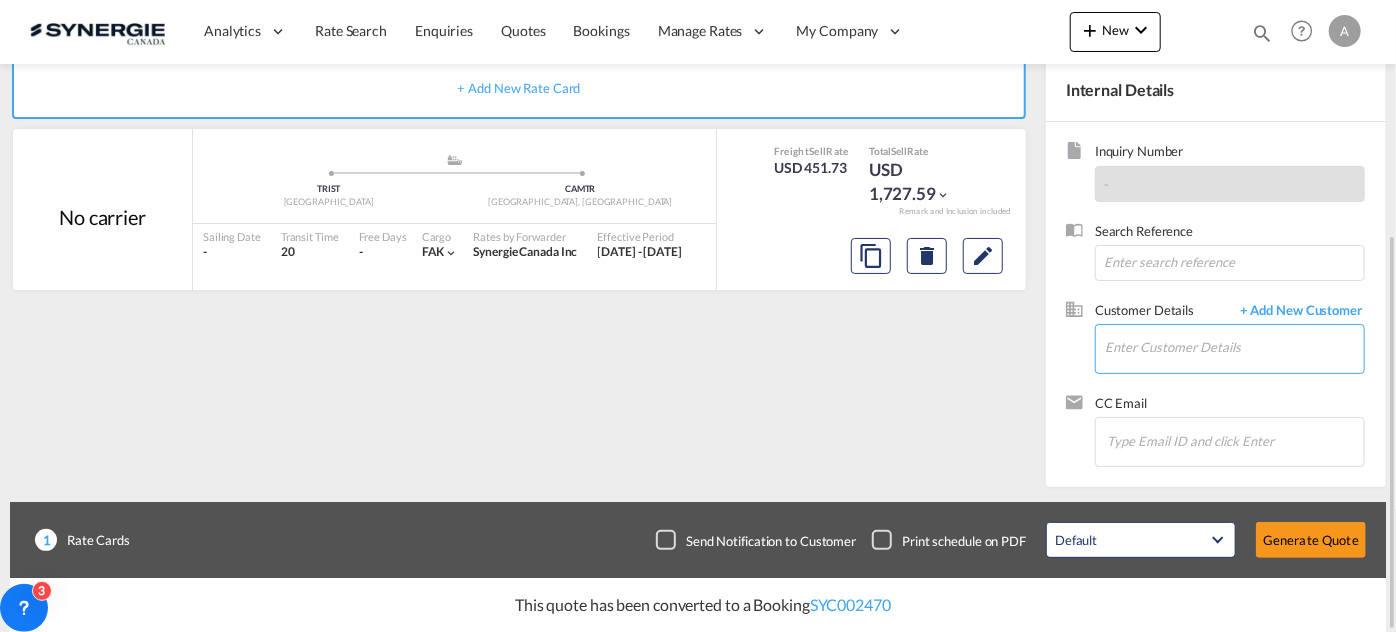 click on "Enter Customer Details" at bounding box center [1234, 347] 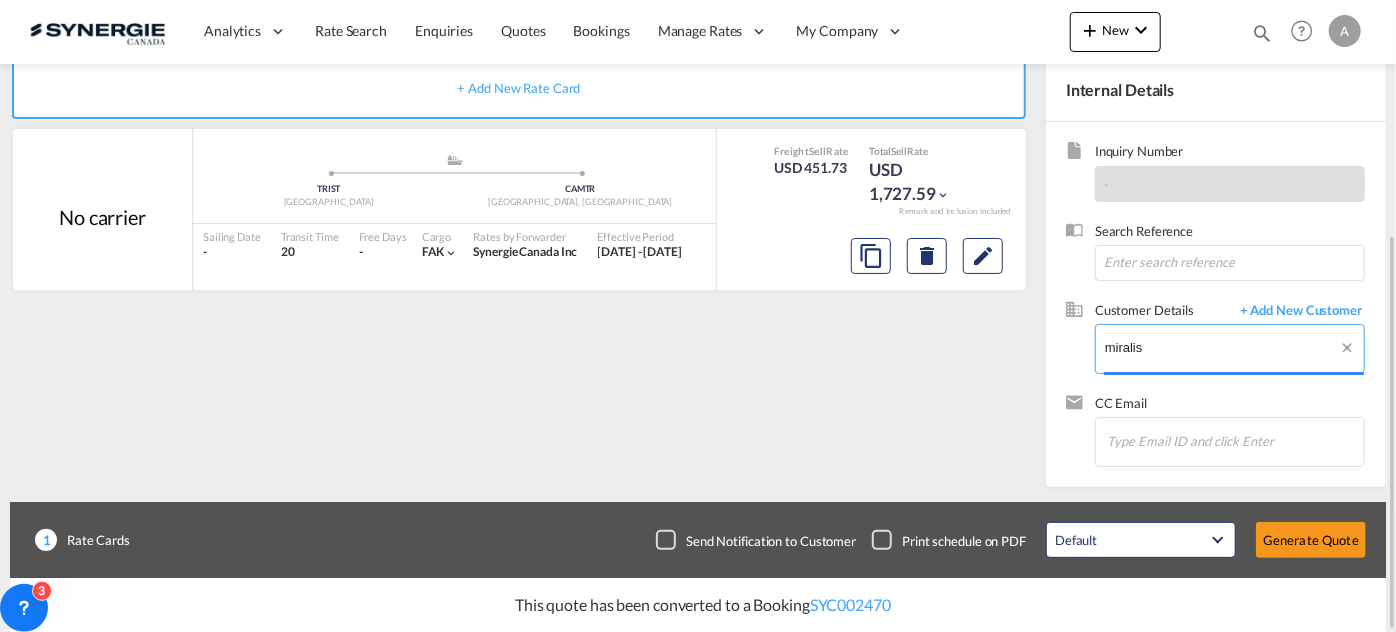 click on "Analytics
Reports
Dashboard
Rate Search
Enquiries
Quotes
Bookings" at bounding box center (698, 316) 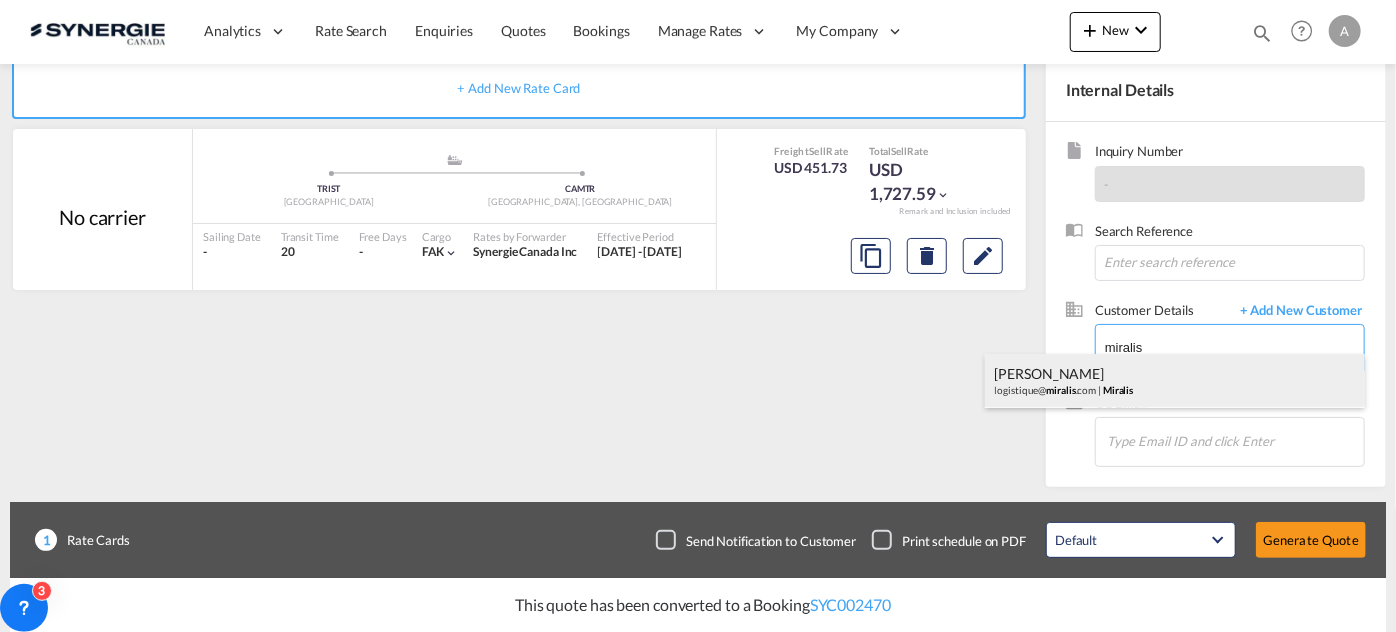 click on "Noemie Beaulieu logistique@ miralis .com    |    Miralis" at bounding box center [1175, 381] 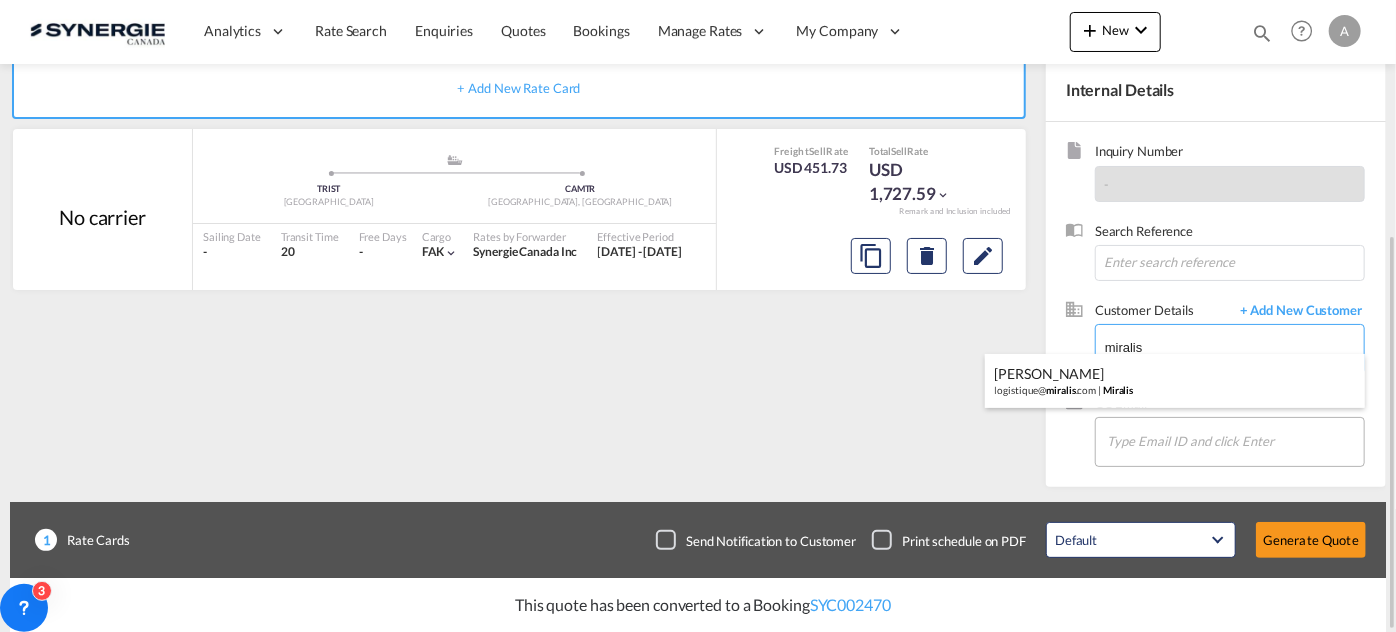 type on "Miralis, Noemie Beaulieu, logistique@miralis.com" 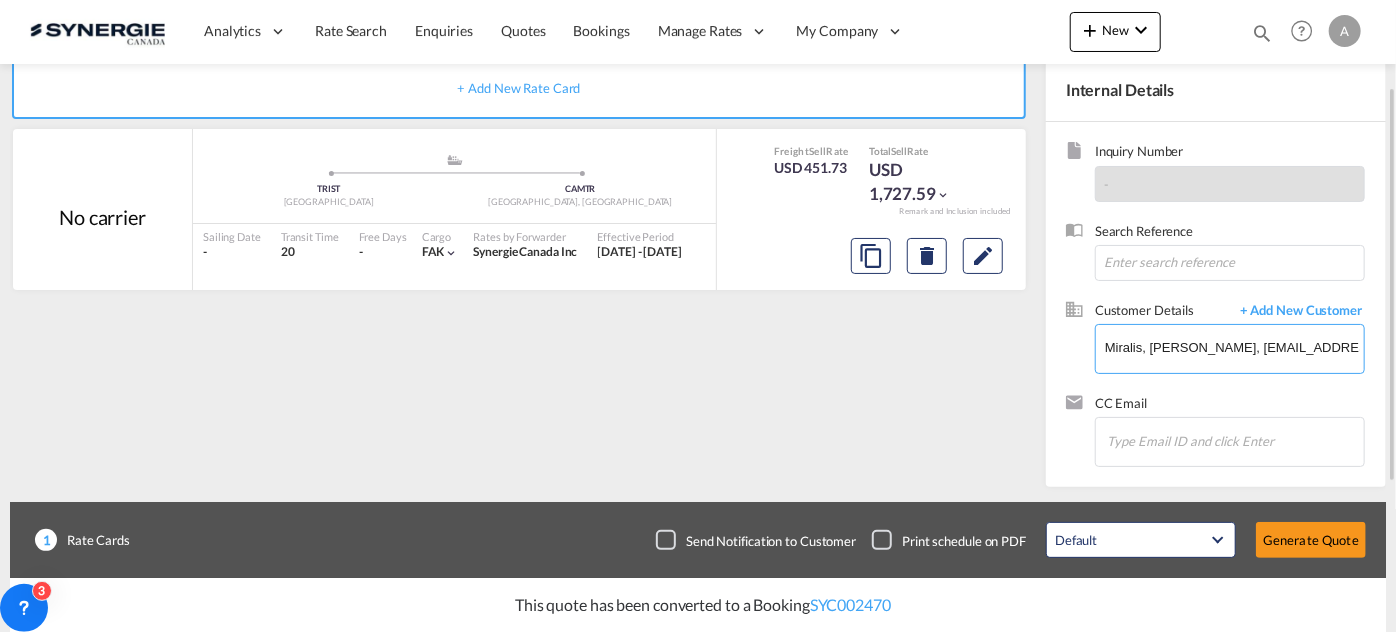 scroll, scrollTop: 102, scrollLeft: 0, axis: vertical 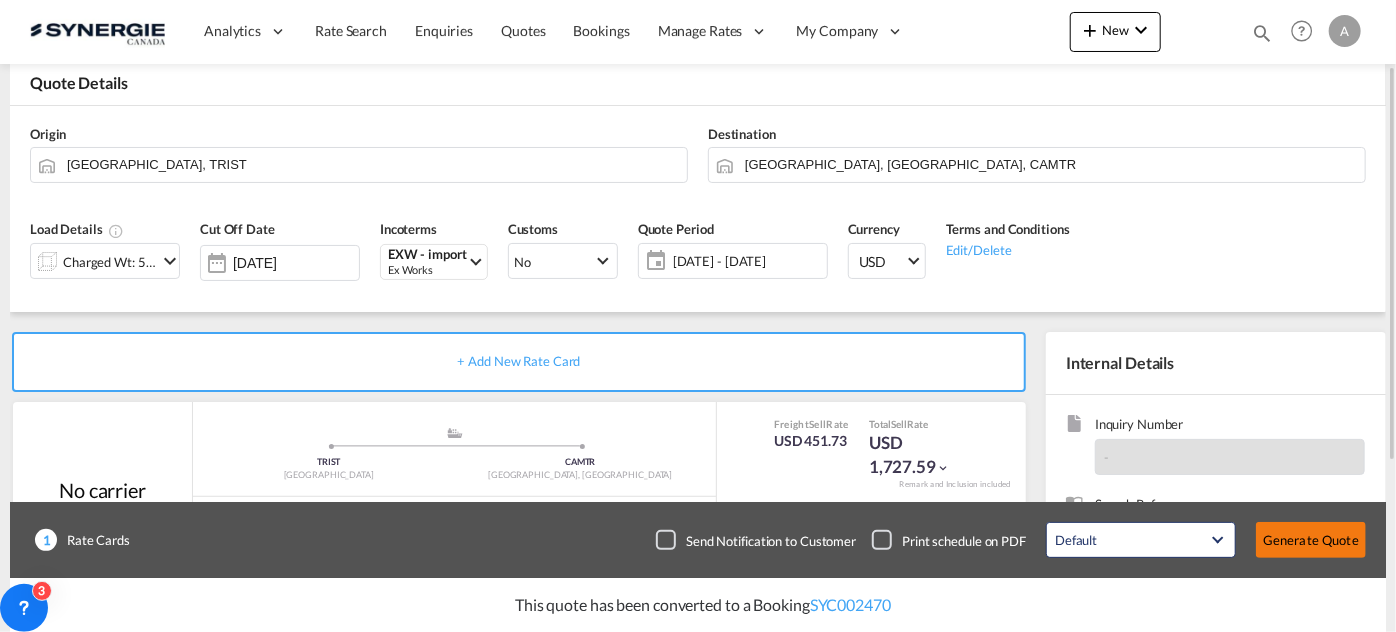 click on "Generate Quote" at bounding box center [1311, 540] 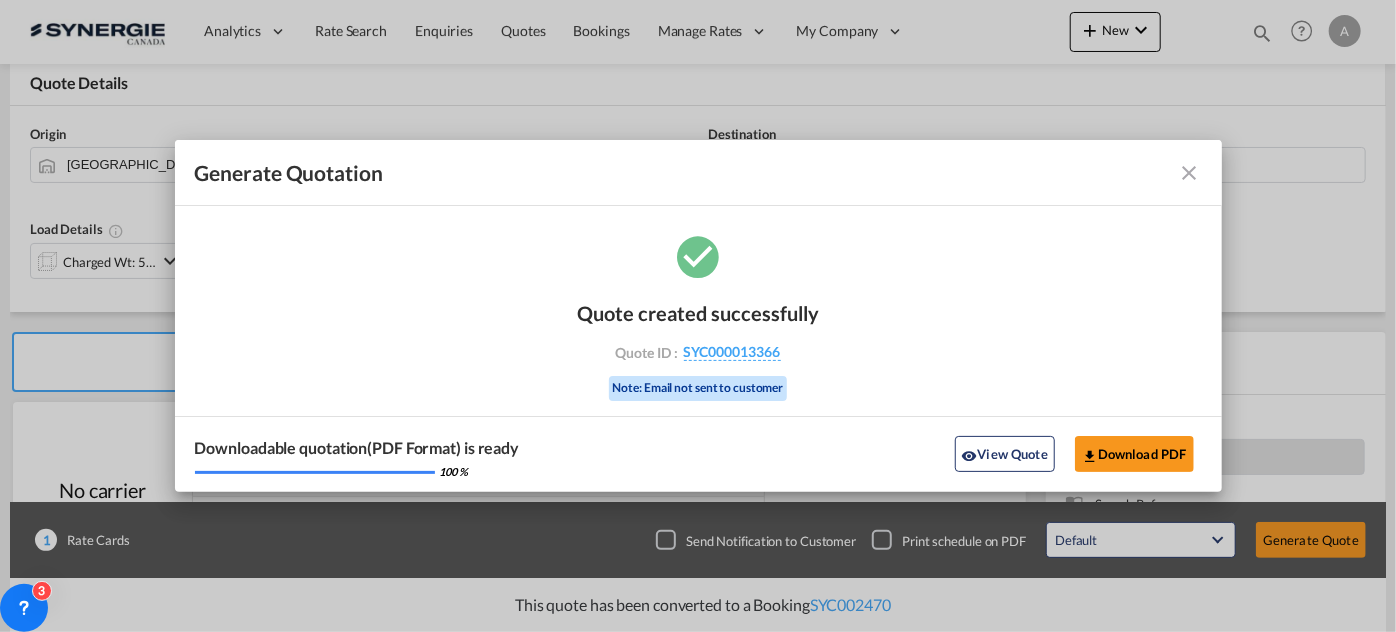 drag, startPoint x: 981, startPoint y: 456, endPoint x: 975, endPoint y: 444, distance: 13.416408 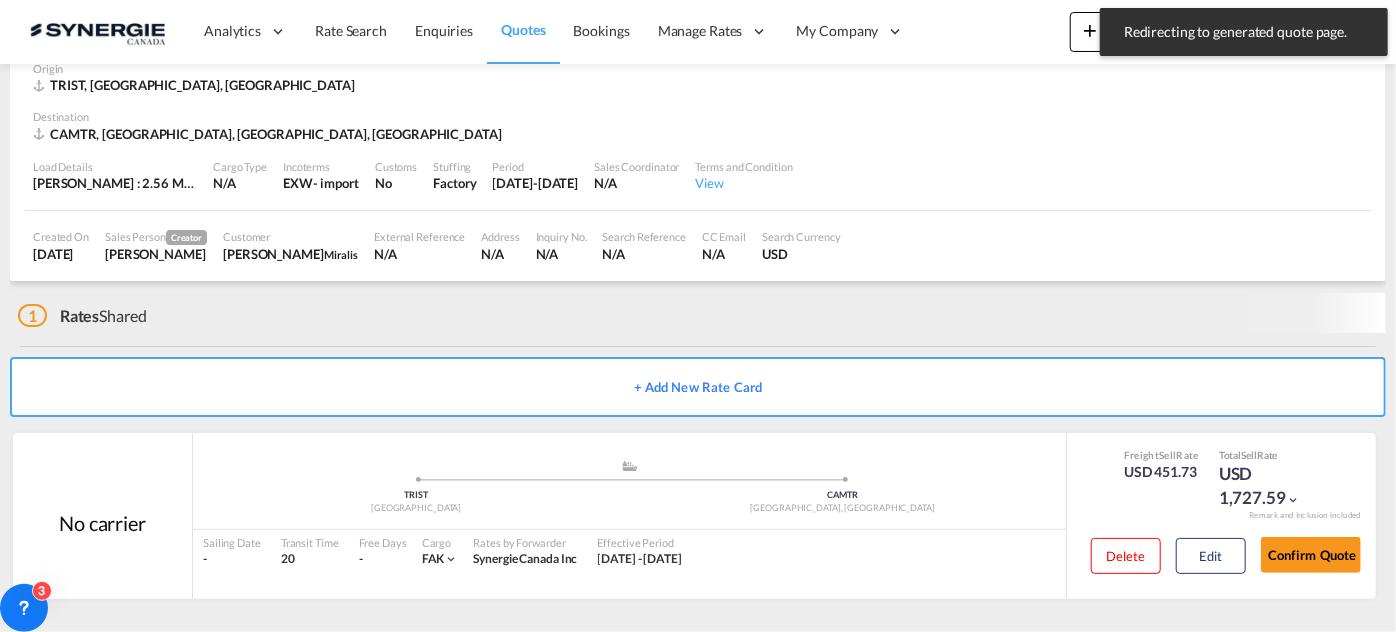 scroll, scrollTop: 95, scrollLeft: 0, axis: vertical 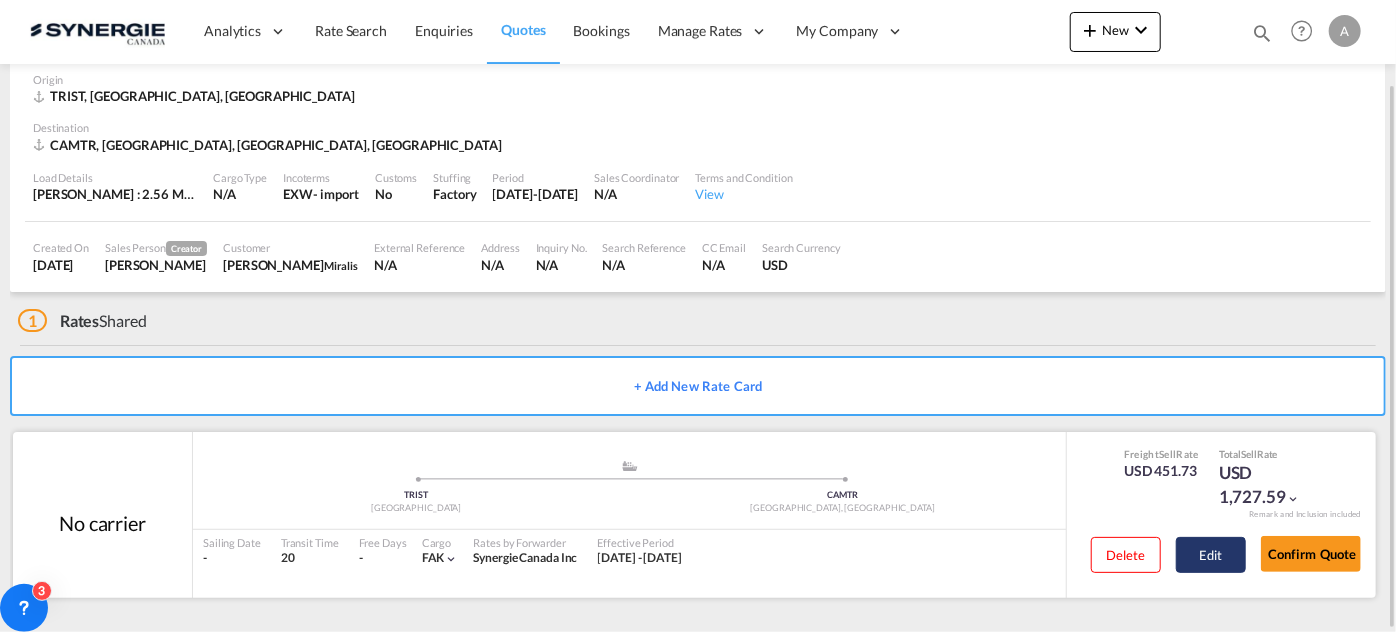 click on "Edit" at bounding box center (1211, 555) 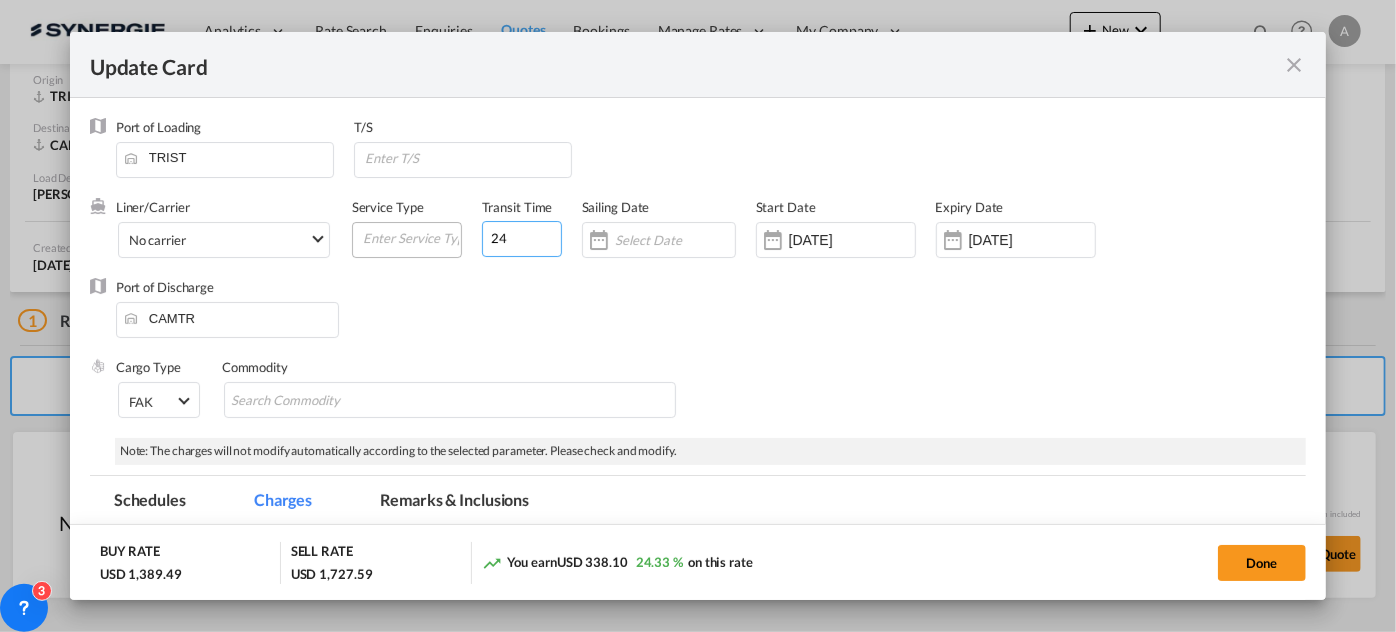 drag, startPoint x: 515, startPoint y: 227, endPoint x: 450, endPoint y: 224, distance: 65.06919 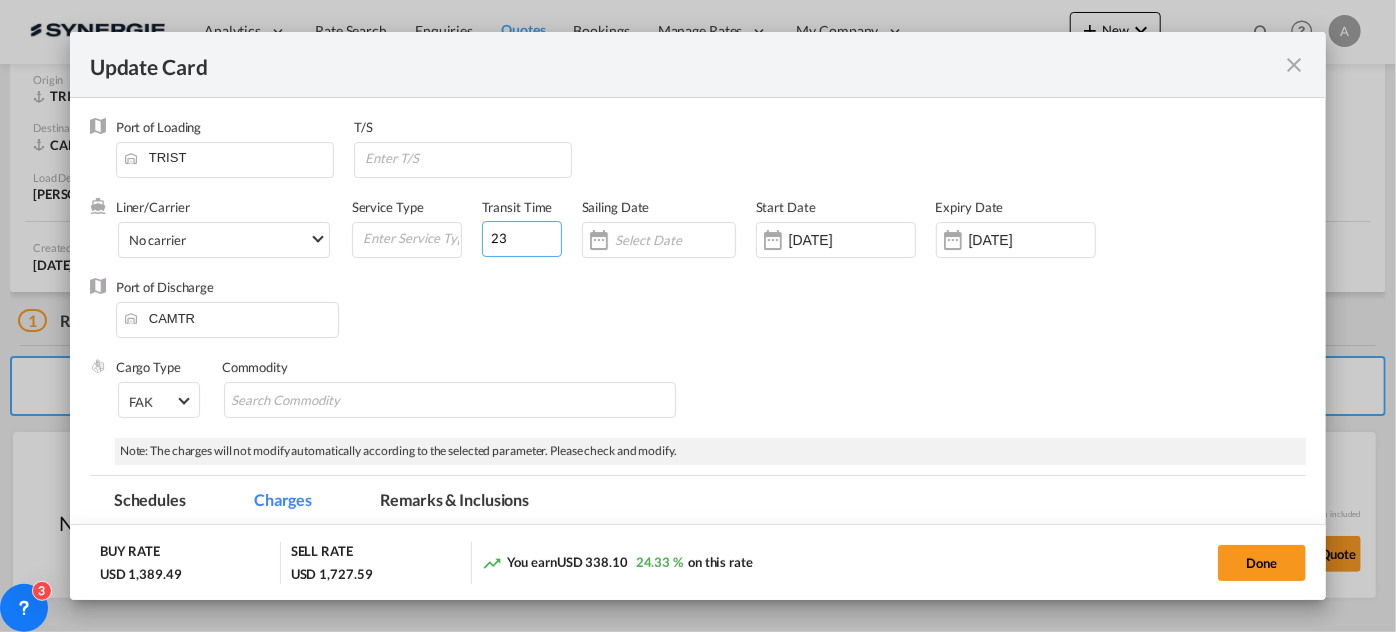 click on "23" at bounding box center [522, 239] 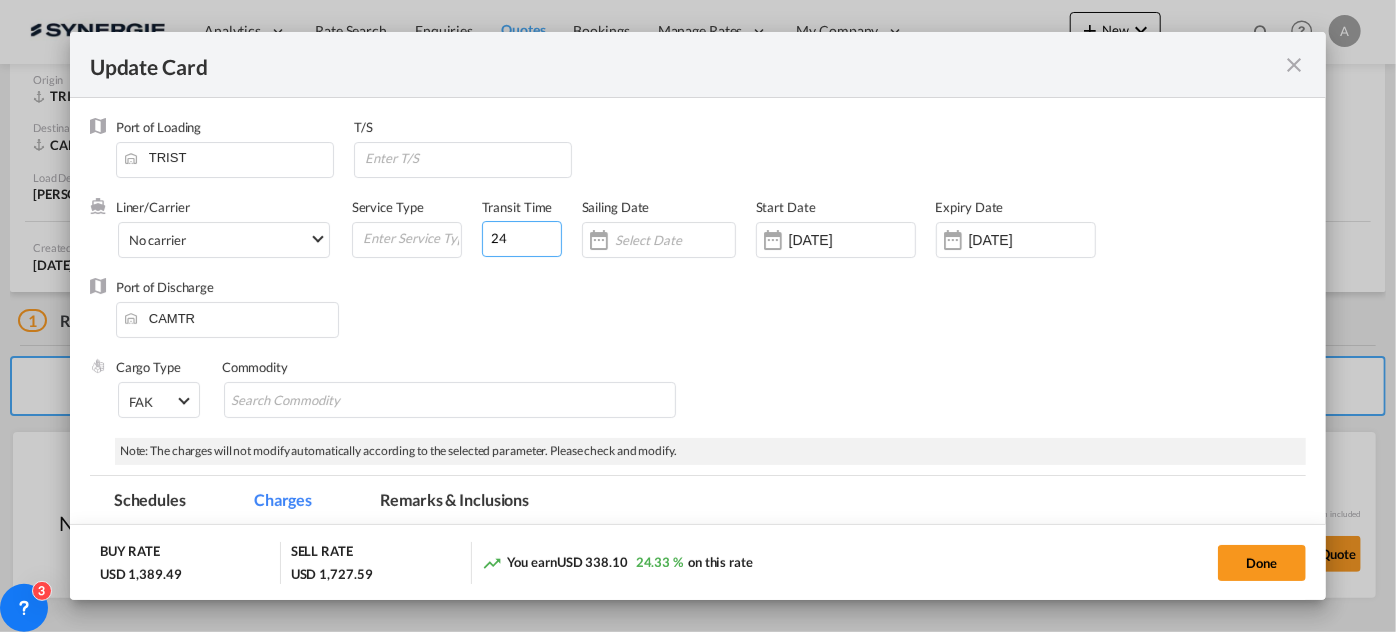 click on "24" at bounding box center [522, 239] 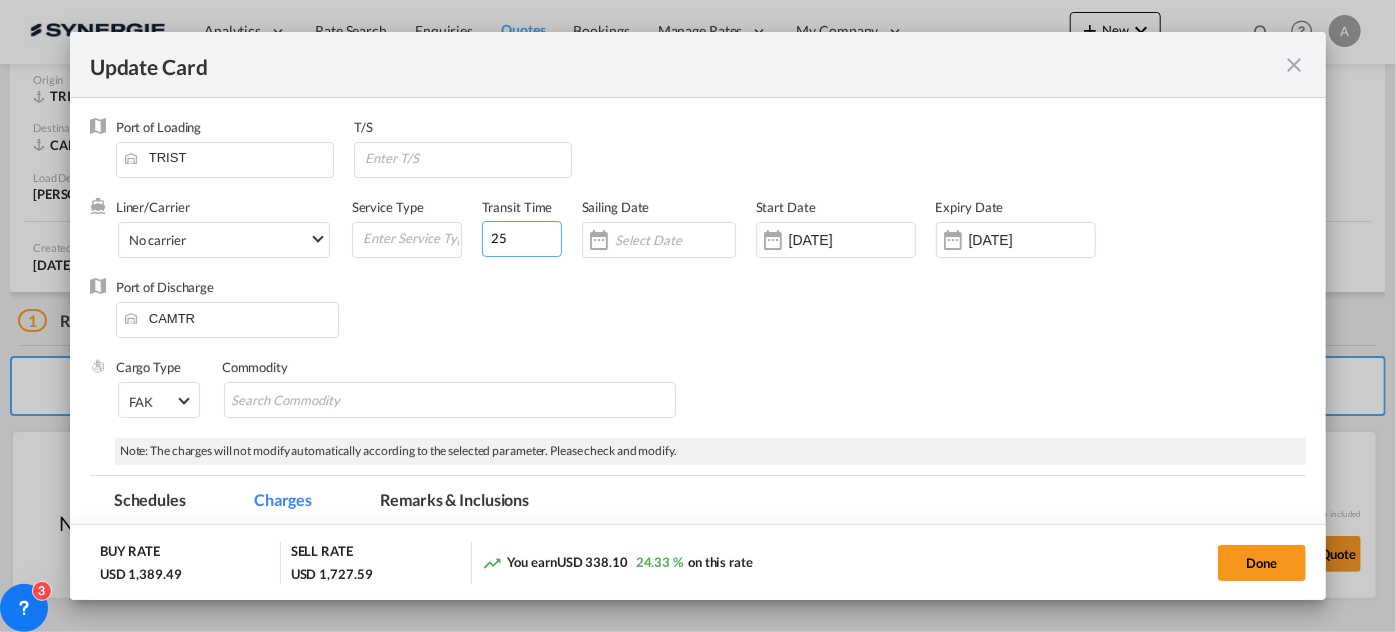 click on "25" at bounding box center [522, 239] 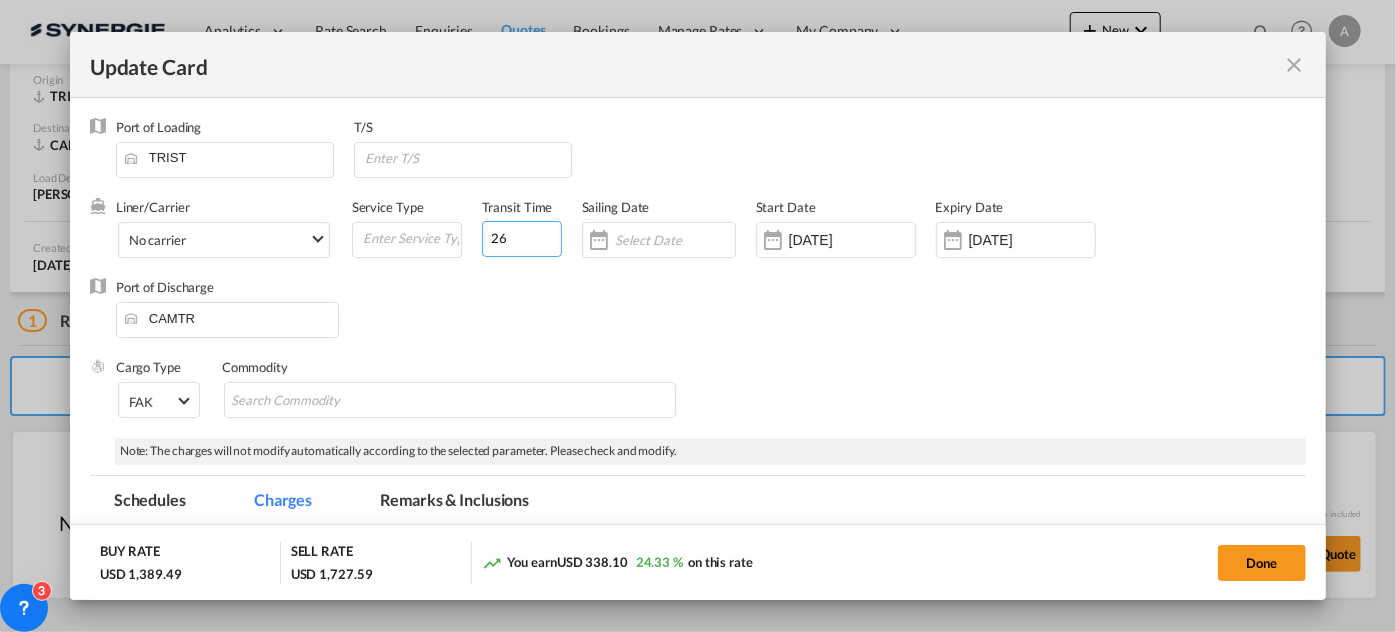 click on "26" at bounding box center (522, 239) 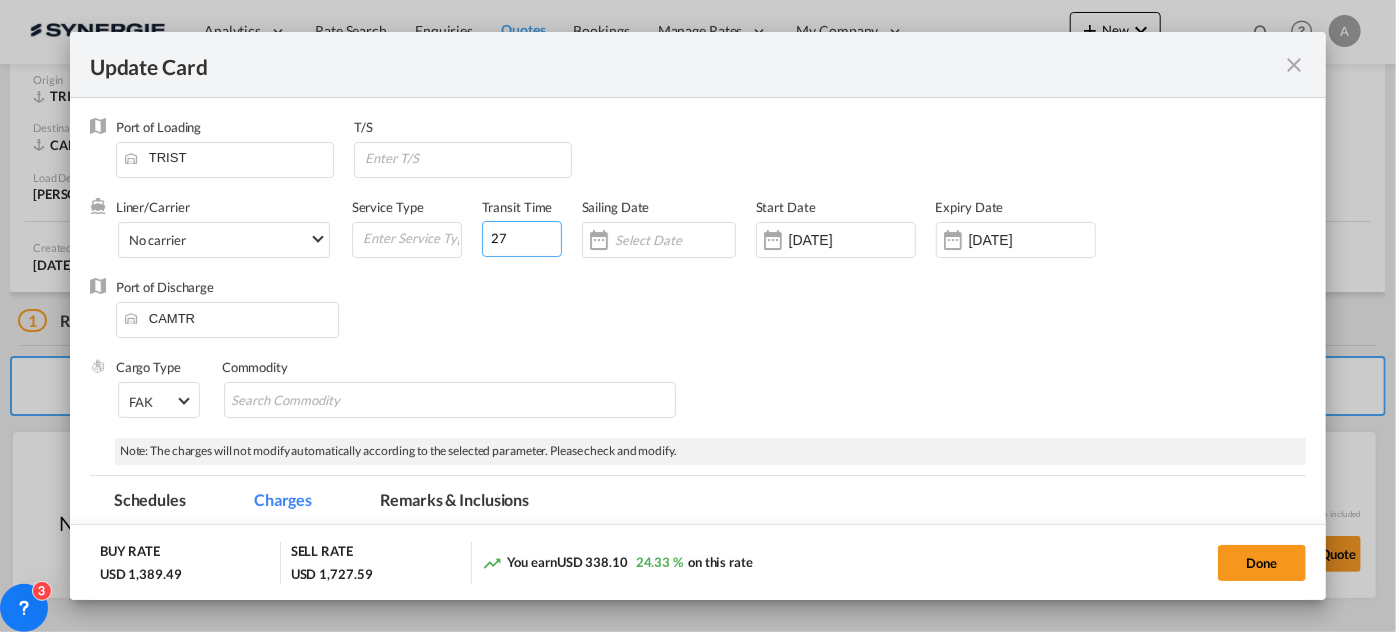 type on "27" 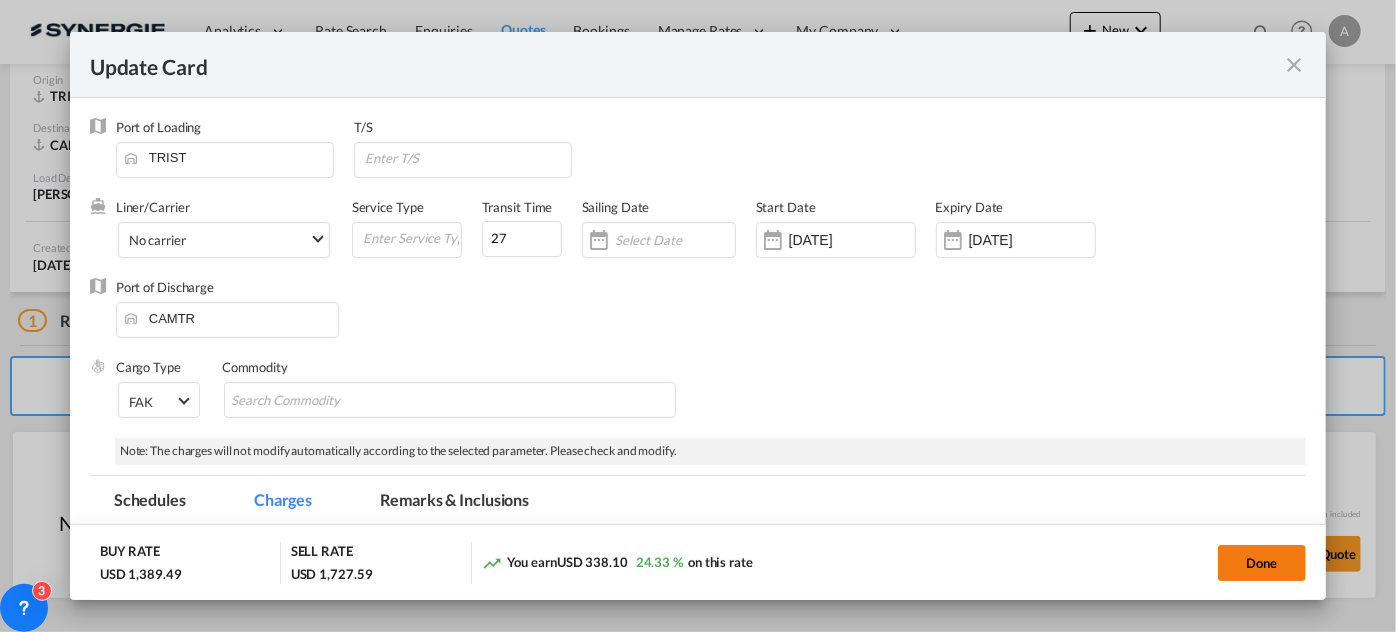 click on "Done" 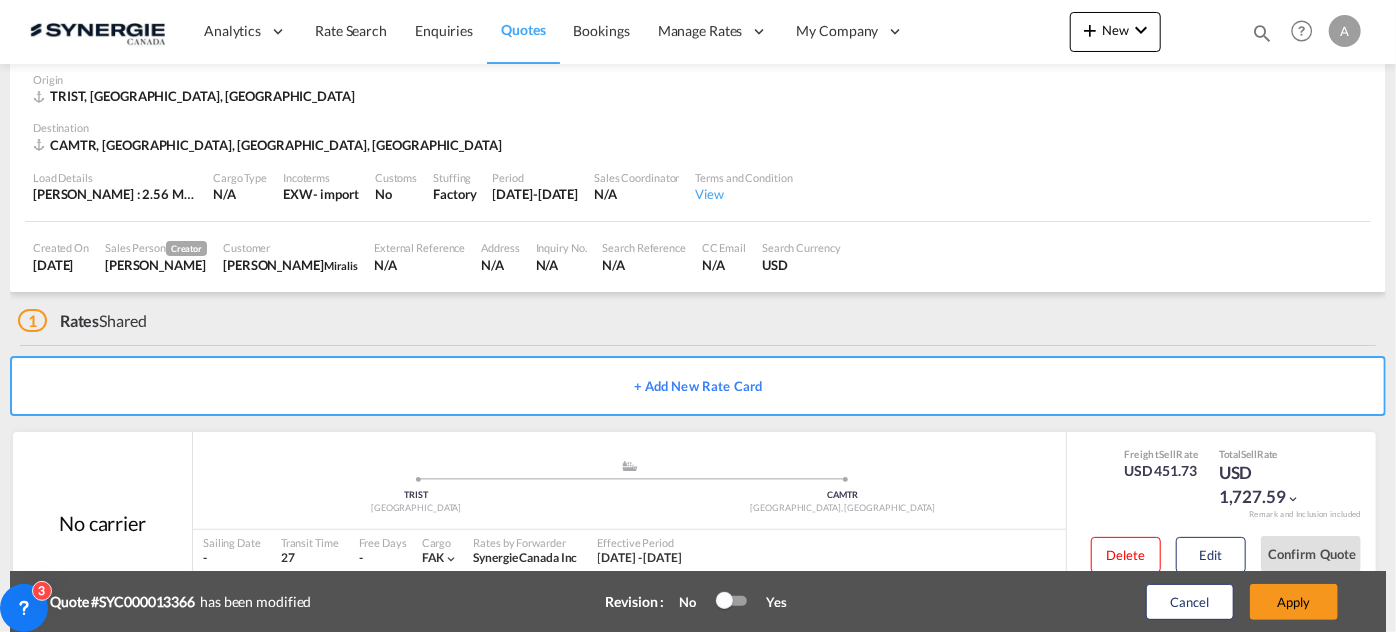 type on "[DATE]" 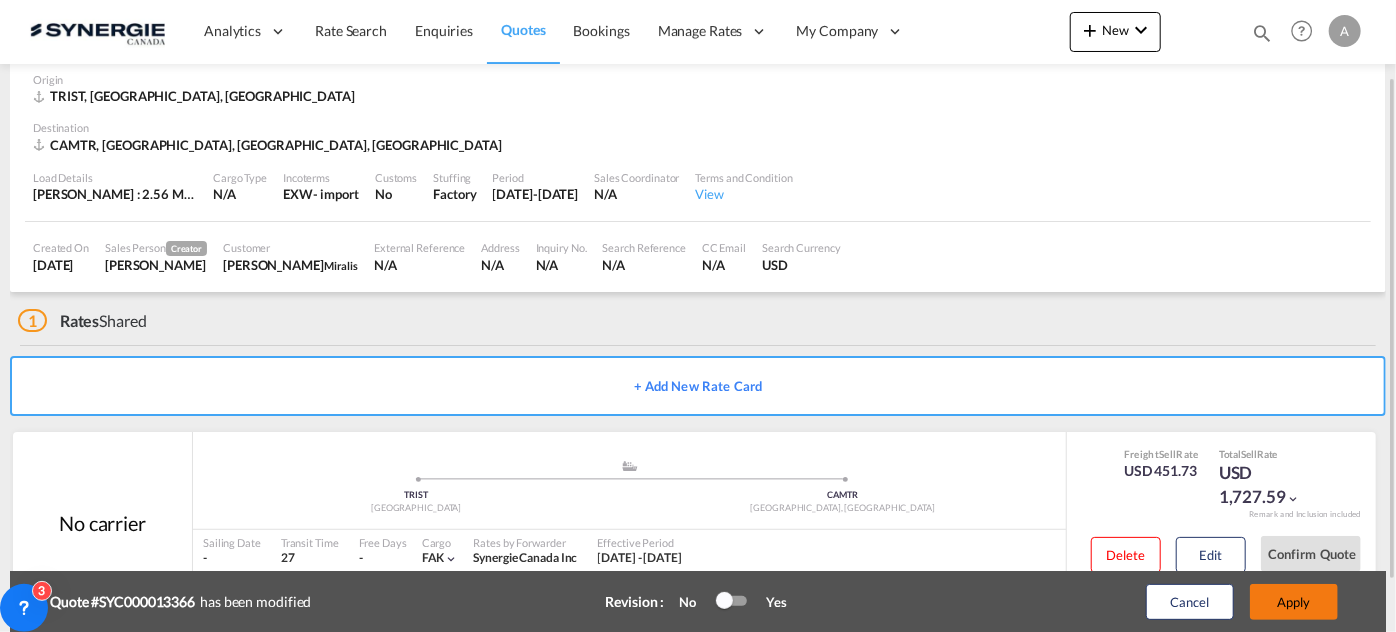 click on "Apply" at bounding box center [1294, 602] 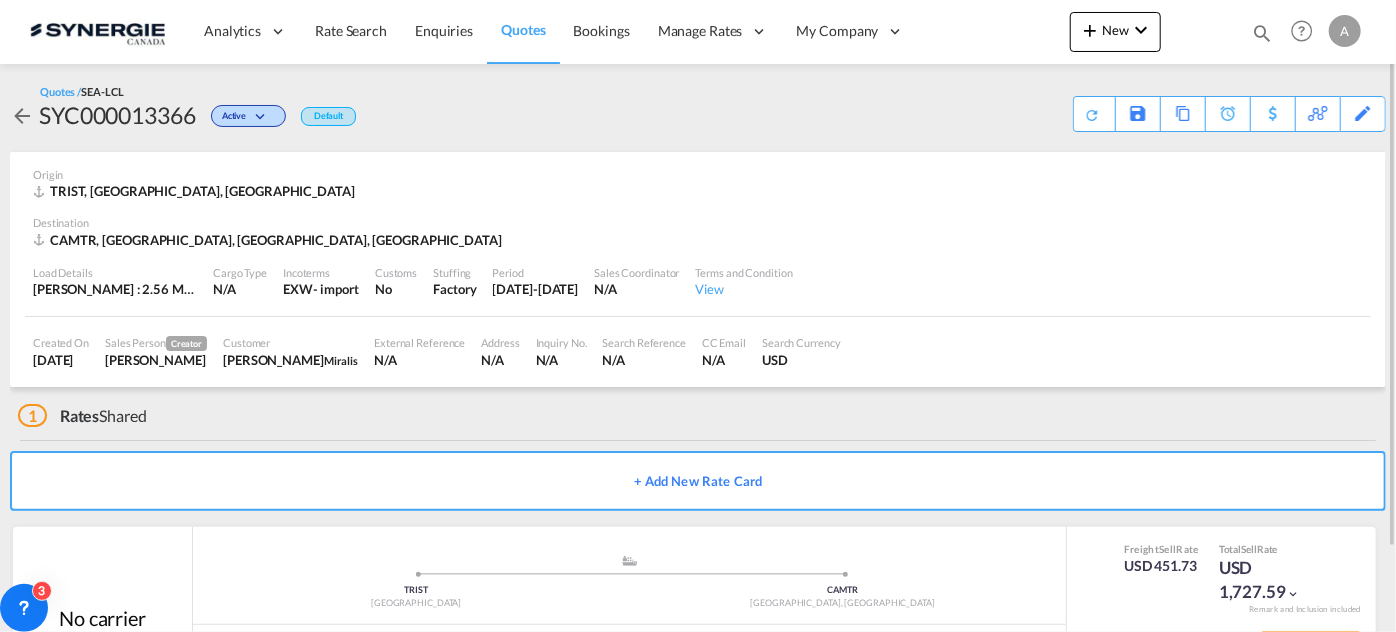 click on "Load Details Gross Wt : 2.56 MT | Volumetric Wt : 5.65 CBM | Chargeable Wt : 5.65 W/M Cargo Type N/A
Incoterms EXW
- import Customs
No Stuffing
Factory
Period
17 Jul 2025-31 Jul 2025
Sales Coordinator N/A
Terms and Condition View" at bounding box center (698, 283) 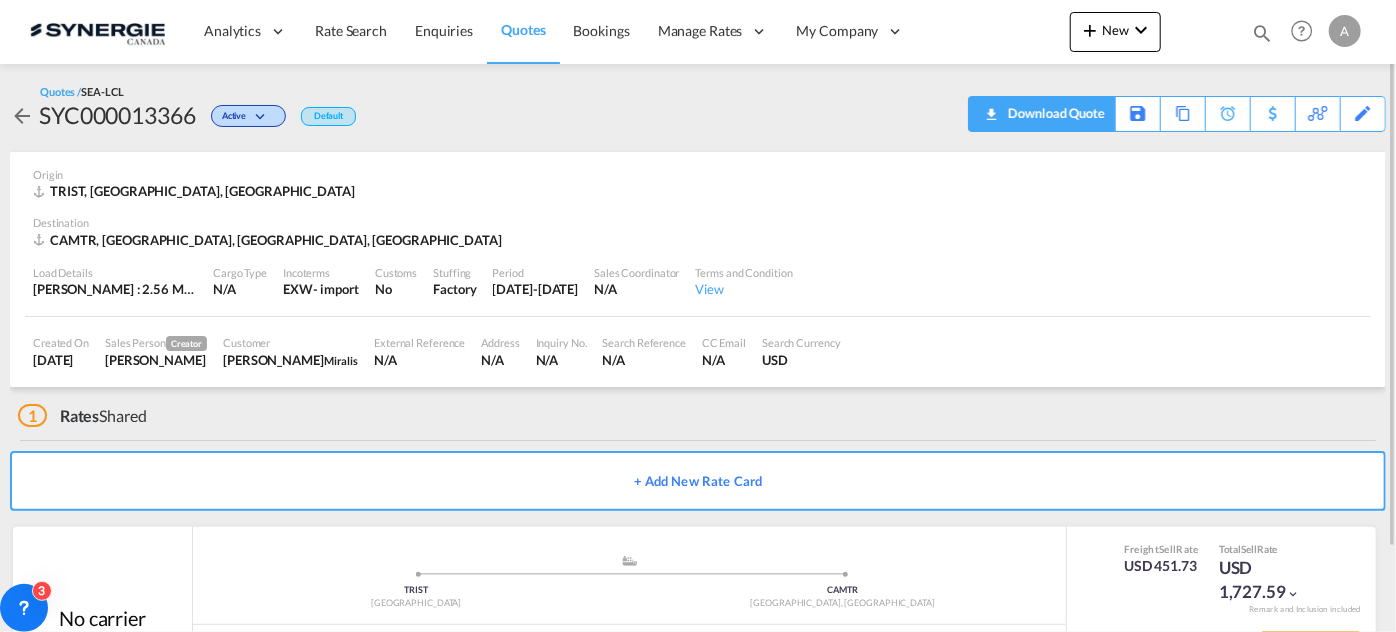 click on "Download Quote" at bounding box center (1054, 113) 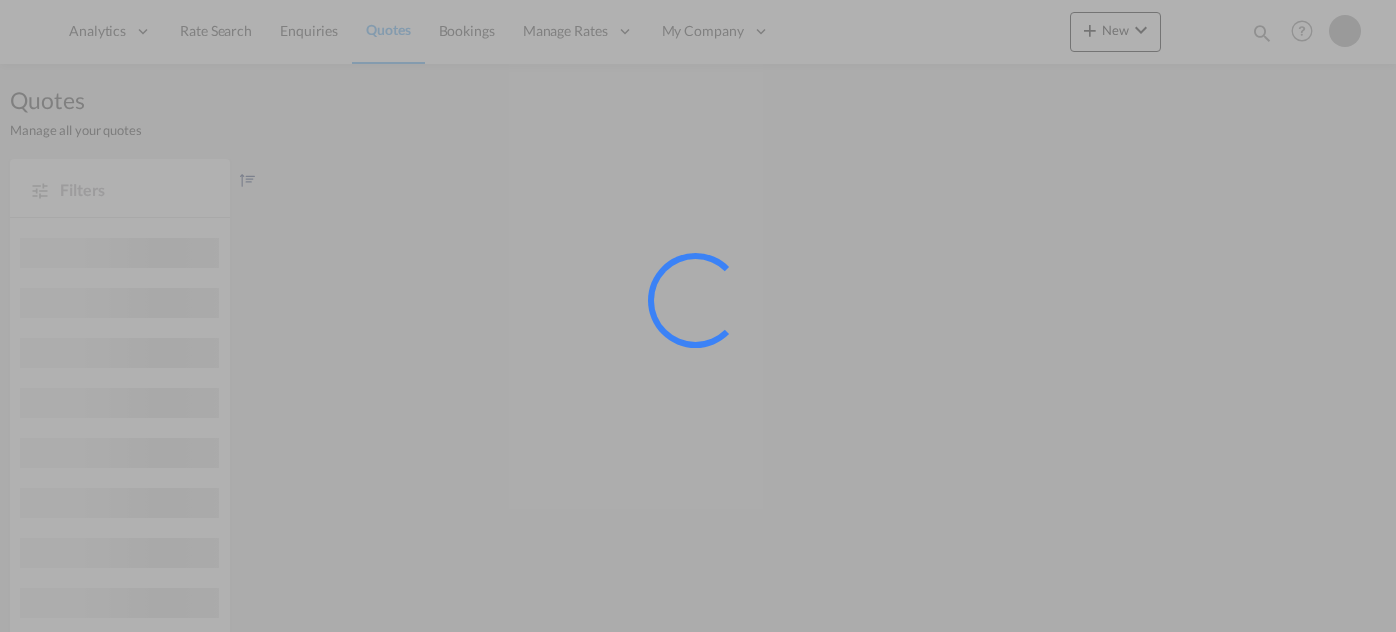 scroll, scrollTop: 0, scrollLeft: 0, axis: both 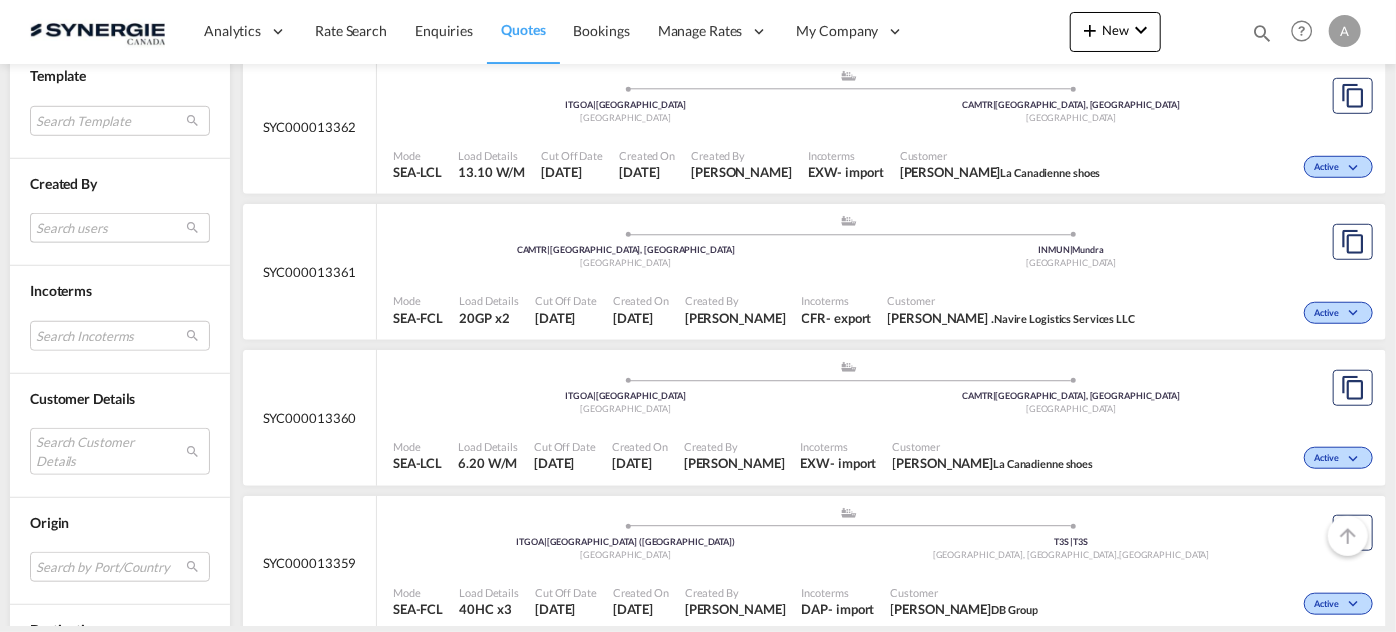 click on "Search users [PERSON_NAME] [PERSON_NAME][EMAIL_ADDRESS][DOMAIN_NAME]
[PERSON_NAME] [PERSON_NAME][EMAIL_ADDRESS][PERSON_NAME][DOMAIN_NAME]
[PERSON_NAME] K [PERSON_NAME][EMAIL_ADDRESS][PERSON_NAME][DOMAIN_NAME]
leidy Consuegra [EMAIL_ADDRESS][PERSON_NAME][DOMAIN_NAME]
[PERSON_NAME] [EMAIL_ADDRESS][DOMAIN_NAME]
udaya CM [EMAIL_ADDRESS][DOMAIN_NAME]
[PERSON_NAME] [PERSON_NAME][EMAIL_ADDRESS][DOMAIN_NAME]
[PERSON_NAME] Freightify CS [EMAIL_ADDRESS][DOMAIN_NAME]
[PERSON_NAME] [PERSON_NAME][EMAIL_ADDRESS][DOMAIN_NAME]
[PERSON_NAME] [PERSON_NAME][EMAIL_ADDRESS][DOMAIN_NAME]
[PERSON_NAME] [EMAIL_ADDRESS][DOMAIN_NAME]
[PERSON_NAME] [PERSON_NAME][EMAIL_ADDRESS][DOMAIN_NAME]
air Team [EMAIL_ADDRESS][DOMAIN_NAME]
ocean team [EMAIL_ADDRESS][DOMAIN_NAME]
[PERSON_NAME] [PERSON_NAME][EMAIL_ADDRESS][DOMAIN_NAME]
[PERSON_NAME] [PERSON_NAME][EMAIL_ADDRESS][DOMAIN_NAME]
Done" at bounding box center (120, 228) 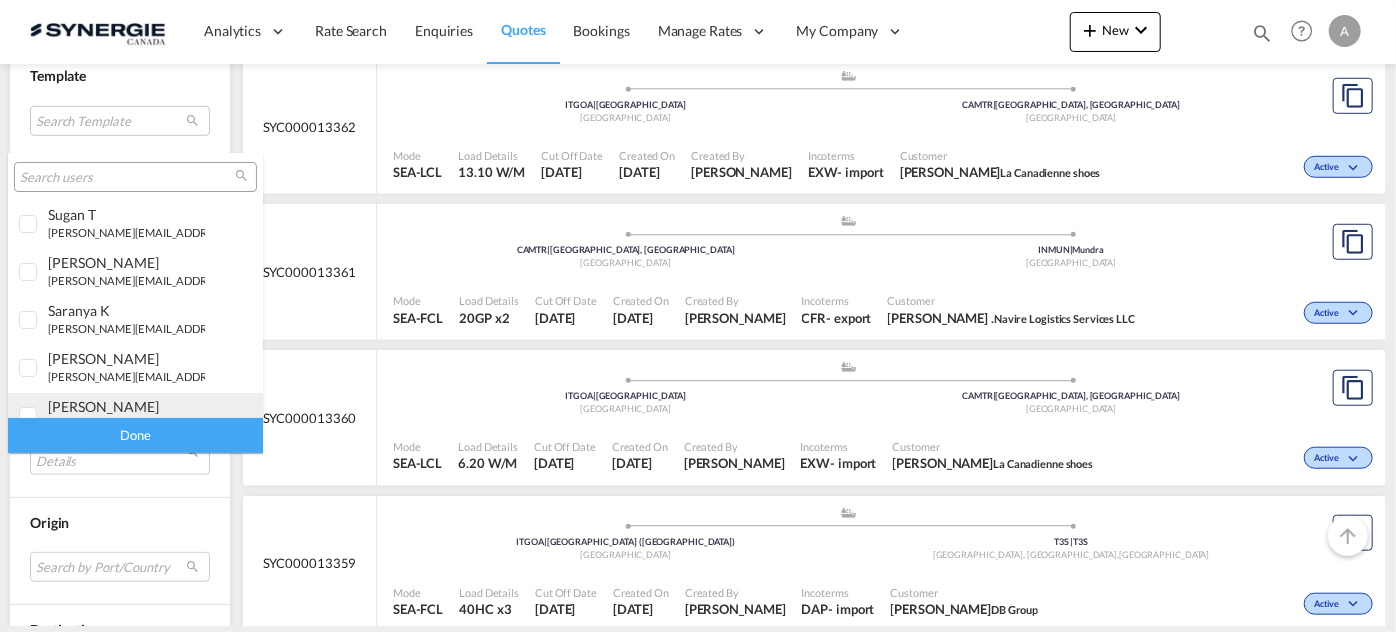 click on "[PERSON_NAME]" at bounding box center [126, 406] 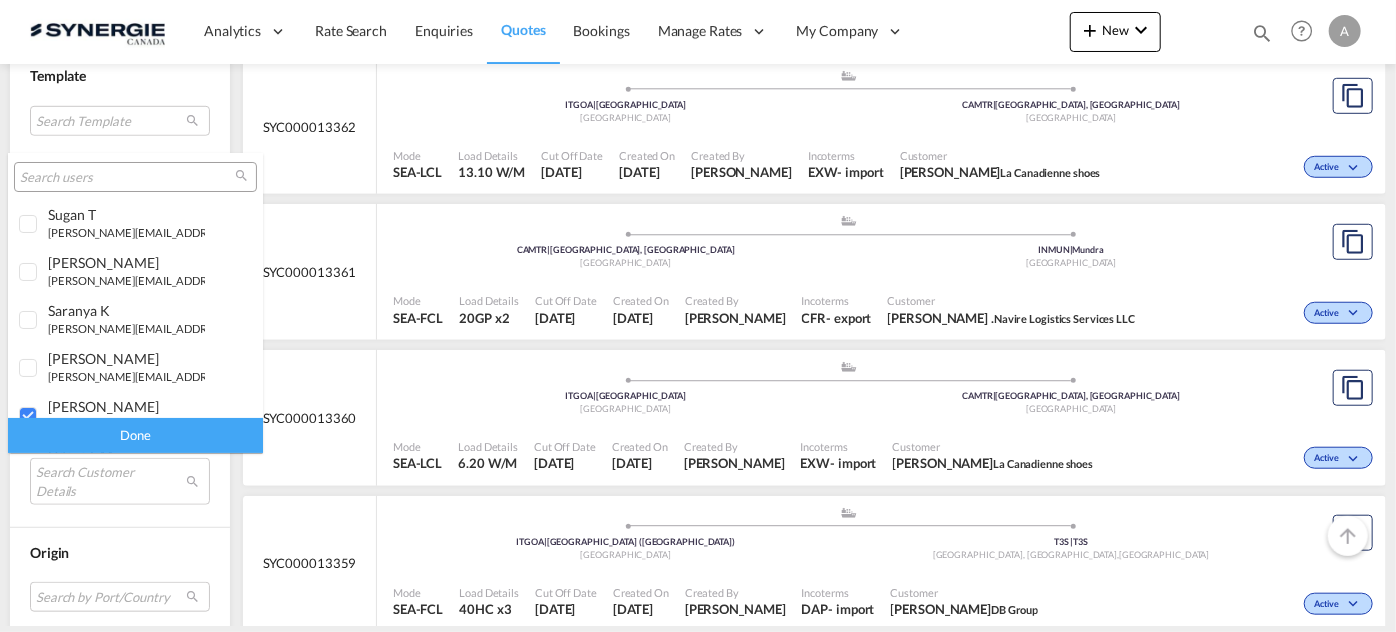 click on "Done" at bounding box center (135, 435) 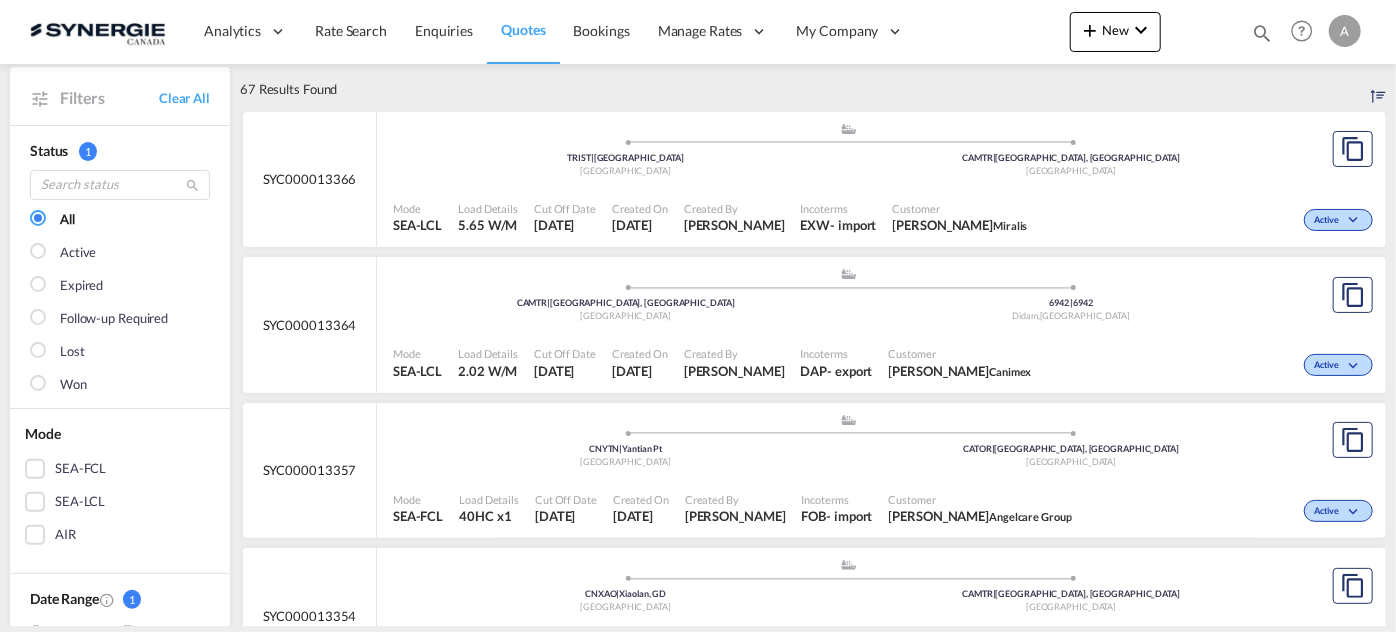 scroll, scrollTop: 0, scrollLeft: 0, axis: both 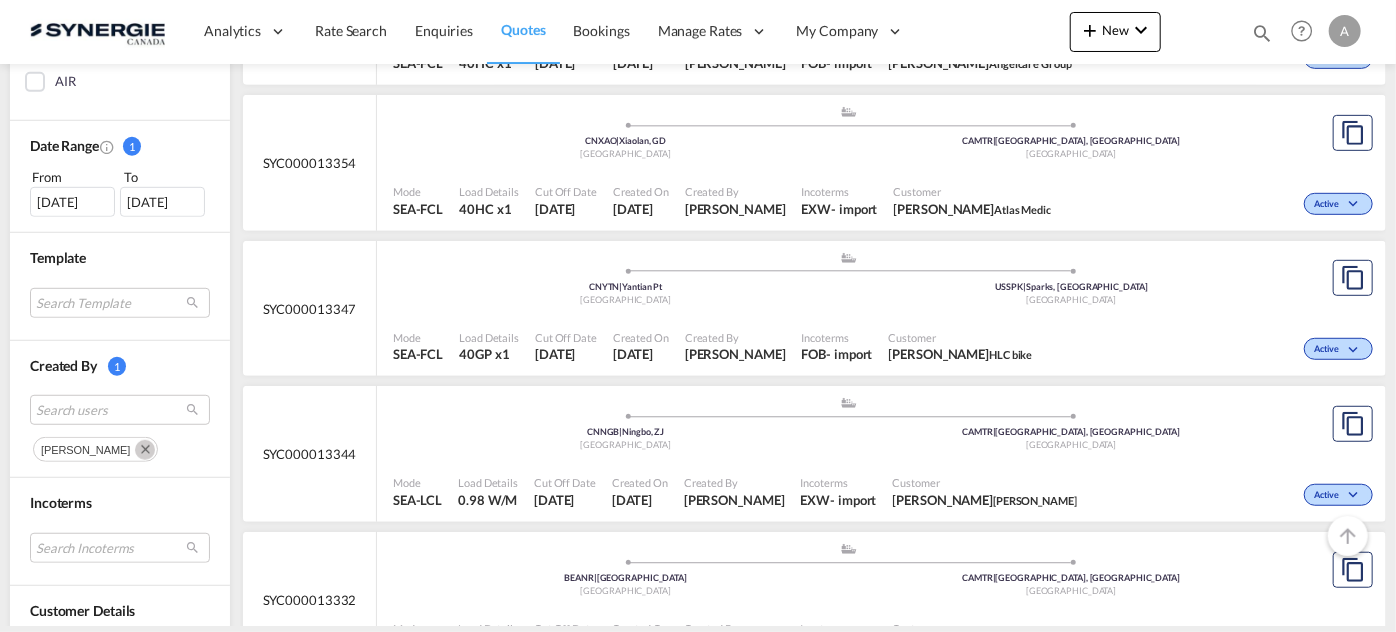 click at bounding box center [145, 450] 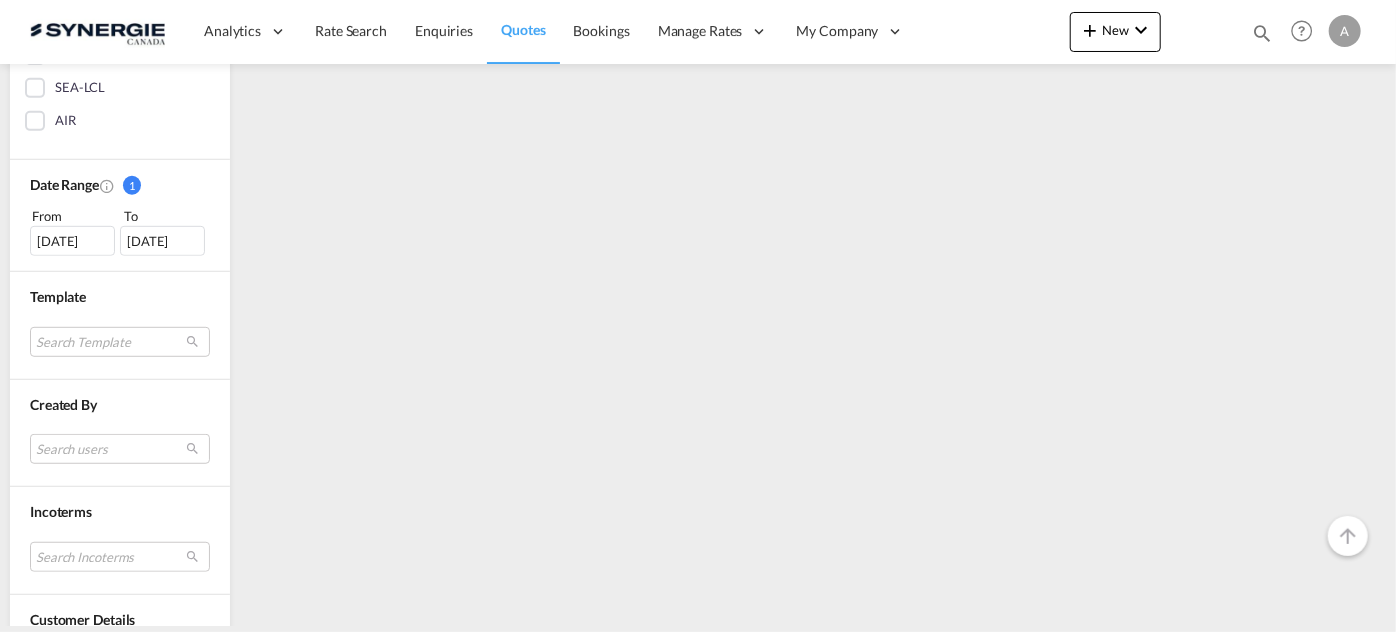 scroll, scrollTop: 530, scrollLeft: 0, axis: vertical 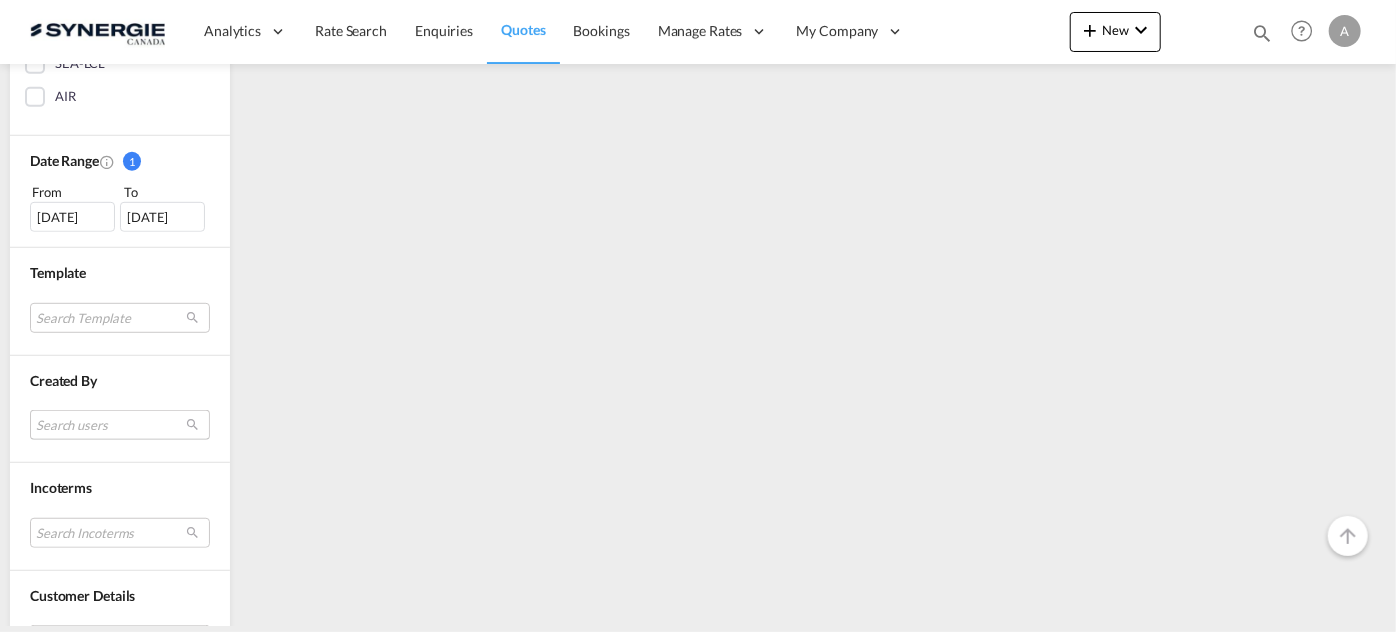 click on "Search users" at bounding box center (120, 425) 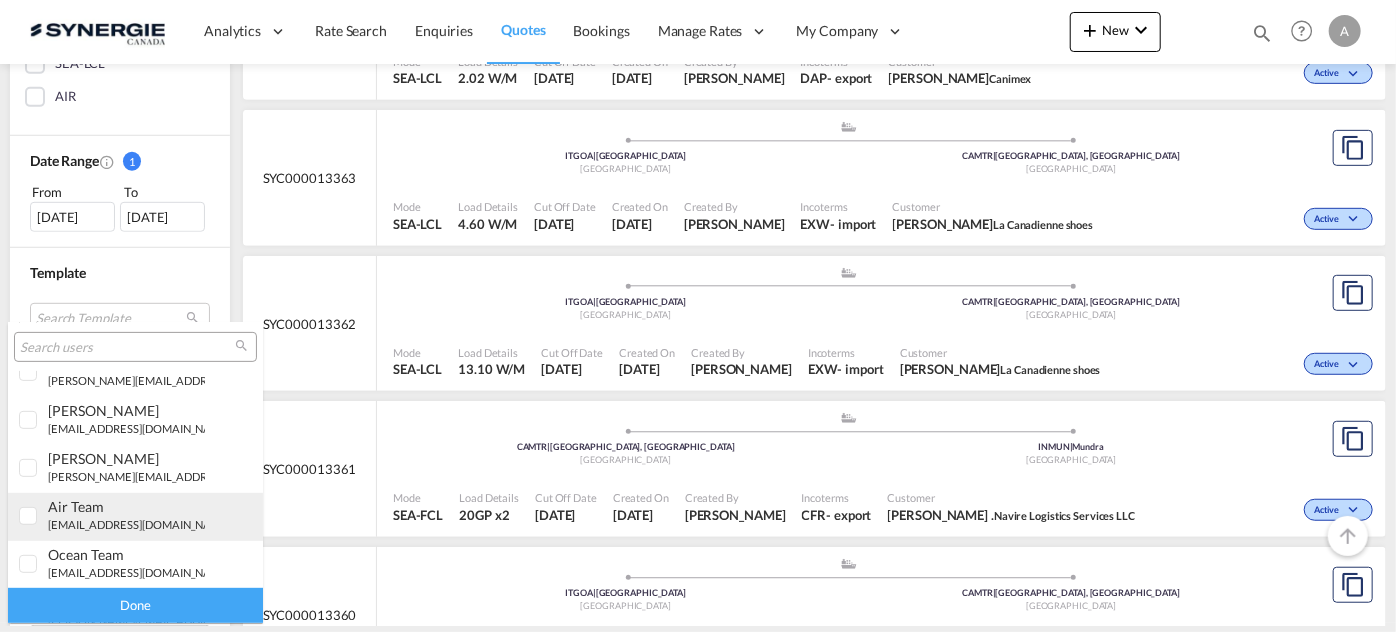 scroll, scrollTop: 545, scrollLeft: 0, axis: vertical 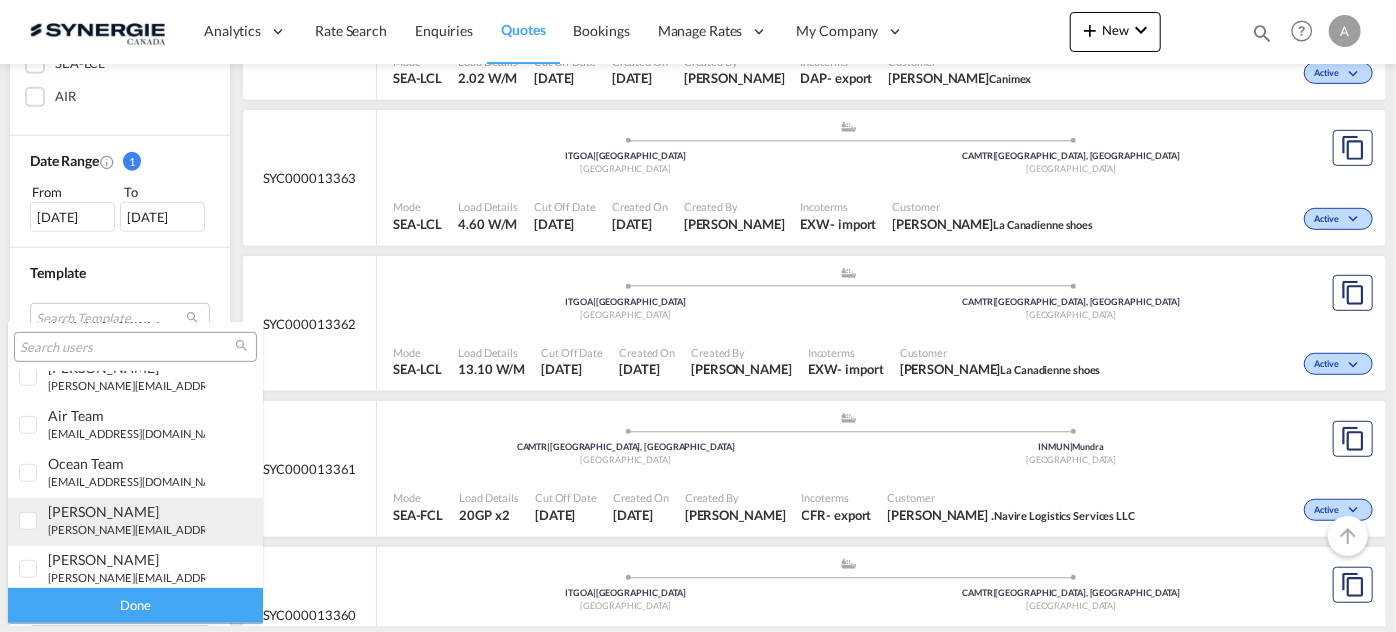 click on "[PERSON_NAME][EMAIL_ADDRESS][DOMAIN_NAME]" at bounding box center (183, 529) 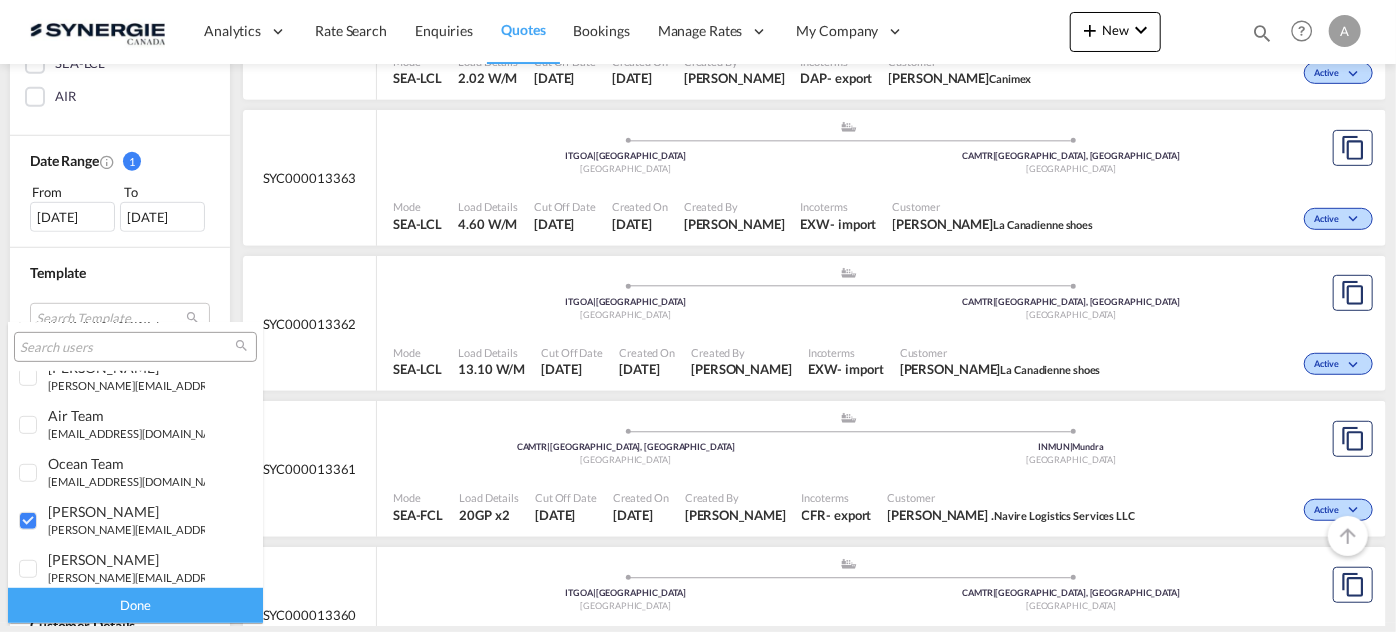 click on "Done" at bounding box center [135, 605] 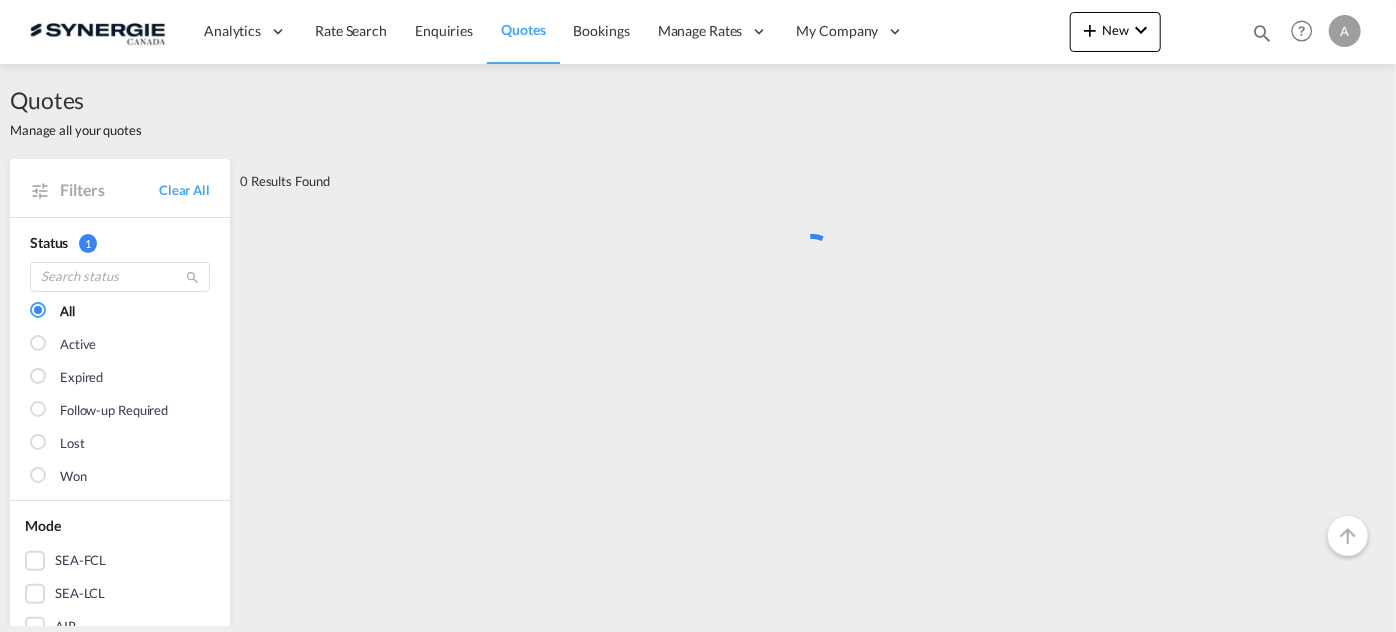 scroll, scrollTop: 0, scrollLeft: 0, axis: both 